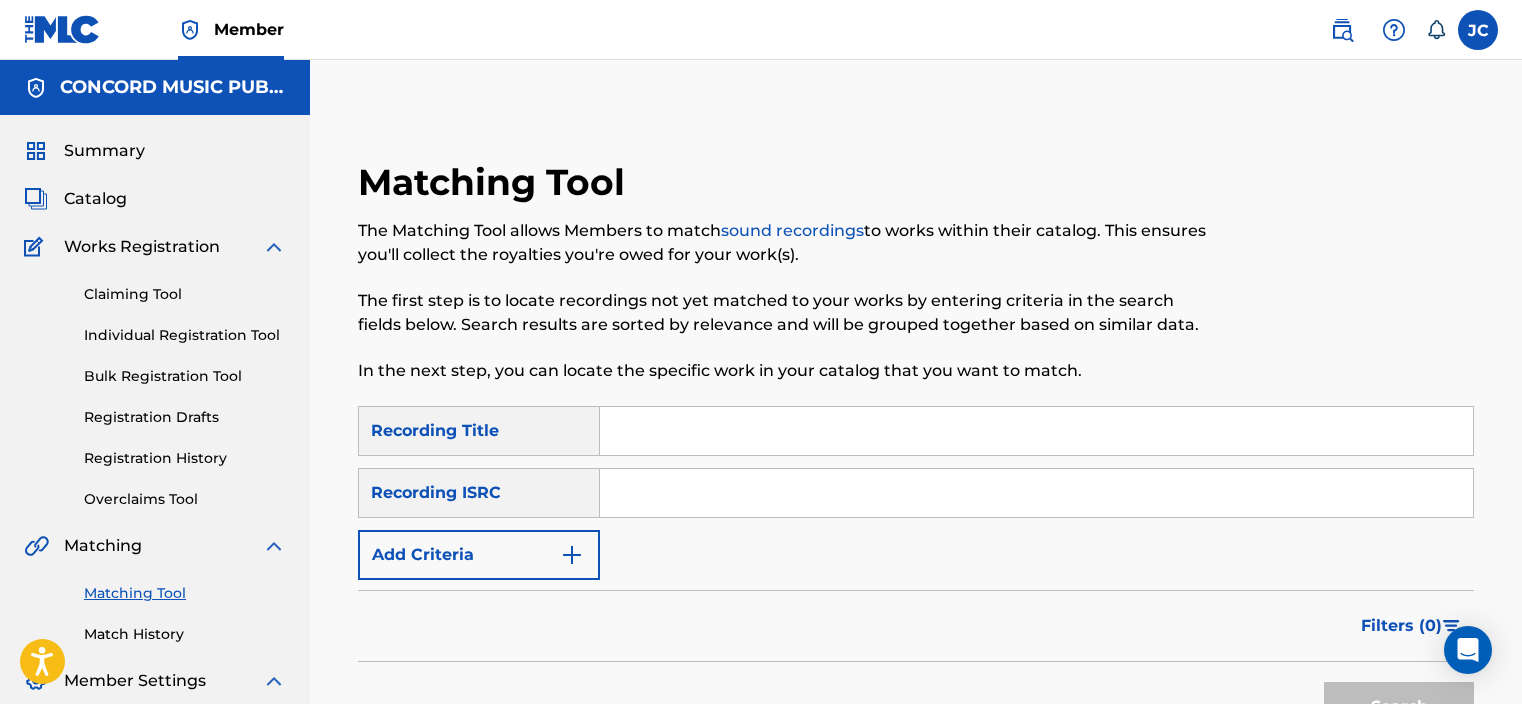 scroll, scrollTop: 0, scrollLeft: 0, axis: both 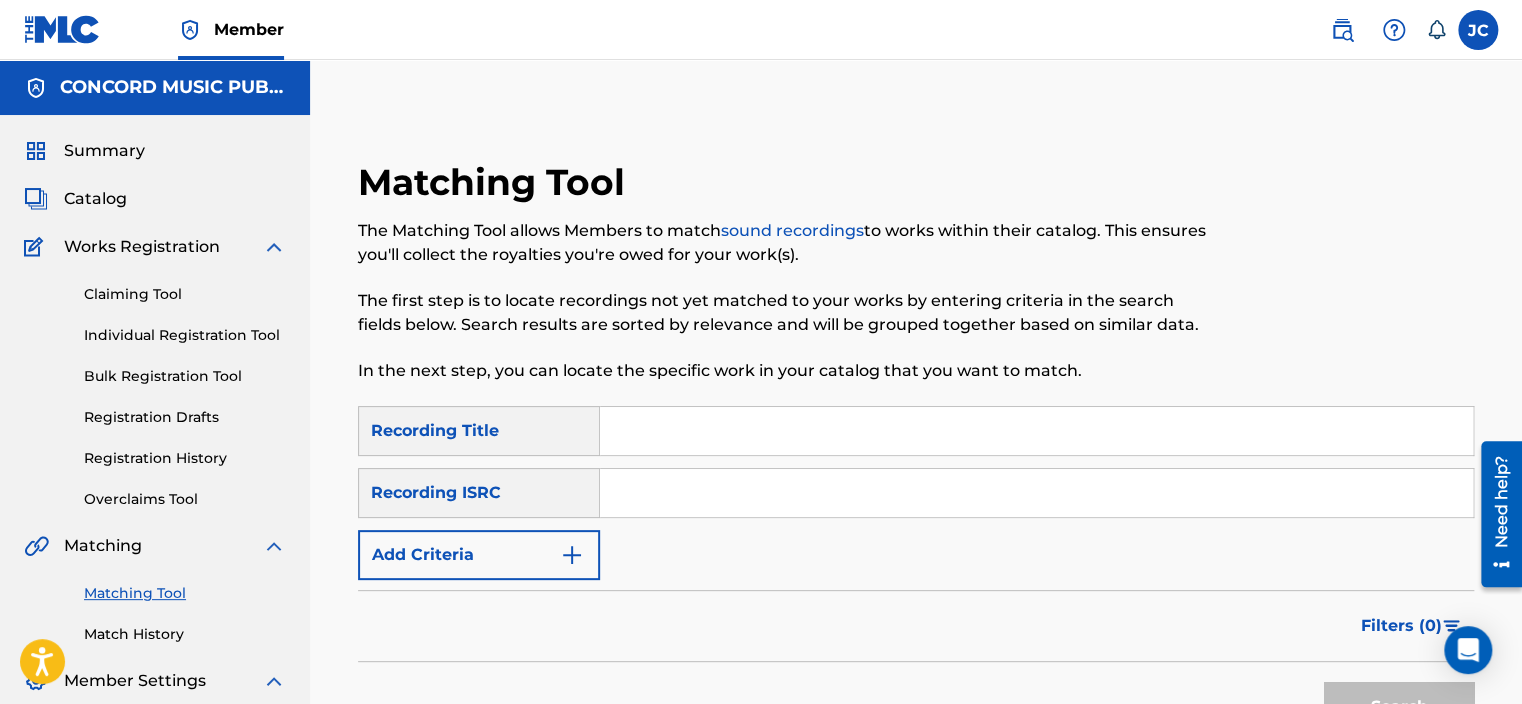 click at bounding box center (1036, 493) 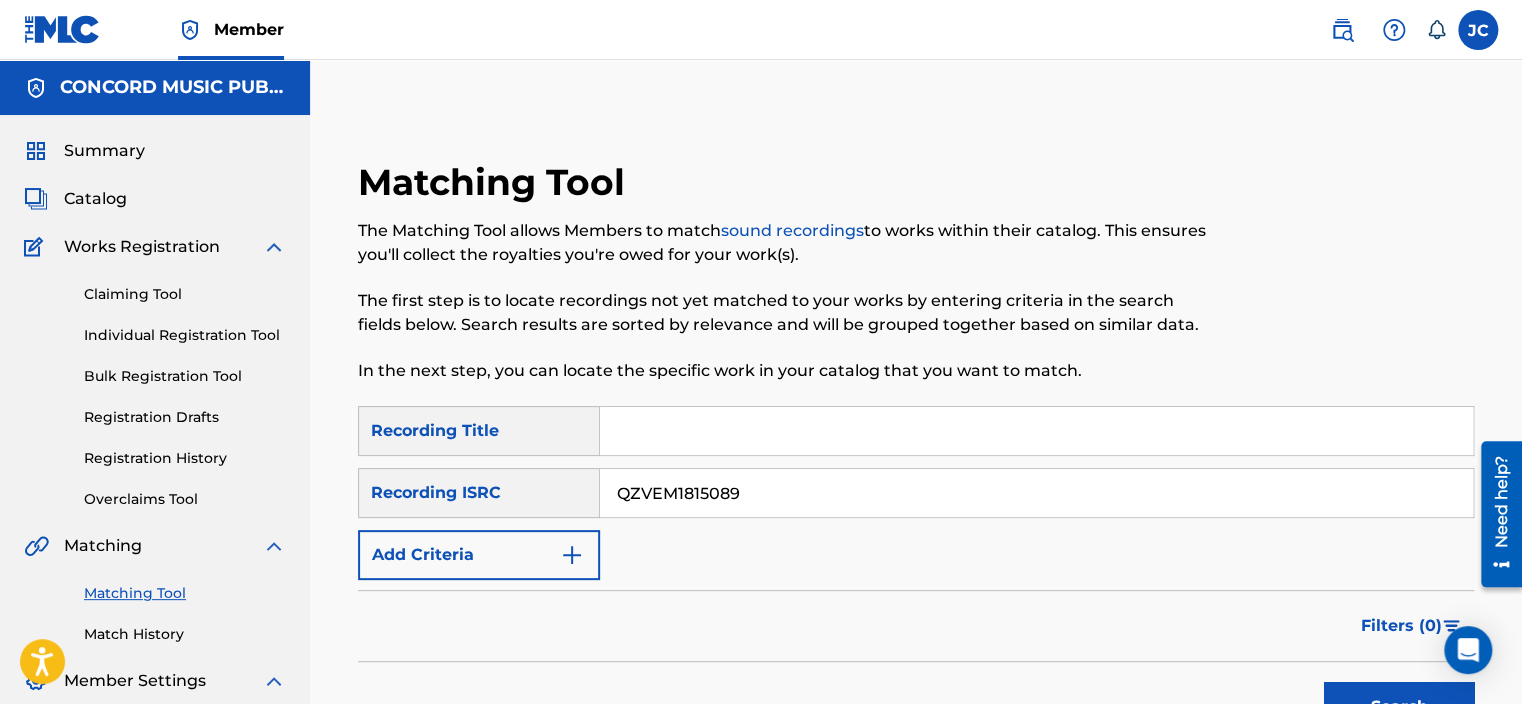 type on "QZVEM1815089" 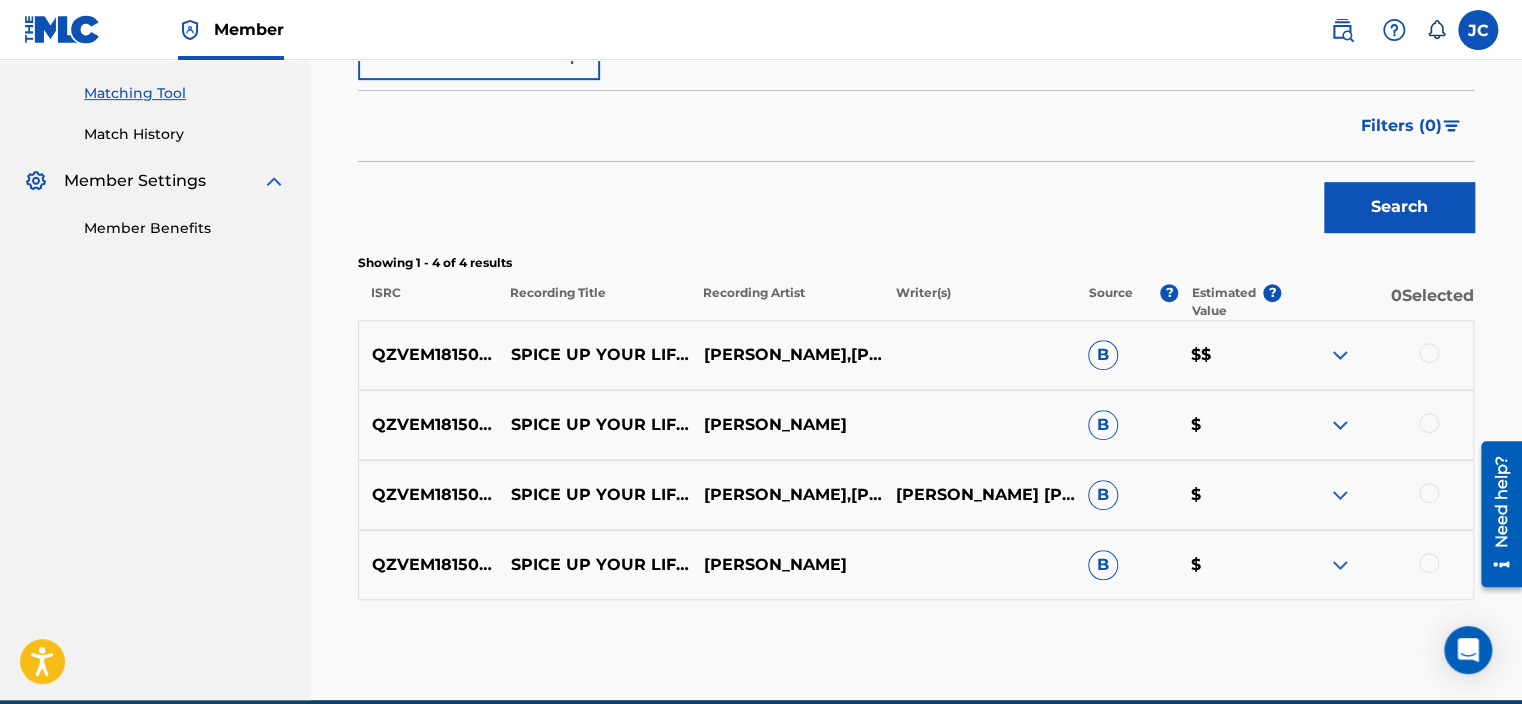 scroll, scrollTop: 555, scrollLeft: 0, axis: vertical 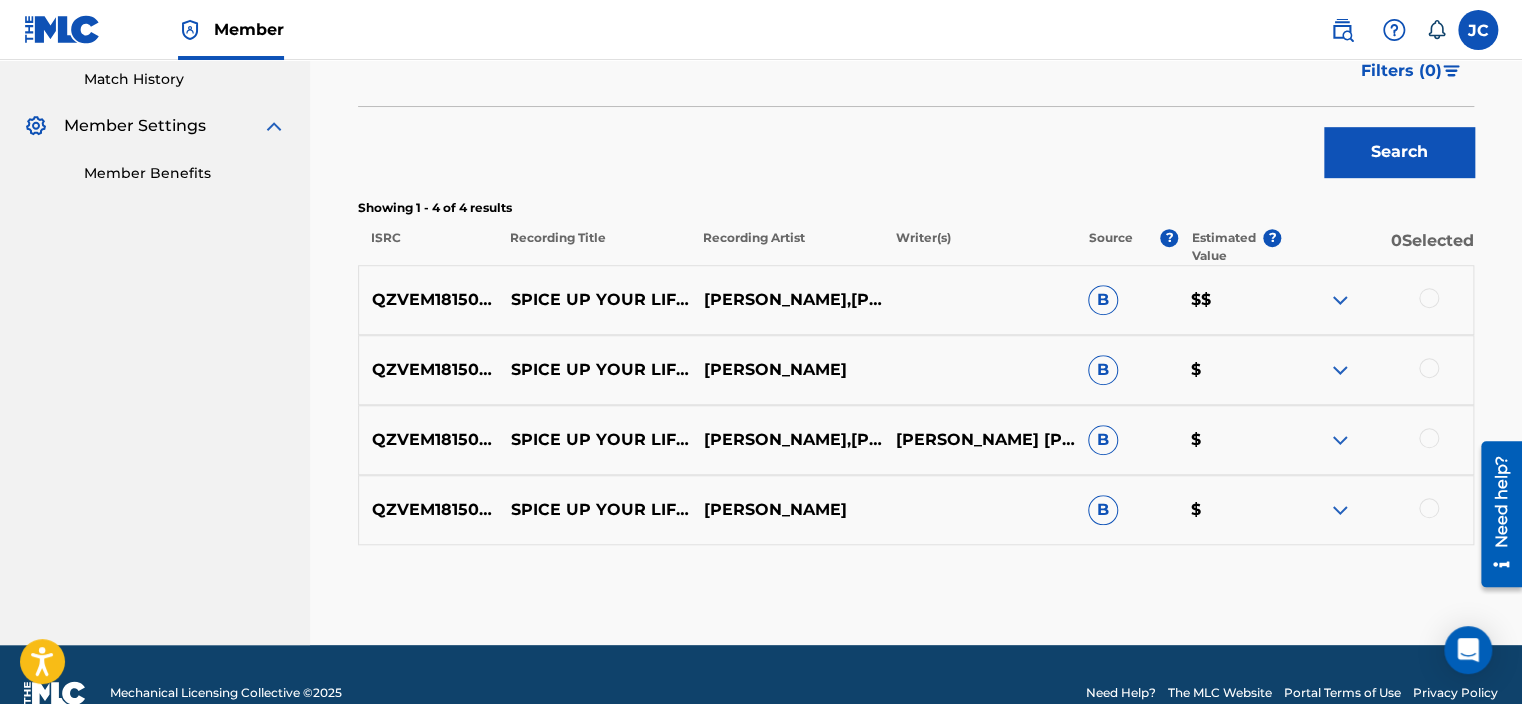 click at bounding box center [1429, 508] 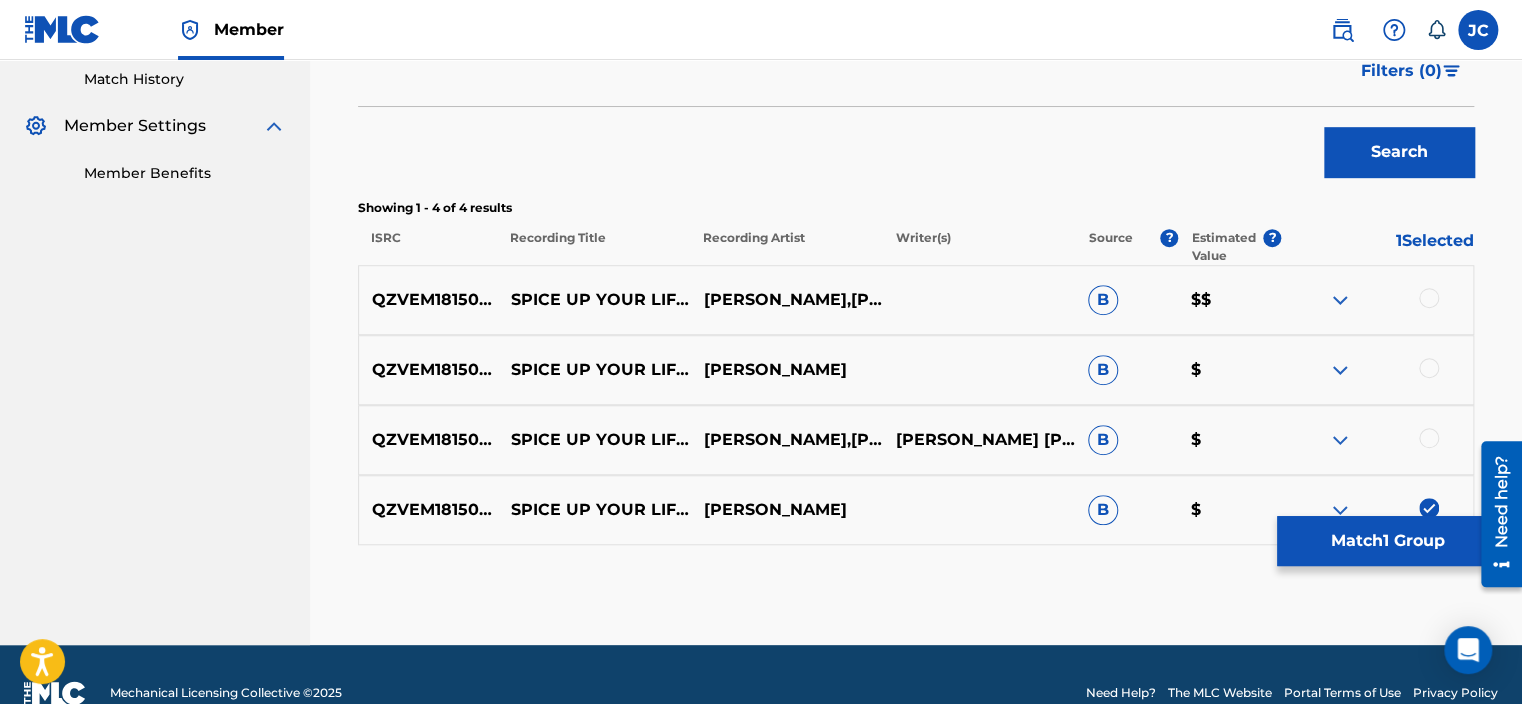 click at bounding box center (1429, 438) 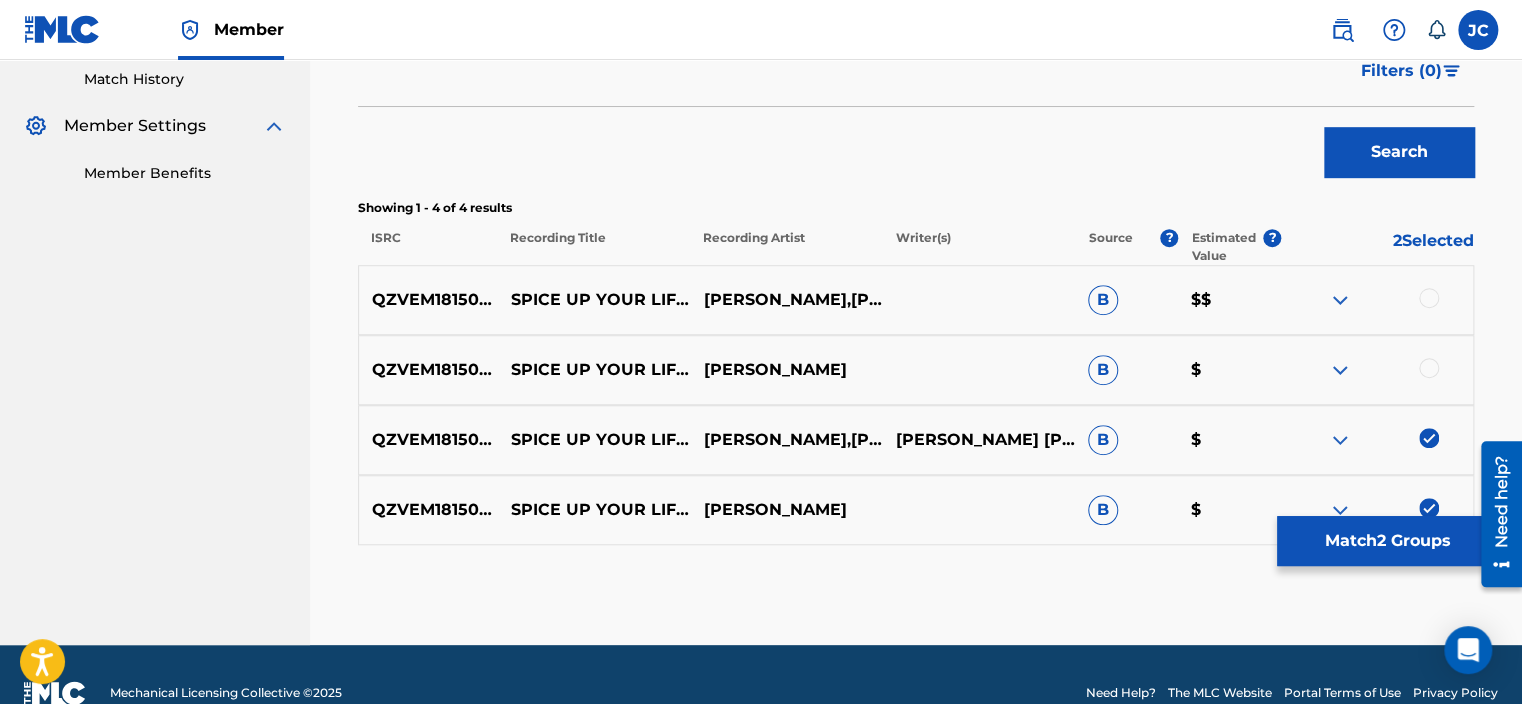 click at bounding box center (1429, 368) 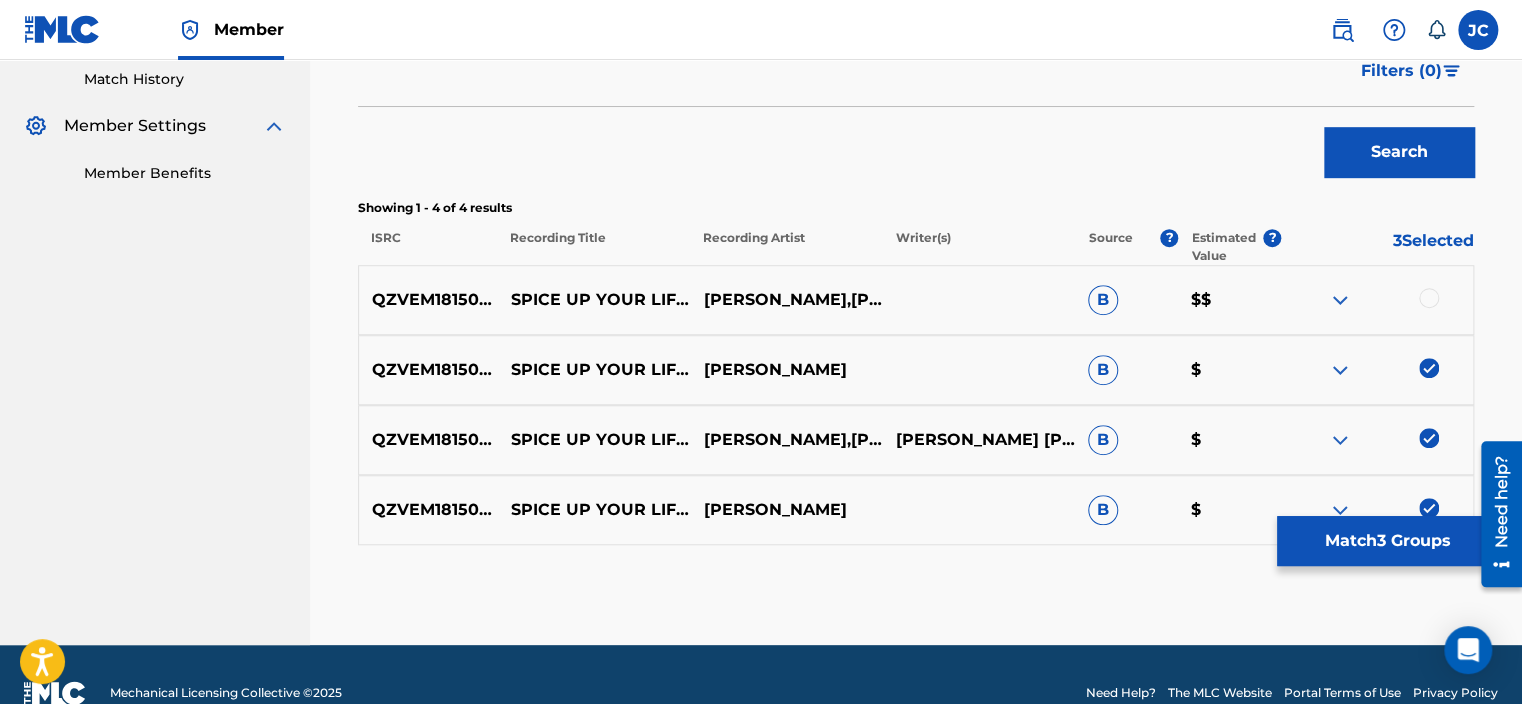 click at bounding box center (1429, 298) 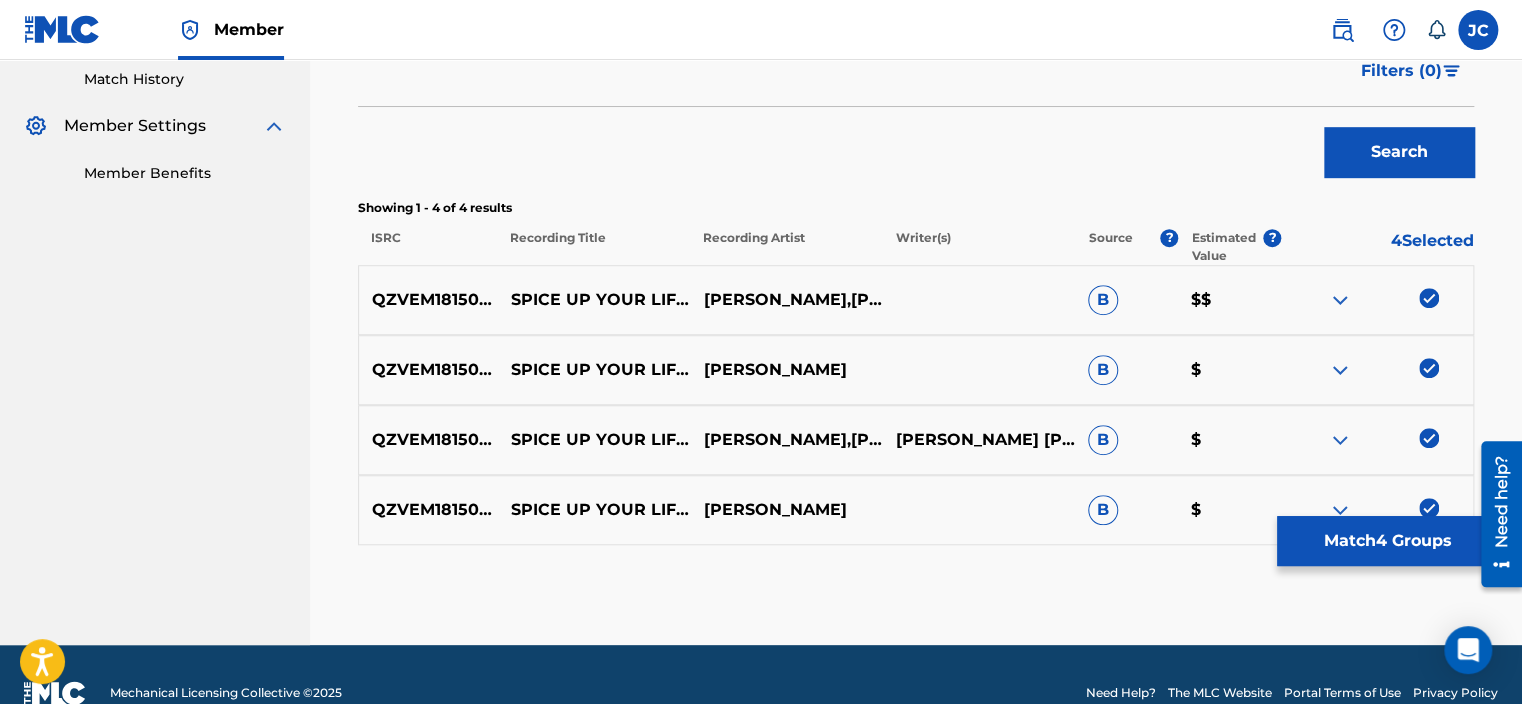 click on "Match  4 Groups" at bounding box center [1387, 541] 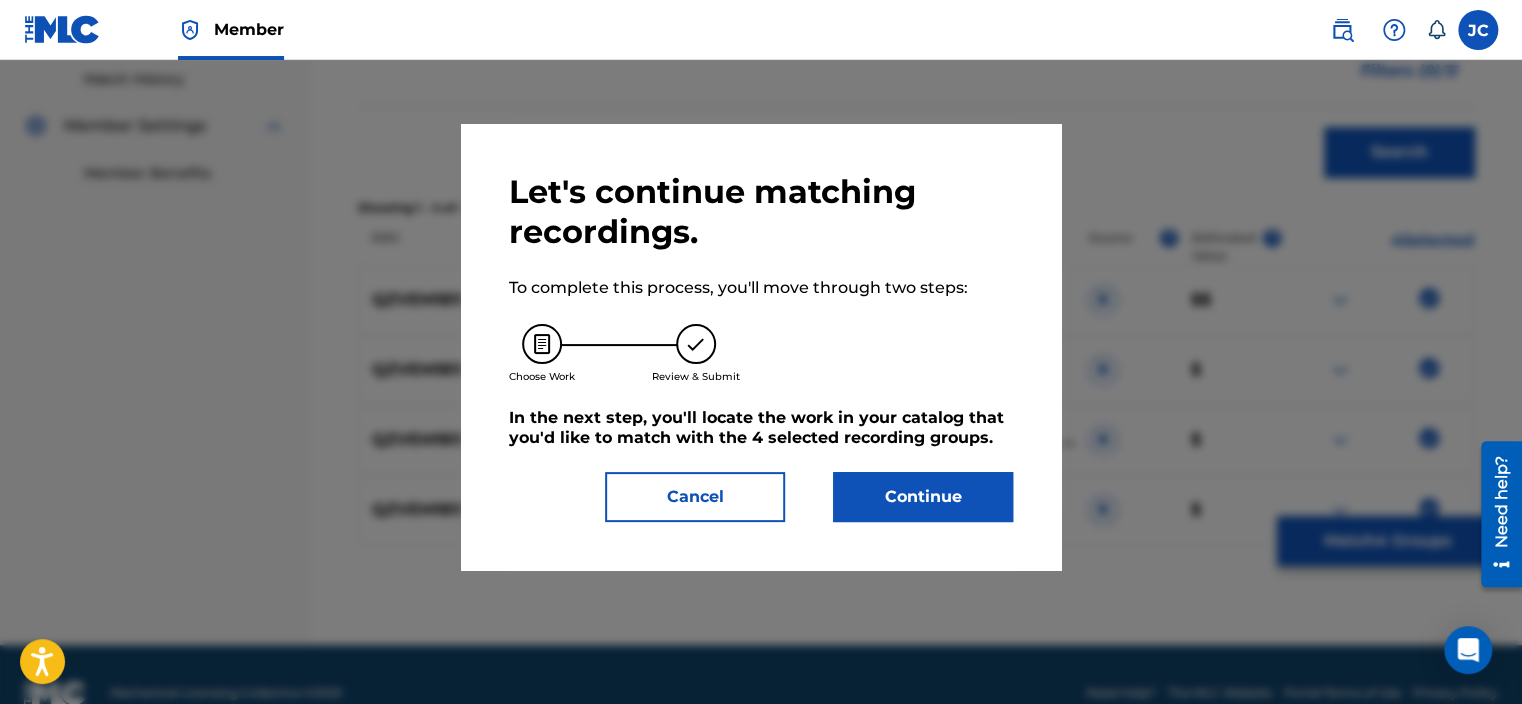 click on "Continue" at bounding box center [923, 497] 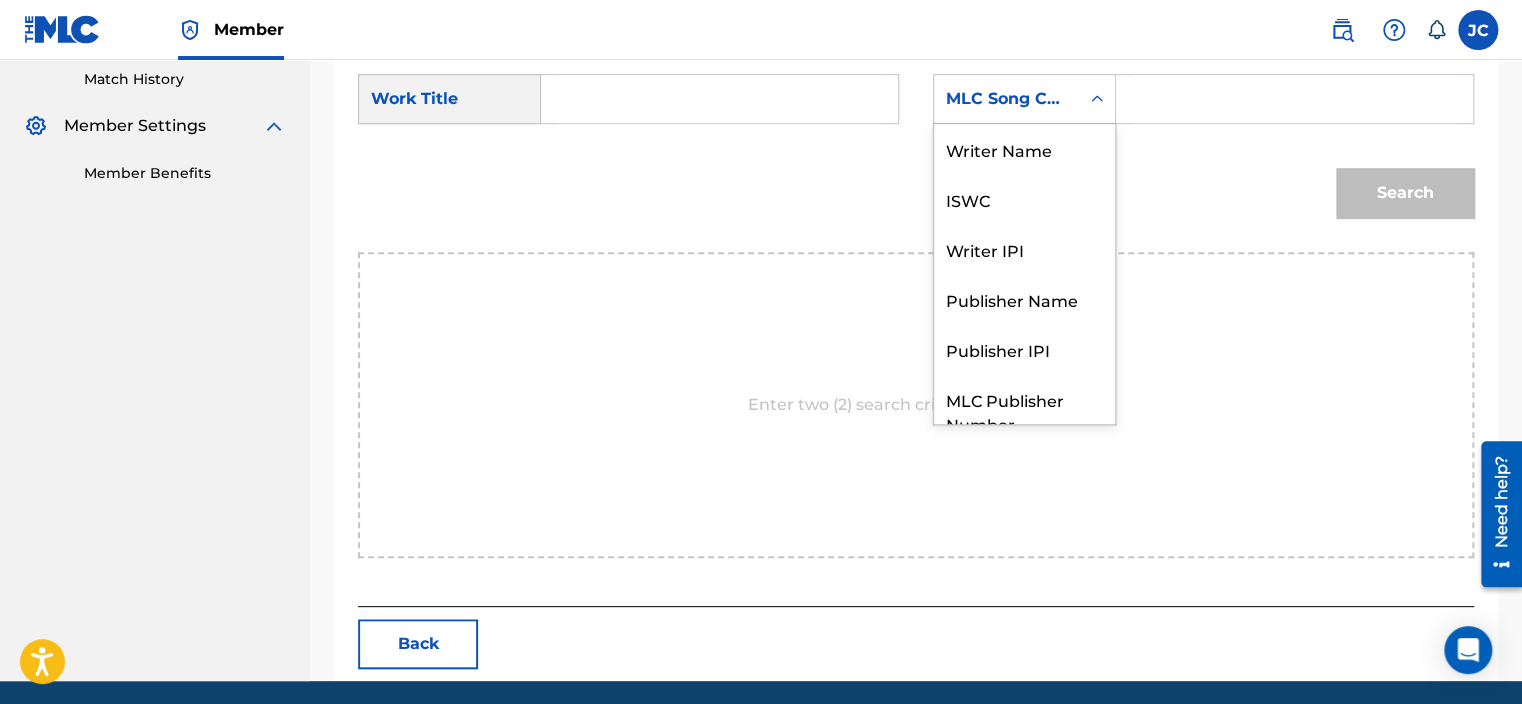 click on "MLC Song Code" at bounding box center (1024, 99) 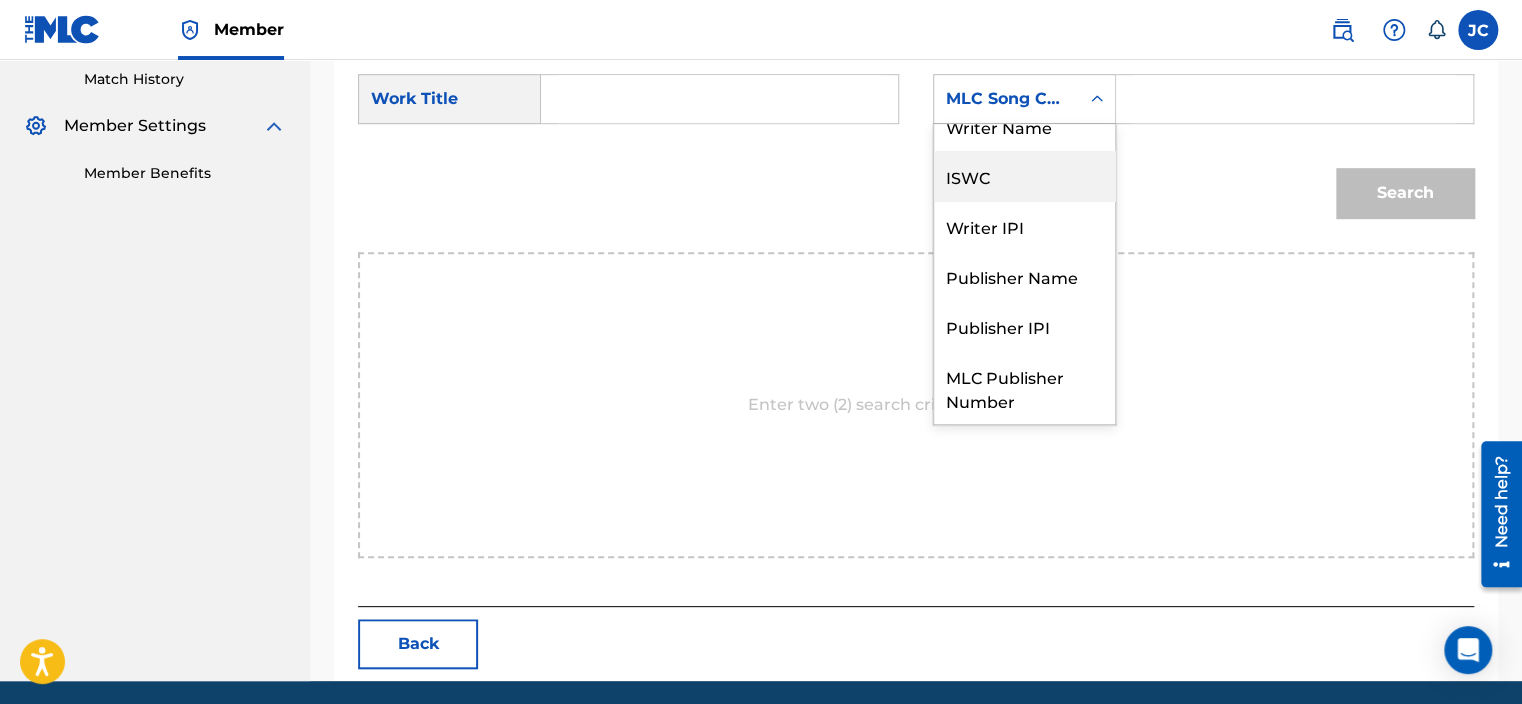 scroll, scrollTop: 0, scrollLeft: 0, axis: both 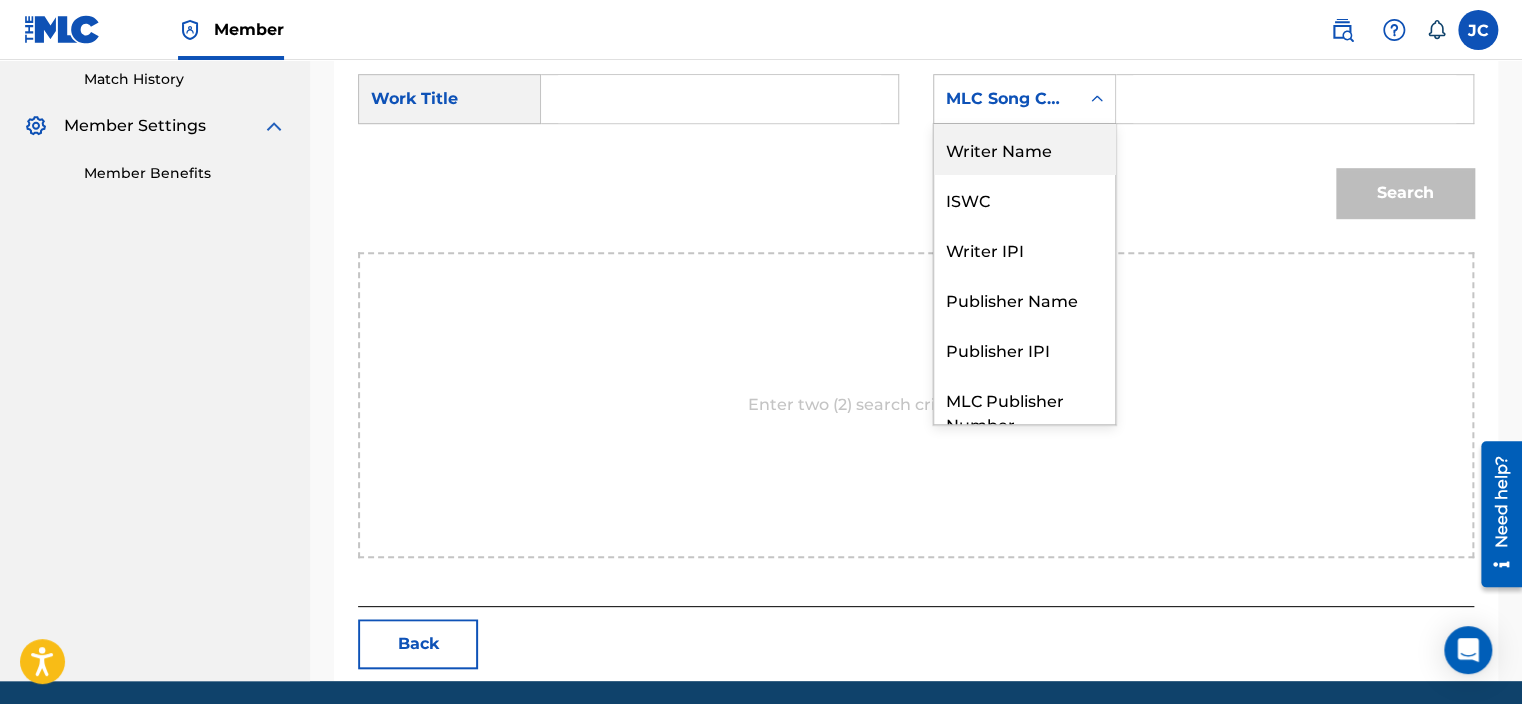 click on "Writer Name" at bounding box center [1024, 149] 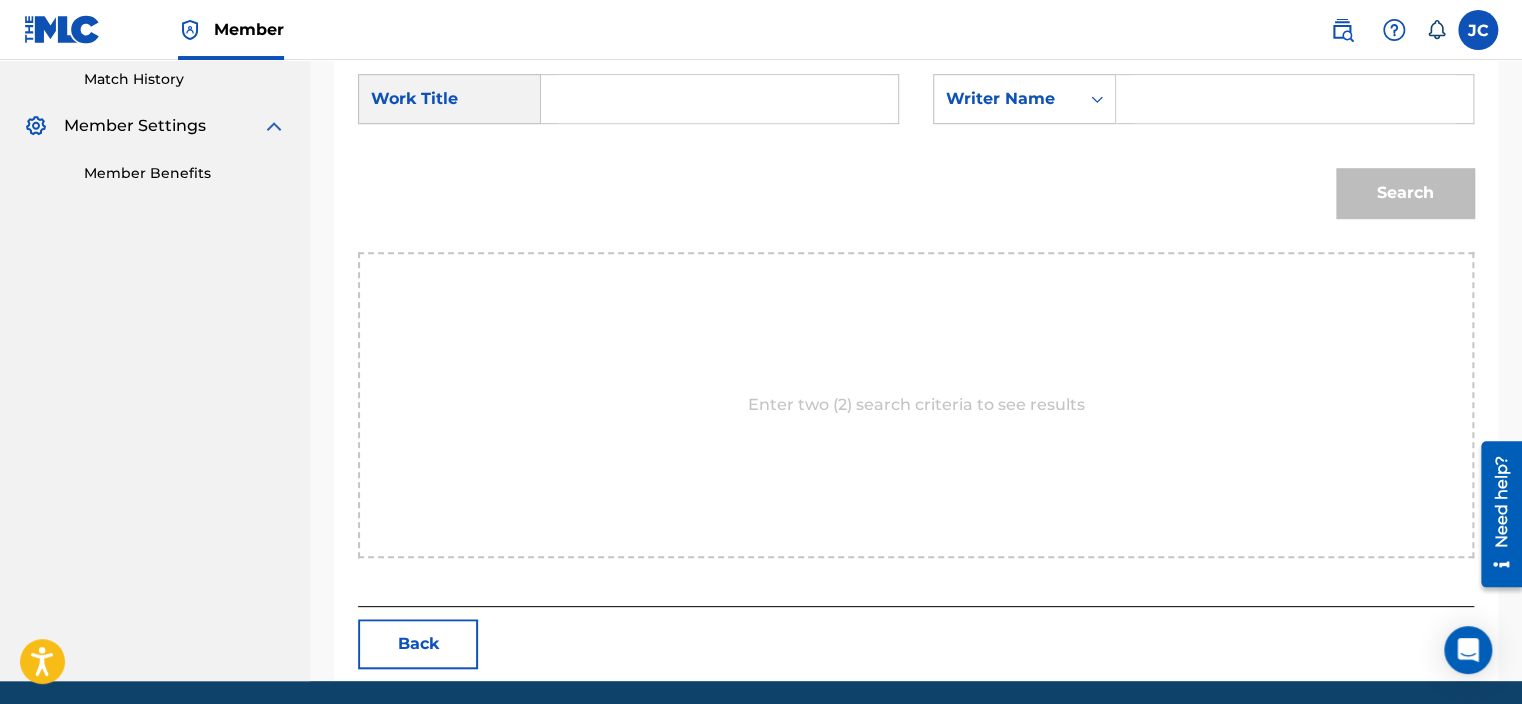 click on "SearchWithCriteriab03cdeed-b83b-4668-a0fa-676024fa28d6 Work Title SearchWithCriteria56406afd-d926-426c-ab4a-7e132e857974 Writer Name" at bounding box center [916, 105] 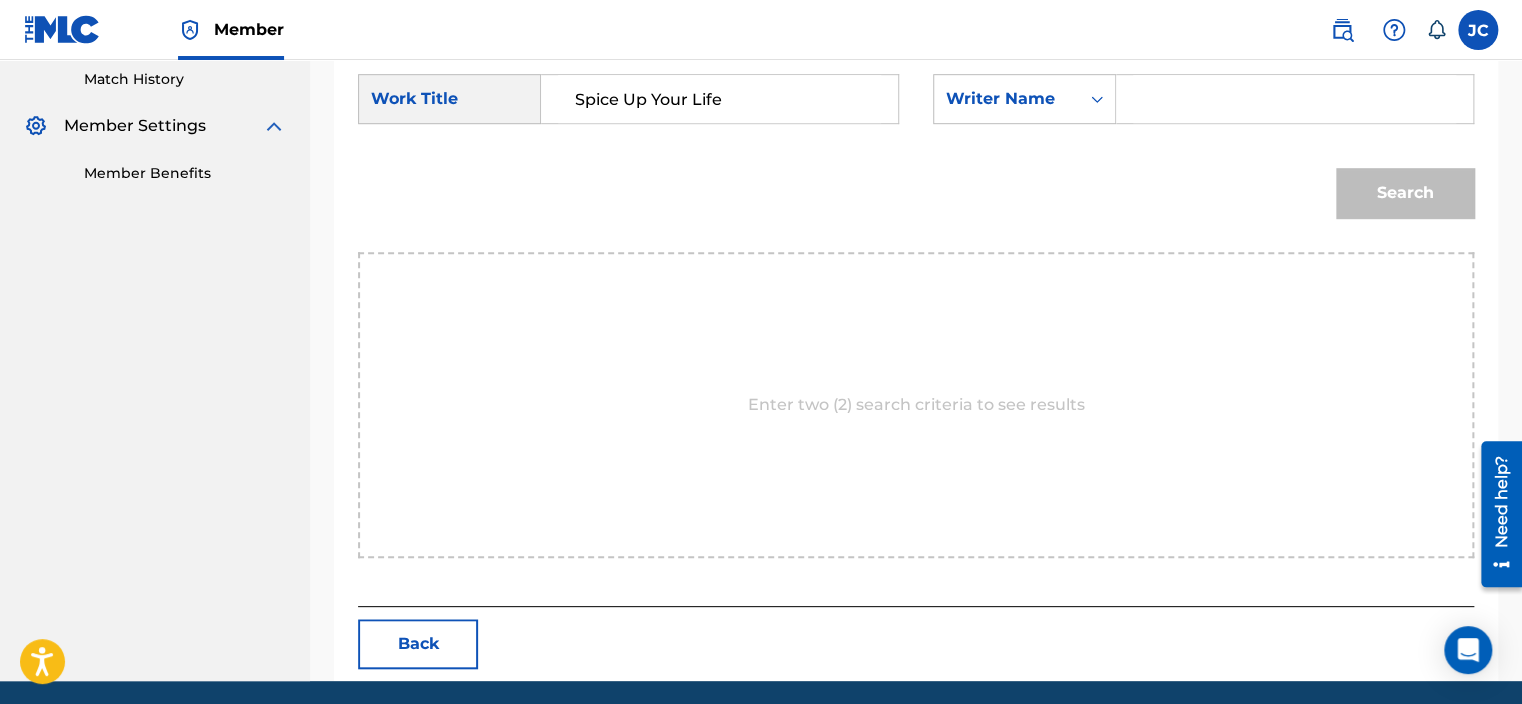 type on "Spice Up Your Life" 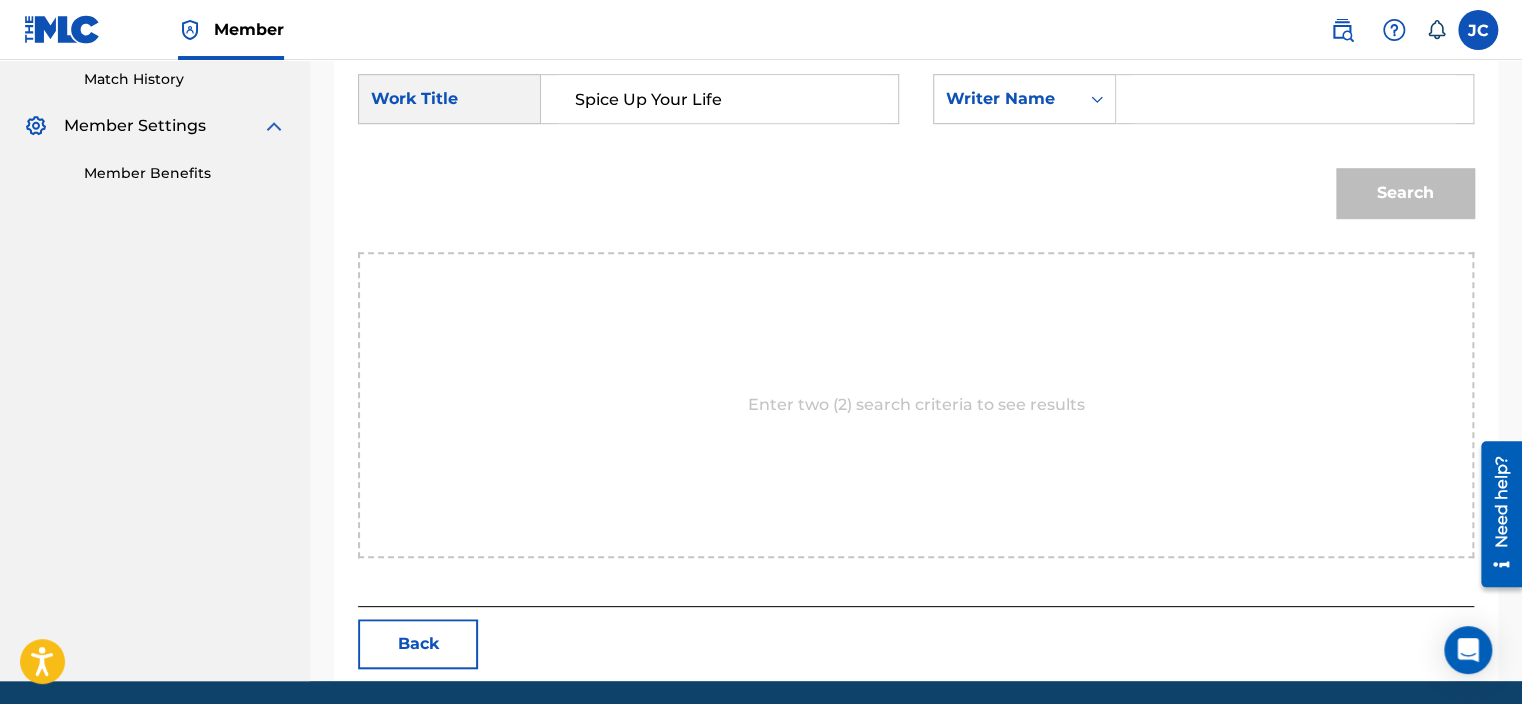 click at bounding box center [1294, 99] 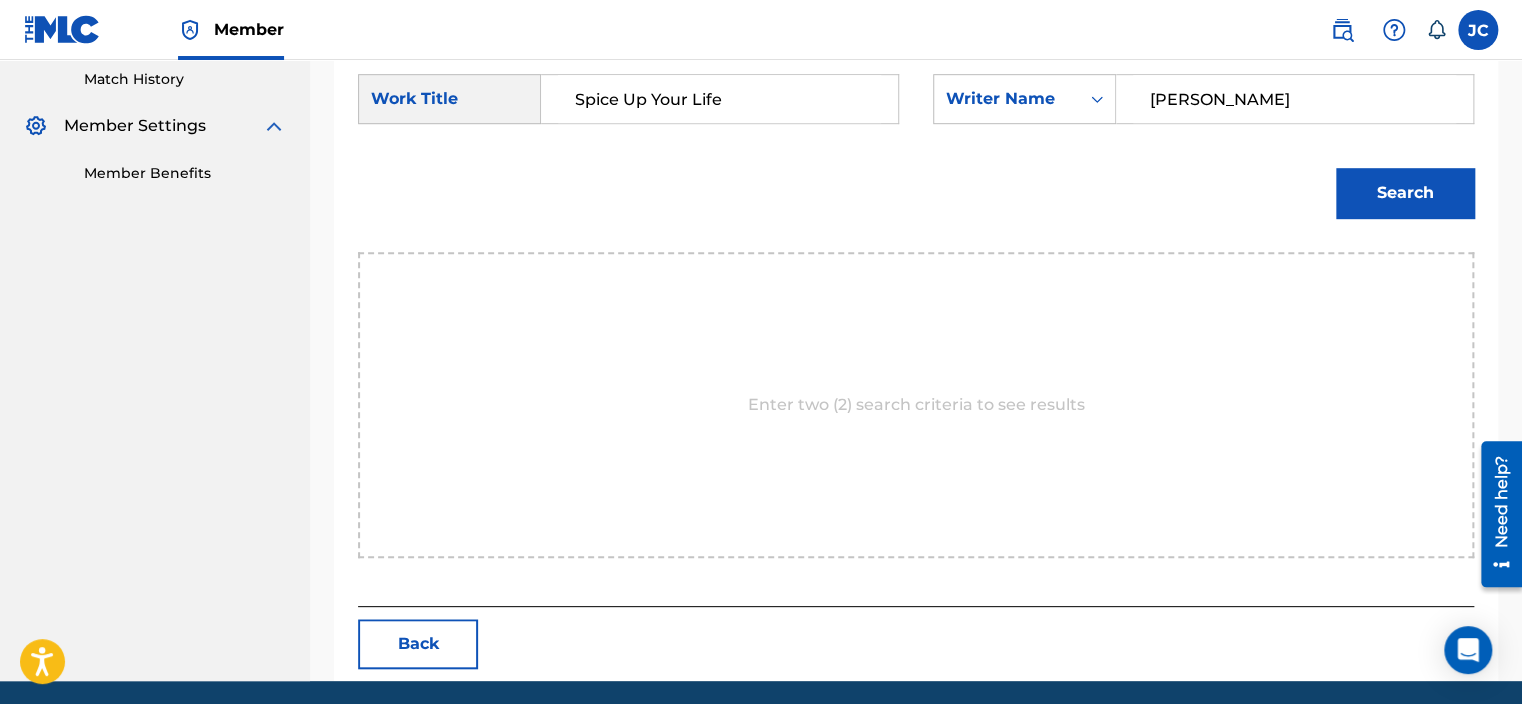 type on "[PERSON_NAME]" 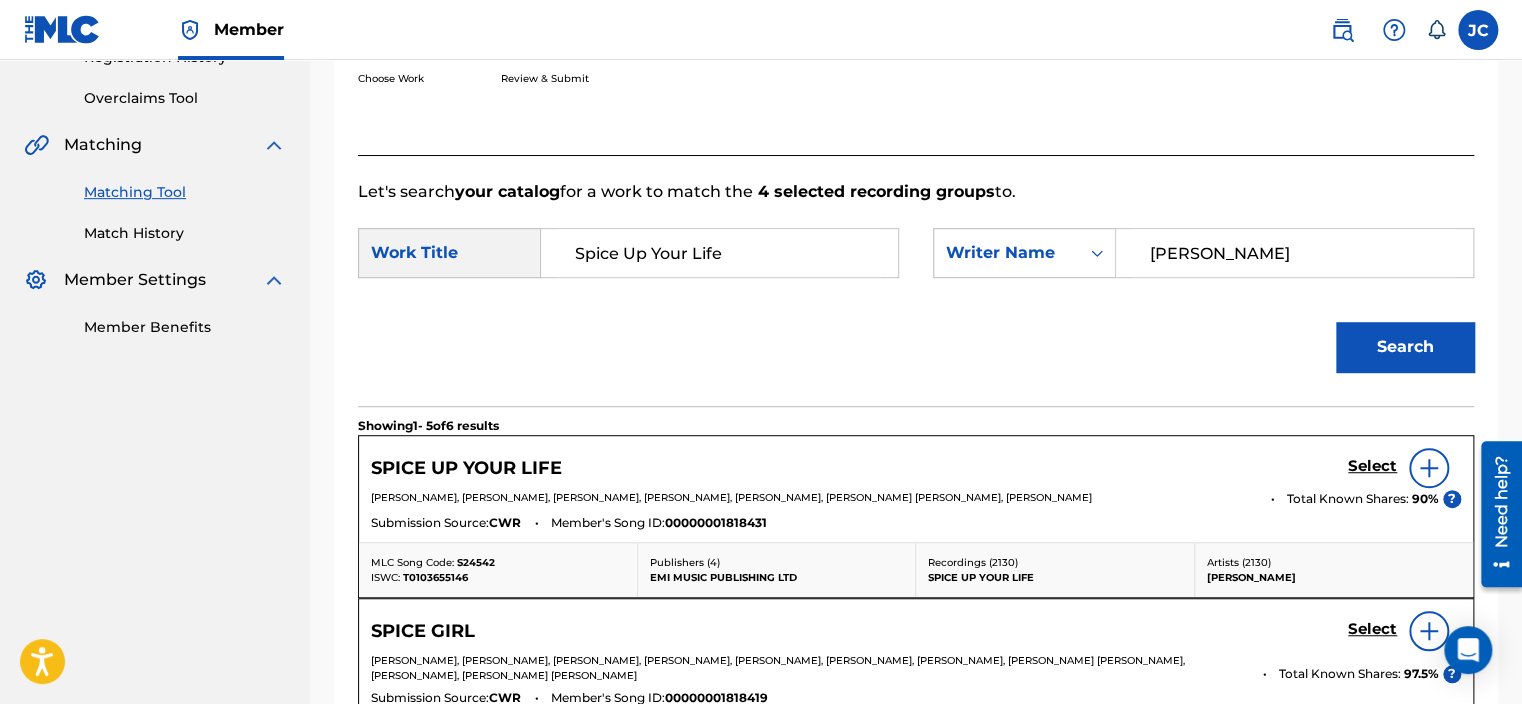 scroll, scrollTop: 555, scrollLeft: 0, axis: vertical 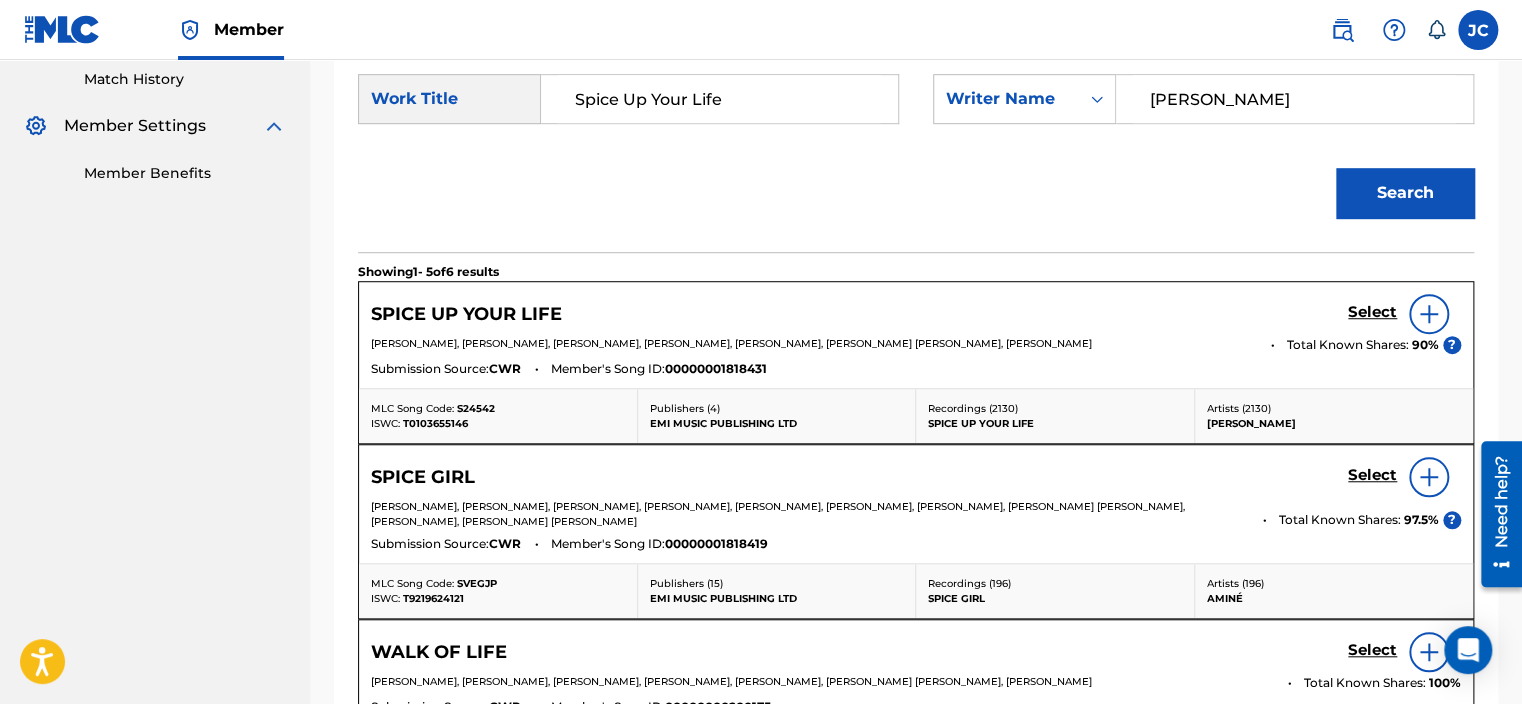 click on "Select" at bounding box center (1372, 312) 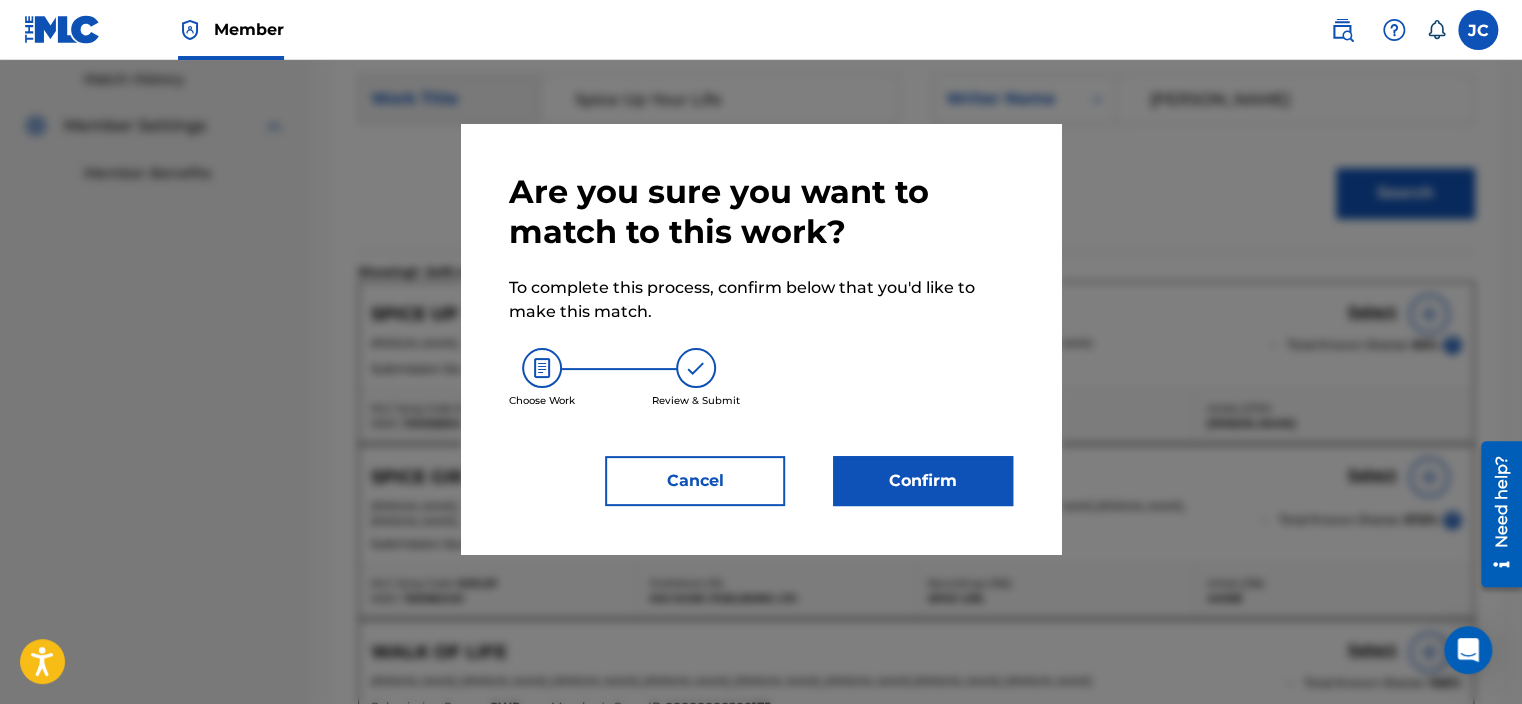 click on "Confirm" at bounding box center (923, 481) 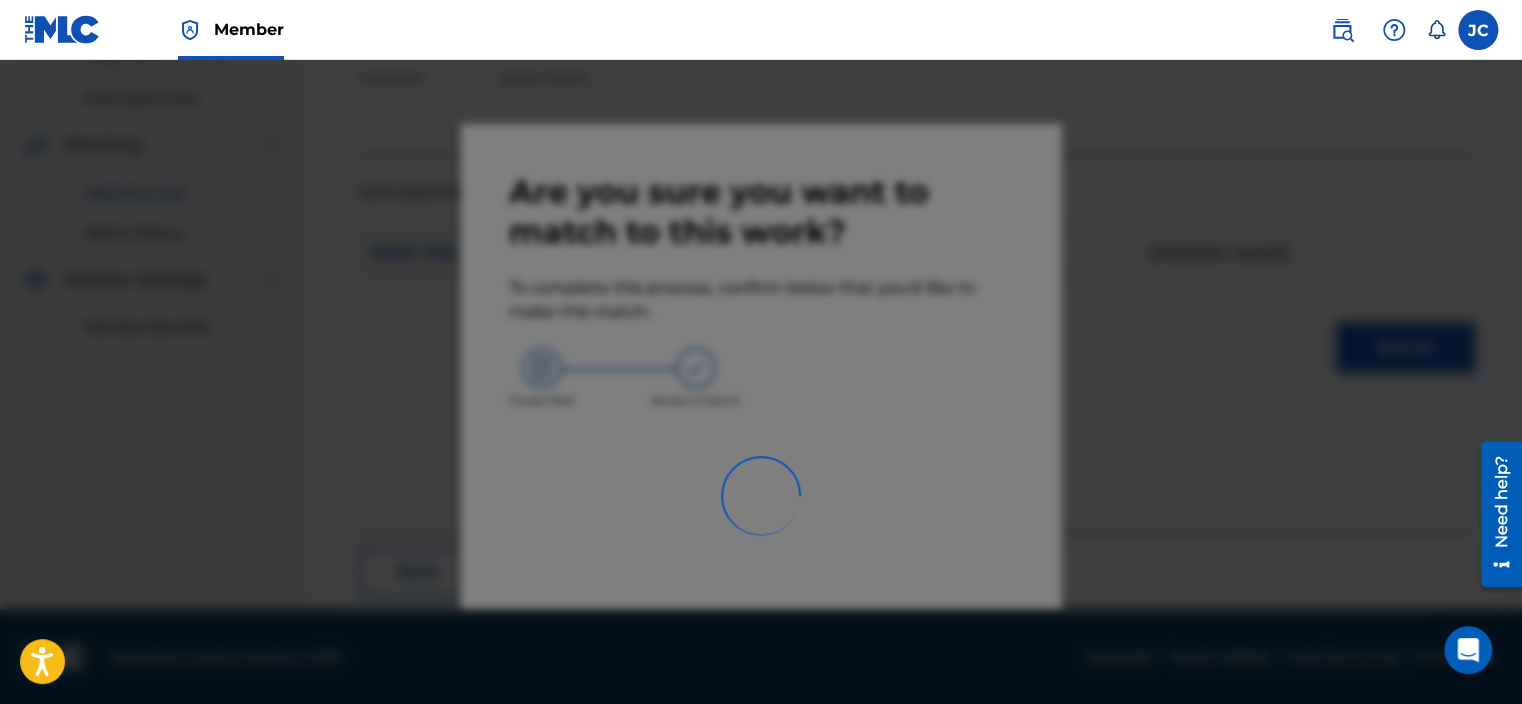 scroll, scrollTop: 155, scrollLeft: 0, axis: vertical 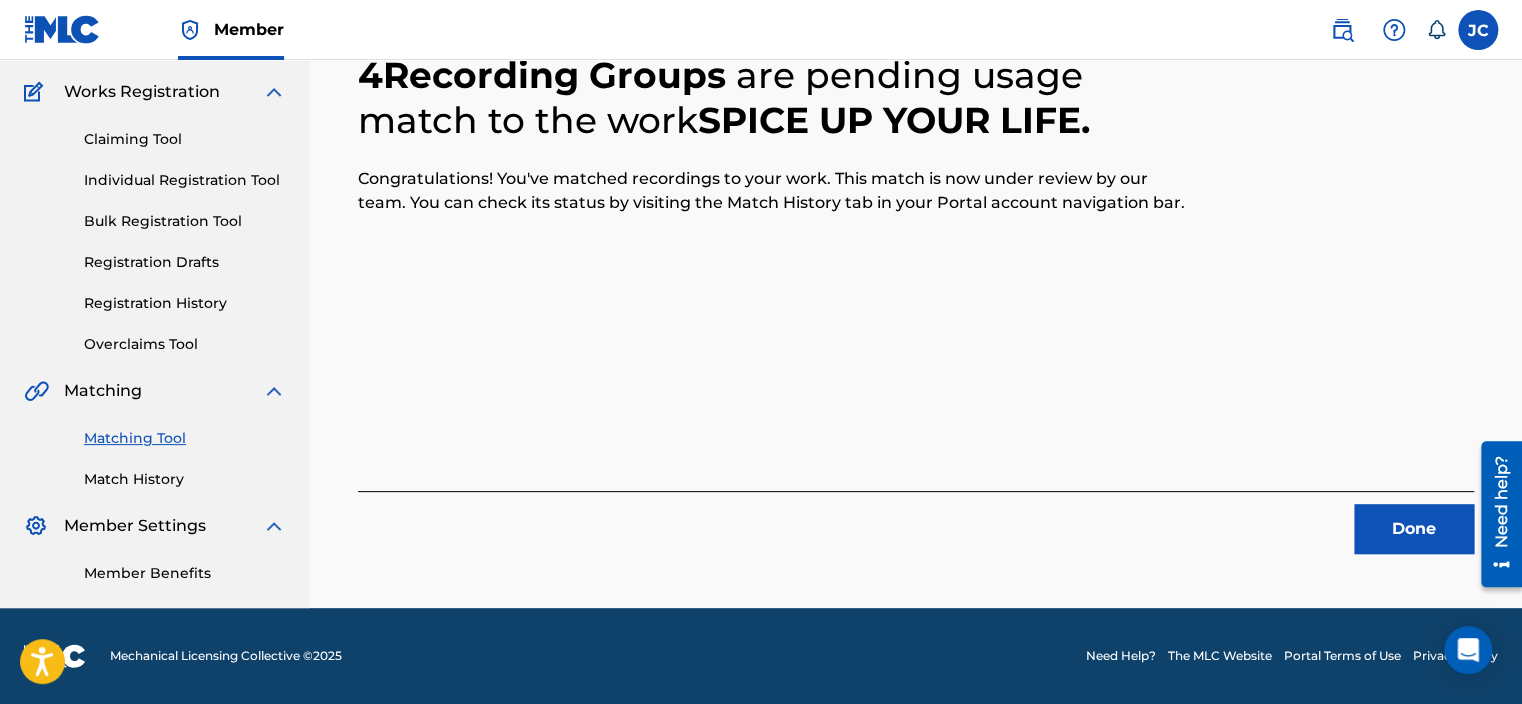 click on "Done" at bounding box center (1414, 529) 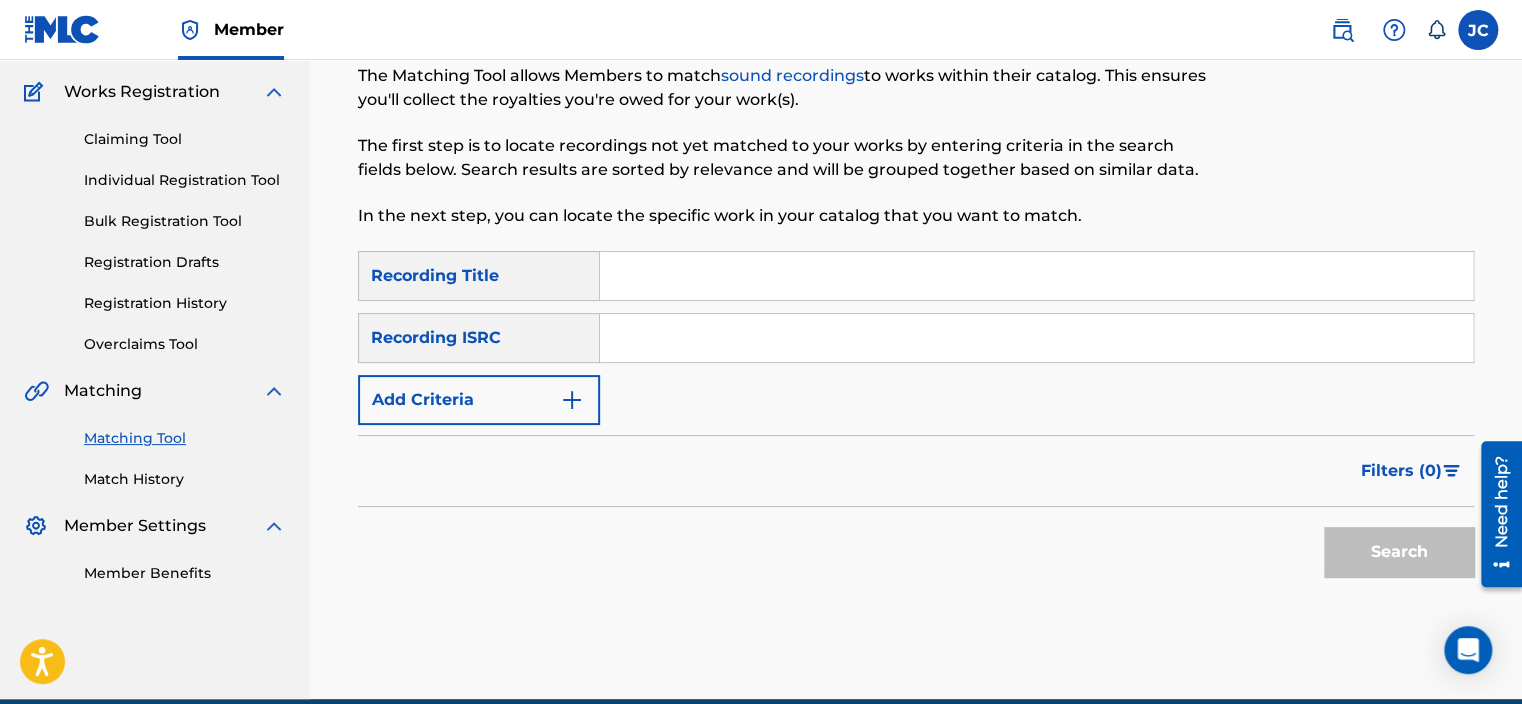 click at bounding box center [1036, 338] 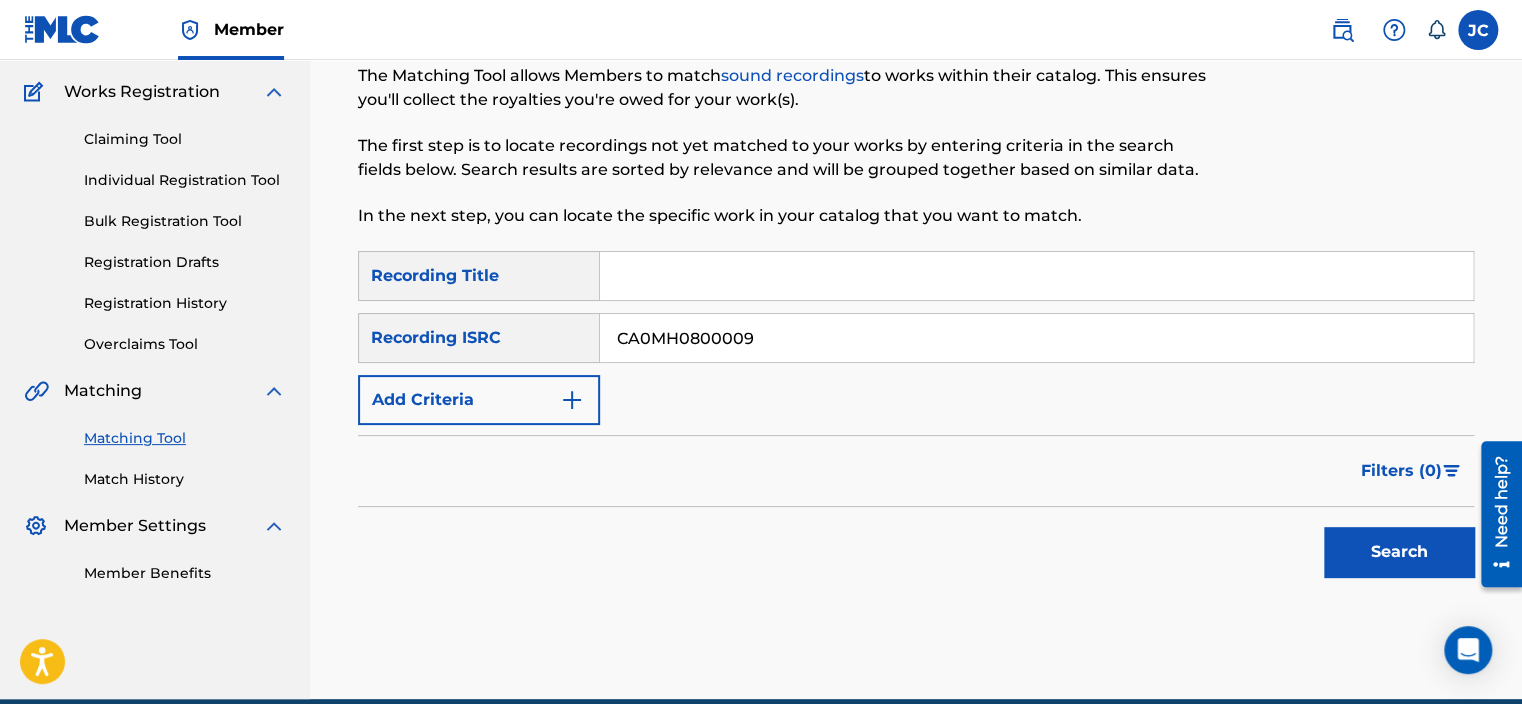 type on "CA0MH0800009" 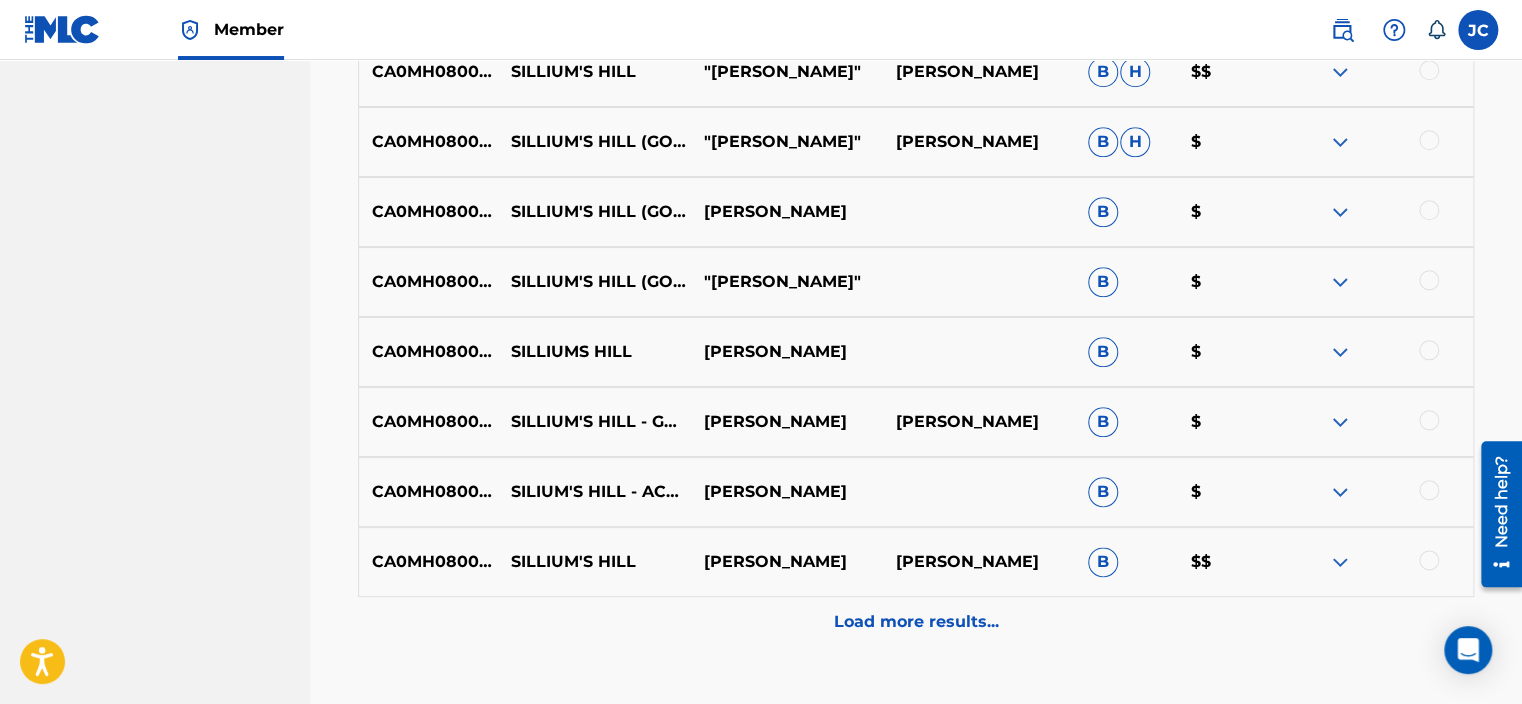scroll, scrollTop: 1061, scrollLeft: 0, axis: vertical 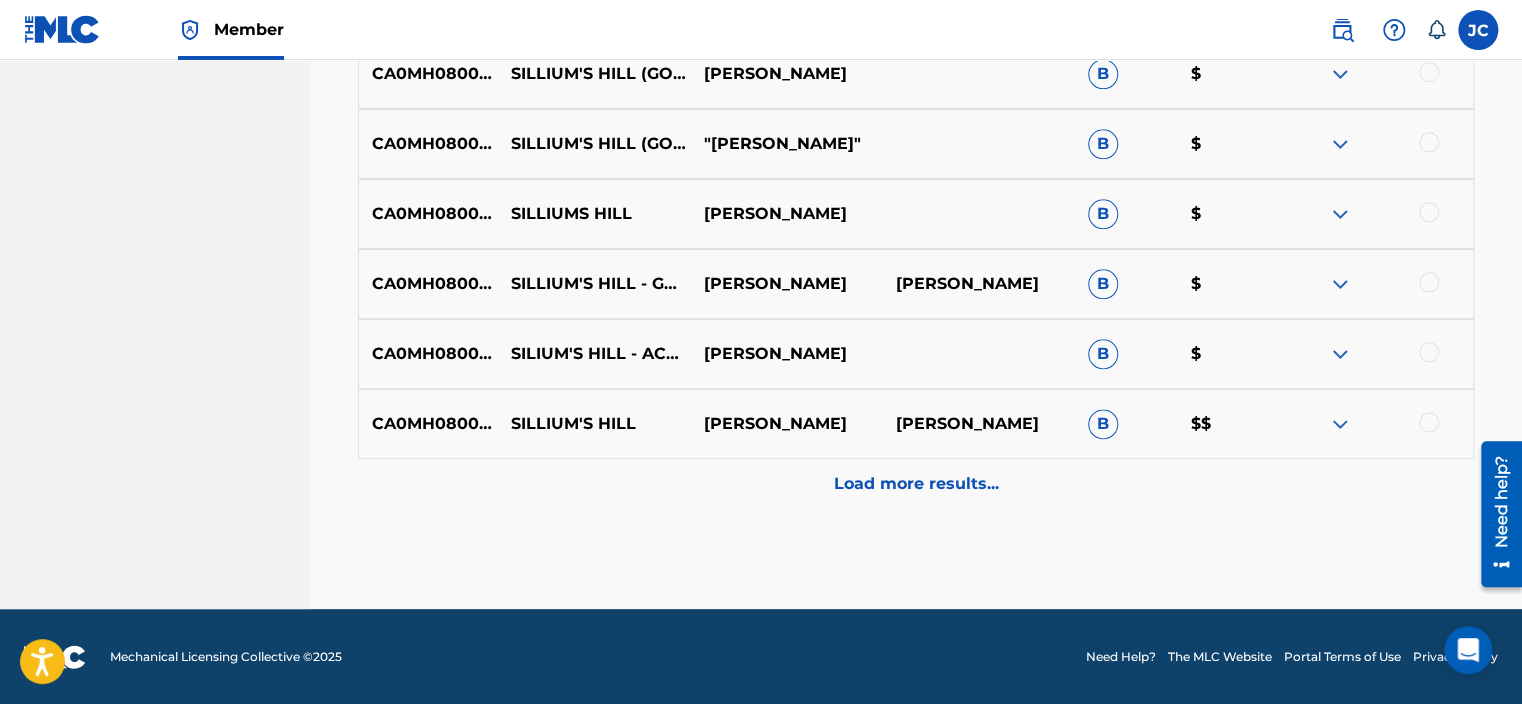 click on "Load more results..." at bounding box center [916, 484] 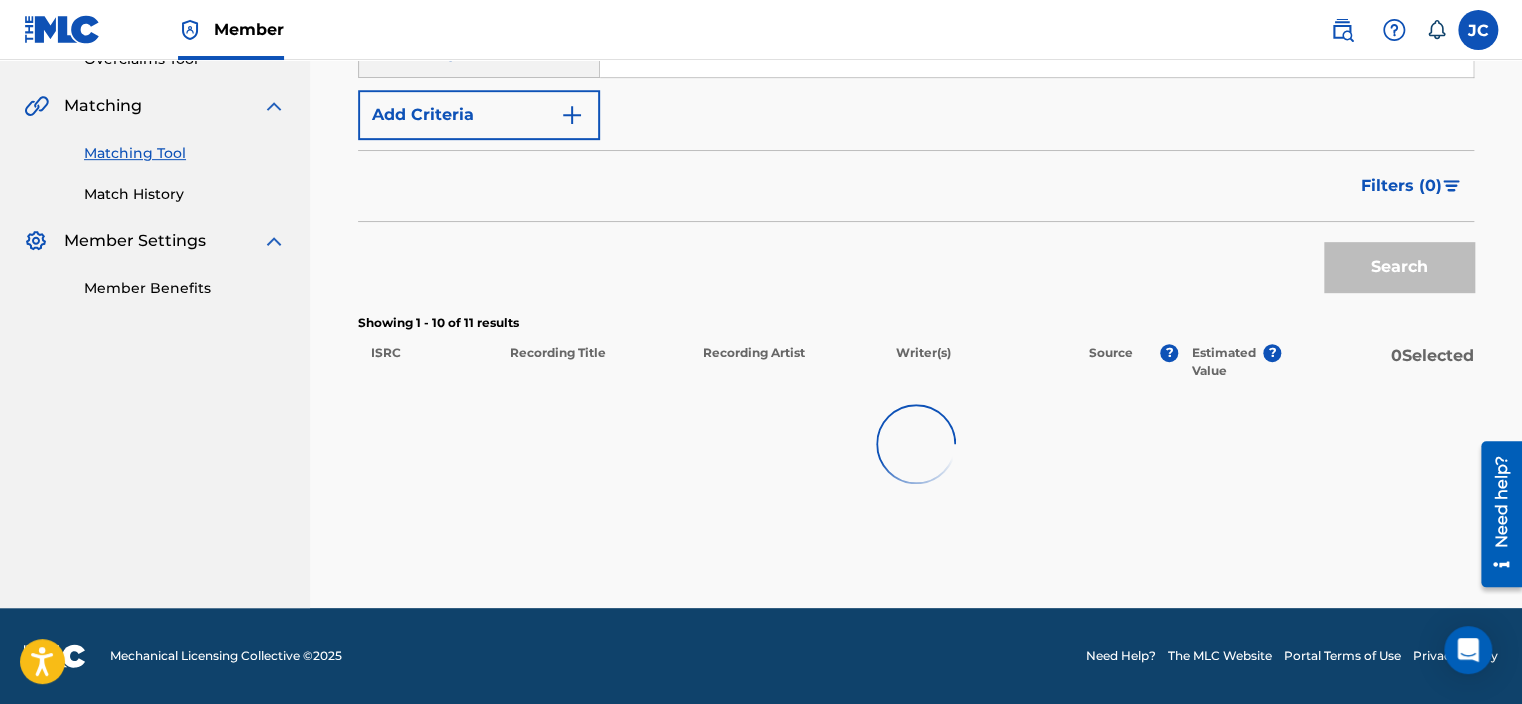 scroll, scrollTop: 1061, scrollLeft: 0, axis: vertical 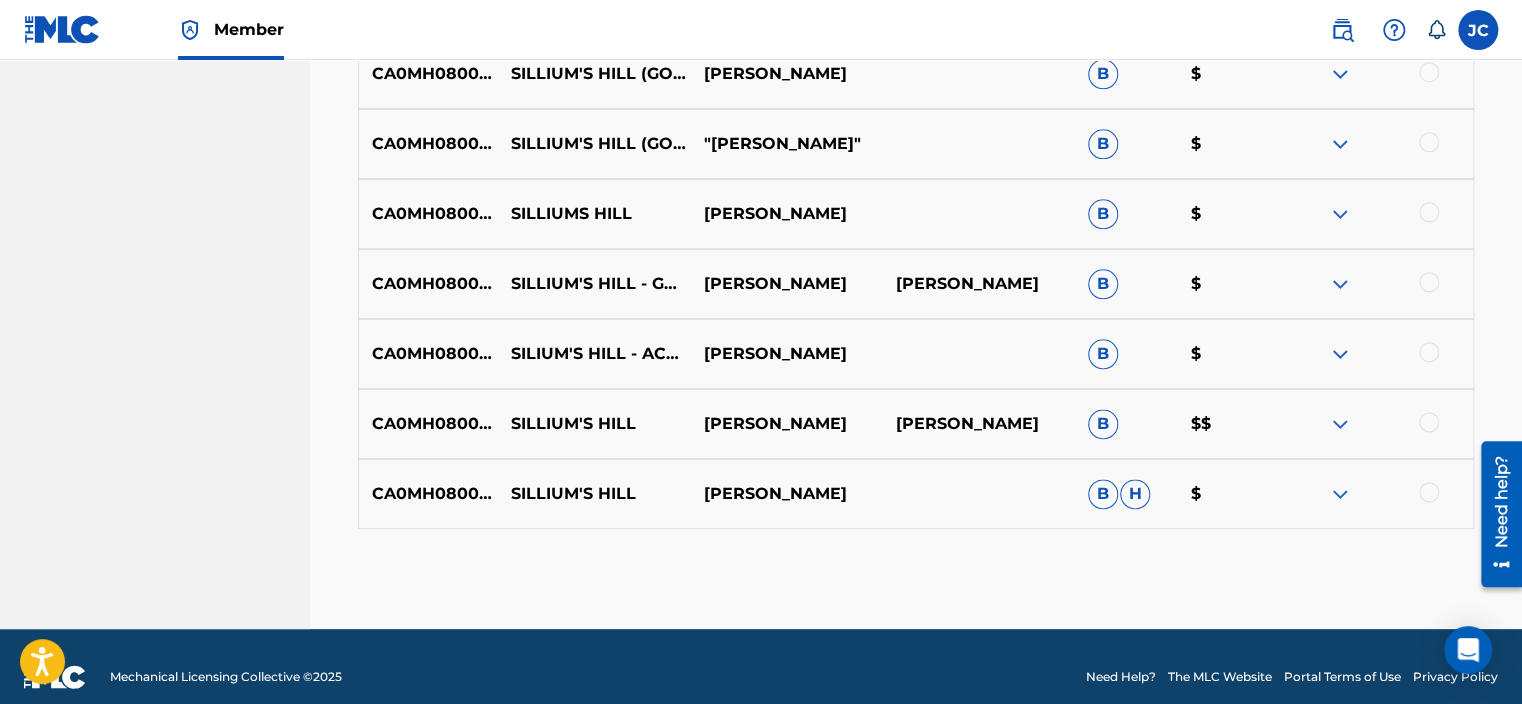 click at bounding box center [1429, 492] 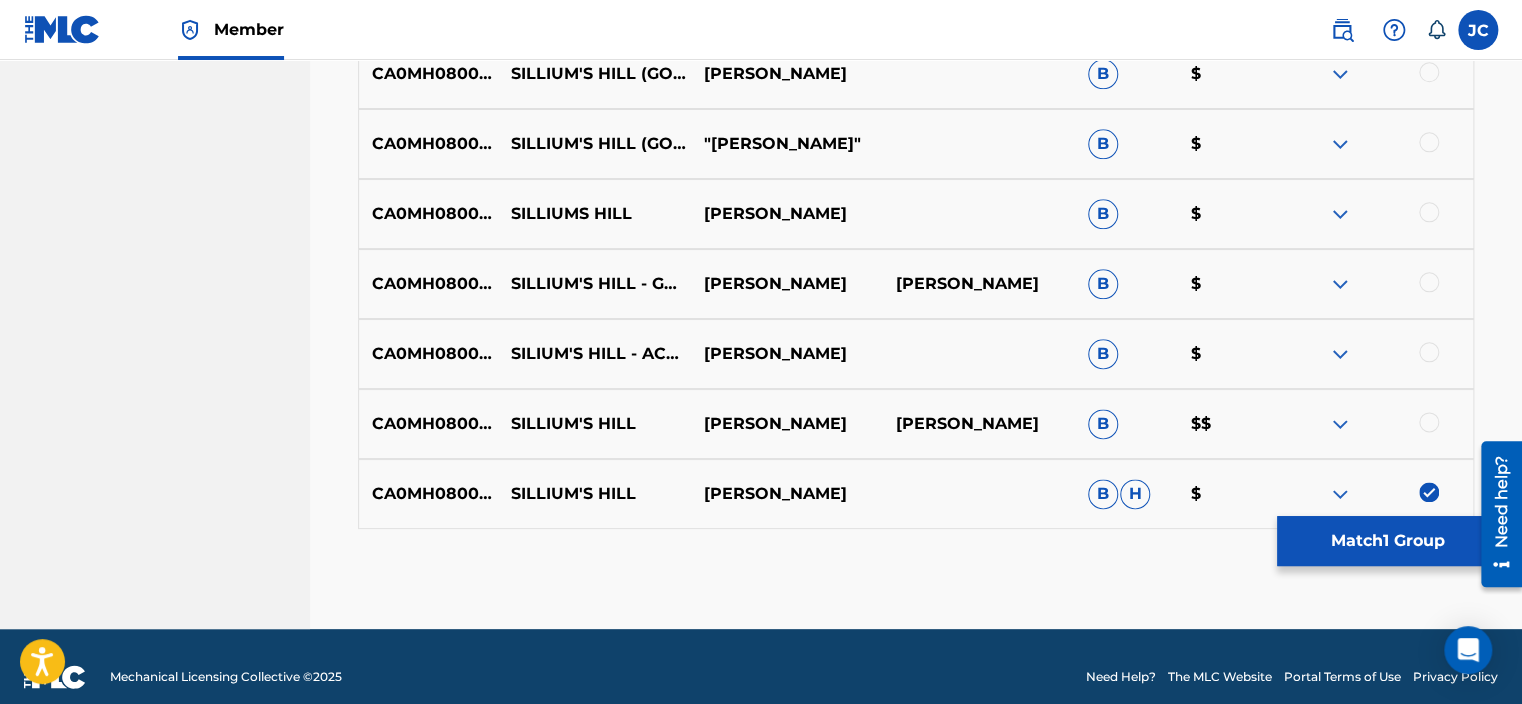 click at bounding box center (1429, 422) 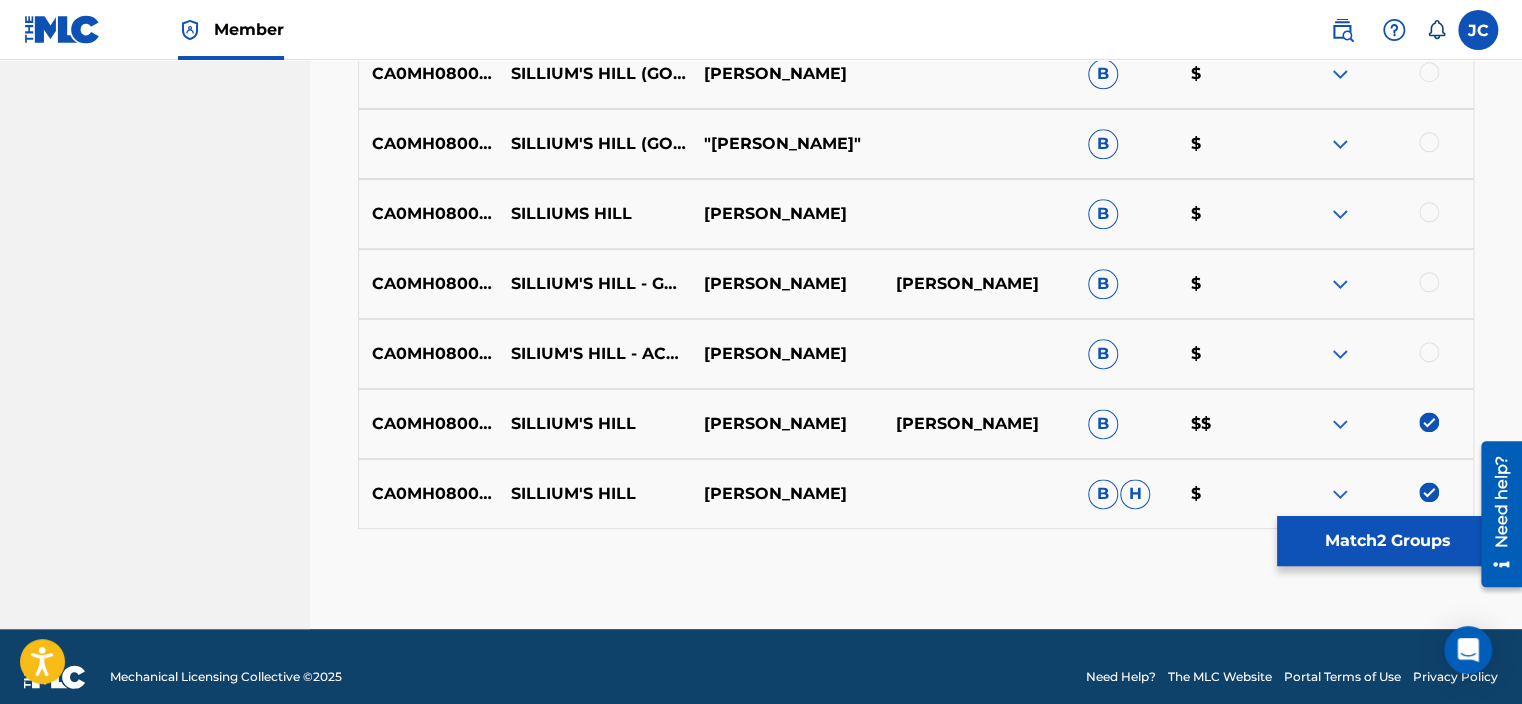 click at bounding box center [1429, 352] 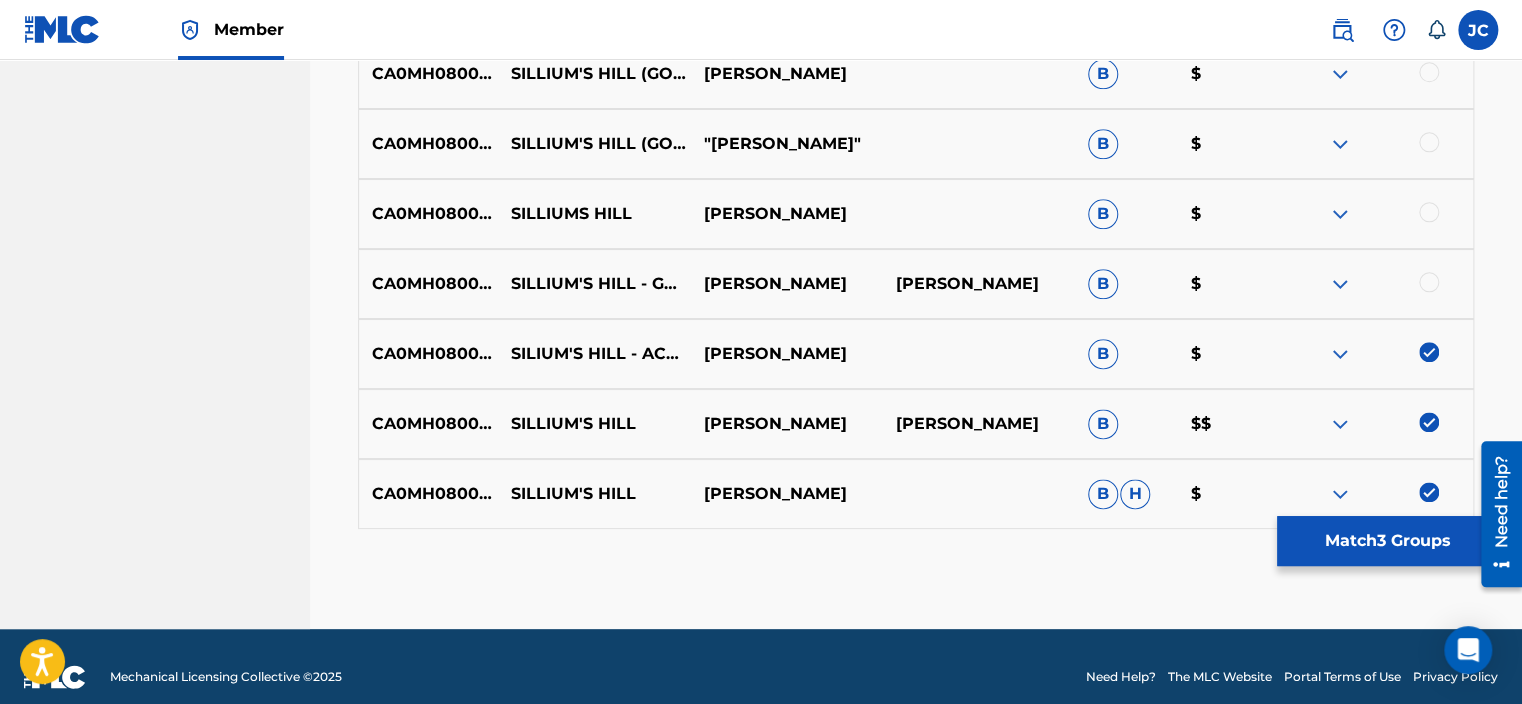 click at bounding box center (1429, 282) 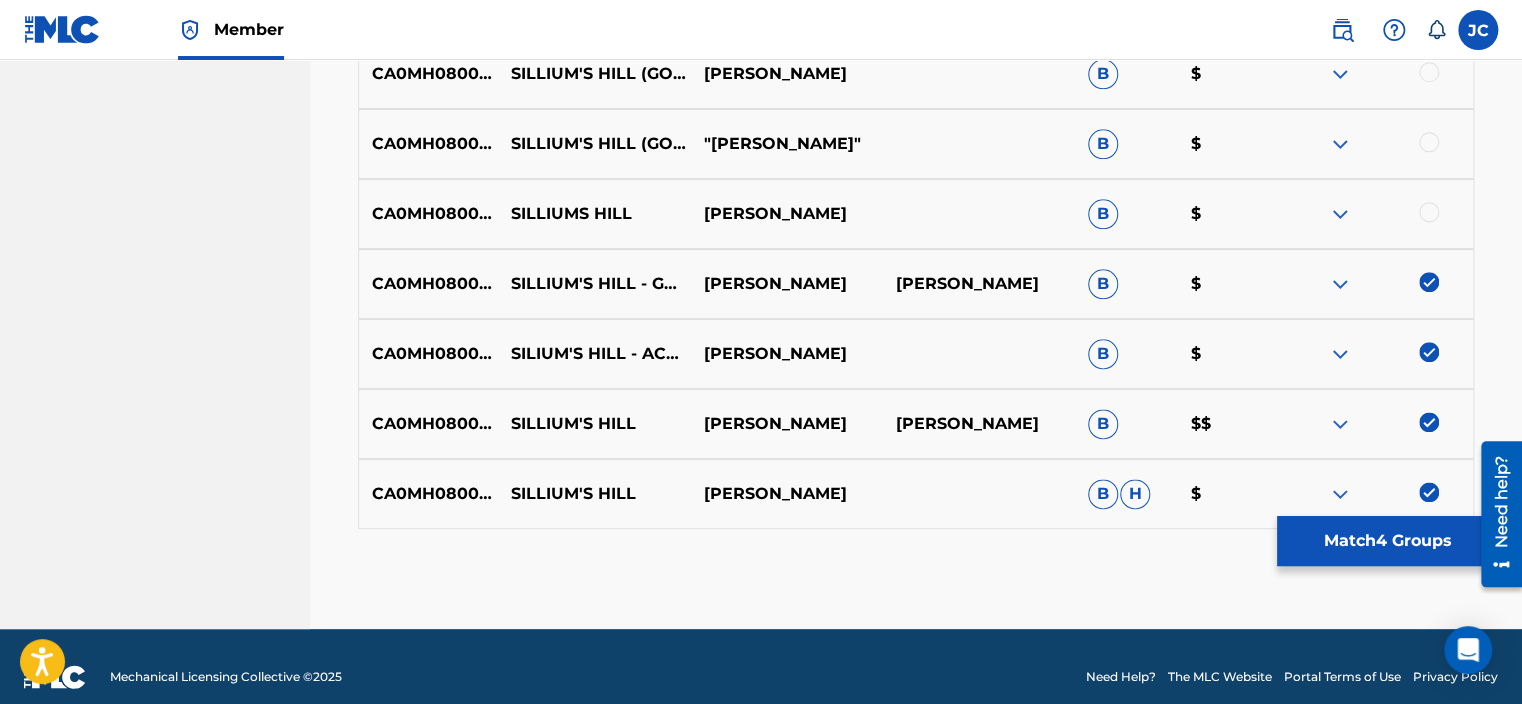 click at bounding box center [1429, 212] 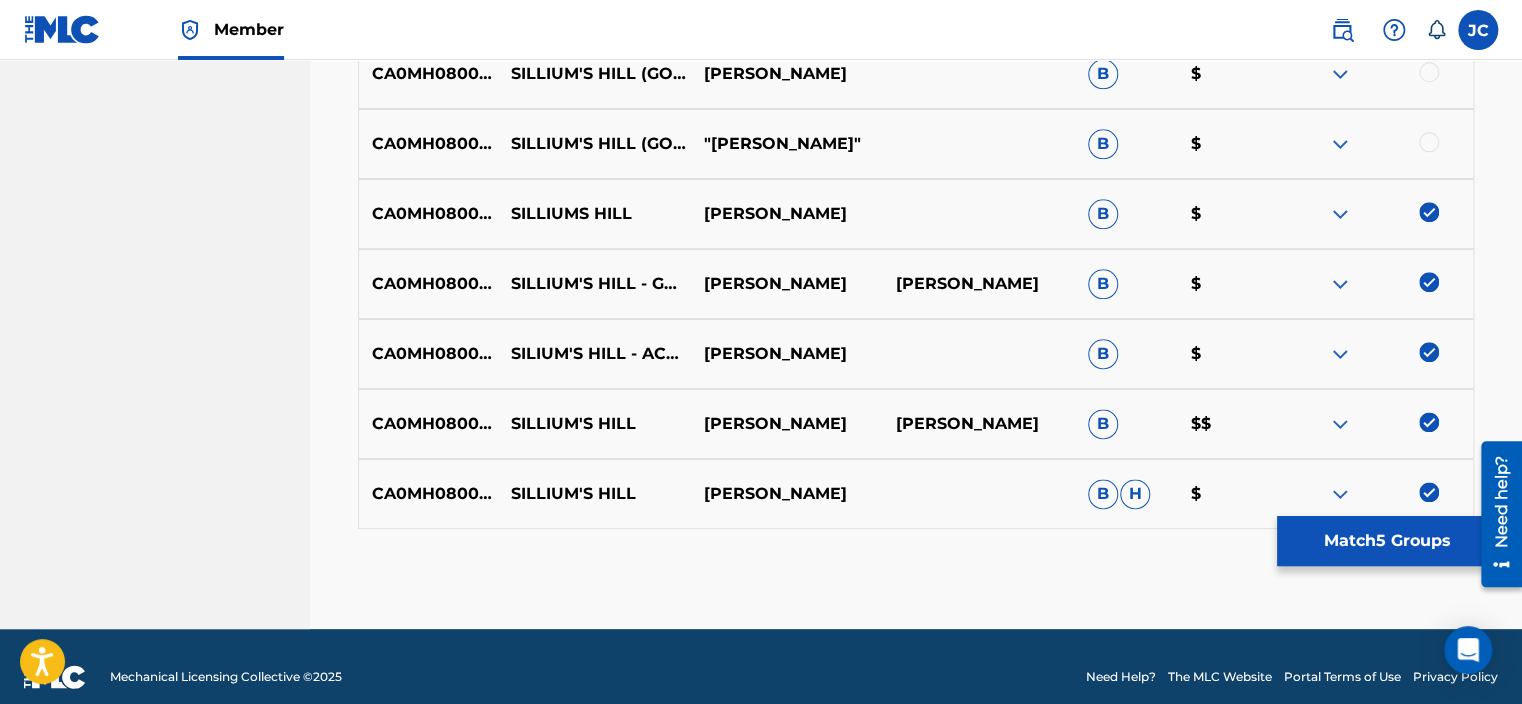 click at bounding box center [1429, 142] 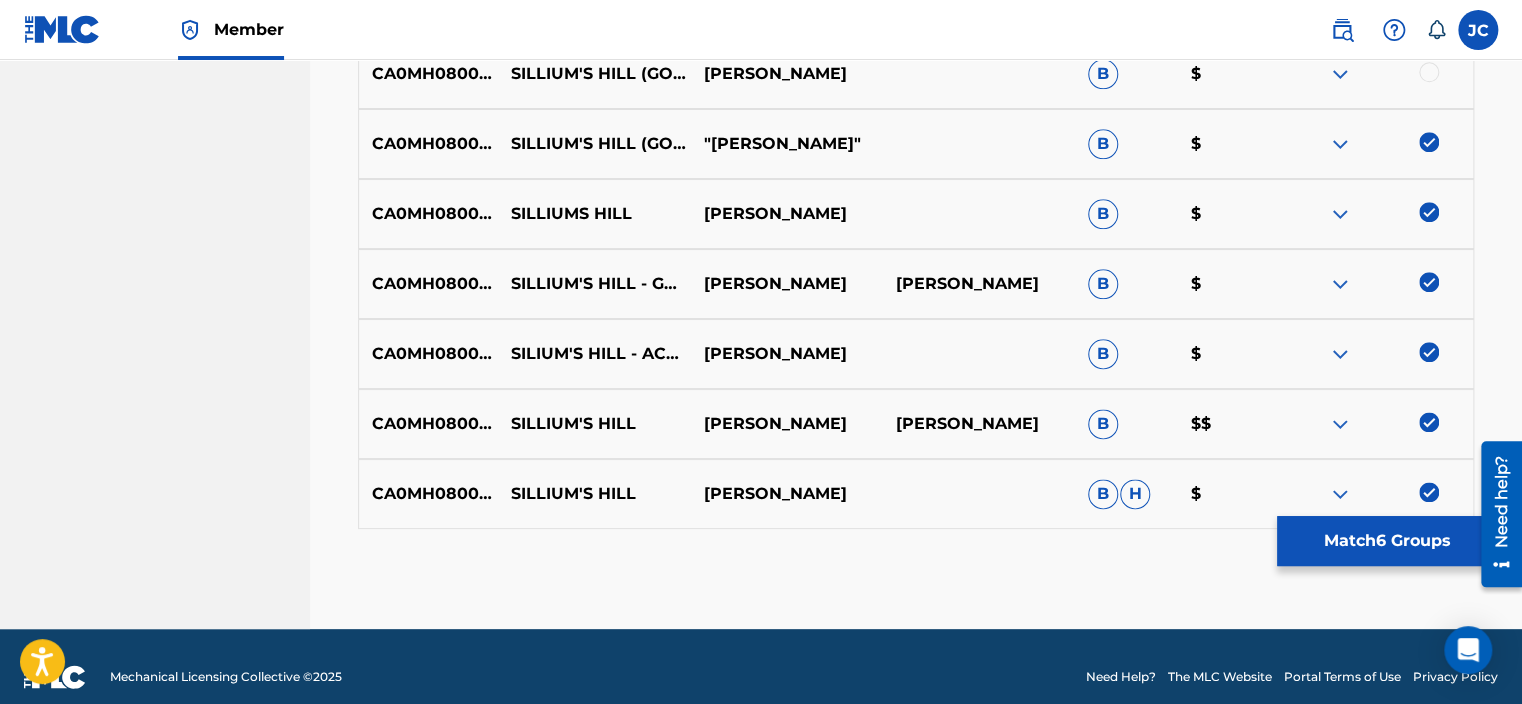 click at bounding box center (1429, 72) 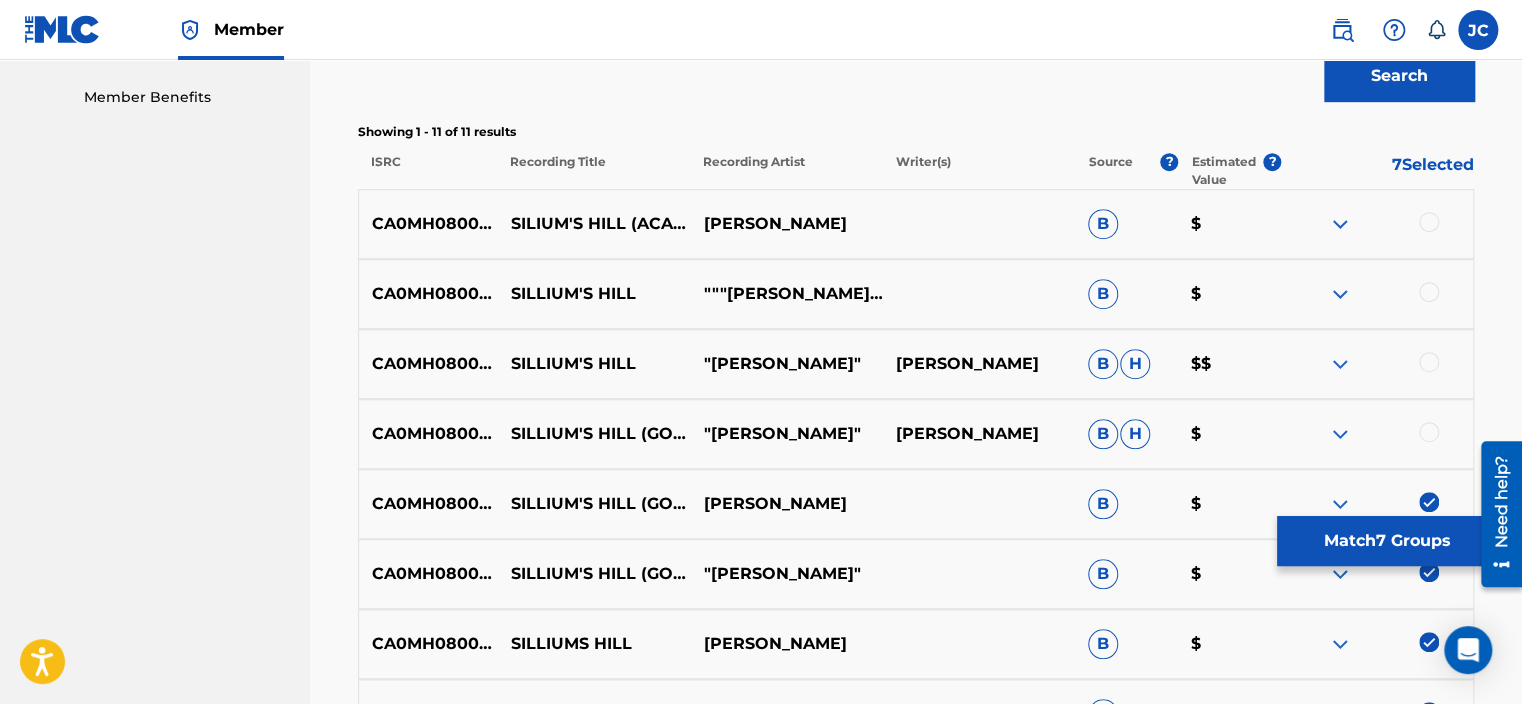 scroll, scrollTop: 636, scrollLeft: 0, axis: vertical 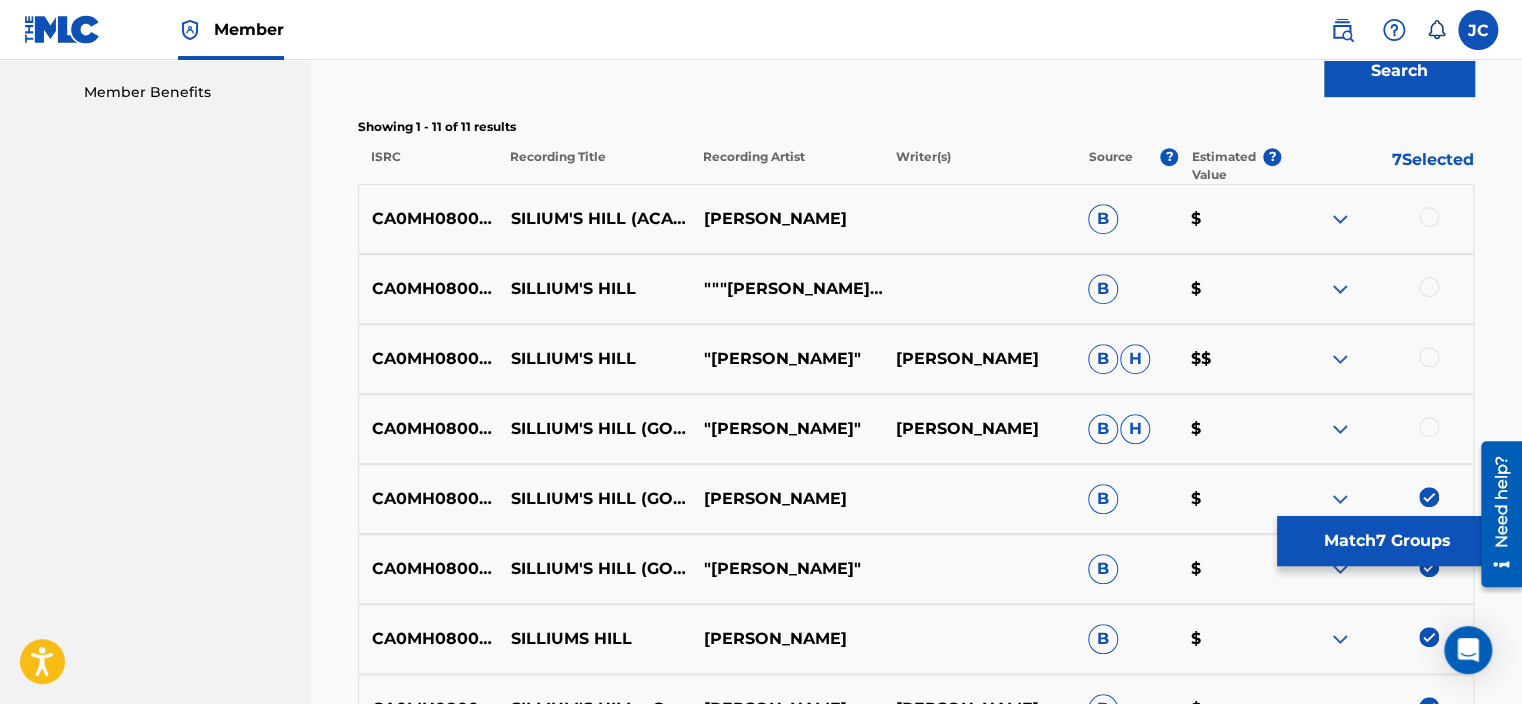 click at bounding box center [1429, 427] 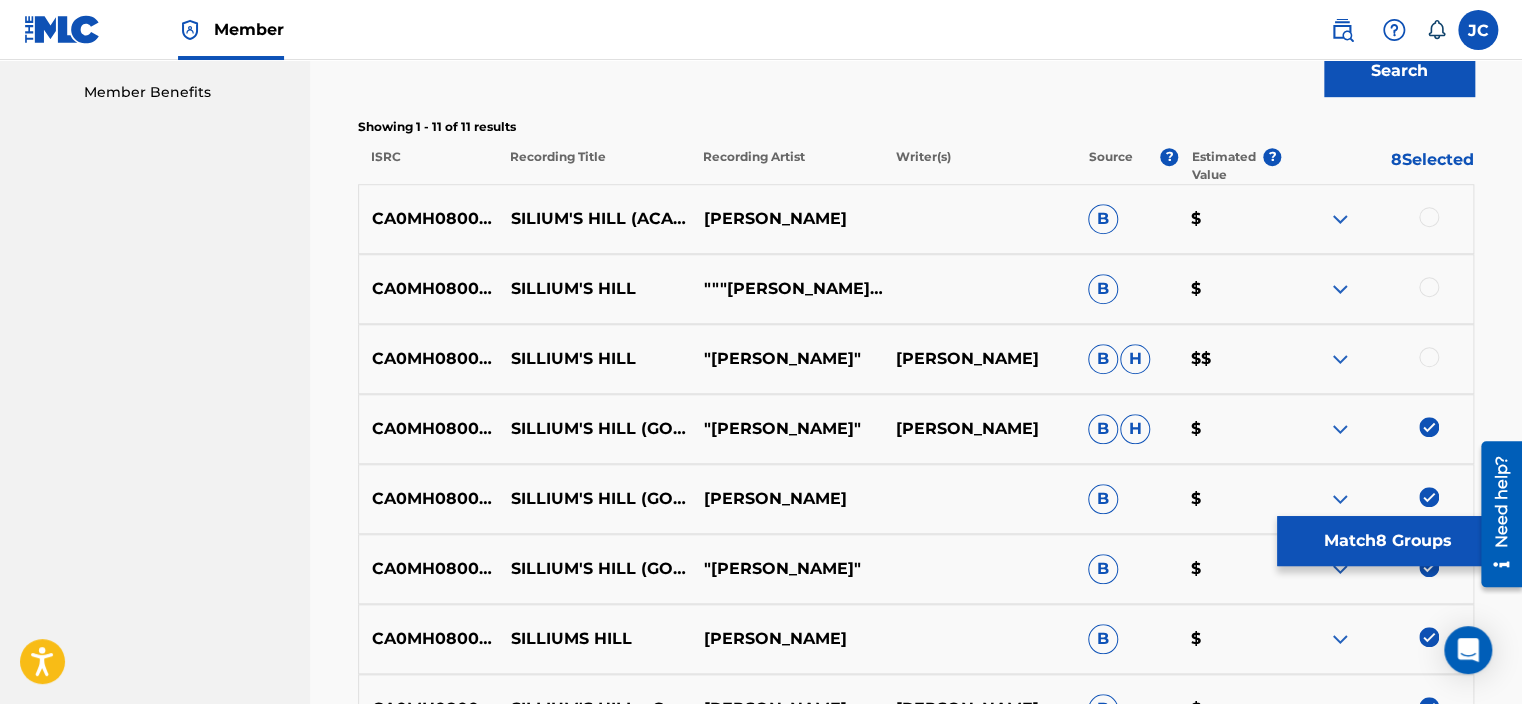 click at bounding box center [1429, 357] 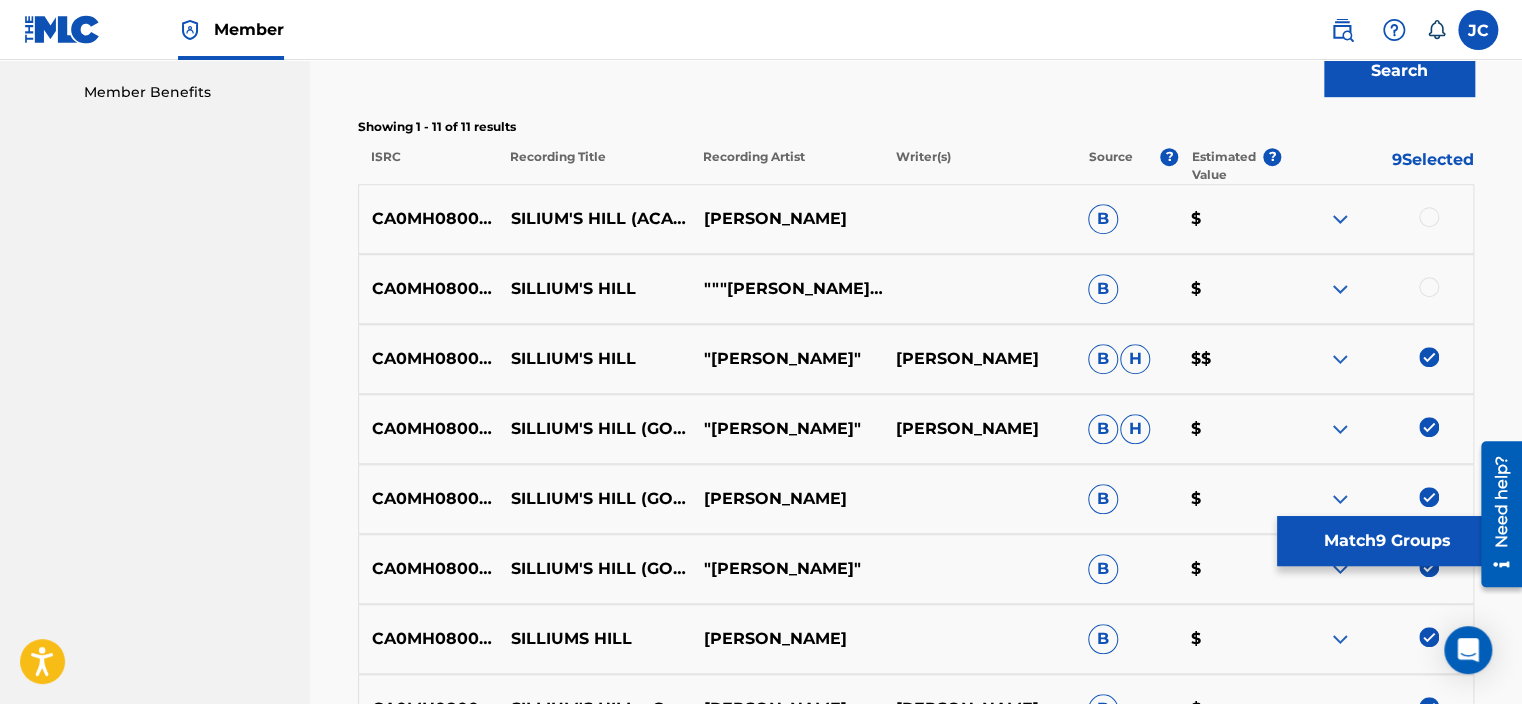 click at bounding box center [1429, 287] 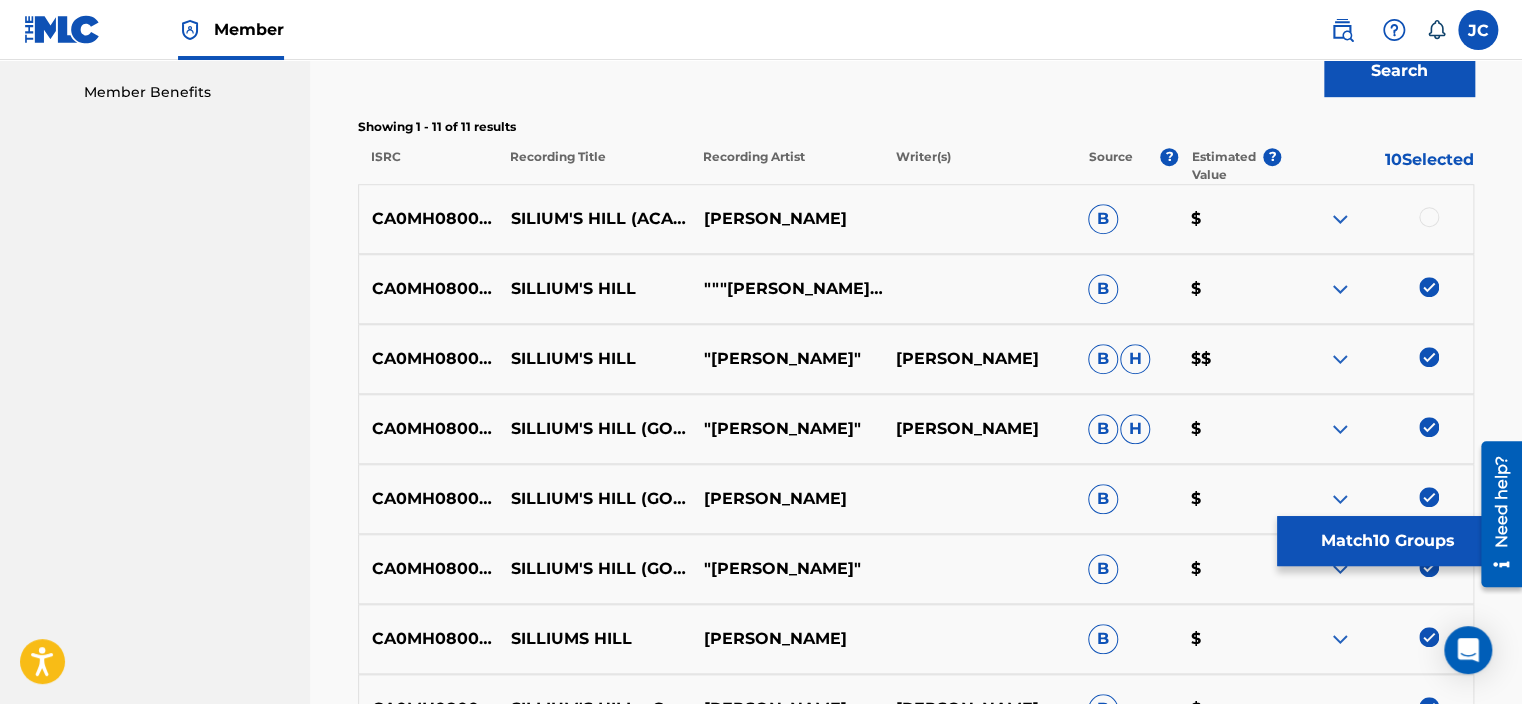 click at bounding box center [1429, 217] 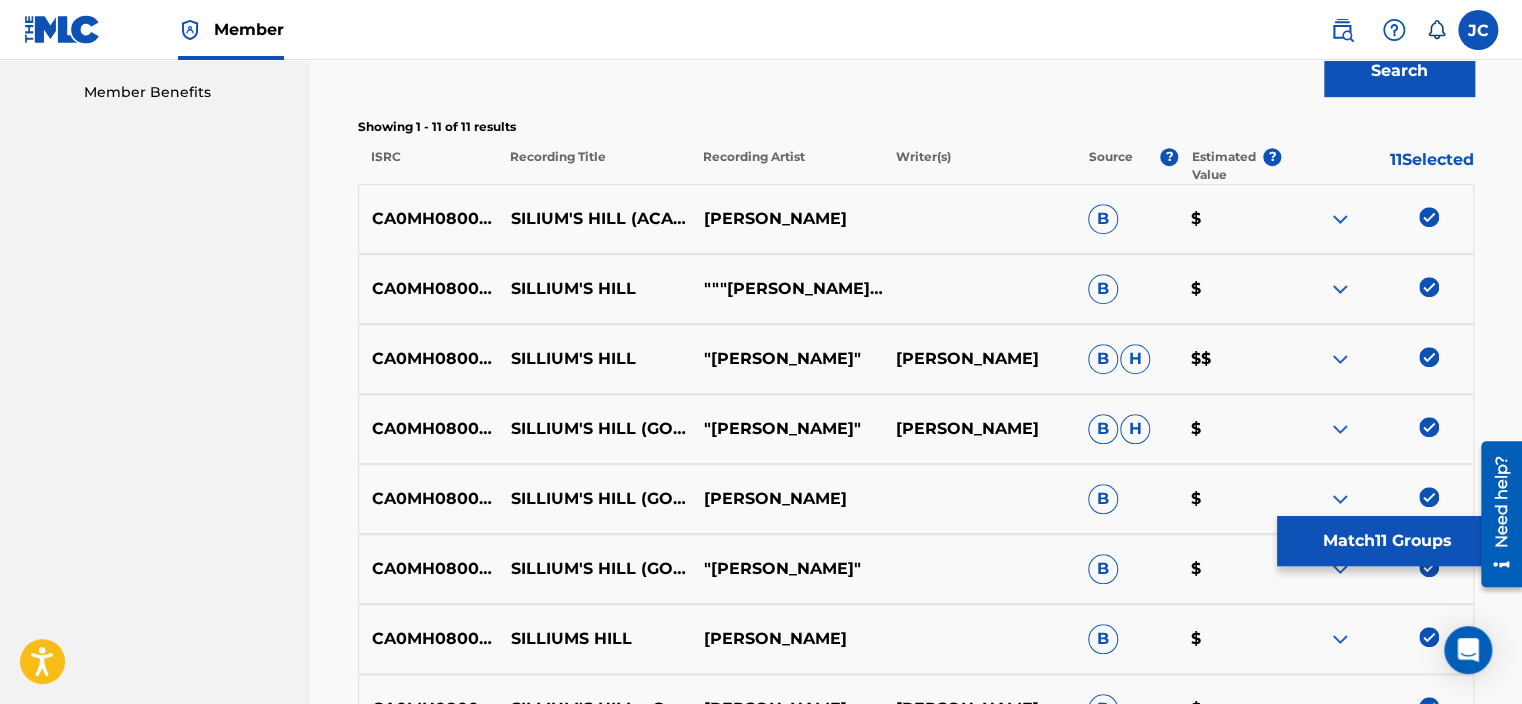click on "Match  11 Groups" at bounding box center [1387, 541] 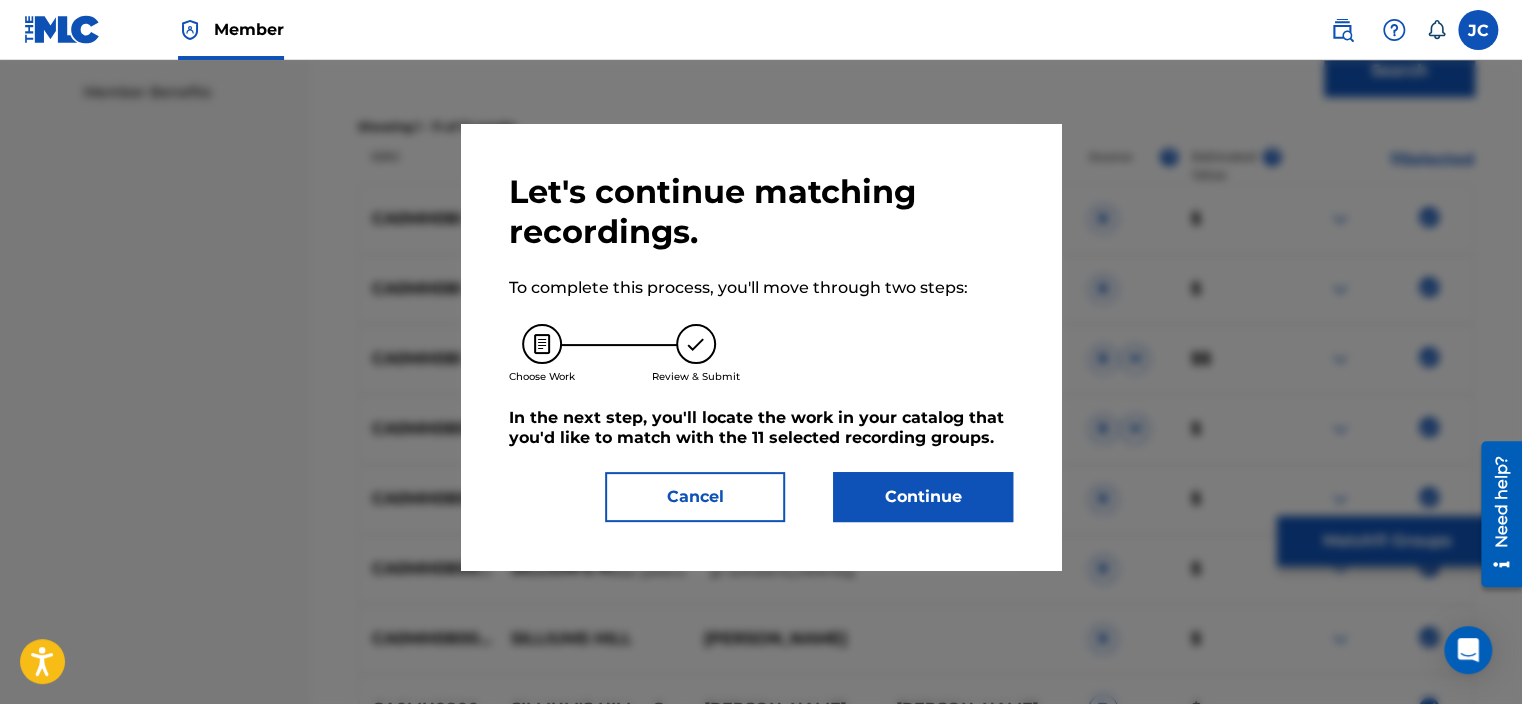 click on "Continue" at bounding box center [923, 497] 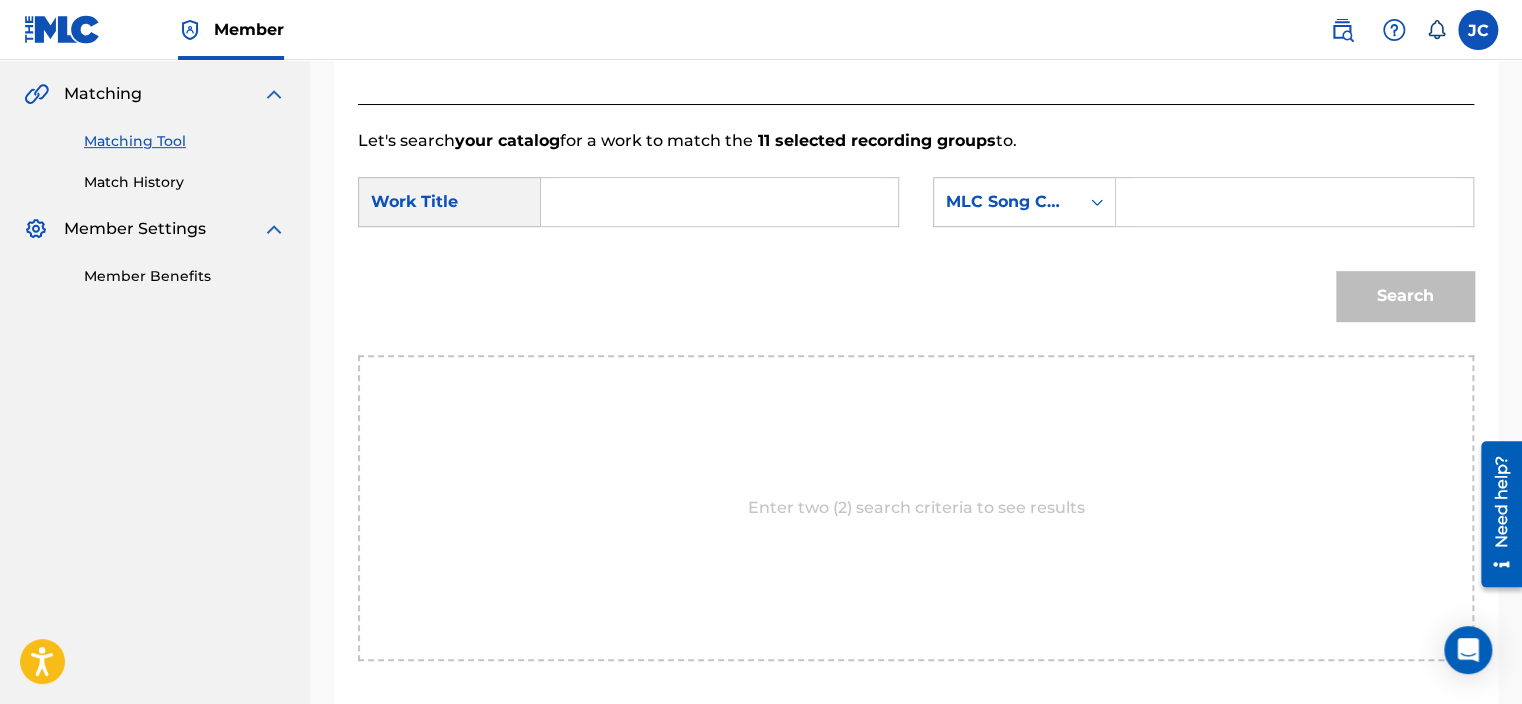 scroll, scrollTop: 392, scrollLeft: 0, axis: vertical 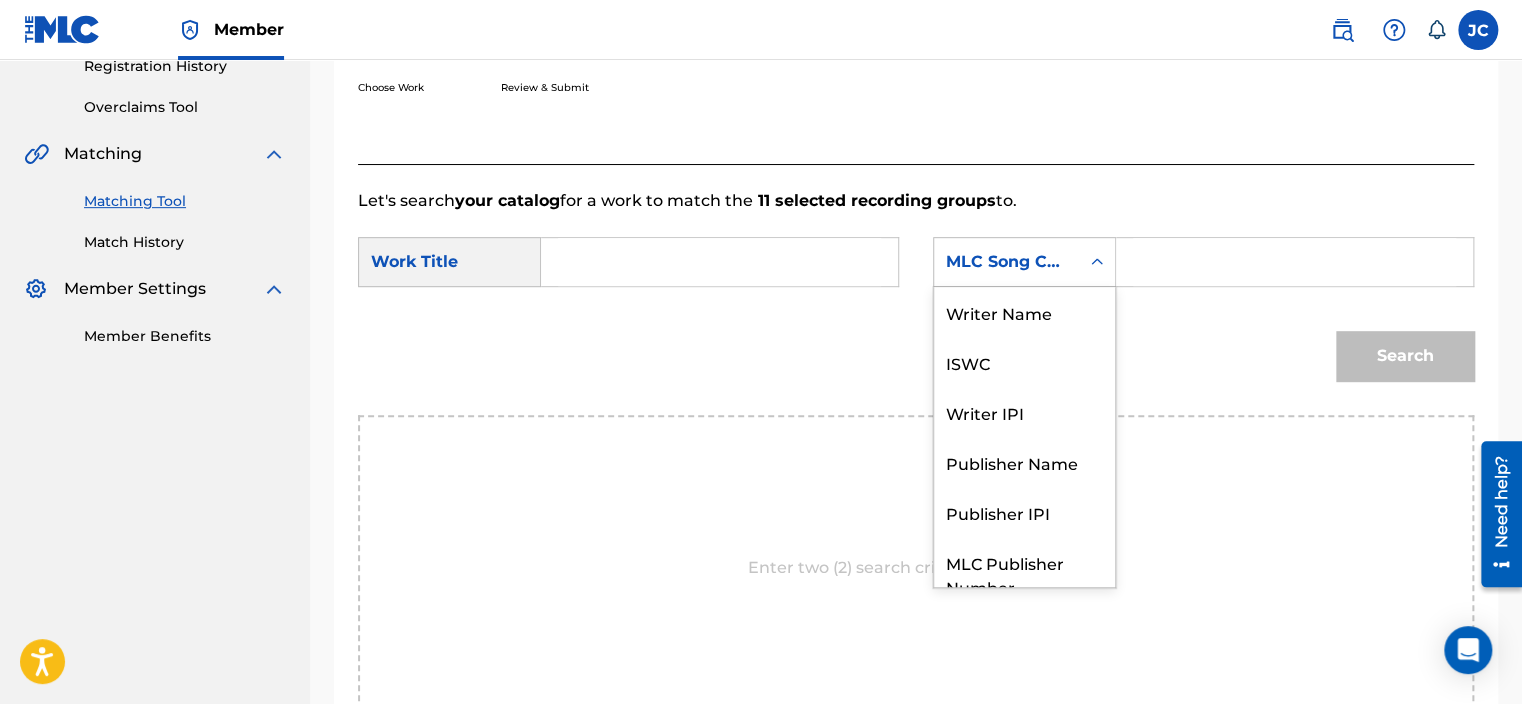 click on "MLC Song Code" at bounding box center (1006, 262) 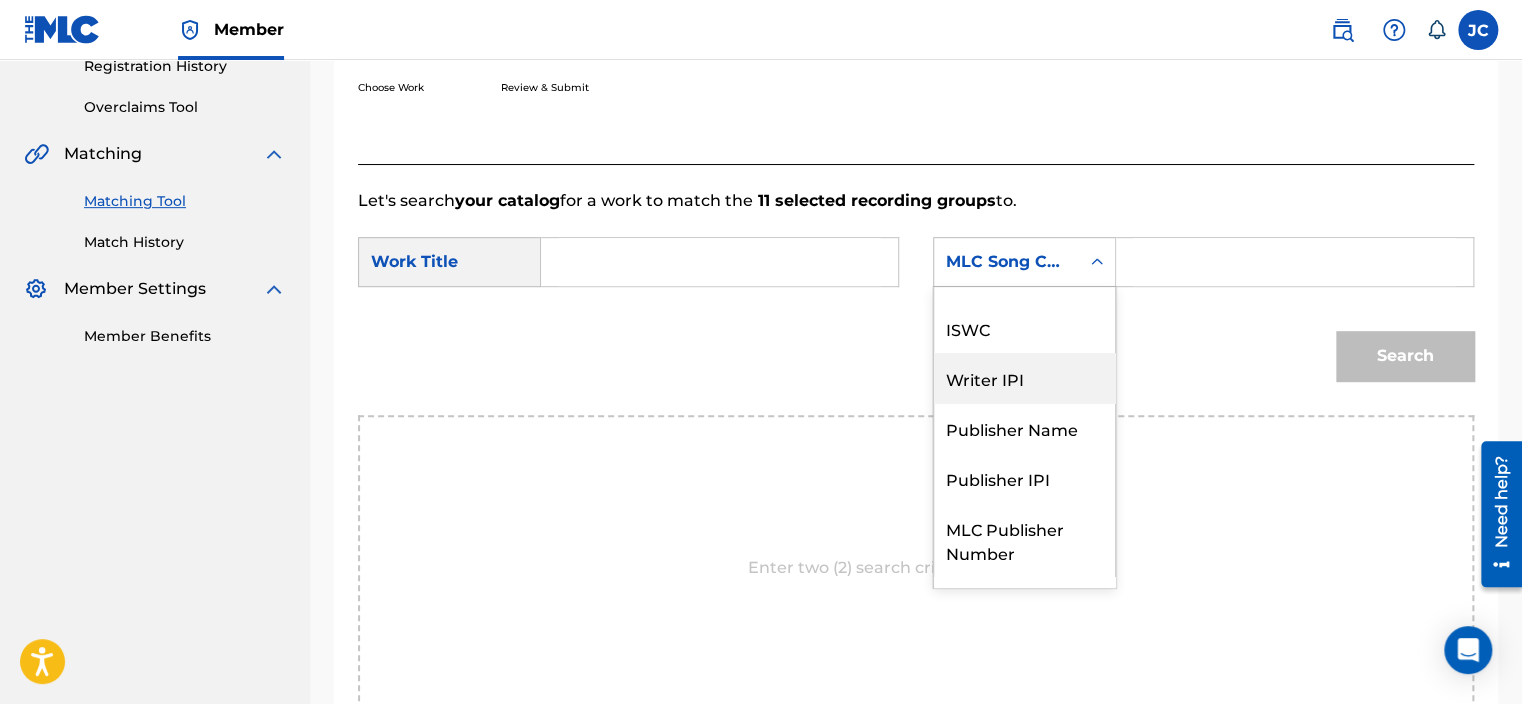 scroll, scrollTop: 0, scrollLeft: 0, axis: both 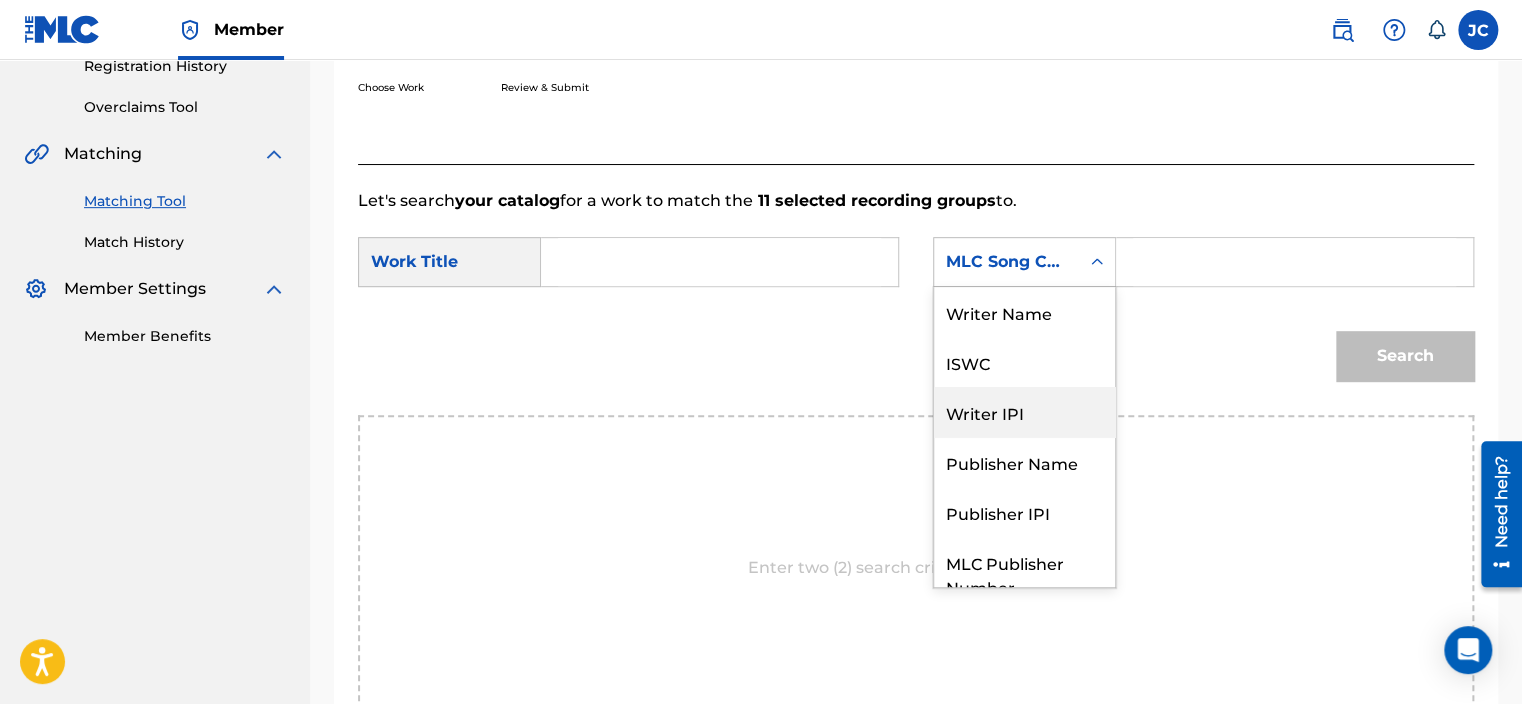 click on "Writer Name" at bounding box center (1024, 312) 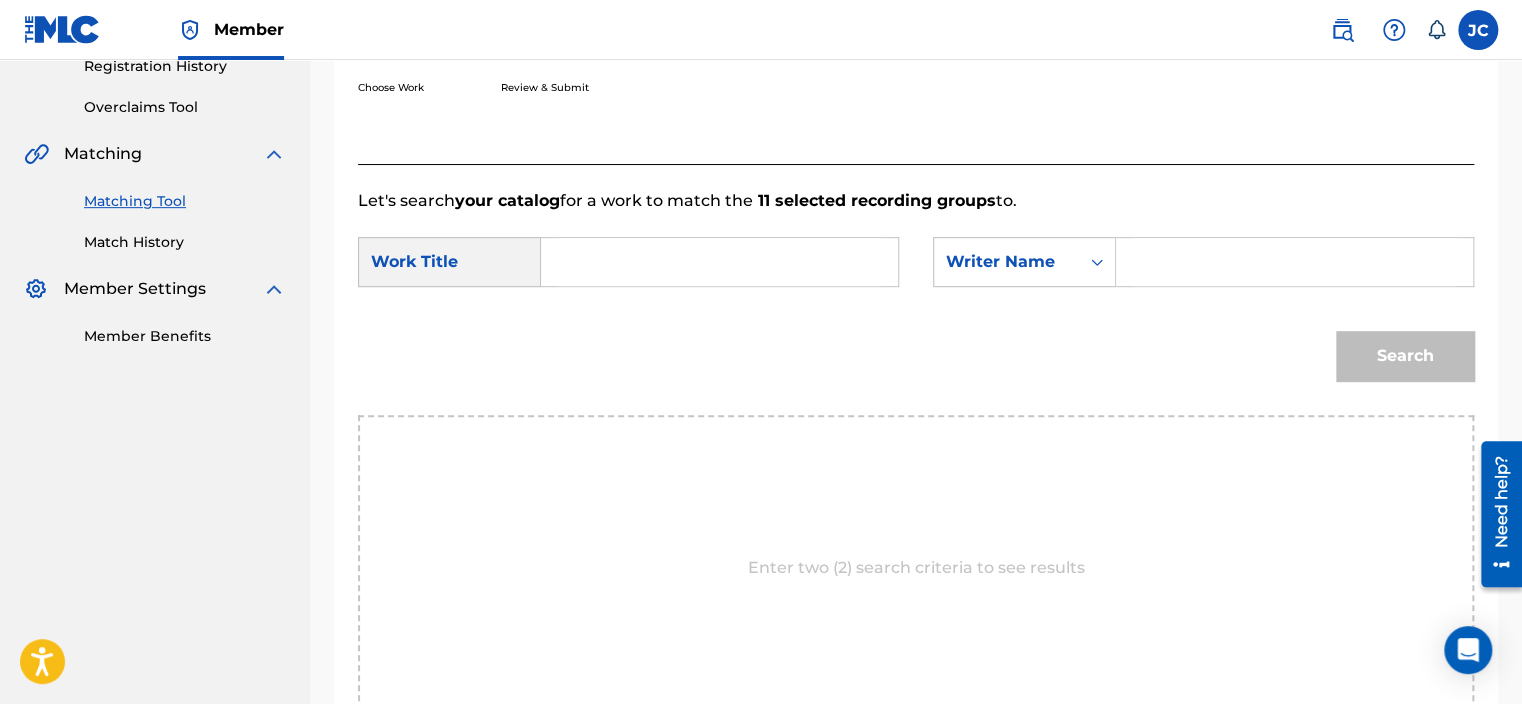 click at bounding box center [719, 262] 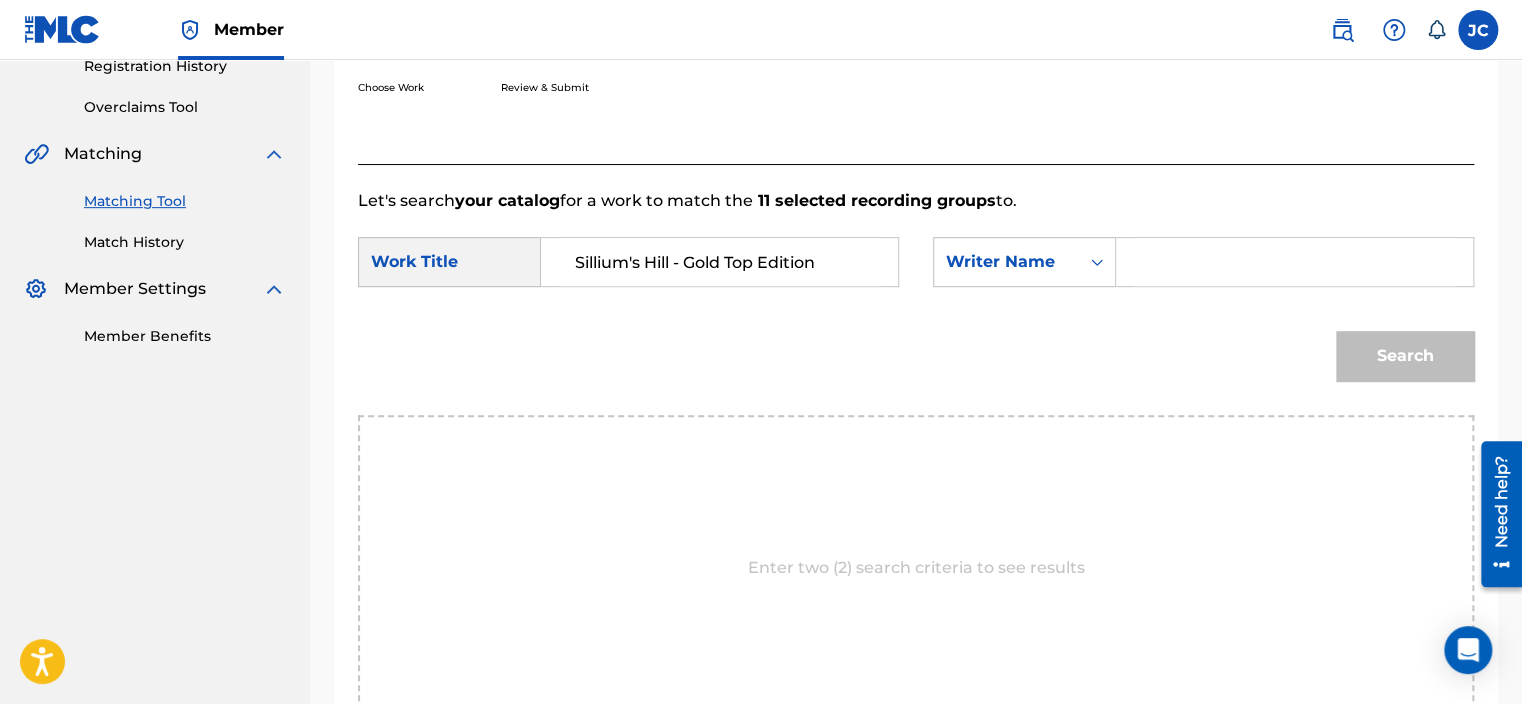 type on "Sillium's Hill - Gold Top Edition" 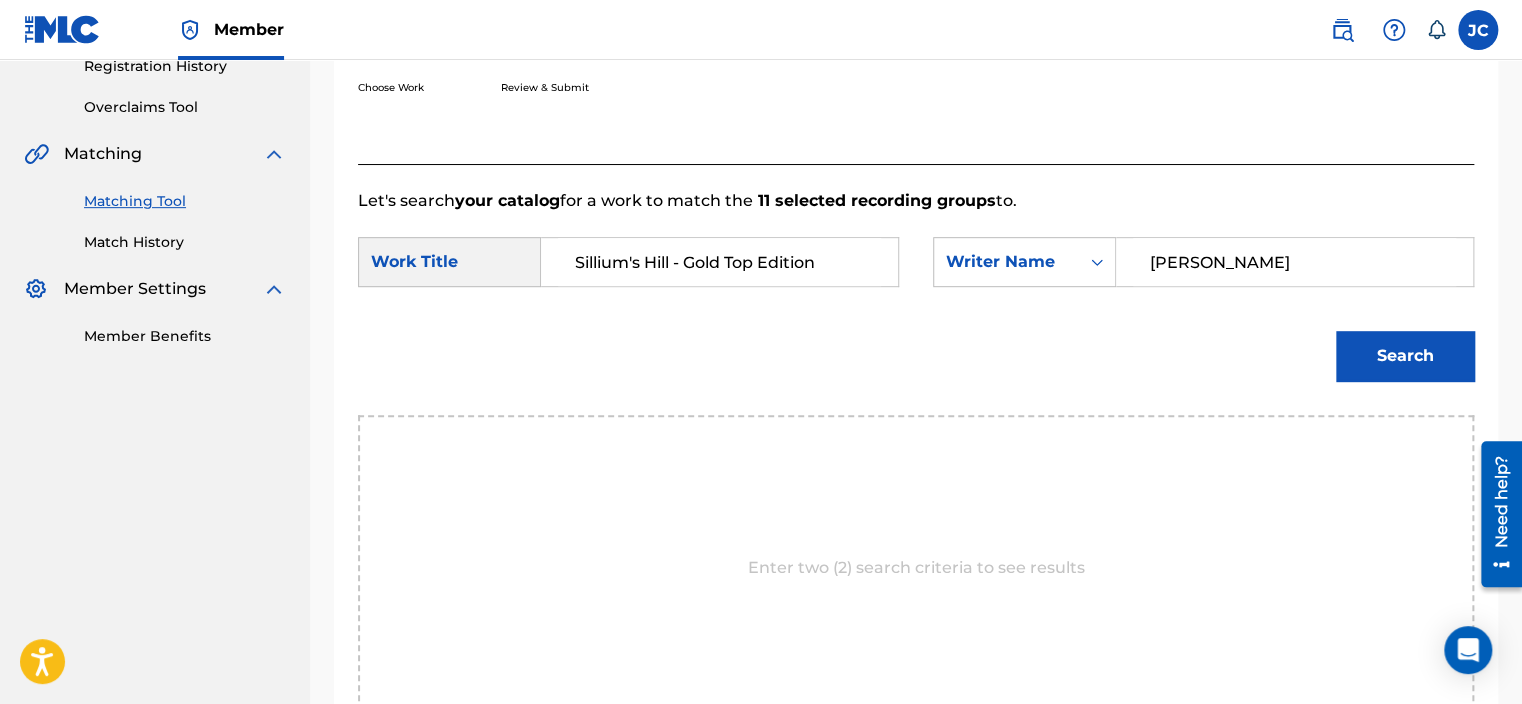 type on "[PERSON_NAME]" 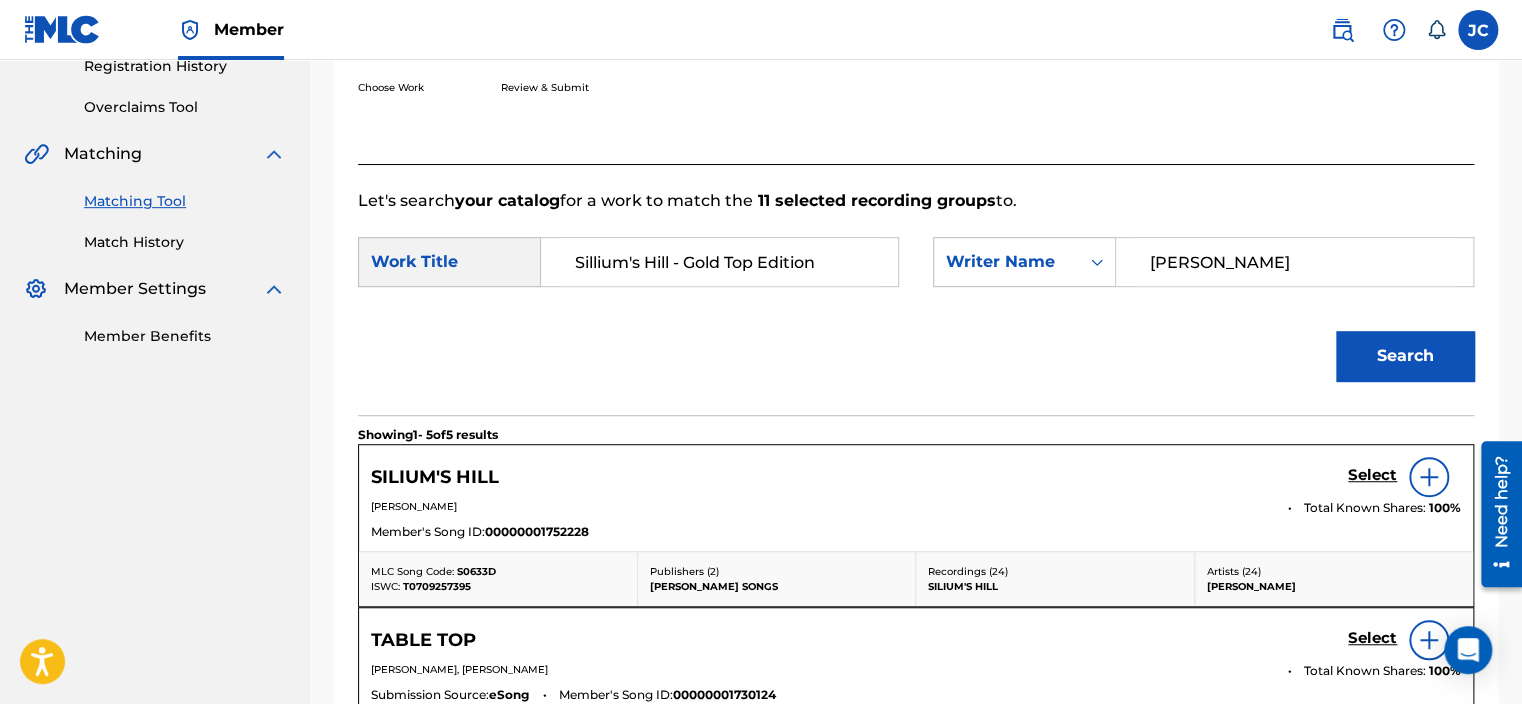 click at bounding box center [1429, 477] 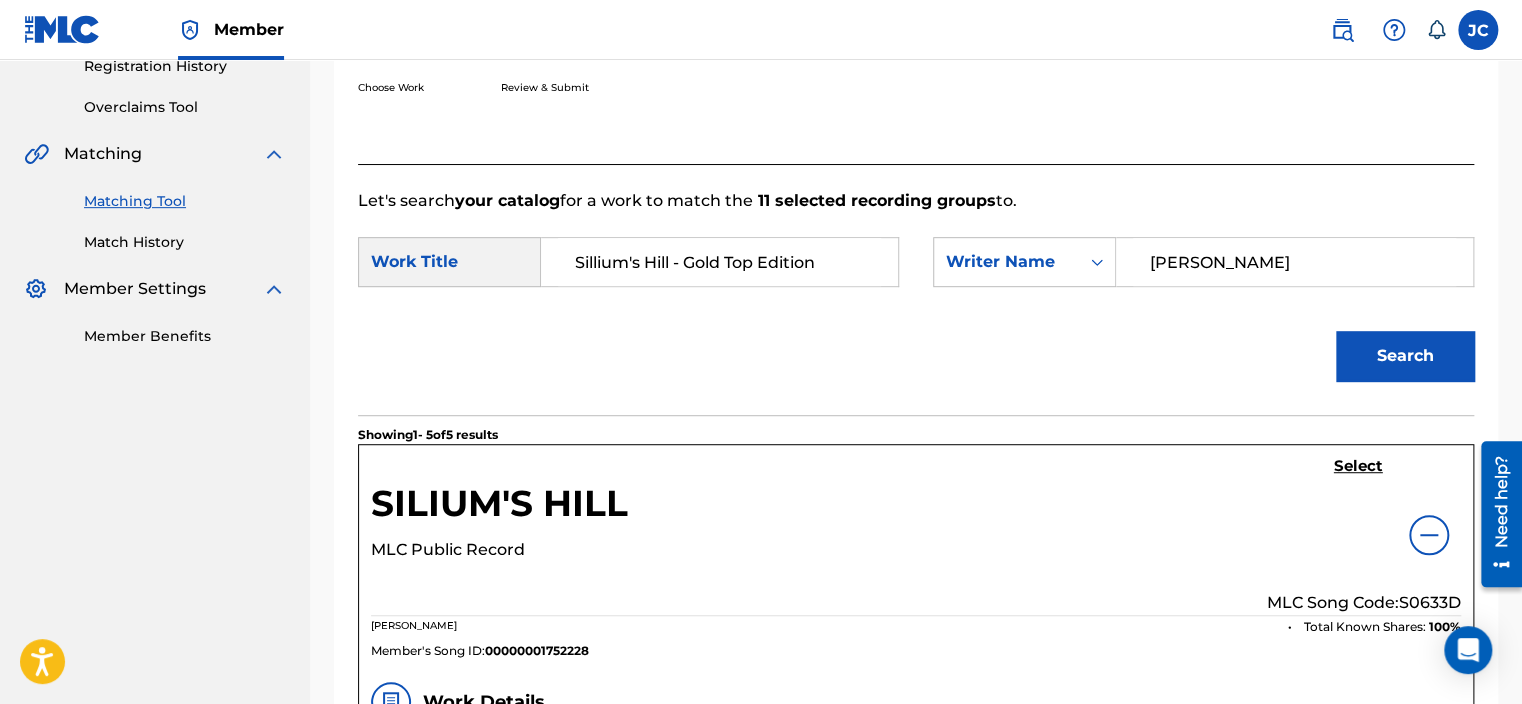 drag, startPoint x: 1520, startPoint y: 168, endPoint x: 1522, endPoint y: 182, distance: 14.142136 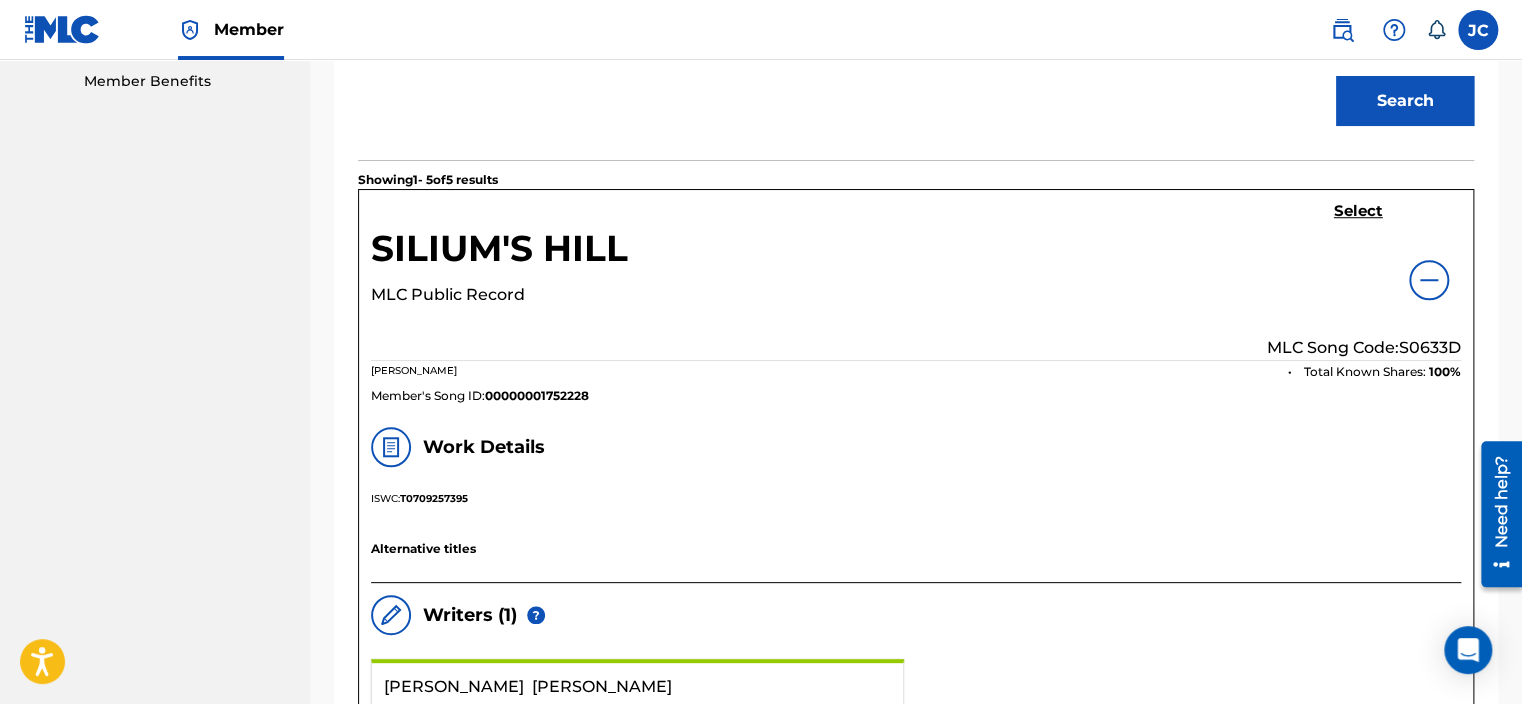 scroll, scrollTop: 623, scrollLeft: 0, axis: vertical 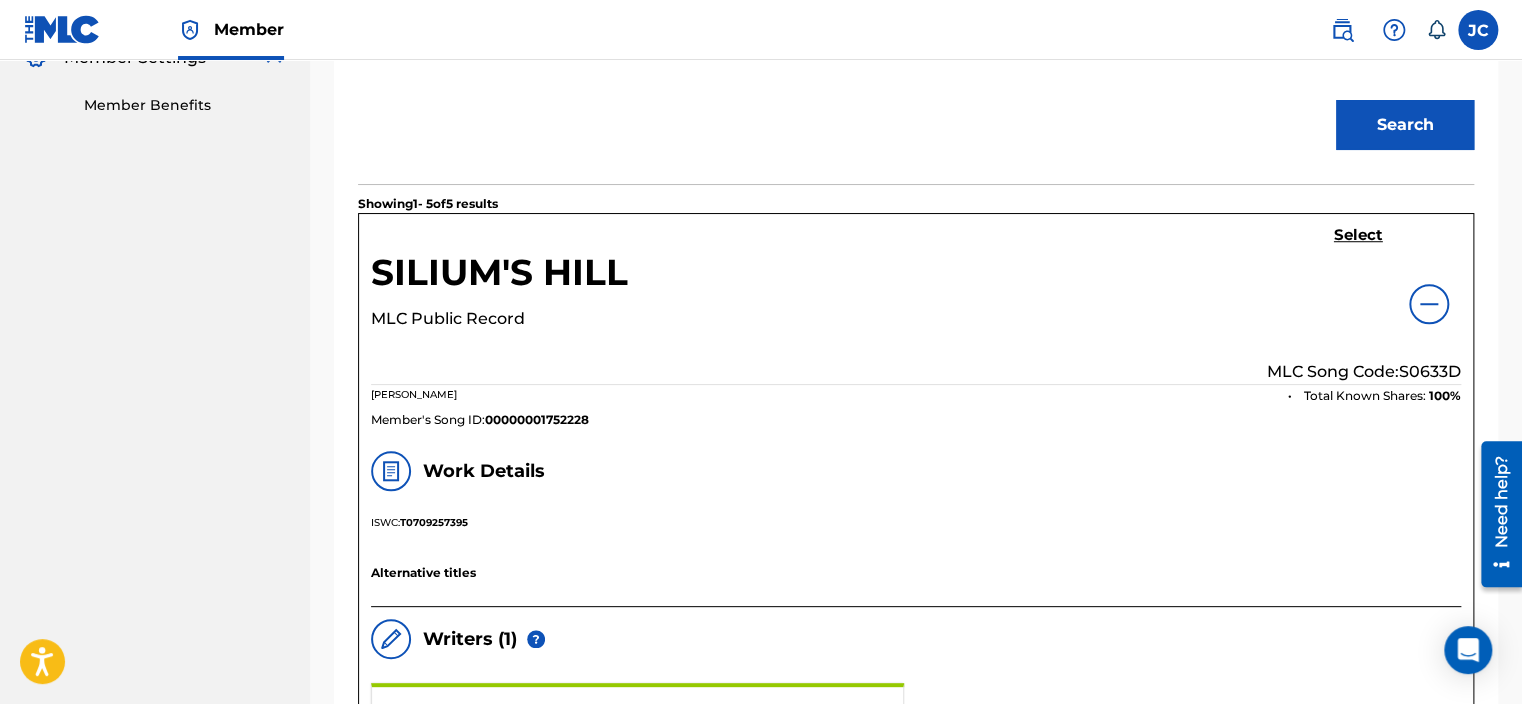 click on "Select" at bounding box center [1358, 235] 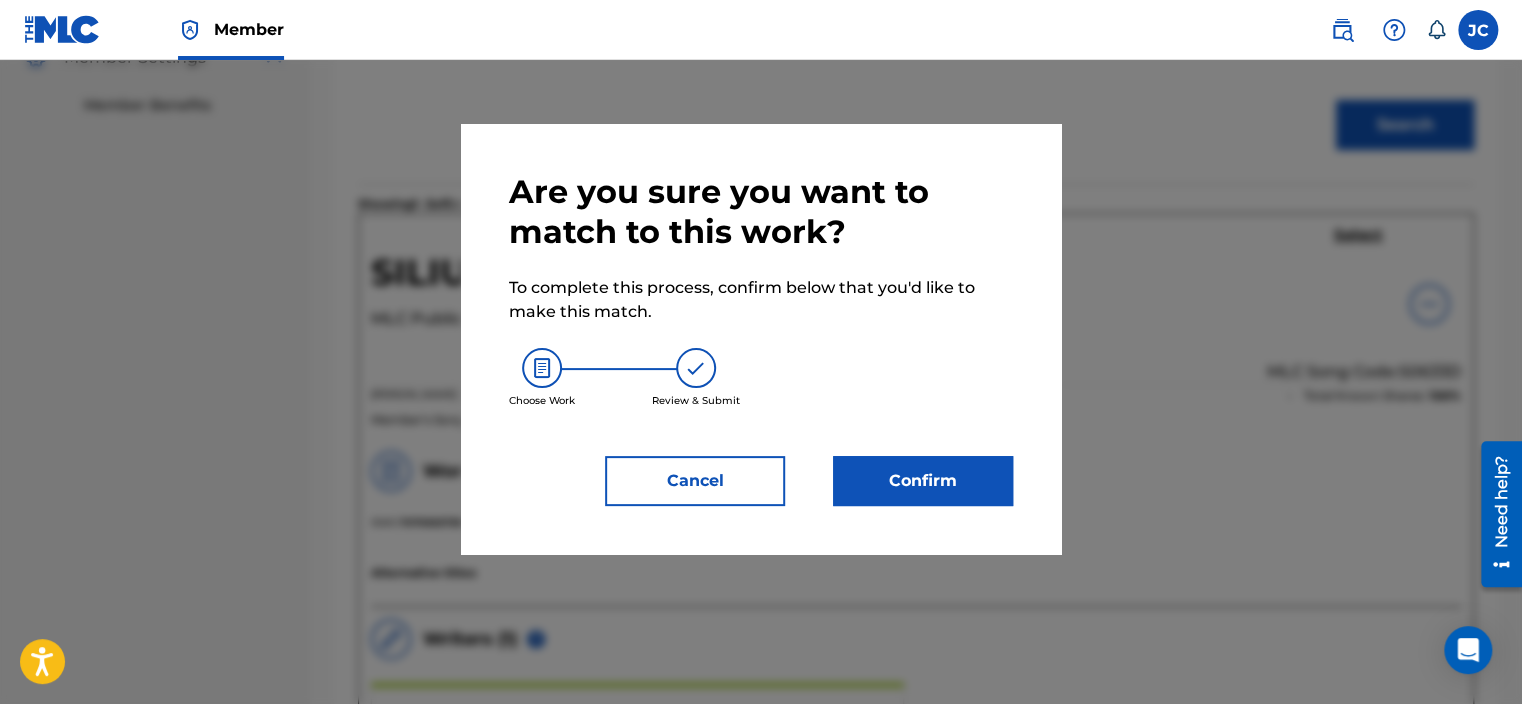 click on "Confirm" at bounding box center (923, 481) 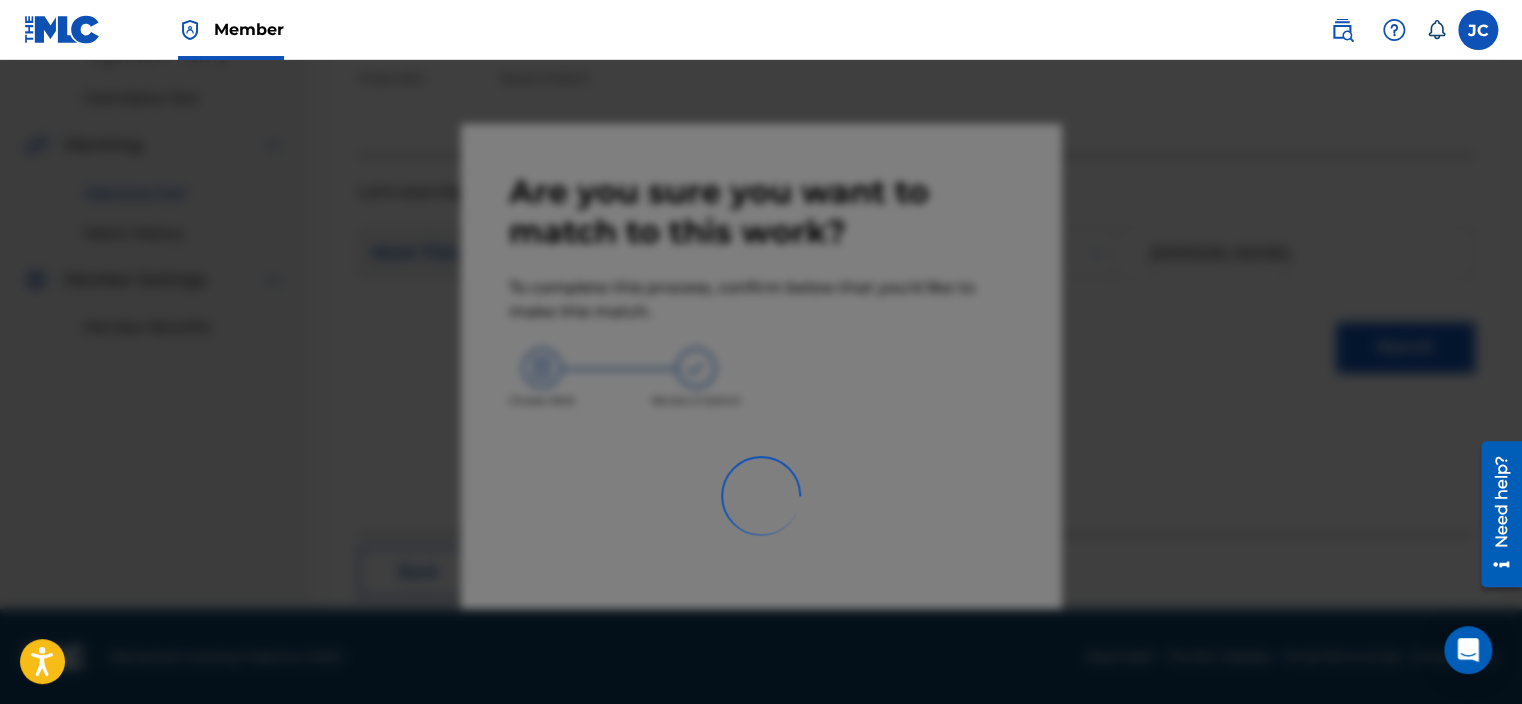scroll, scrollTop: 155, scrollLeft: 0, axis: vertical 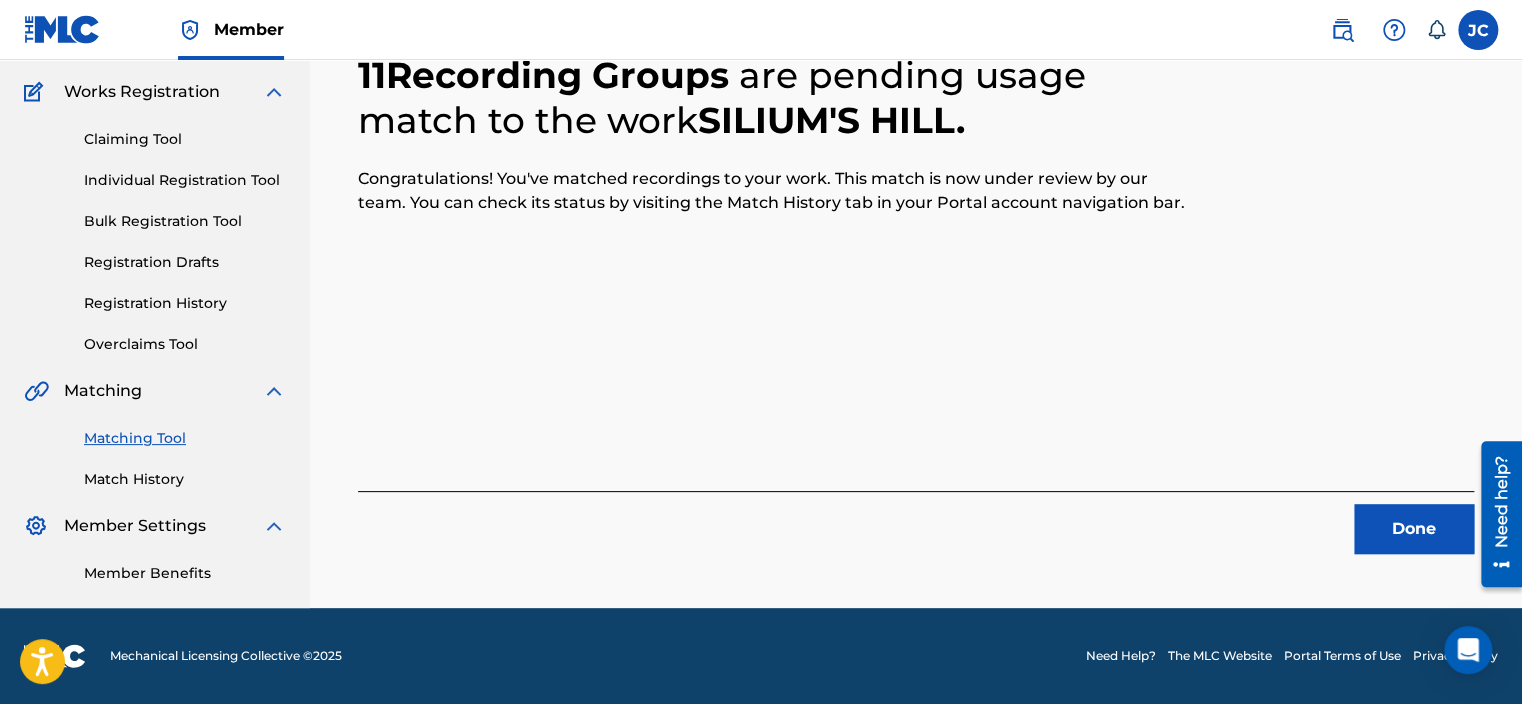 click on "Done" at bounding box center [1414, 529] 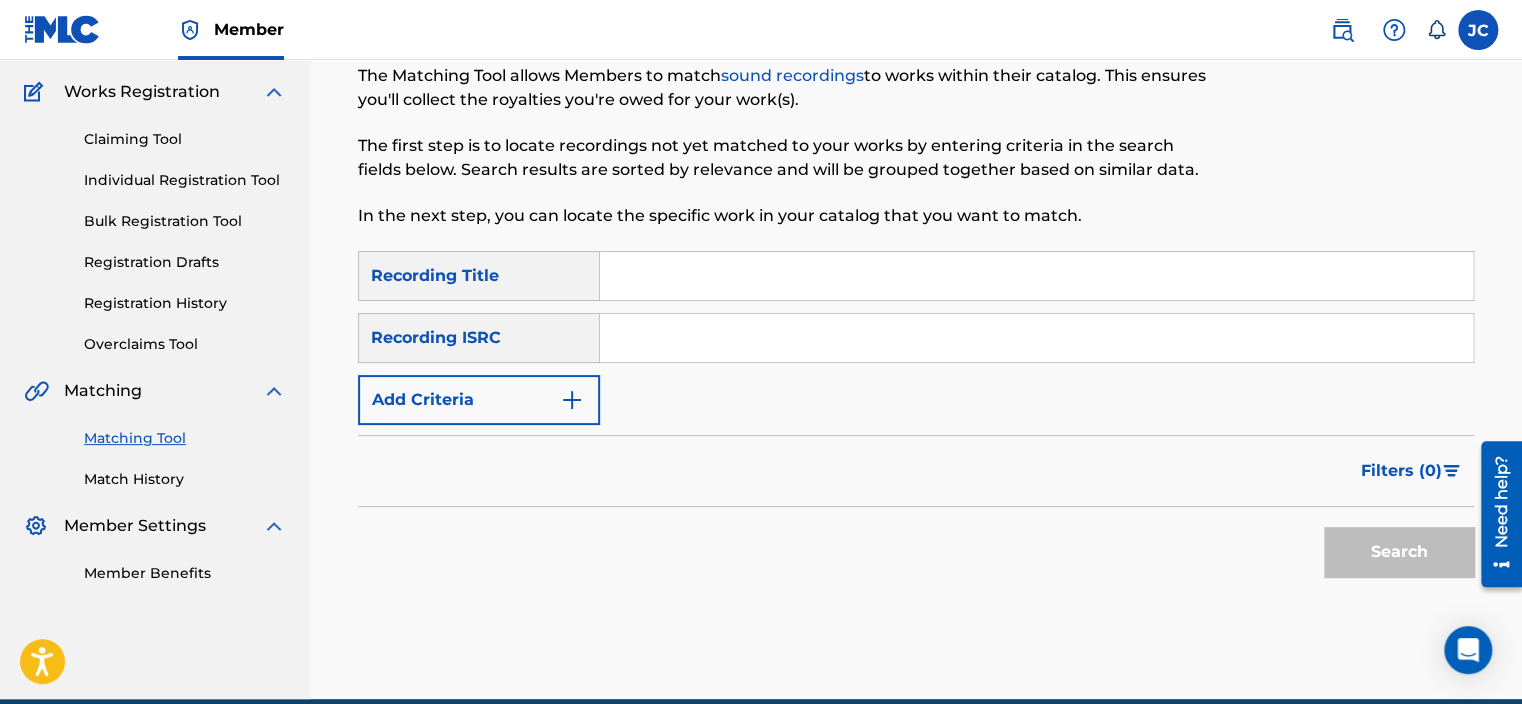 click at bounding box center (1036, 338) 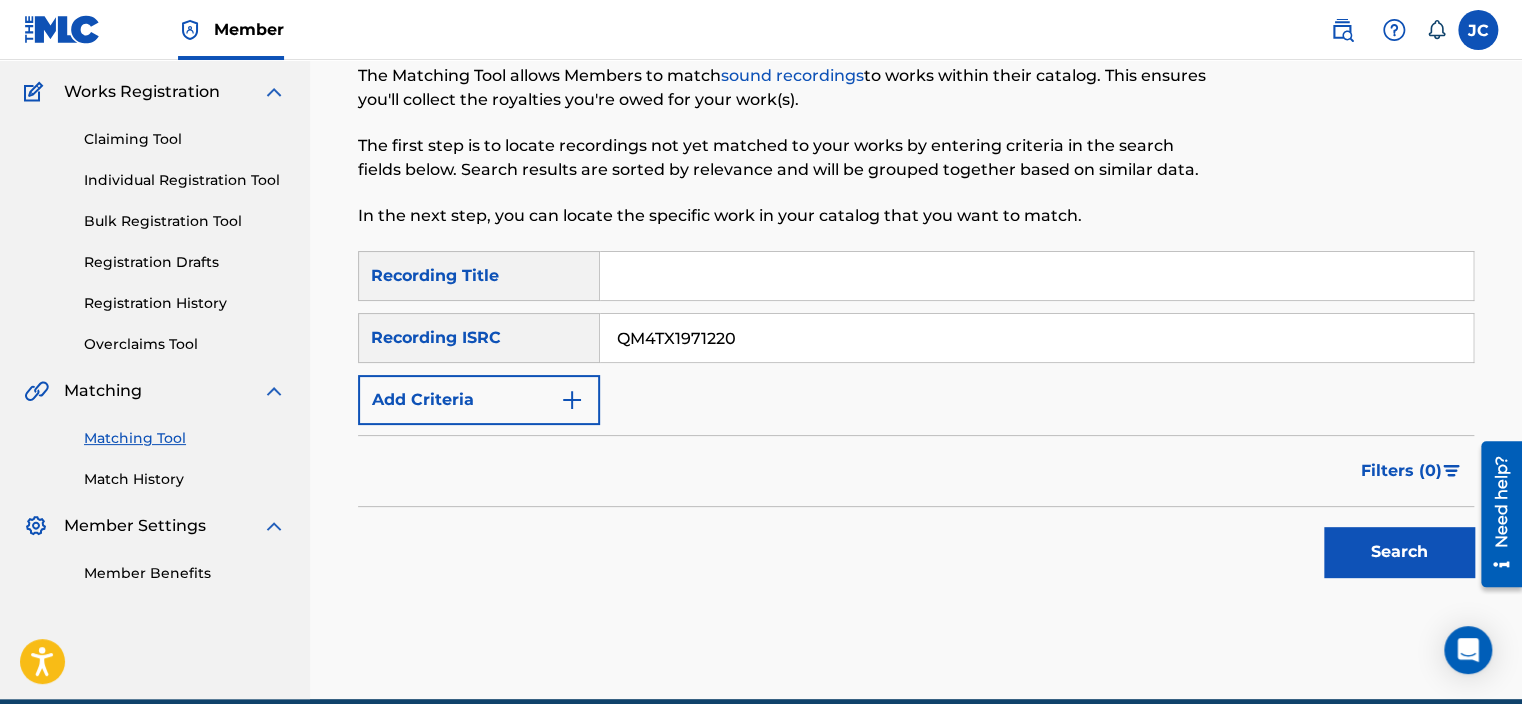 type on "QM4TX1971220" 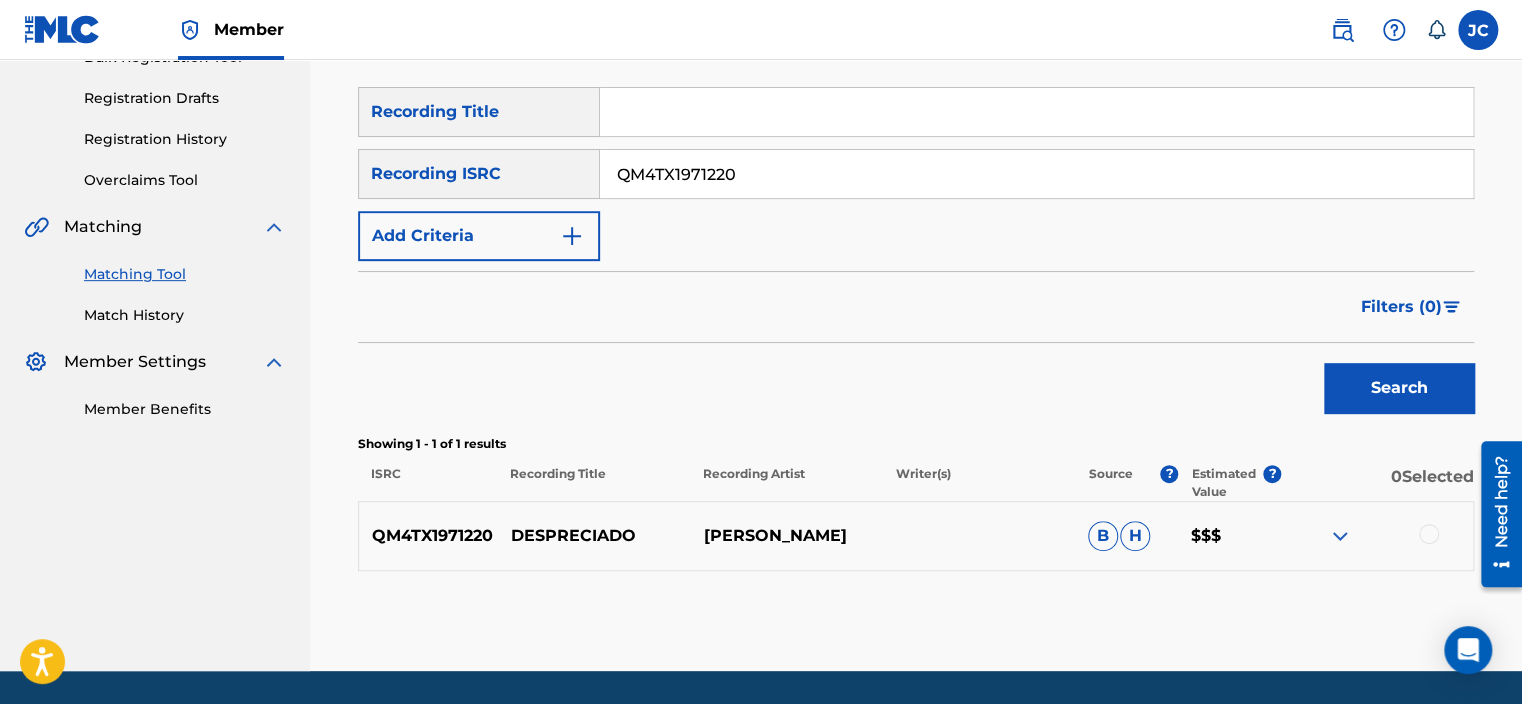 scroll, scrollTop: 381, scrollLeft: 0, axis: vertical 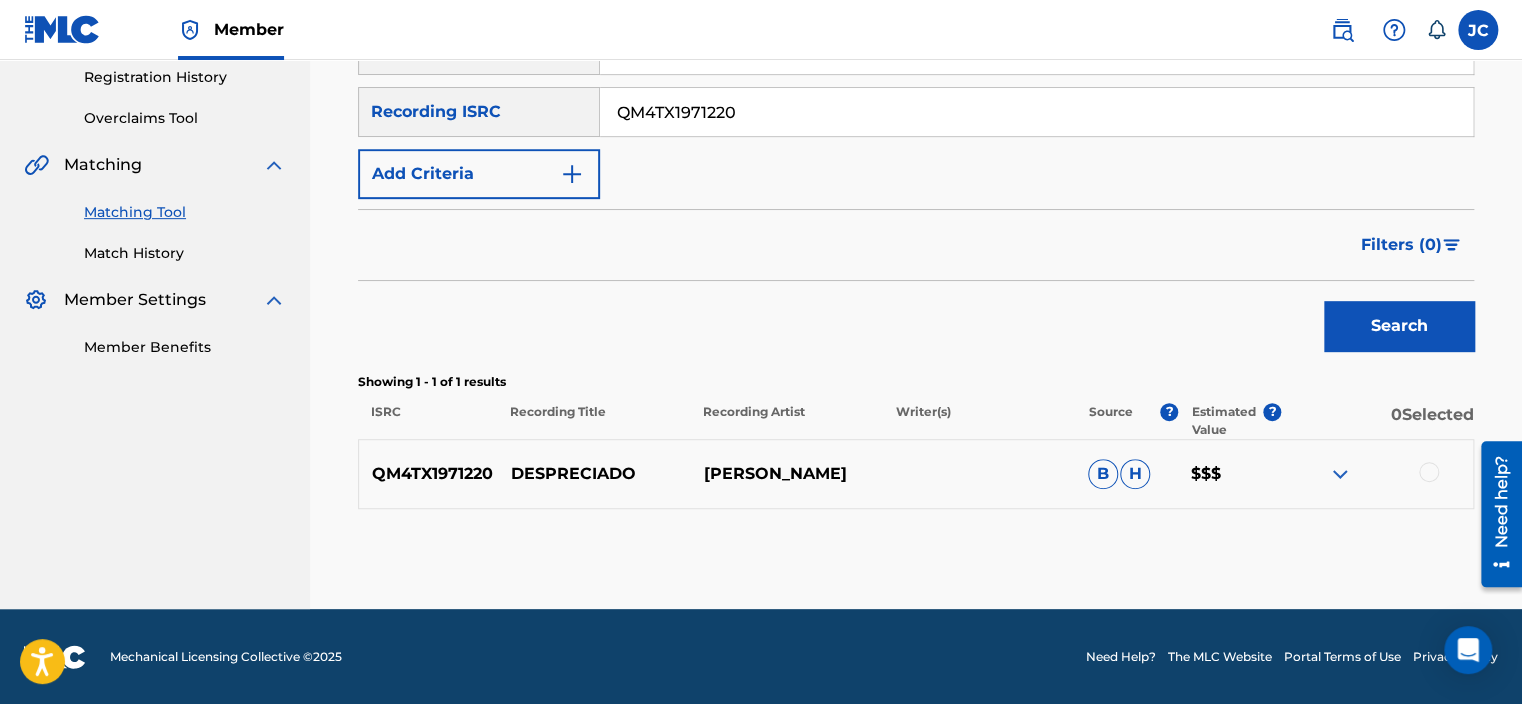 click at bounding box center (1429, 472) 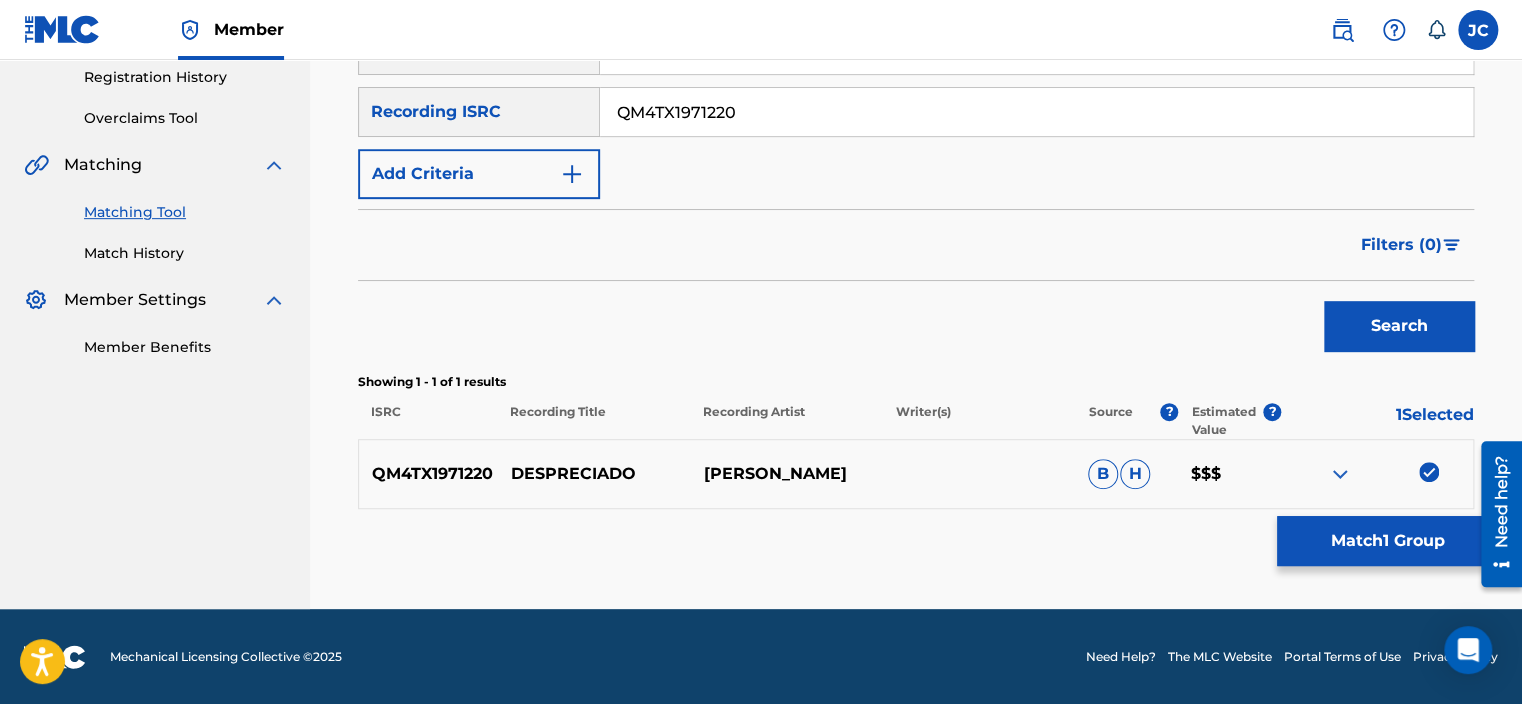 click on "Match  1 Group" at bounding box center (1387, 541) 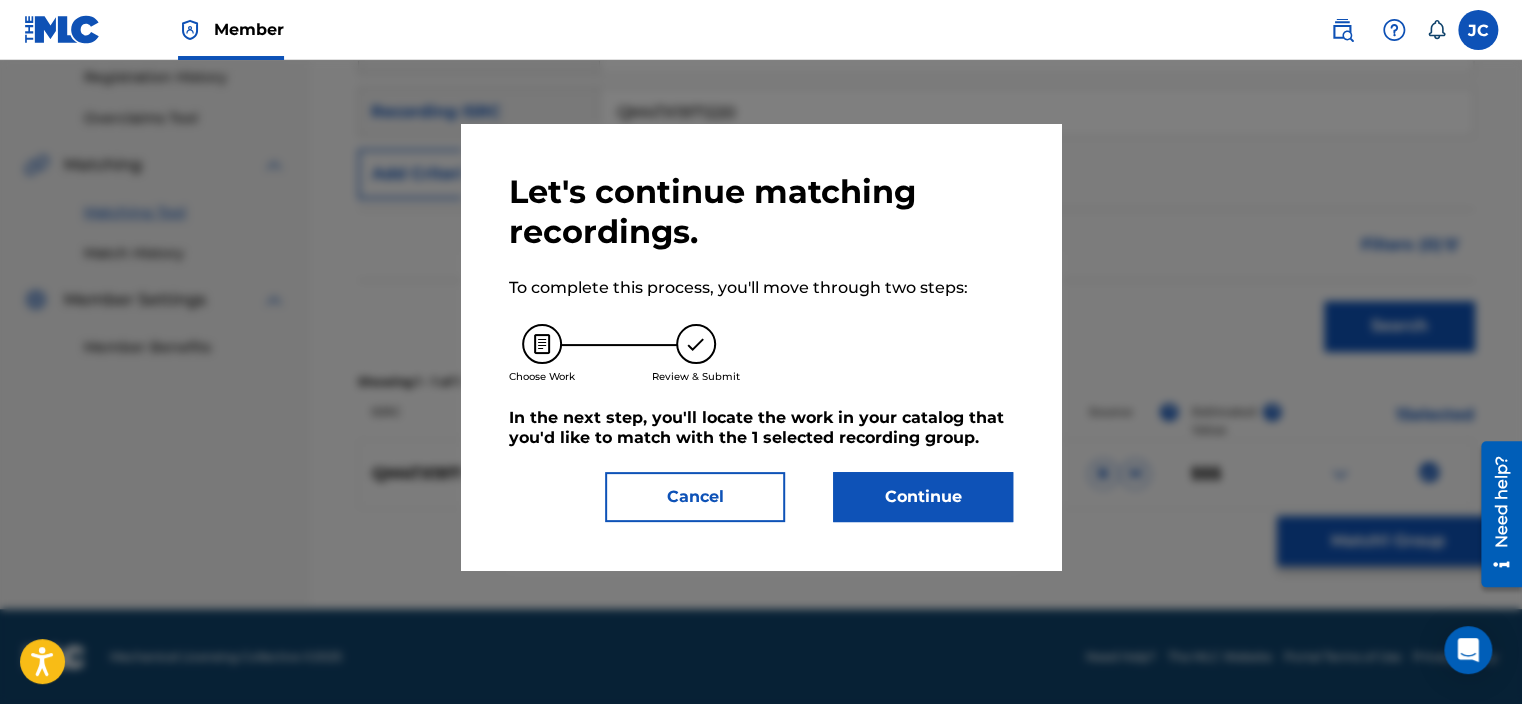 click on "Continue" at bounding box center (923, 497) 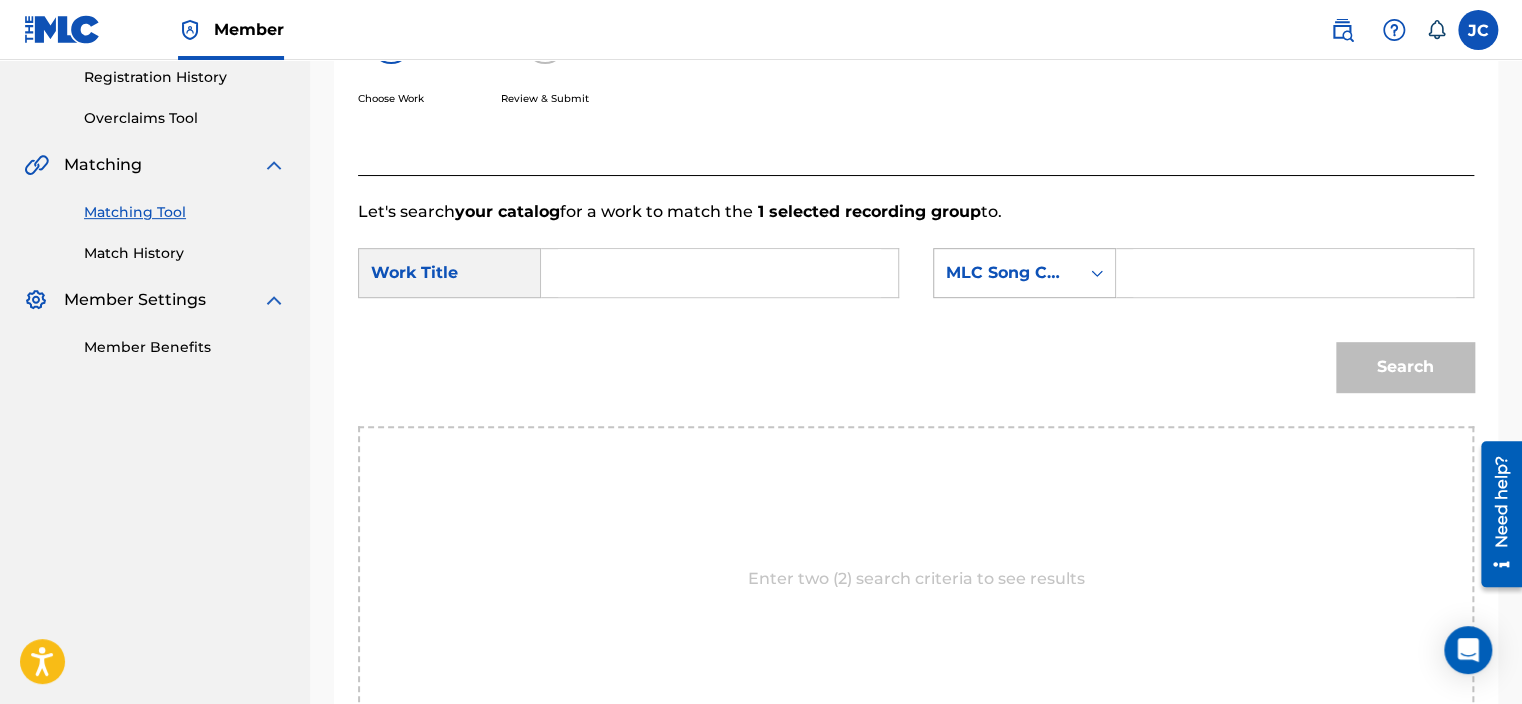 click on "MLC Song Code" at bounding box center [1024, 273] 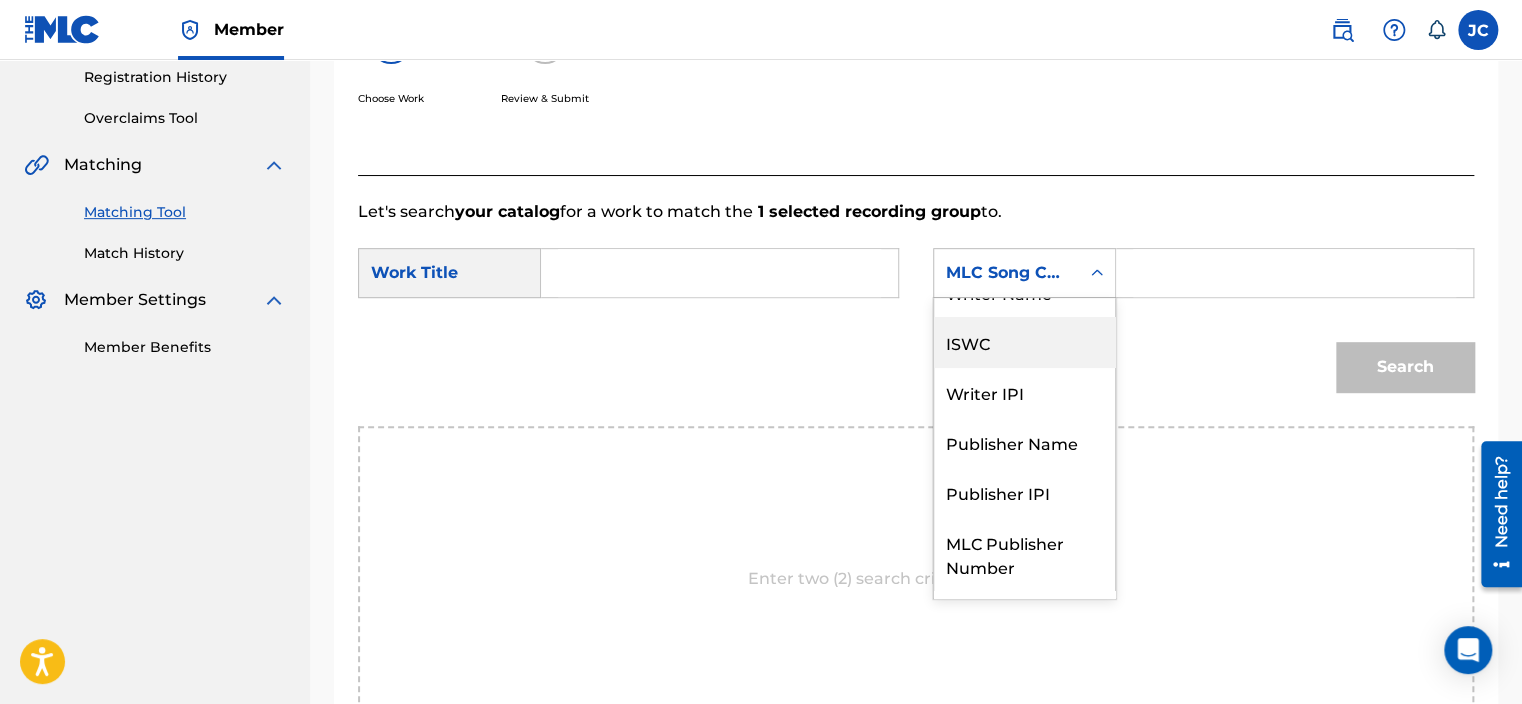 scroll, scrollTop: 0, scrollLeft: 0, axis: both 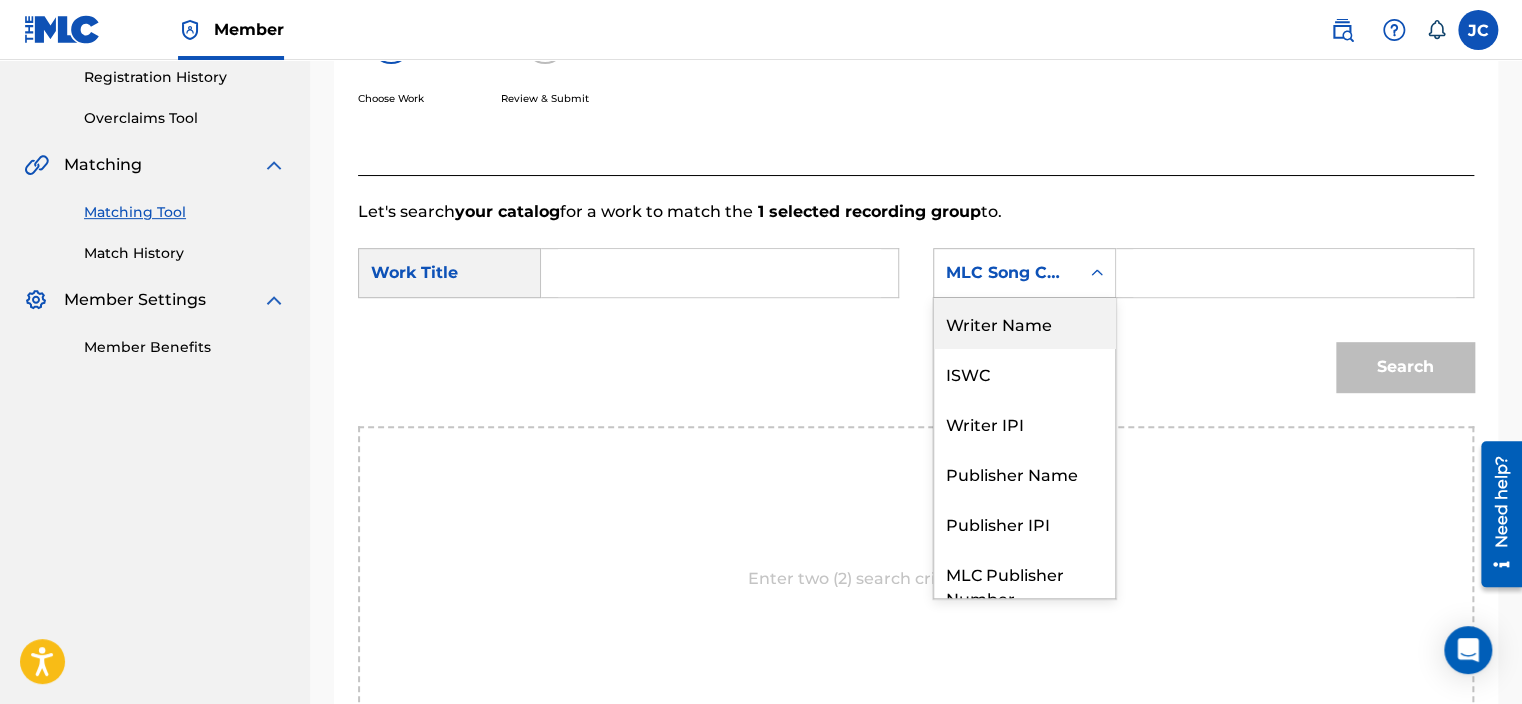 click on "Writer Name" at bounding box center (1024, 323) 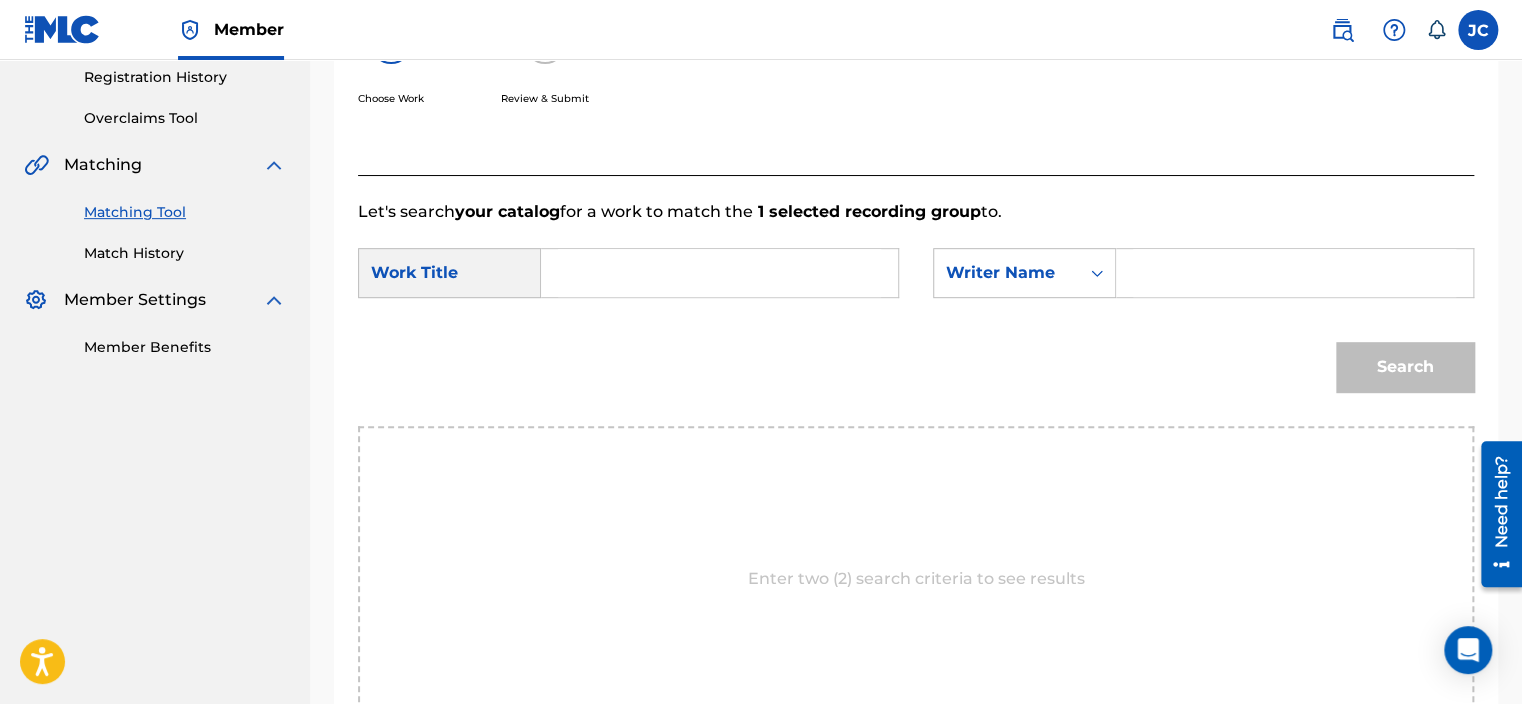 click at bounding box center [719, 273] 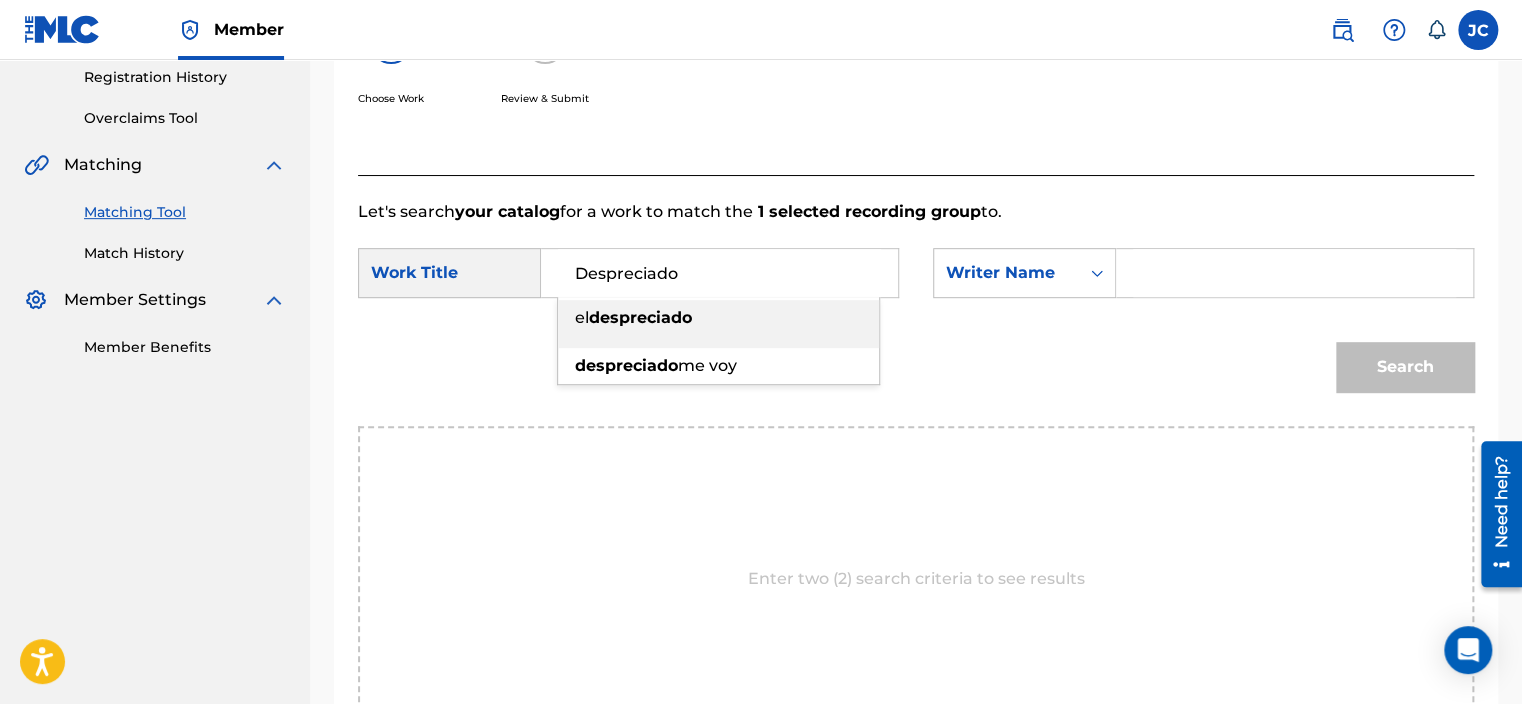 type on "Despreciado" 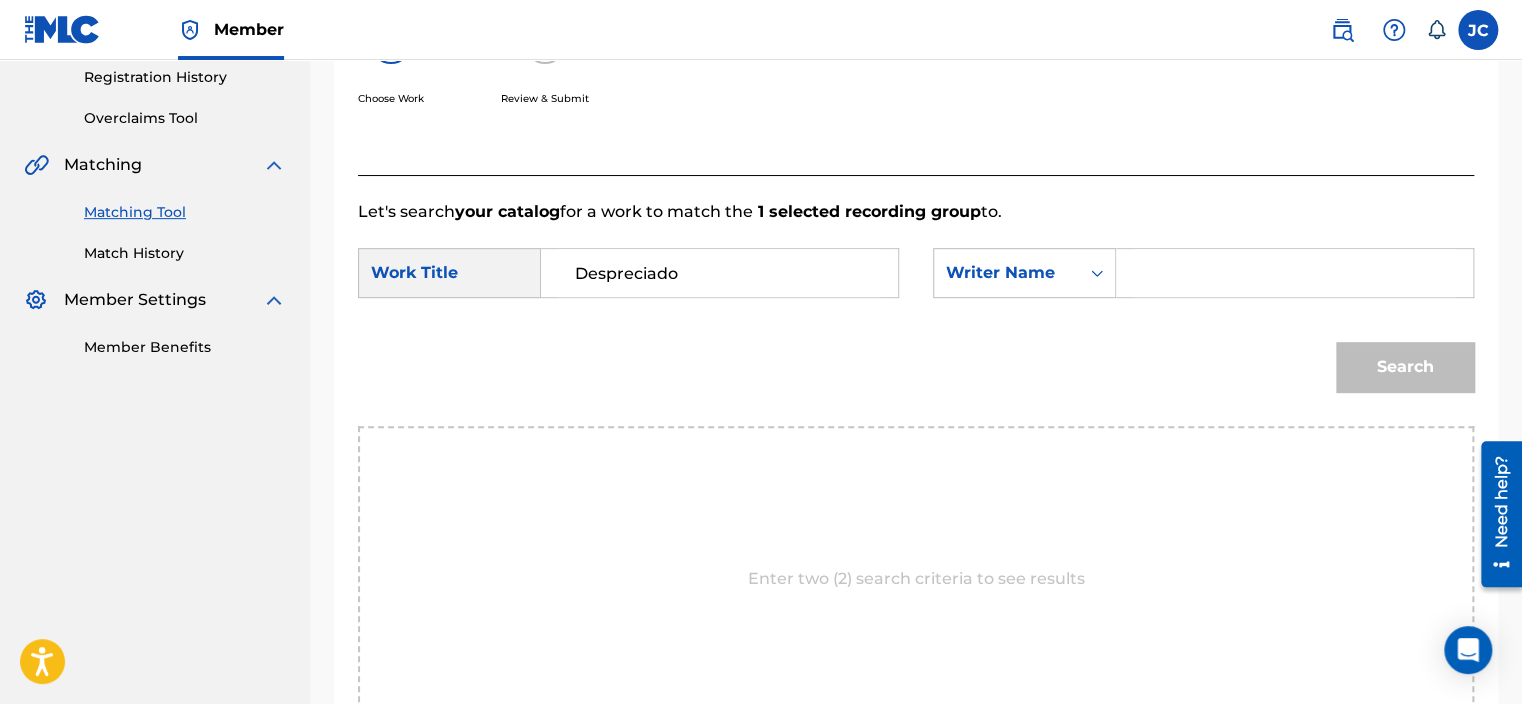 click at bounding box center [1294, 273] 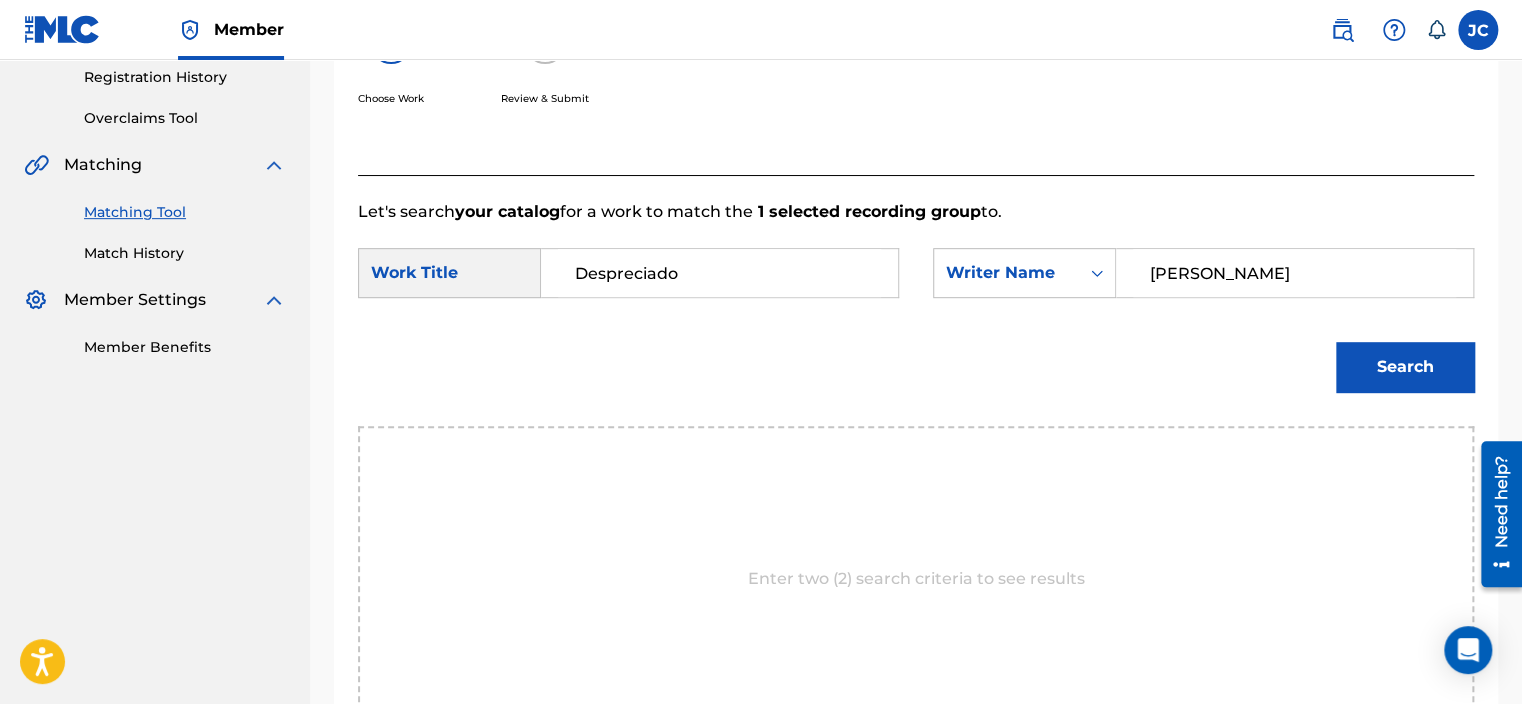 type on "[PERSON_NAME]" 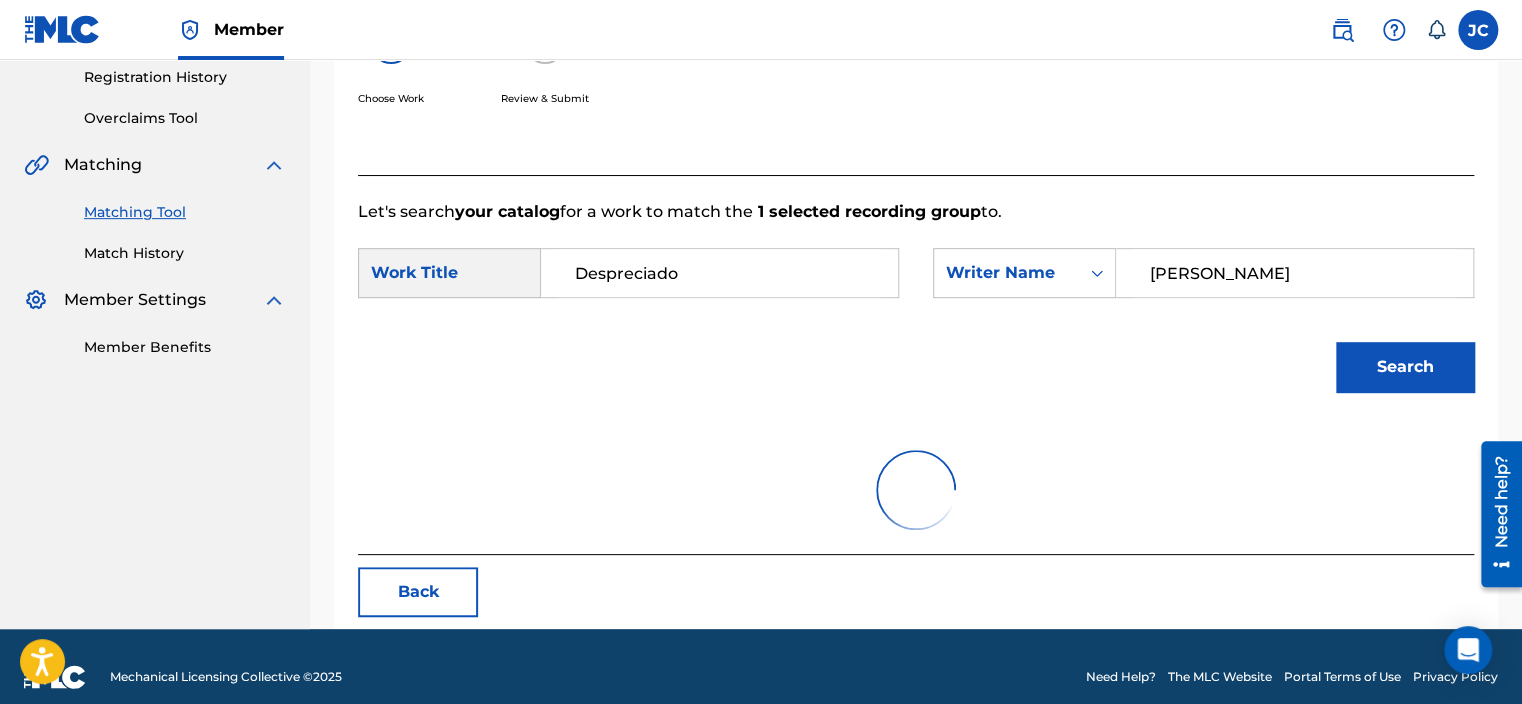 scroll, scrollTop: 316, scrollLeft: 0, axis: vertical 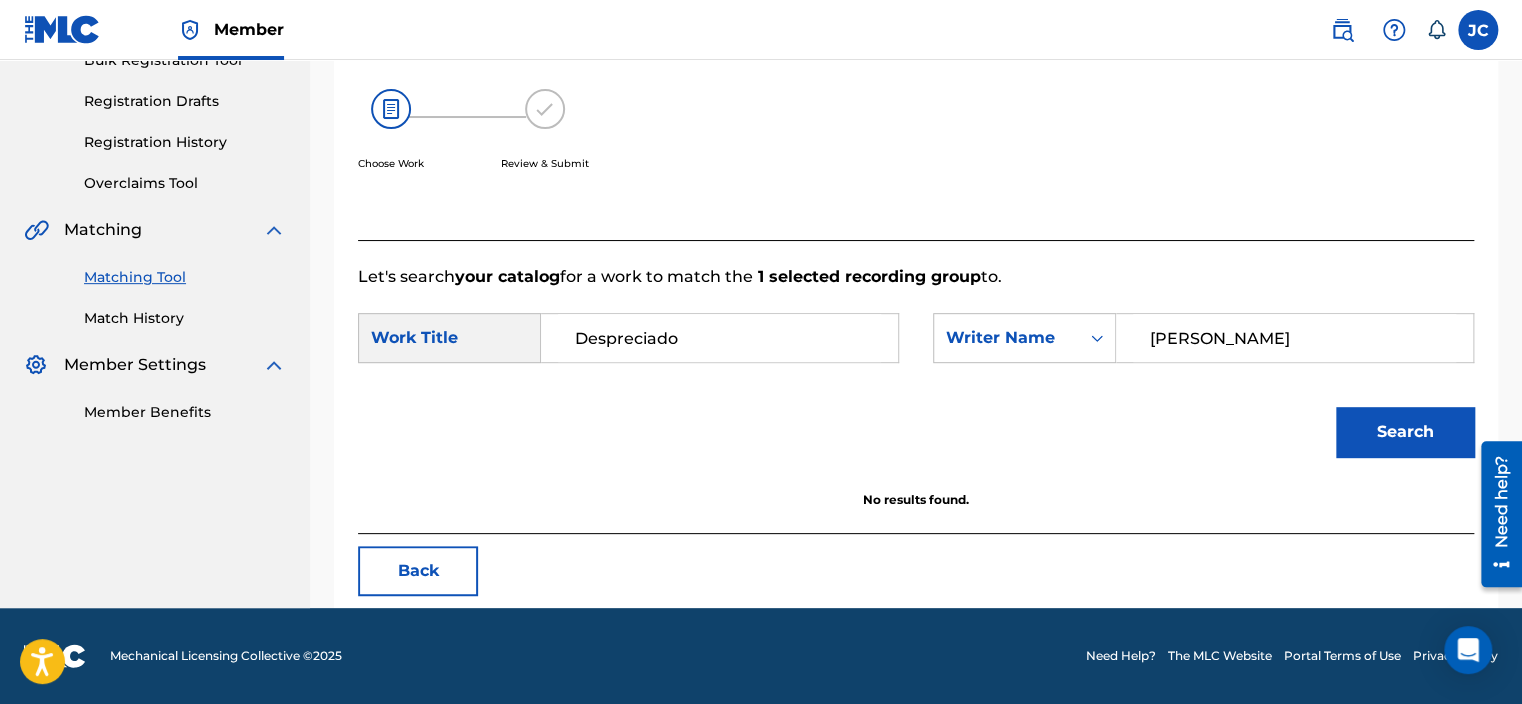 click on "Back" at bounding box center [418, 571] 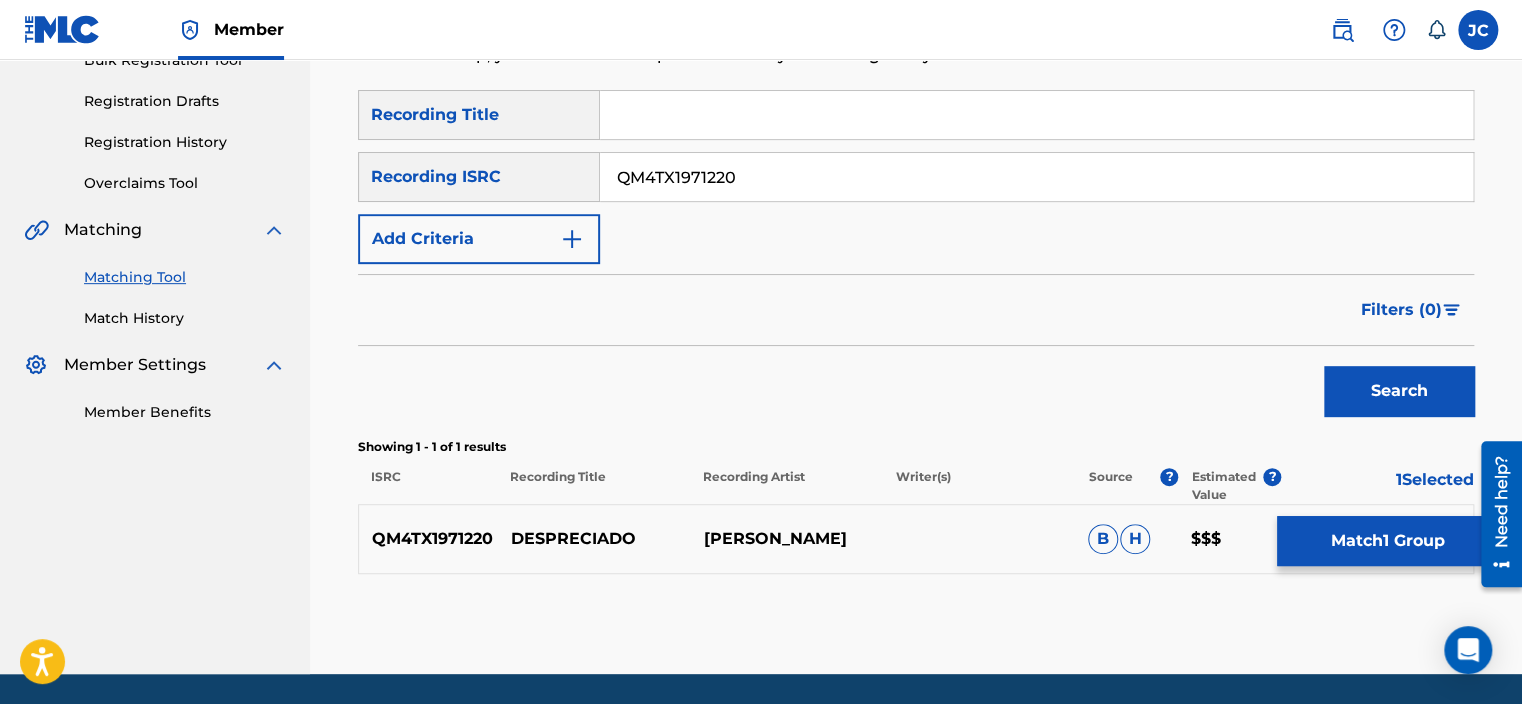 scroll, scrollTop: 381, scrollLeft: 0, axis: vertical 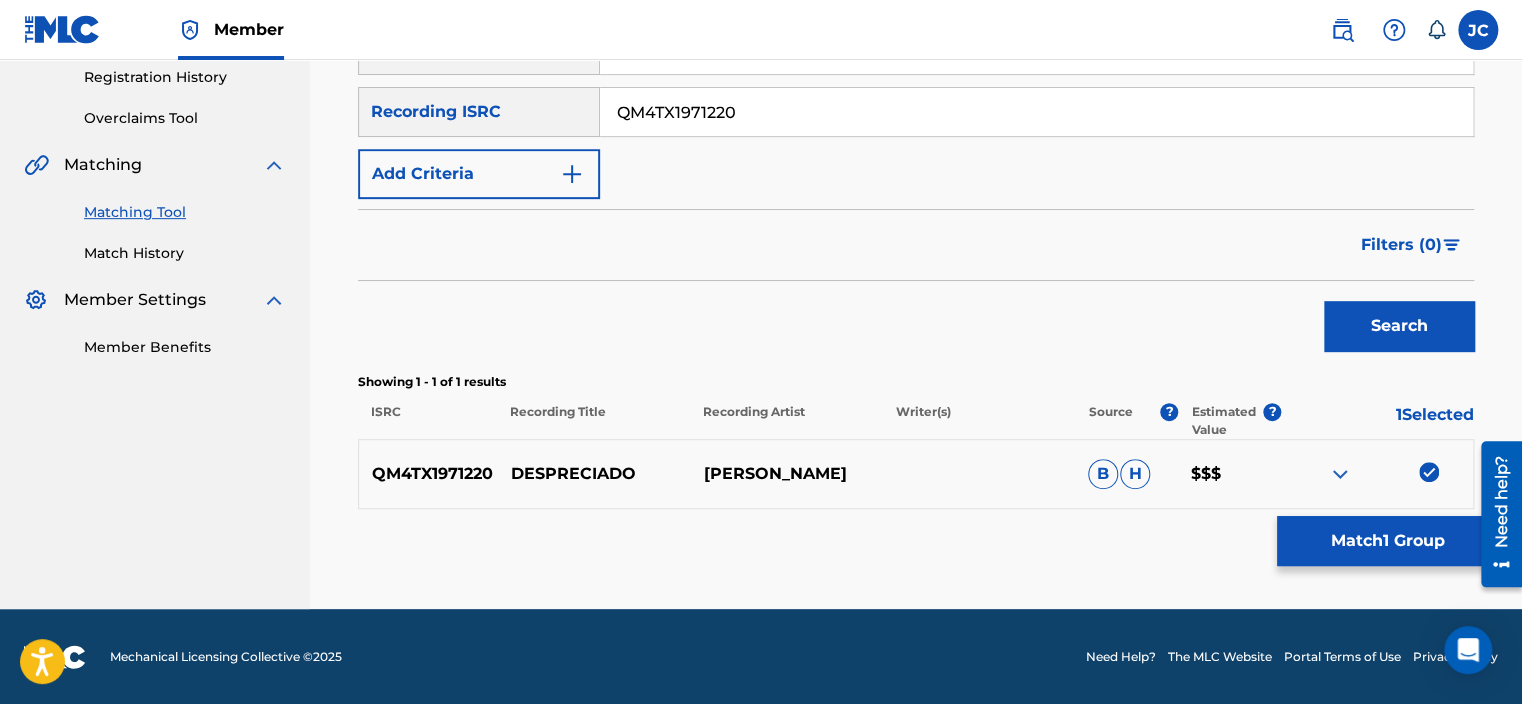 click at bounding box center [1429, 472] 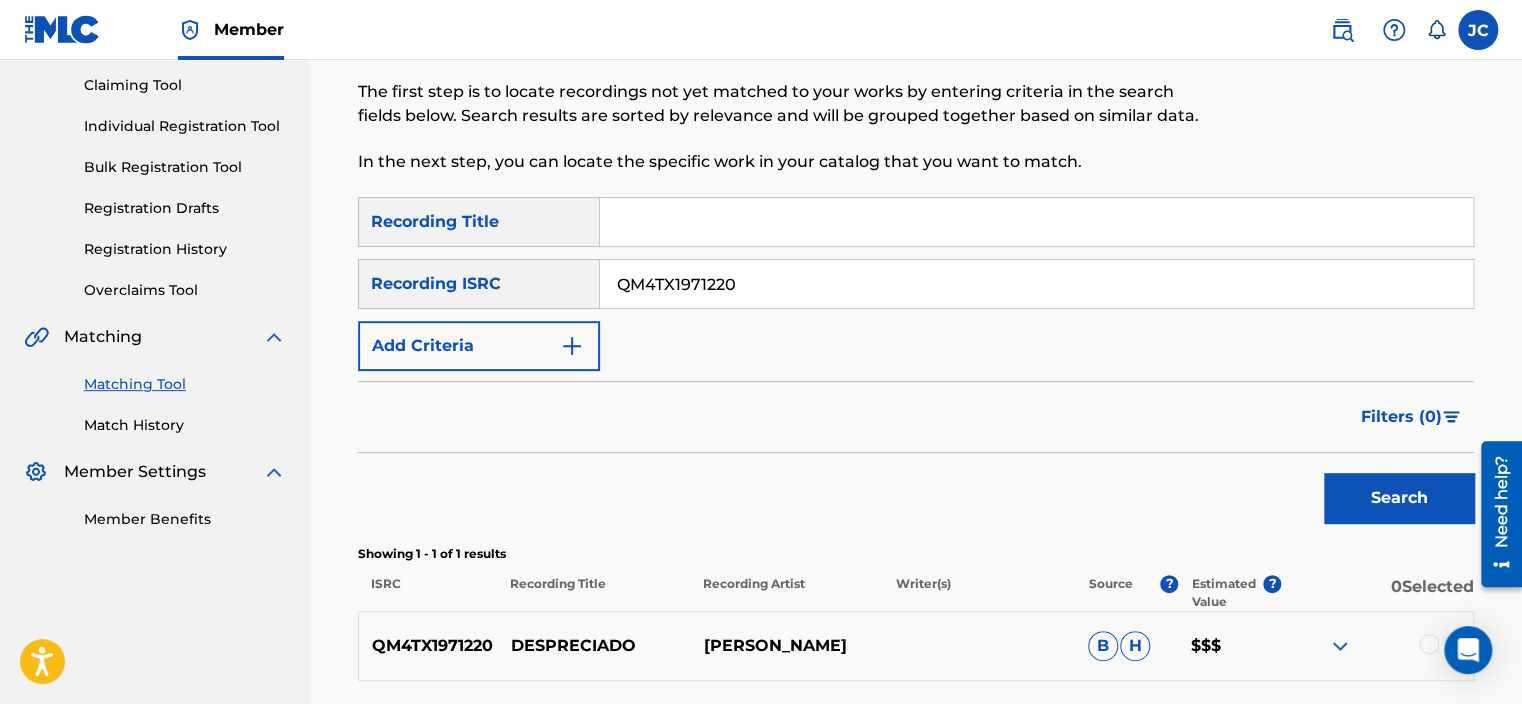 scroll, scrollTop: 192, scrollLeft: 0, axis: vertical 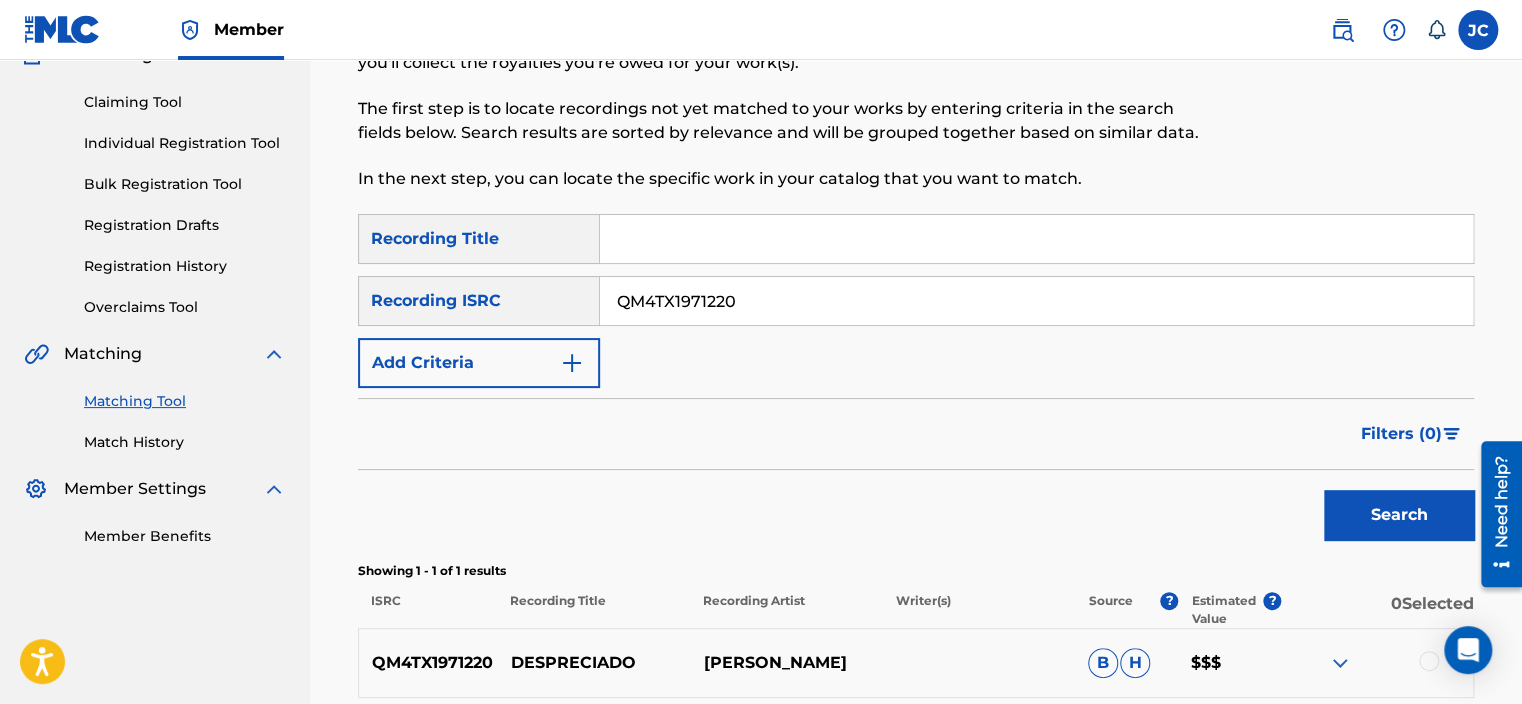 click on "QM4TX1971220" at bounding box center [1036, 301] 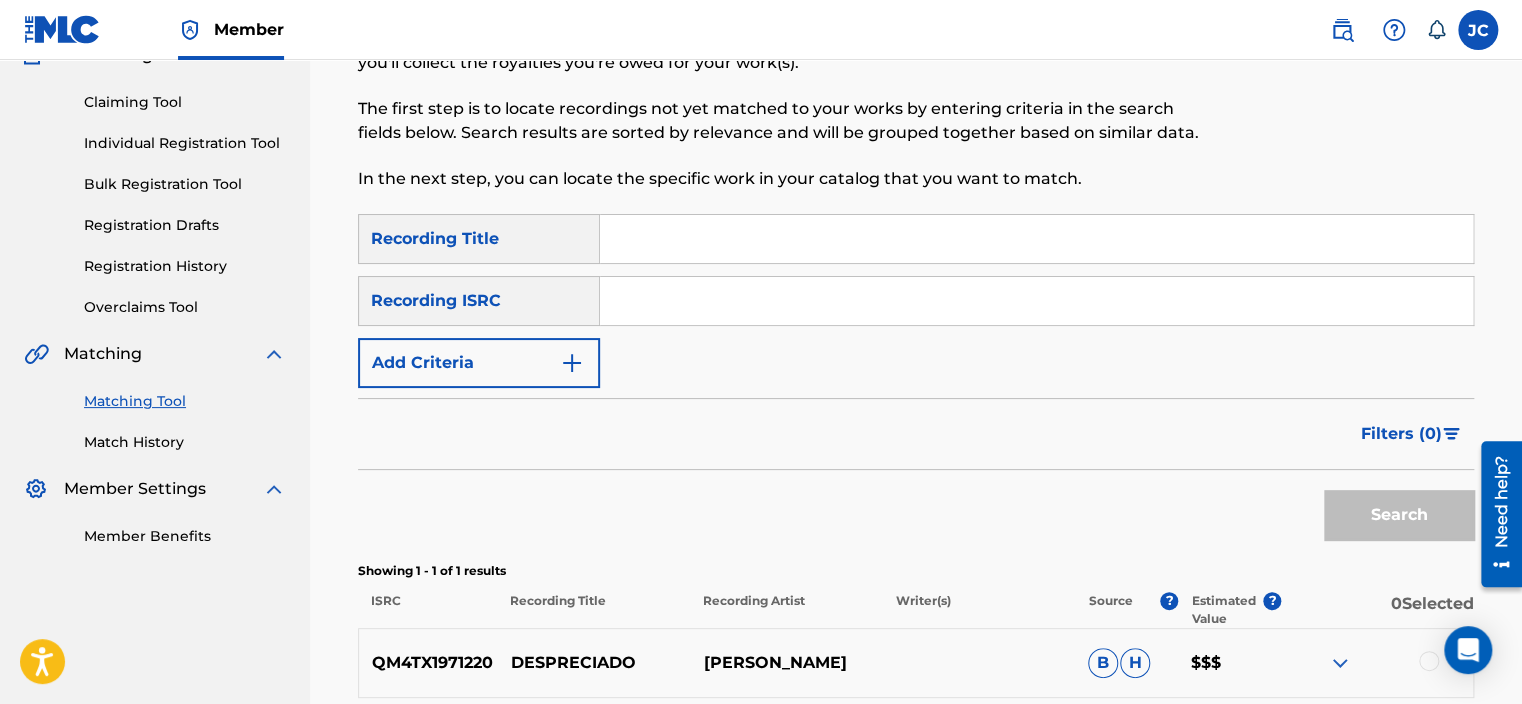 paste on "QZ5AB2112001" 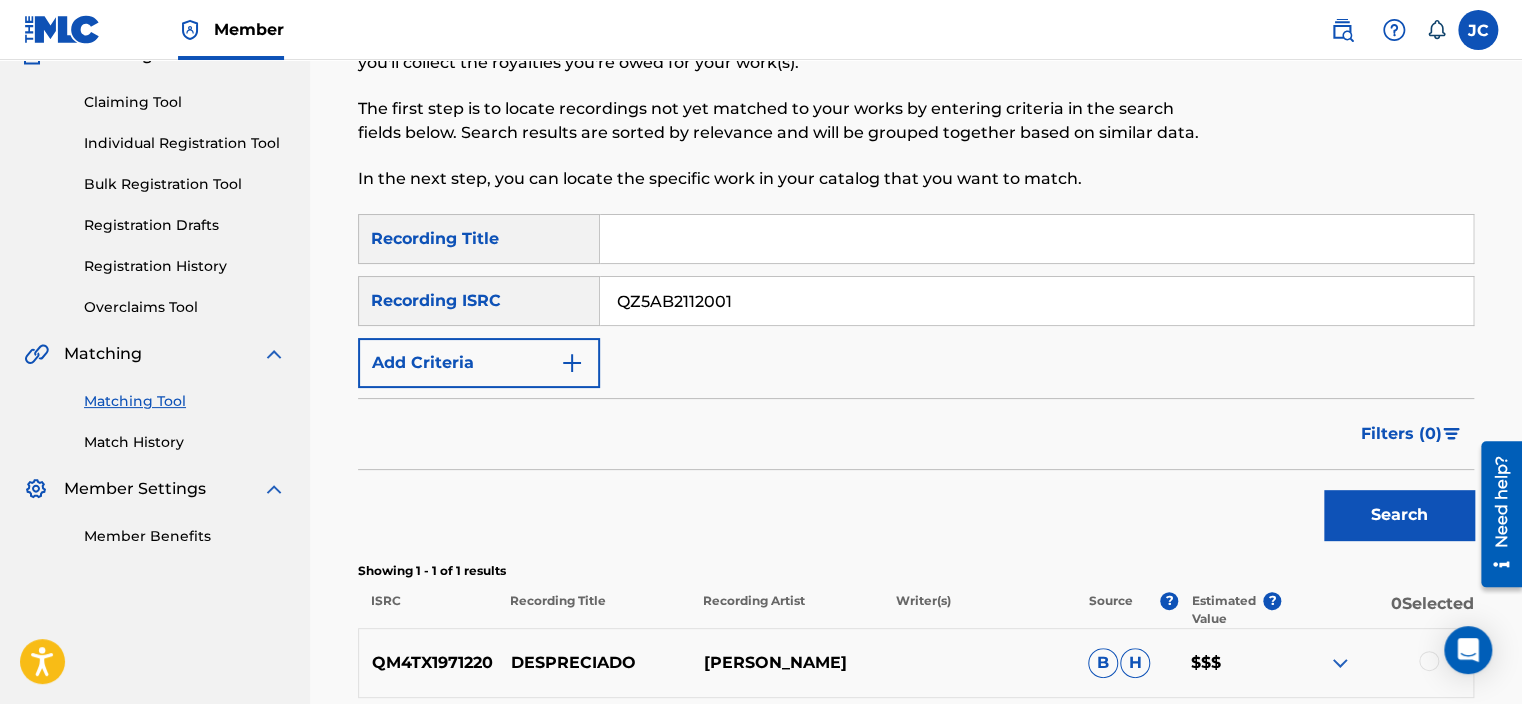 type on "QZ5AB2112001" 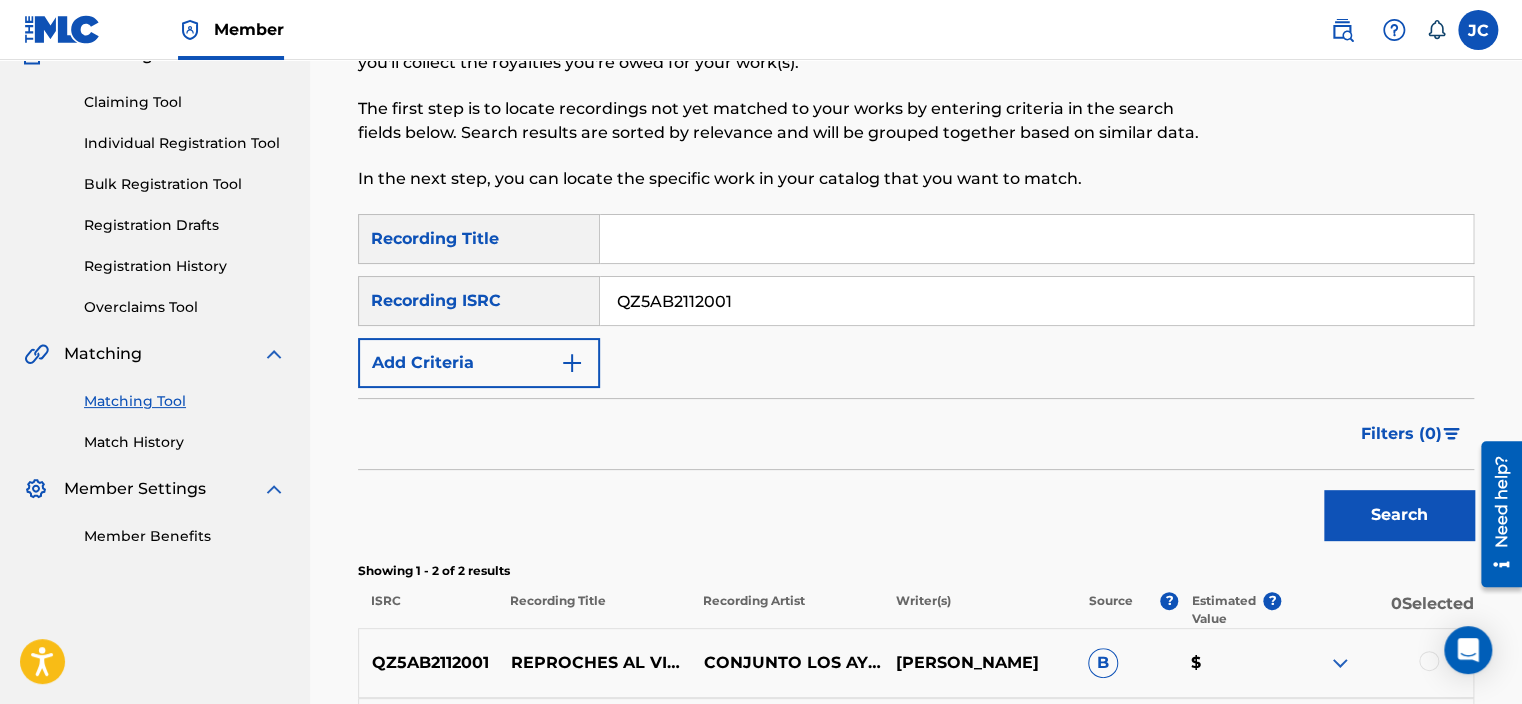 scroll, scrollTop: 452, scrollLeft: 0, axis: vertical 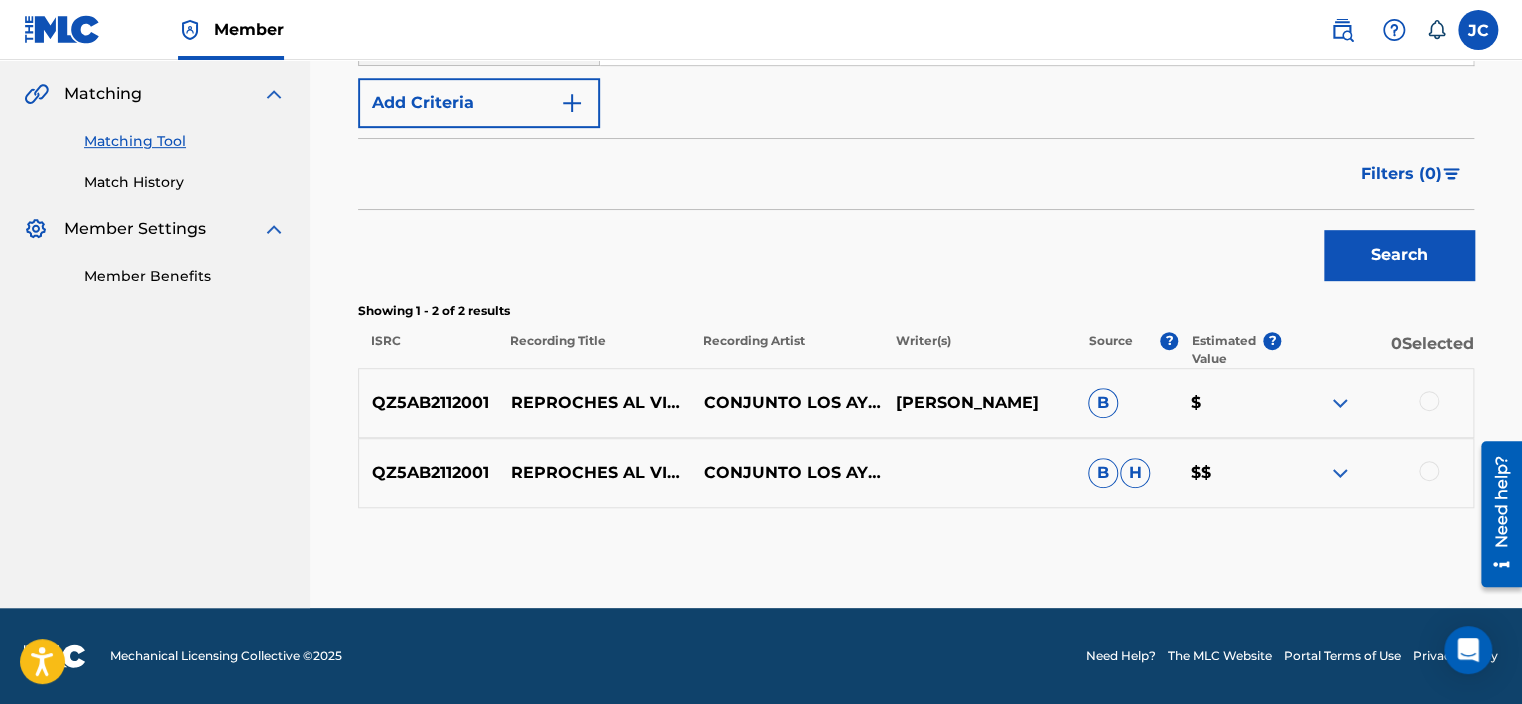 click at bounding box center [1429, 471] 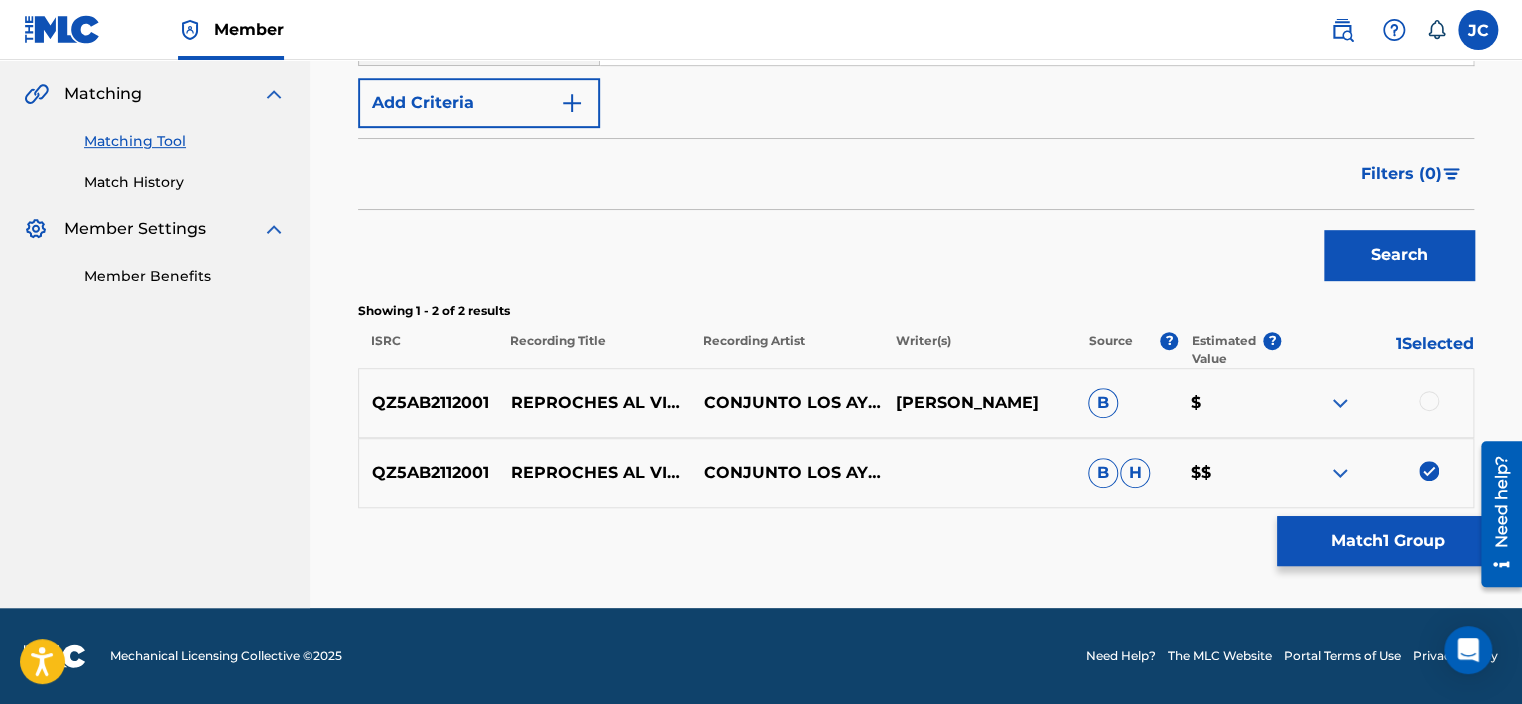 click at bounding box center (1429, 401) 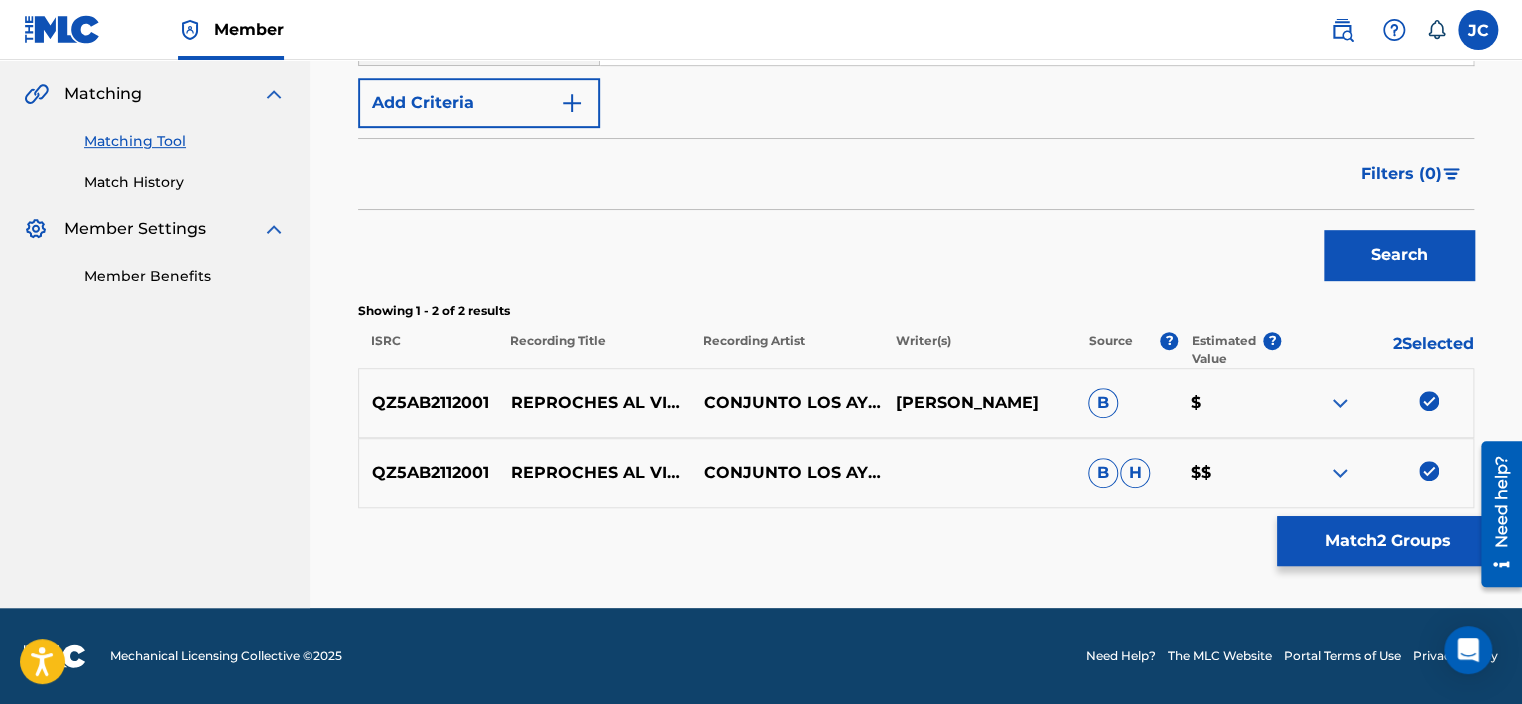click on "Match  2 Groups" at bounding box center [1387, 541] 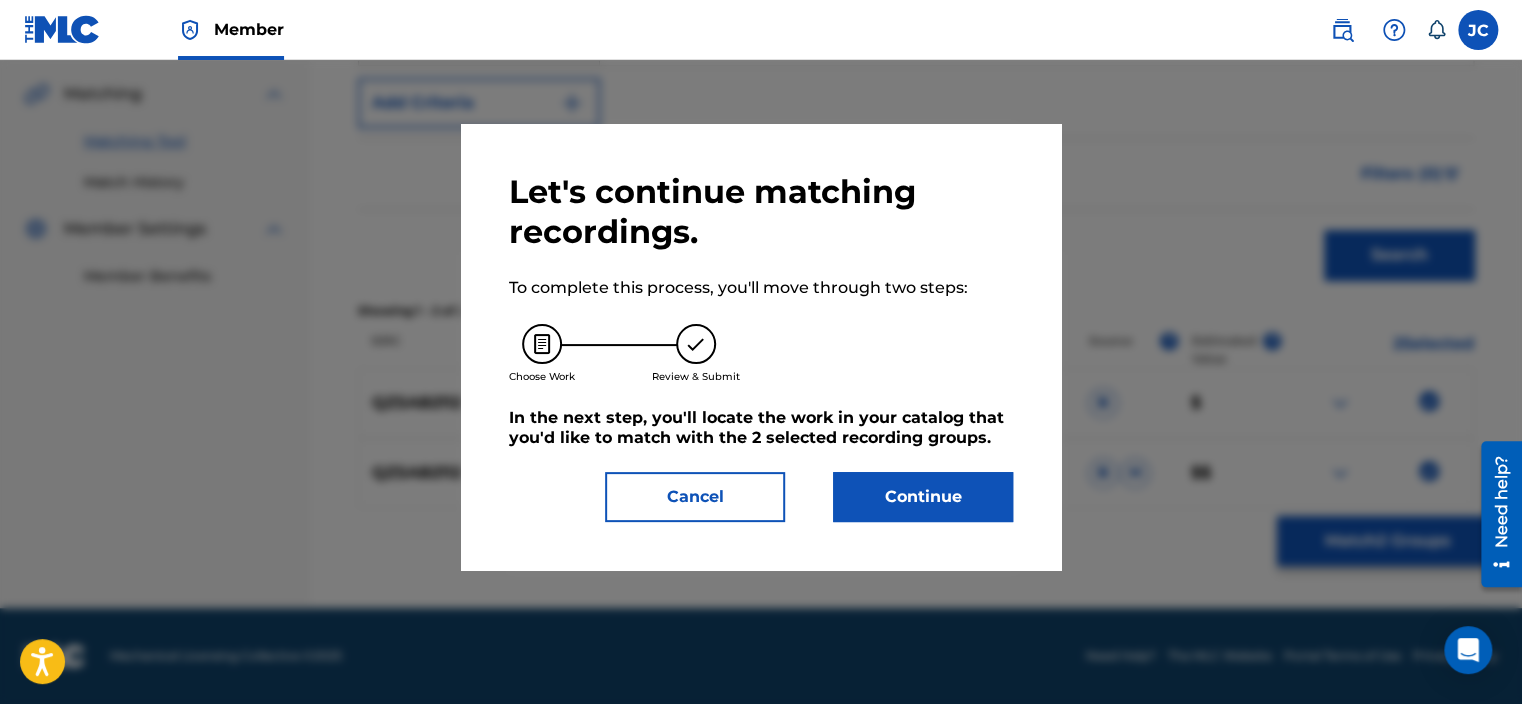 click on "Continue" at bounding box center (923, 497) 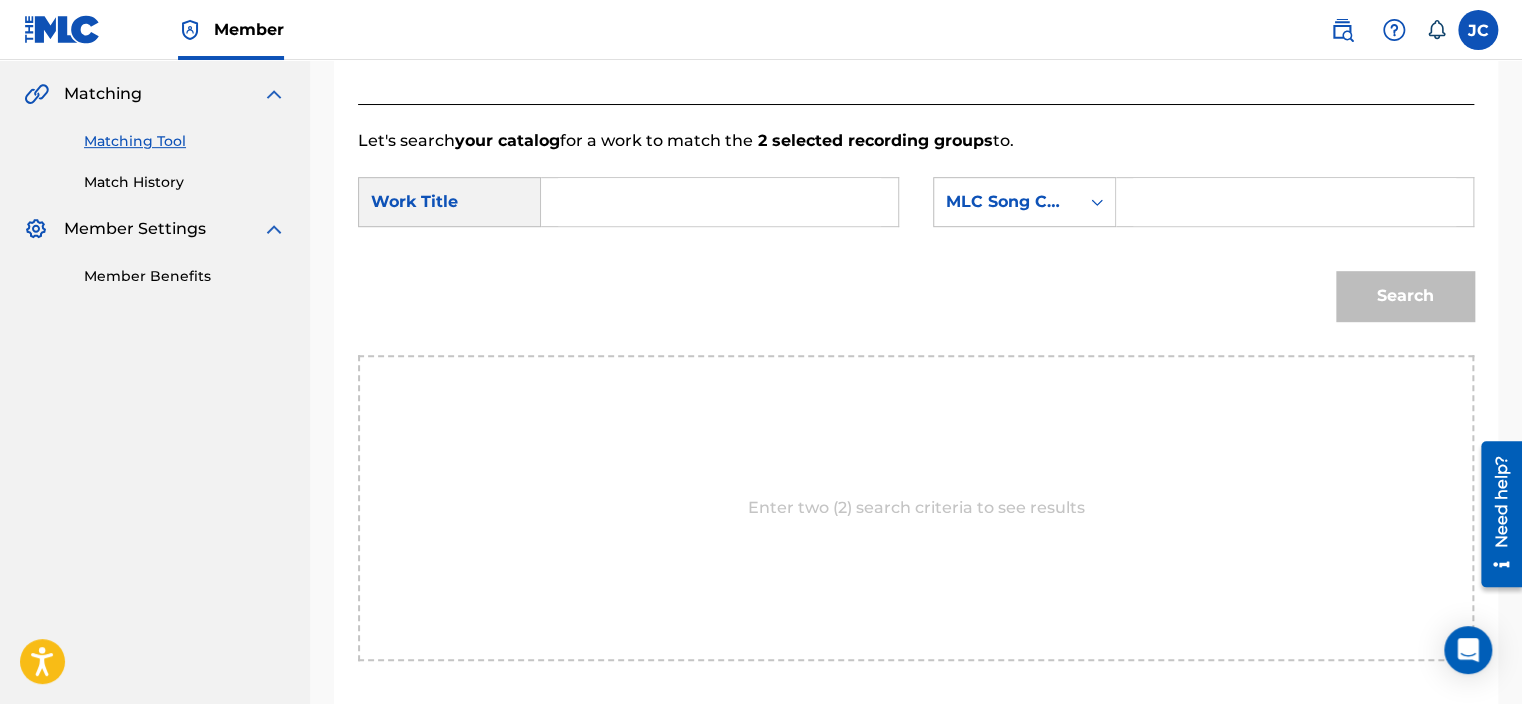 click on "Enter two (2) search criteria to see results" at bounding box center [916, 508] 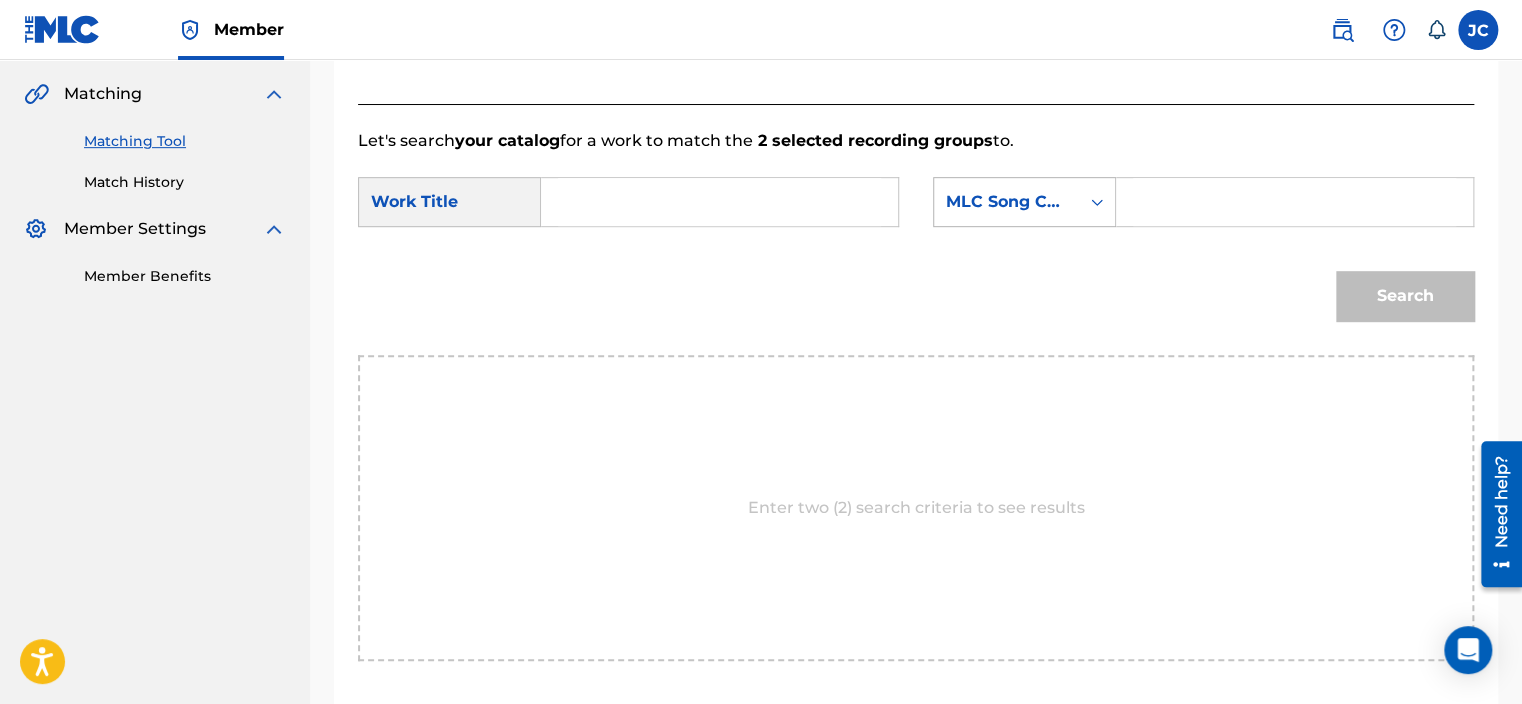 click on "MLC Song Code" at bounding box center (1024, 202) 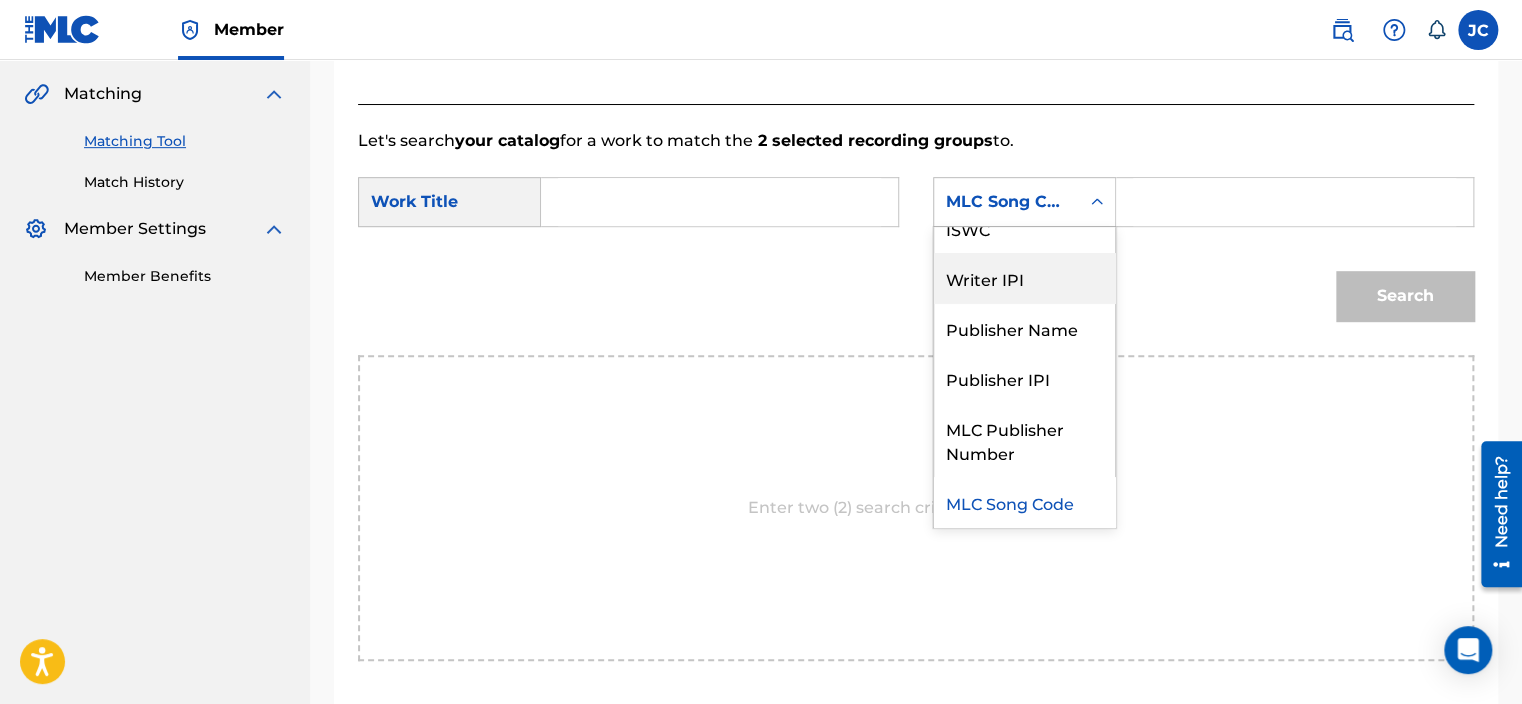 scroll, scrollTop: 34, scrollLeft: 0, axis: vertical 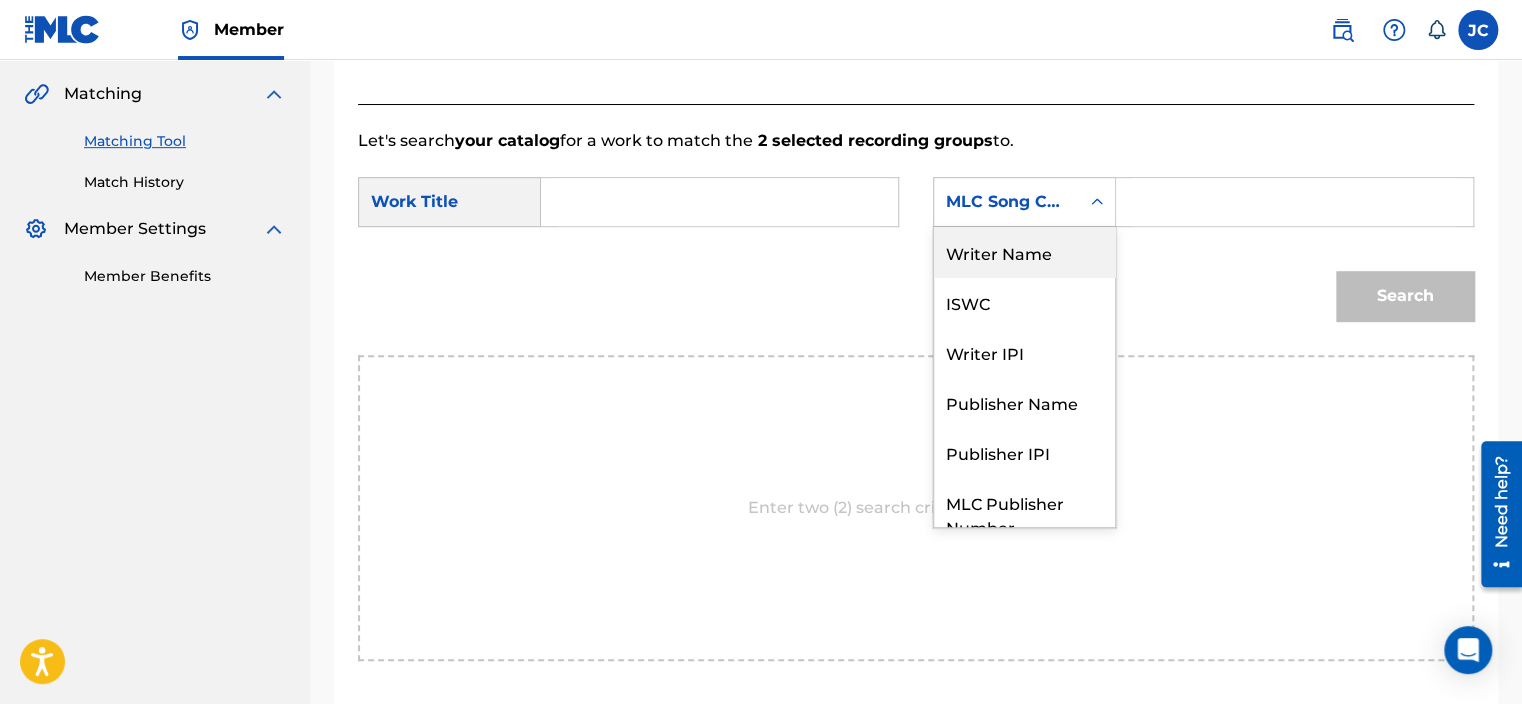 click on "Writer Name" at bounding box center (1024, 252) 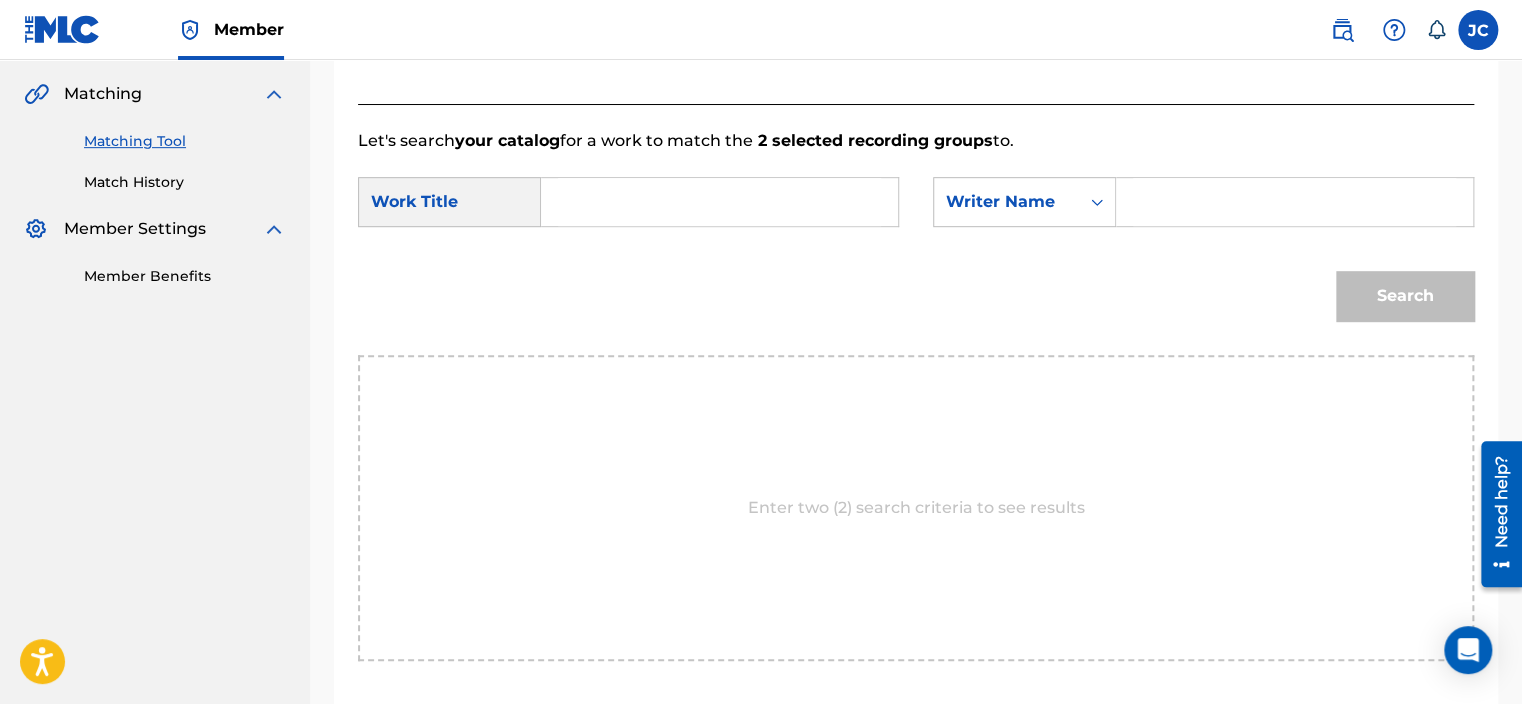 click at bounding box center [719, 202] 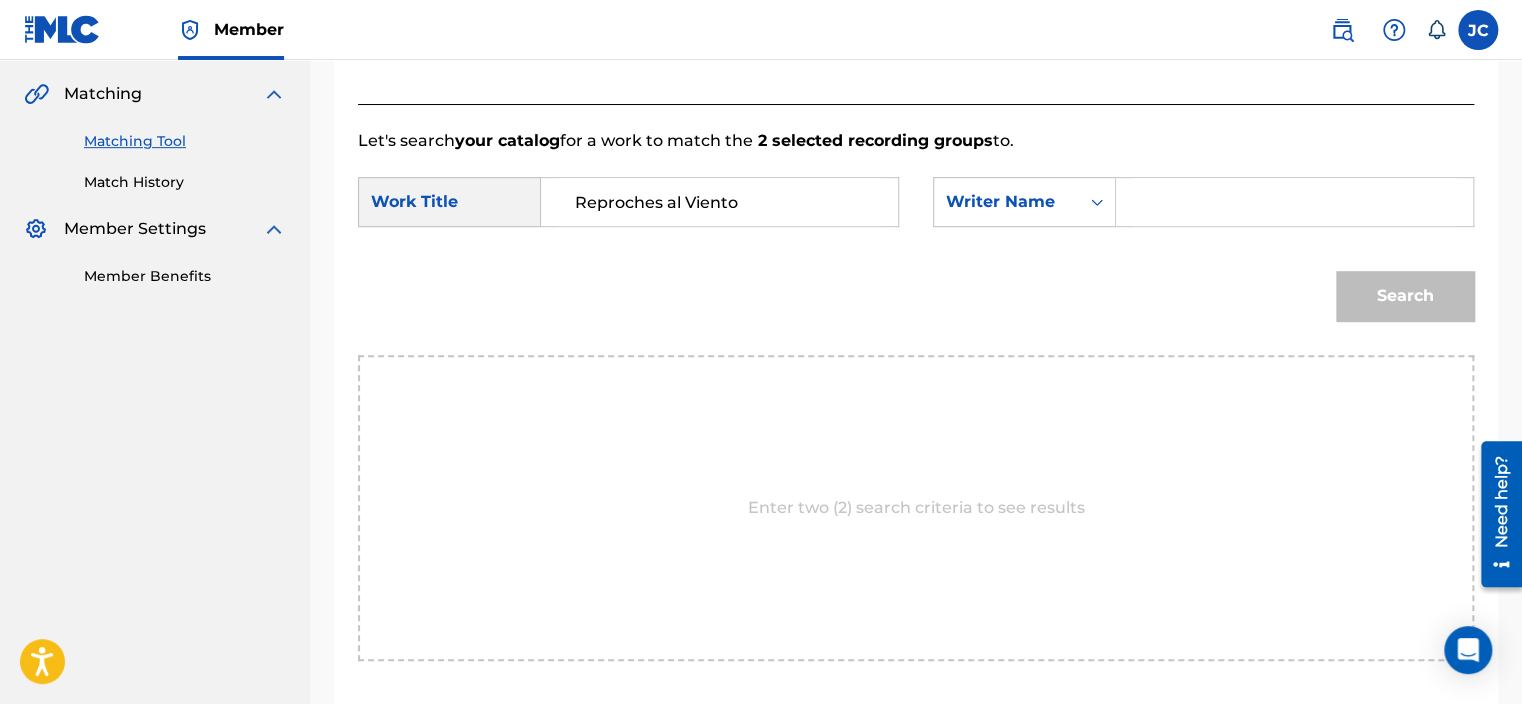 type on "Reproches al Viento" 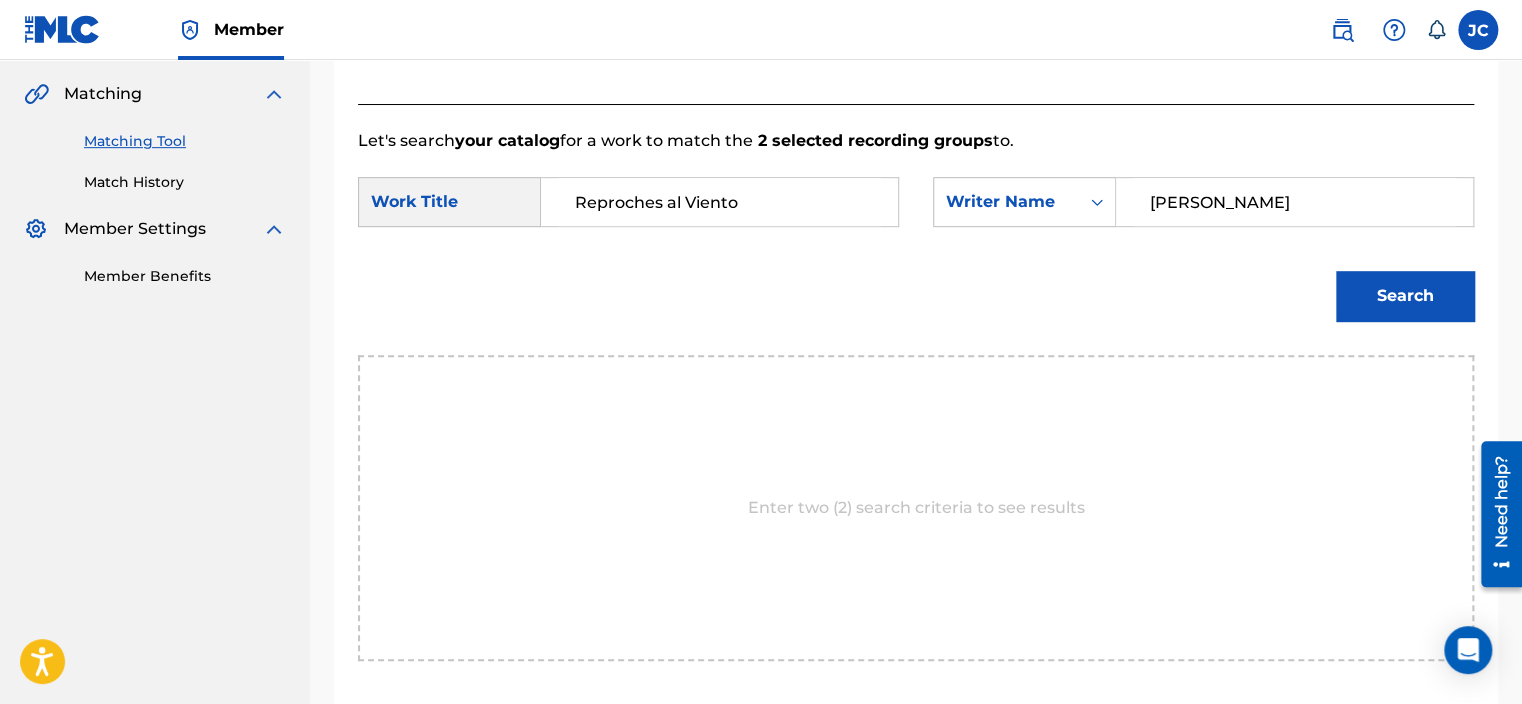 type on "[PERSON_NAME]" 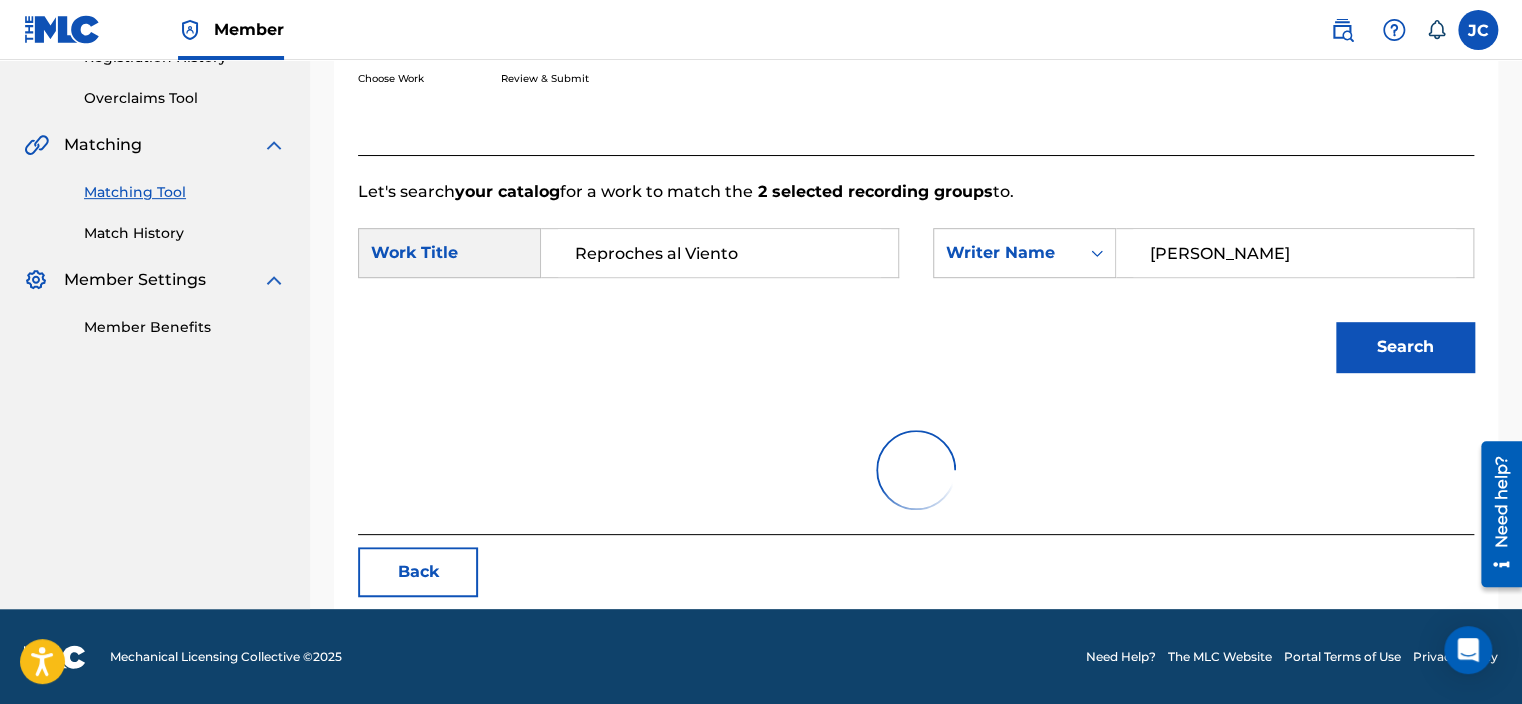 scroll, scrollTop: 452, scrollLeft: 0, axis: vertical 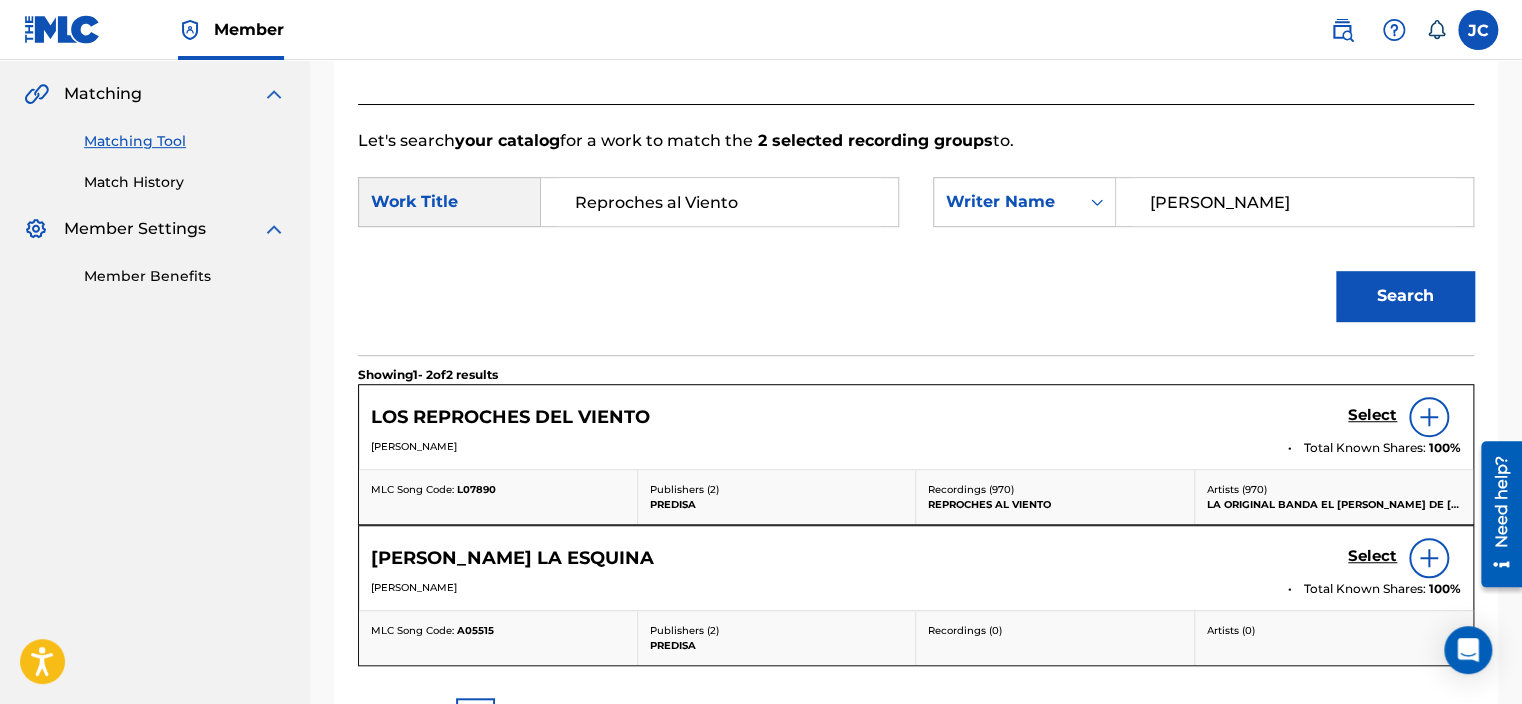 click at bounding box center [1429, 417] 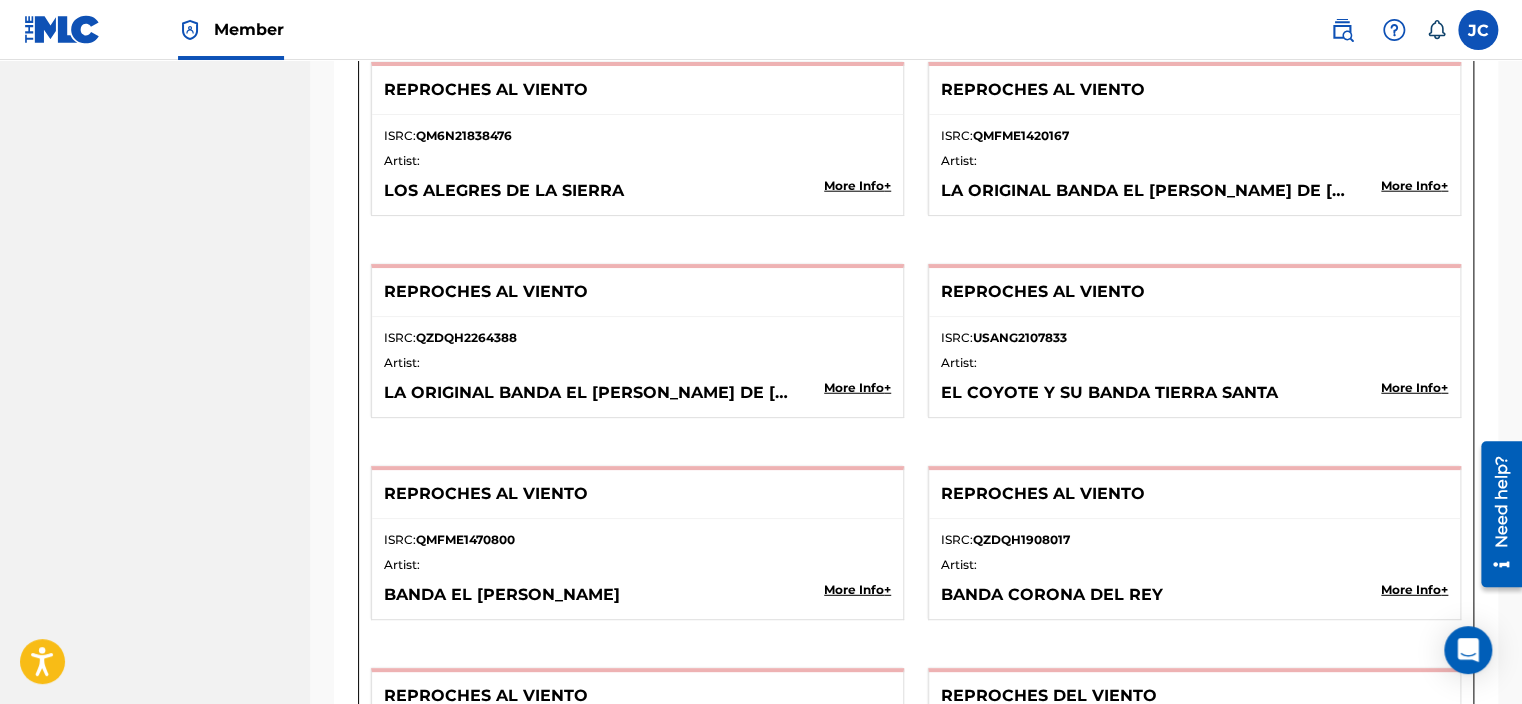 scroll, scrollTop: 2447, scrollLeft: 0, axis: vertical 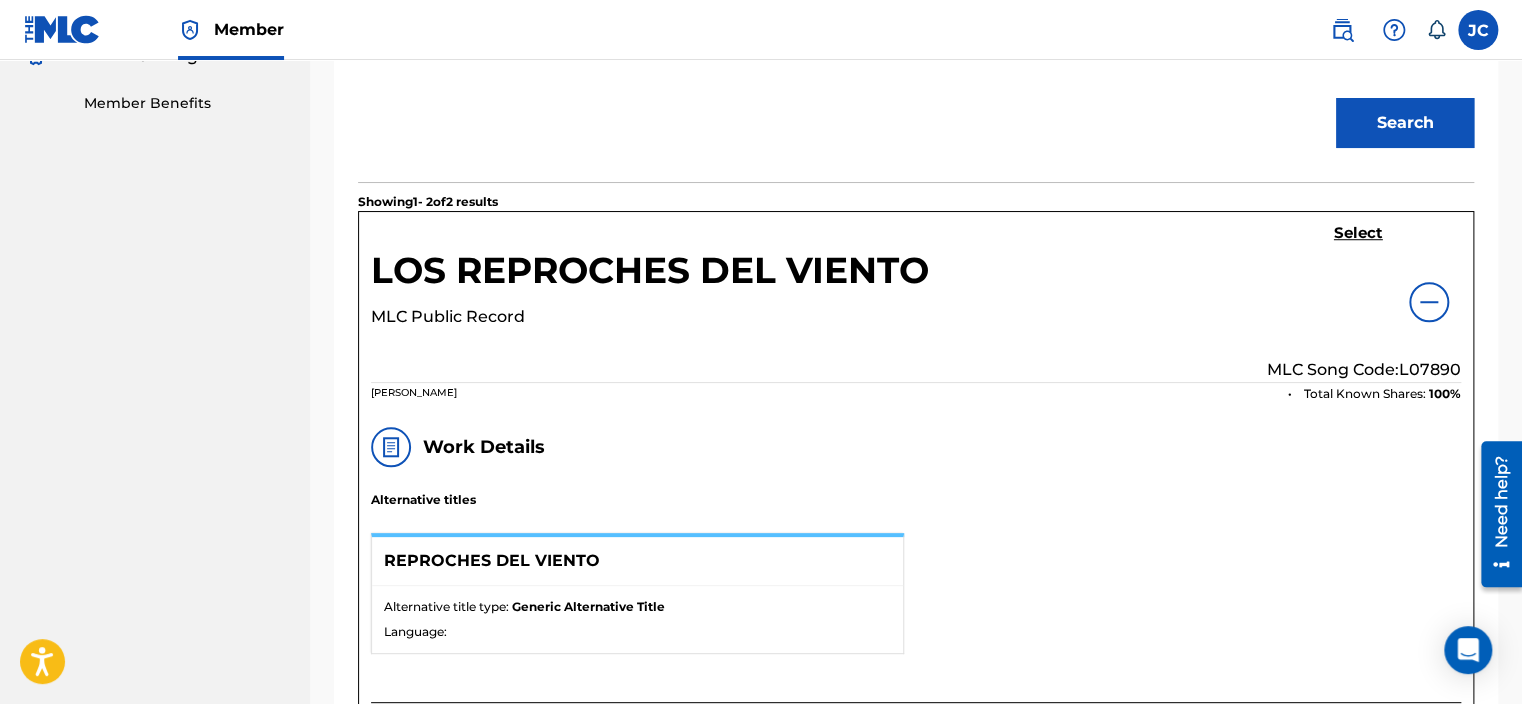 click on "Select" at bounding box center (1358, 233) 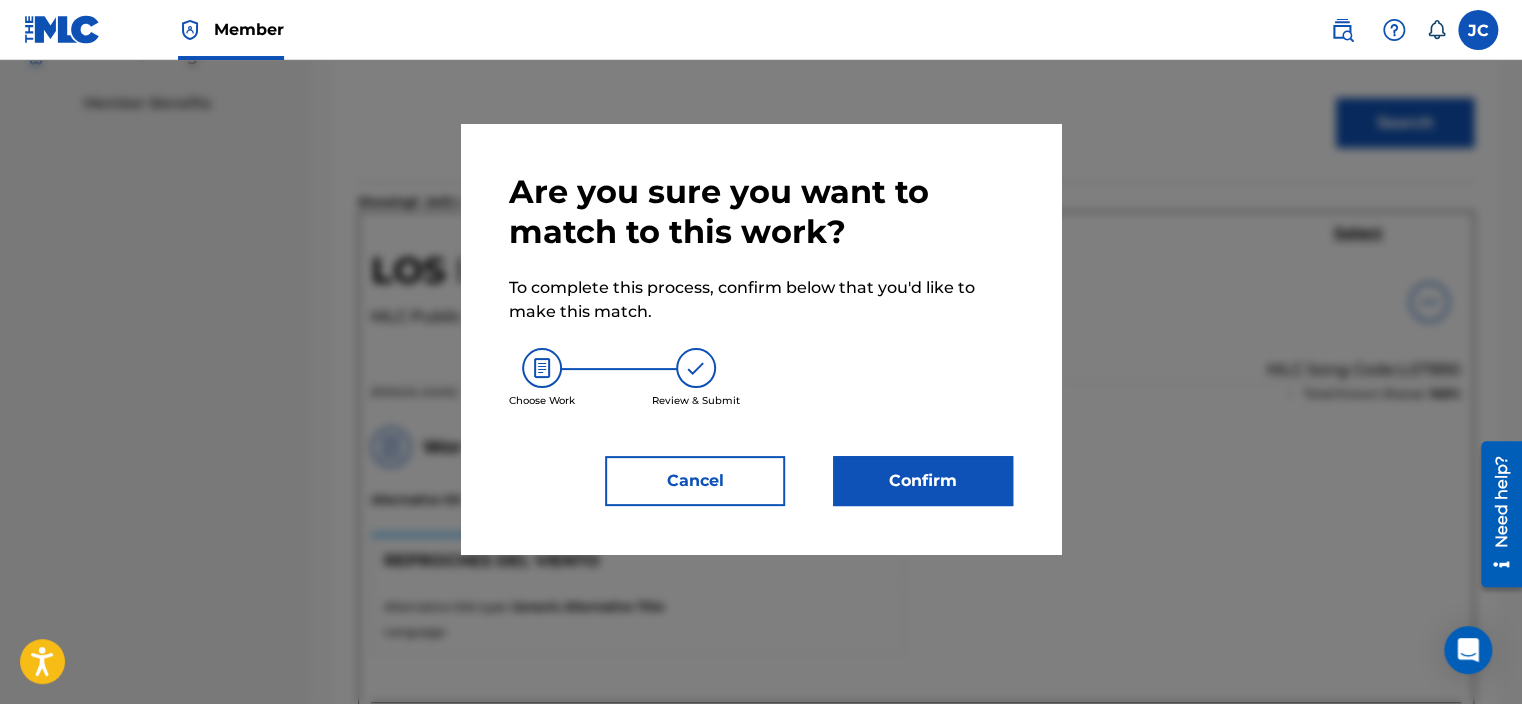 click on "Confirm" at bounding box center [923, 481] 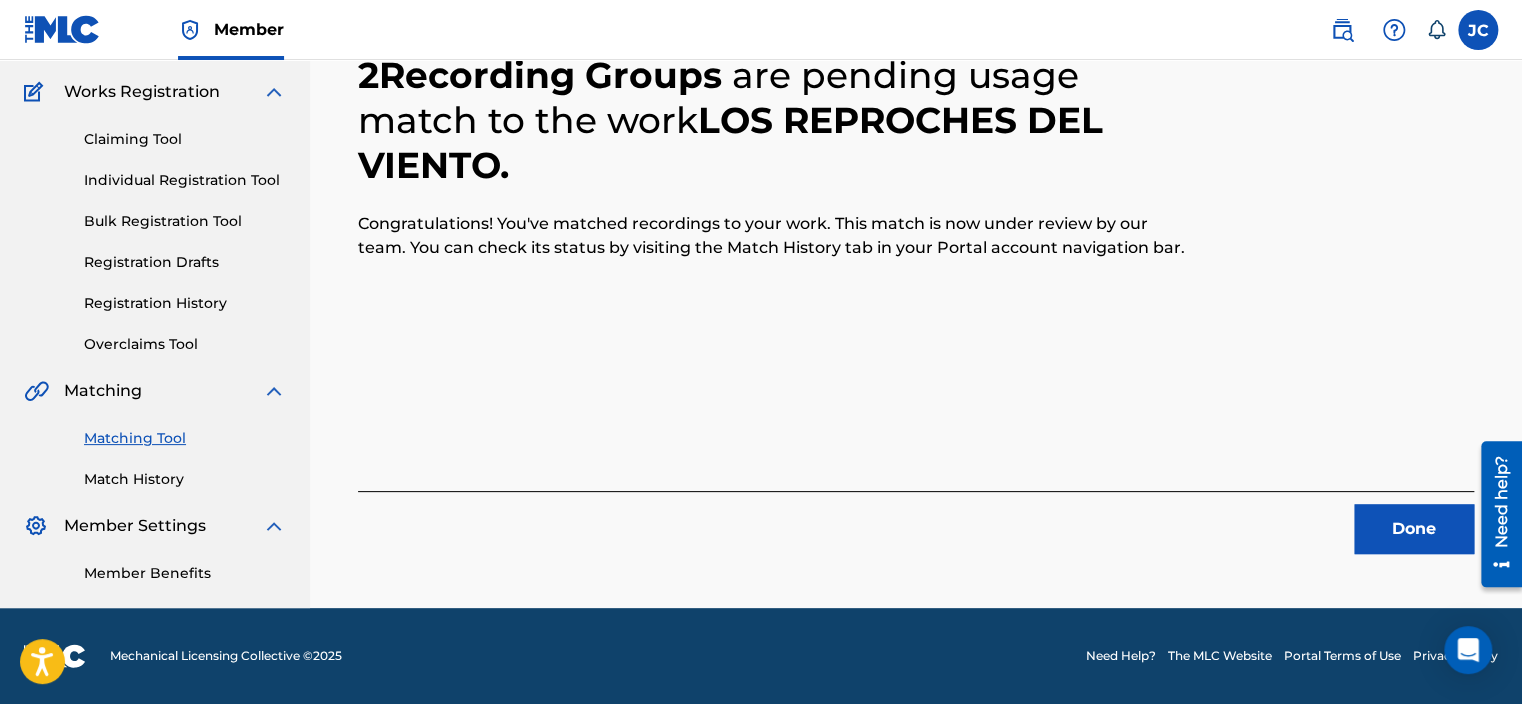 scroll, scrollTop: 155, scrollLeft: 0, axis: vertical 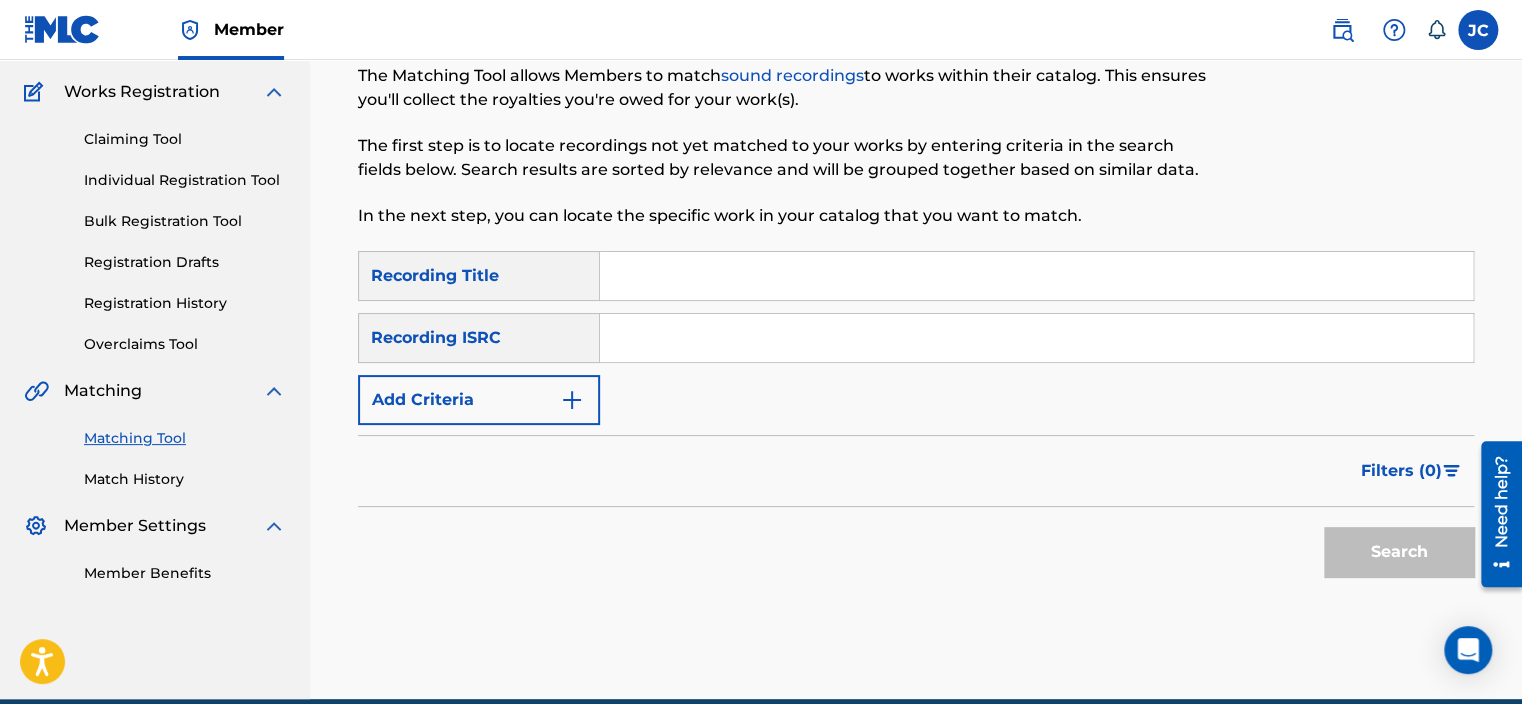 click at bounding box center [1036, 338] 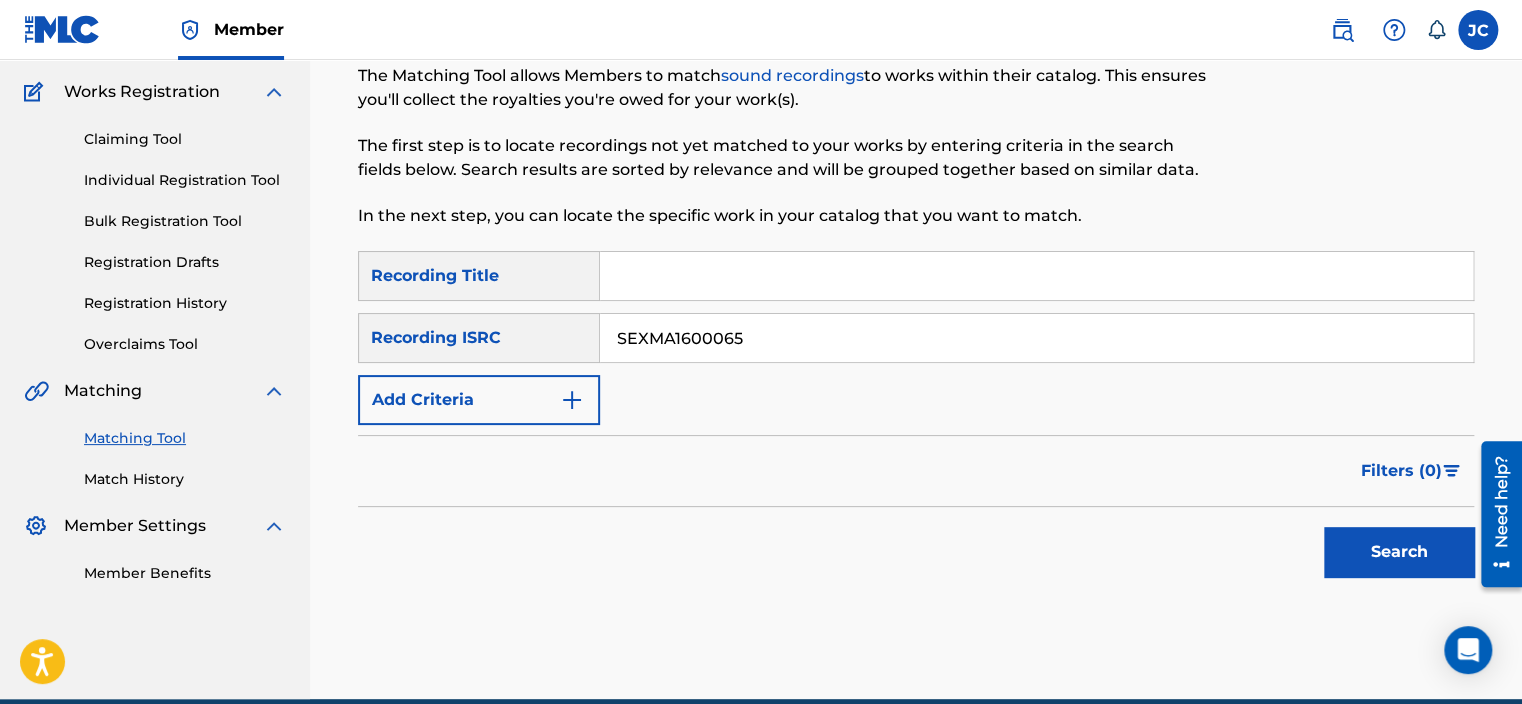 type on "SEXMA1600065" 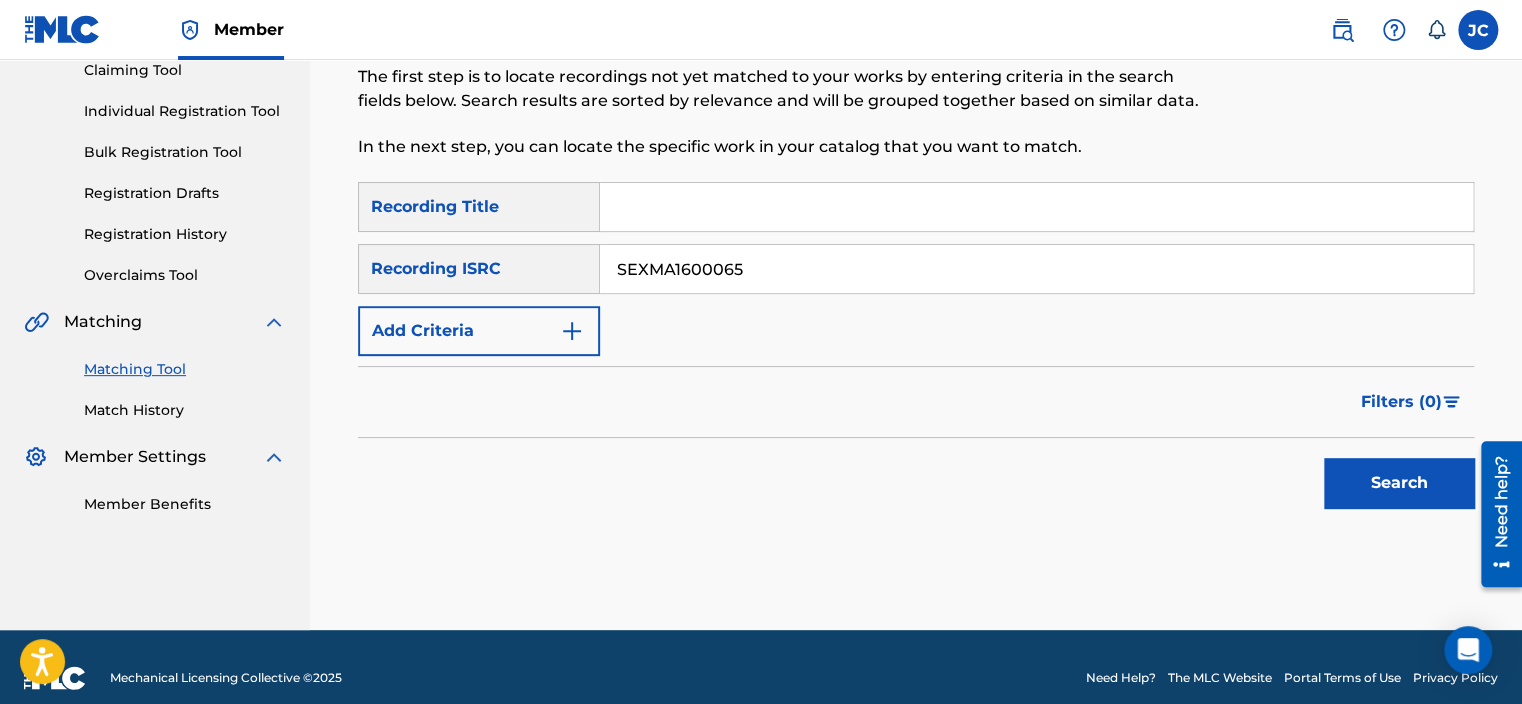 scroll, scrollTop: 245, scrollLeft: 0, axis: vertical 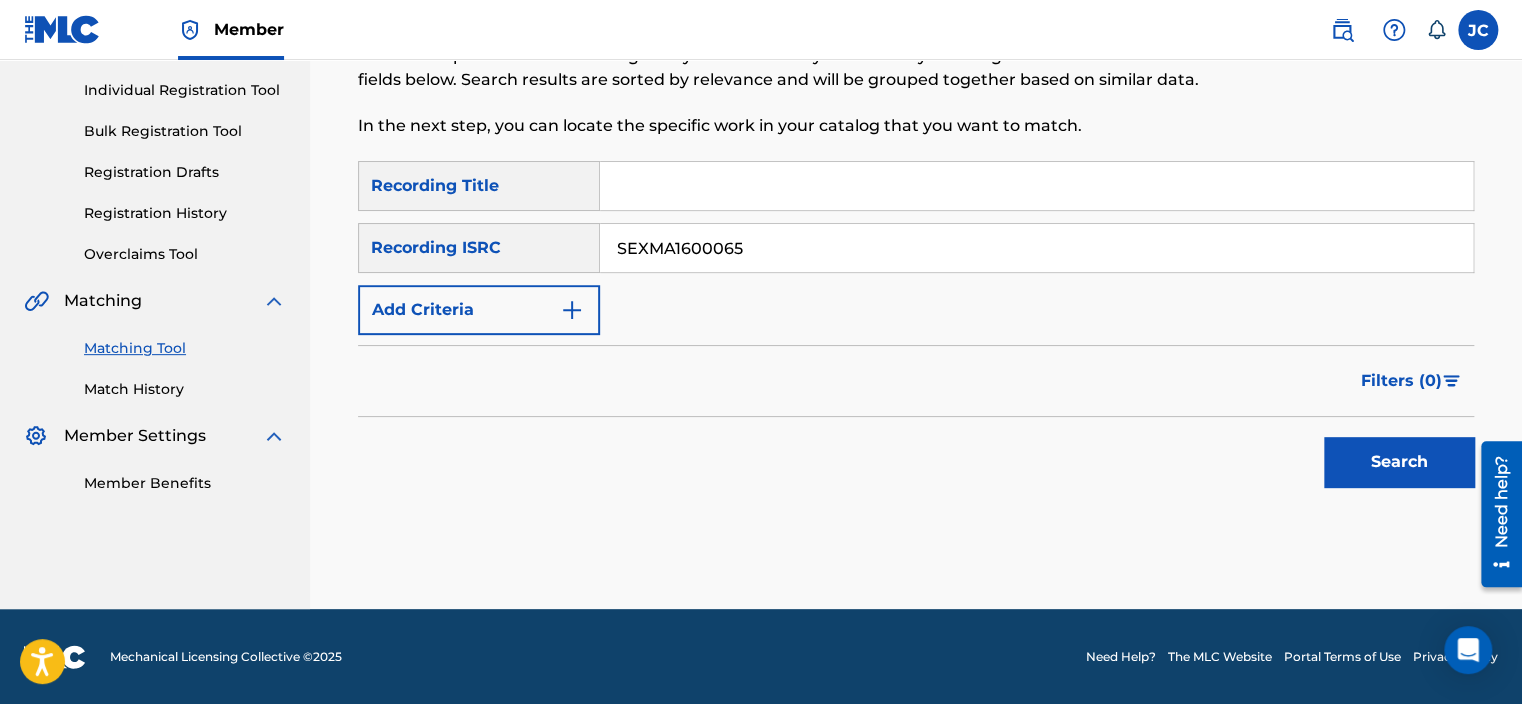 click on "Search" at bounding box center [1399, 462] 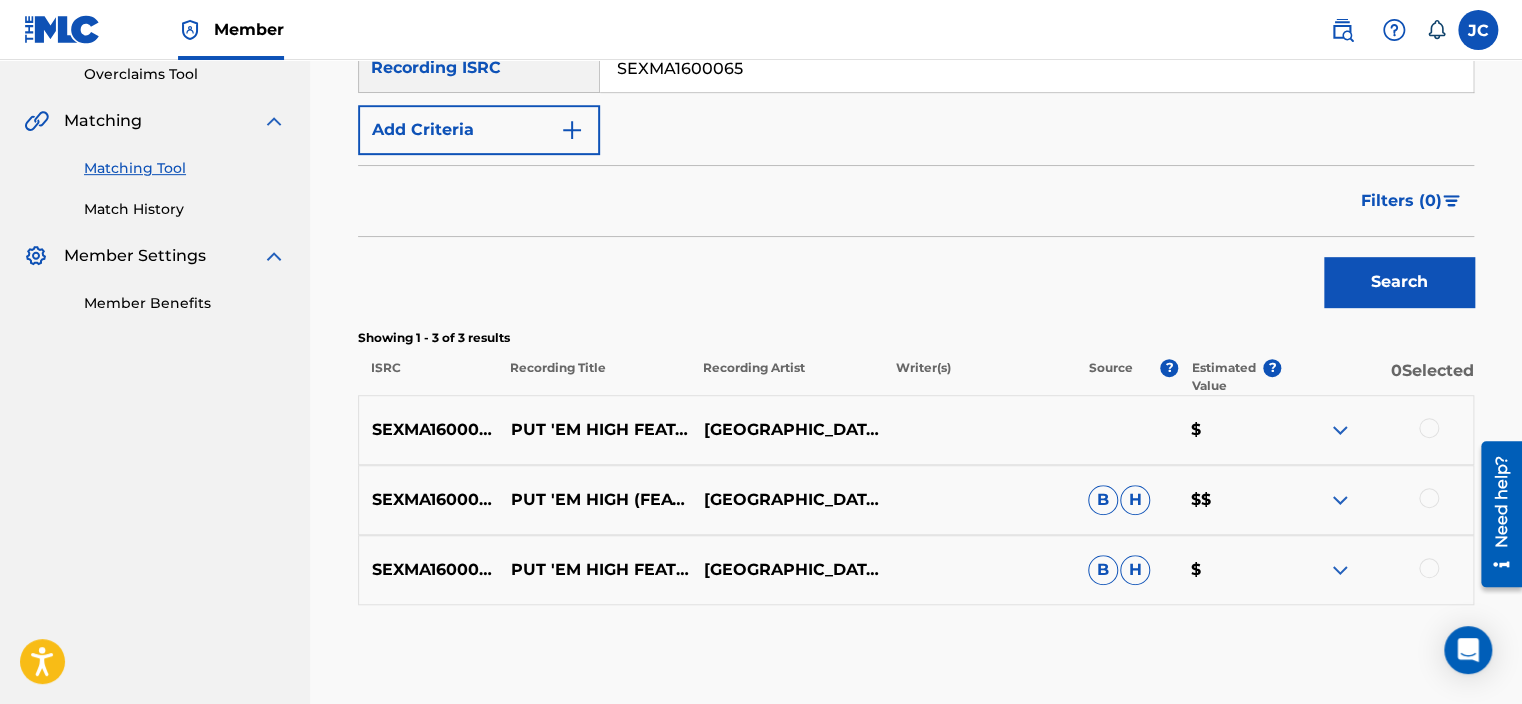 scroll, scrollTop: 521, scrollLeft: 0, axis: vertical 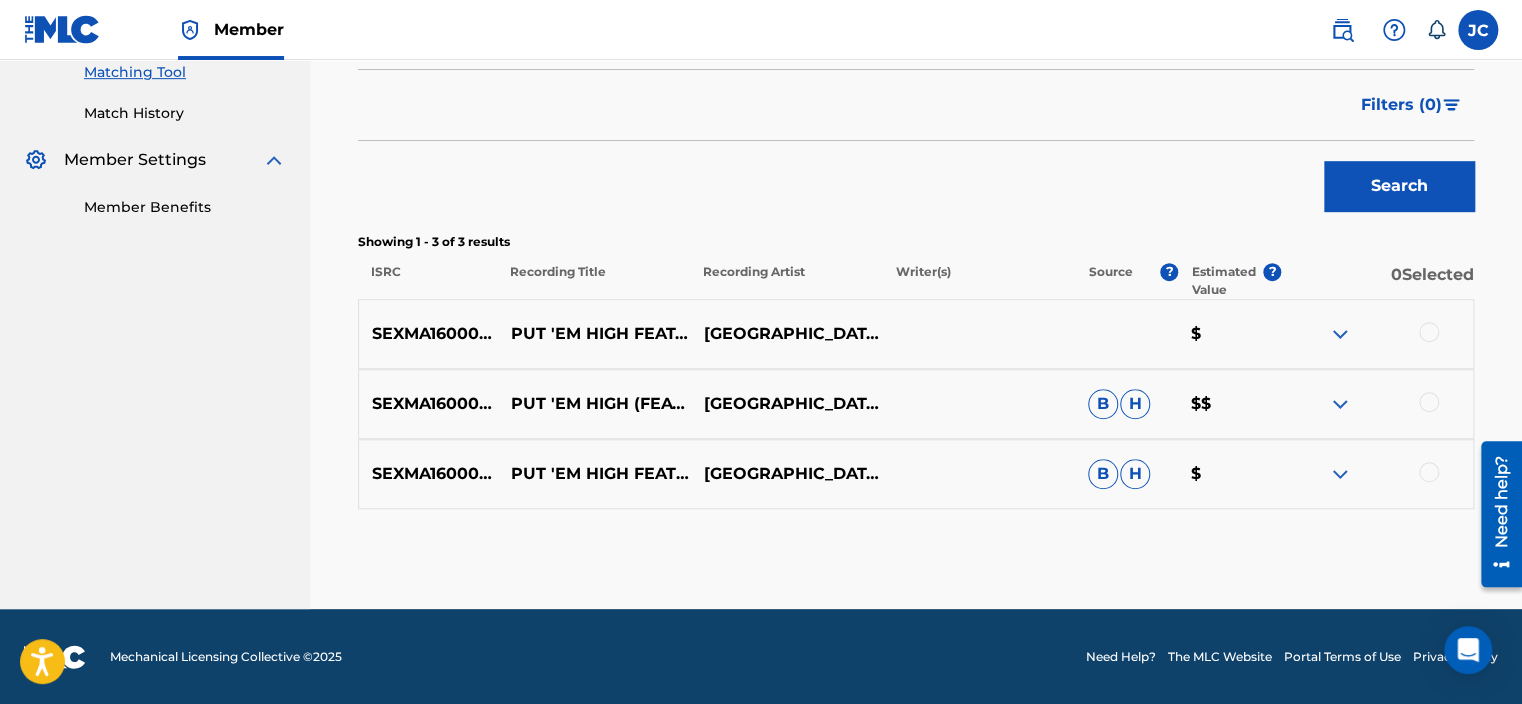 click at bounding box center [1377, 474] 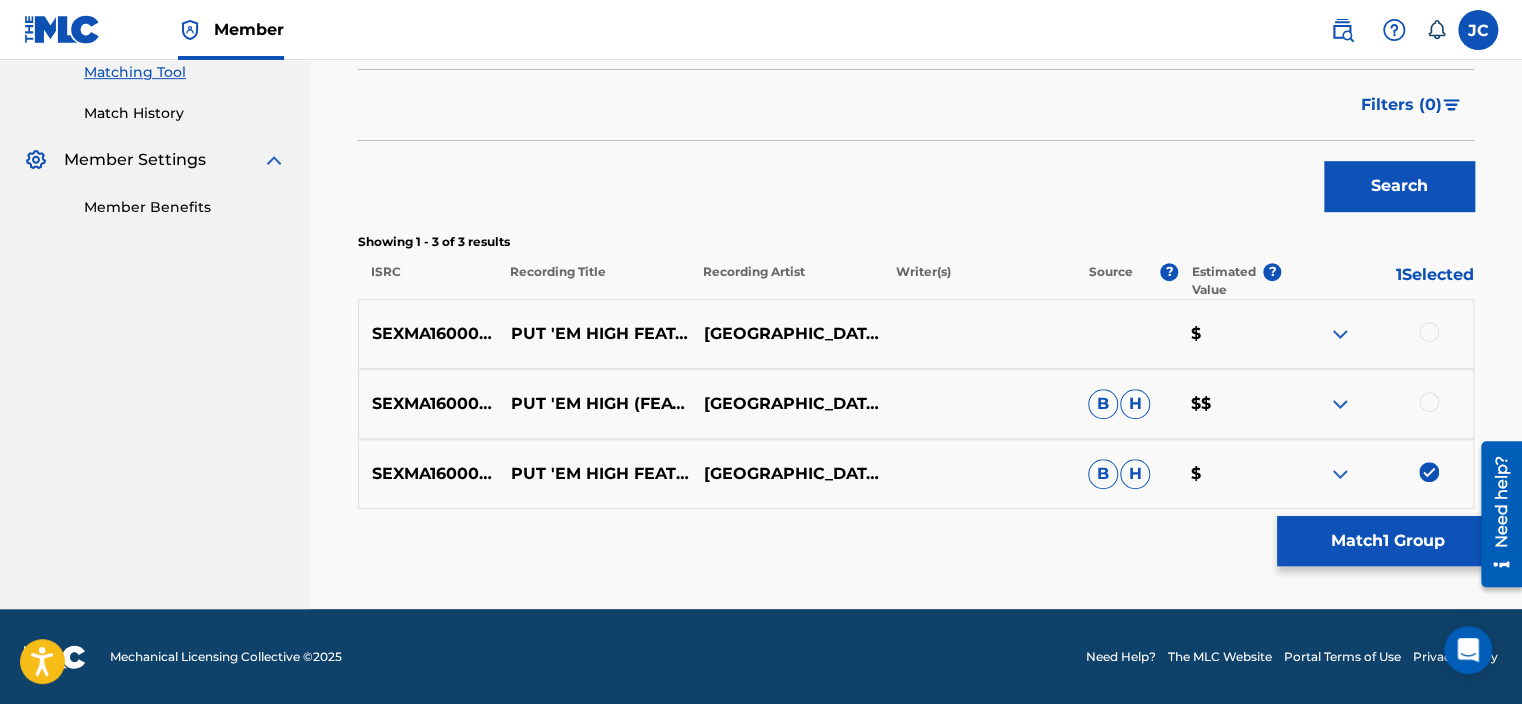 click at bounding box center [1429, 402] 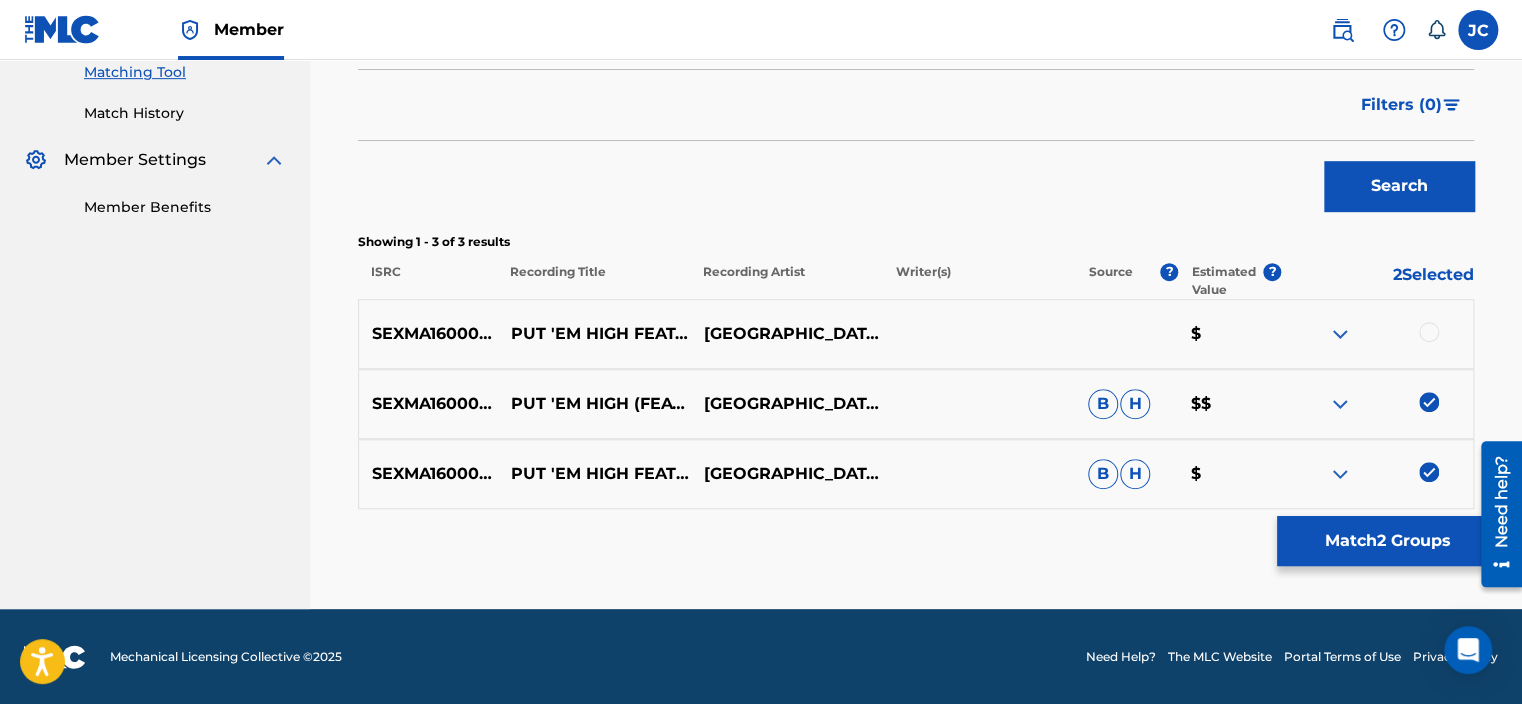 click at bounding box center (1429, 332) 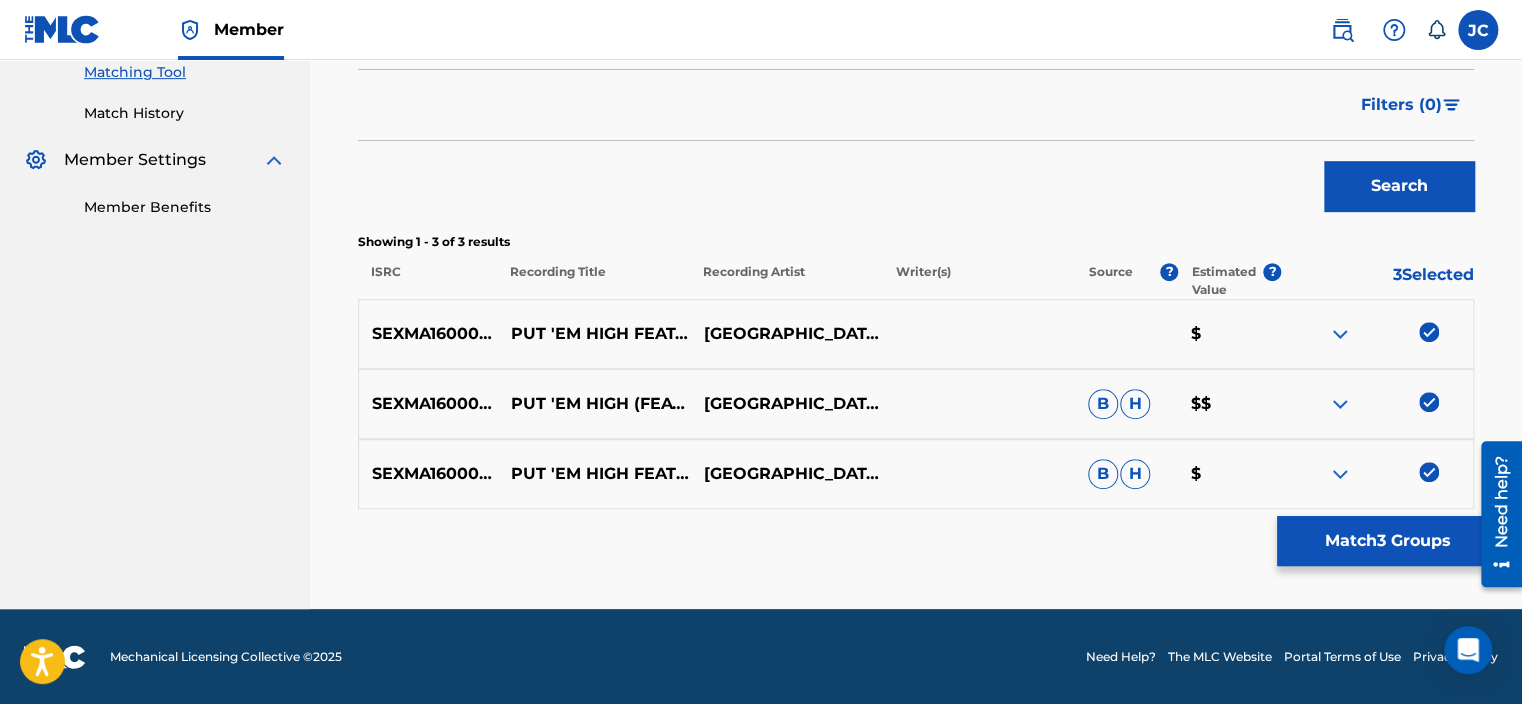 click on "Match  3 Groups" at bounding box center [1387, 541] 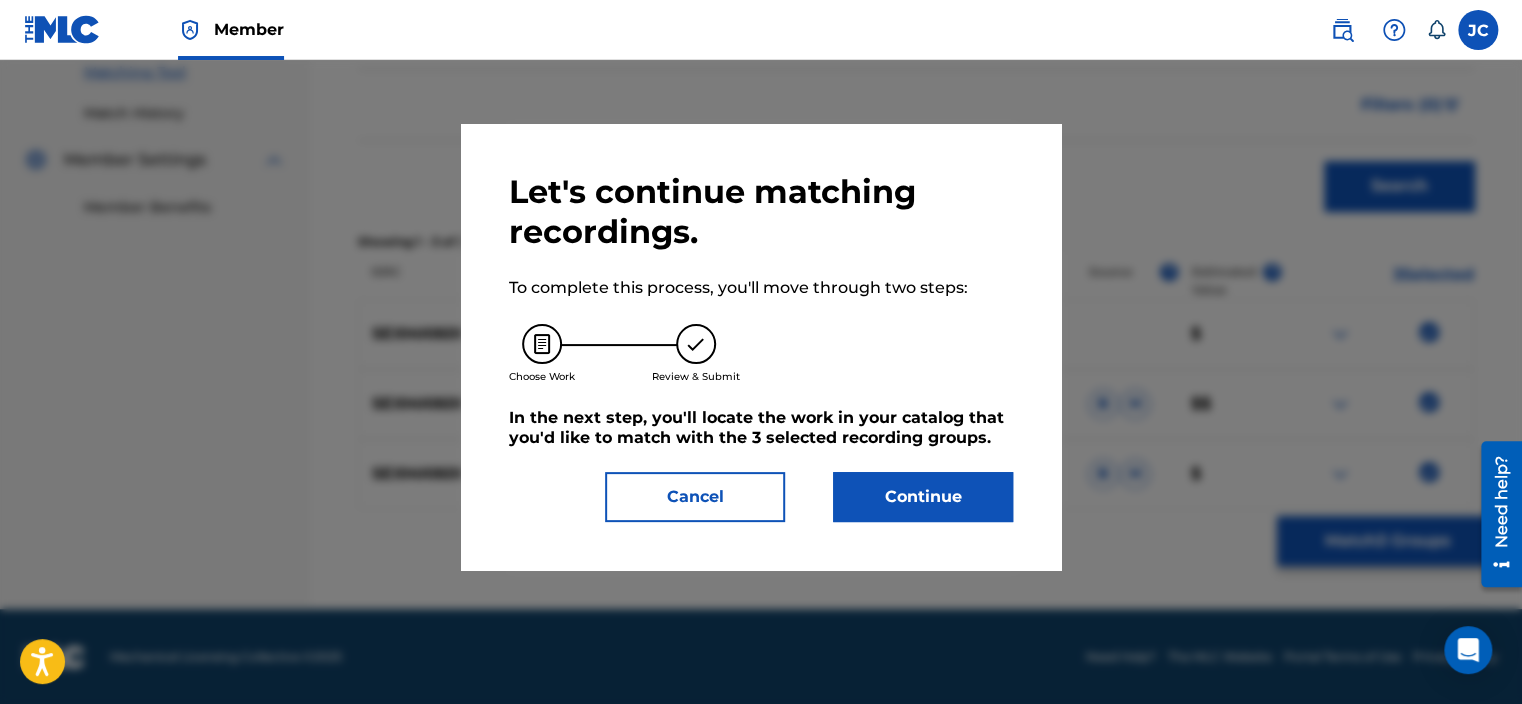 click on "Continue" at bounding box center (923, 497) 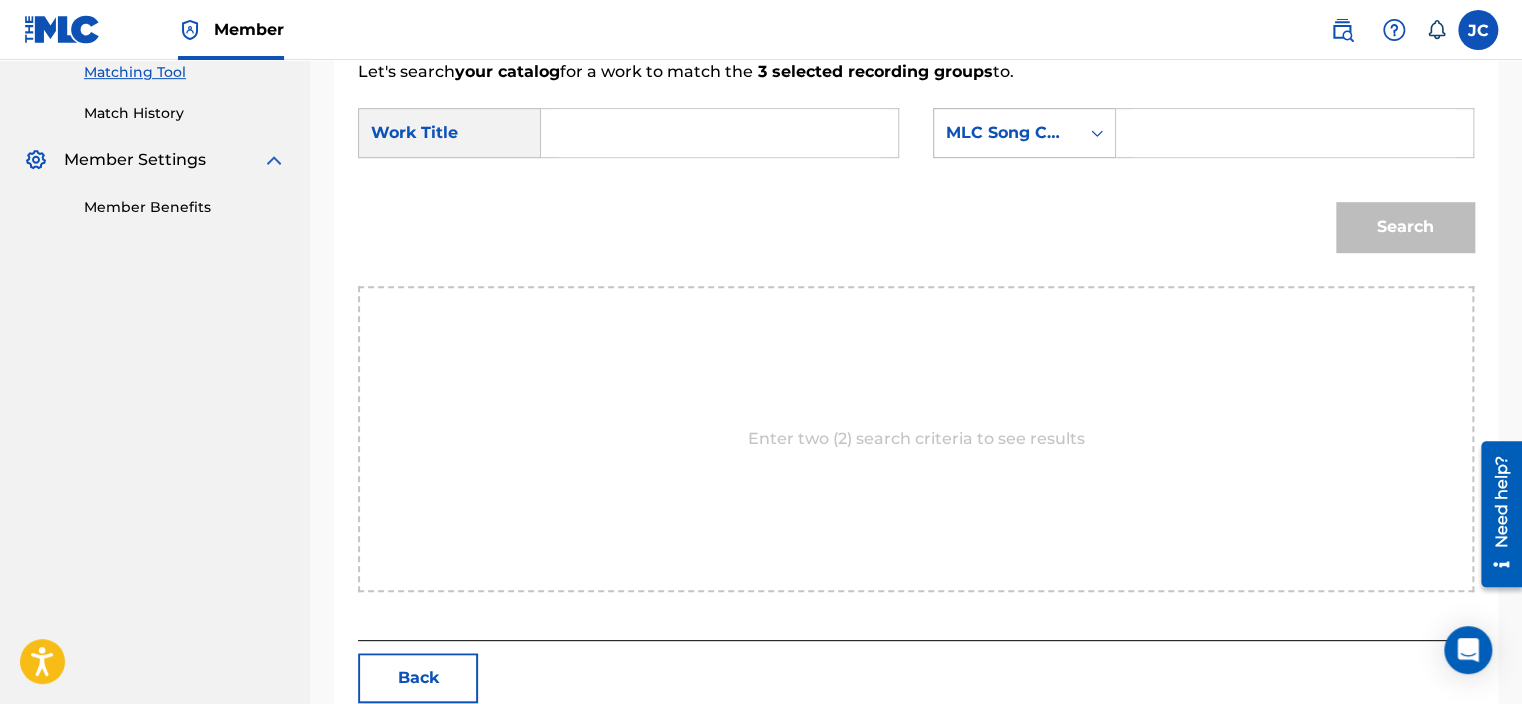 click on "MLC Song Code" at bounding box center [1006, 133] 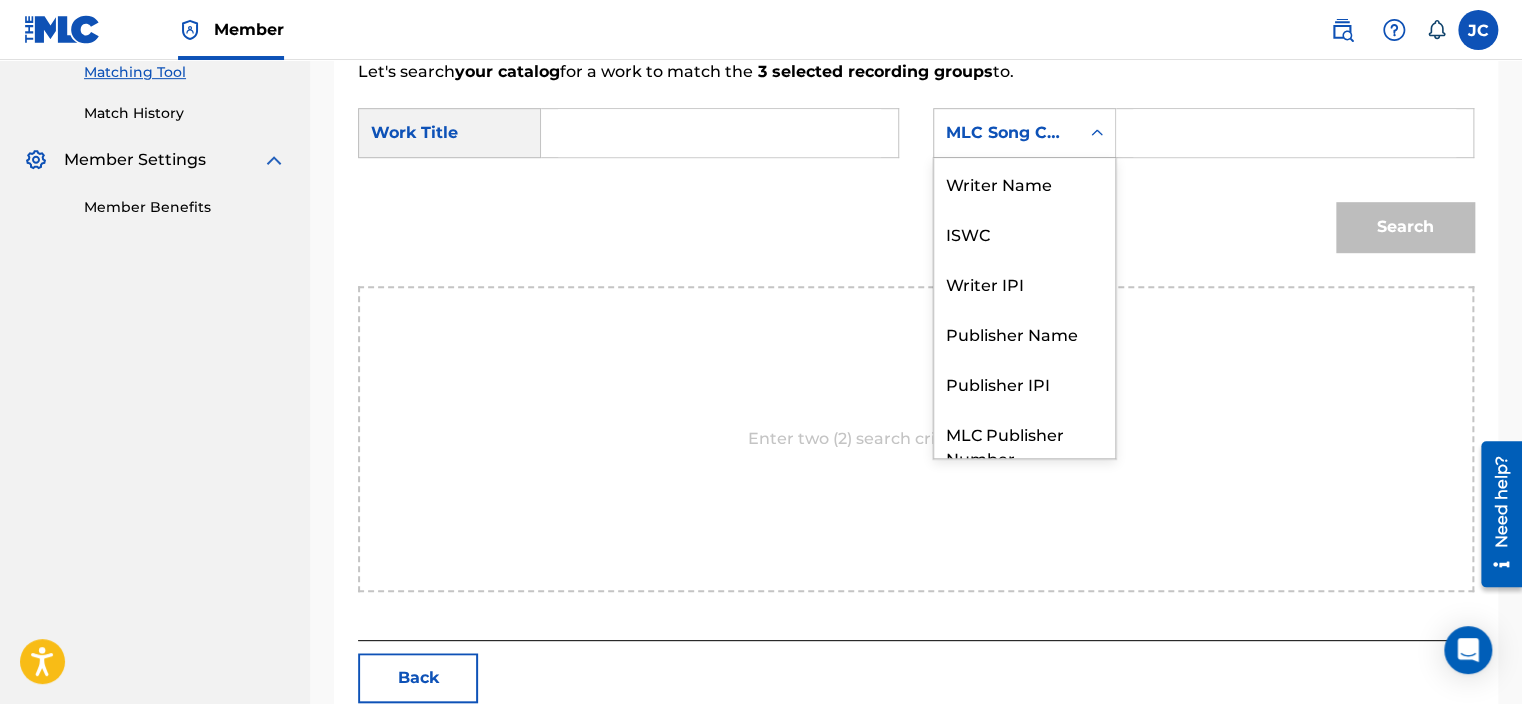 scroll, scrollTop: 74, scrollLeft: 0, axis: vertical 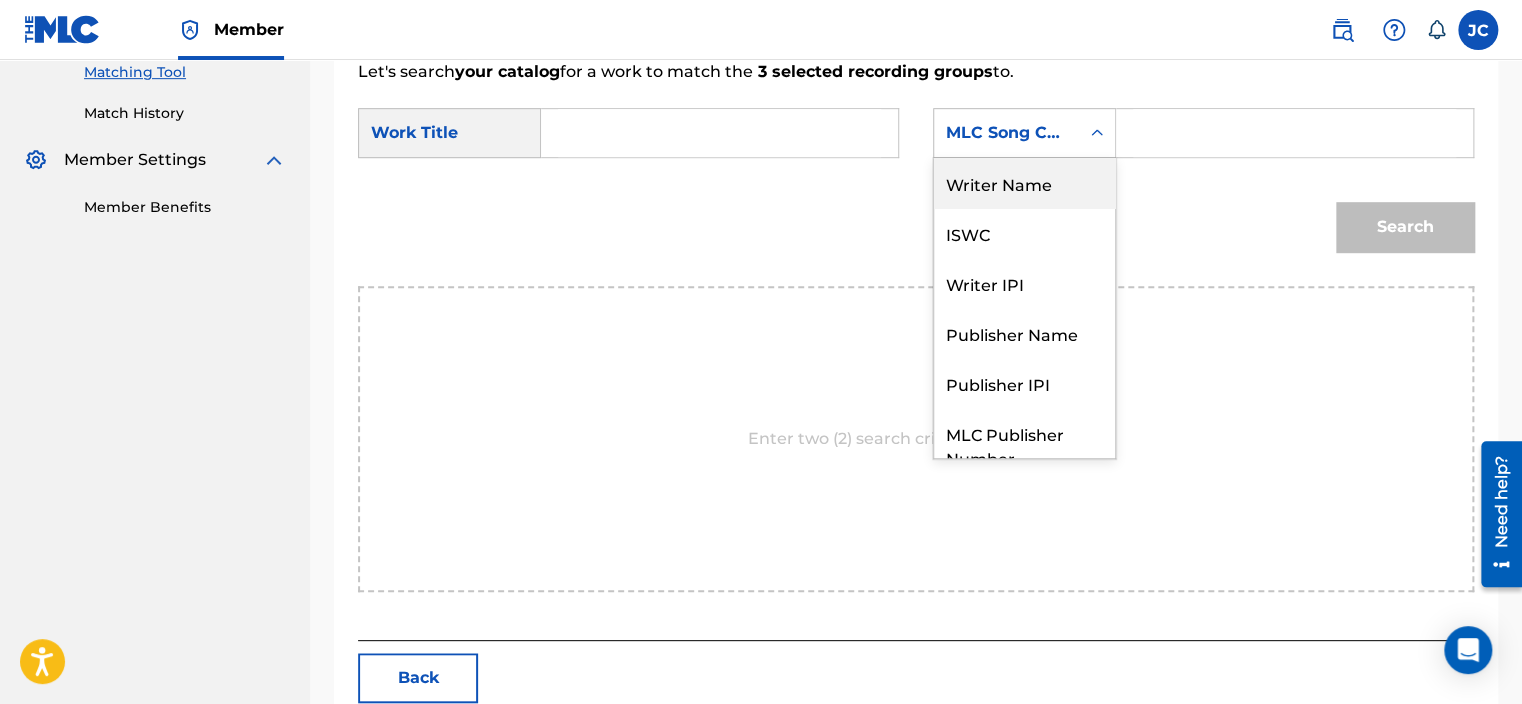 click on "Writer Name" at bounding box center (1024, 183) 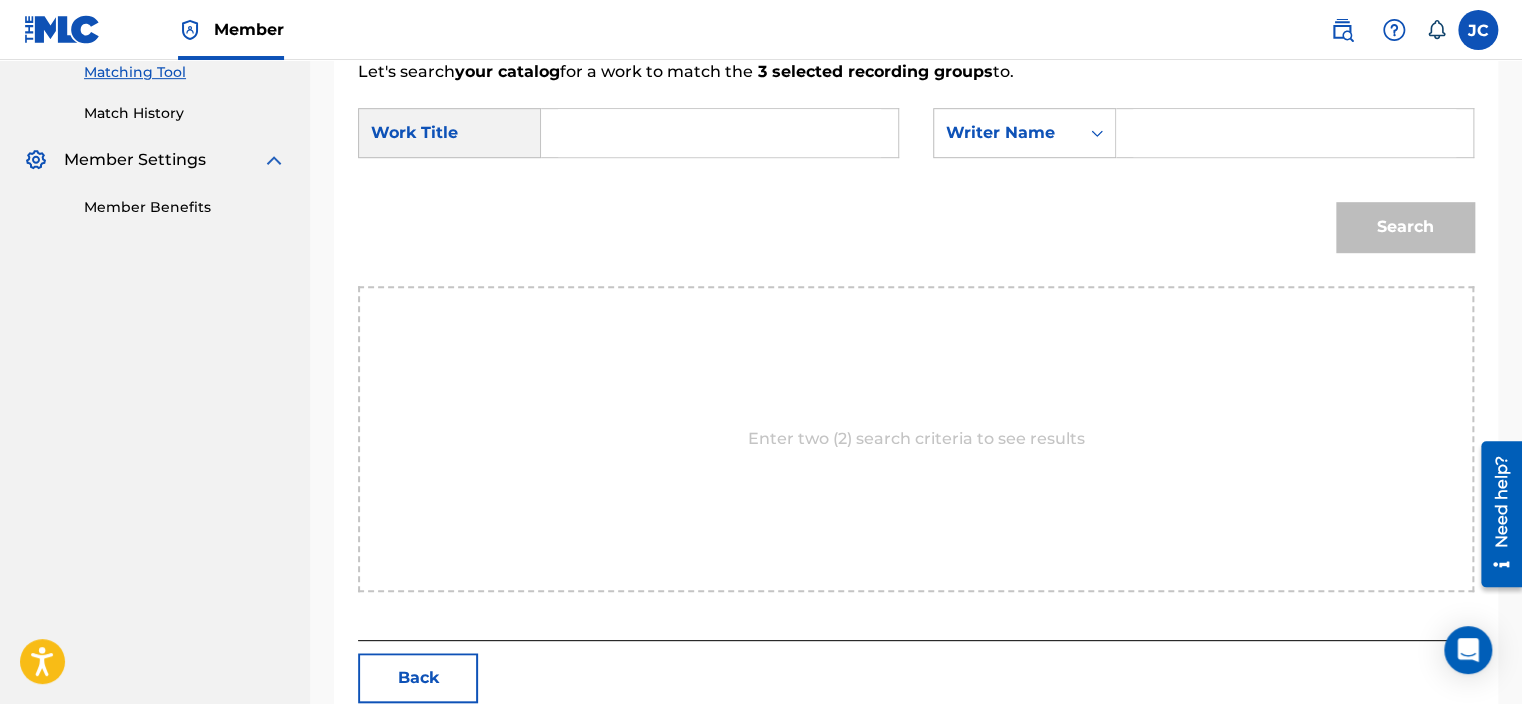 click at bounding box center (720, 133) 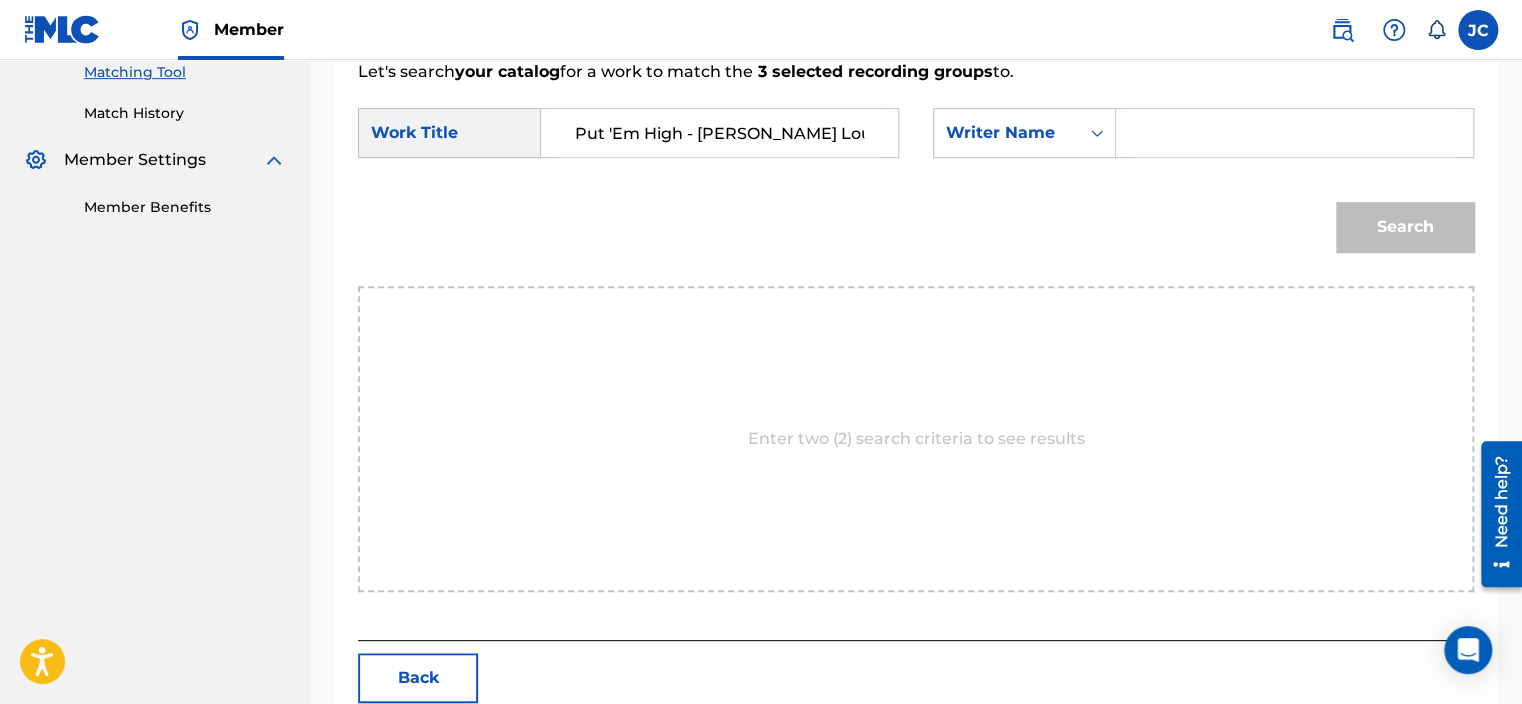scroll, scrollTop: 0, scrollLeft: 30, axis: horizontal 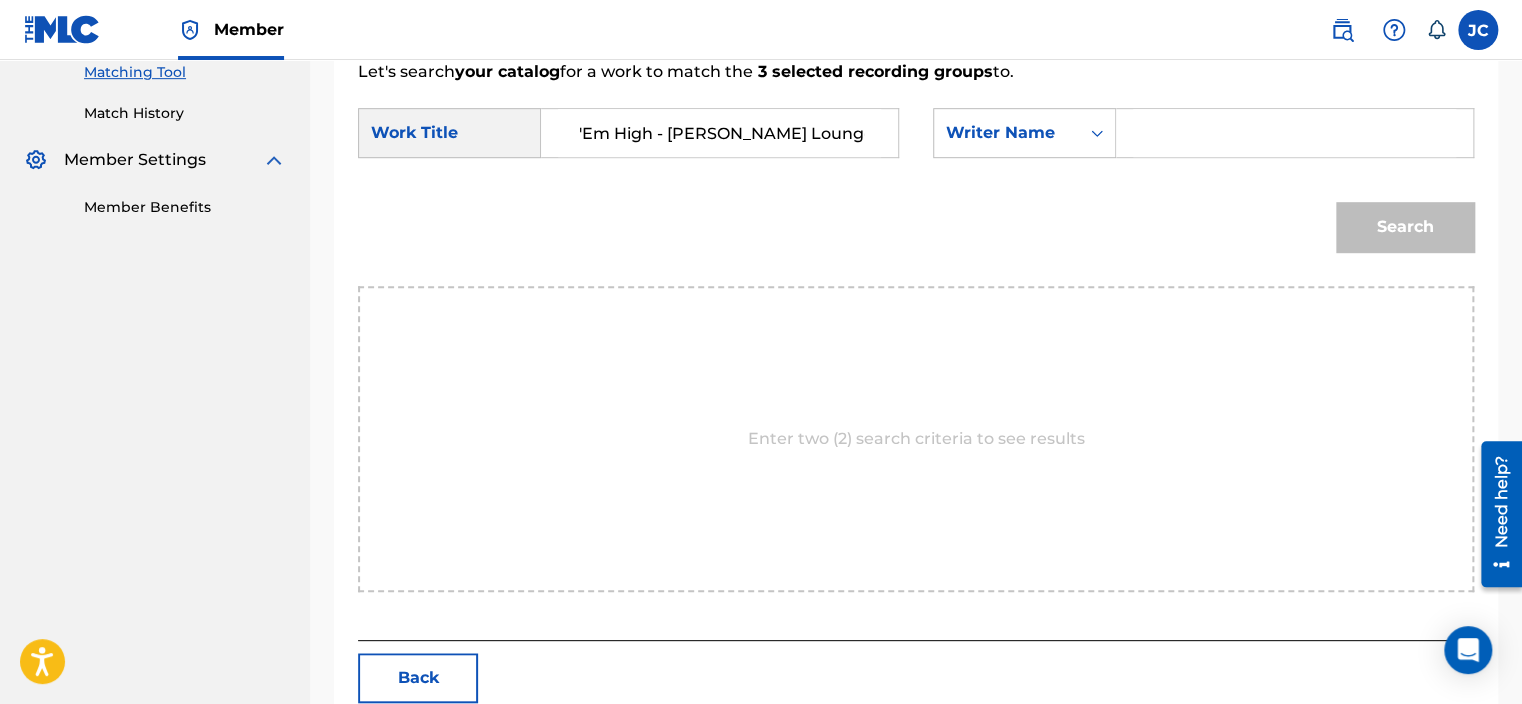 type on "Put 'Em High - [PERSON_NAME] Lounge Mix" 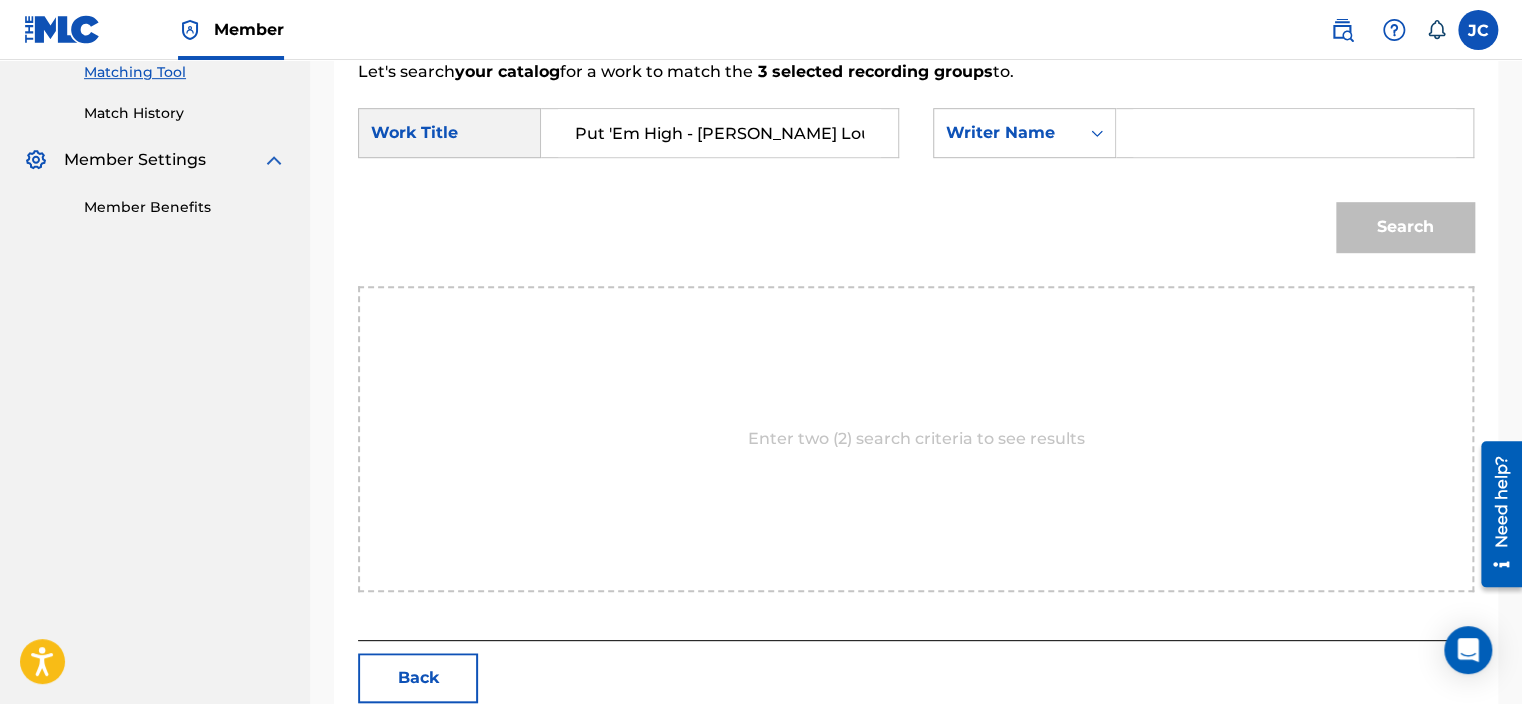 click at bounding box center (1294, 133) 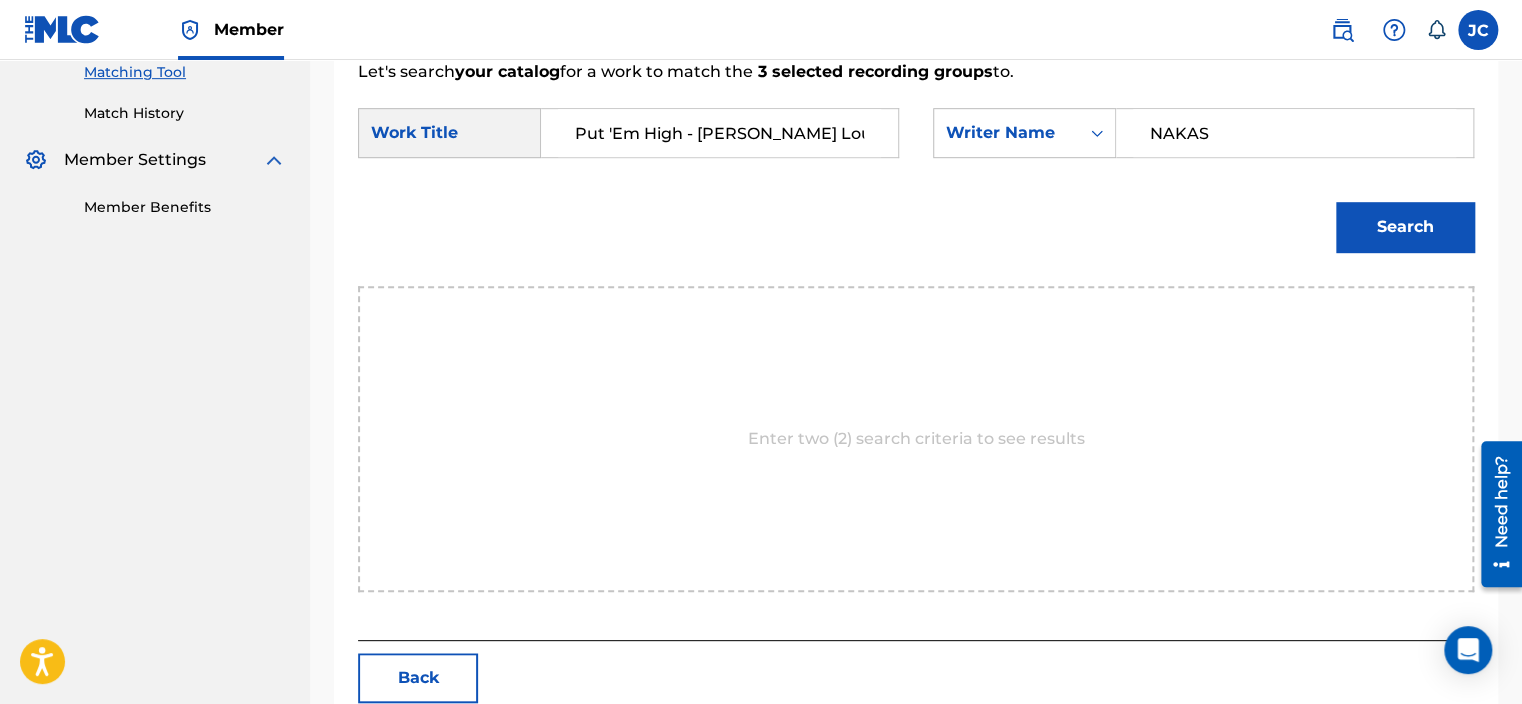 type on "NAKAS" 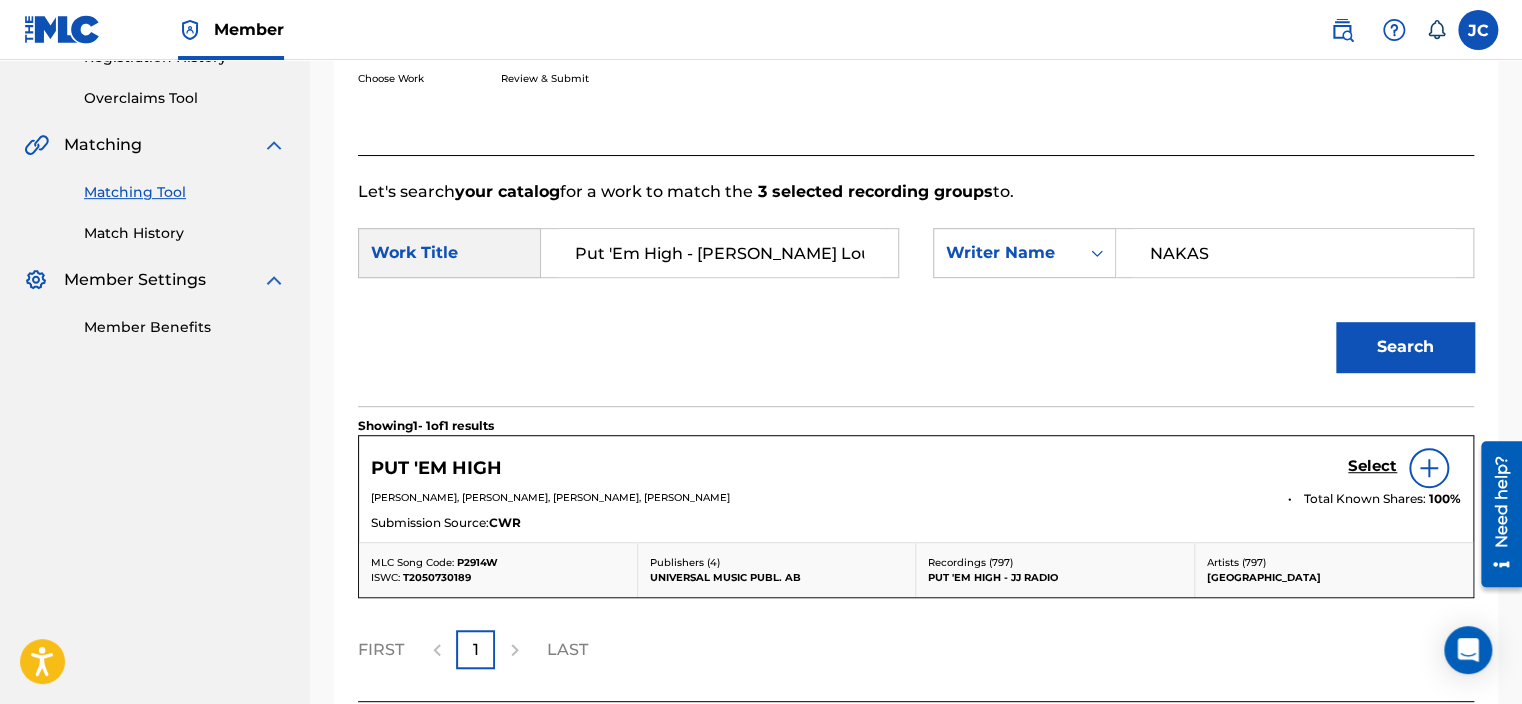 scroll, scrollTop: 521, scrollLeft: 0, axis: vertical 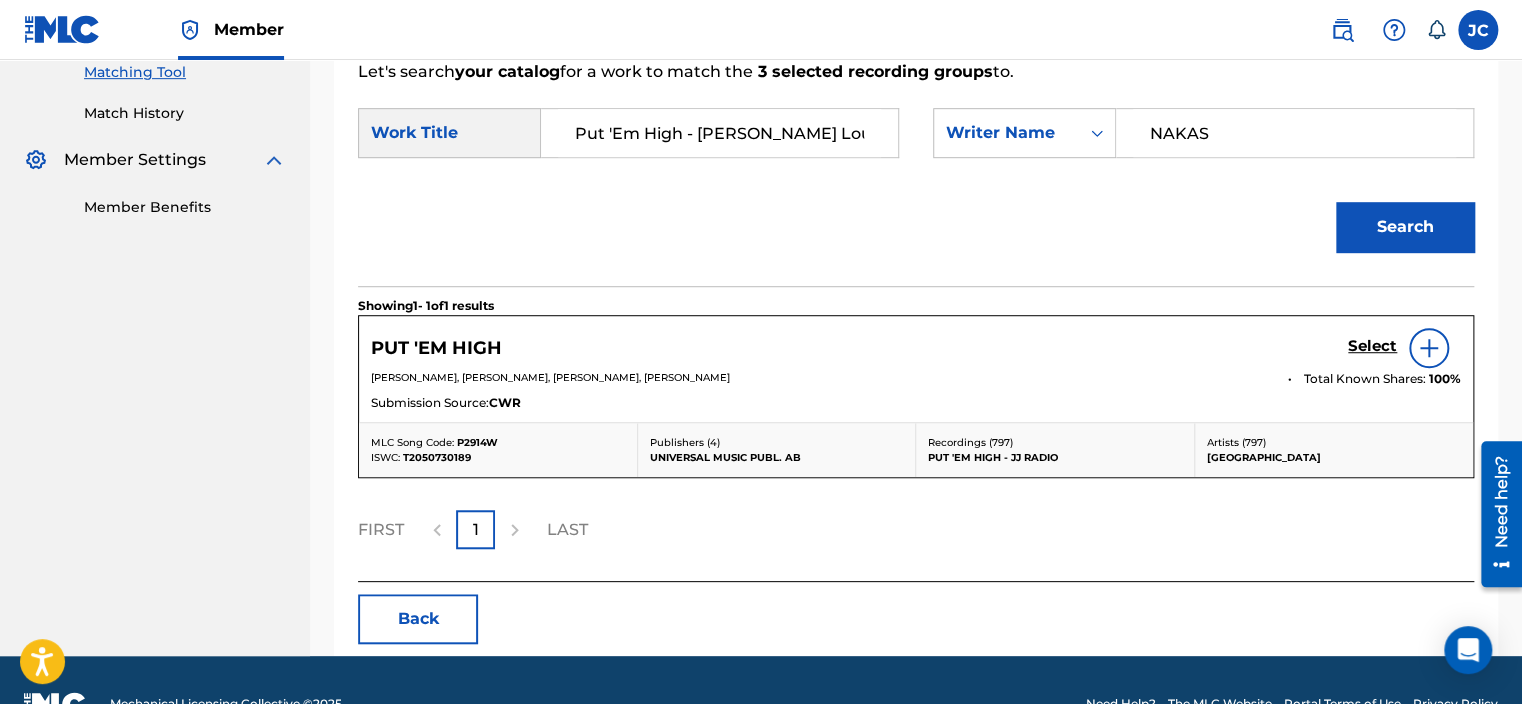 click at bounding box center [1429, 348] 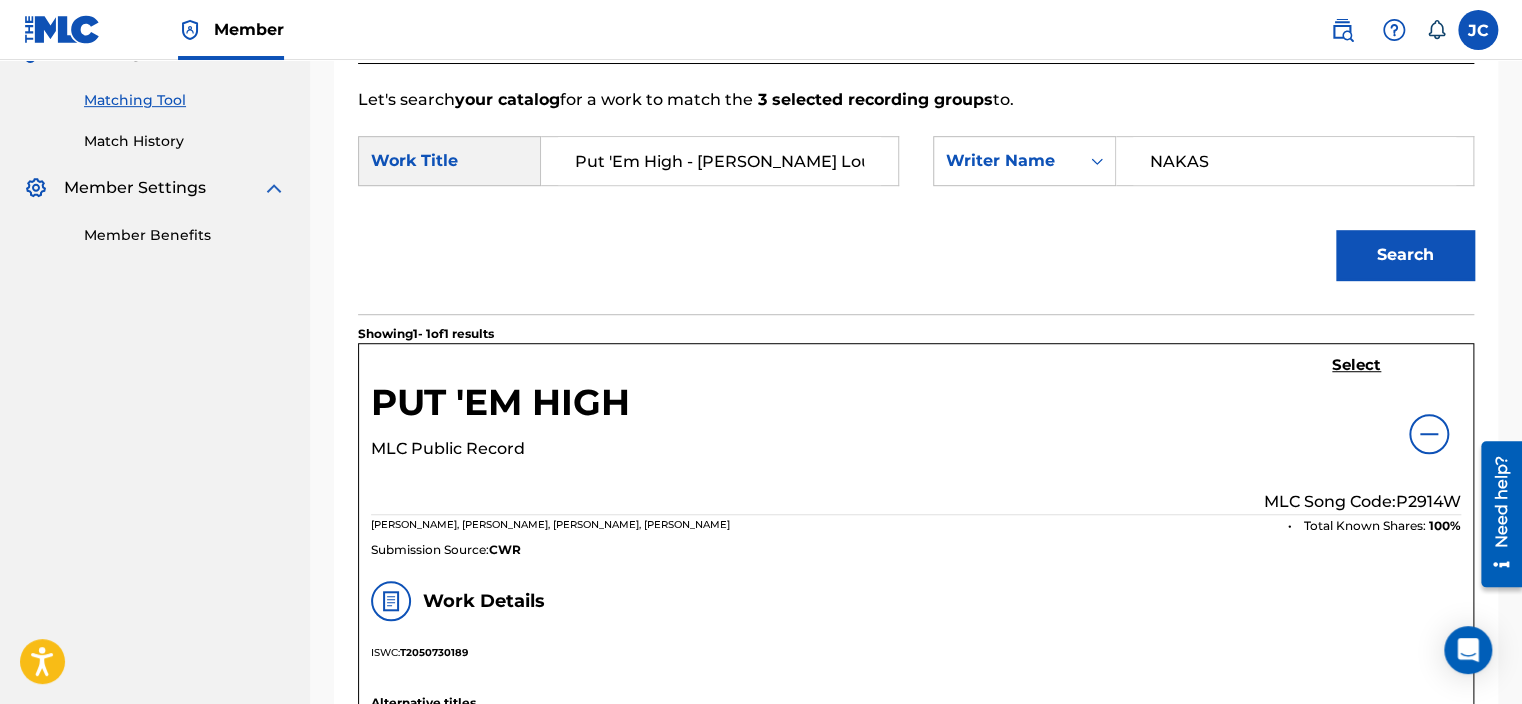 scroll, scrollTop: 451, scrollLeft: 0, axis: vertical 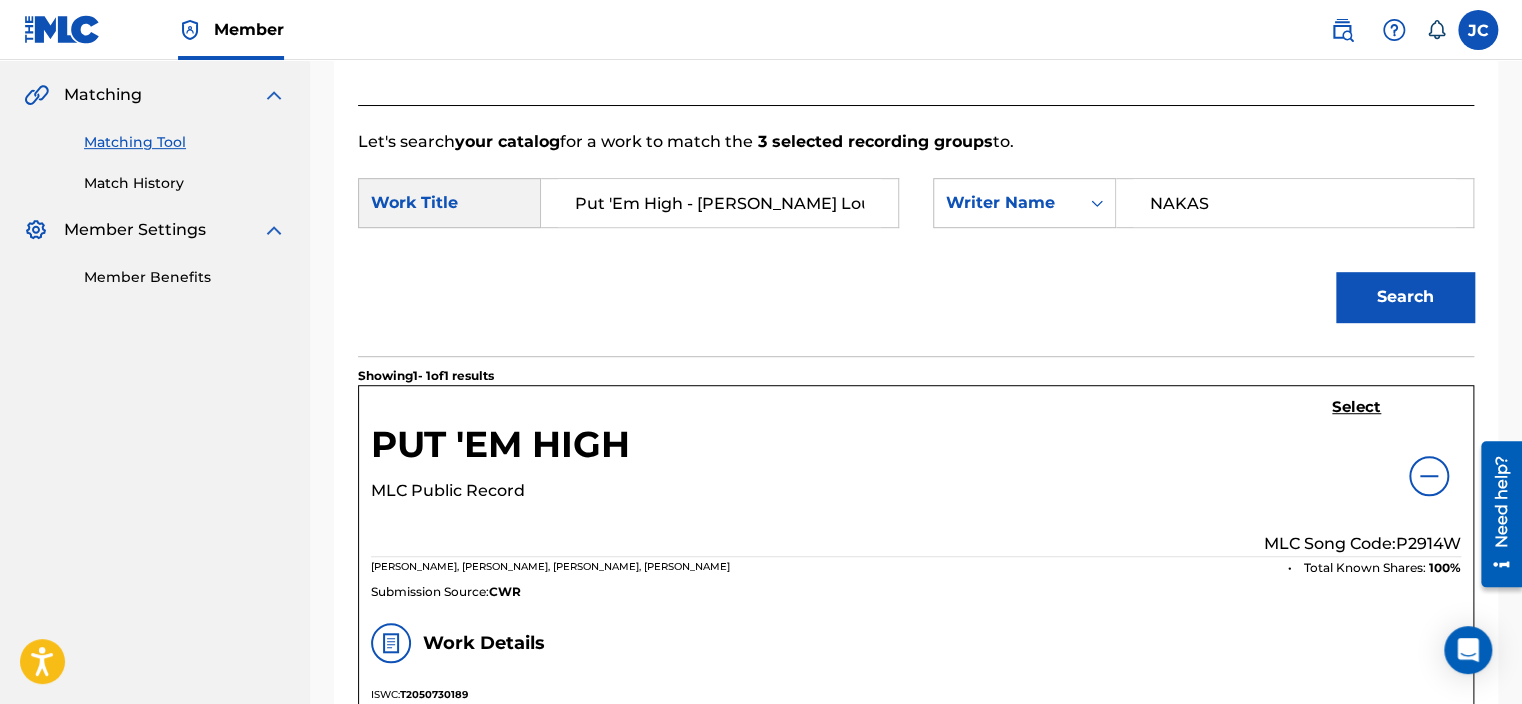 click at bounding box center [1429, 476] 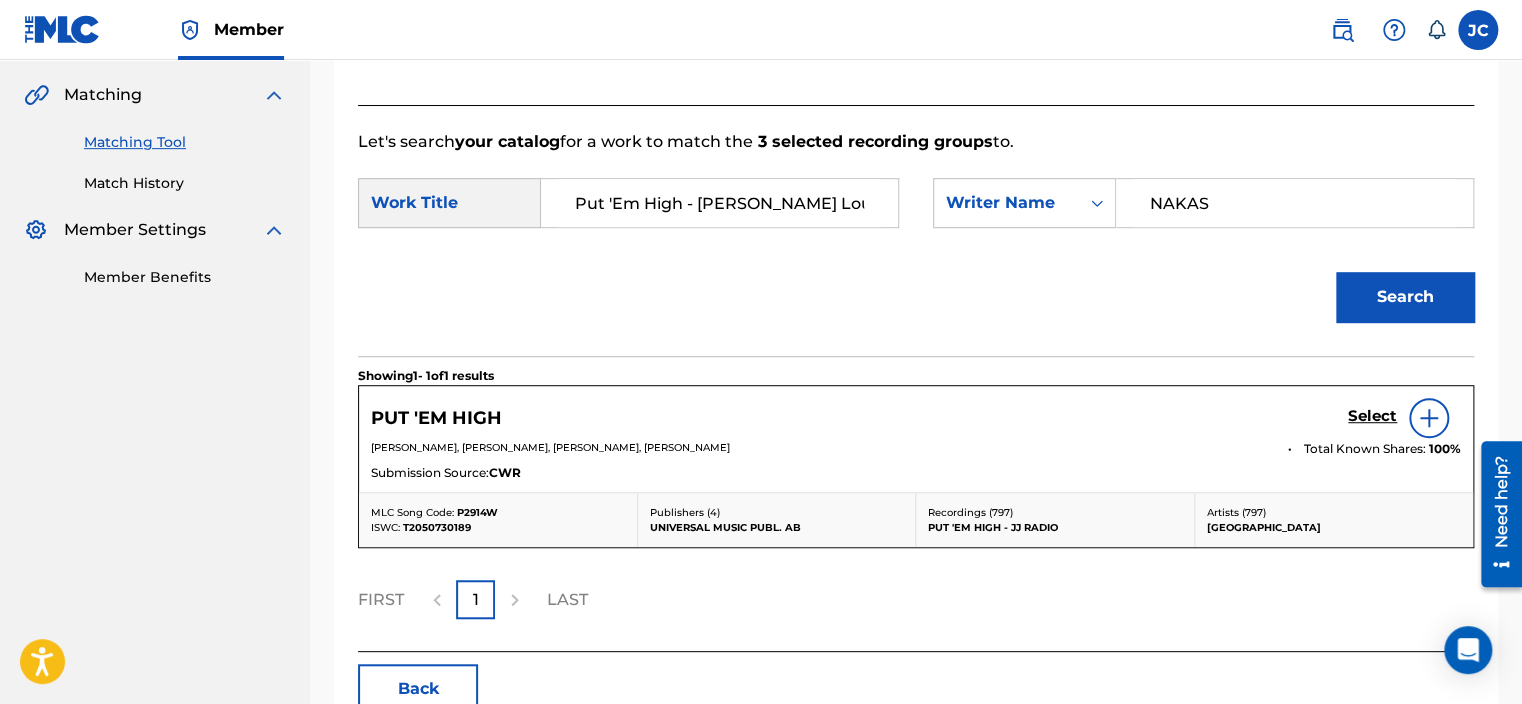 click on "Select" at bounding box center [1372, 416] 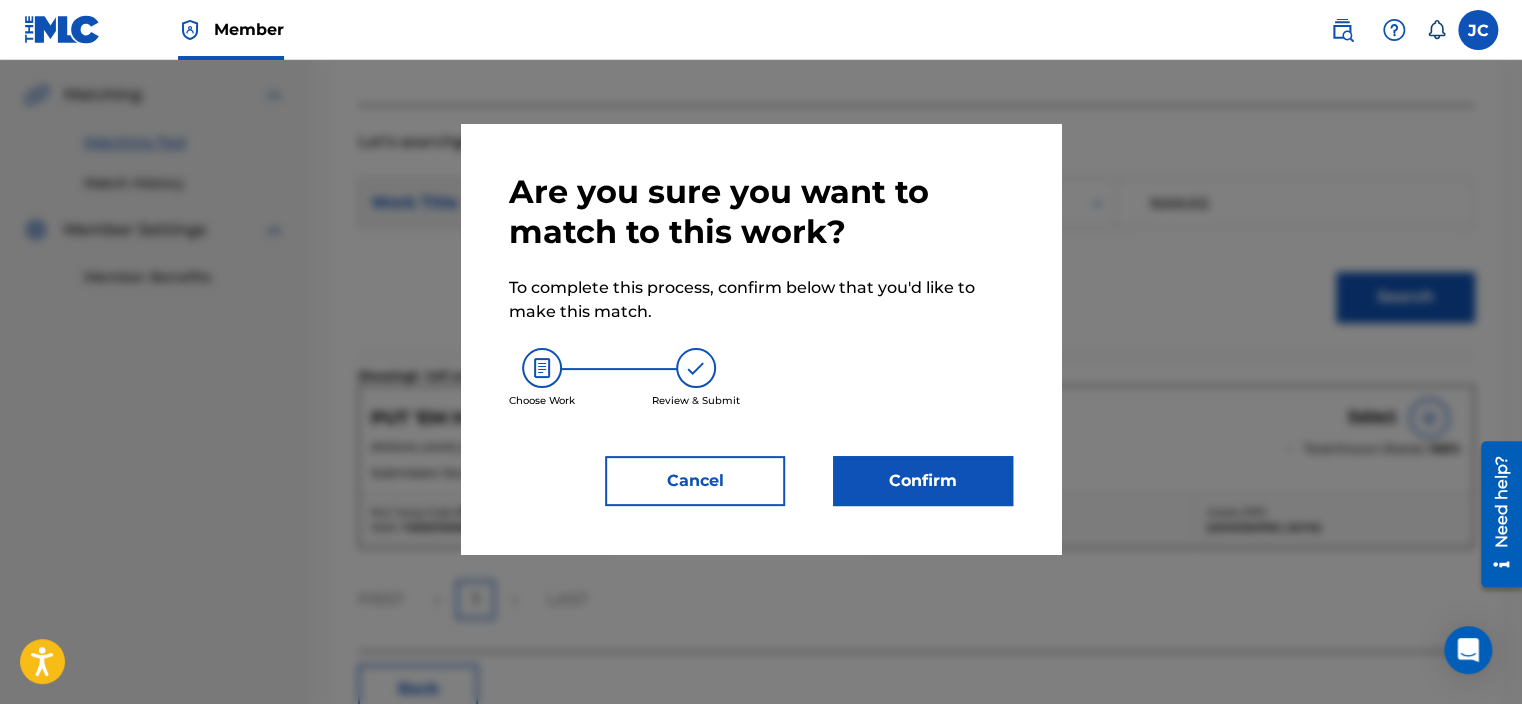 click on "Confirm" at bounding box center [923, 481] 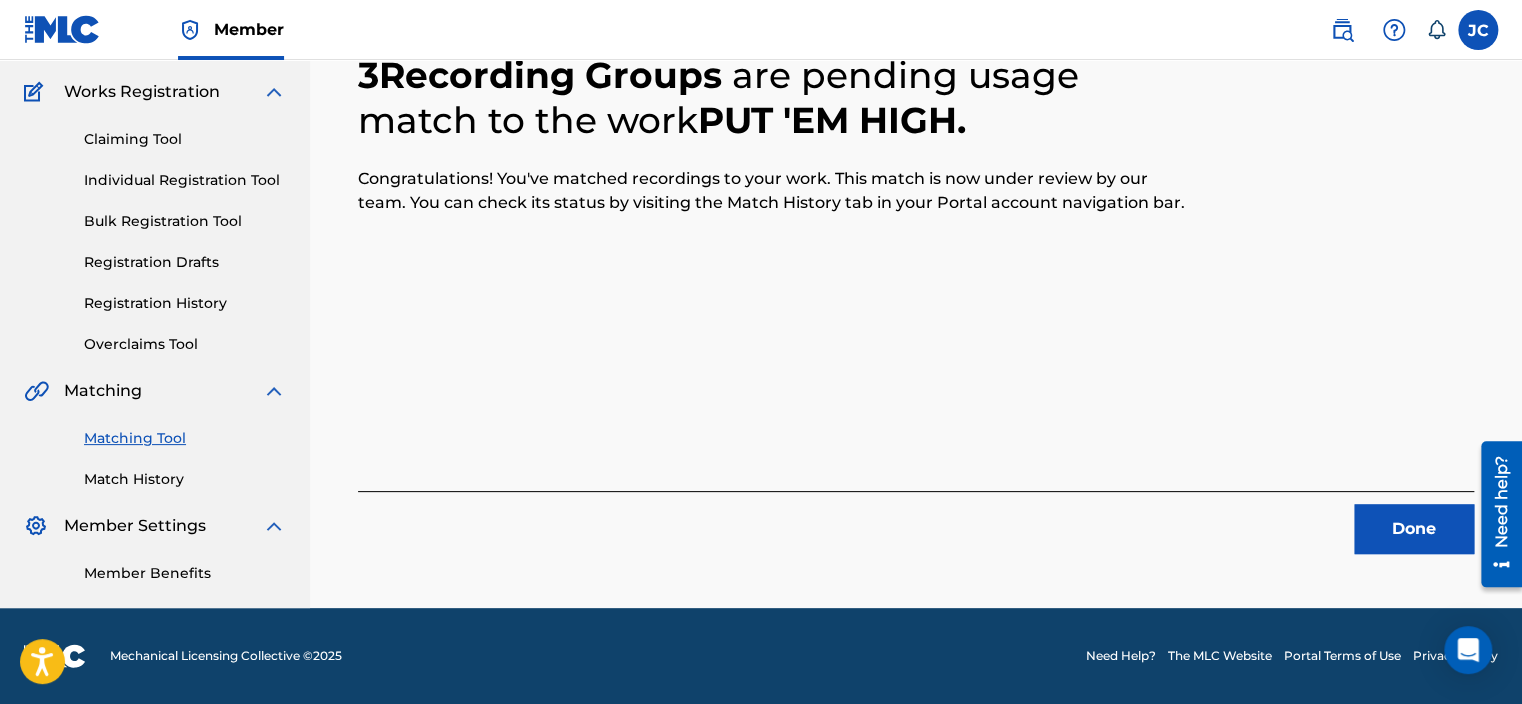 scroll, scrollTop: 155, scrollLeft: 0, axis: vertical 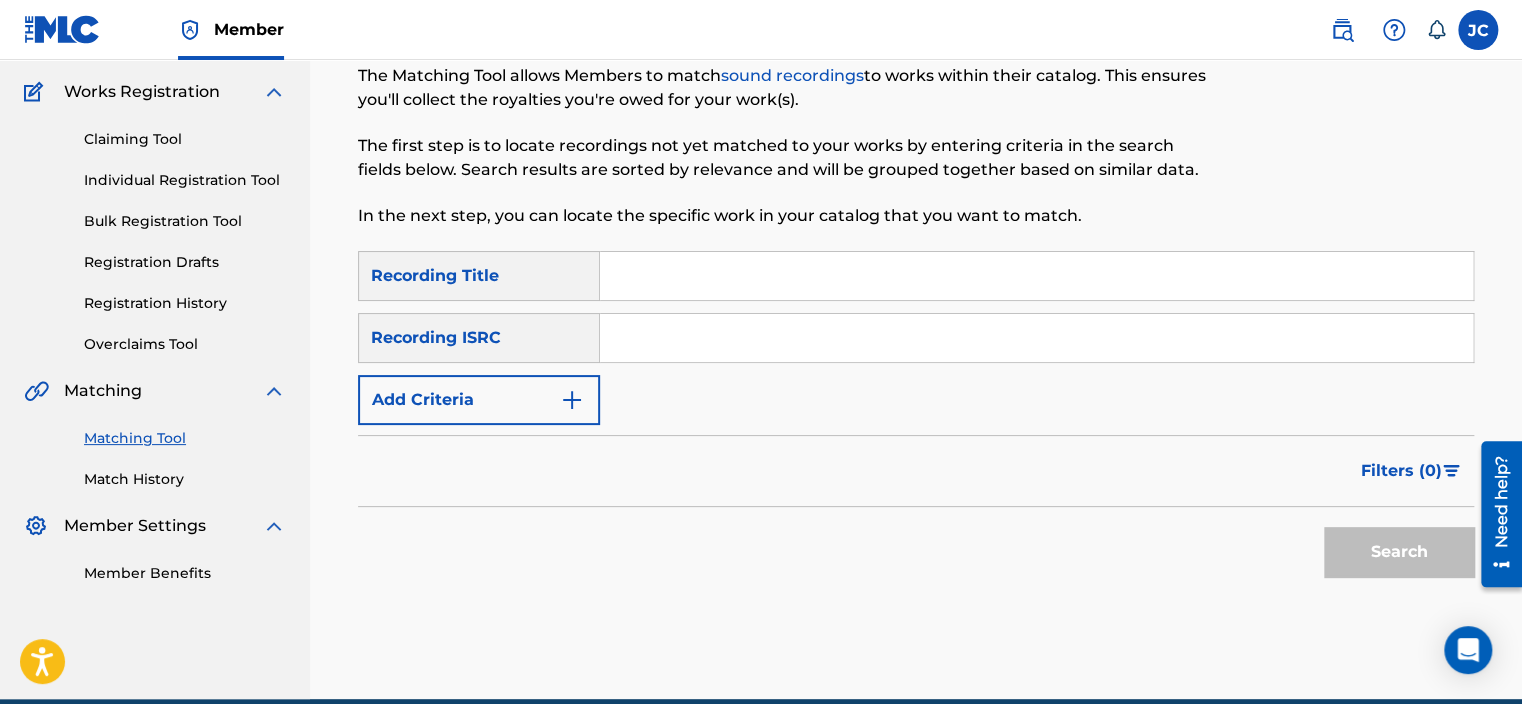 click at bounding box center (1036, 338) 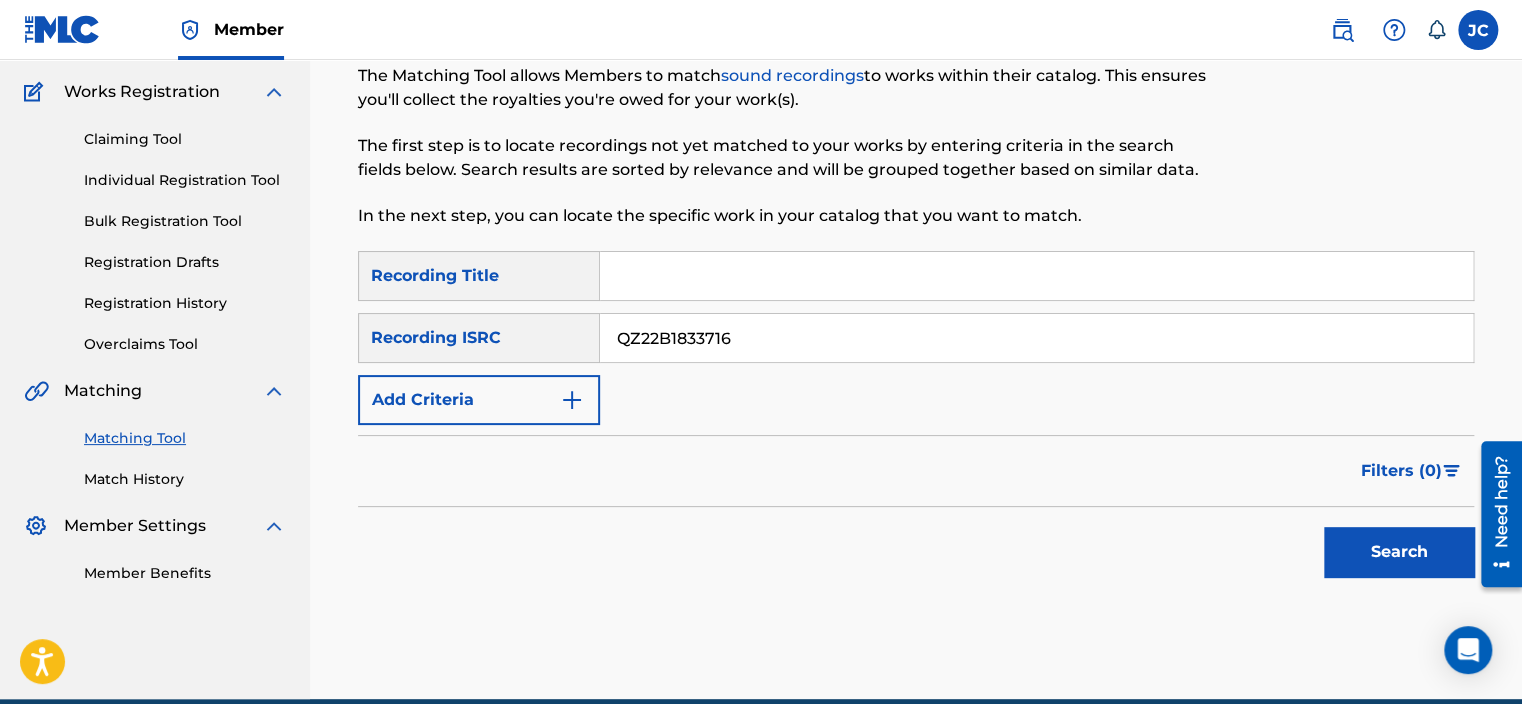 type on "QZ22B1833716" 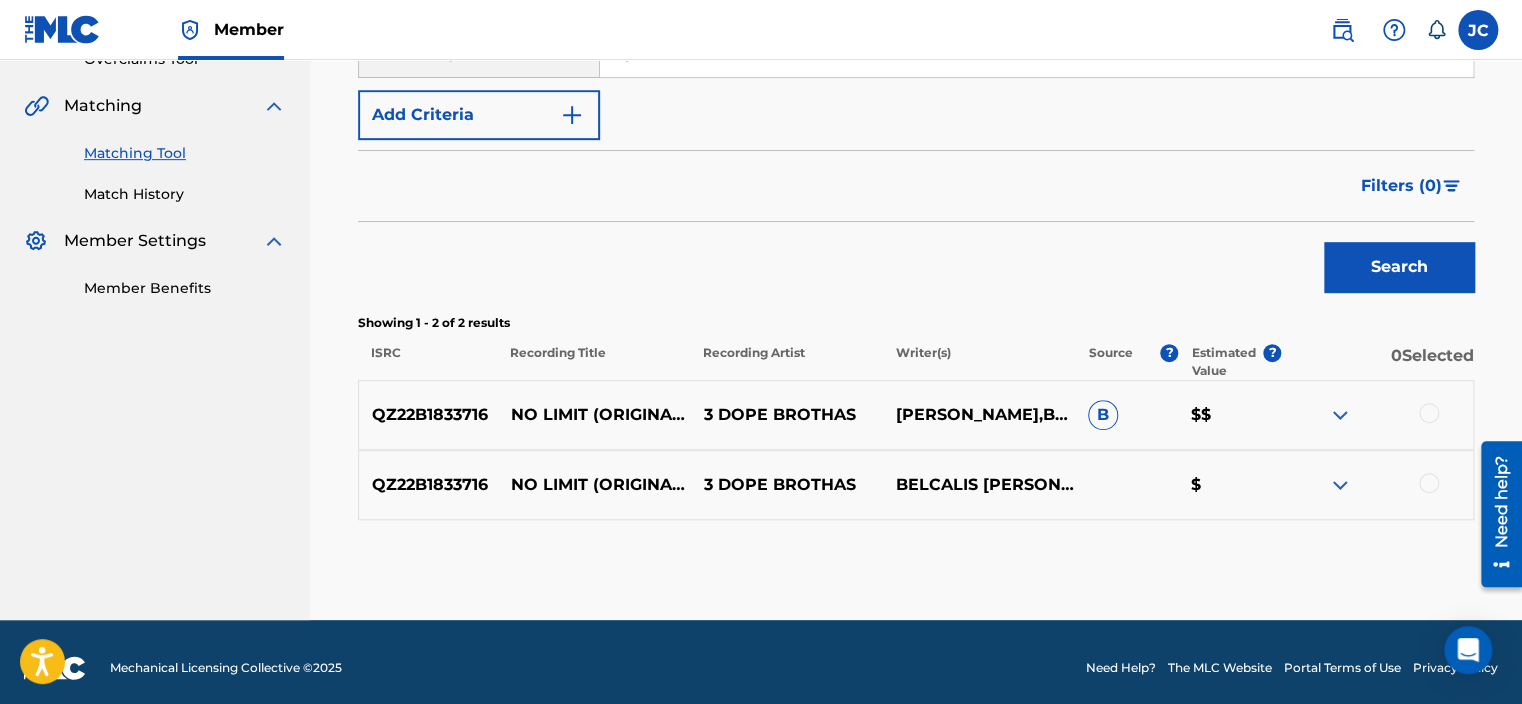 scroll, scrollTop: 452, scrollLeft: 0, axis: vertical 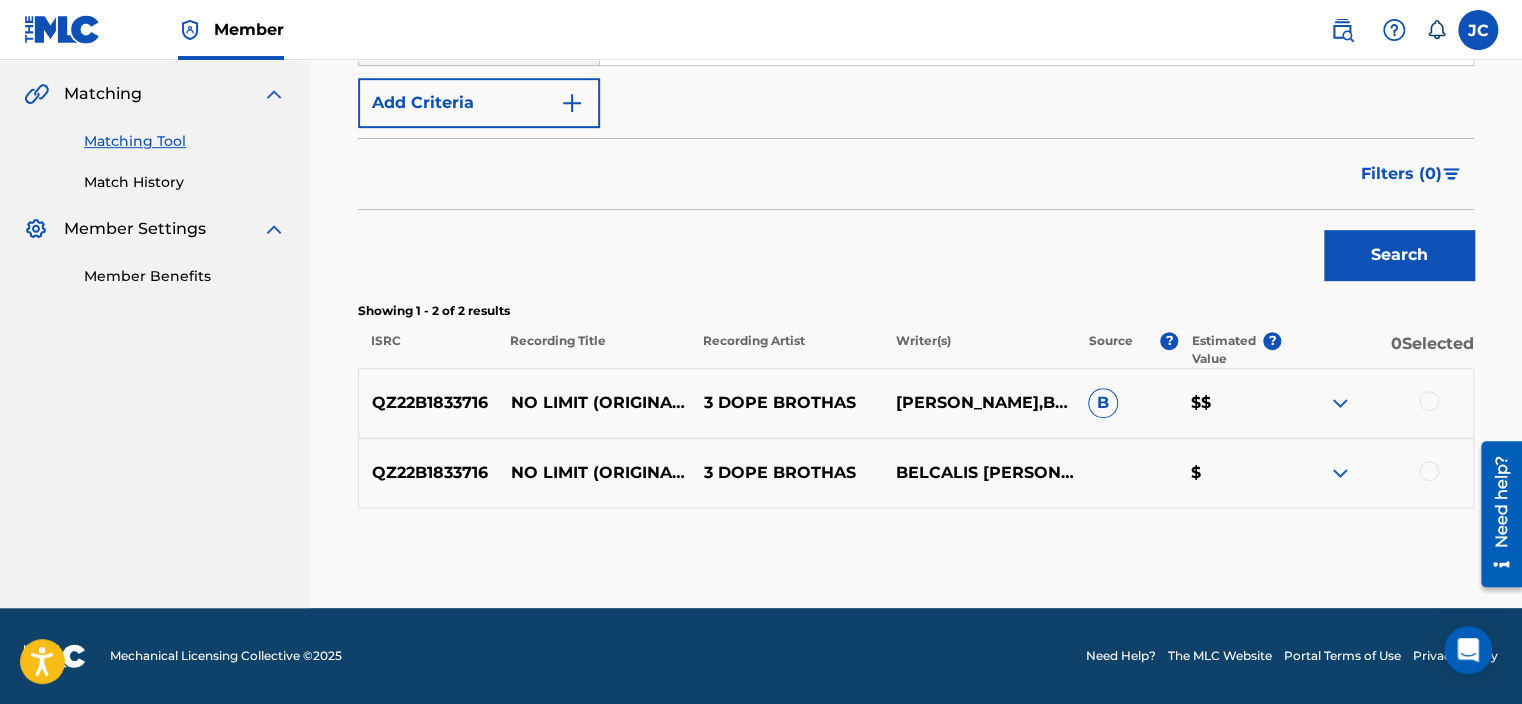 click at bounding box center (1377, 473) 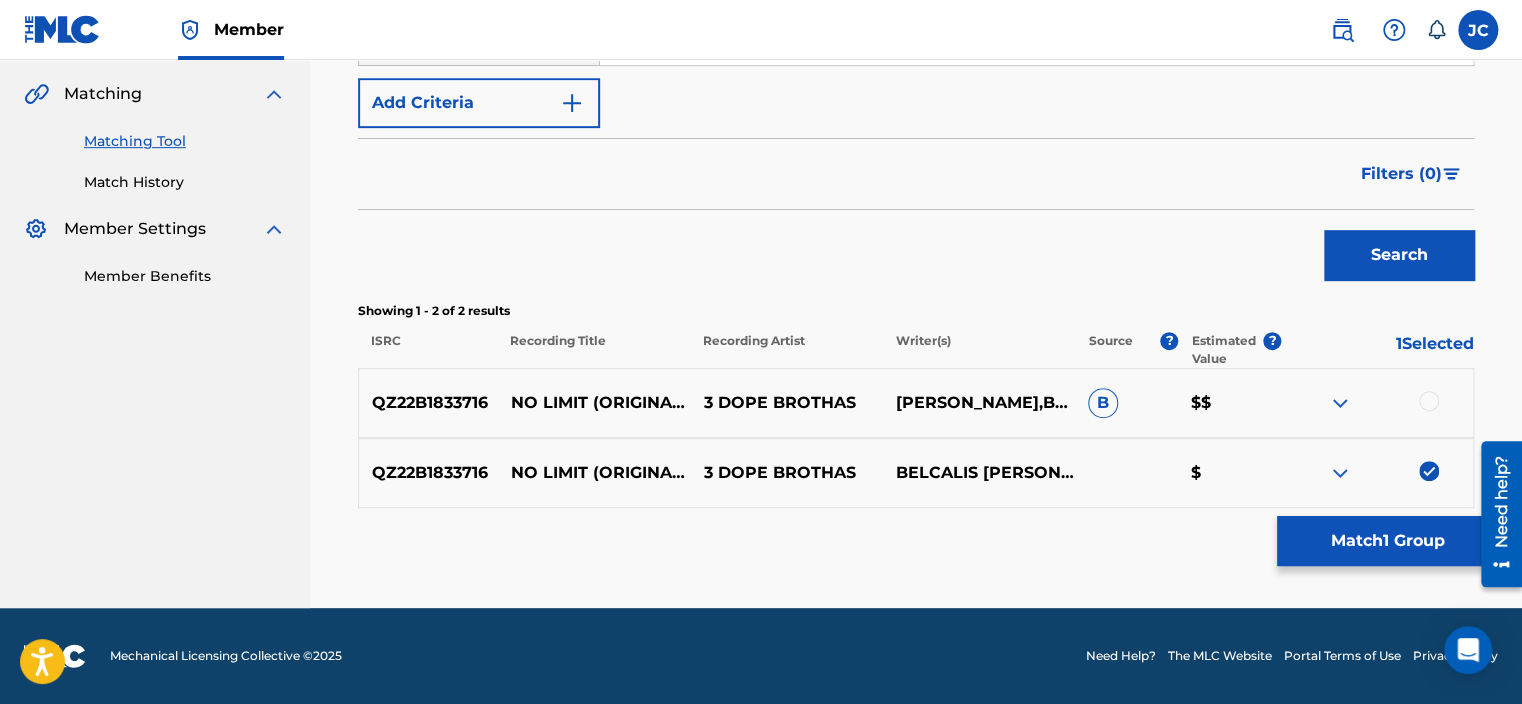click at bounding box center [1429, 401] 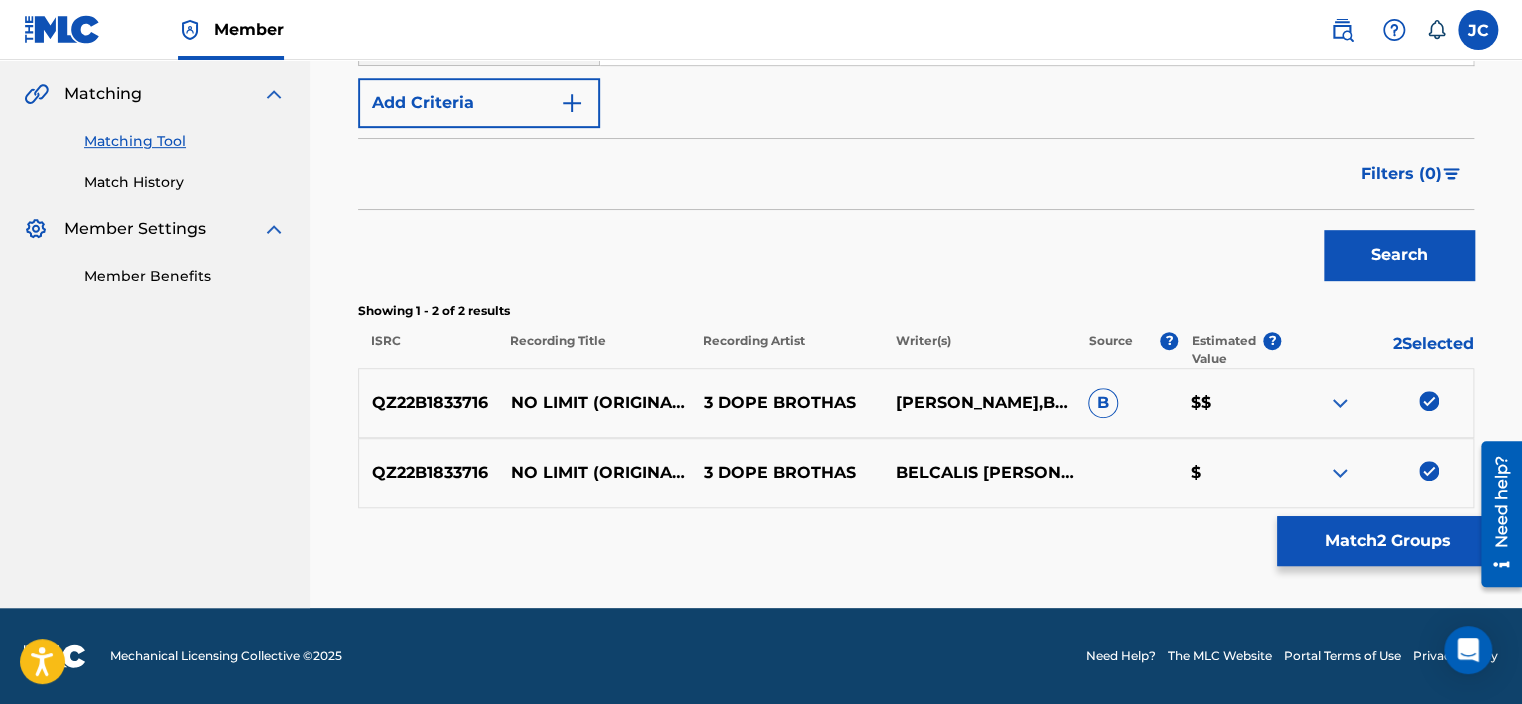 click on "Match  2 Groups" at bounding box center [1387, 541] 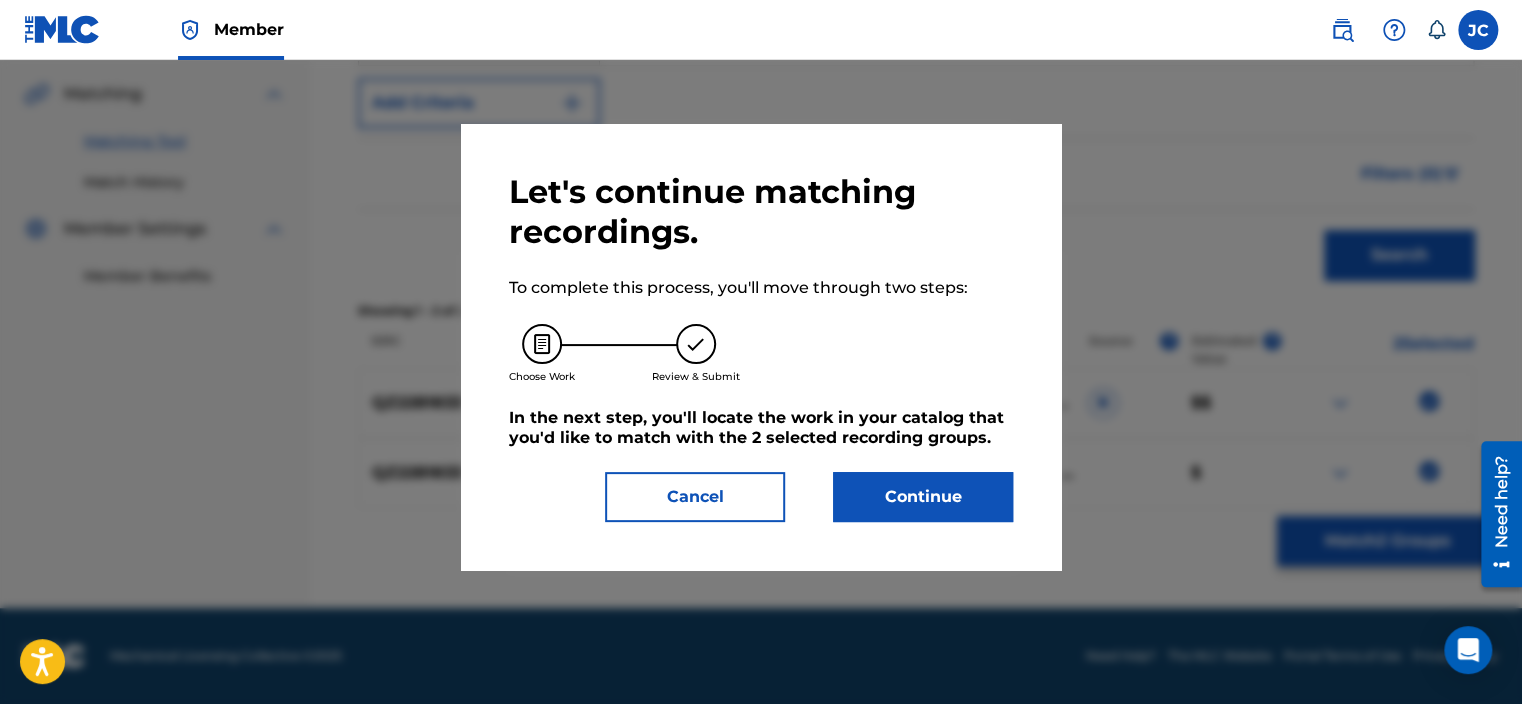 click on "Continue" at bounding box center [923, 497] 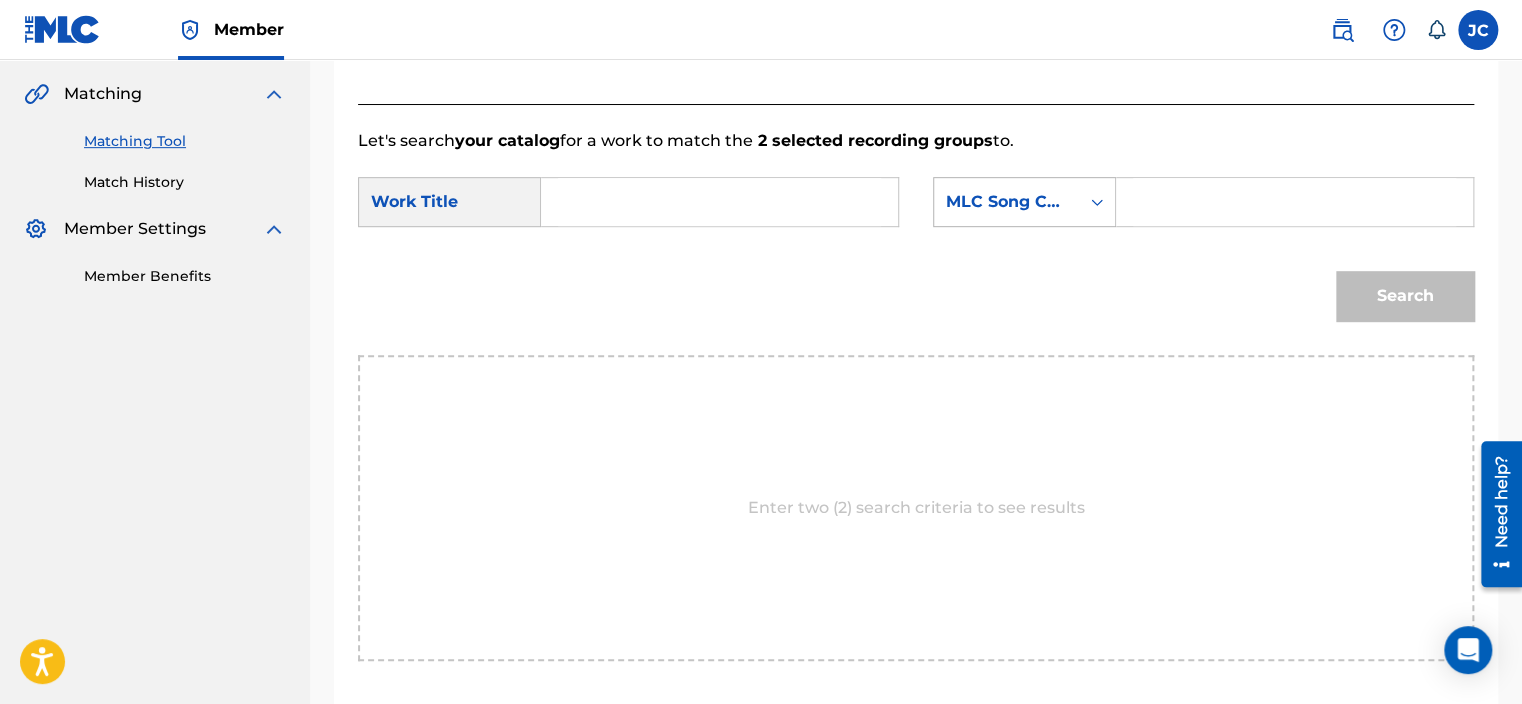 click at bounding box center [1097, 202] 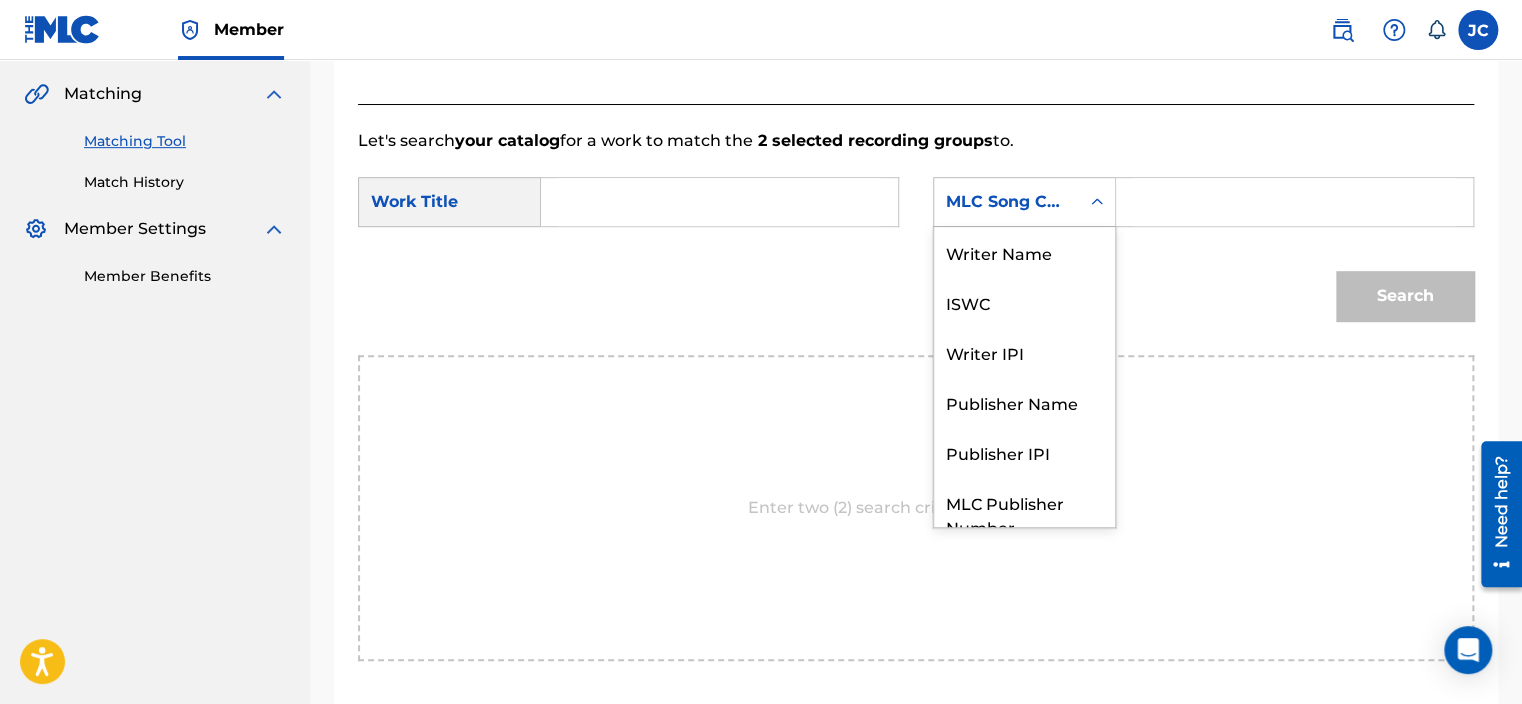 scroll, scrollTop: 74, scrollLeft: 0, axis: vertical 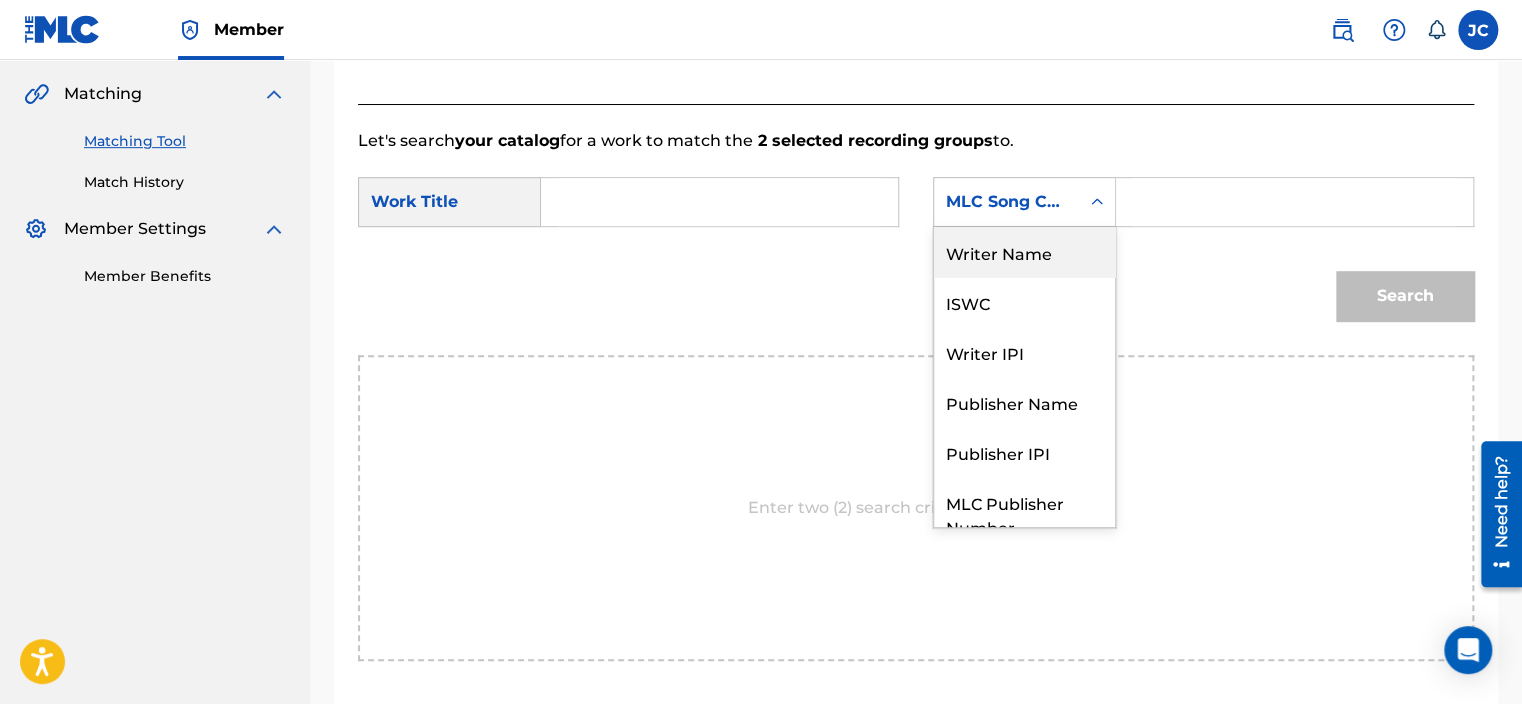 click on "Writer Name" at bounding box center (1024, 252) 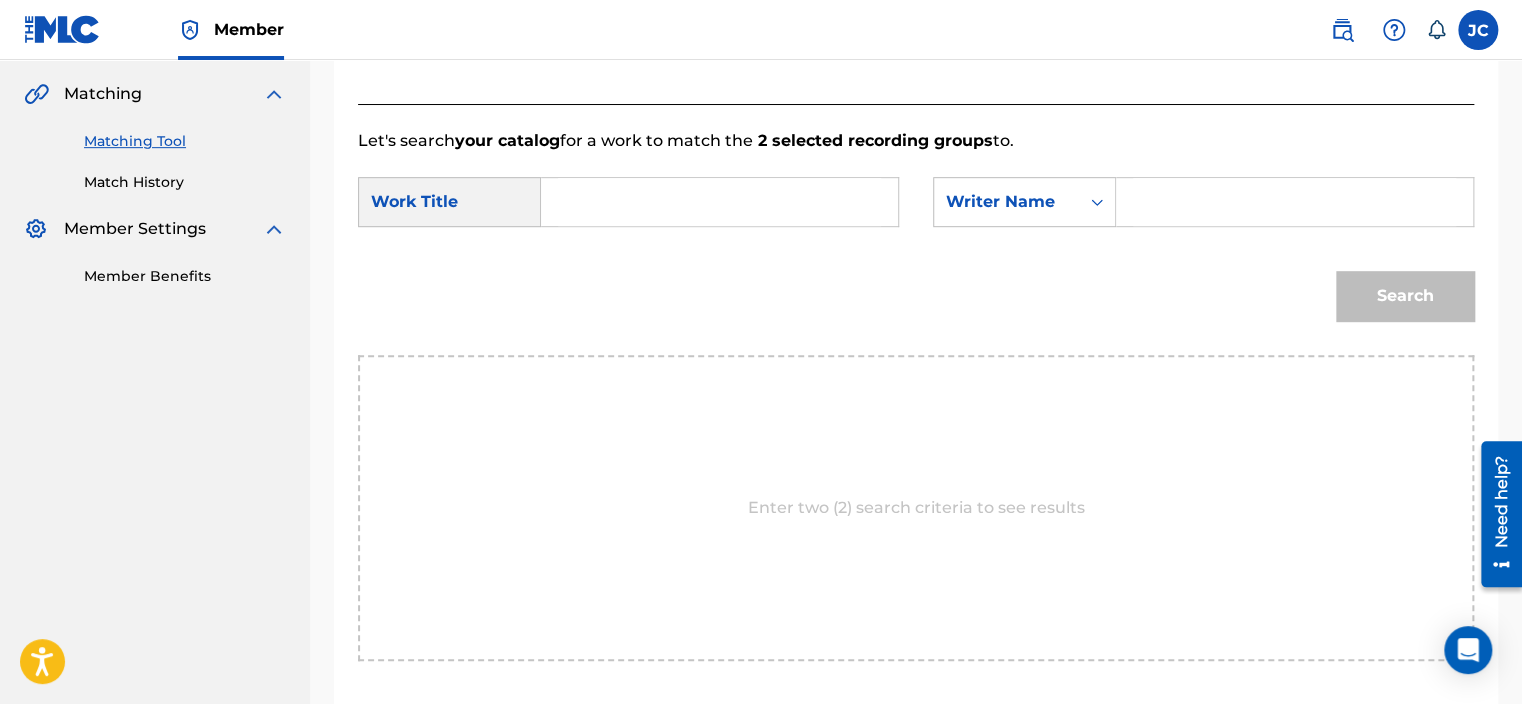click at bounding box center (719, 202) 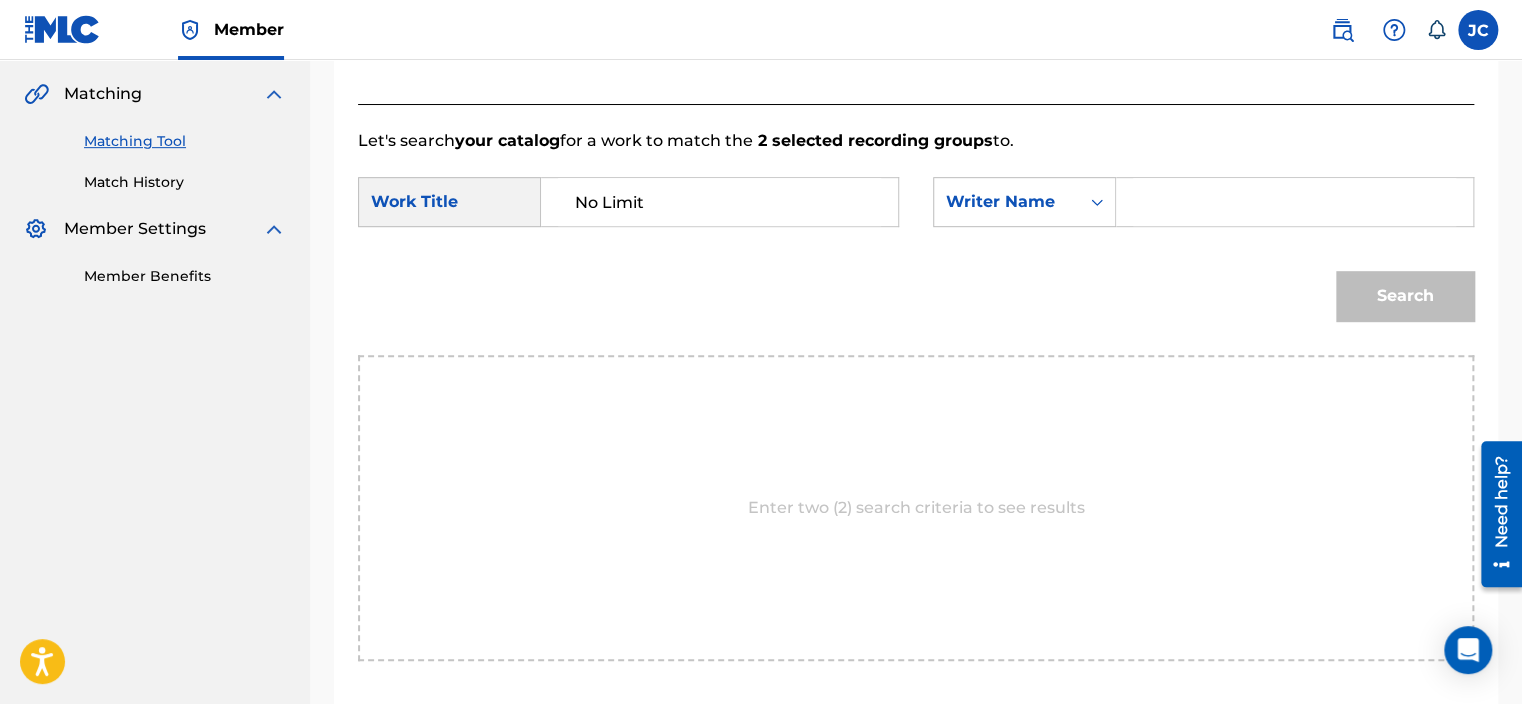 type on "No Limit" 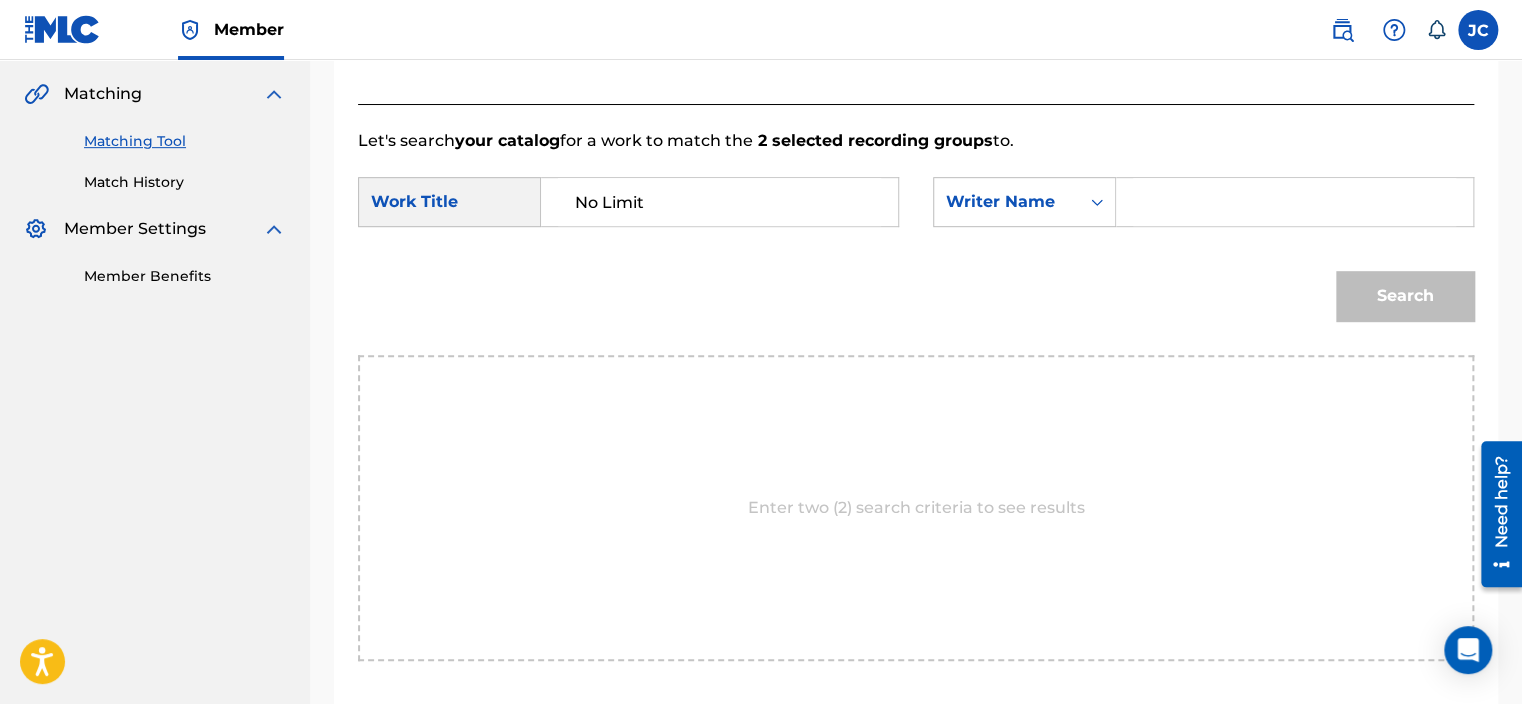 click at bounding box center (1294, 202) 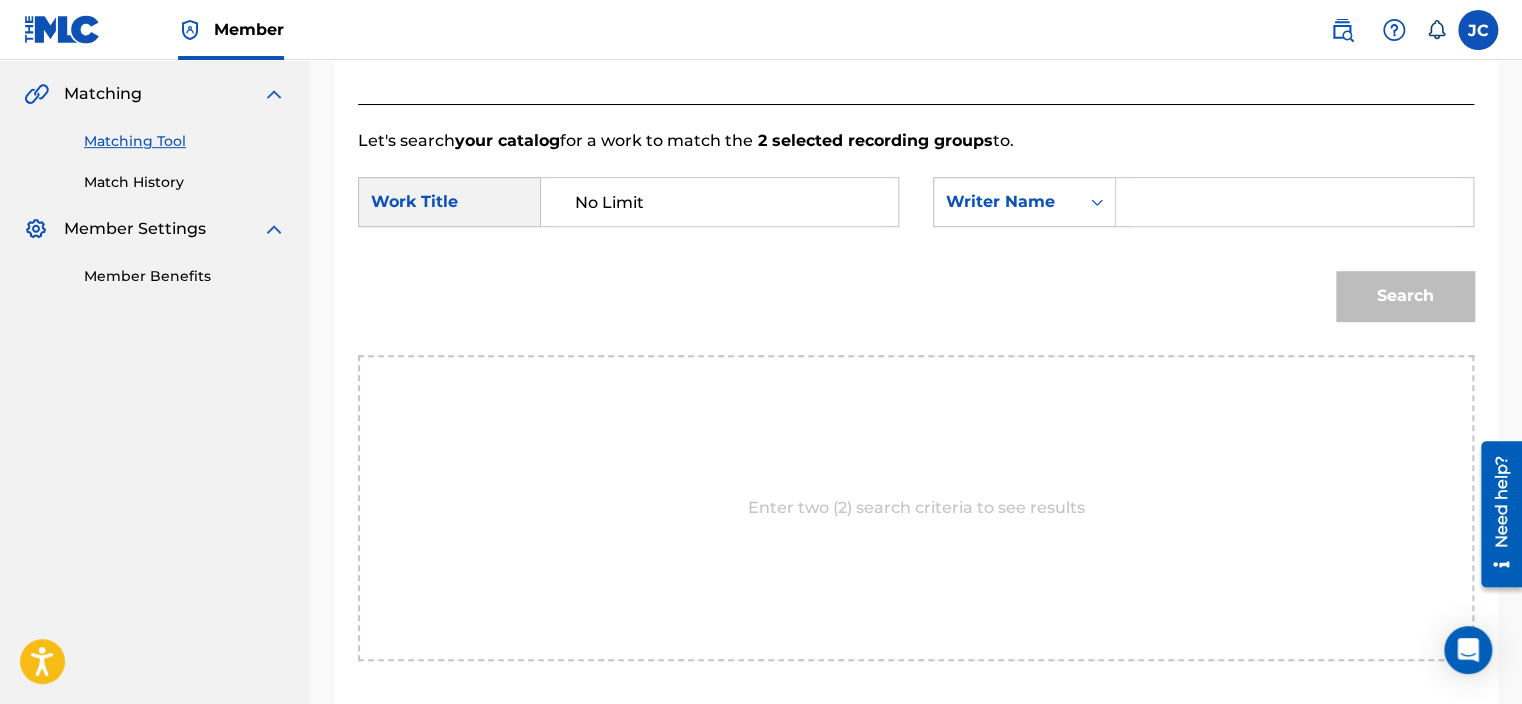 paste on "[PERSON_NAME]" 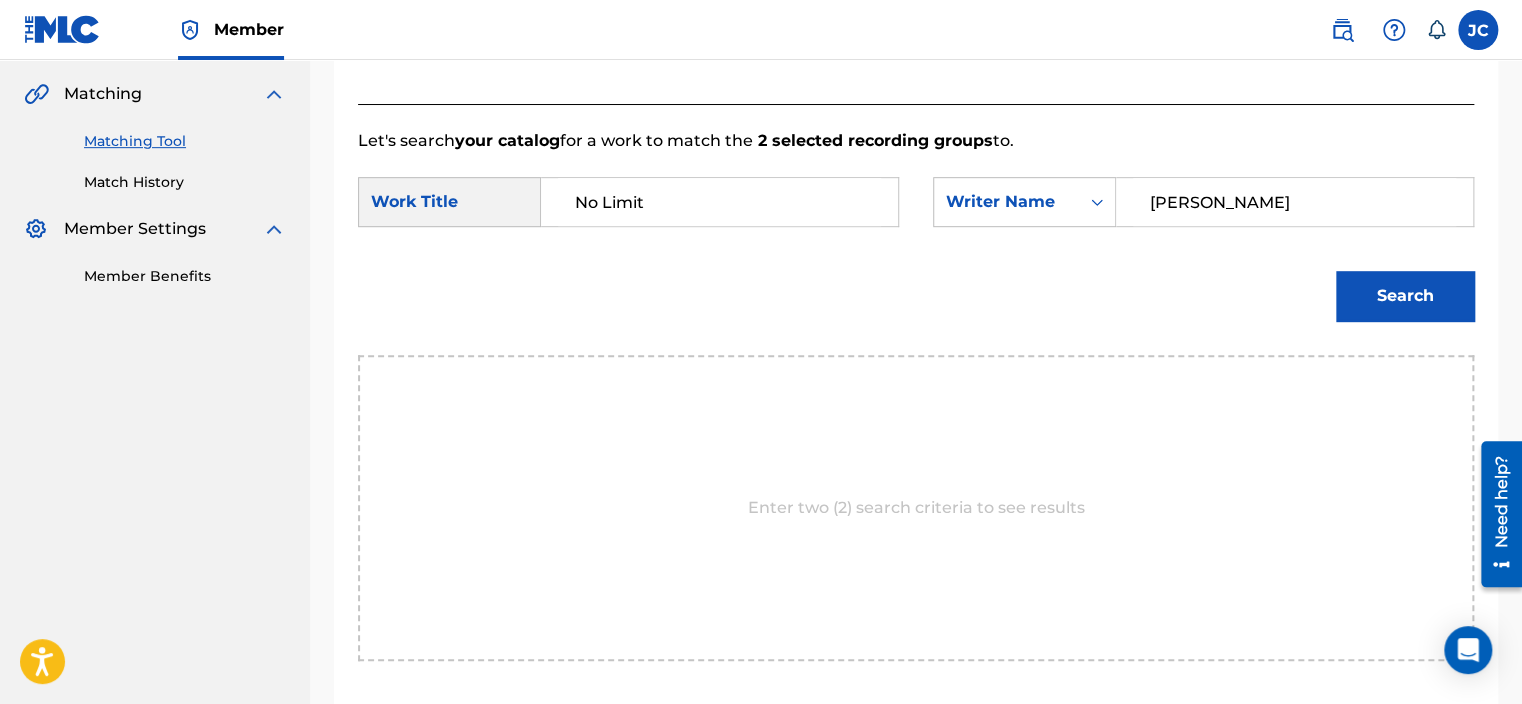 type on "[PERSON_NAME]" 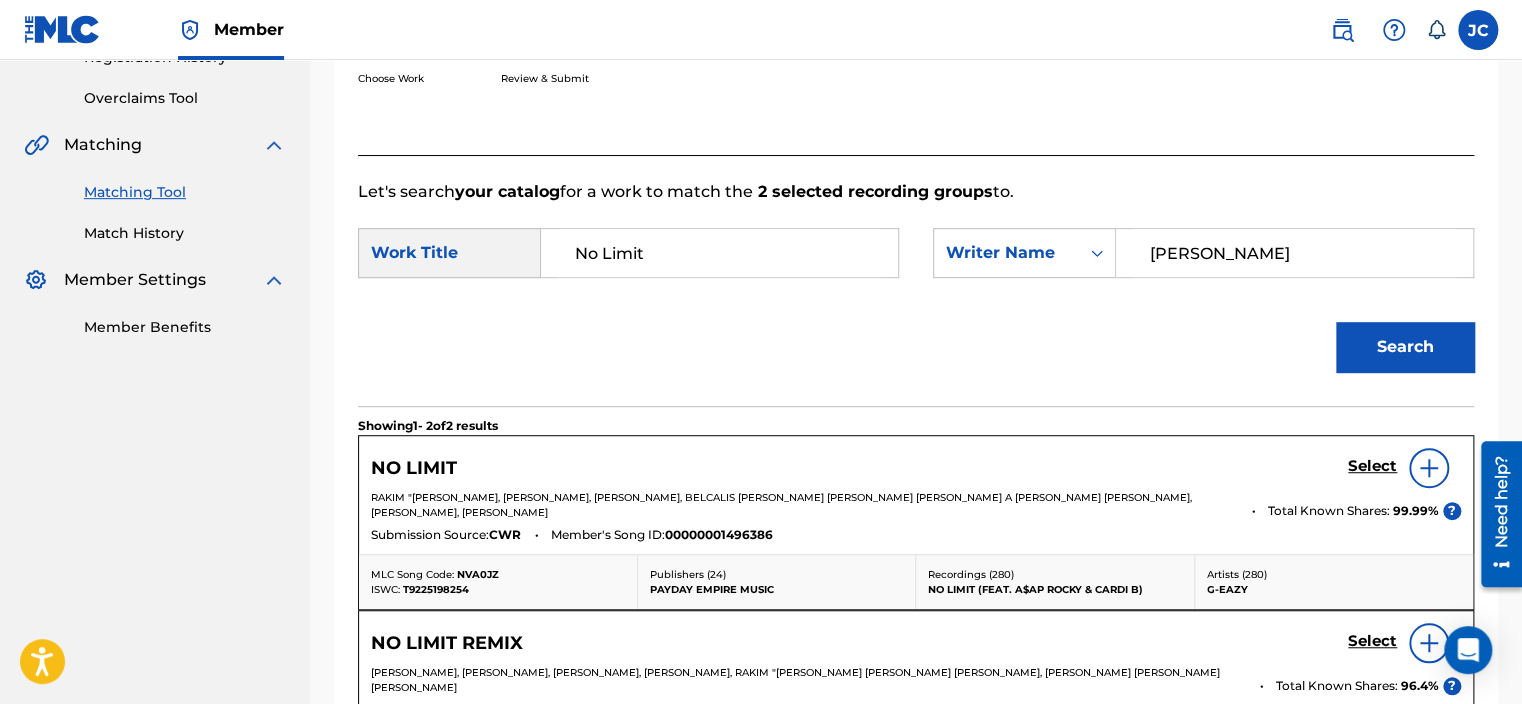 scroll, scrollTop: 452, scrollLeft: 0, axis: vertical 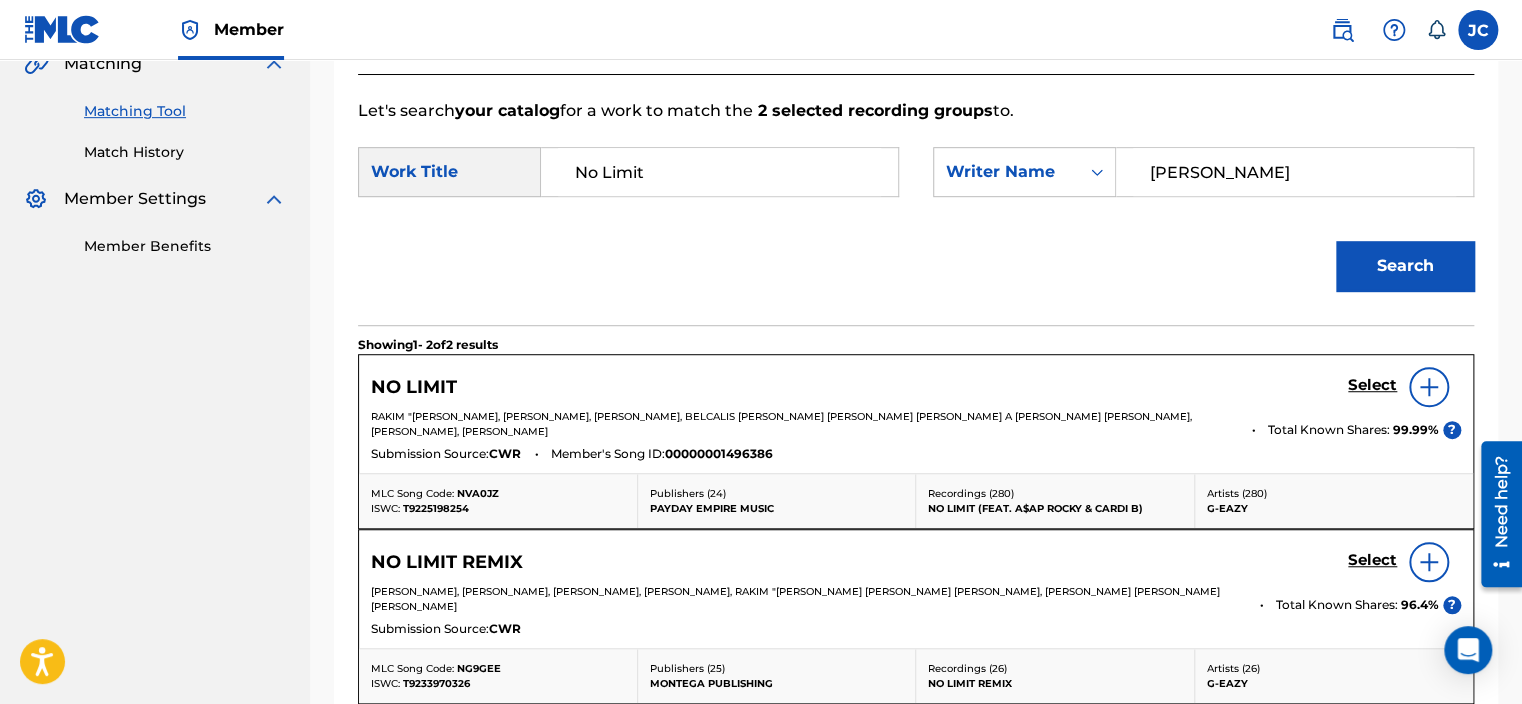click on "Select" at bounding box center [1372, 385] 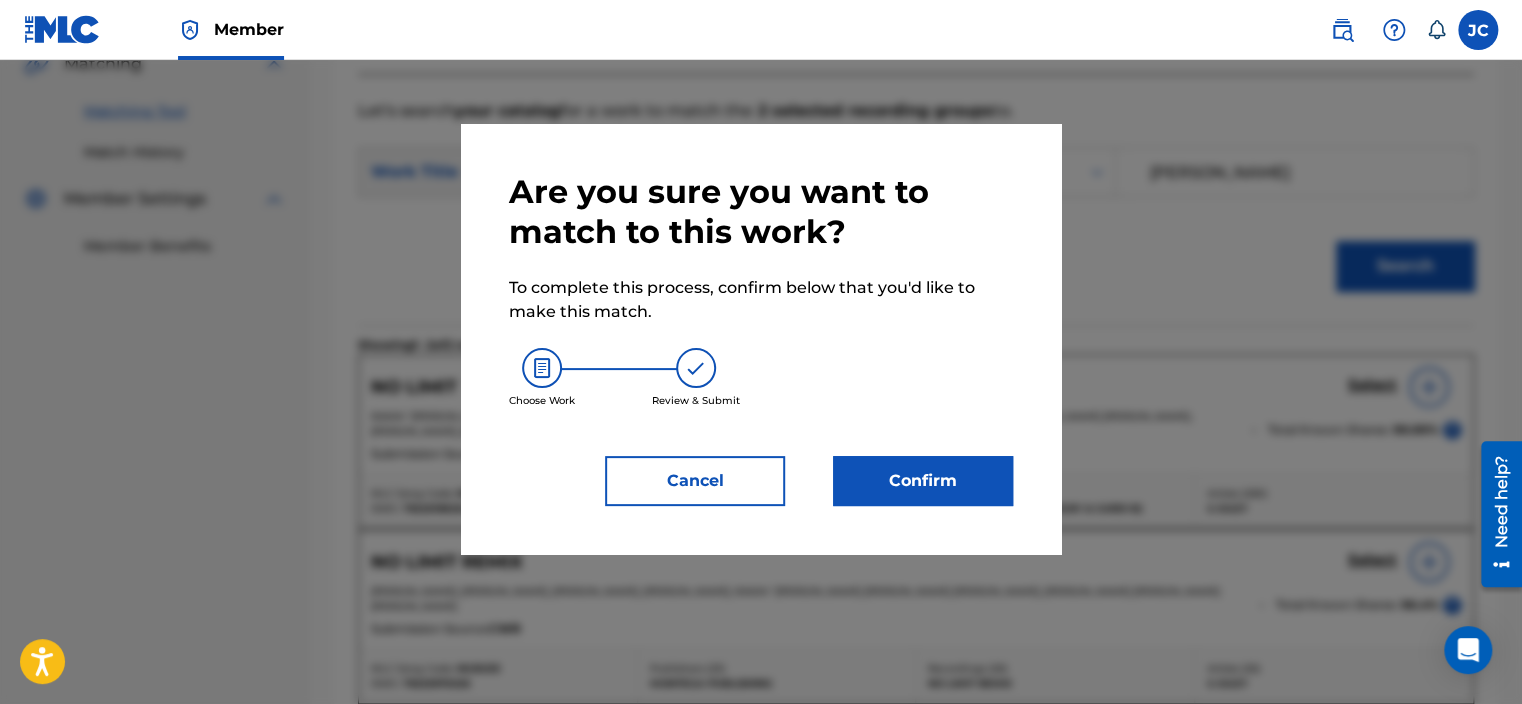 click on "Confirm" at bounding box center [923, 481] 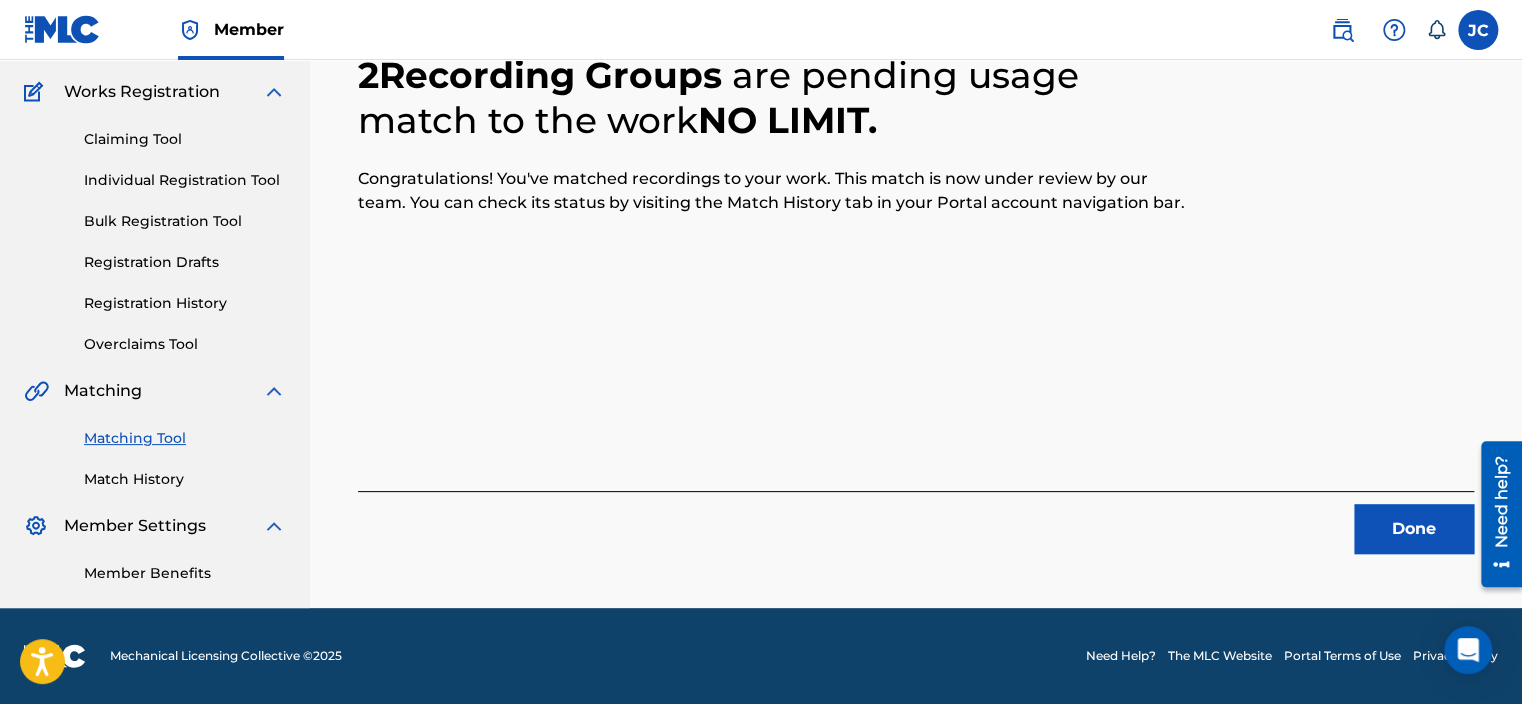 scroll, scrollTop: 155, scrollLeft: 0, axis: vertical 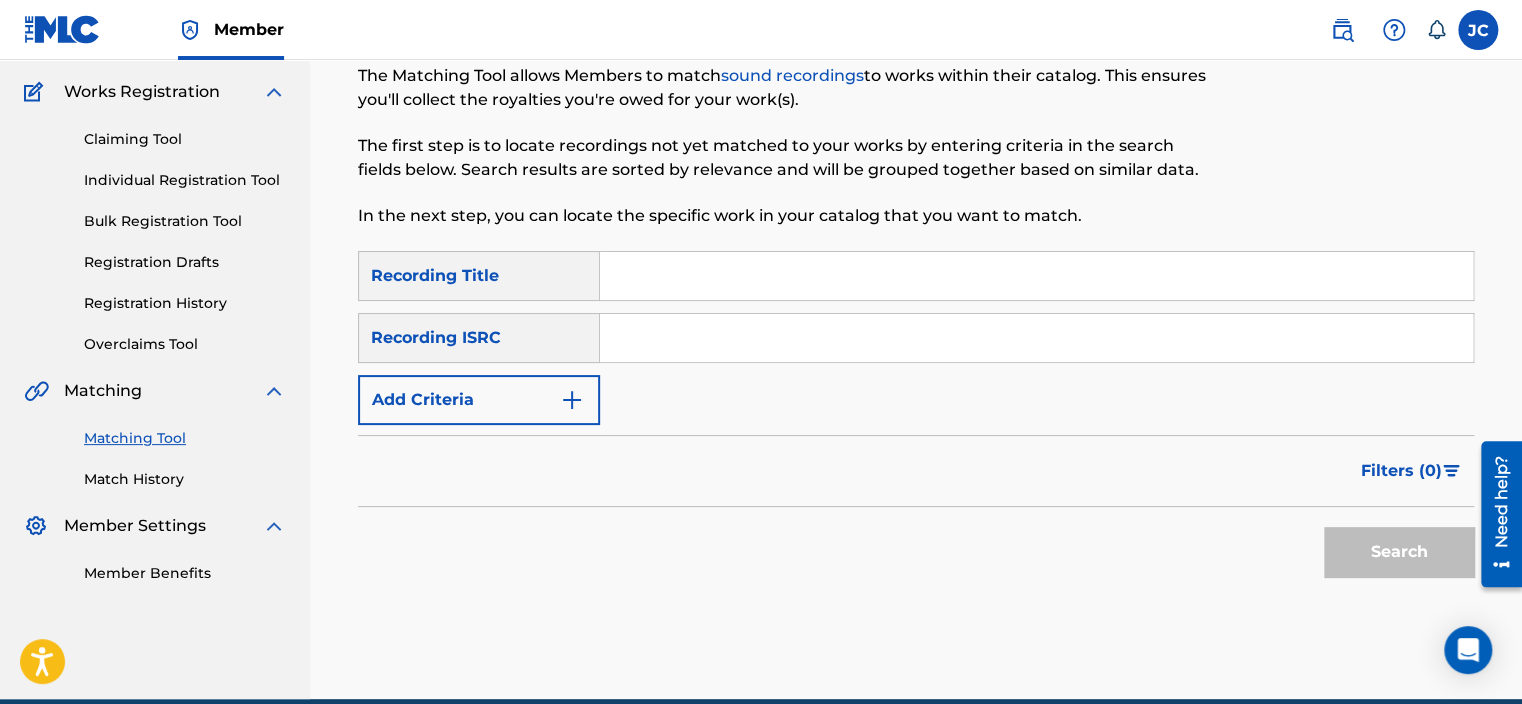 click on "SearchWithCriteriac2cf37dd-1933-4e01-af78-4252b0800b49 Recording Title SearchWithCriteria7696dc43-55bb-49c8-aeea-4a7f9b7b203e Recording ISRC Add Criteria" at bounding box center [916, 338] 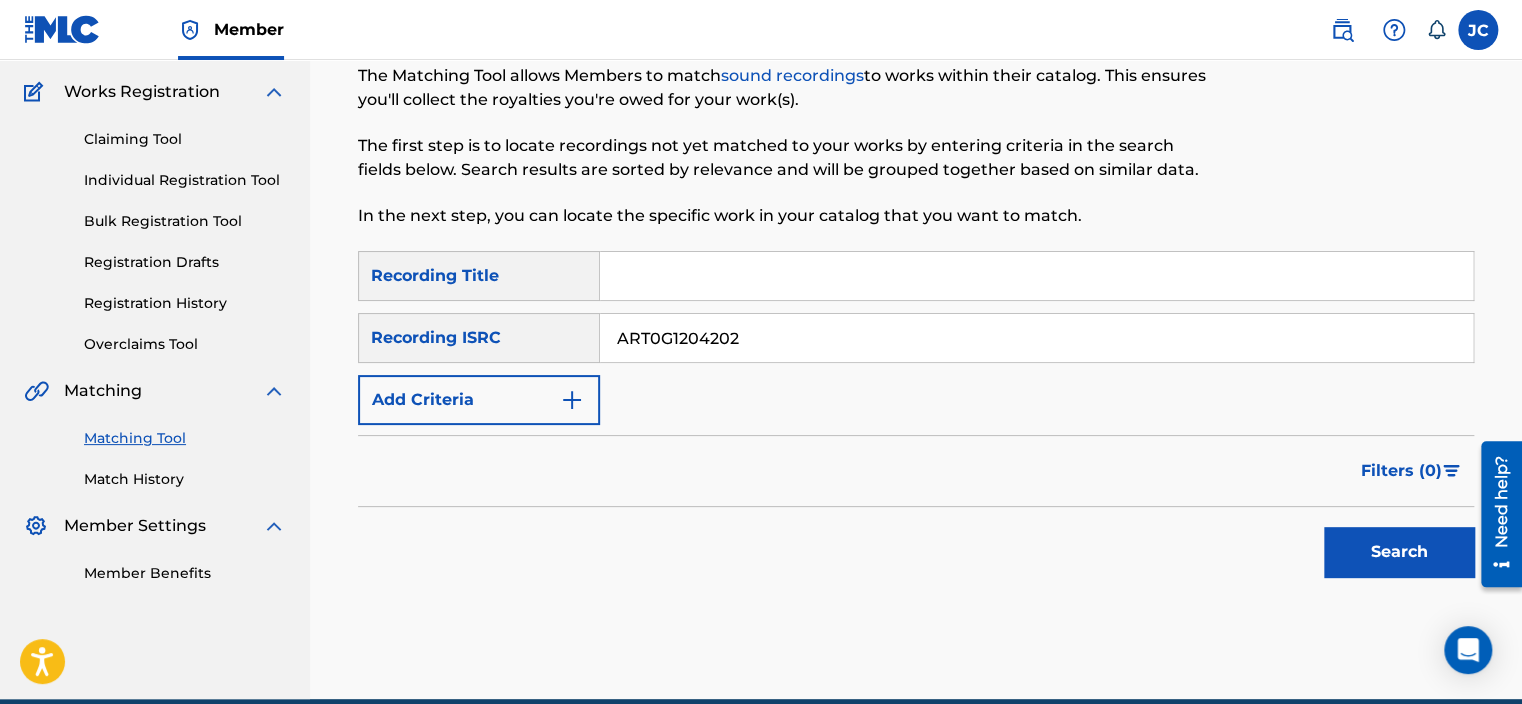 type on "ART0G1204202" 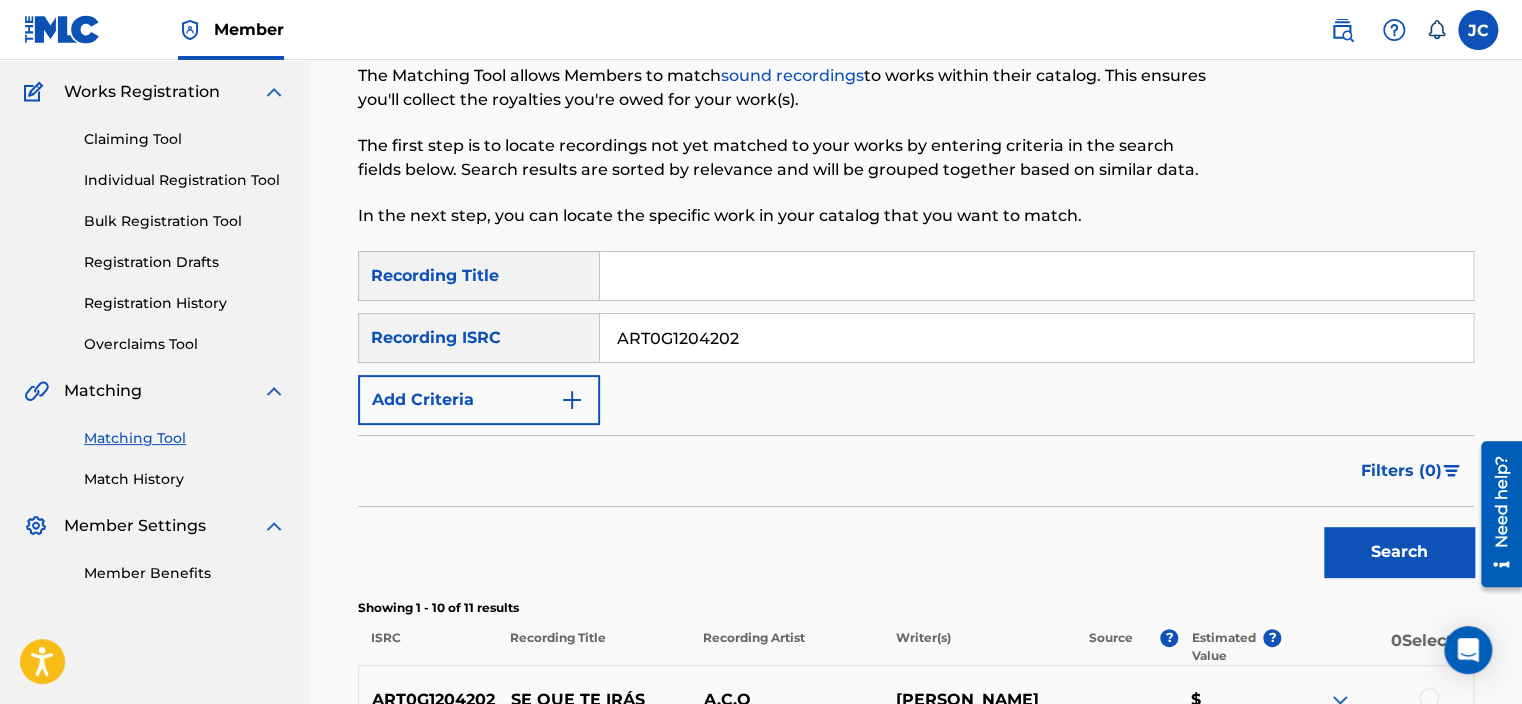 click on "Matching Tool The Matching Tool allows Members to match  sound recordings  to works within their catalog. This ensures you'll collect the royalties you're owed for your work(s). The first step is to locate recordings not yet matched to your works by entering criteria in the search fields below. Search results are sorted by relevance and will be grouped together based on similar data. In the next step, you can locate the specific work in your catalog that you want to match. SearchWithCriteriac2cf37dd-1933-4e01-af78-4252b0800b49 Recording Title SearchWithCriteria7696dc43-55bb-49c8-aeea-4a7f9b7b203e Recording ISRC ART0G1204202 Add Criteria Filter Estimated Value All $$$$$ $$$$ $$$ $$ $ Source All Blanket License Historical Unmatched Remove Filters Apply Filters Filters ( 0 ) Search Showing 1 - 10 of 11 results ISRC Recording Title Recording Artist Writer(s) Source ? Estimated Value ? 0  Selected ART0G1204202 SE QUE TE IRÁS A.C.O [PERSON_NAME] $ ART0G1204202 SE QUE TE IRÁS (FEAT. [PERSON_NAME]) A.C.O" at bounding box center (916, 735) 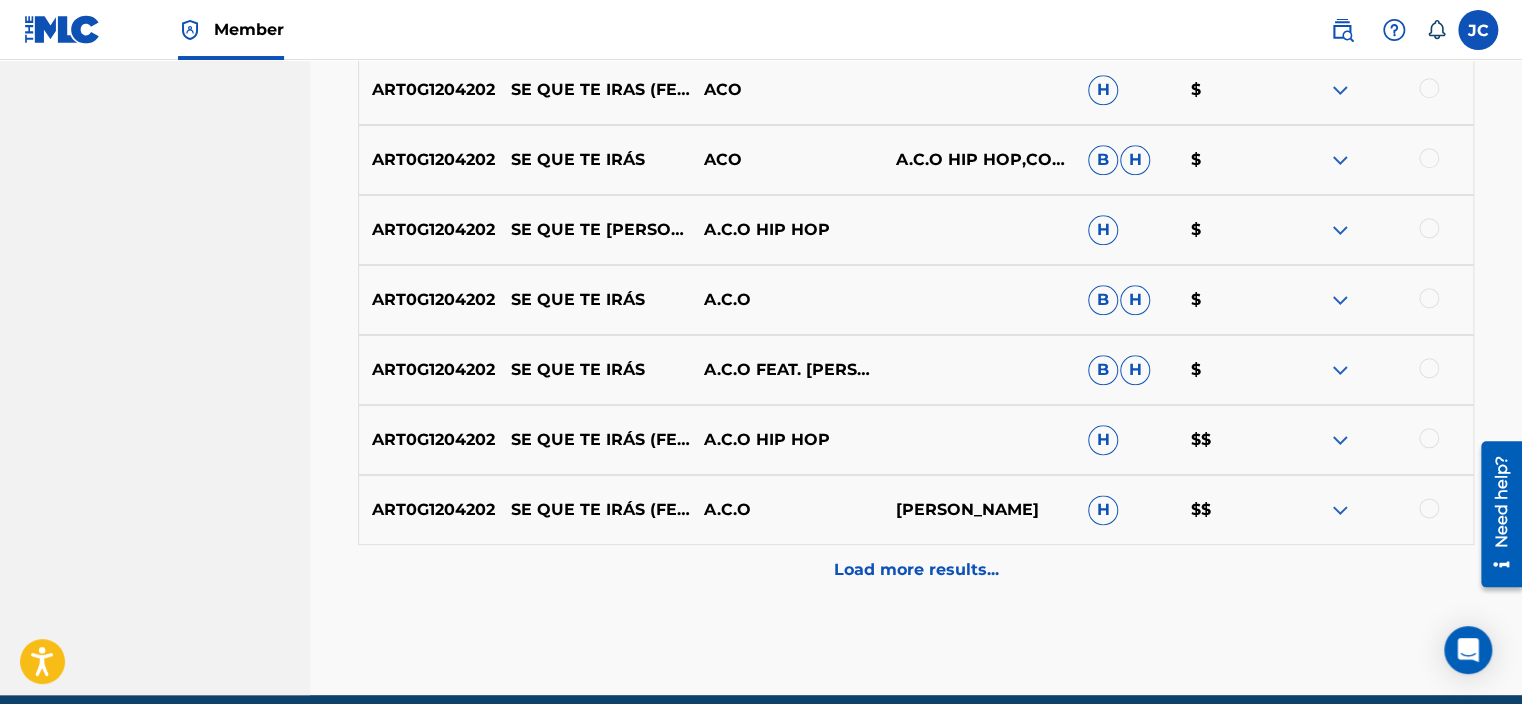 scroll, scrollTop: 989, scrollLeft: 0, axis: vertical 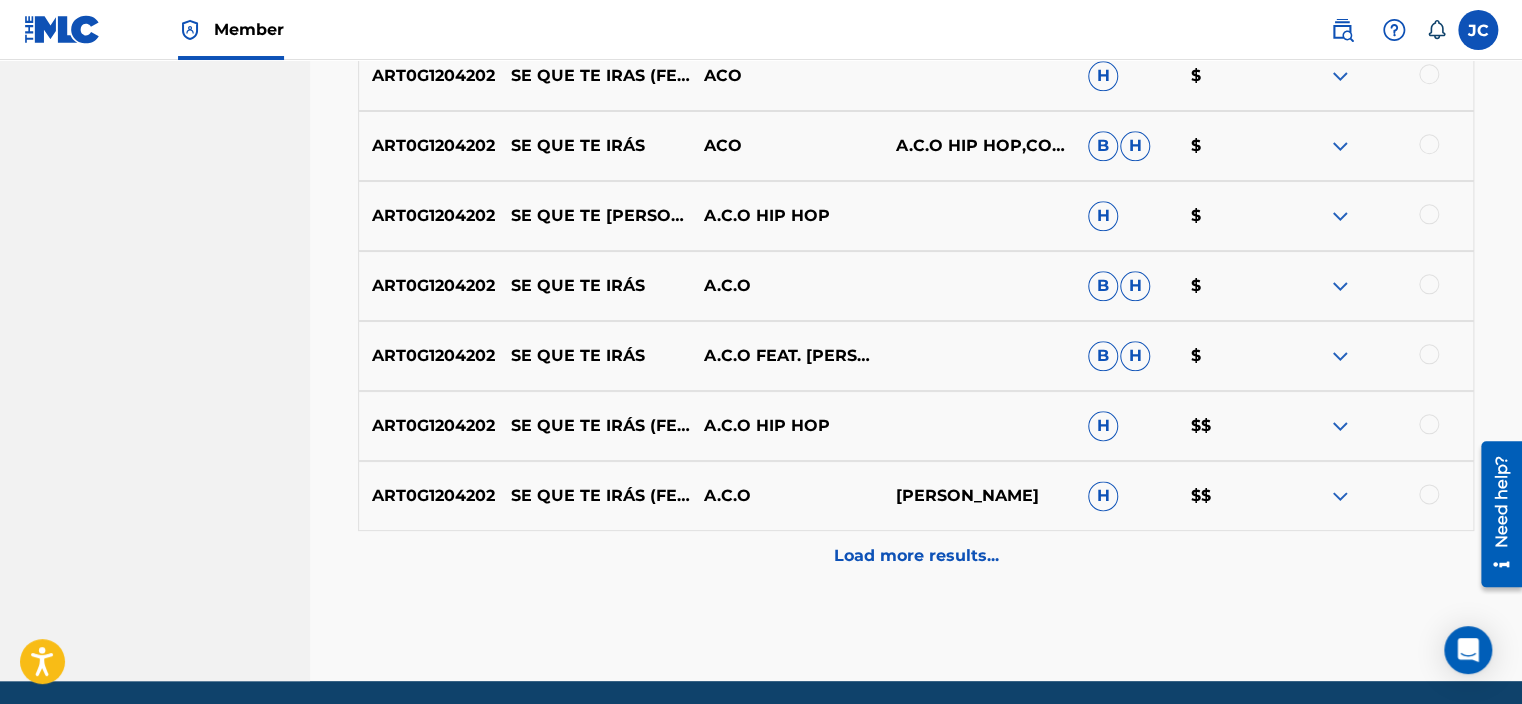 click on "Load more results..." at bounding box center [916, 556] 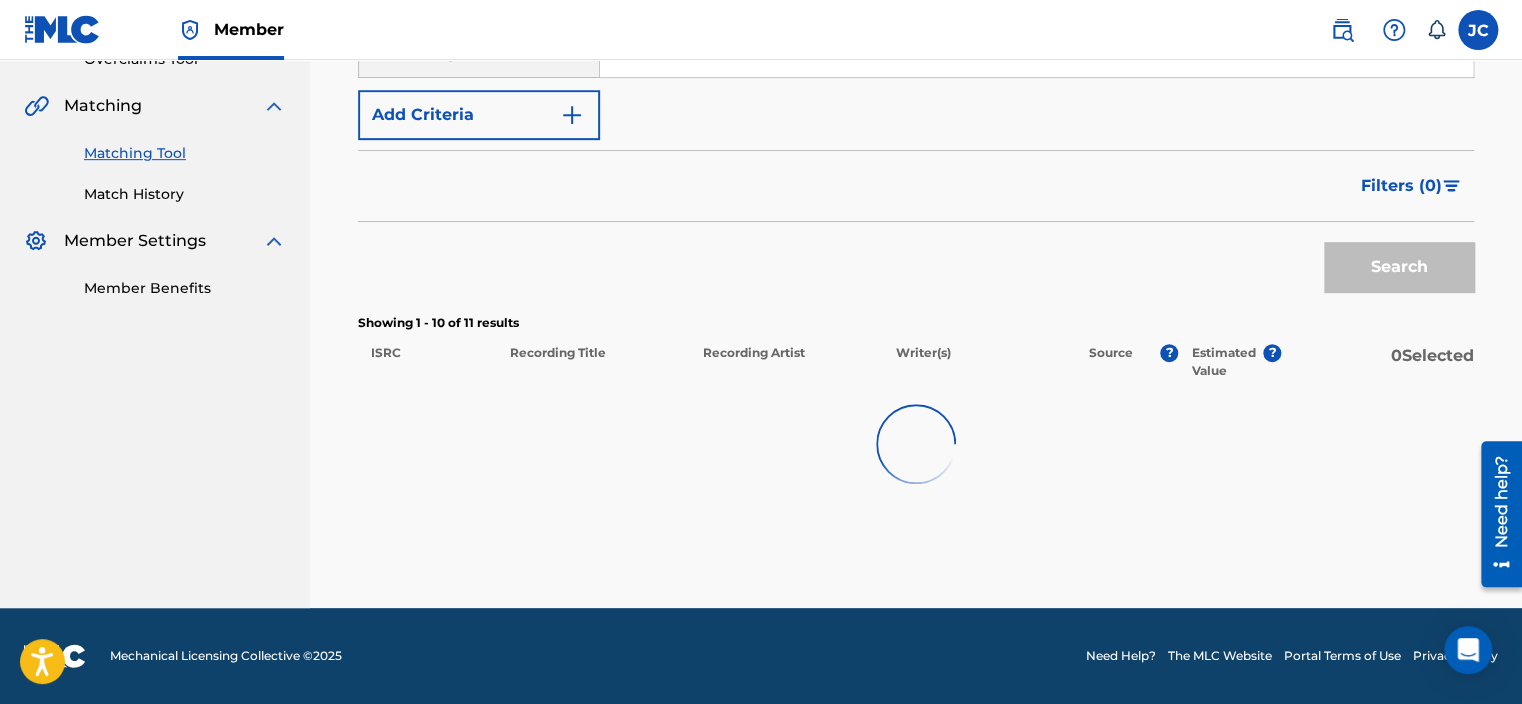 scroll, scrollTop: 989, scrollLeft: 0, axis: vertical 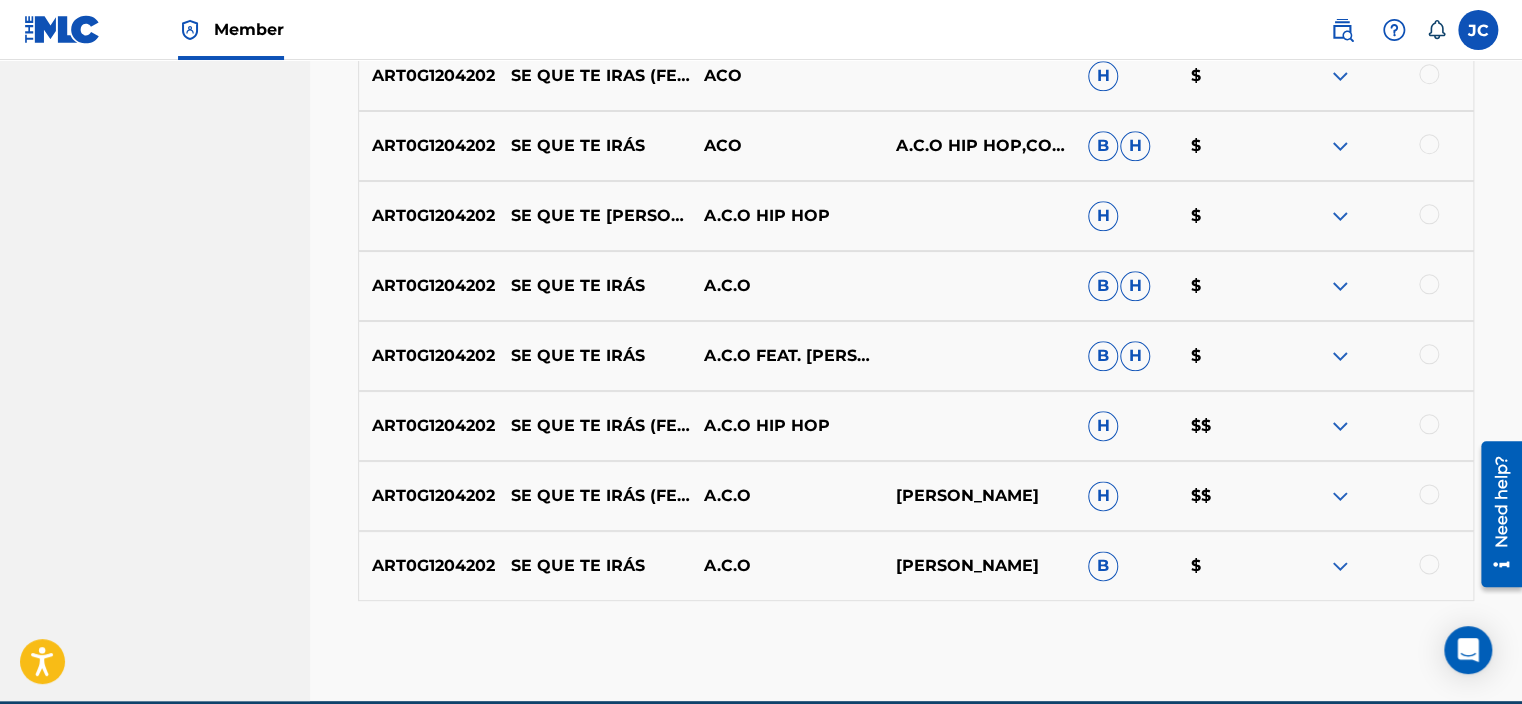 click at bounding box center [1429, 564] 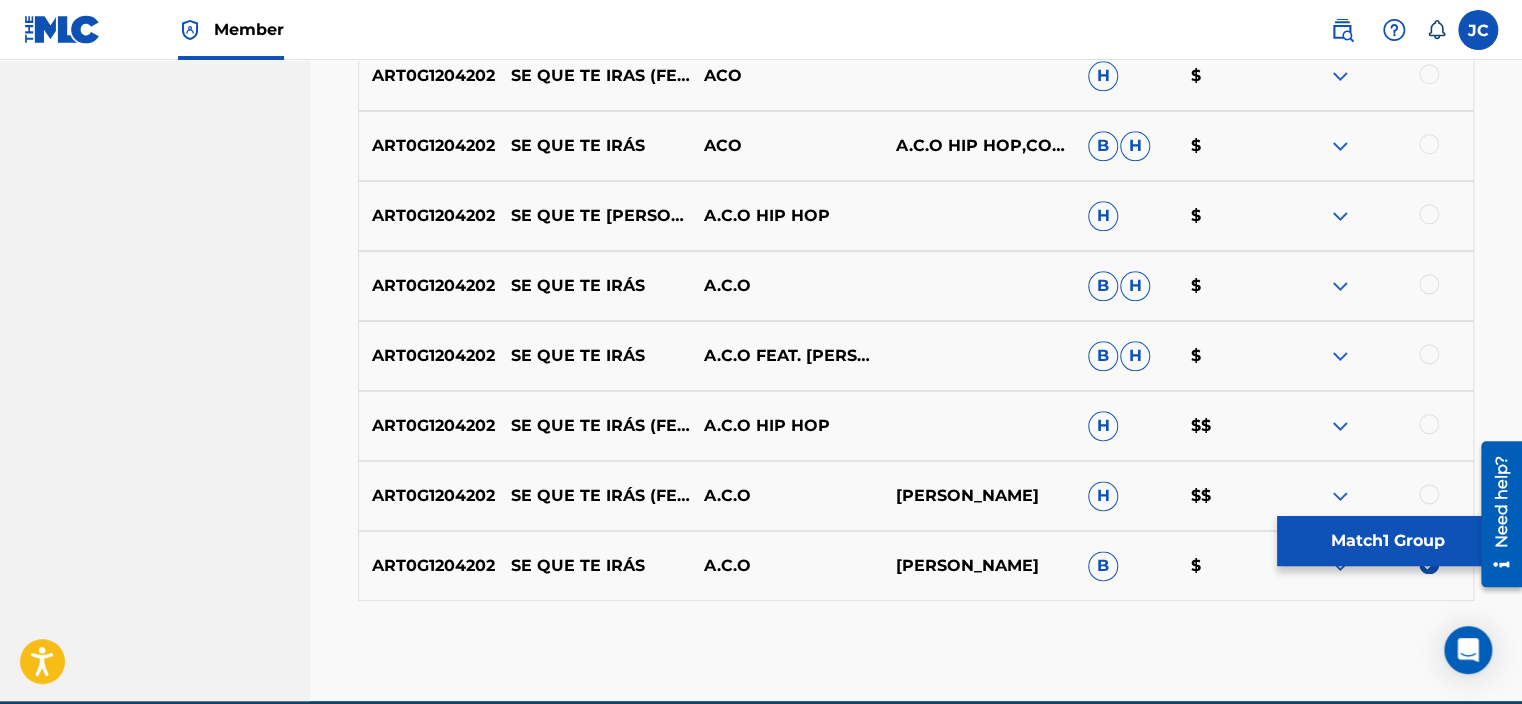 click at bounding box center [1429, 494] 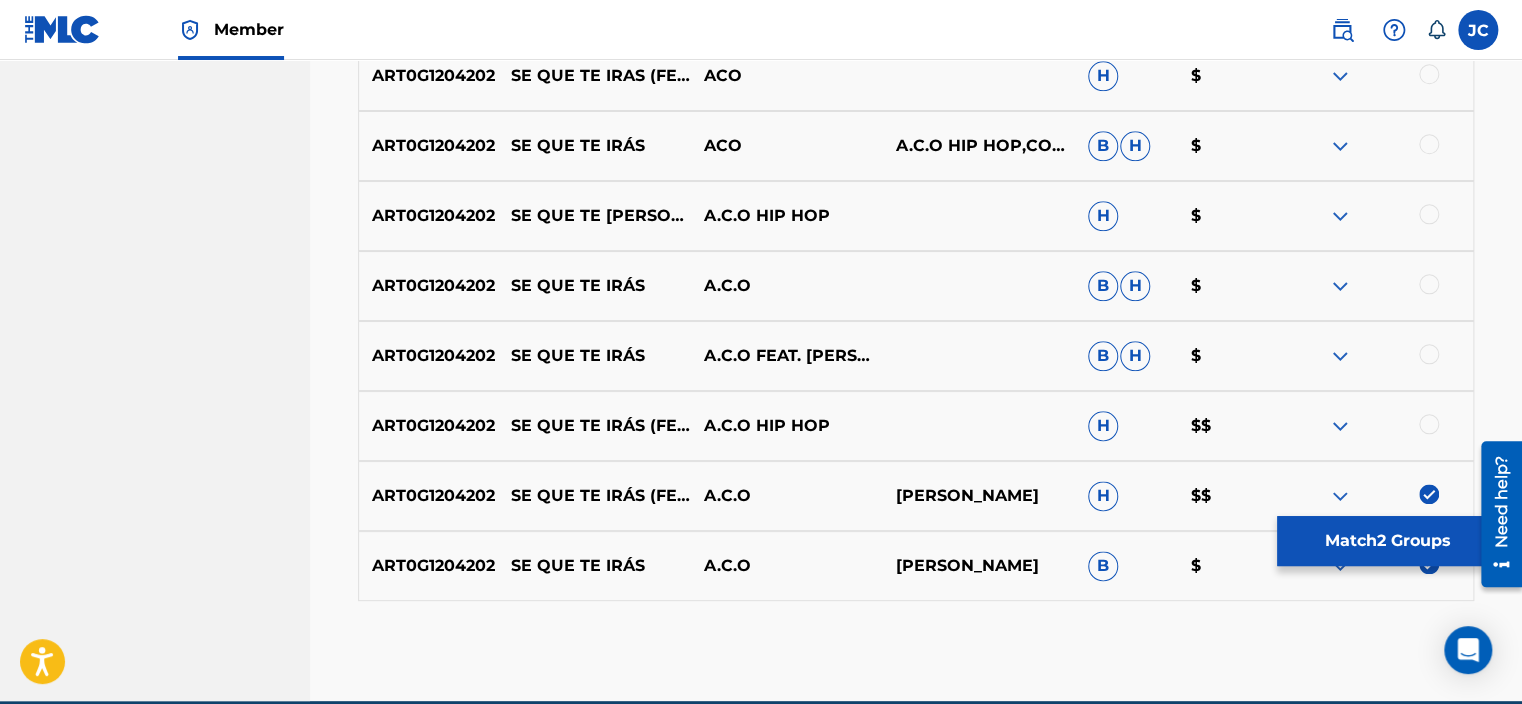 click at bounding box center [1429, 424] 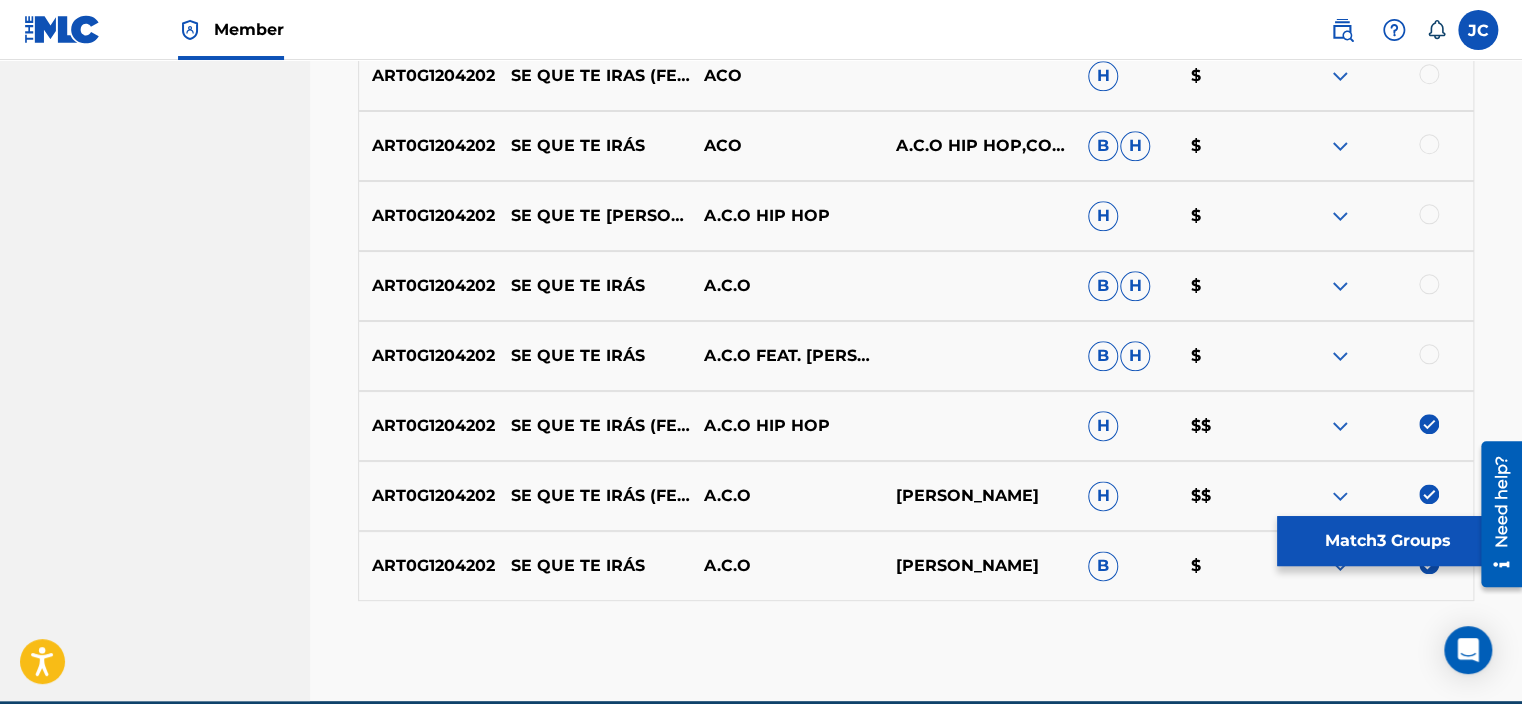 click at bounding box center (1429, 354) 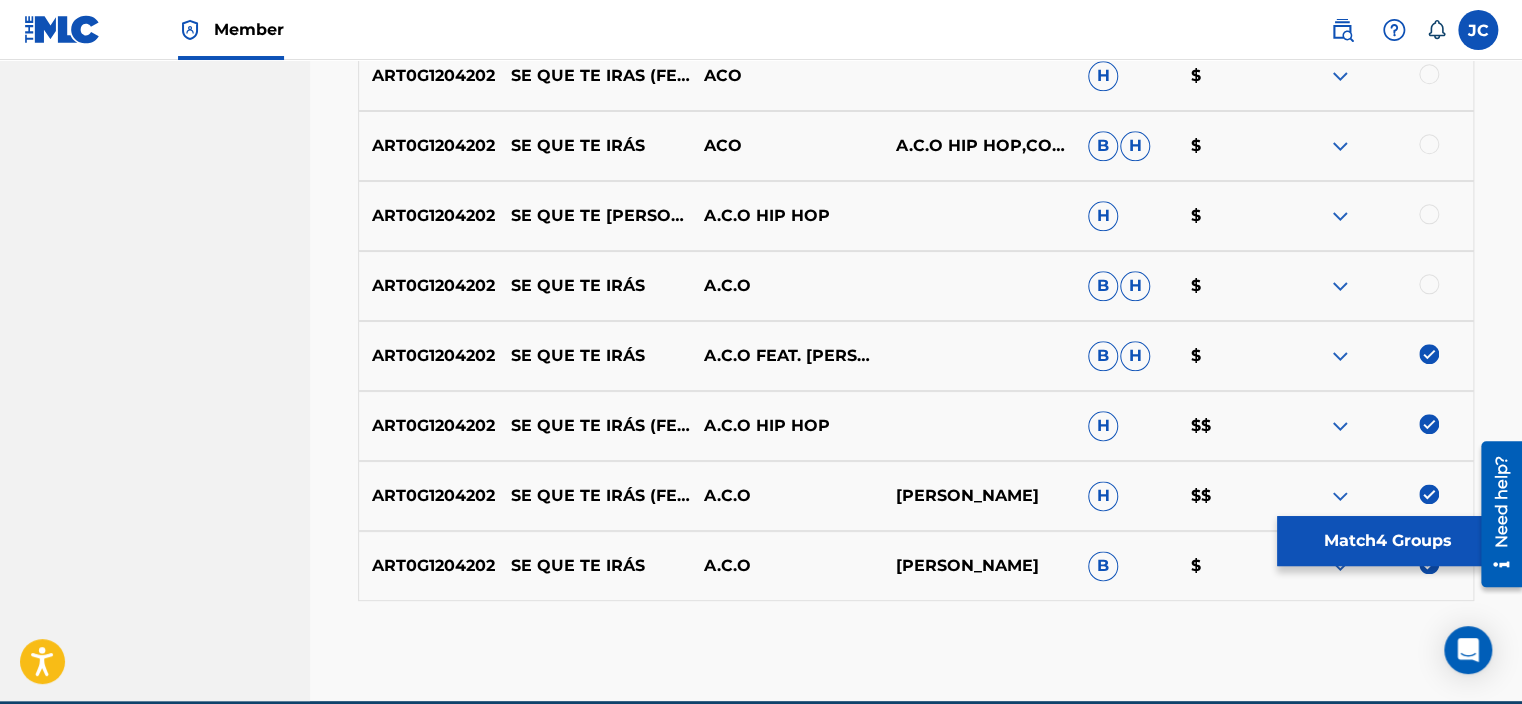 click at bounding box center [1429, 284] 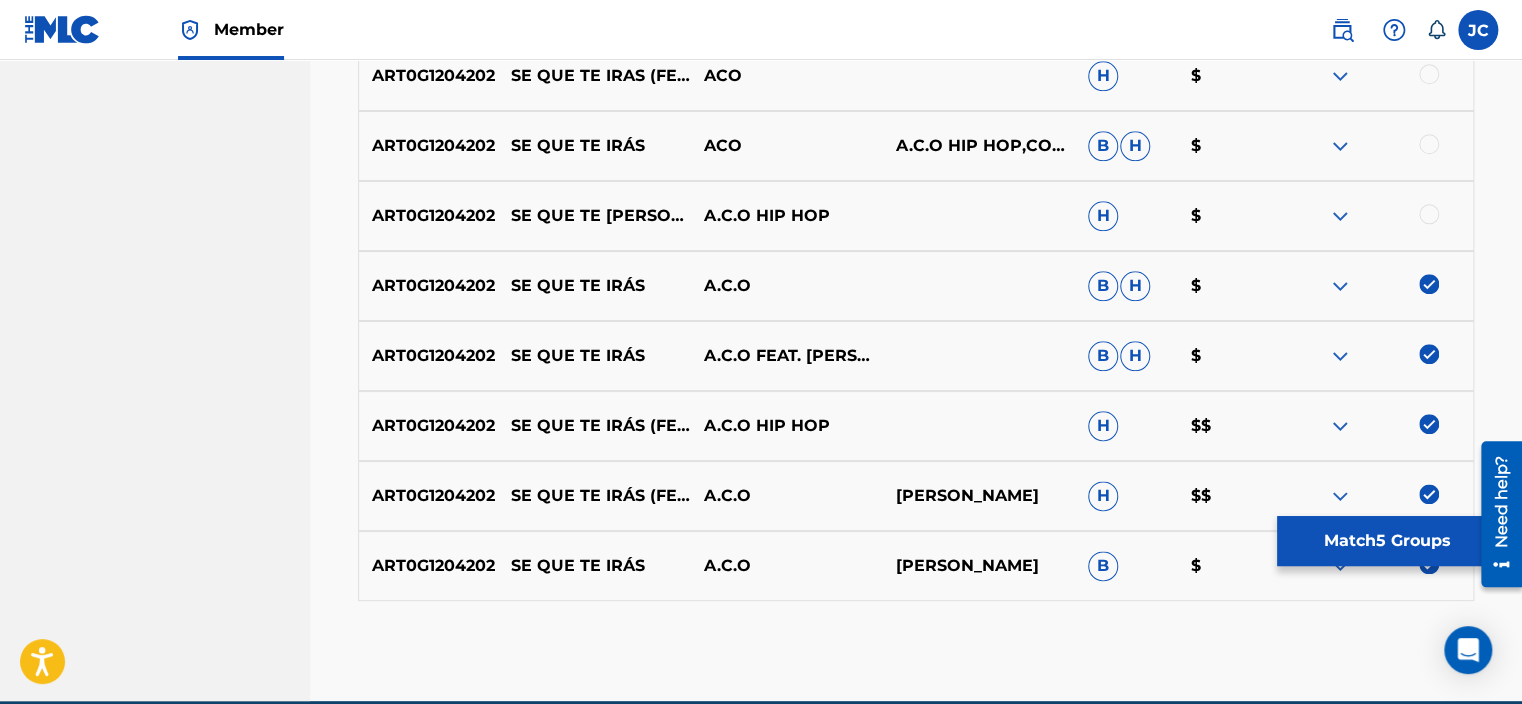 click at bounding box center (1429, 214) 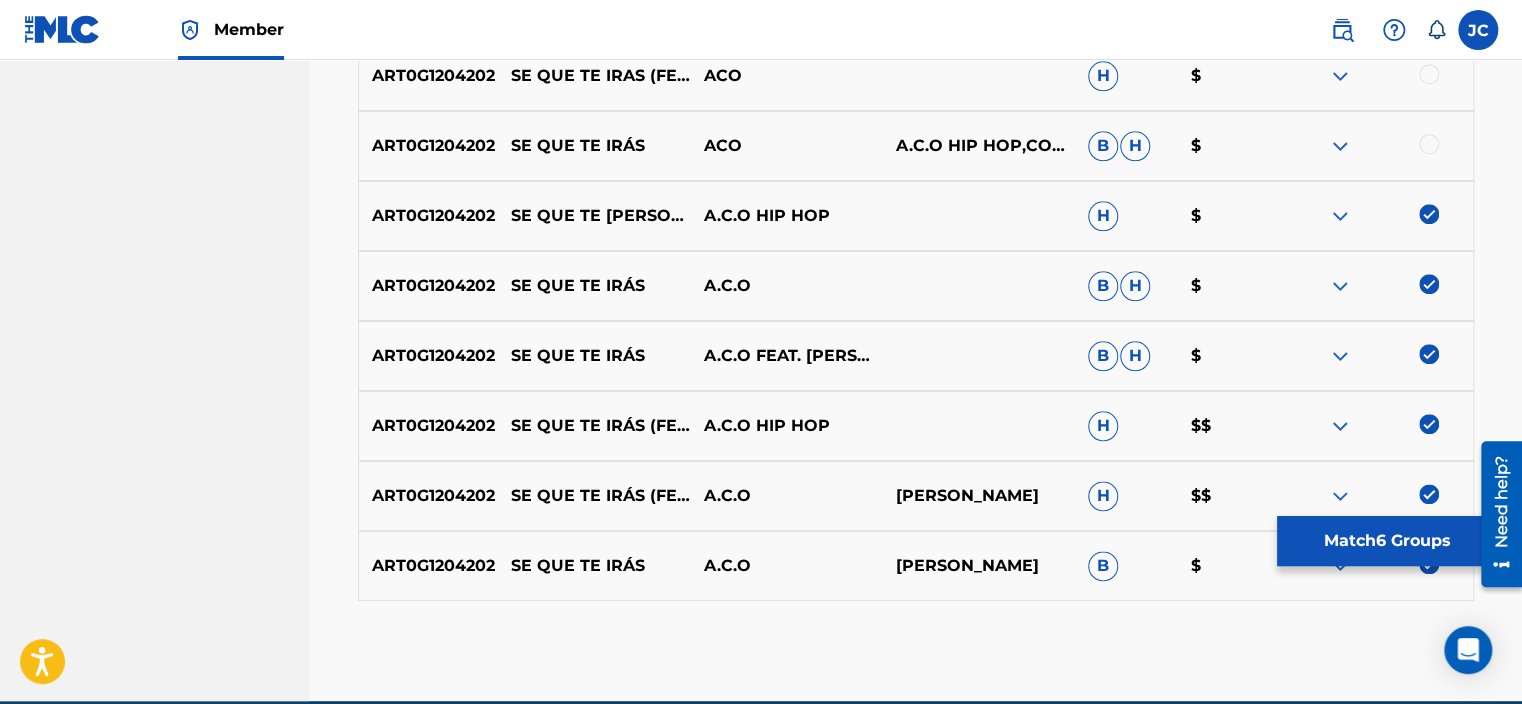 click at bounding box center [1429, 144] 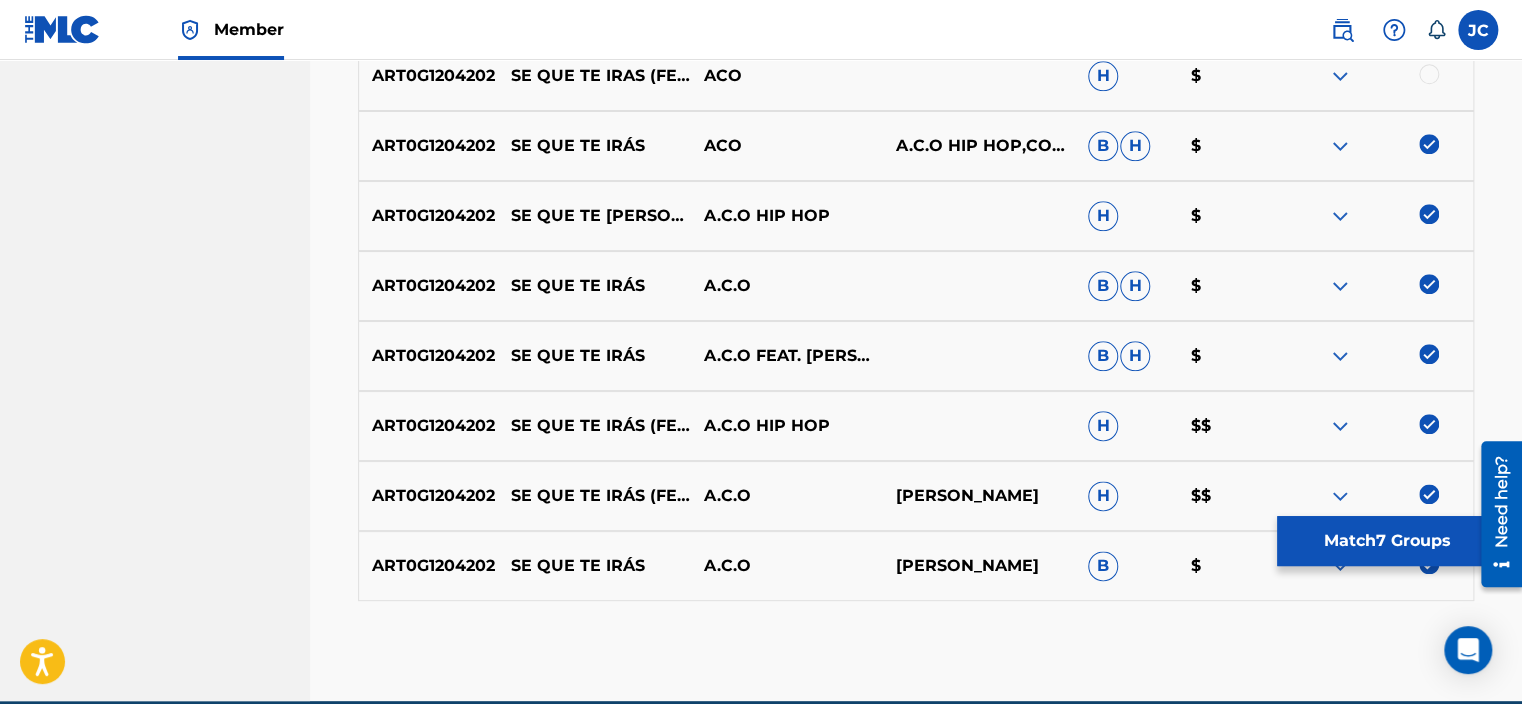 click at bounding box center [1429, 74] 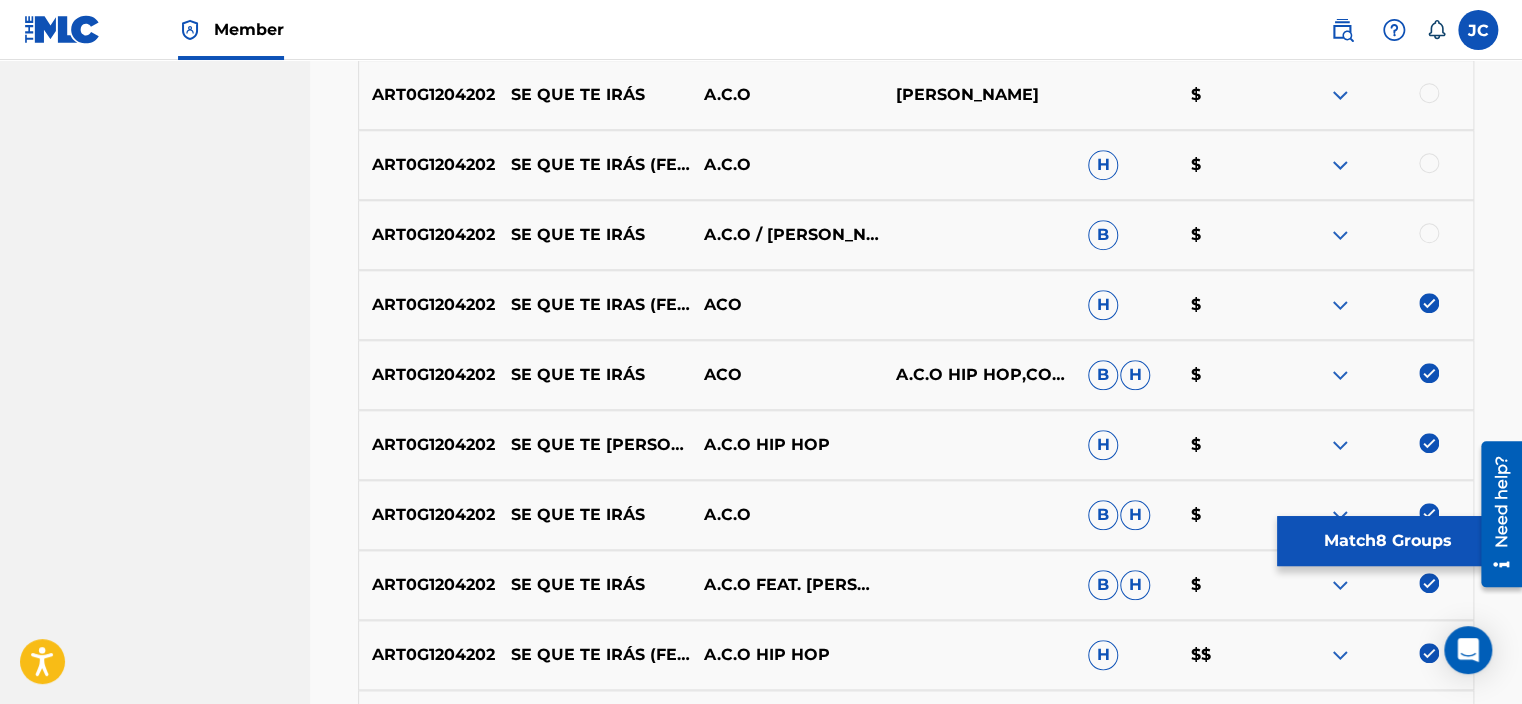 scroll, scrollTop: 716, scrollLeft: 0, axis: vertical 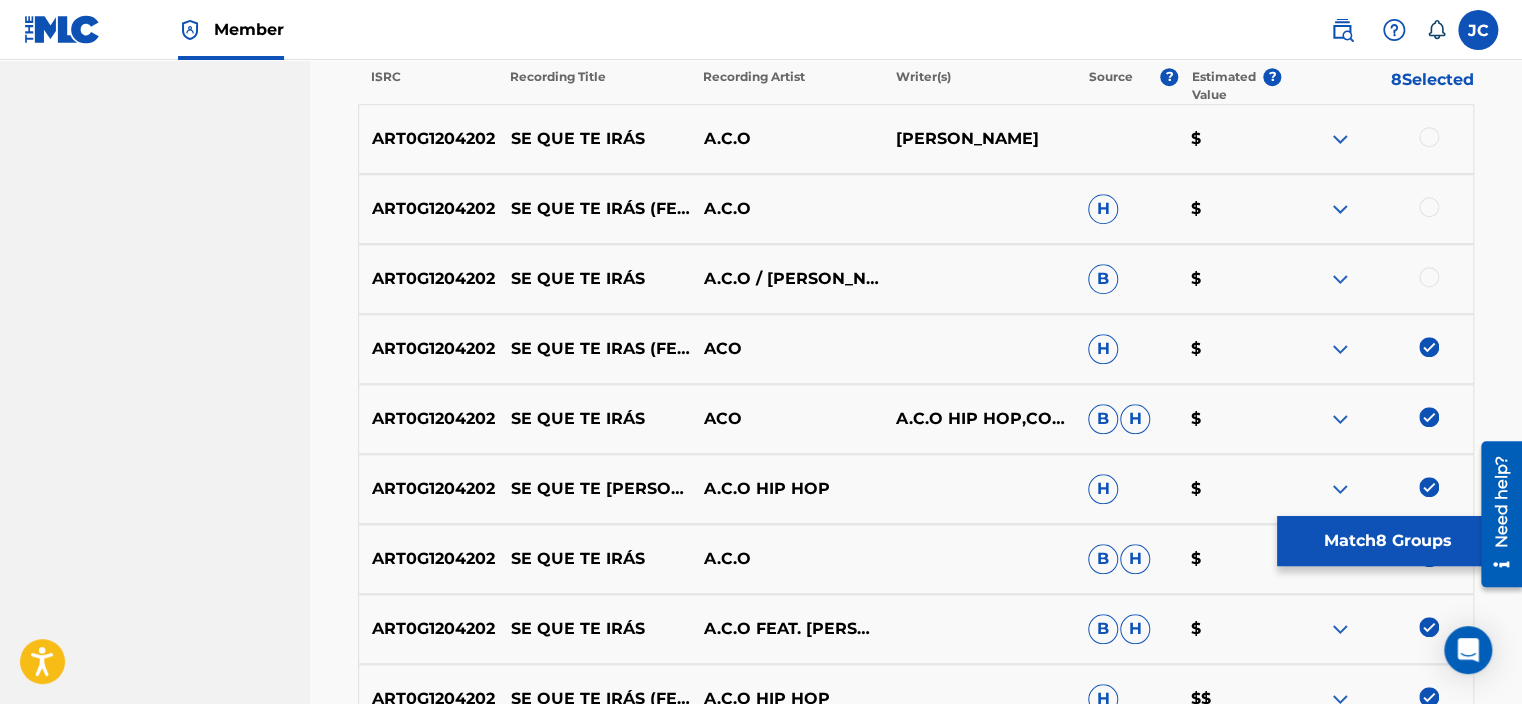 click at bounding box center (1429, 277) 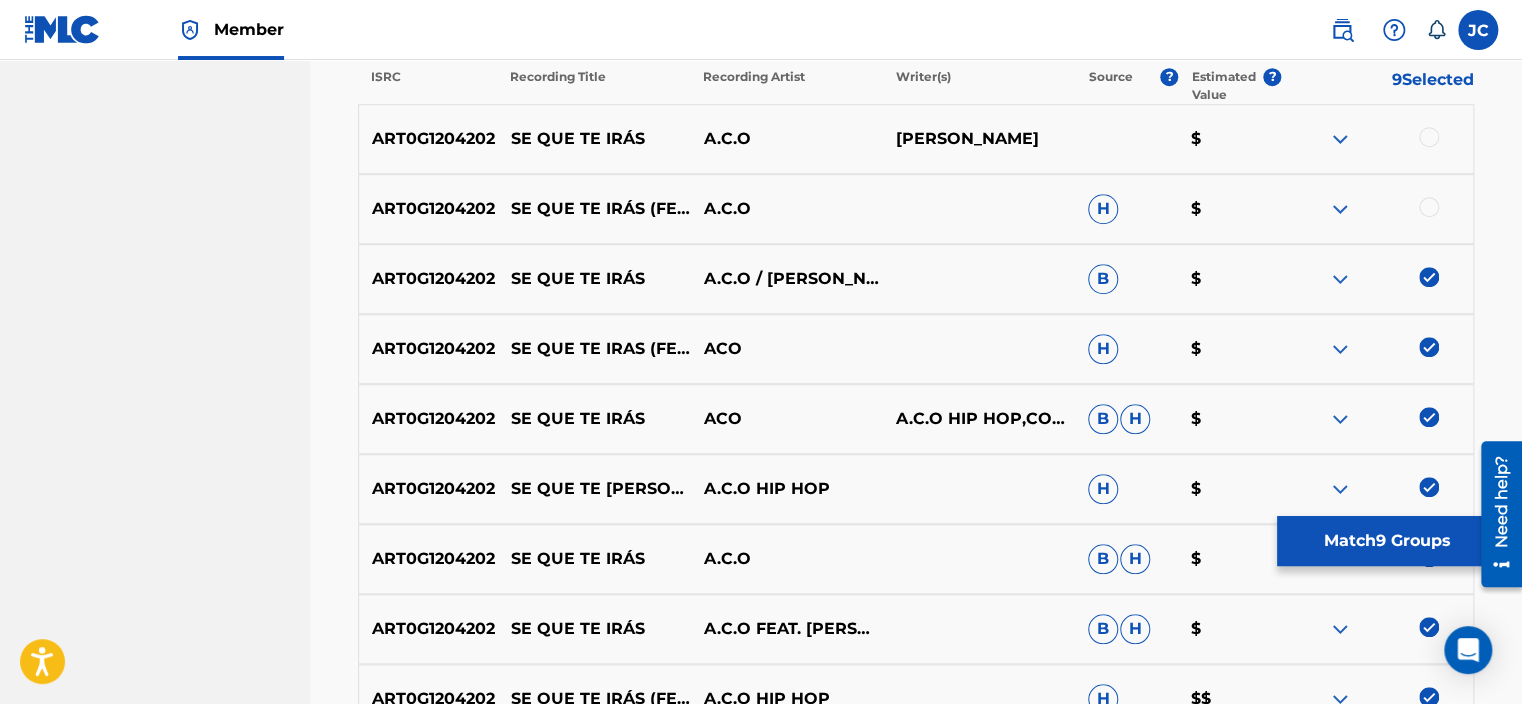 click at bounding box center [1377, 209] 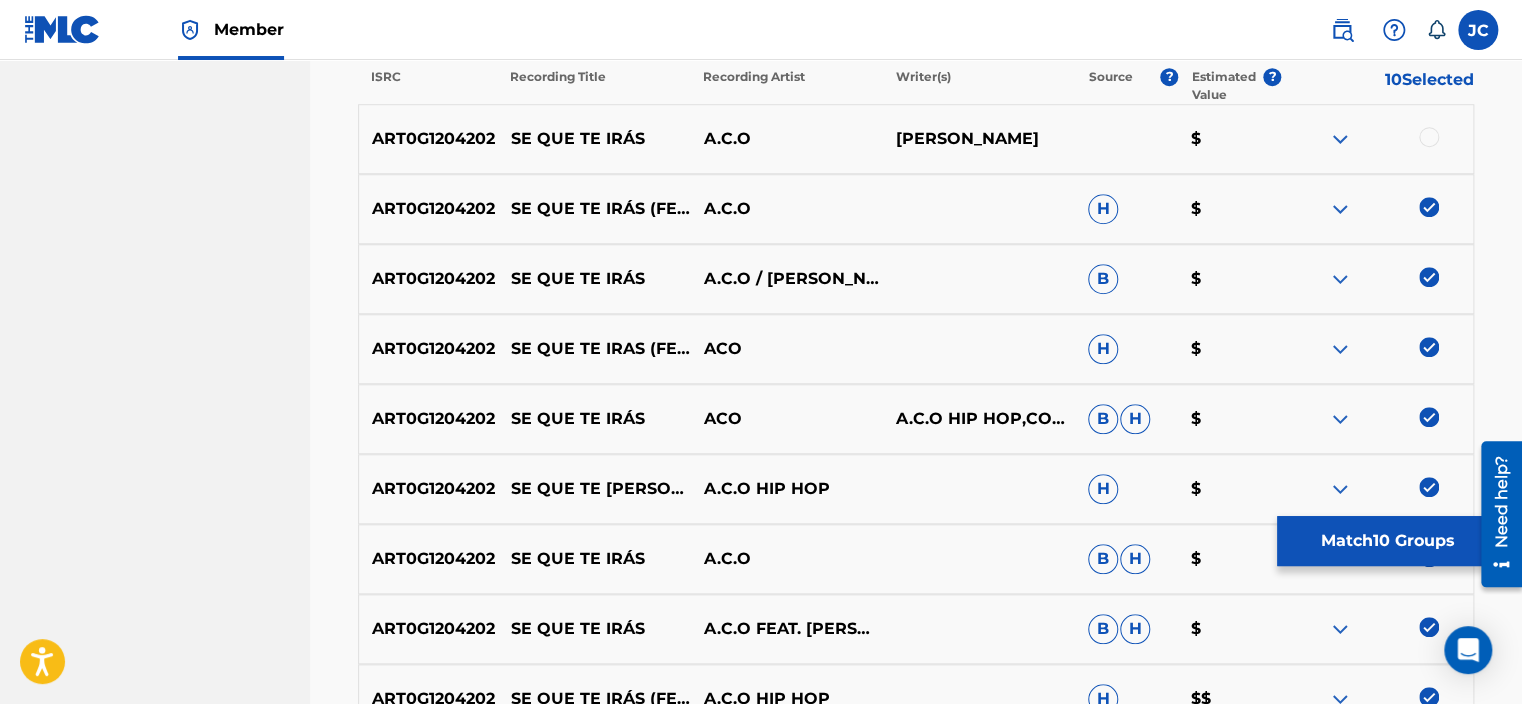 click at bounding box center (1429, 137) 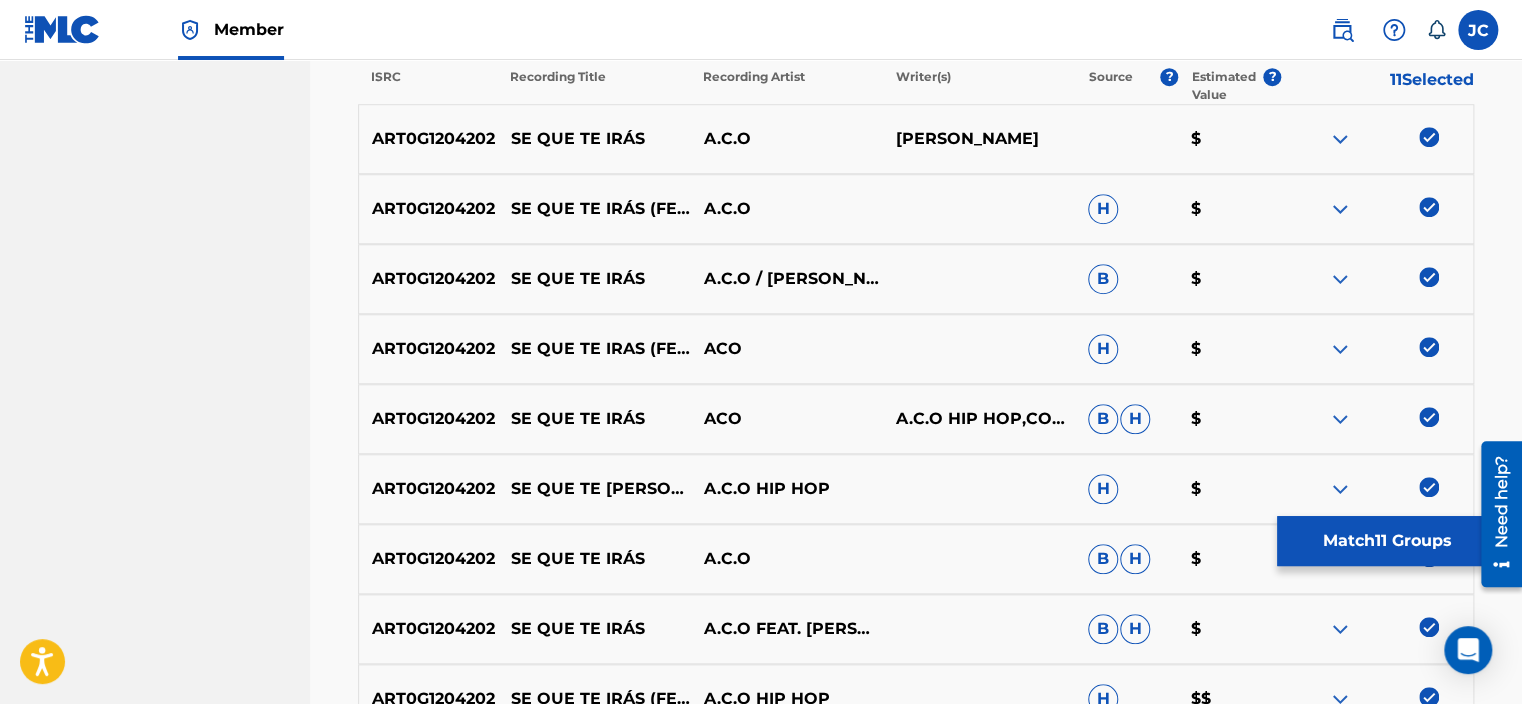 click on "Match  11 Groups" at bounding box center (1387, 541) 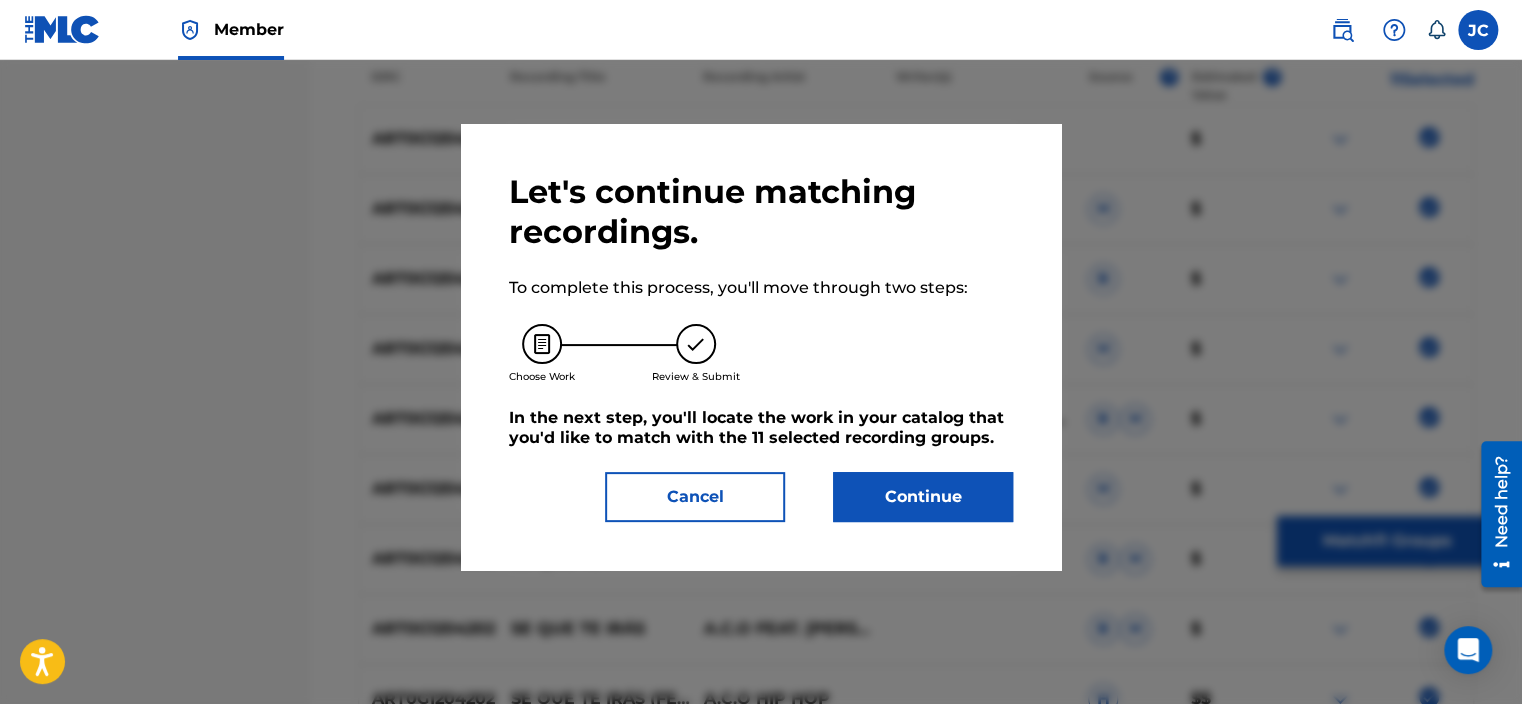 click on "Continue" at bounding box center (923, 497) 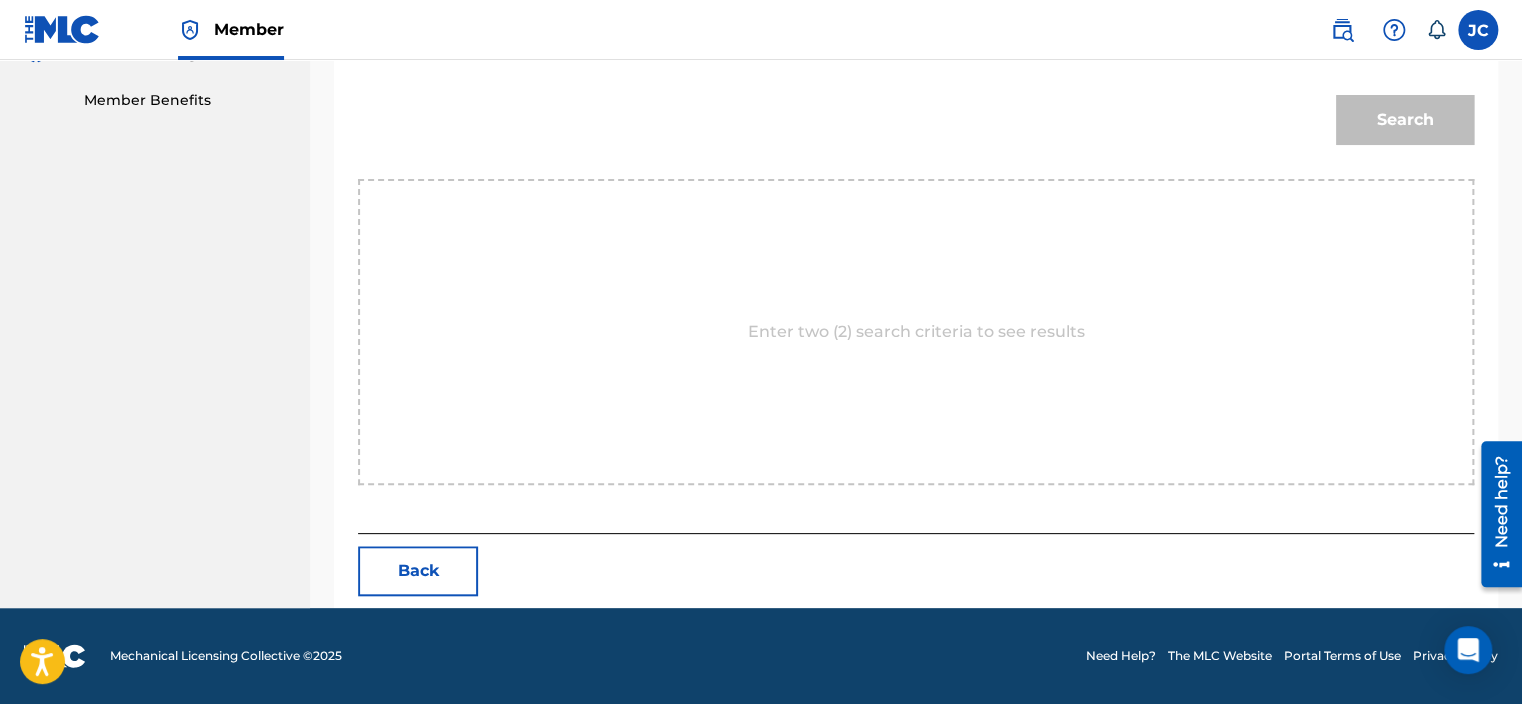 scroll, scrollTop: 479, scrollLeft: 0, axis: vertical 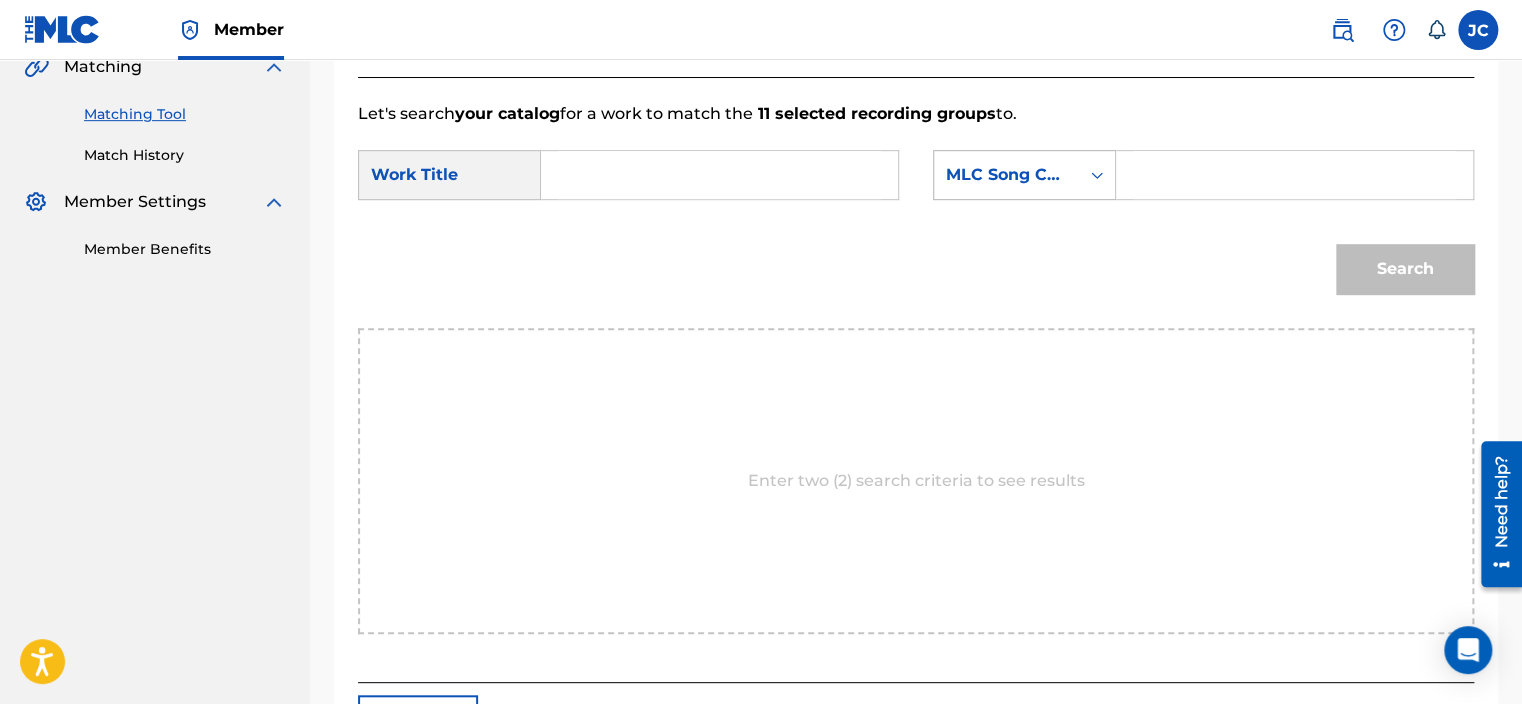 drag, startPoint x: 1518, startPoint y: 314, endPoint x: 1046, endPoint y: 188, distance: 488.5284 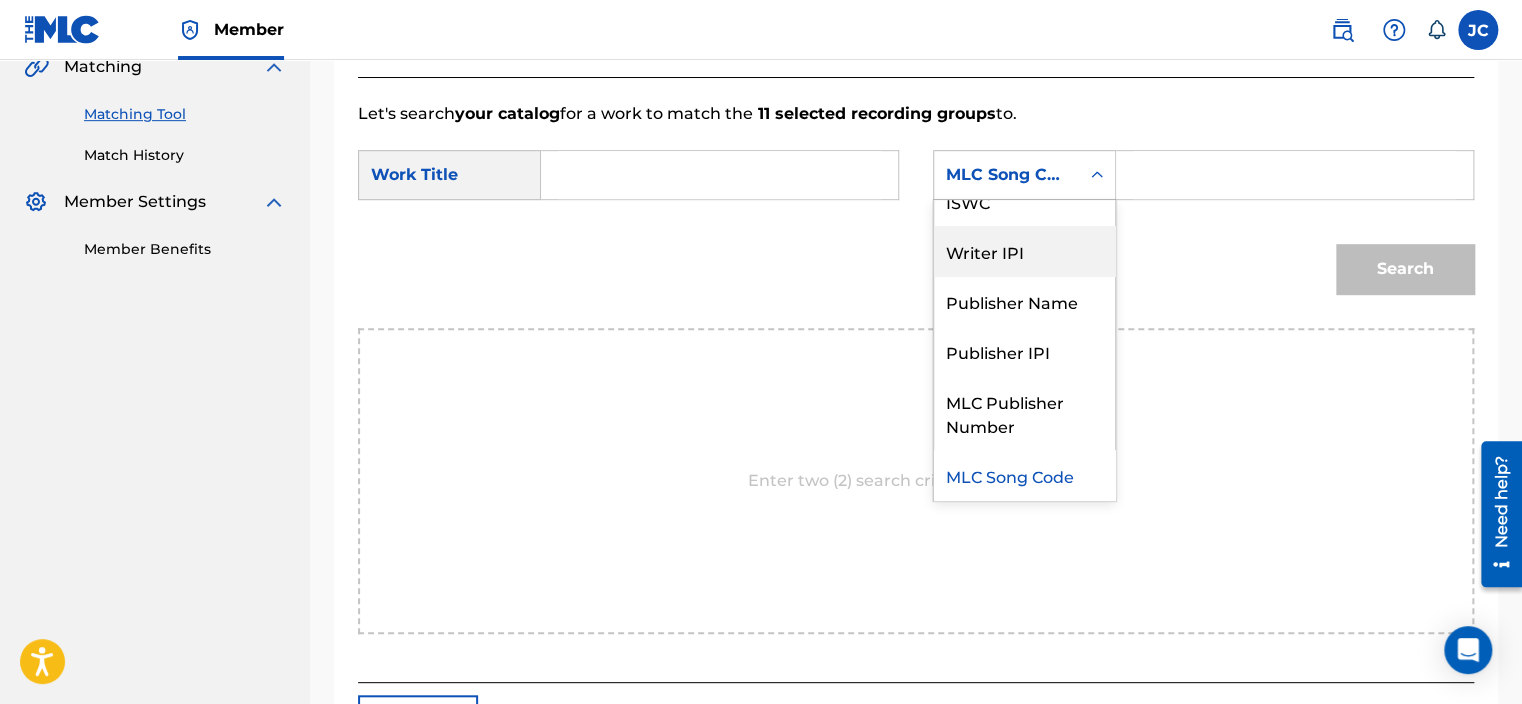 scroll, scrollTop: 0, scrollLeft: 0, axis: both 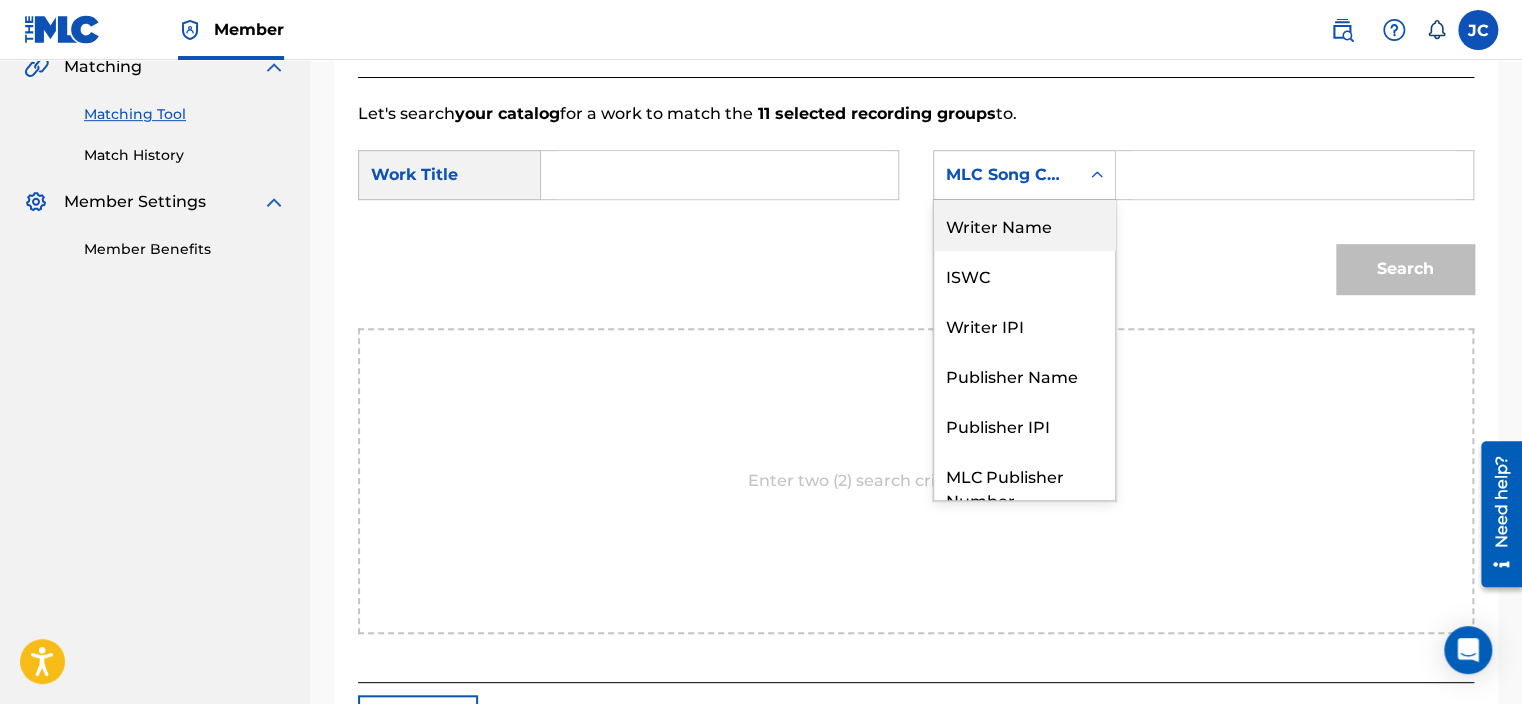 click on "Writer Name" at bounding box center (1024, 225) 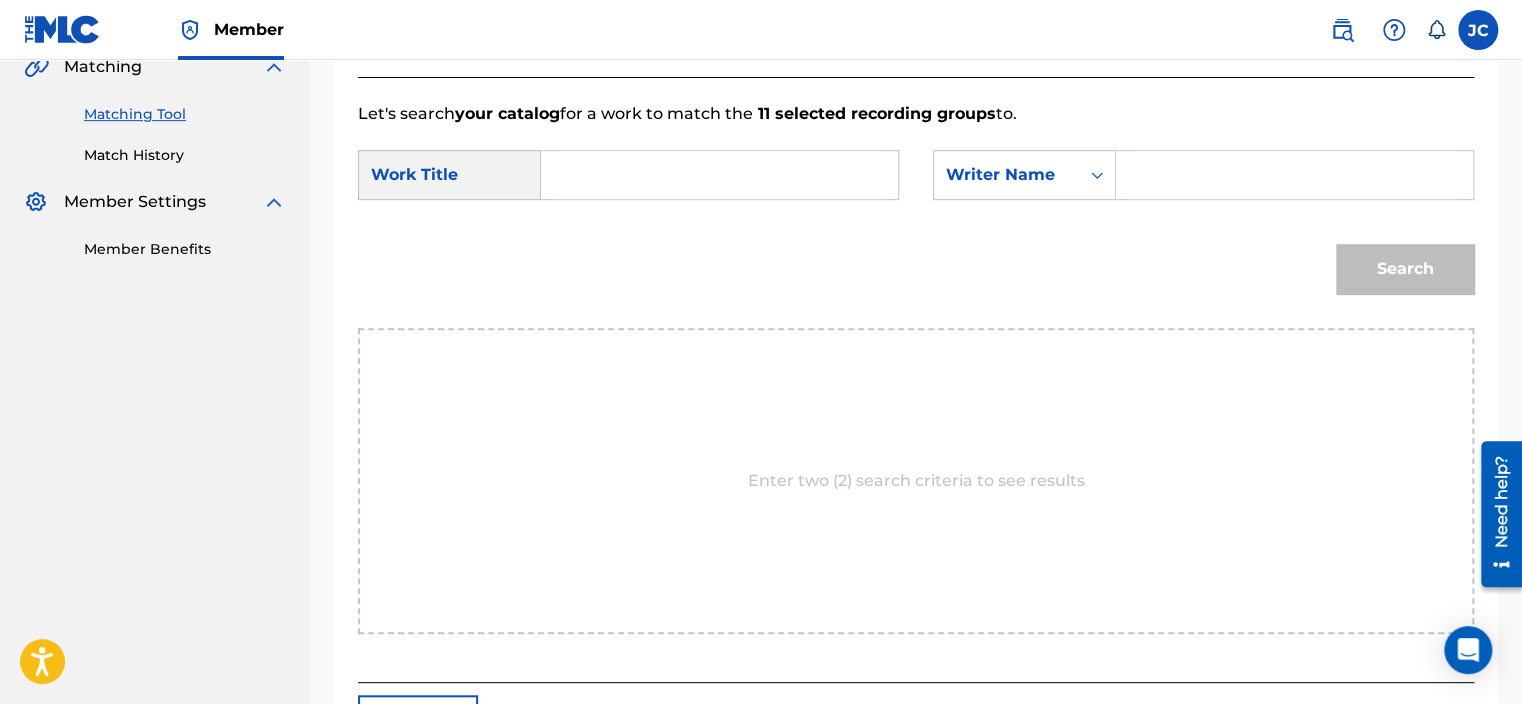 click at bounding box center [719, 175] 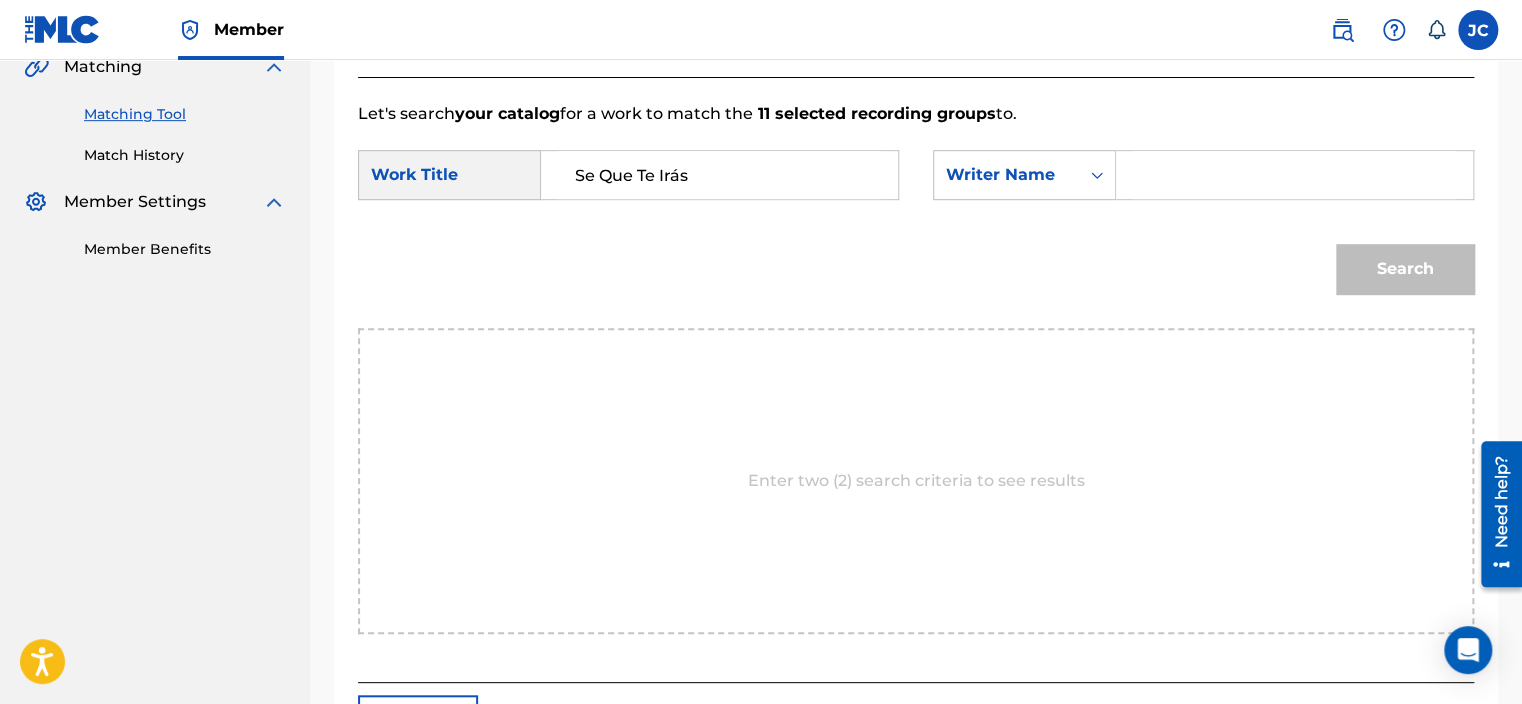 type on "Se Que Te Irás" 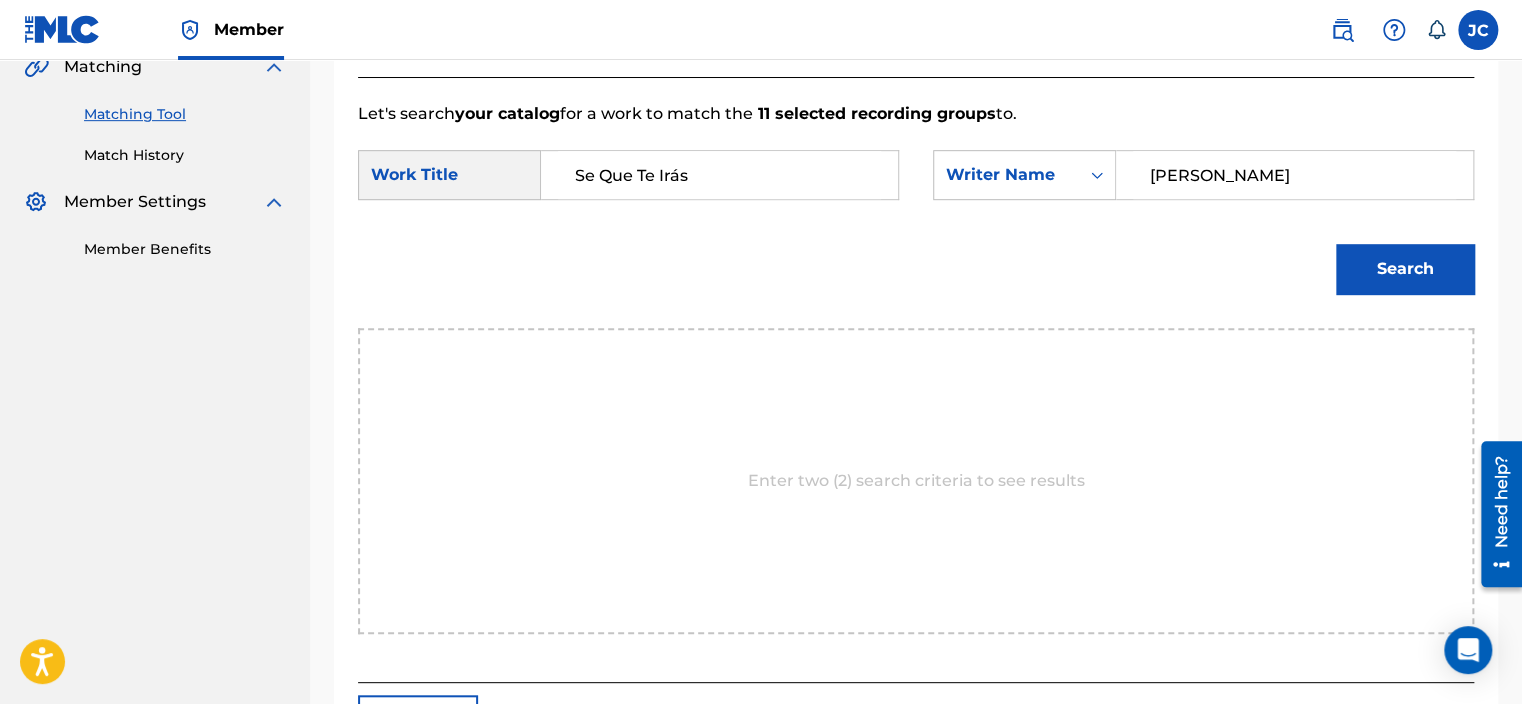 type on "[PERSON_NAME]" 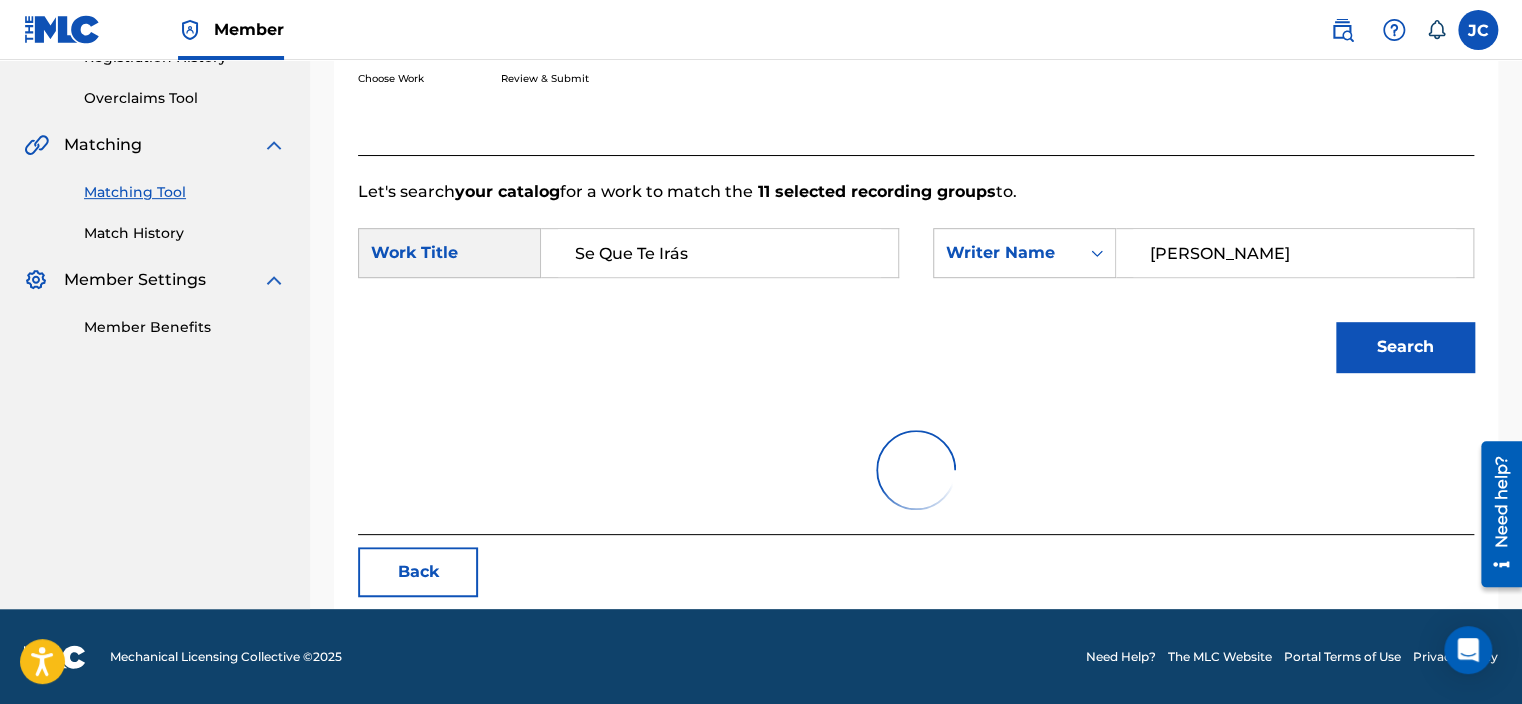 scroll, scrollTop: 479, scrollLeft: 0, axis: vertical 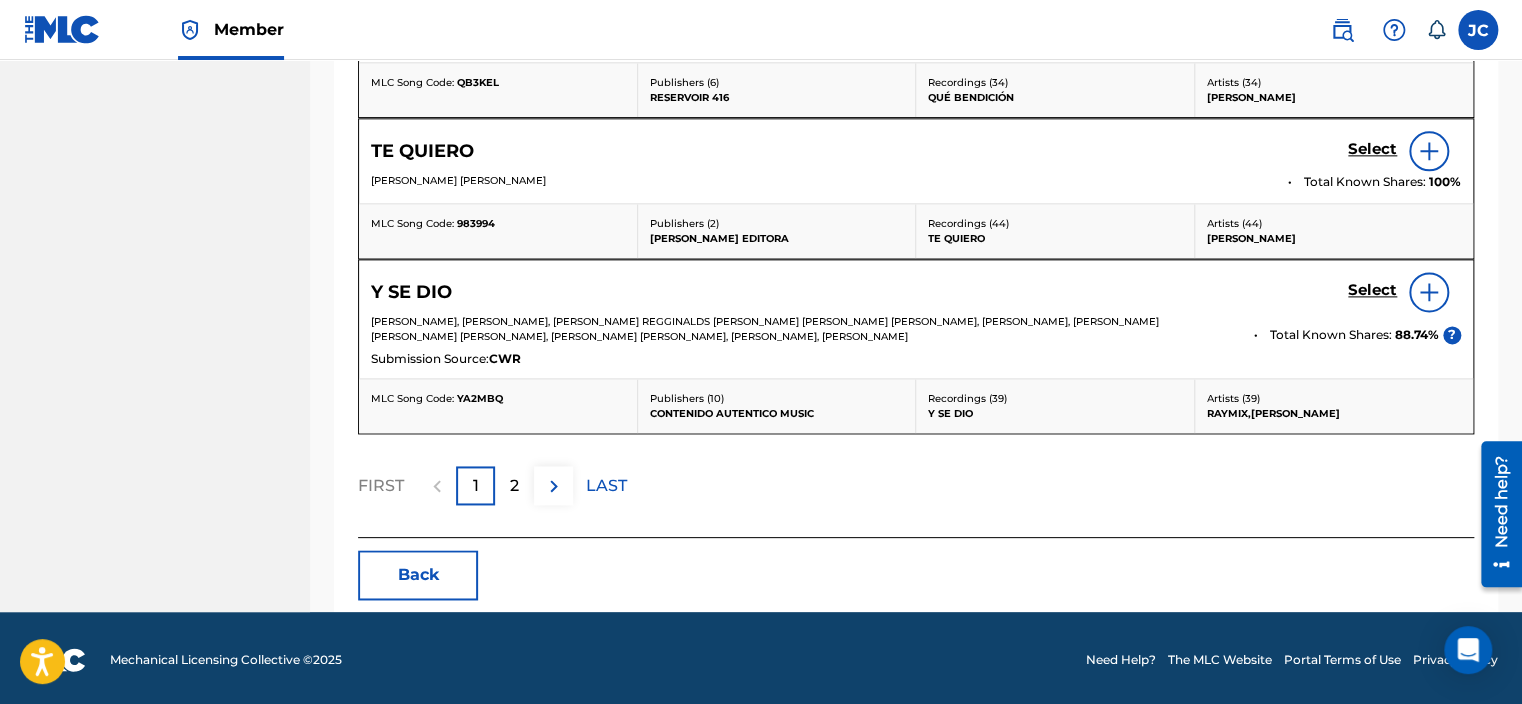 click on "Back" at bounding box center (418, 575) 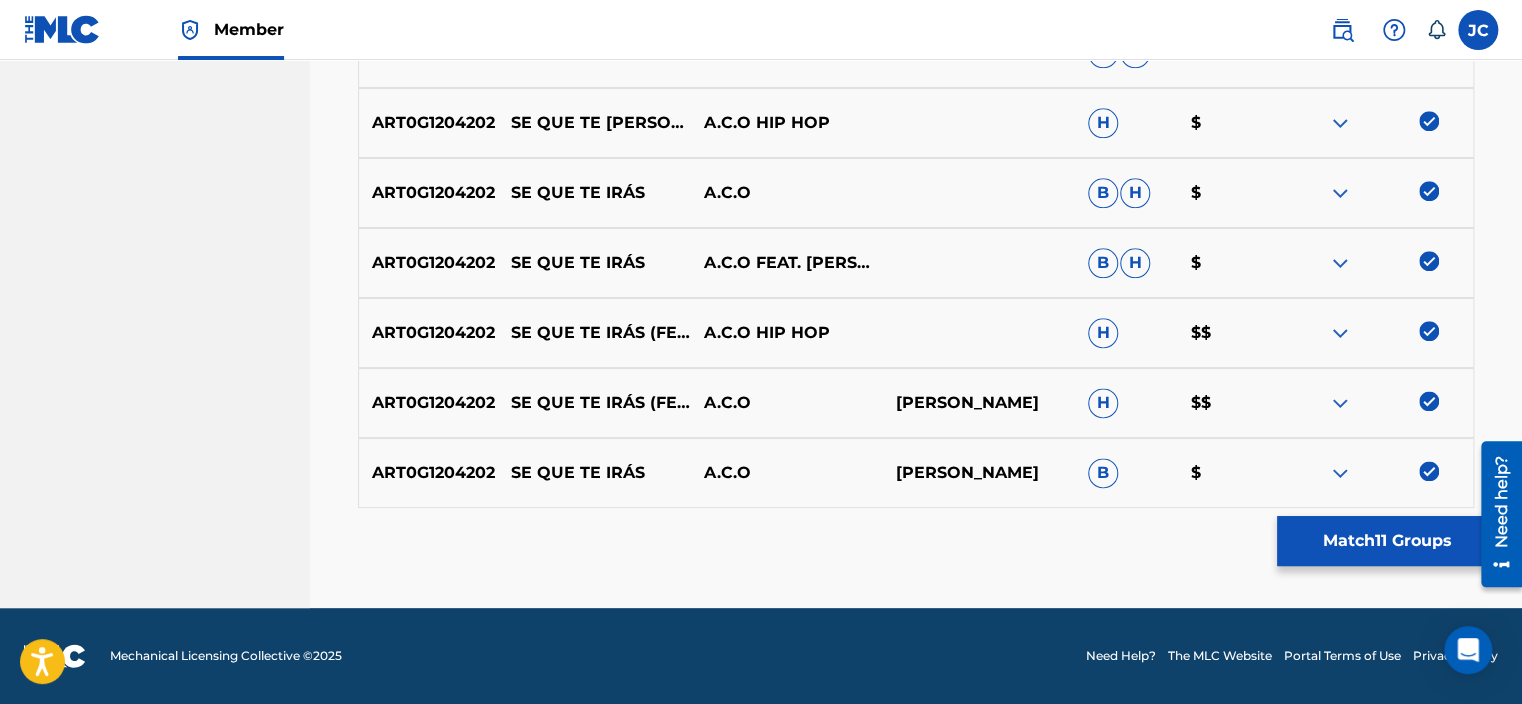scroll, scrollTop: 1081, scrollLeft: 0, axis: vertical 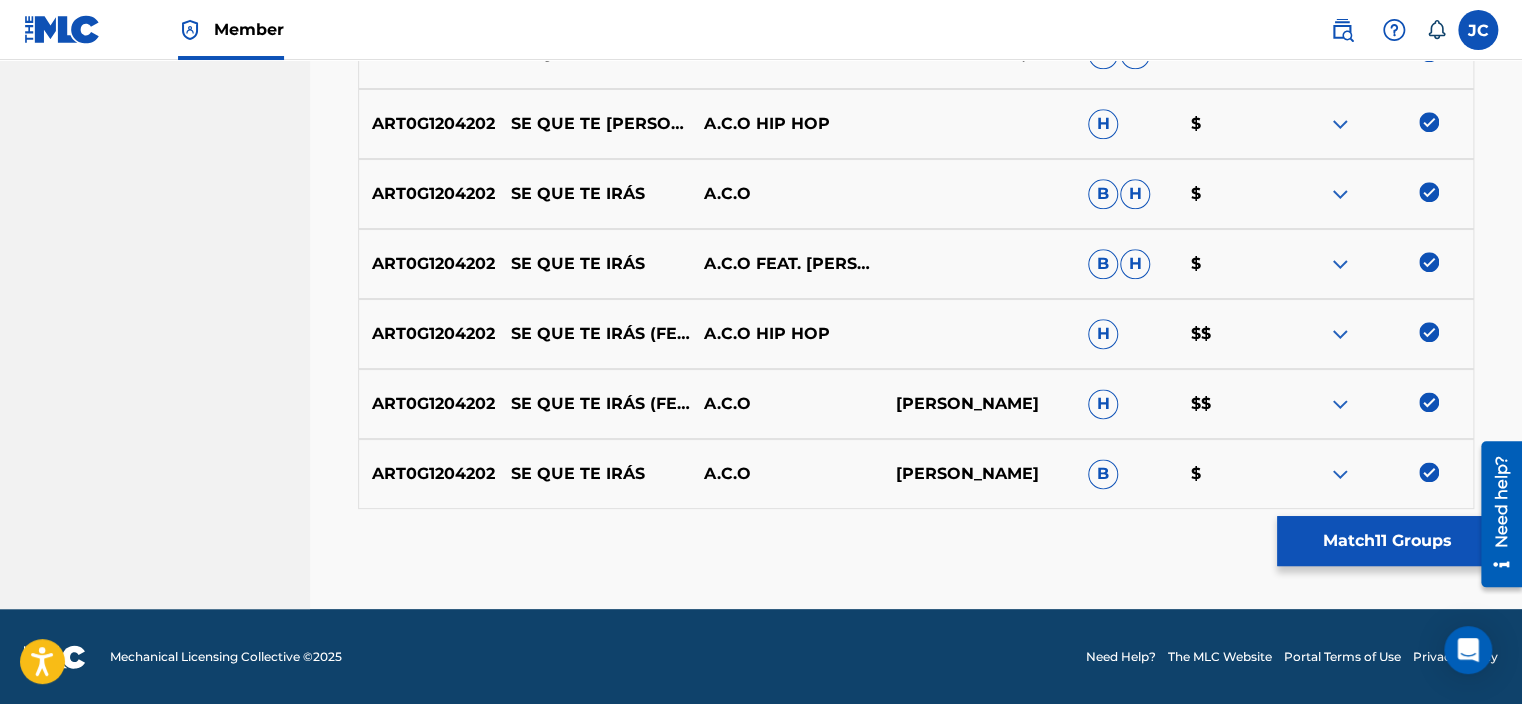 click at bounding box center [1429, 472] 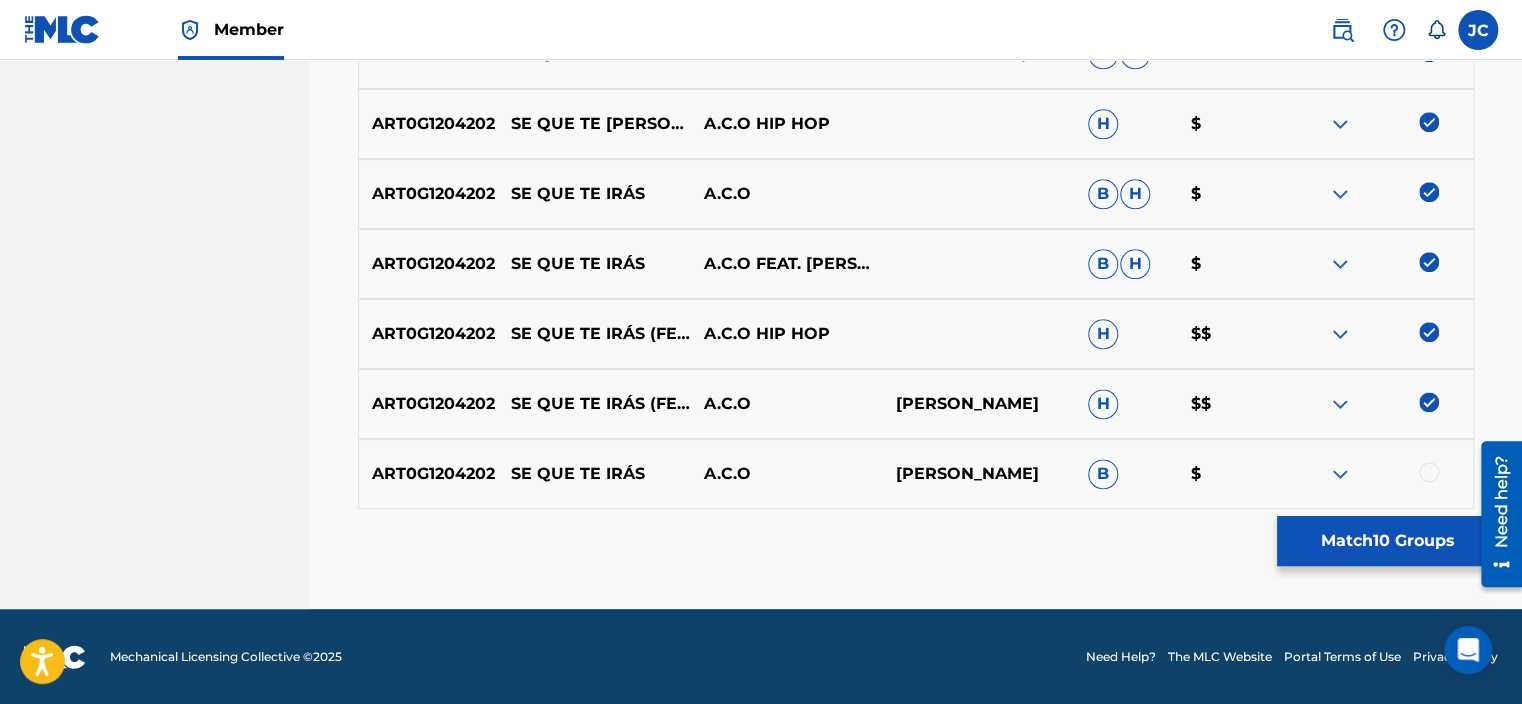 click at bounding box center (1429, 402) 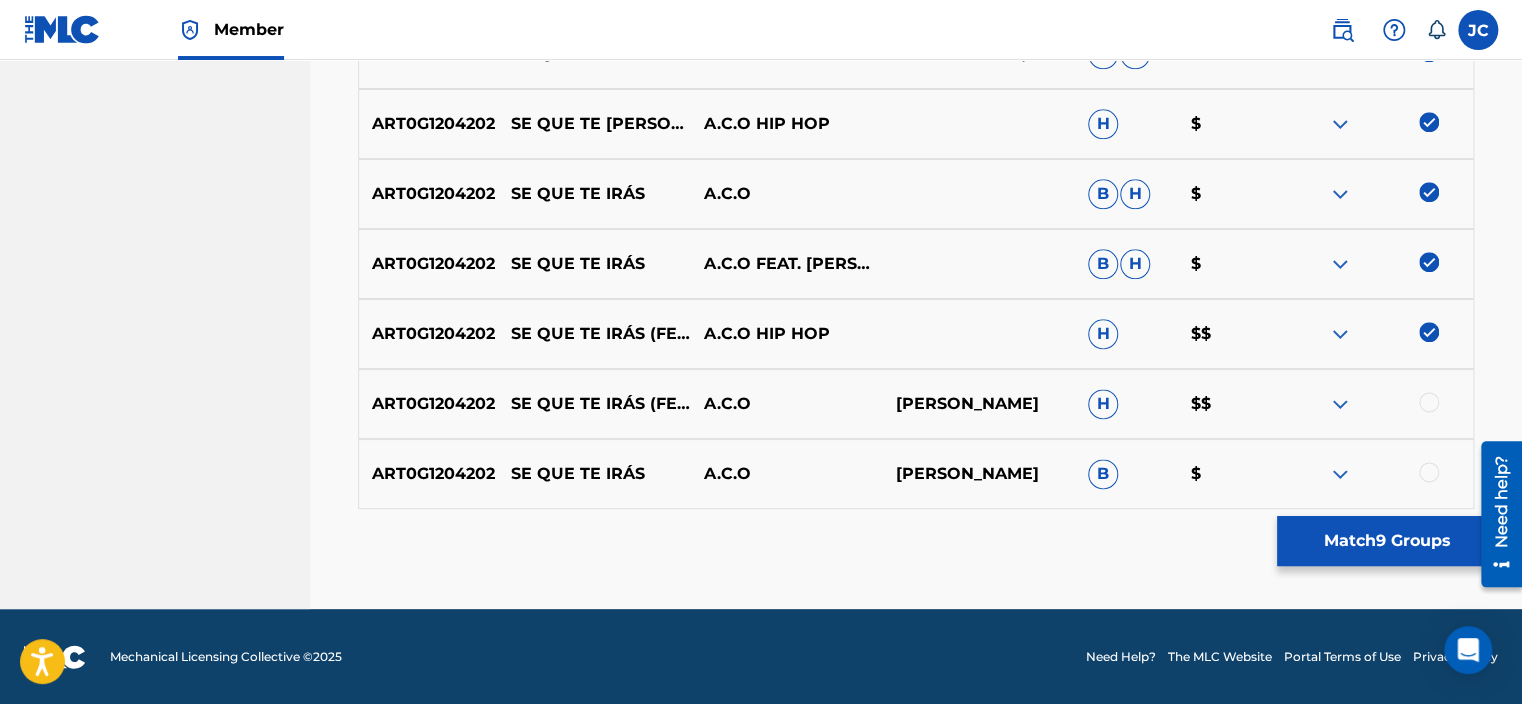 click at bounding box center [1429, 332] 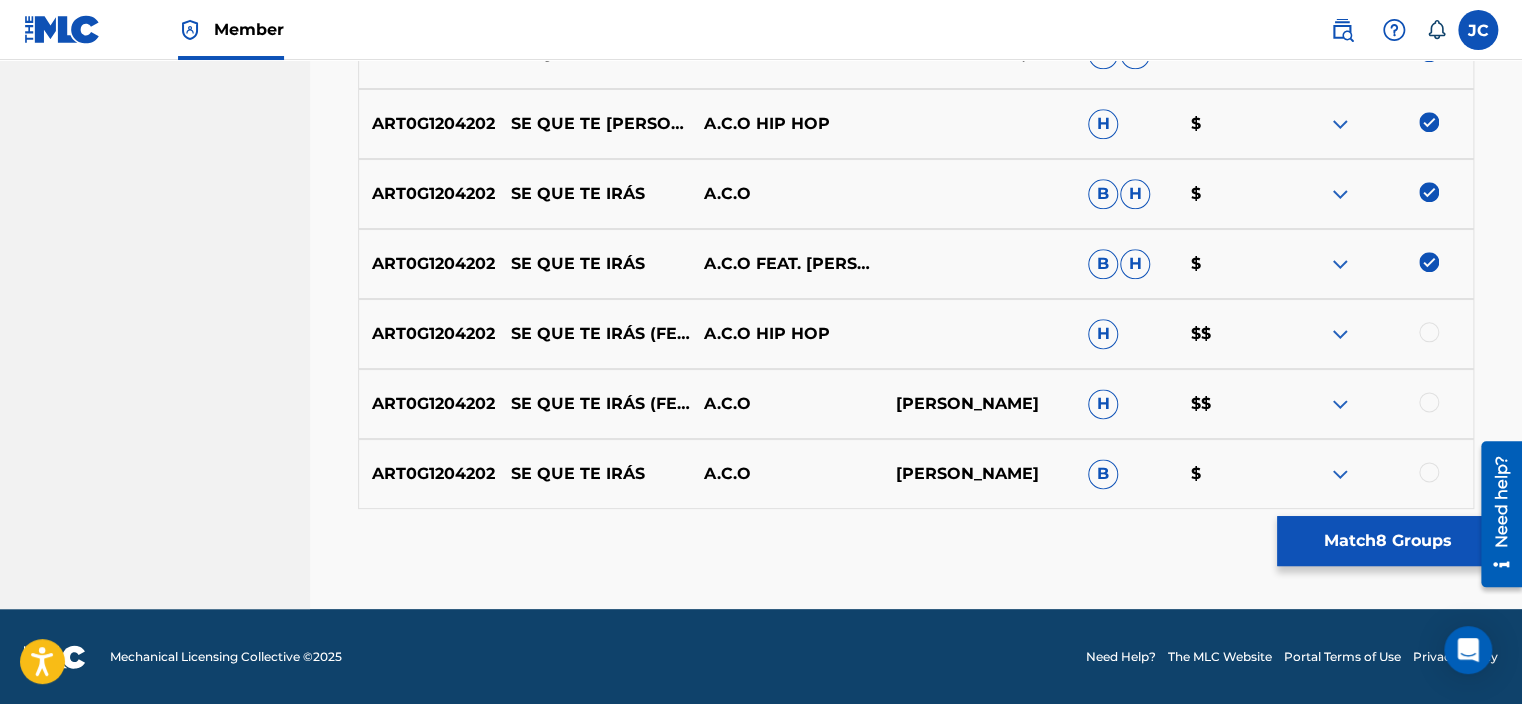 click at bounding box center (1429, 262) 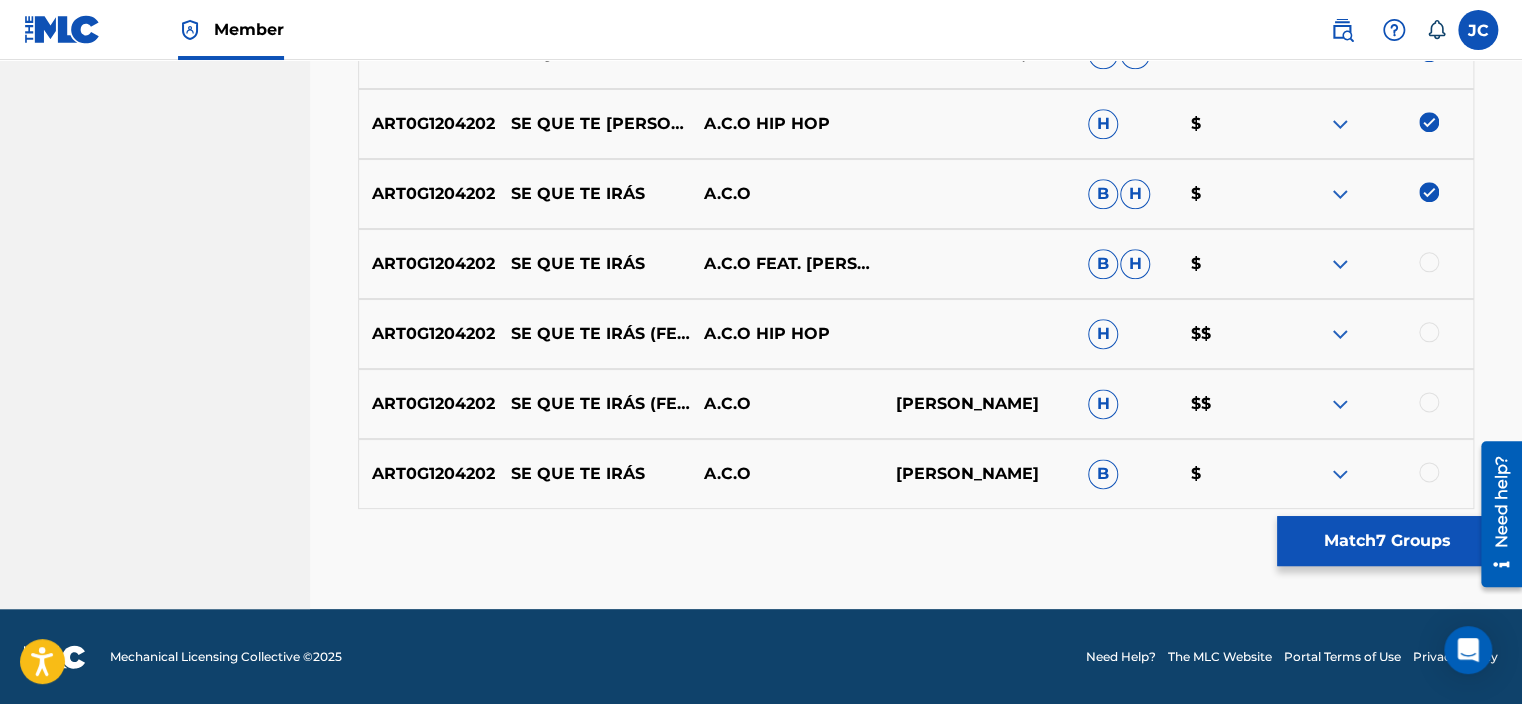 click at bounding box center (1429, 192) 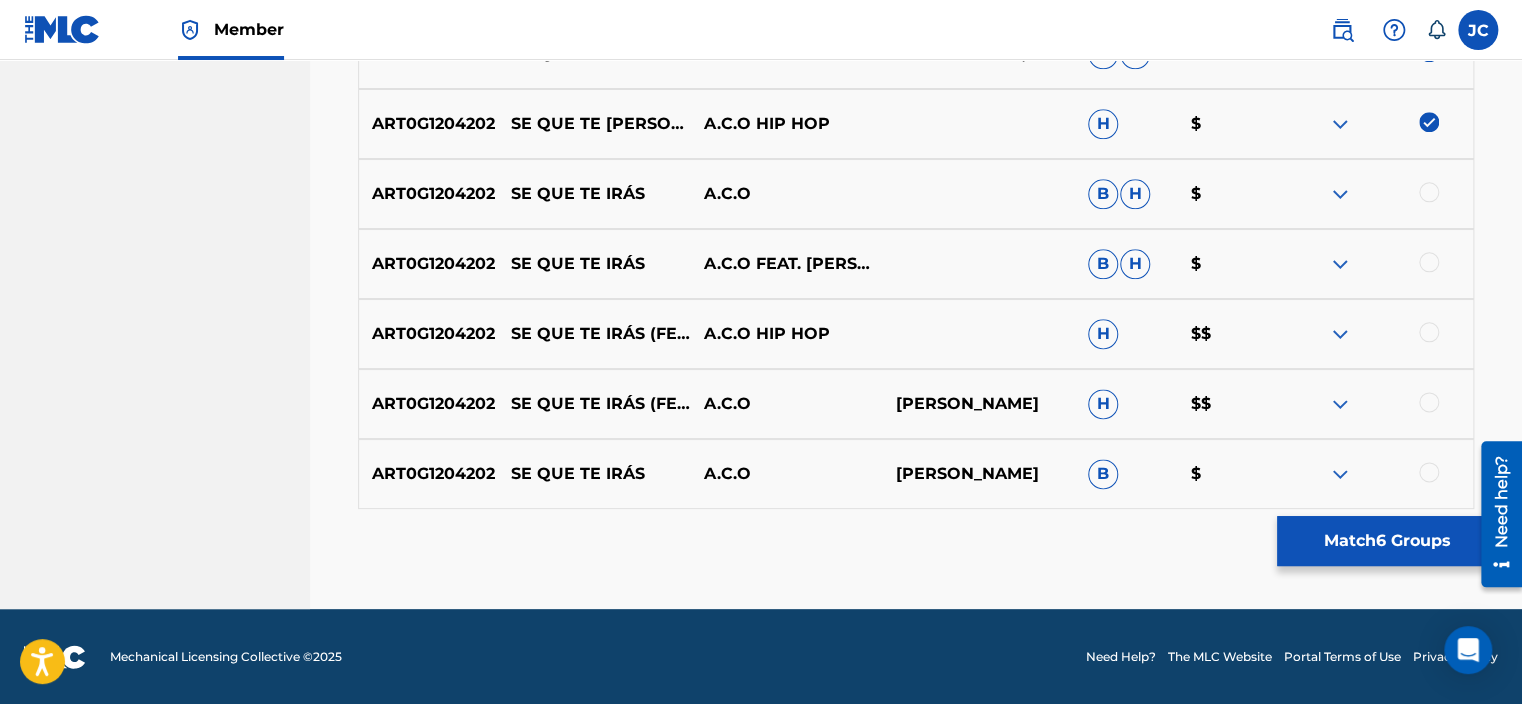 click at bounding box center (1429, 122) 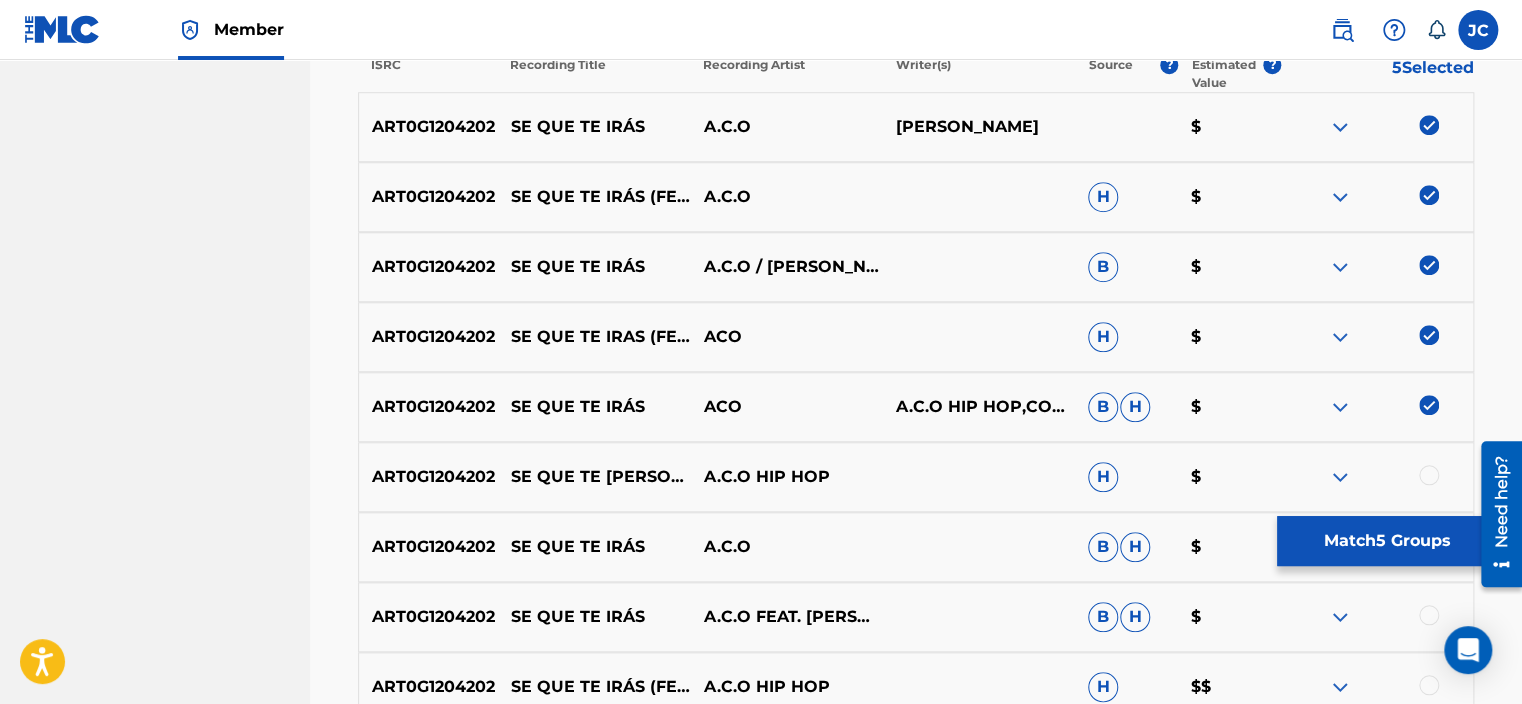 scroll, scrollTop: 671, scrollLeft: 0, axis: vertical 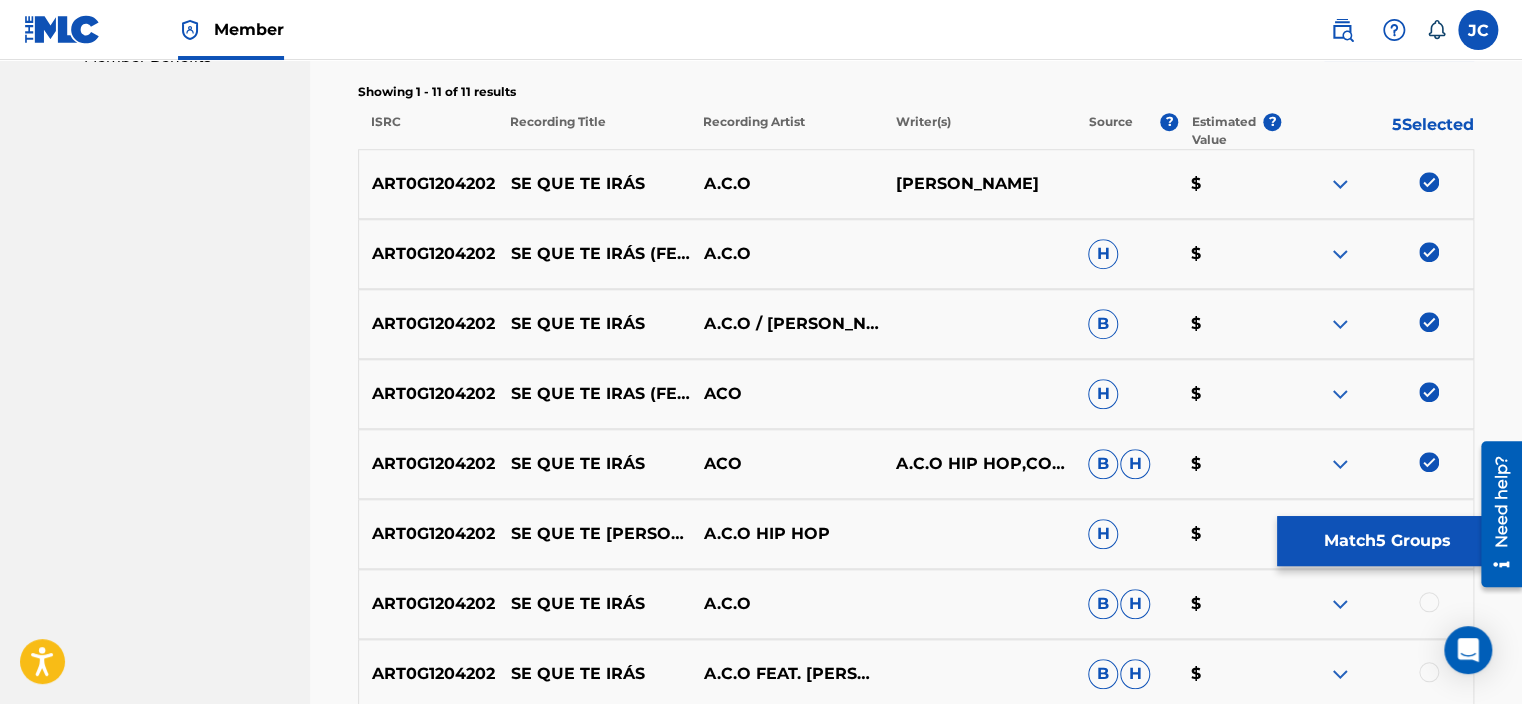 click at bounding box center (1429, 462) 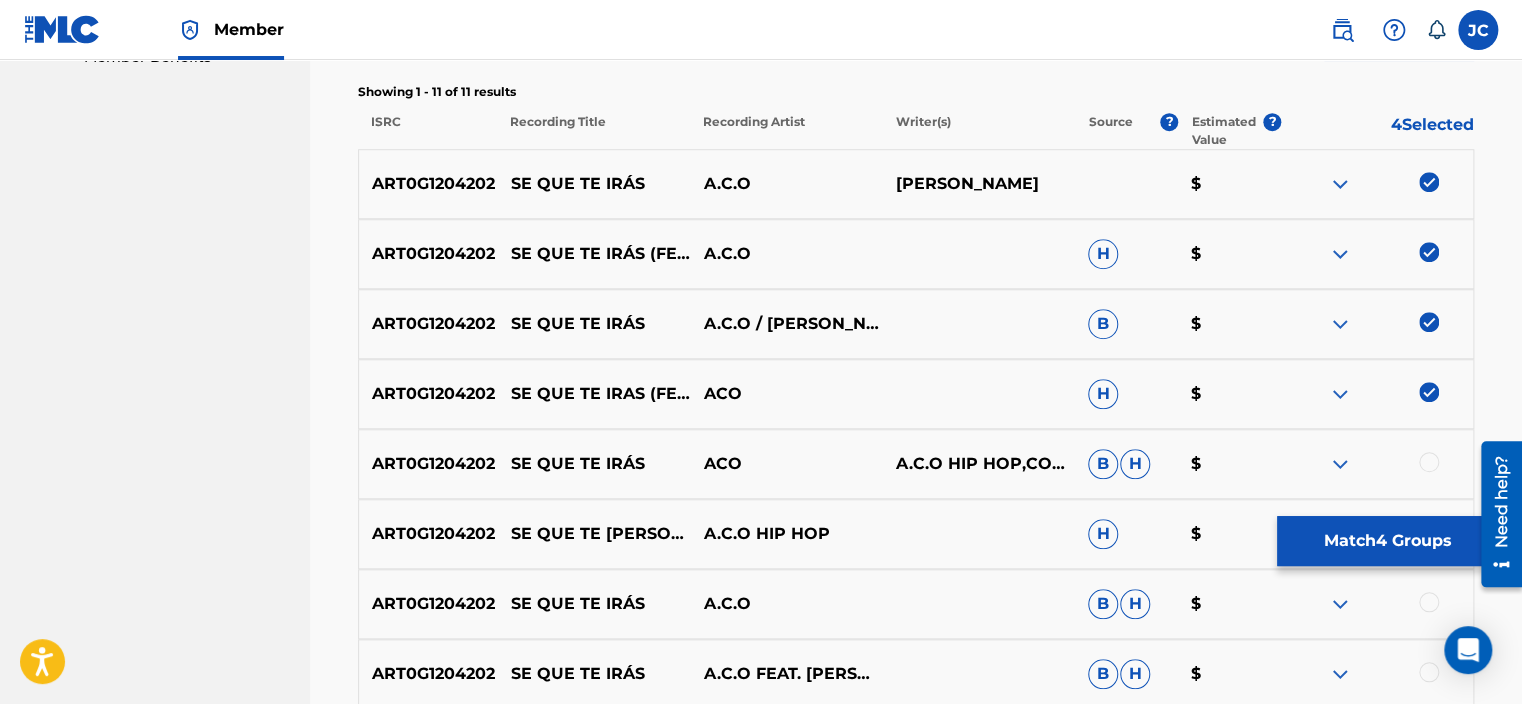 click at bounding box center [1429, 392] 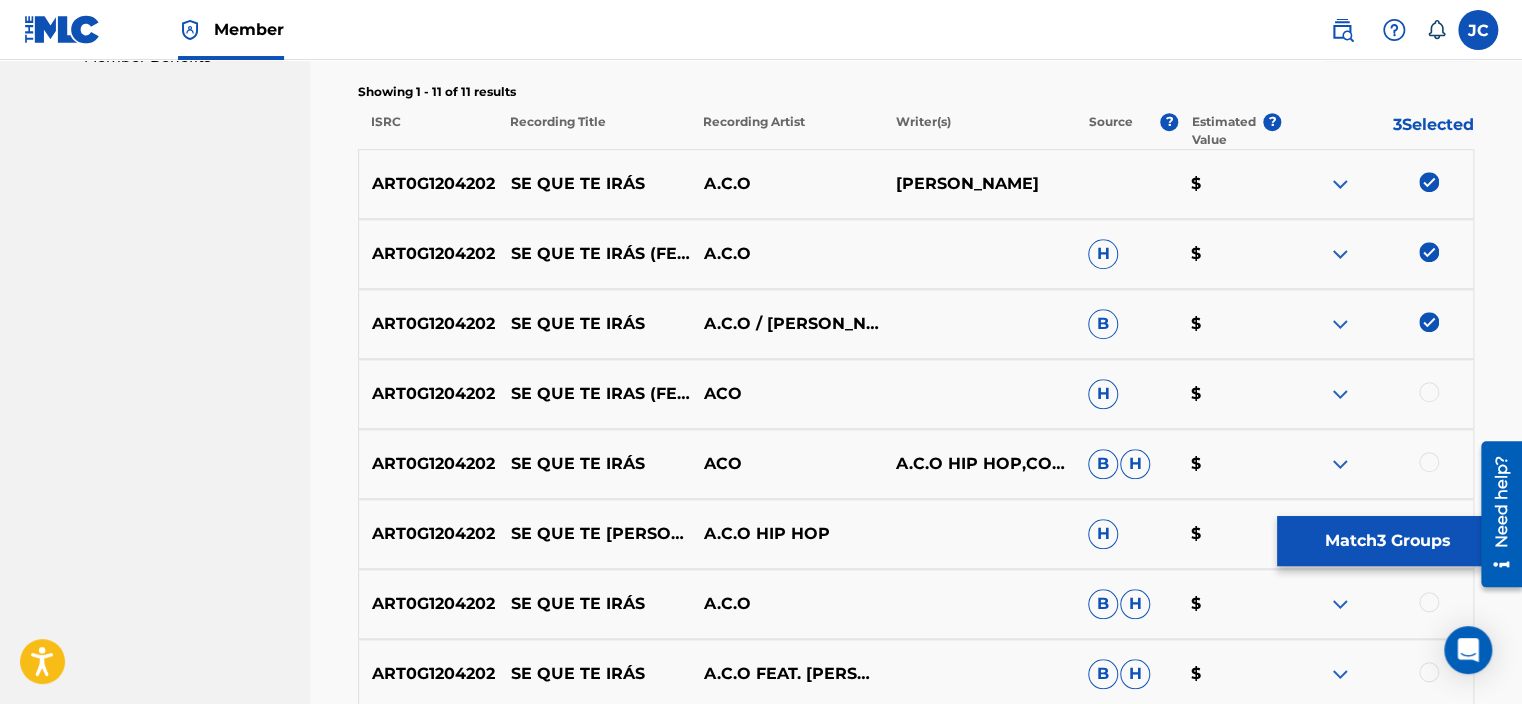 click at bounding box center [1429, 322] 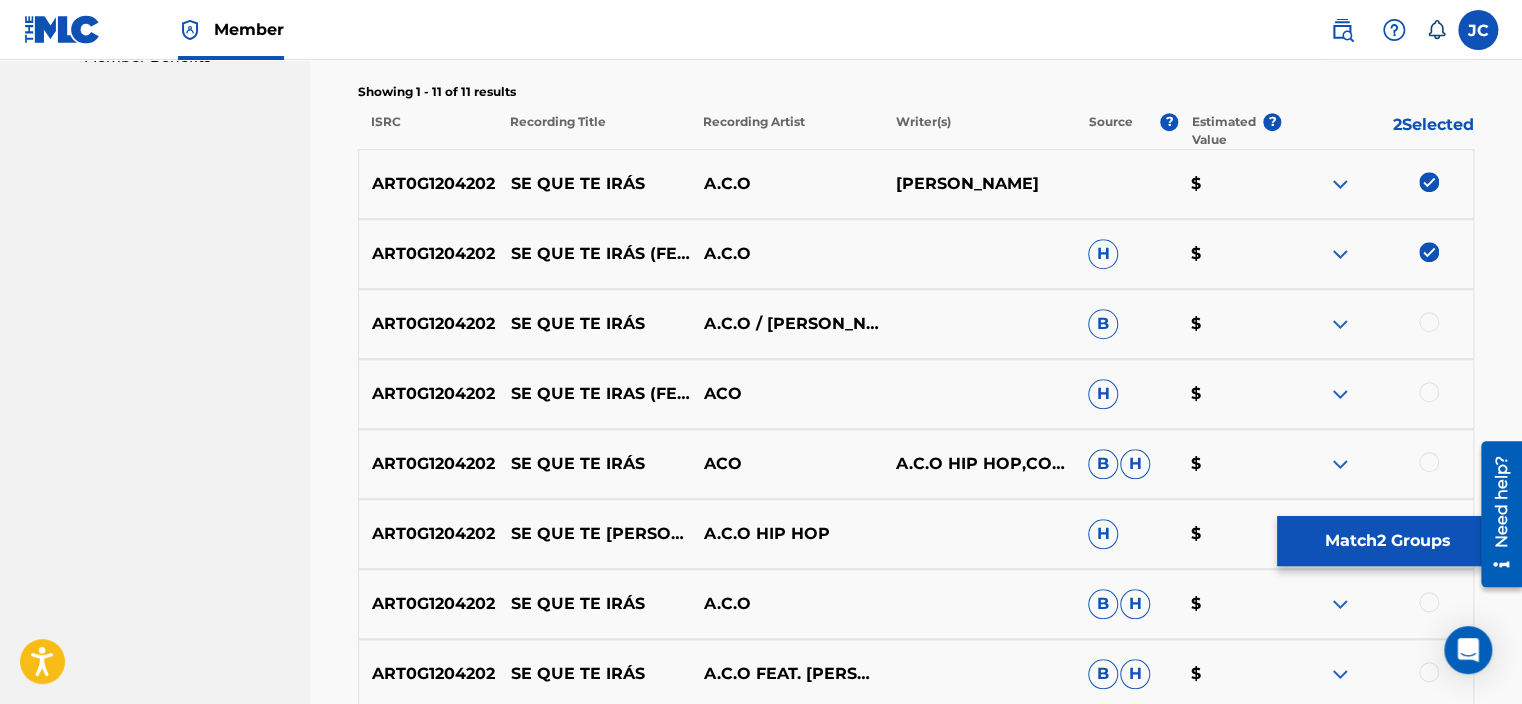 click at bounding box center (1429, 252) 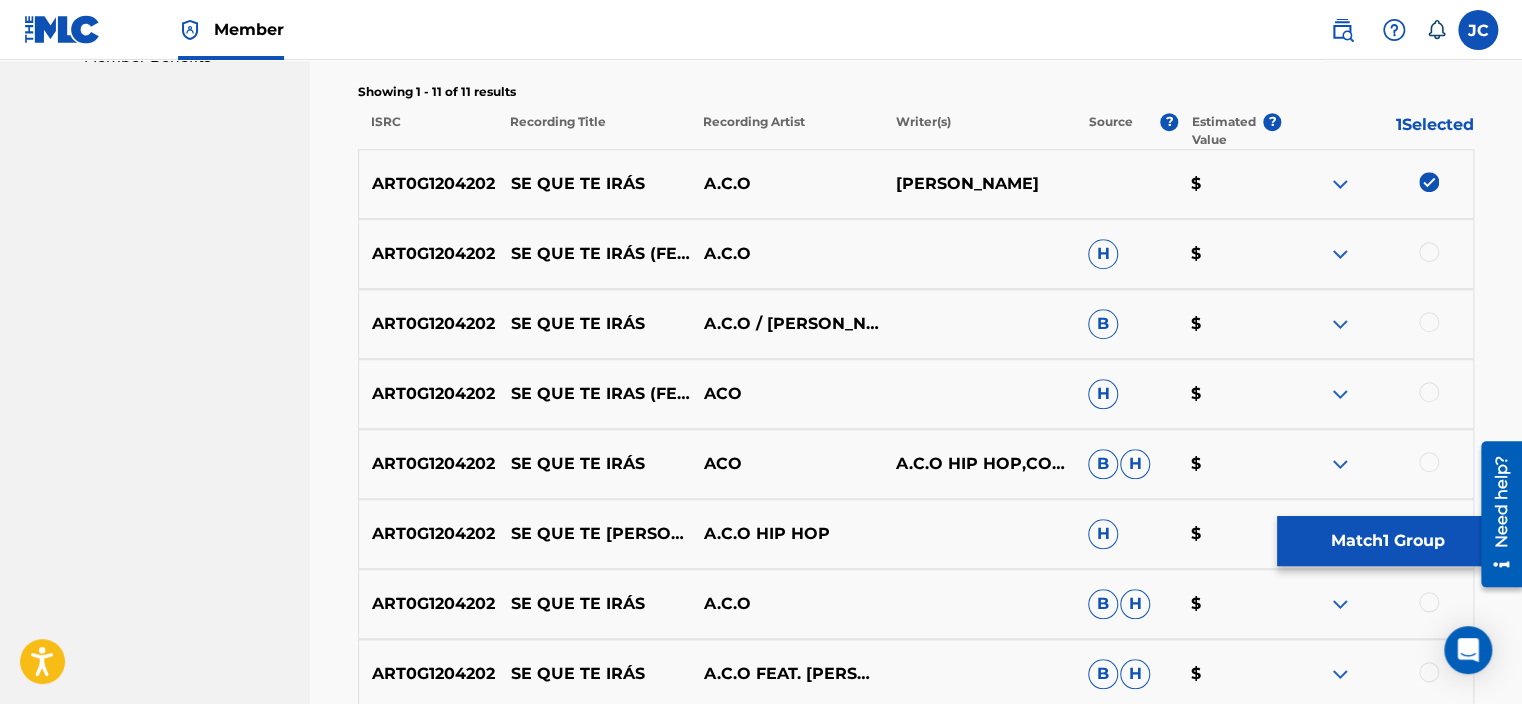 click on "ART0G1204202 SE QUE TE IRÁS A.C.O [PERSON_NAME] $" at bounding box center (916, 184) 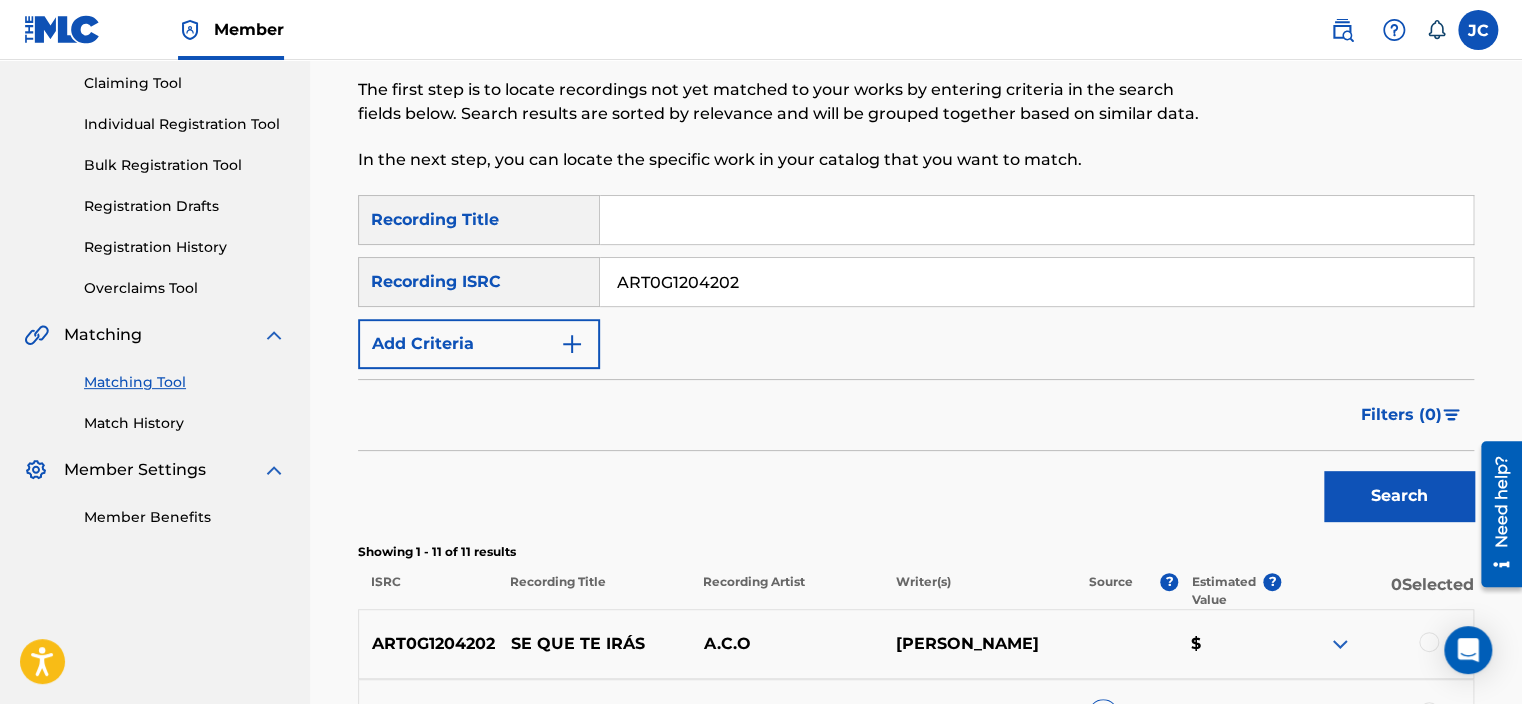 scroll, scrollTop: 176, scrollLeft: 0, axis: vertical 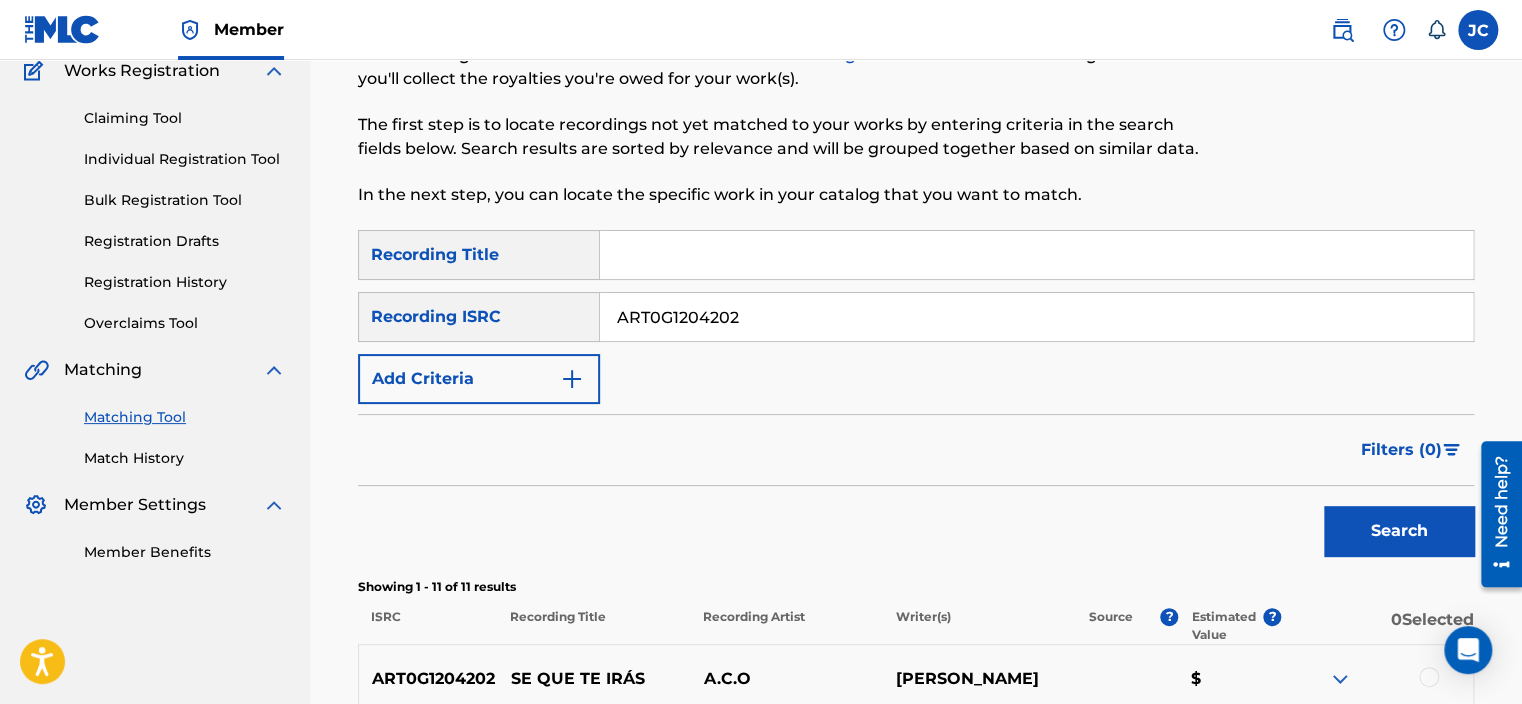 click on "ART0G1204202" at bounding box center [1036, 317] 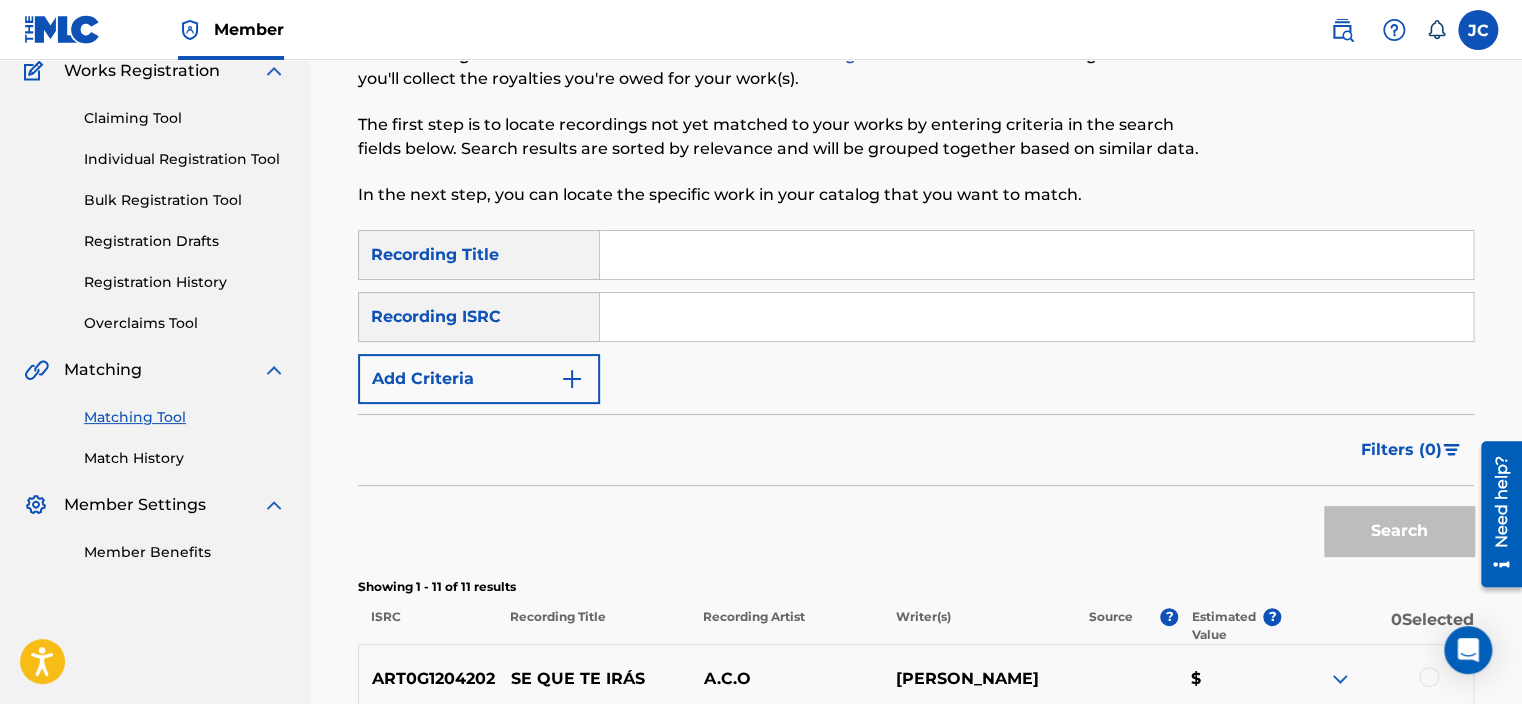 paste on "QMA271900033" 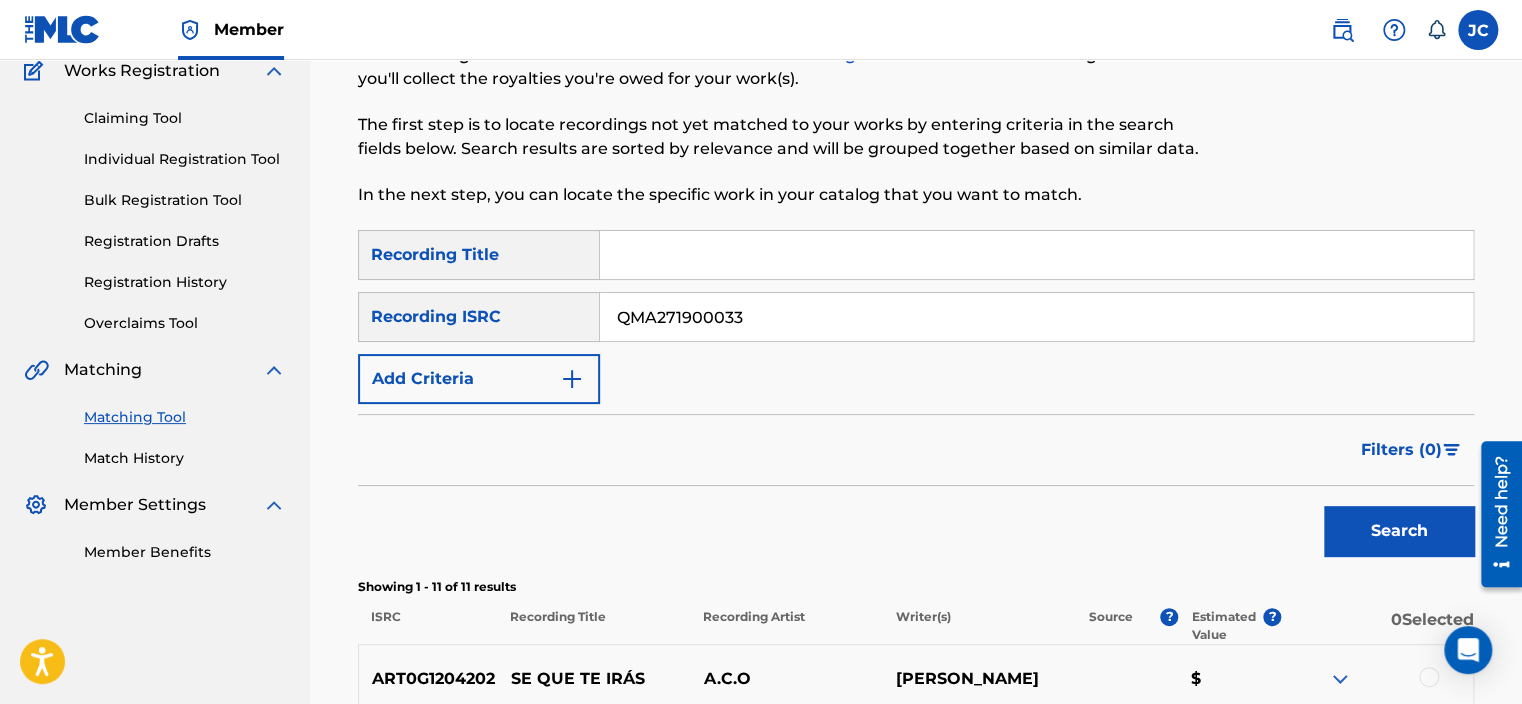 type on "QMA271900033" 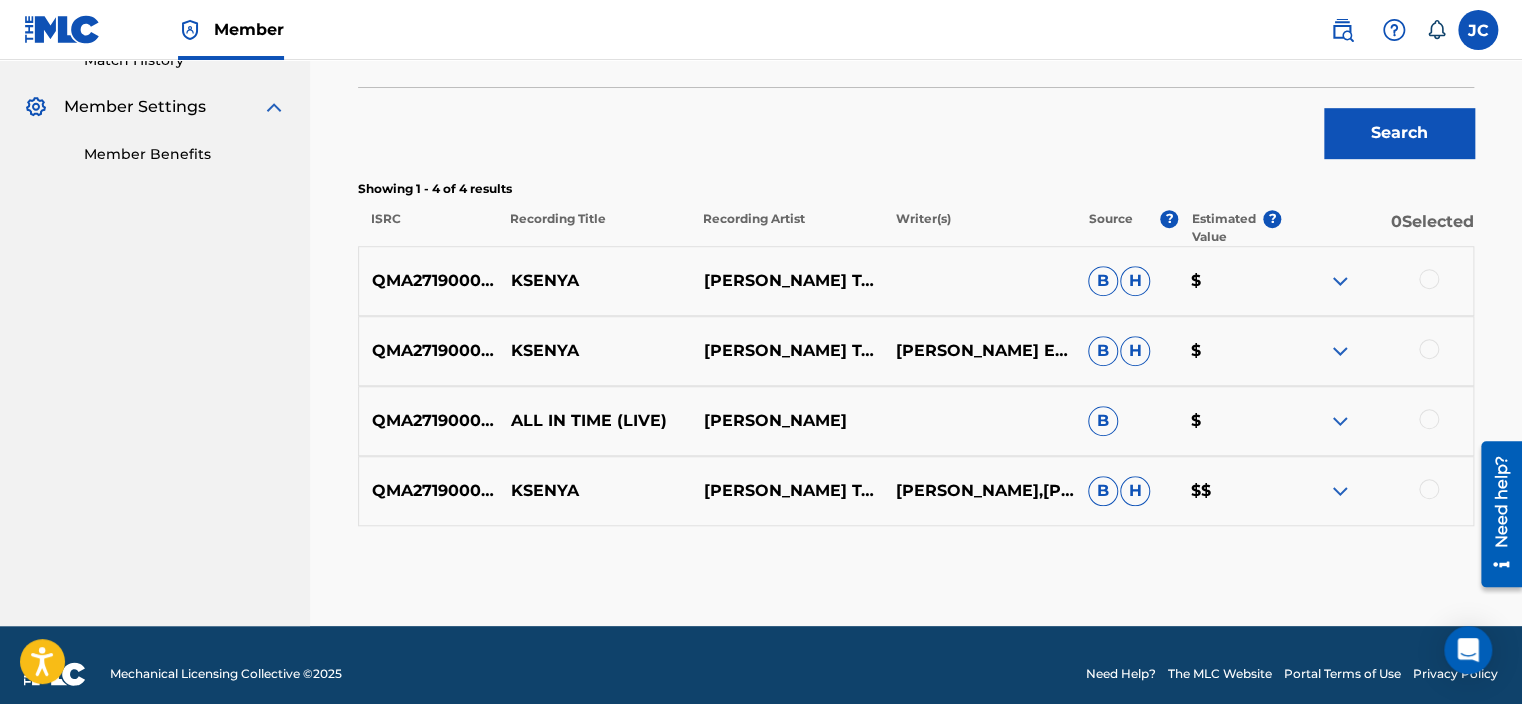 scroll, scrollTop: 592, scrollLeft: 0, axis: vertical 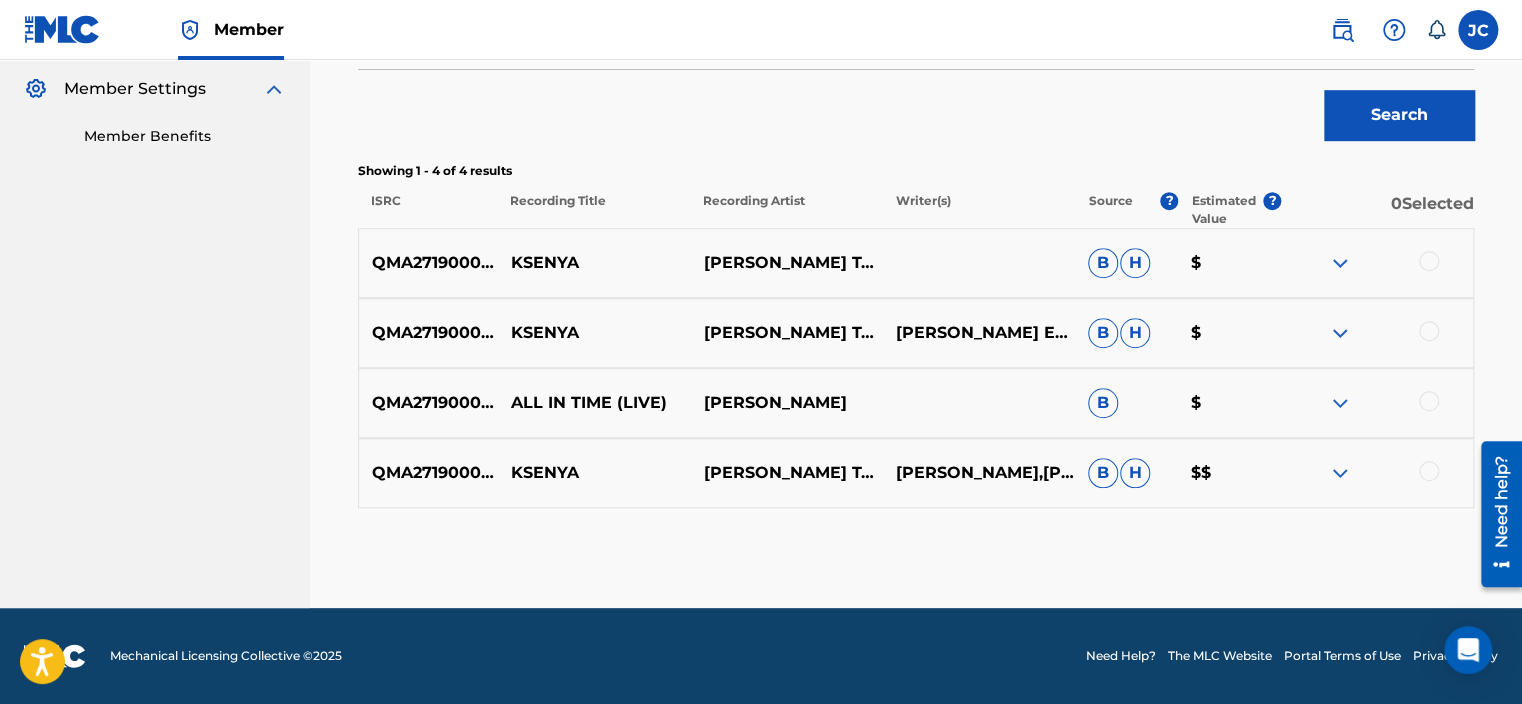 click at bounding box center (1429, 471) 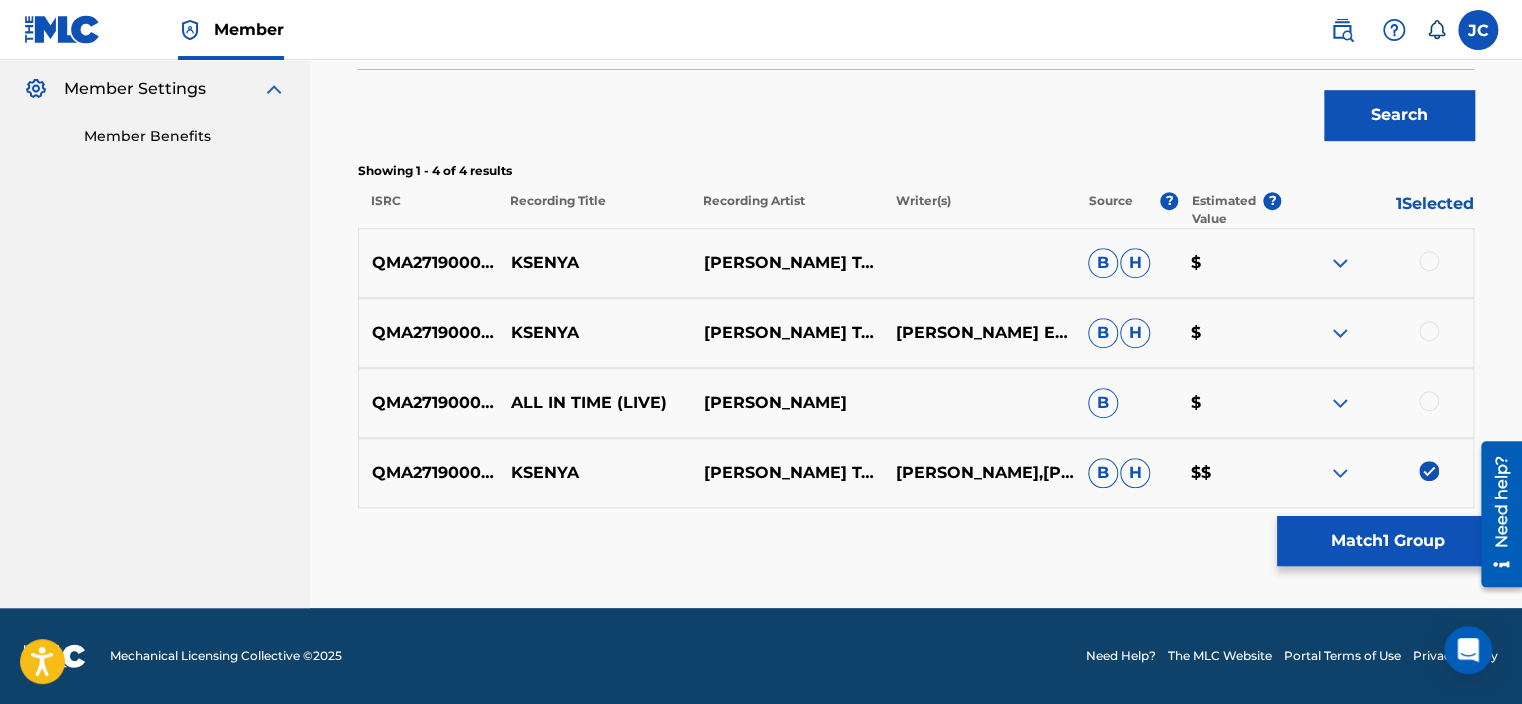 click at bounding box center (1429, 401) 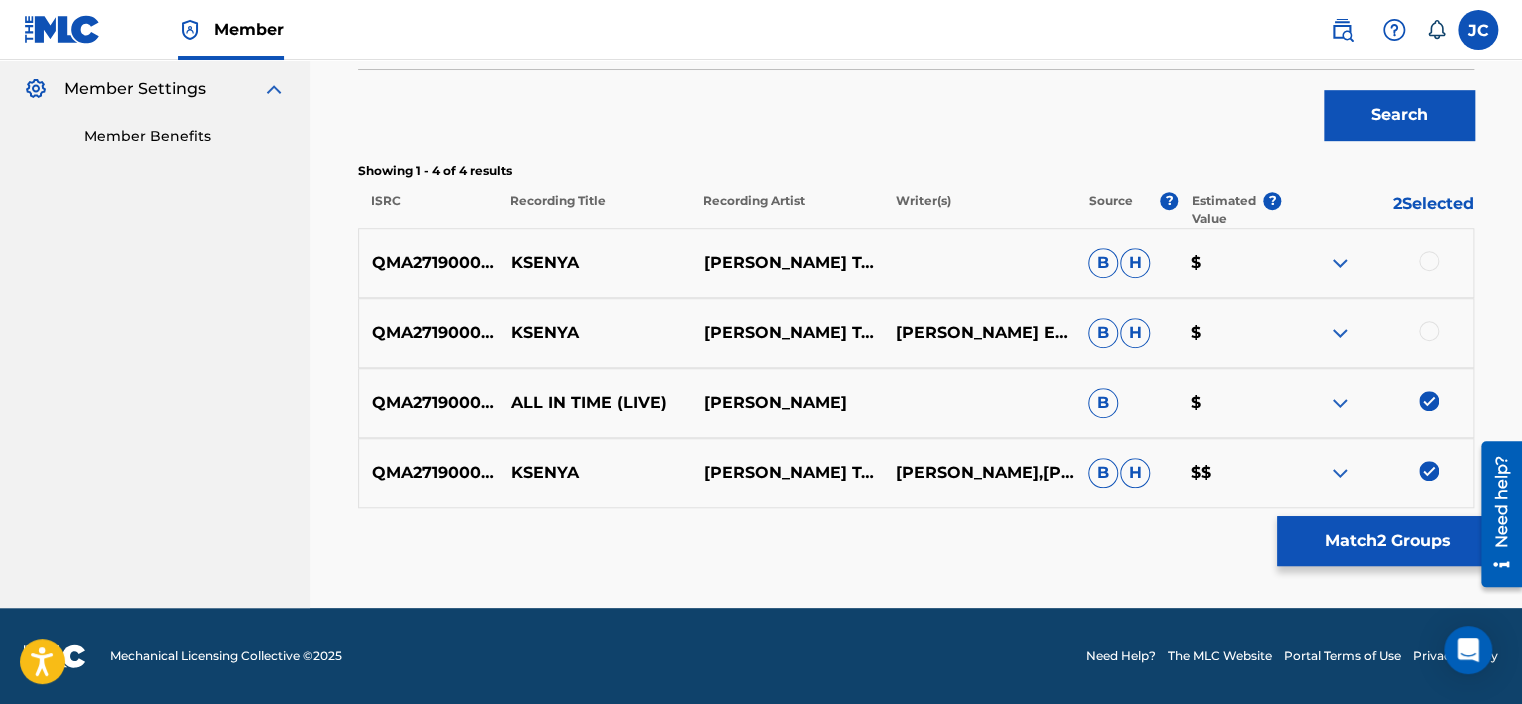 click at bounding box center (1429, 331) 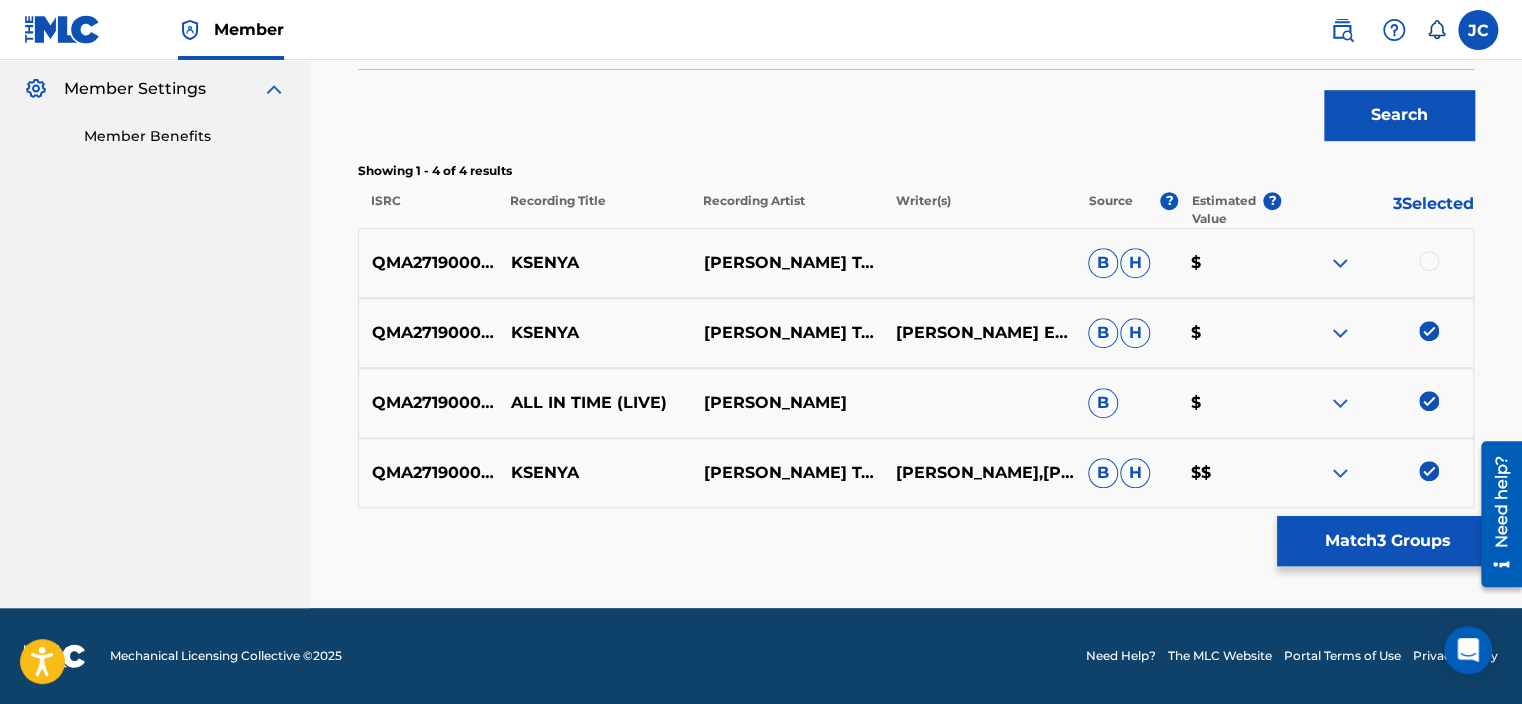 click at bounding box center (1377, 263) 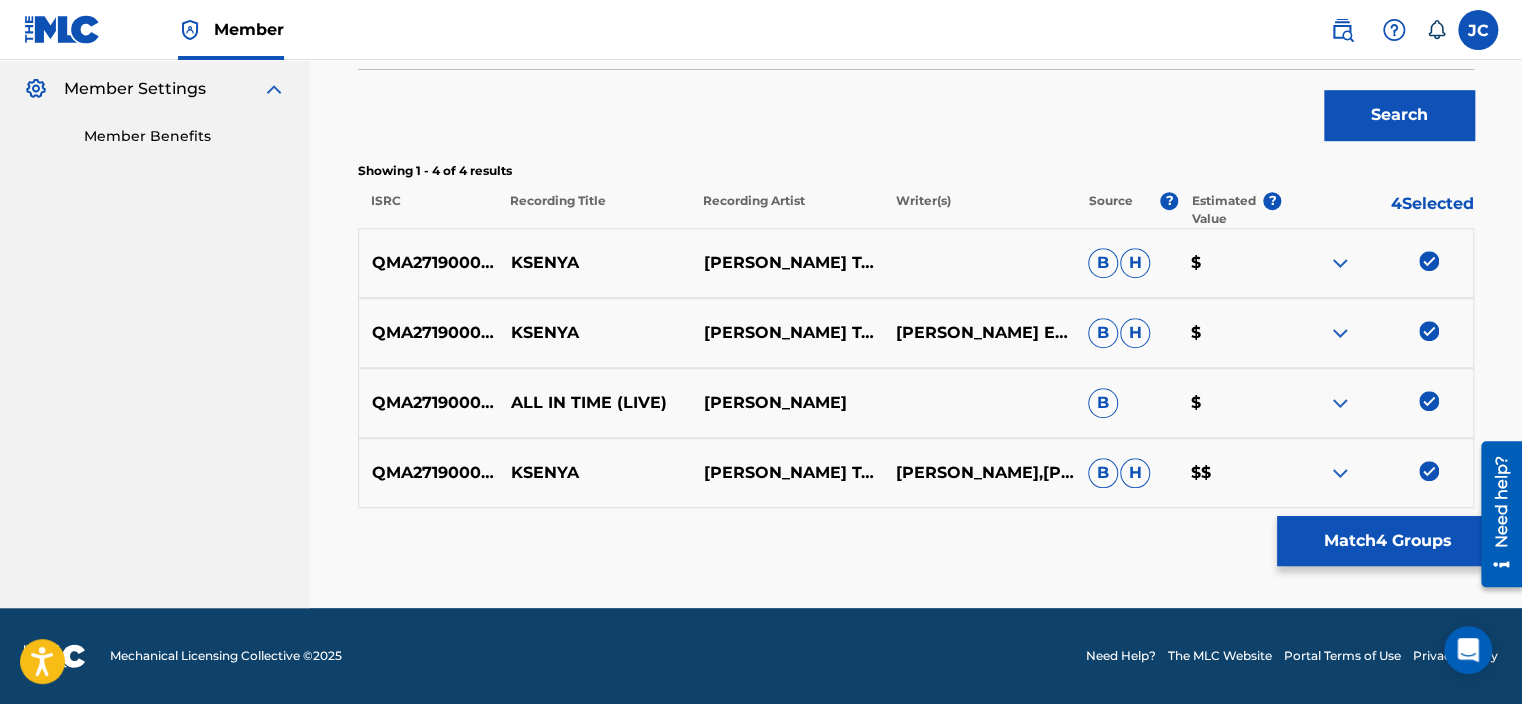 click on "Match  4 Groups" at bounding box center [1387, 541] 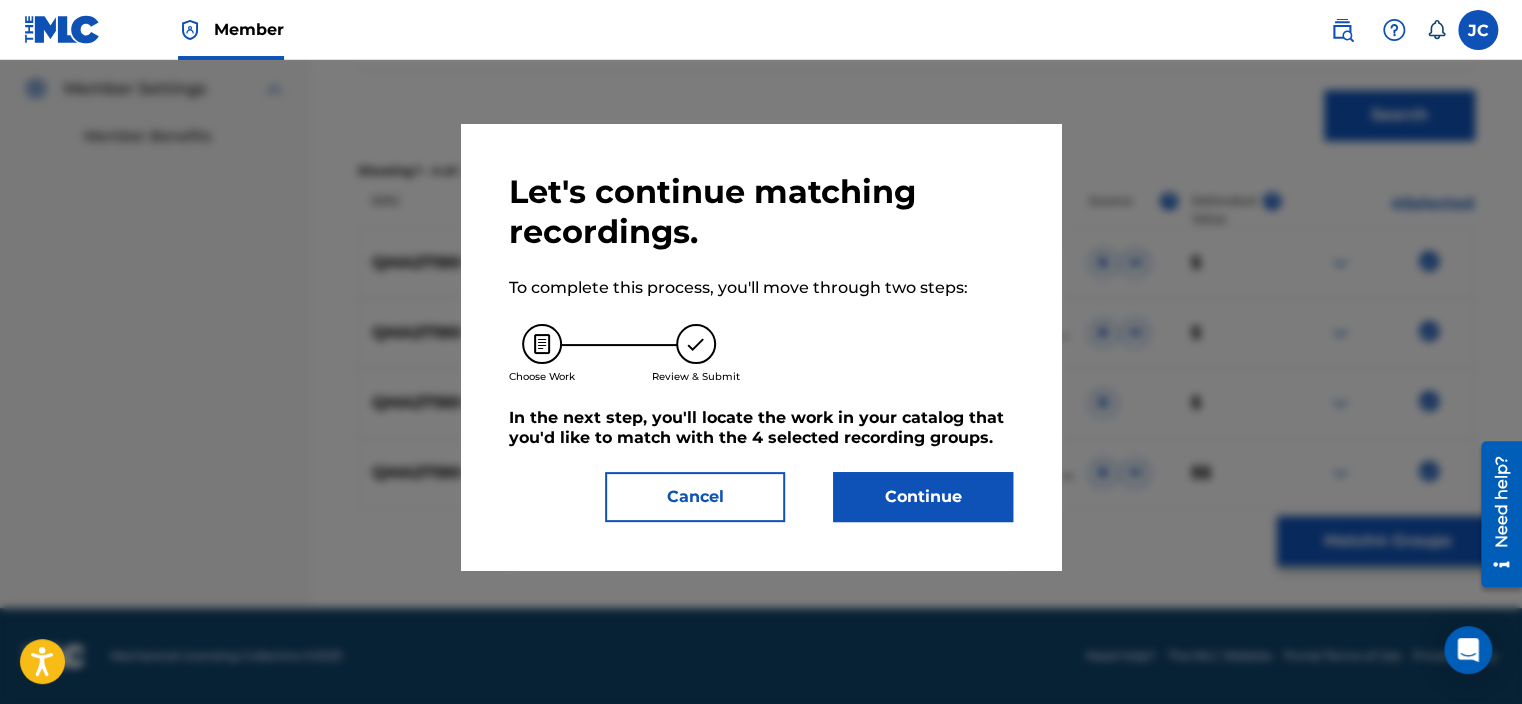 click on "Continue" at bounding box center (923, 497) 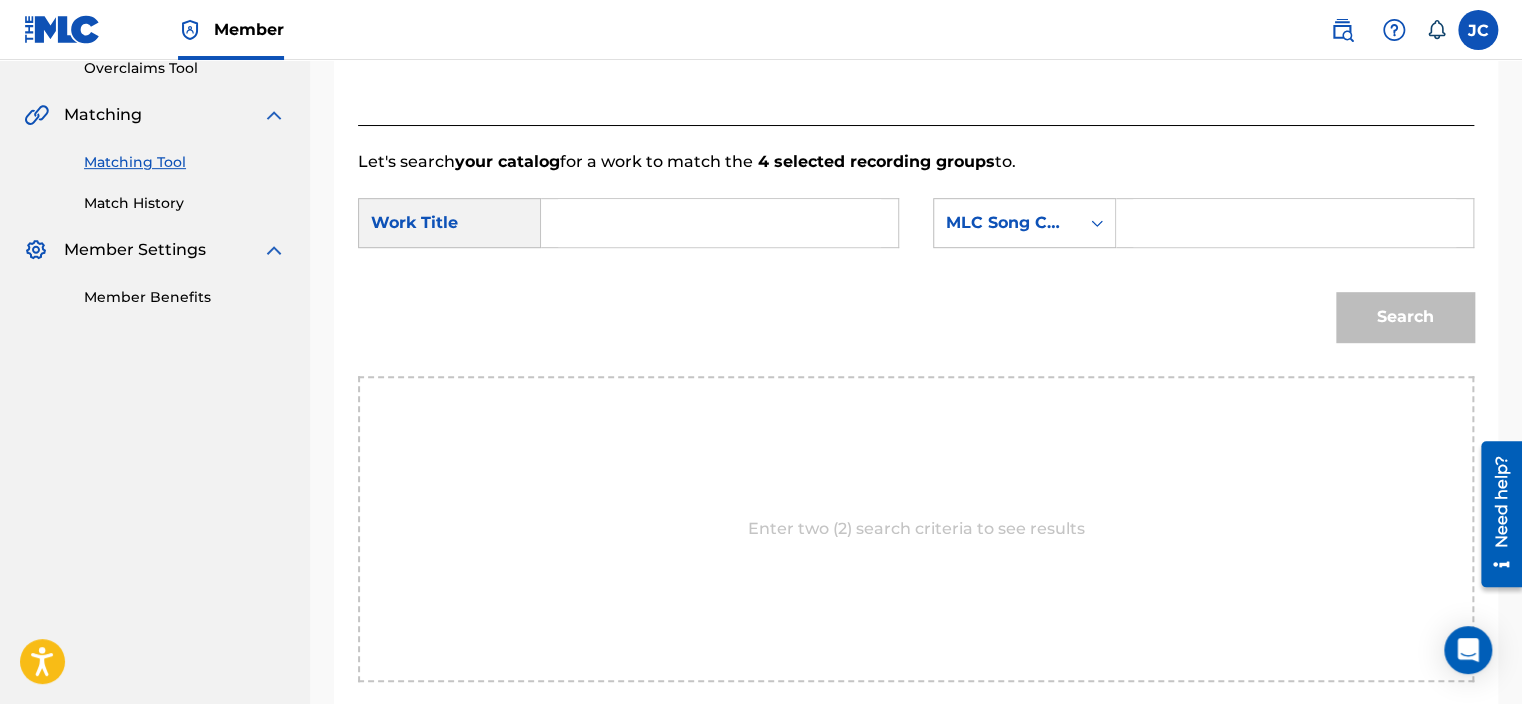 scroll, scrollTop: 428, scrollLeft: 0, axis: vertical 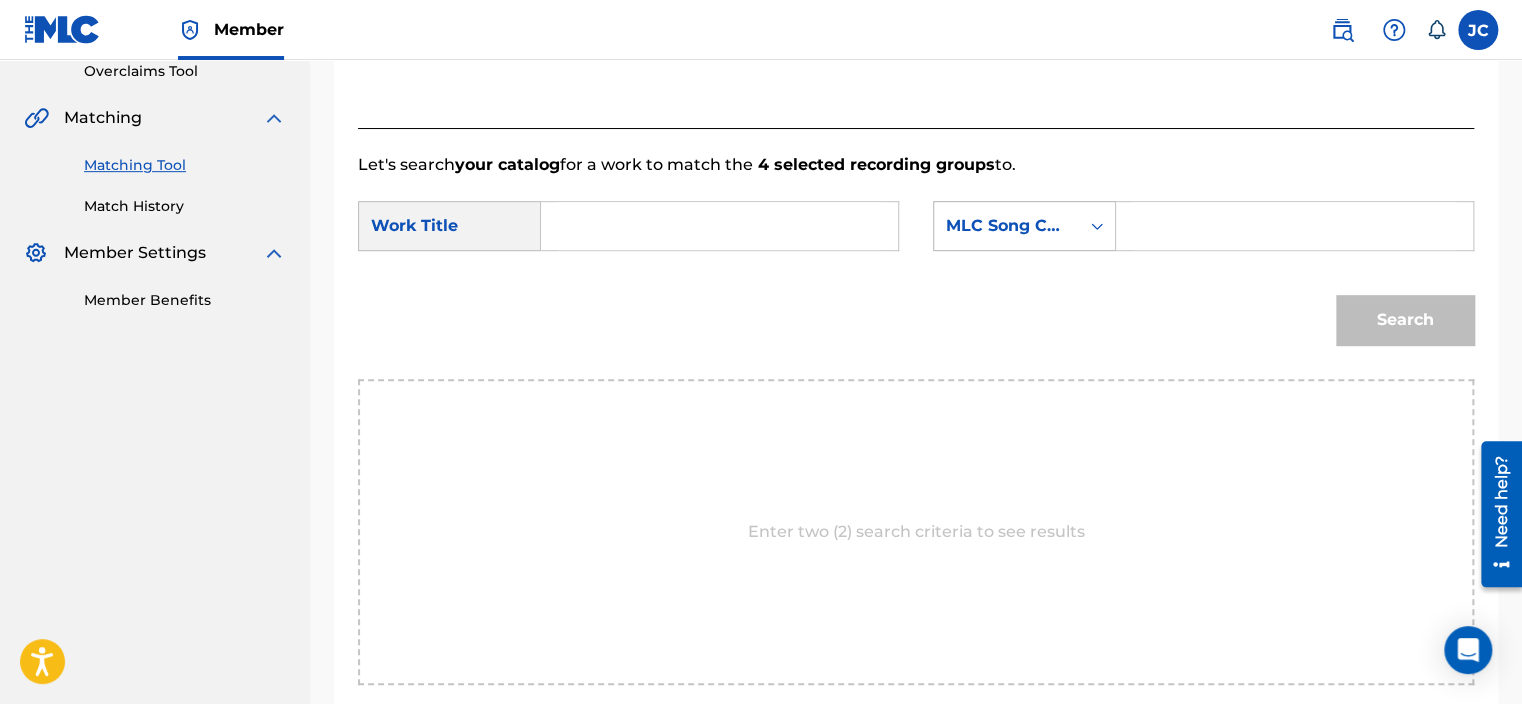 click on "MLC Song Code" at bounding box center [1006, 226] 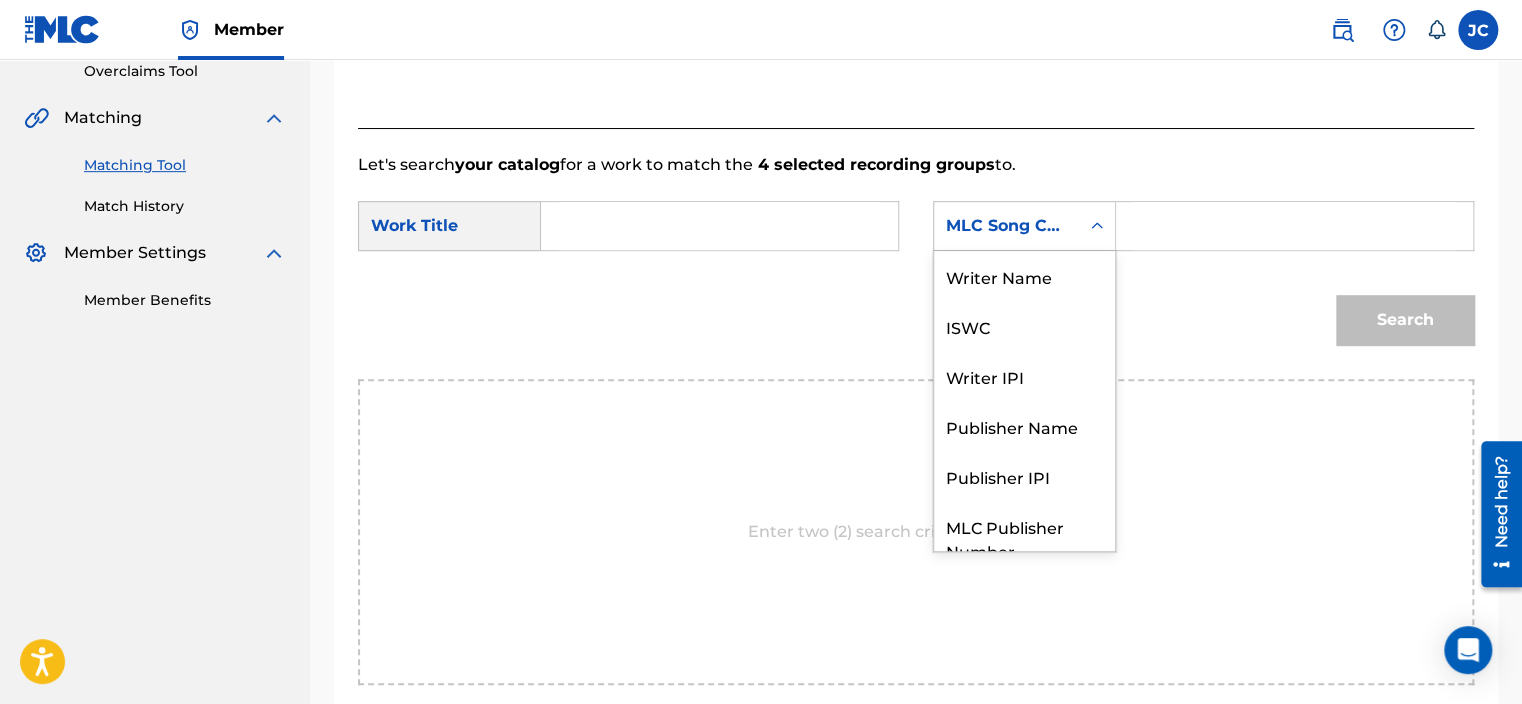 scroll, scrollTop: 74, scrollLeft: 0, axis: vertical 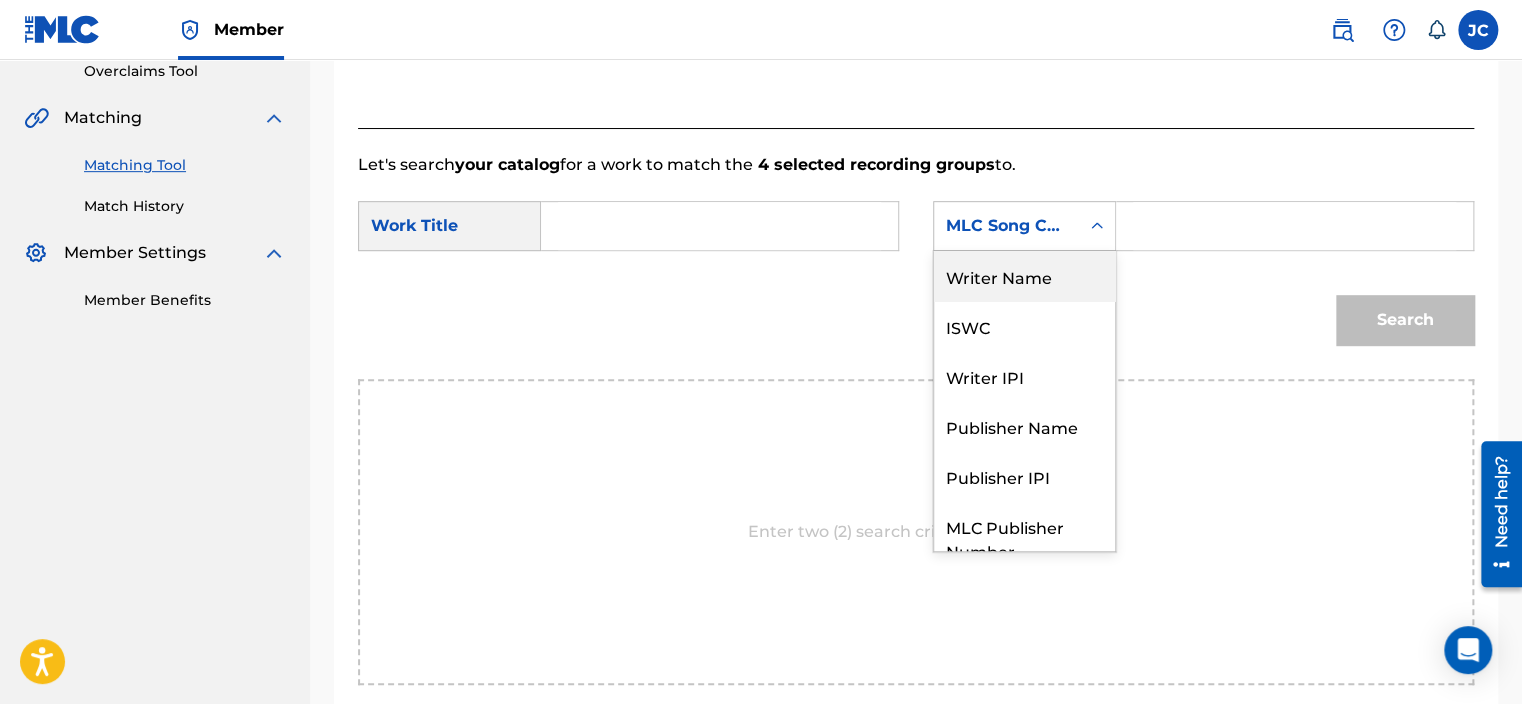 click on "Writer Name" at bounding box center [1024, 276] 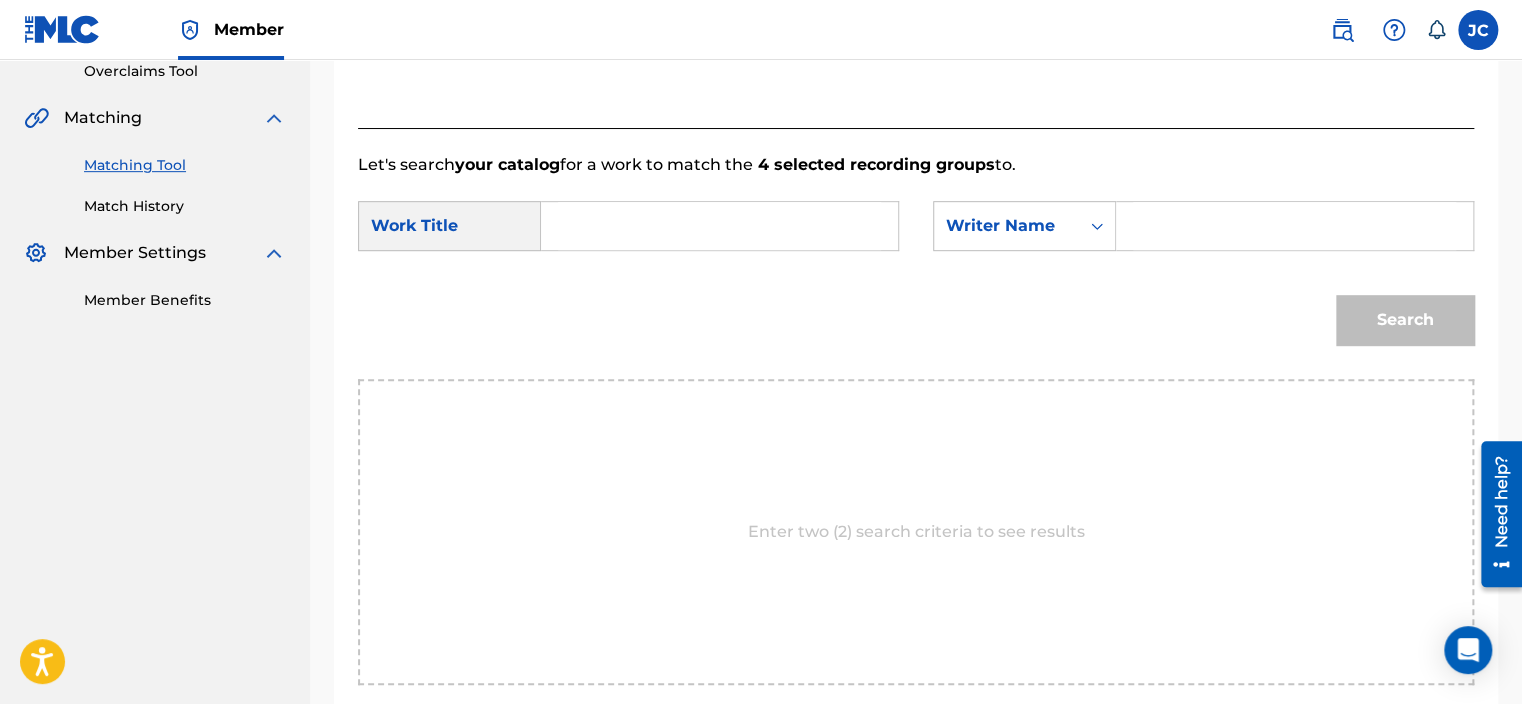 click at bounding box center [719, 226] 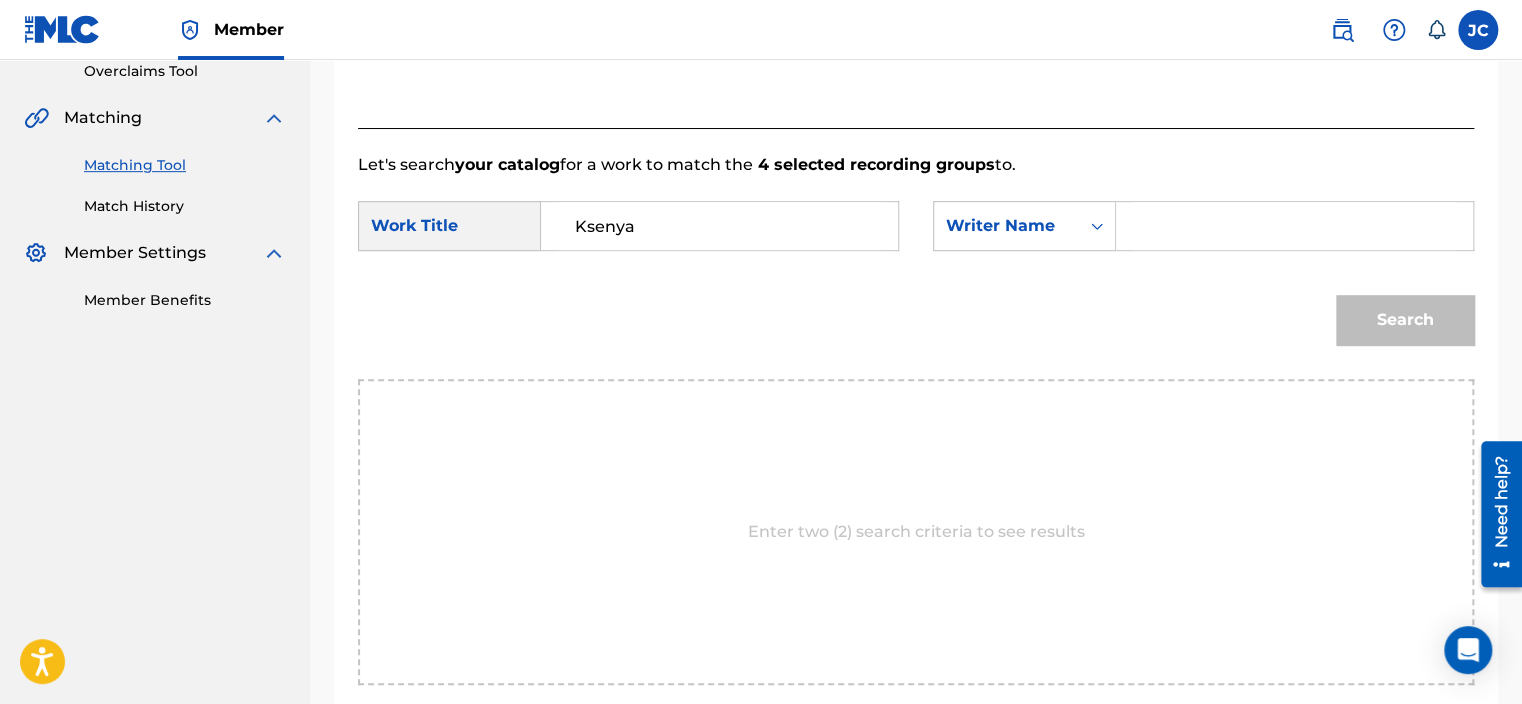 type on "Ksenya" 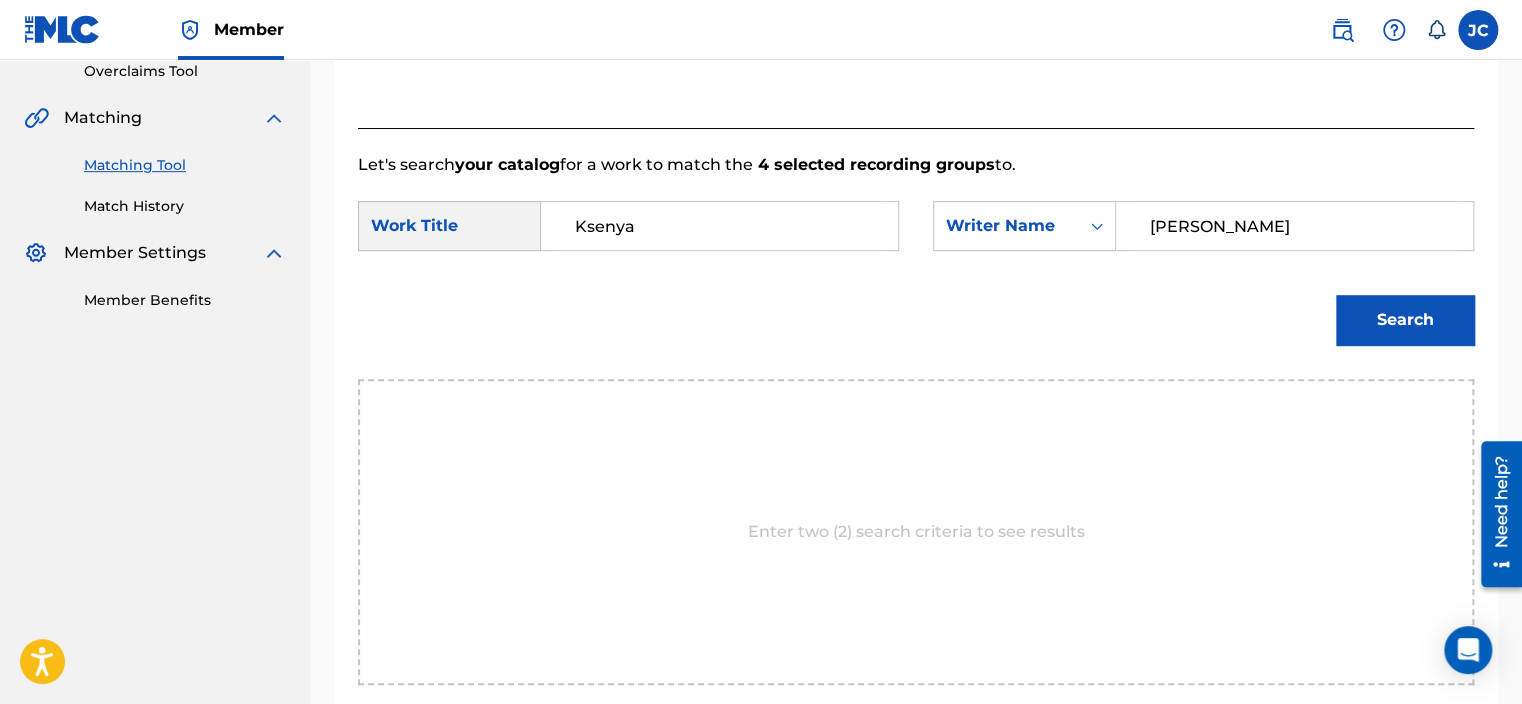 click on "Search" at bounding box center (1405, 320) 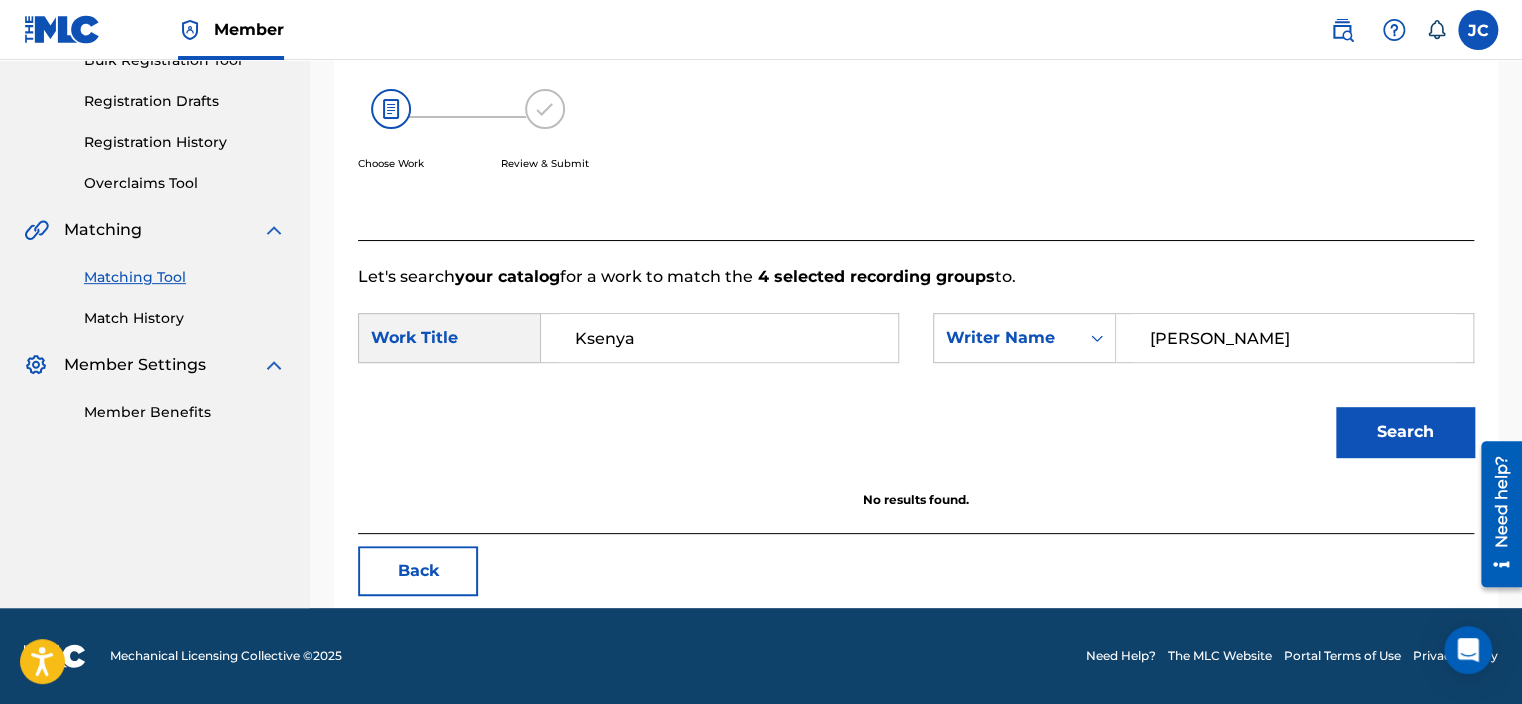 scroll, scrollTop: 316, scrollLeft: 0, axis: vertical 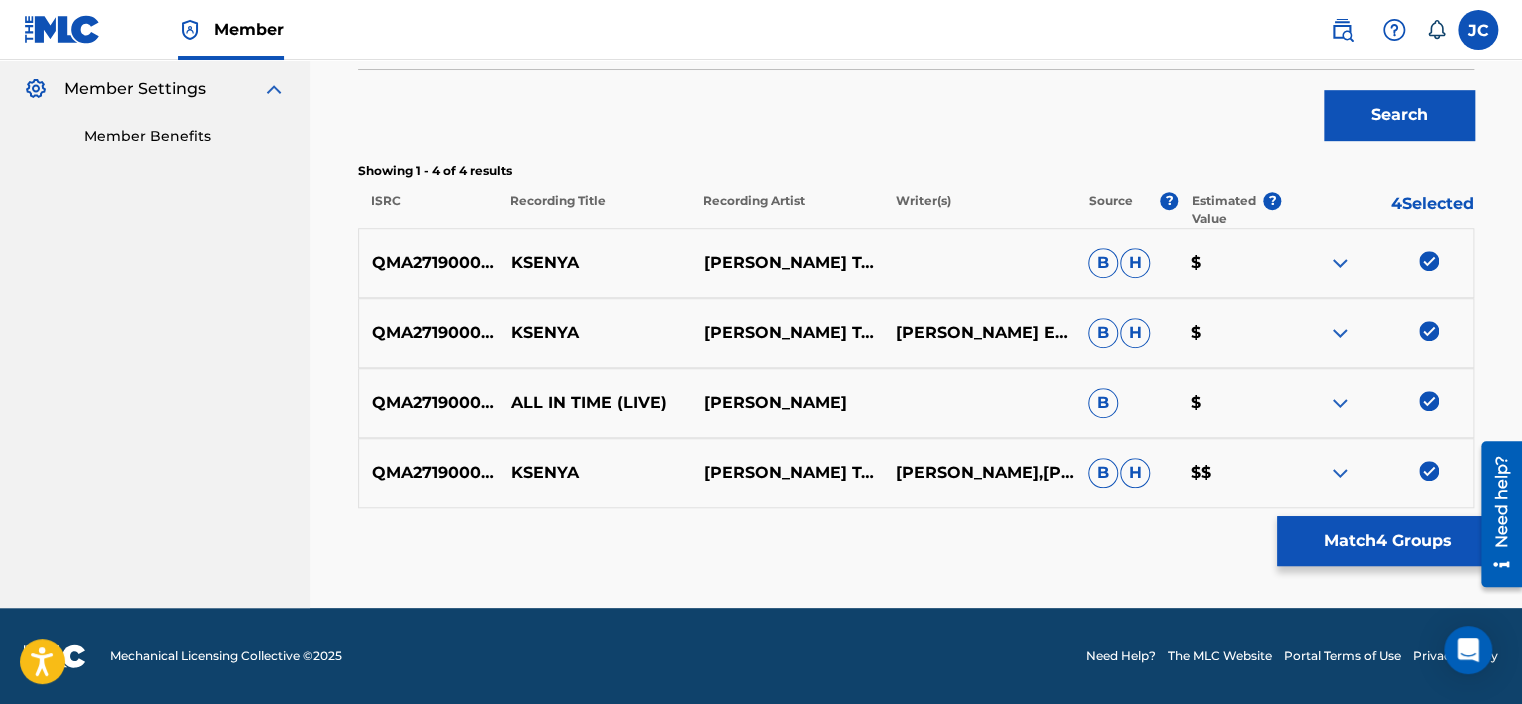 click at bounding box center (1429, 471) 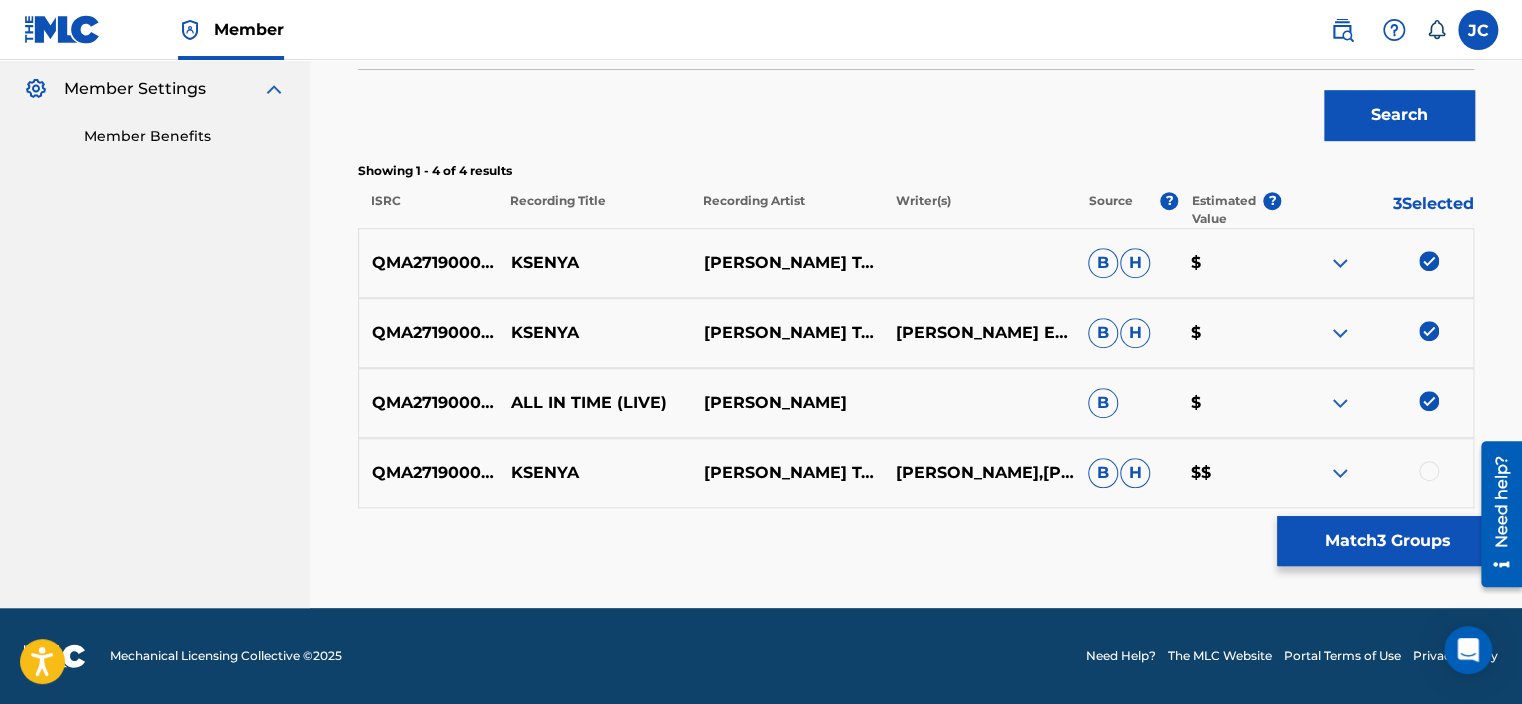 click at bounding box center [1429, 401] 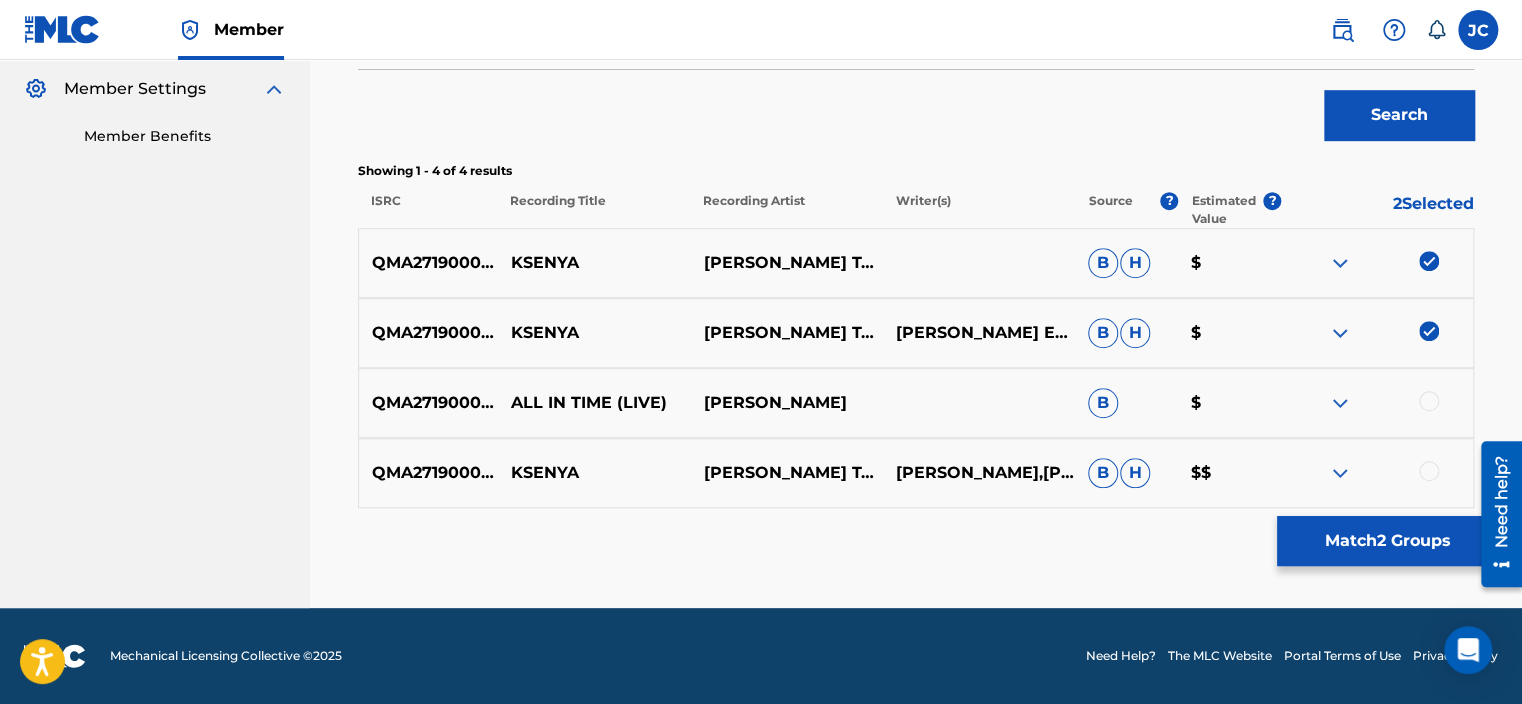 click at bounding box center (1429, 331) 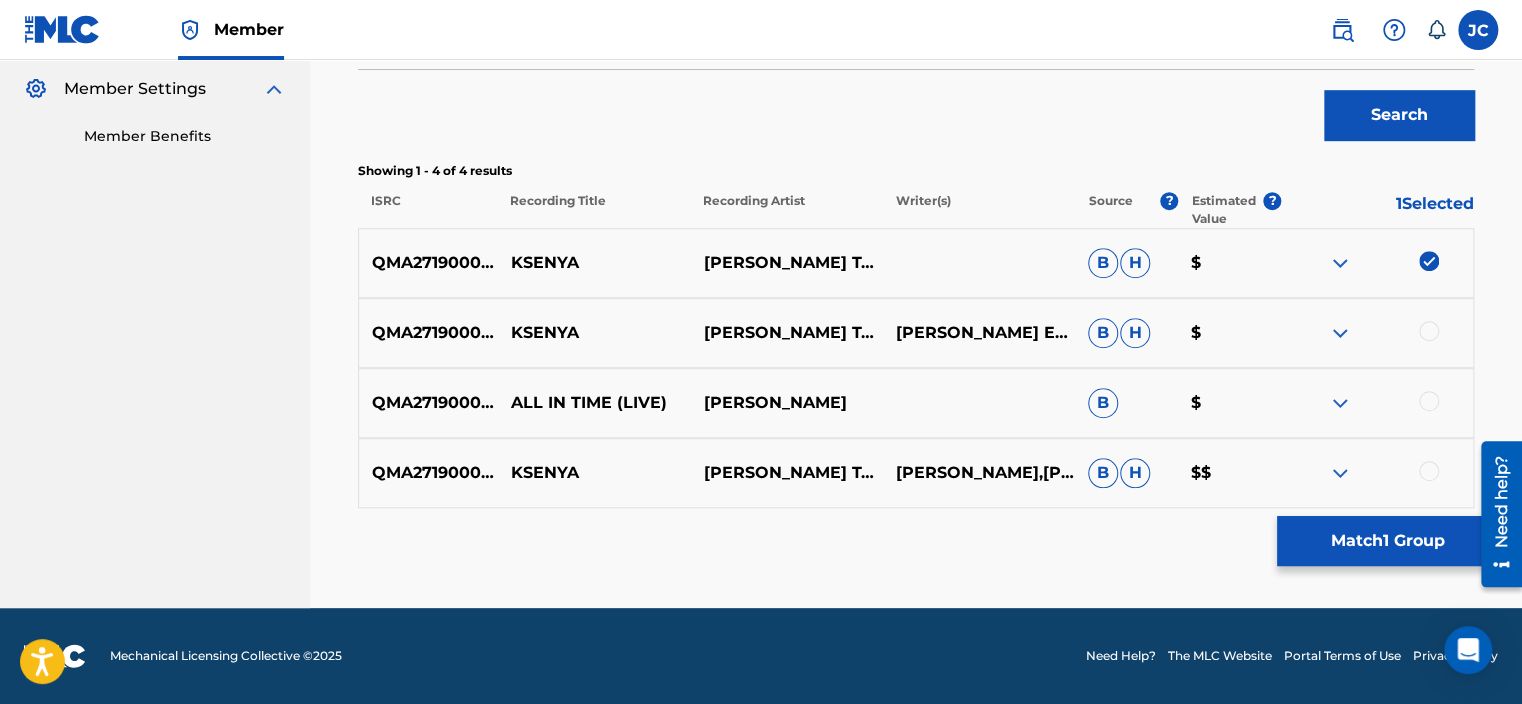 click at bounding box center [1429, 261] 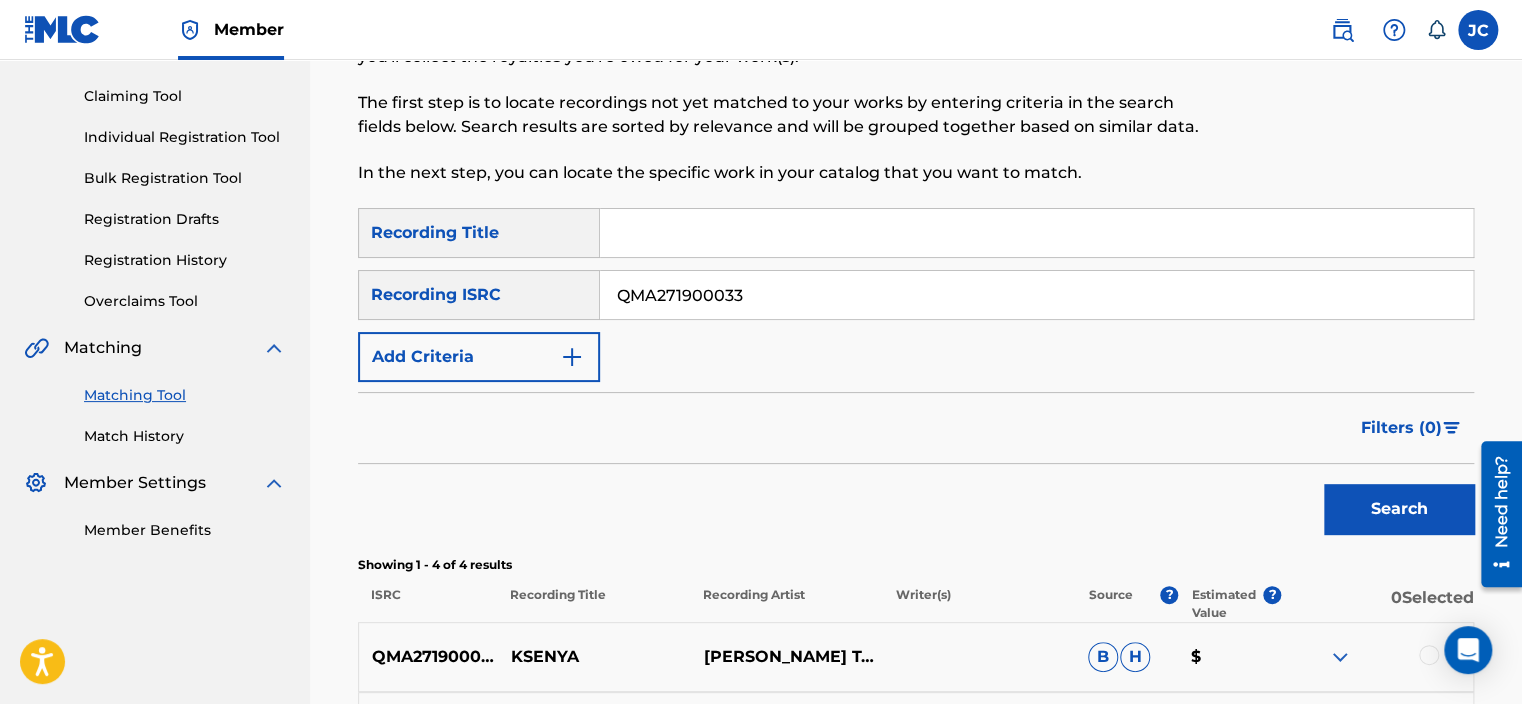 scroll, scrollTop: 209, scrollLeft: 0, axis: vertical 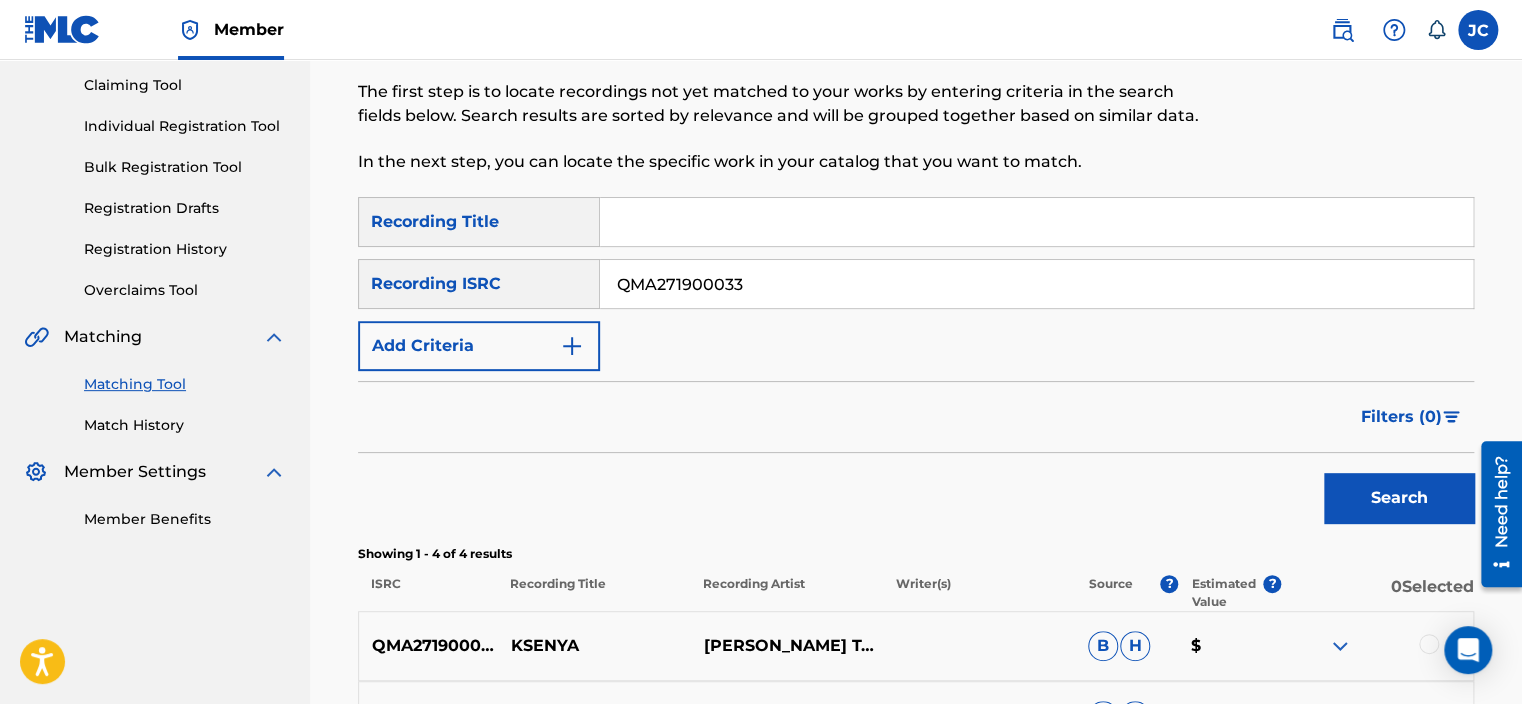 click on "QMA271900033" at bounding box center [1036, 284] 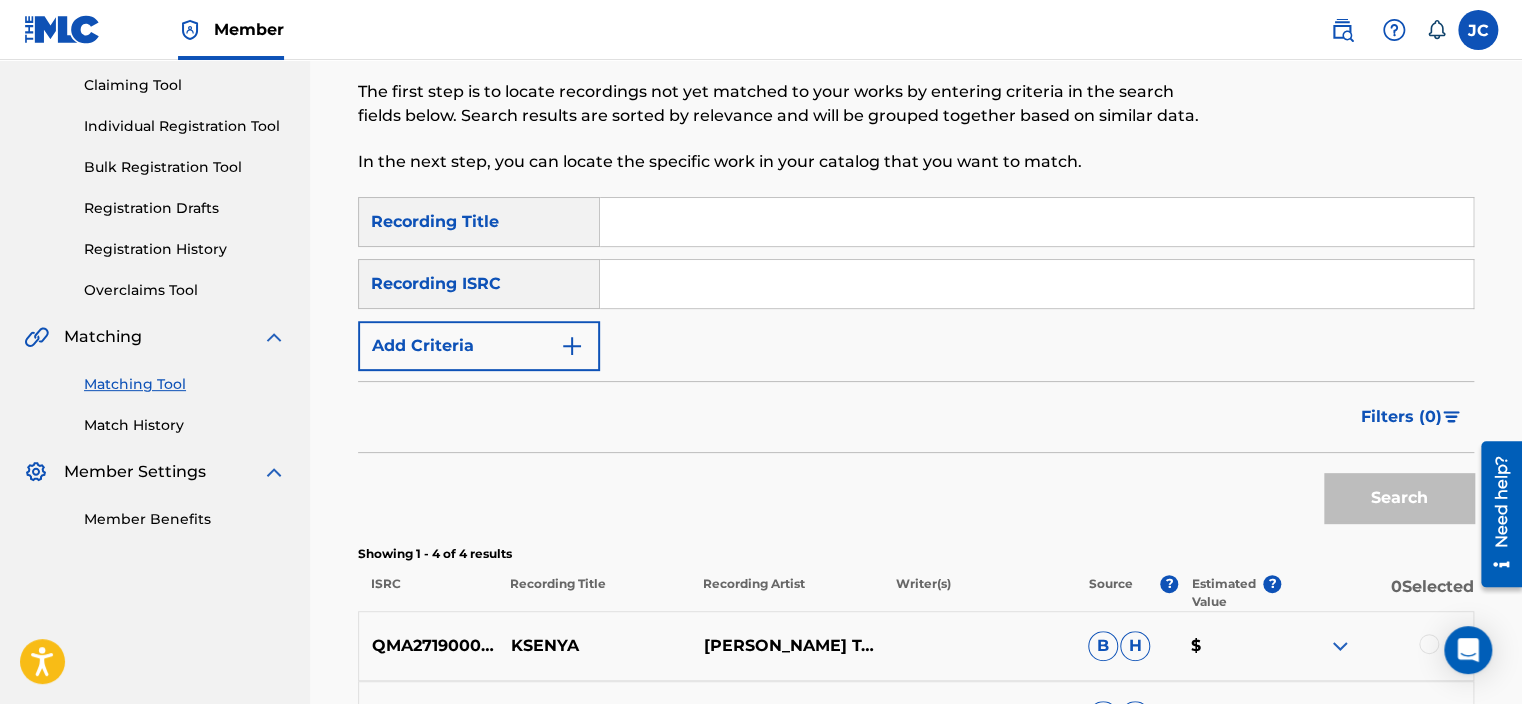 paste on "KRC391900043" 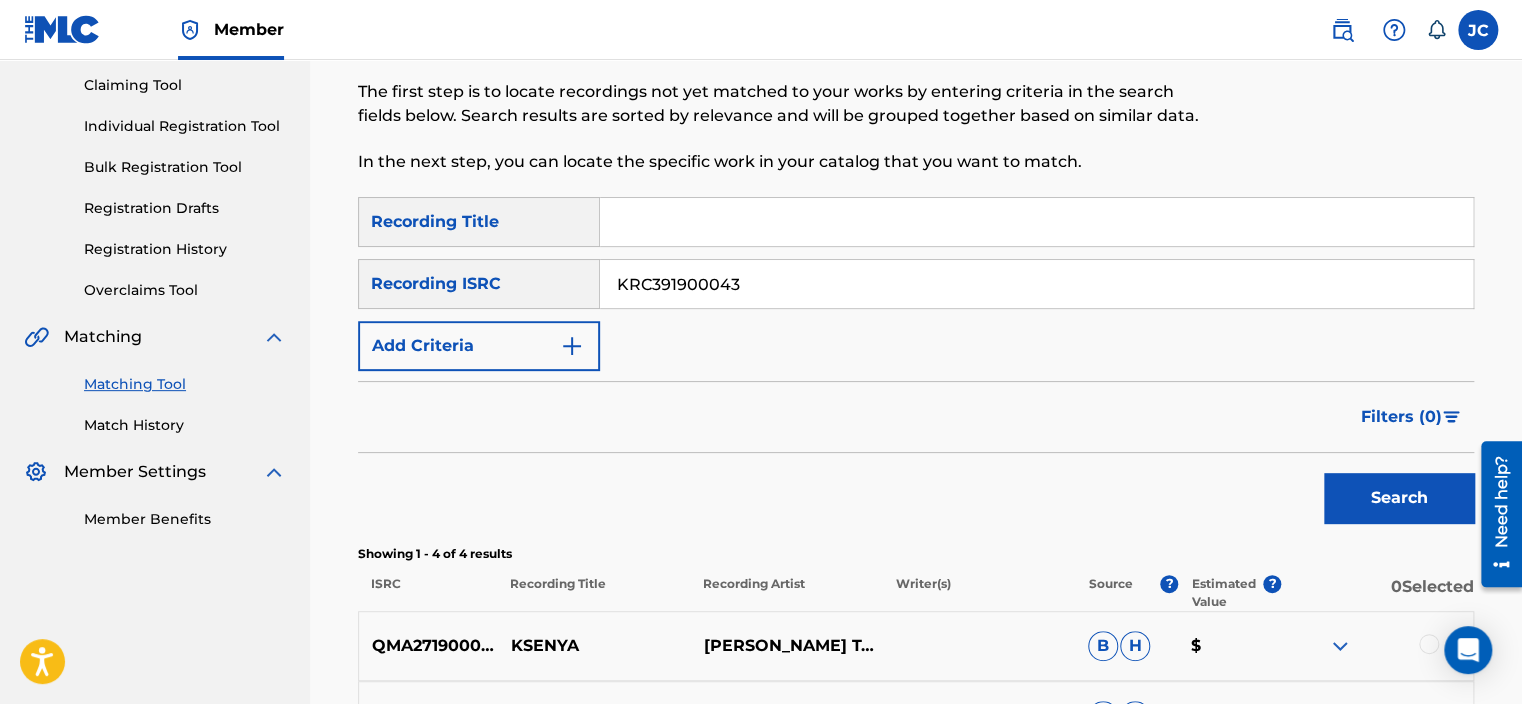 type on "KRC391900043" 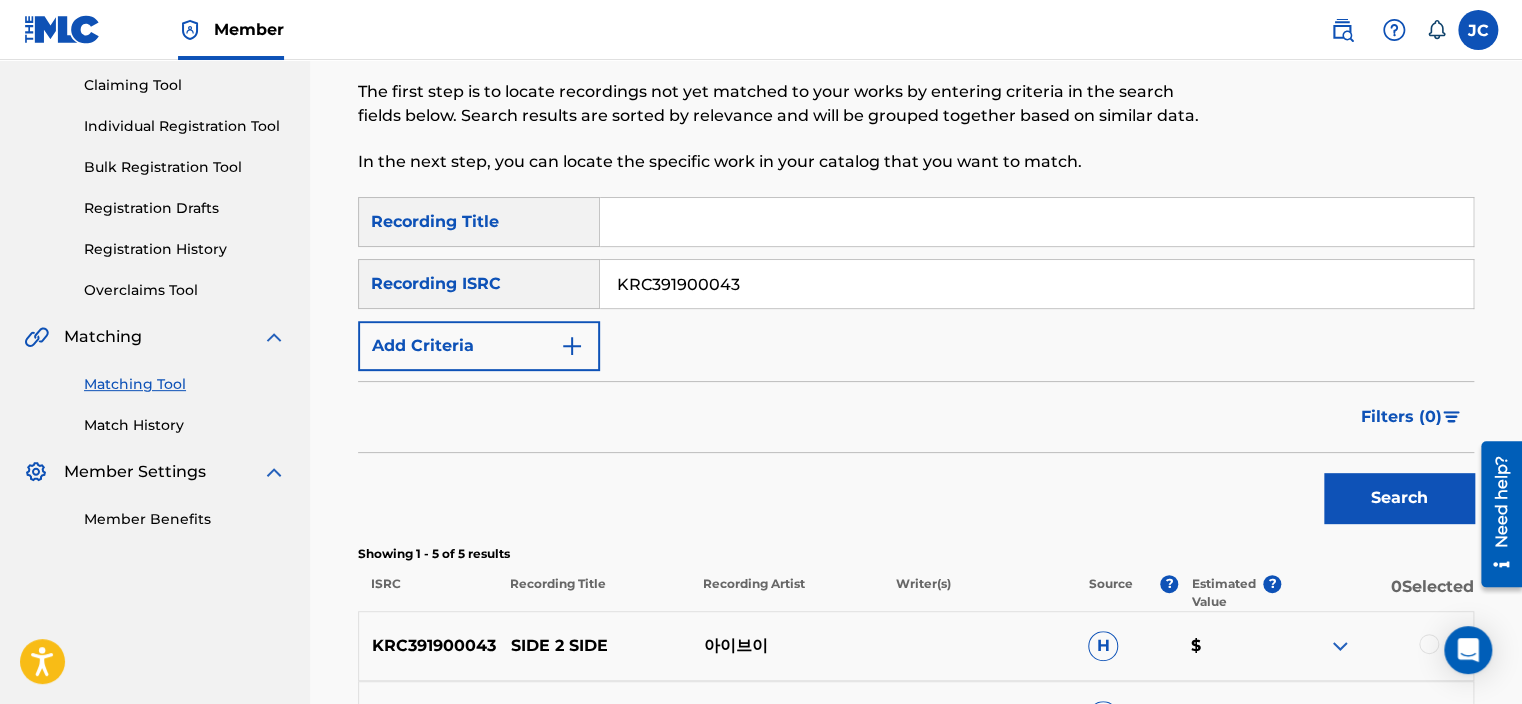 click on "KRC391900043" at bounding box center (1036, 284) 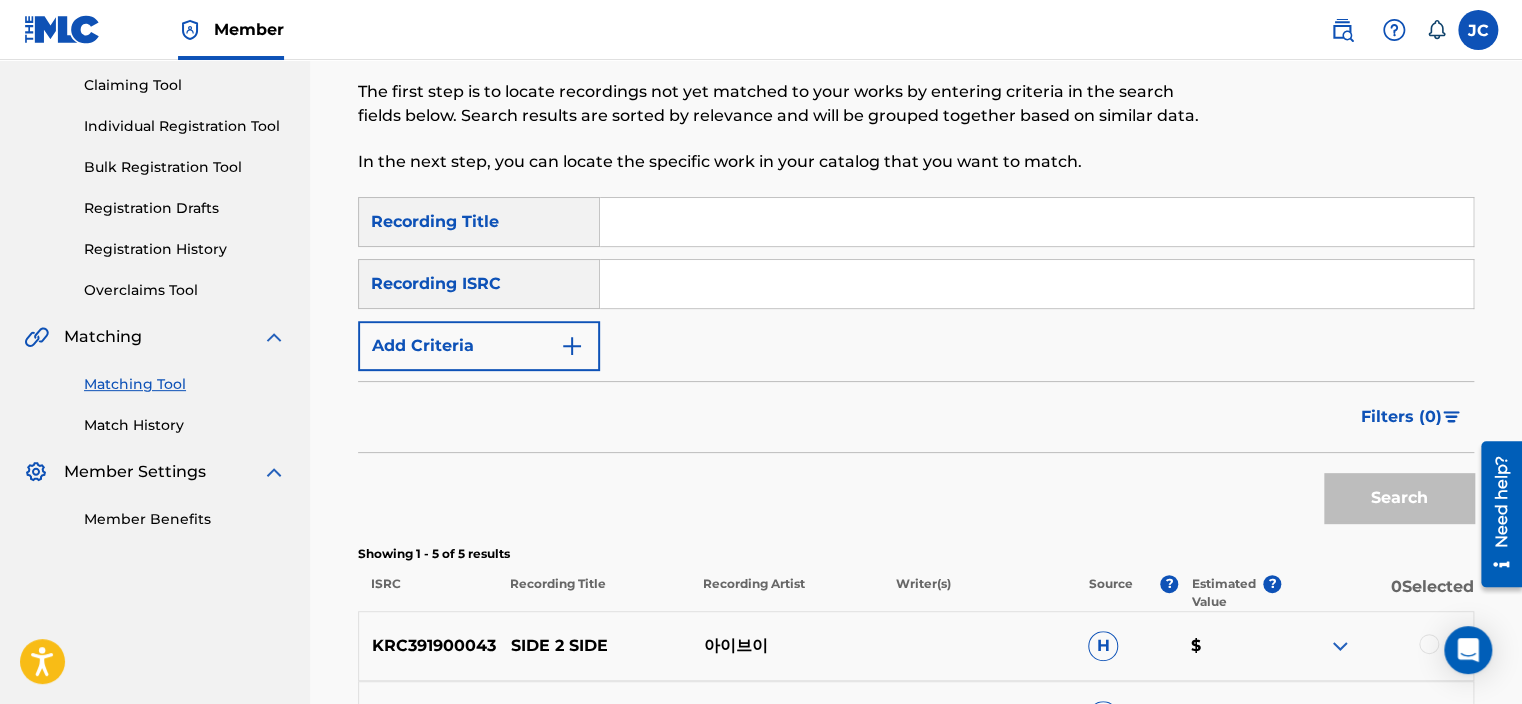click at bounding box center (1036, 284) 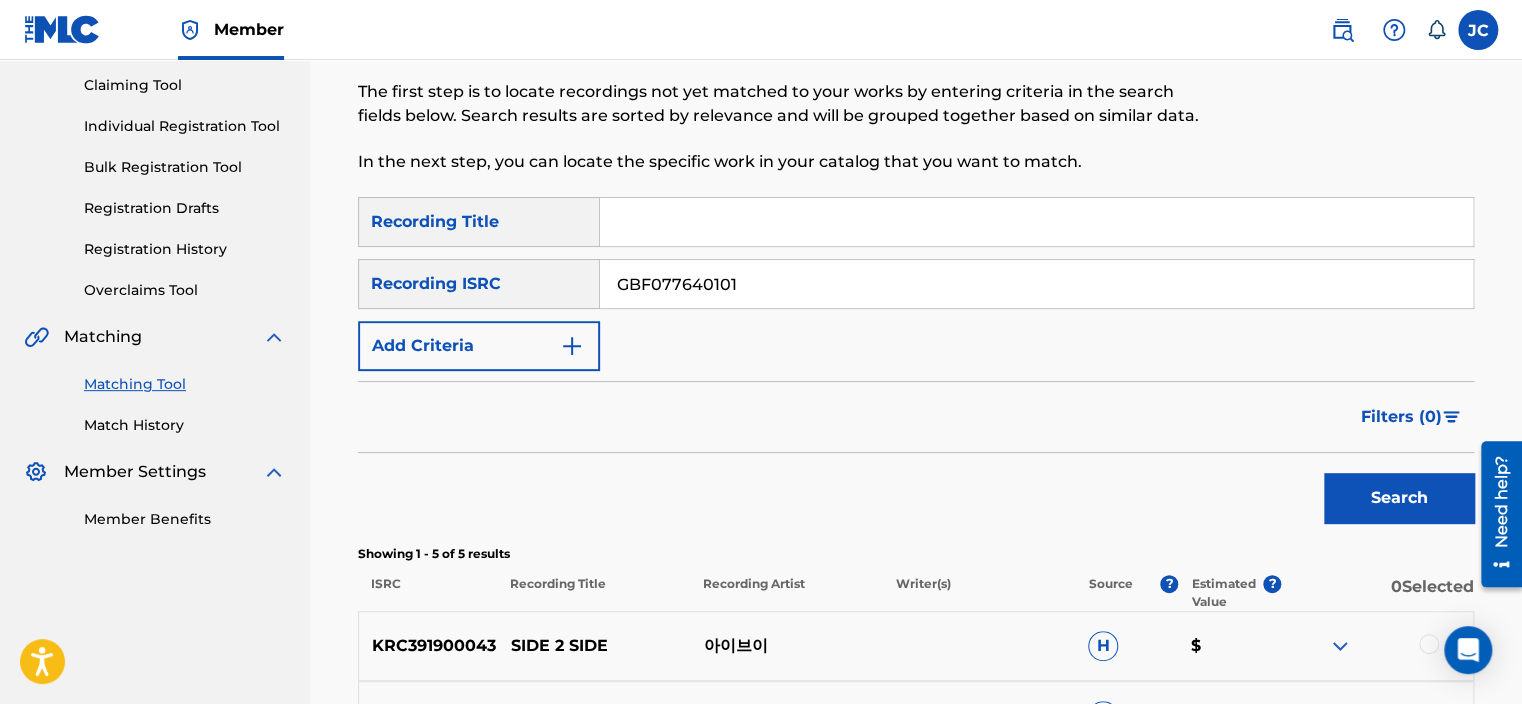 type on "GBF077640101" 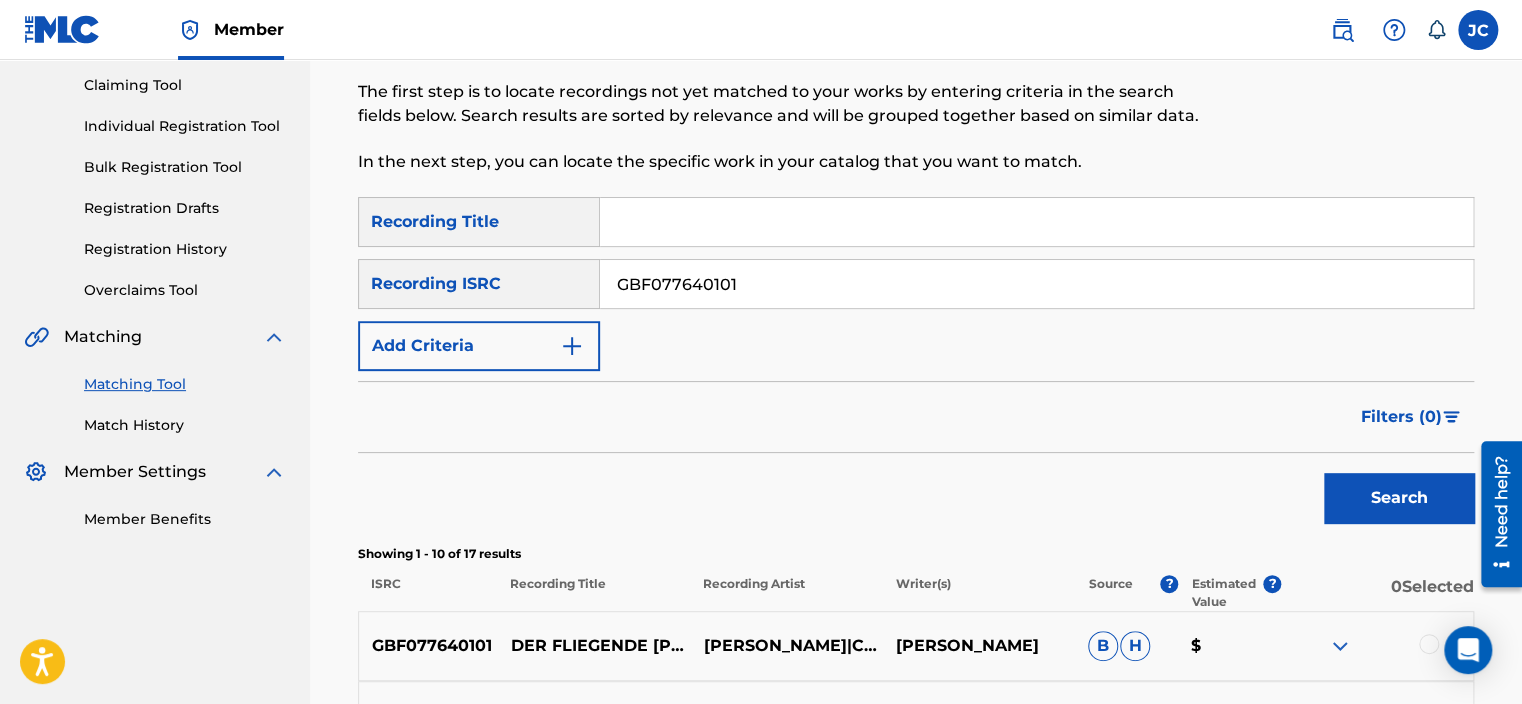 click on "GBF077640101" at bounding box center (1036, 284) 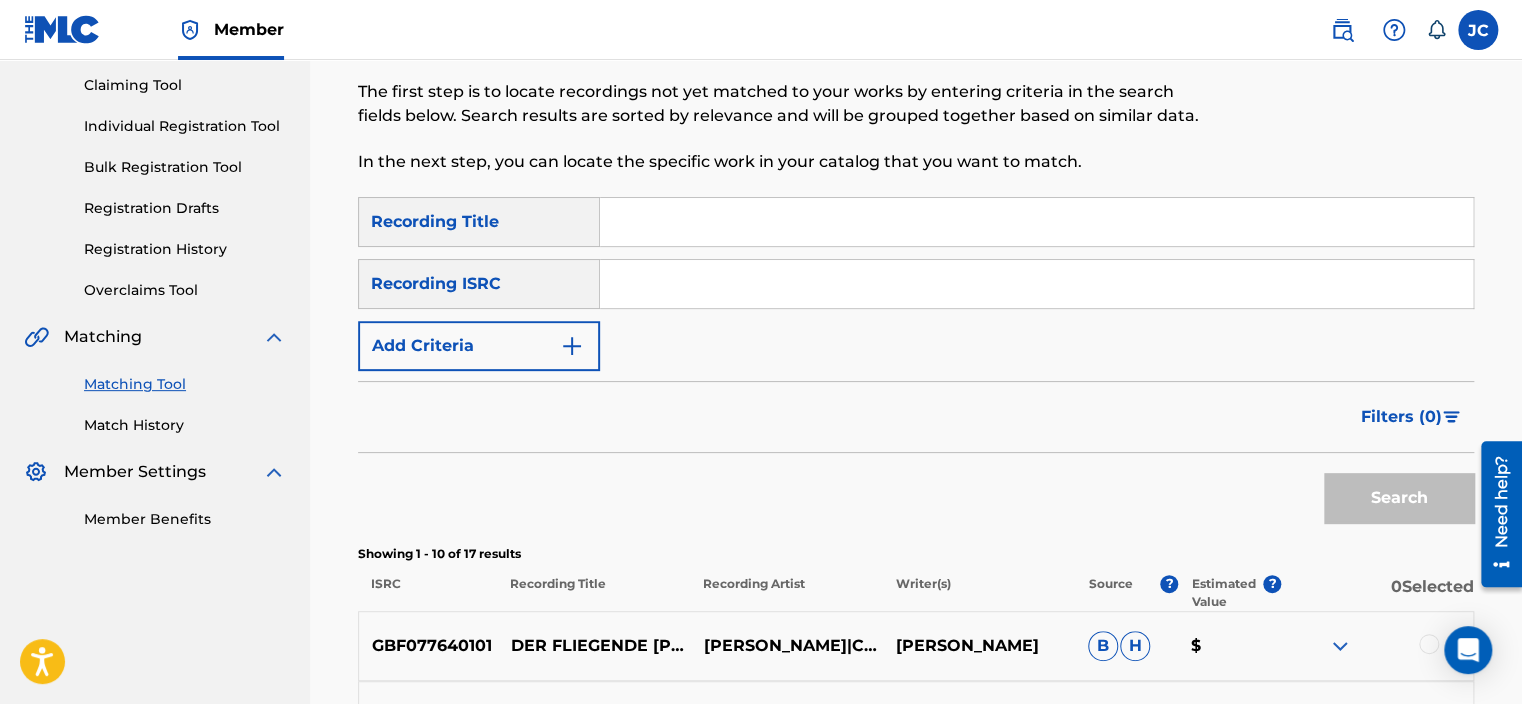 paste on "JPB821401610" 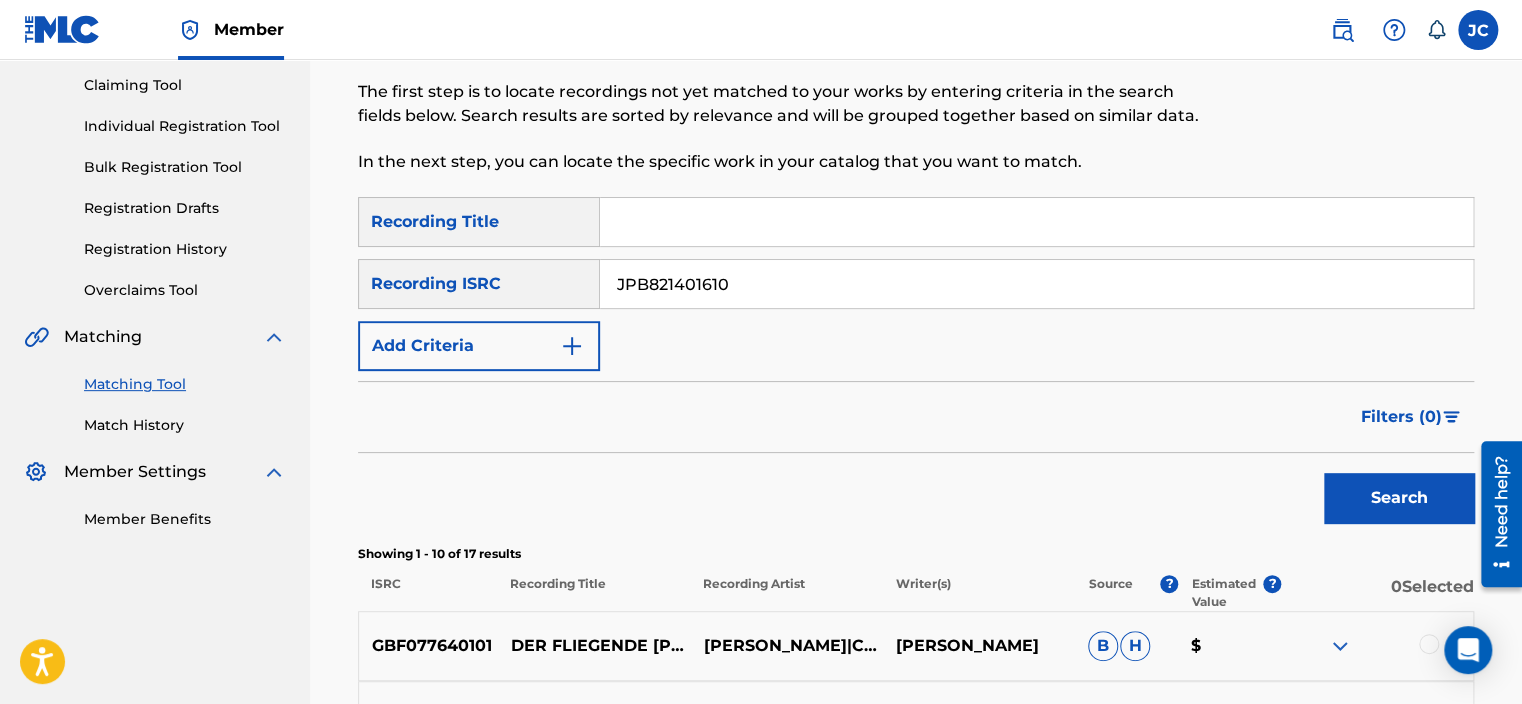 type on "JPB821401610" 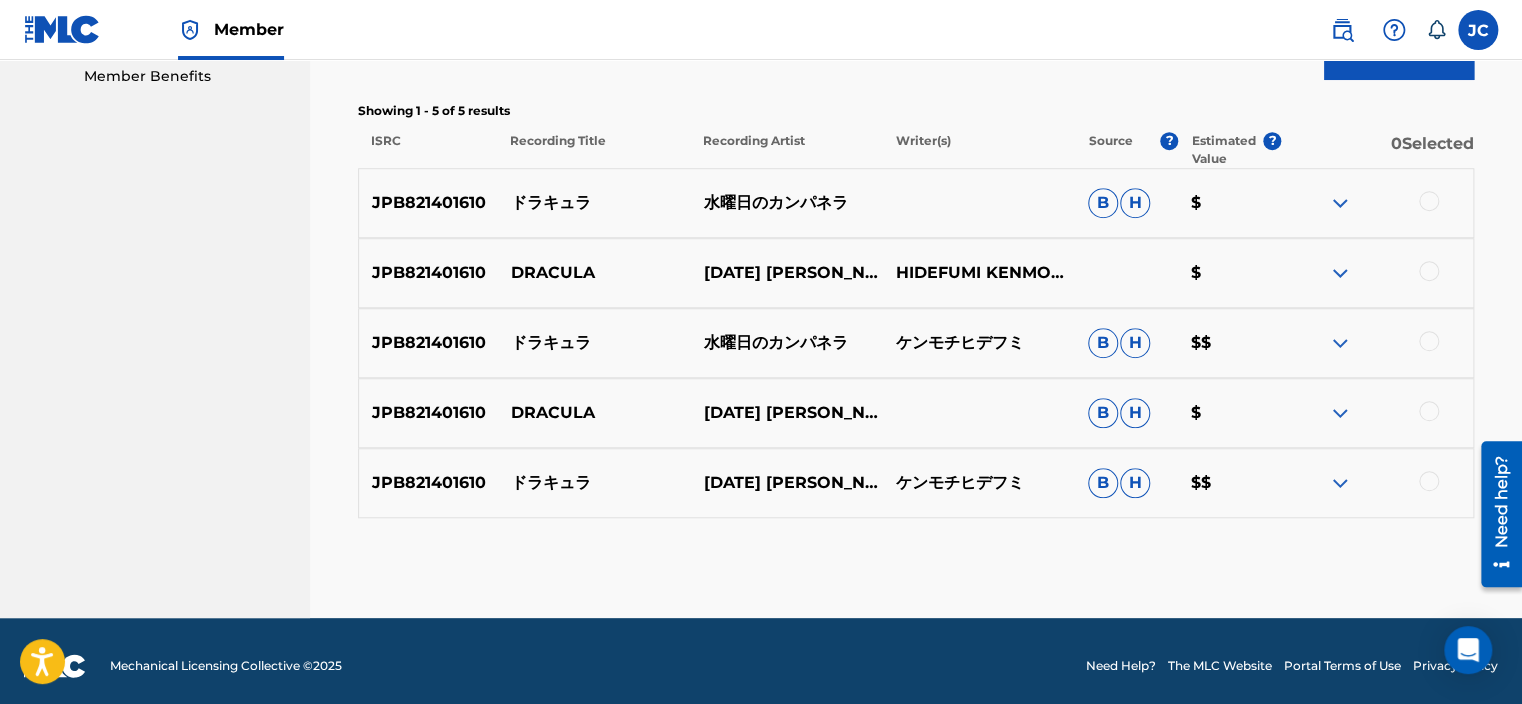 scroll, scrollTop: 654, scrollLeft: 0, axis: vertical 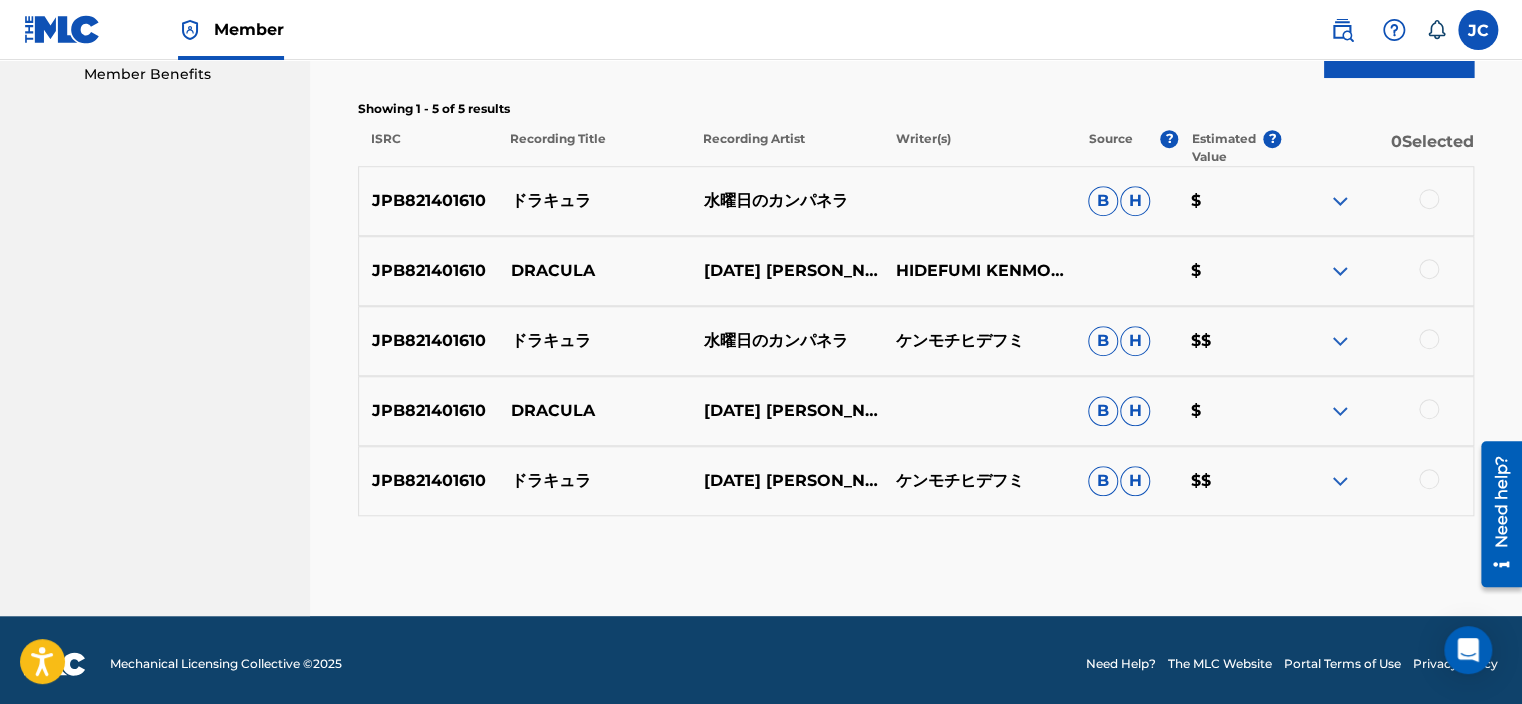 click on "DRACULA" at bounding box center [594, 271] 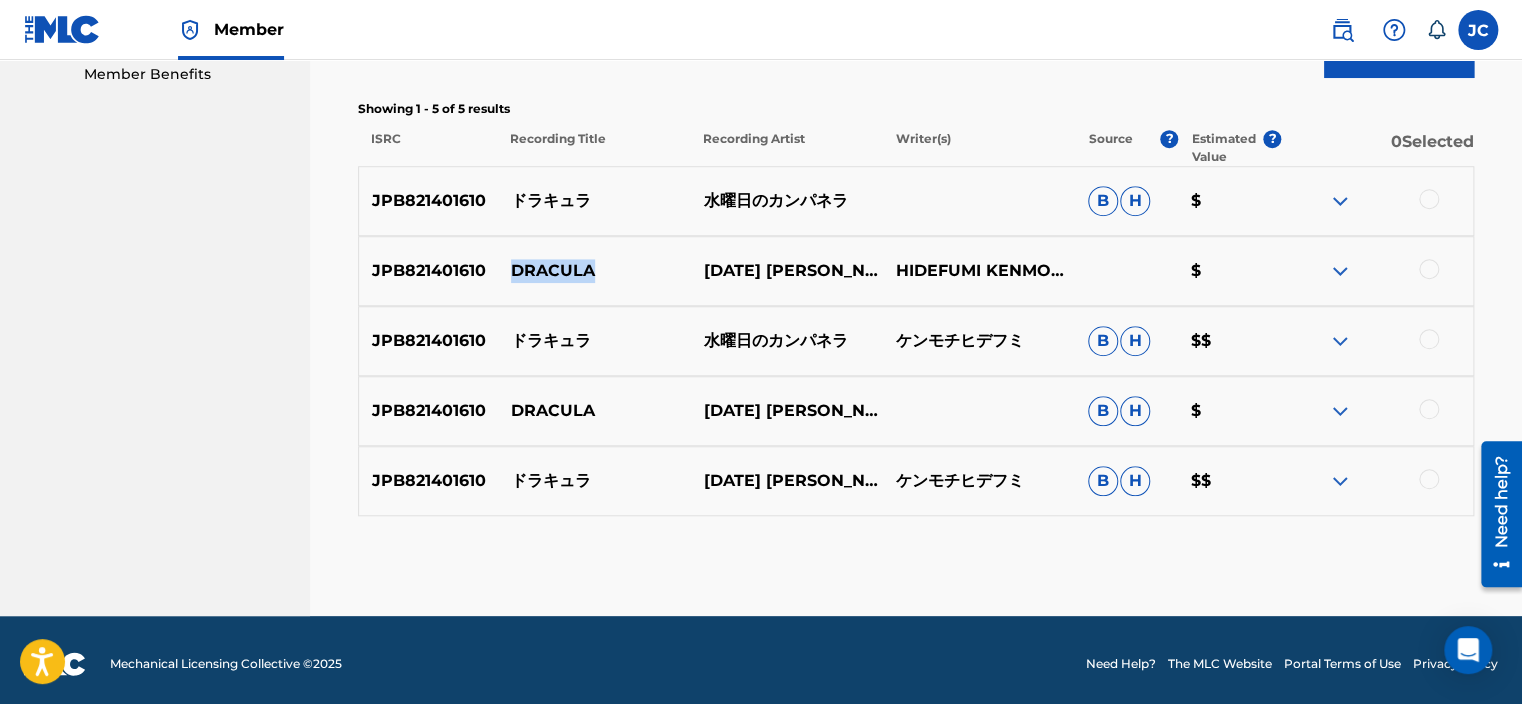 click on "DRACULA" at bounding box center [594, 271] 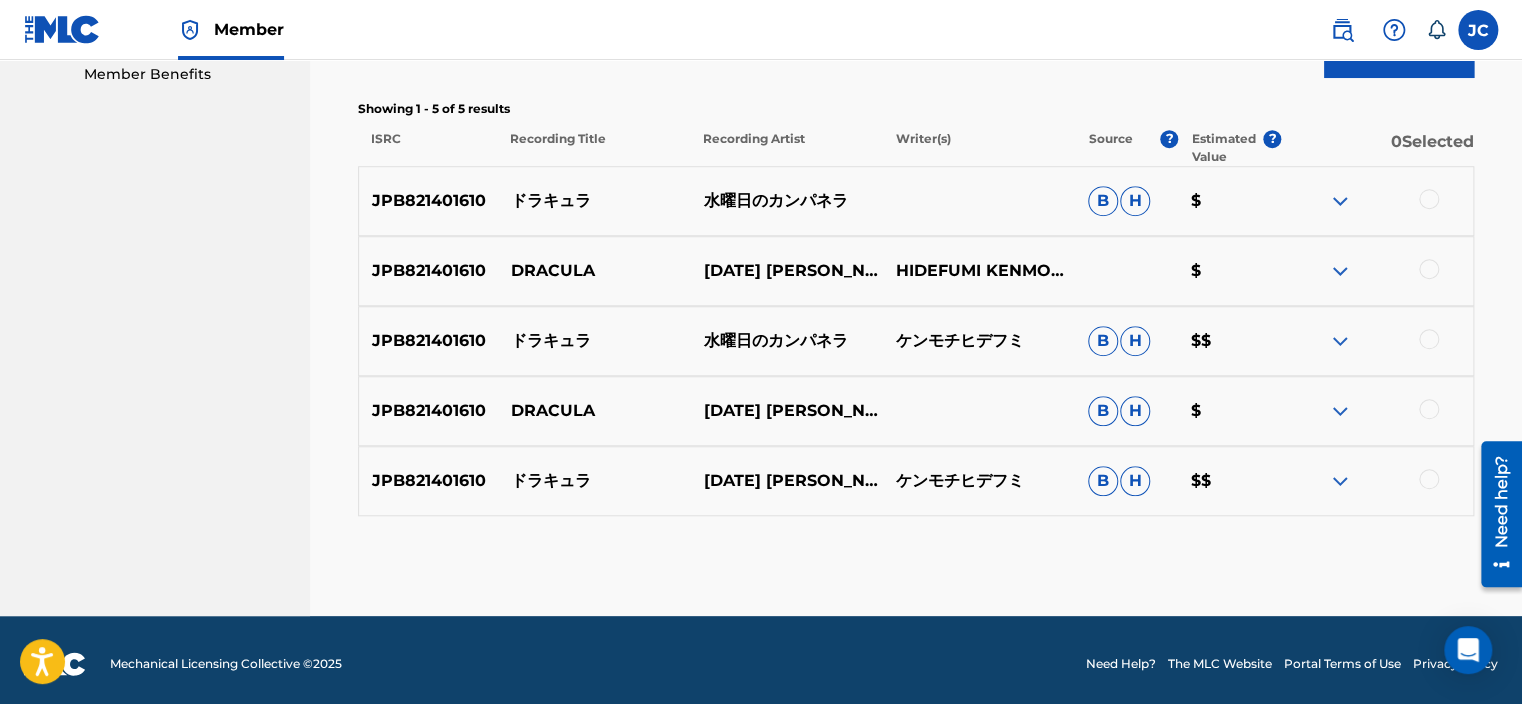click at bounding box center [1429, 479] 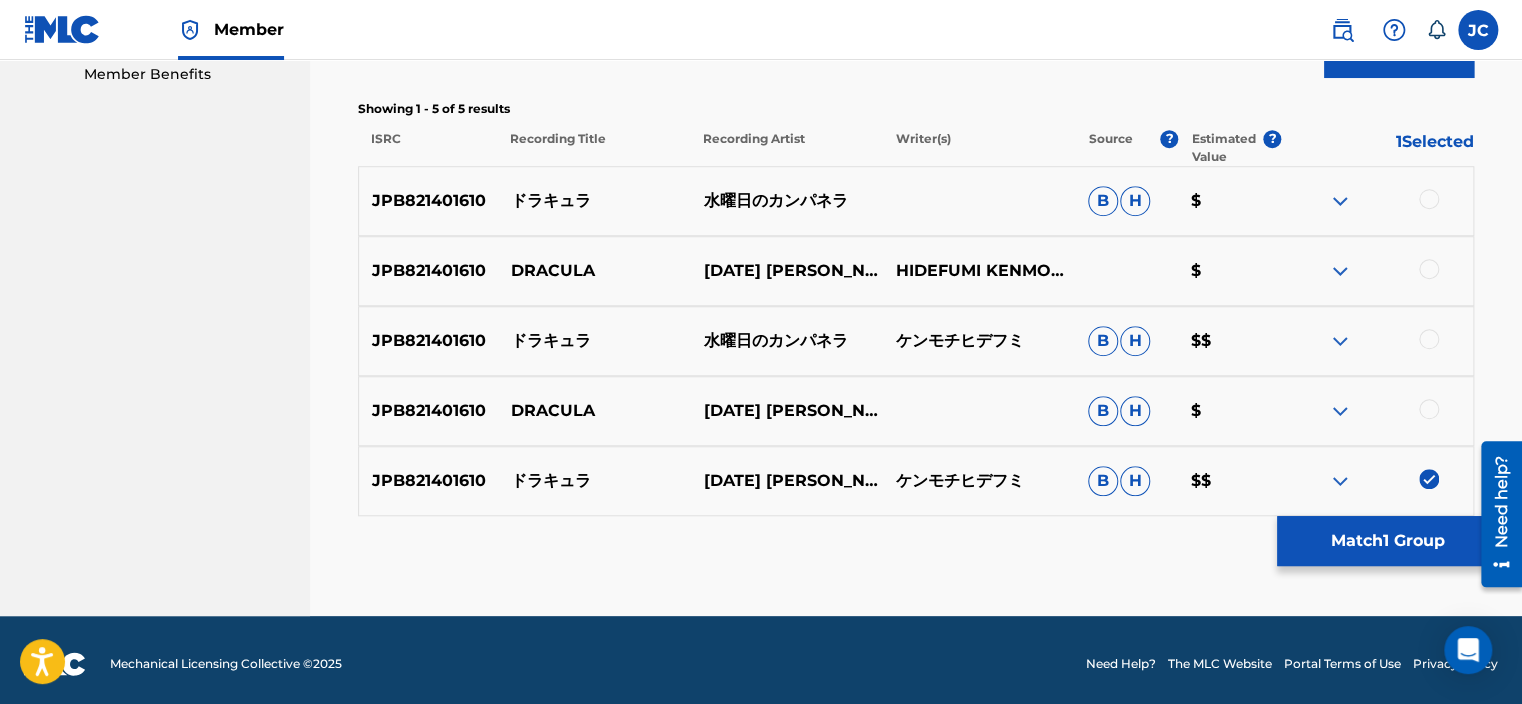 click at bounding box center (1377, 481) 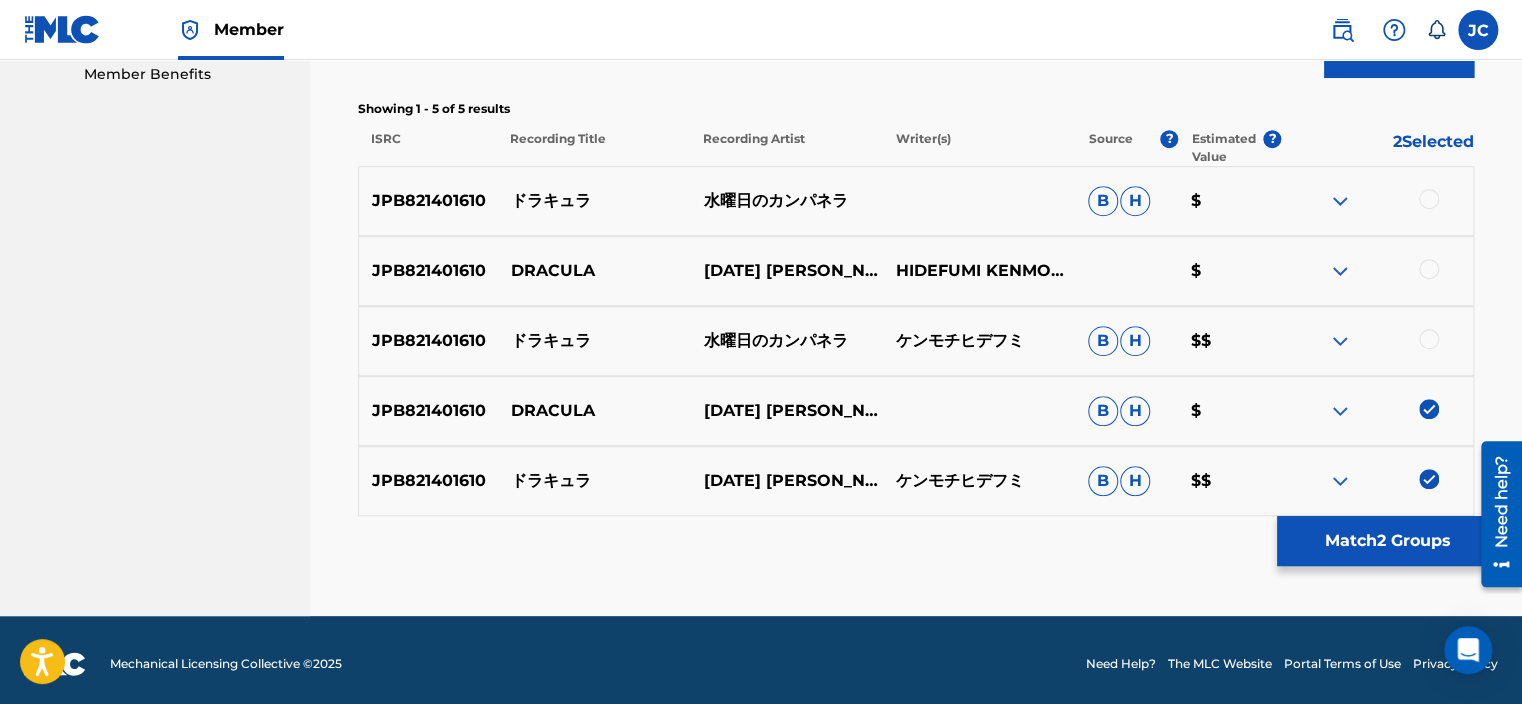 click at bounding box center [1429, 339] 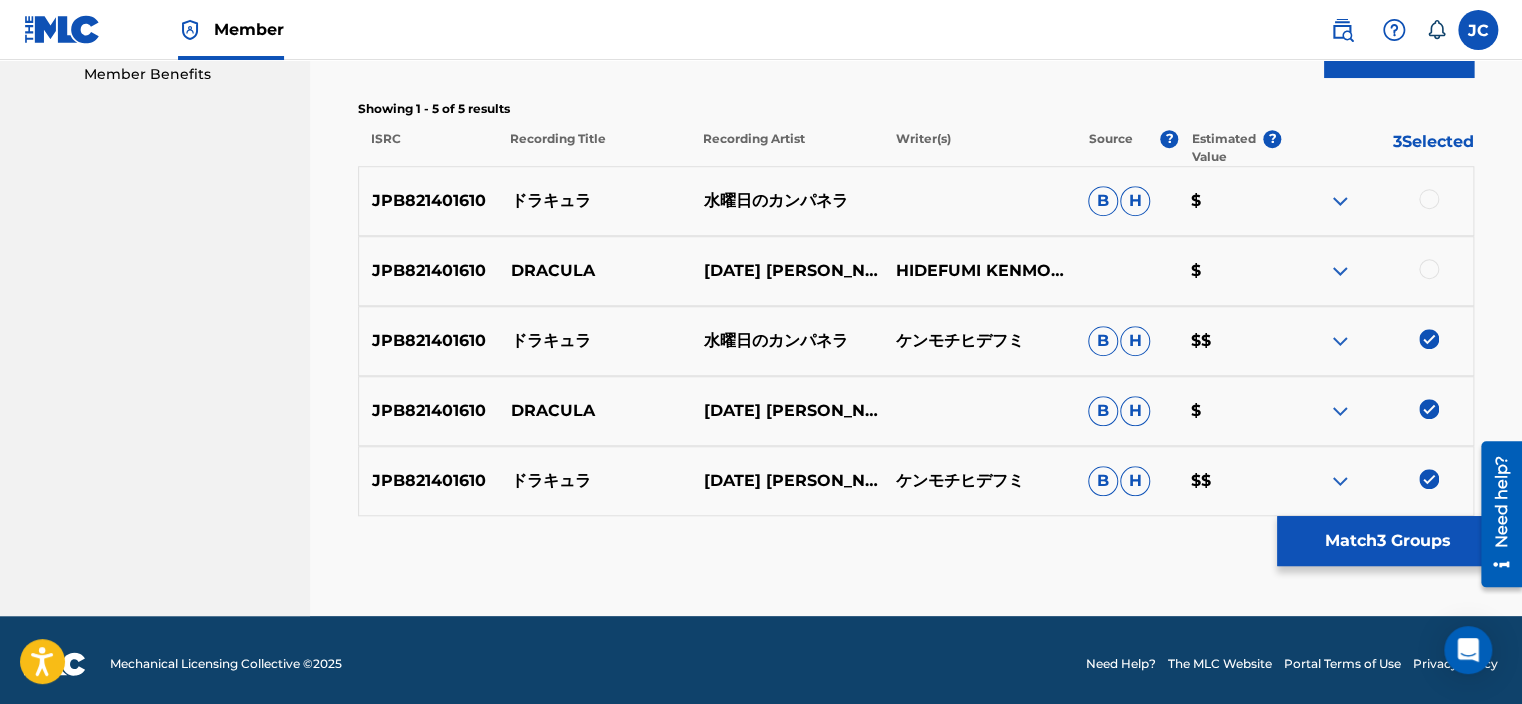 click at bounding box center (1429, 269) 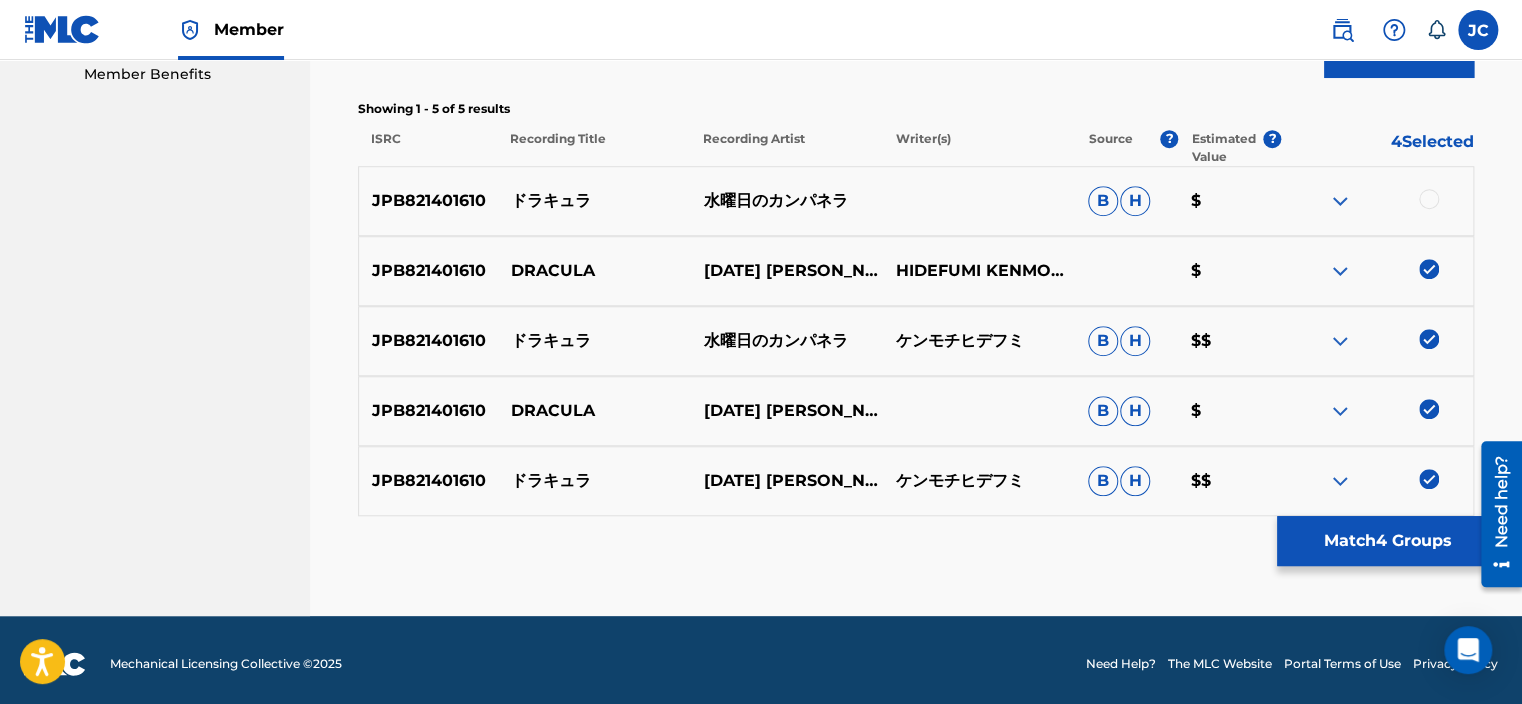 click at bounding box center (1429, 199) 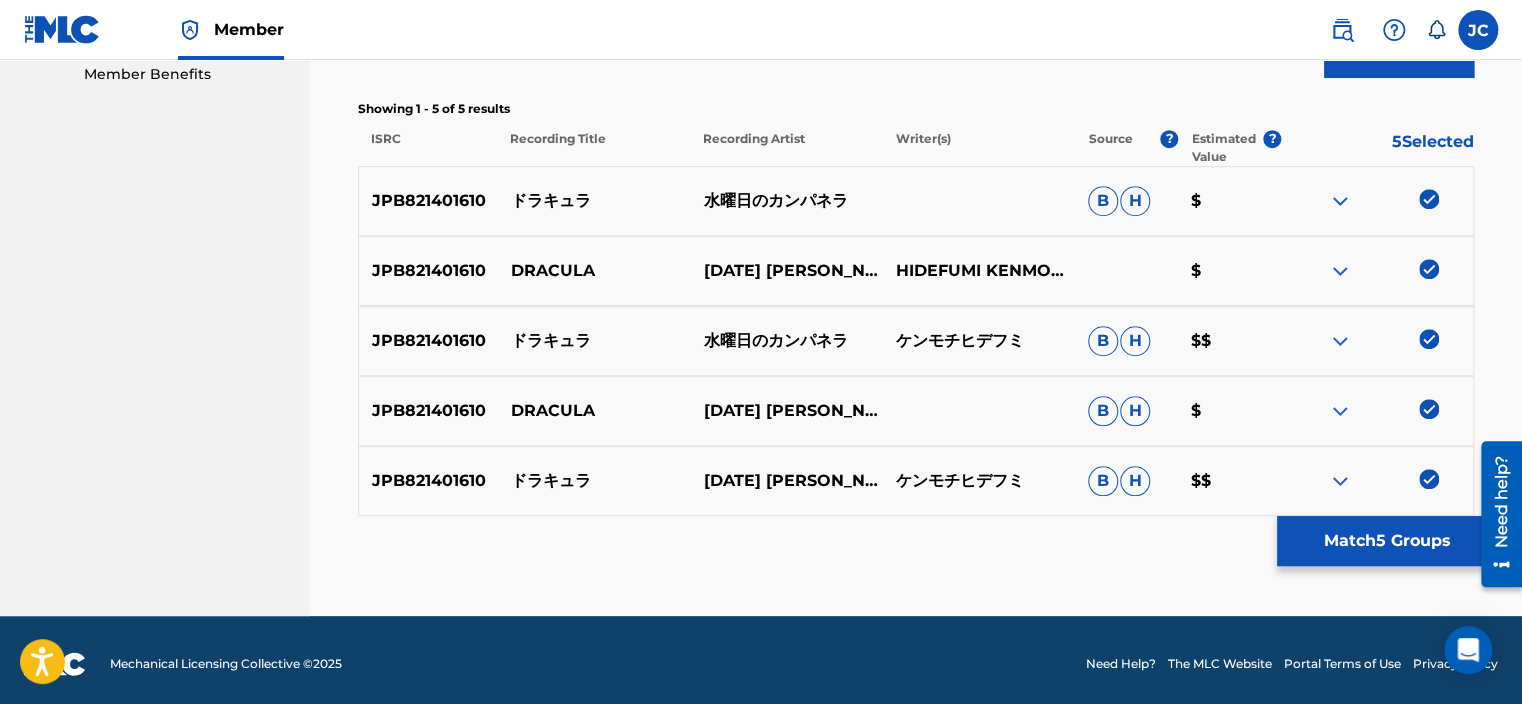 click on "Match  5 Groups" at bounding box center [1387, 541] 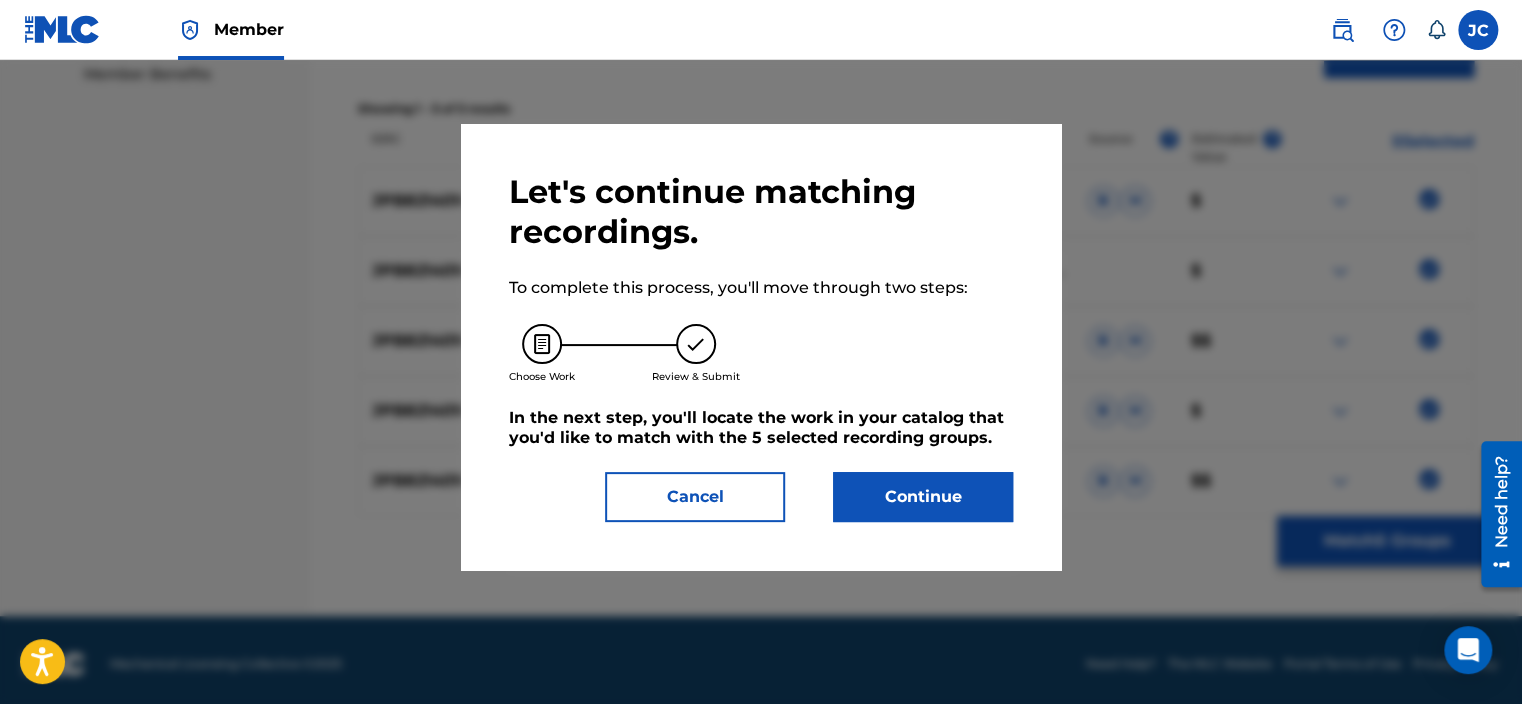 click on "Continue" at bounding box center [923, 497] 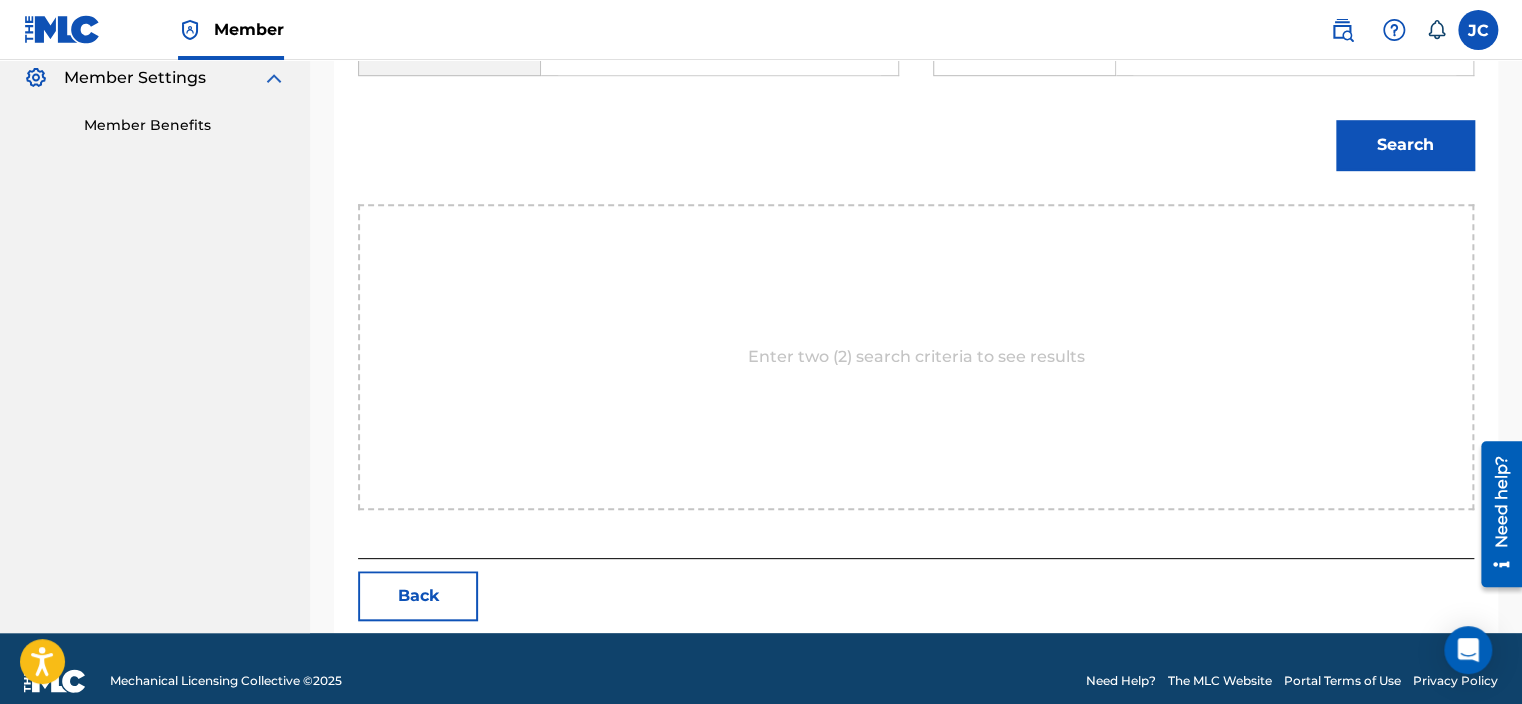 scroll, scrollTop: 628, scrollLeft: 0, axis: vertical 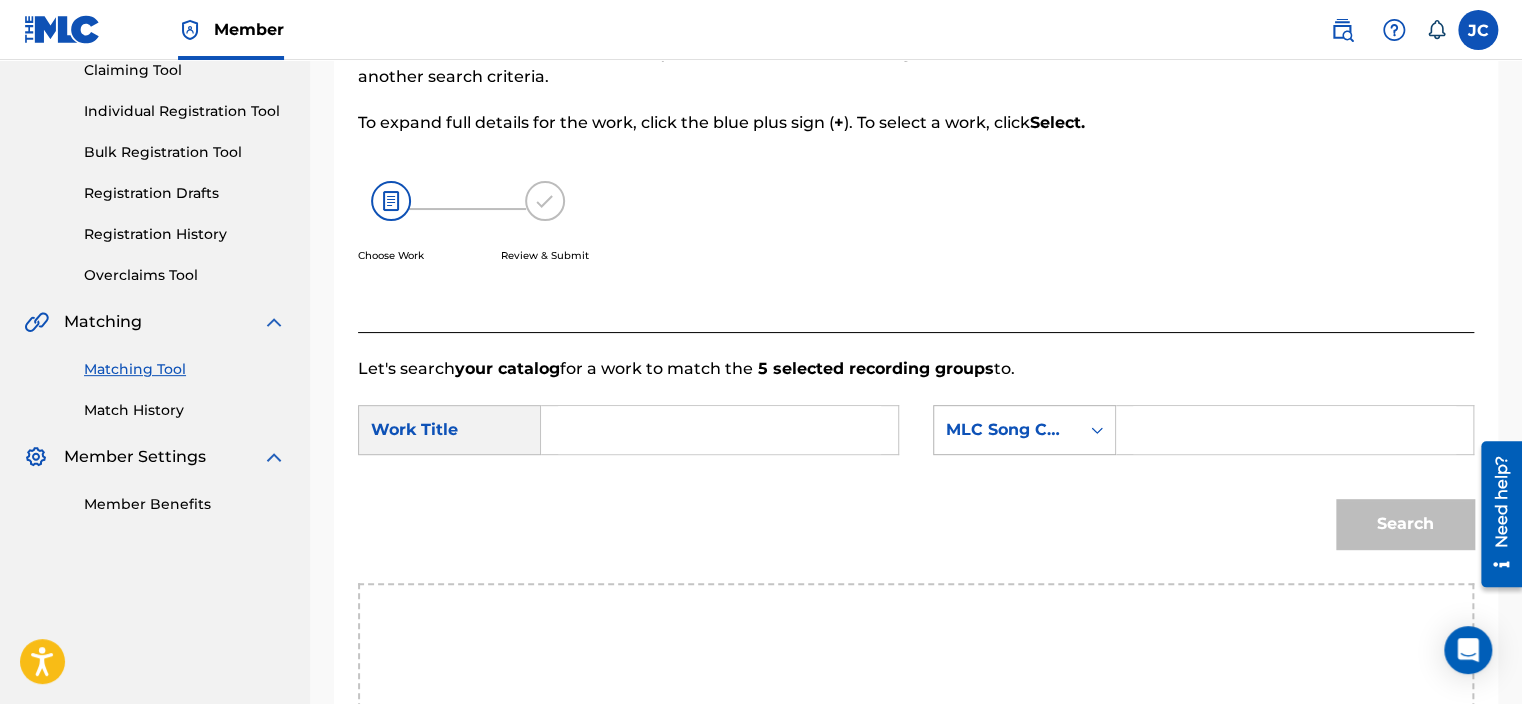 click on "MLC Song Code" at bounding box center (1006, 430) 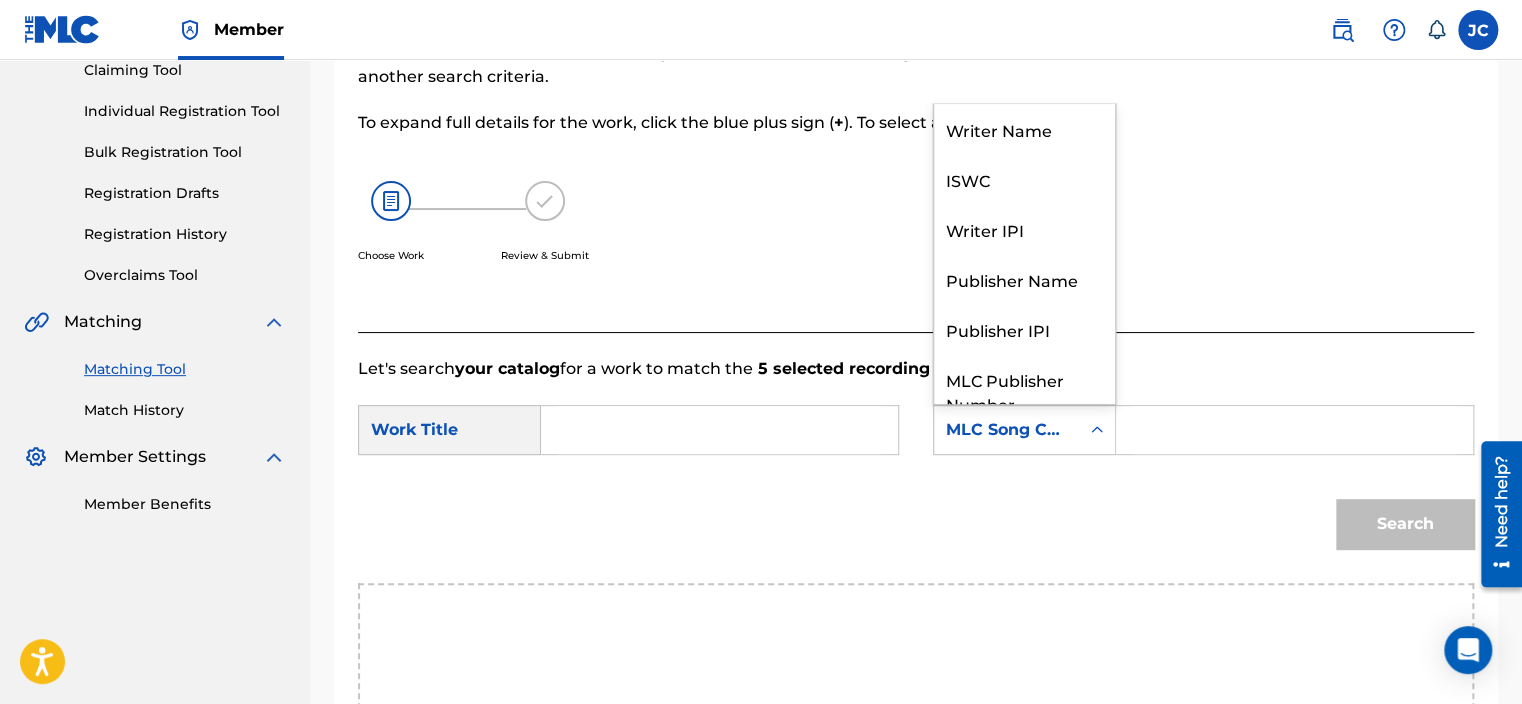 scroll, scrollTop: 74, scrollLeft: 0, axis: vertical 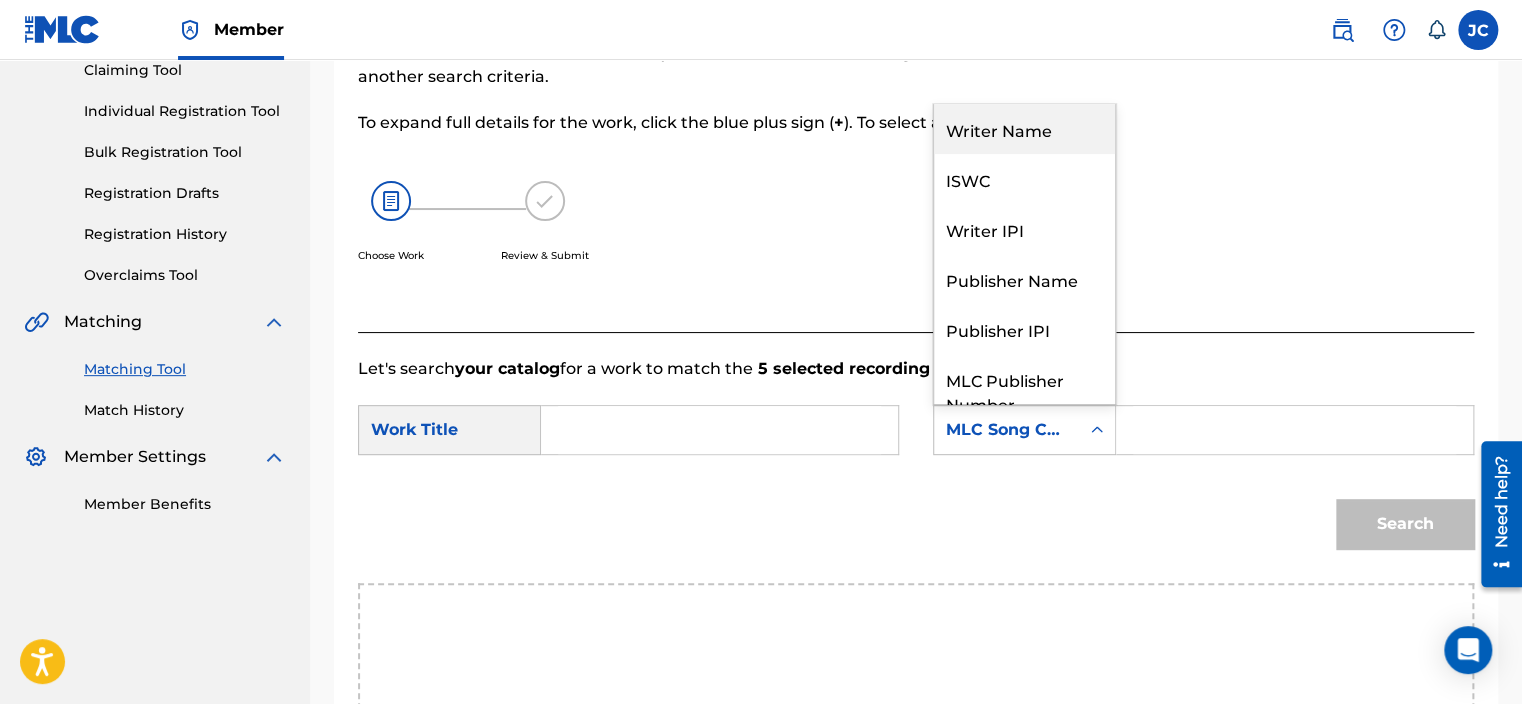 click on "Writer Name" at bounding box center [1024, 129] 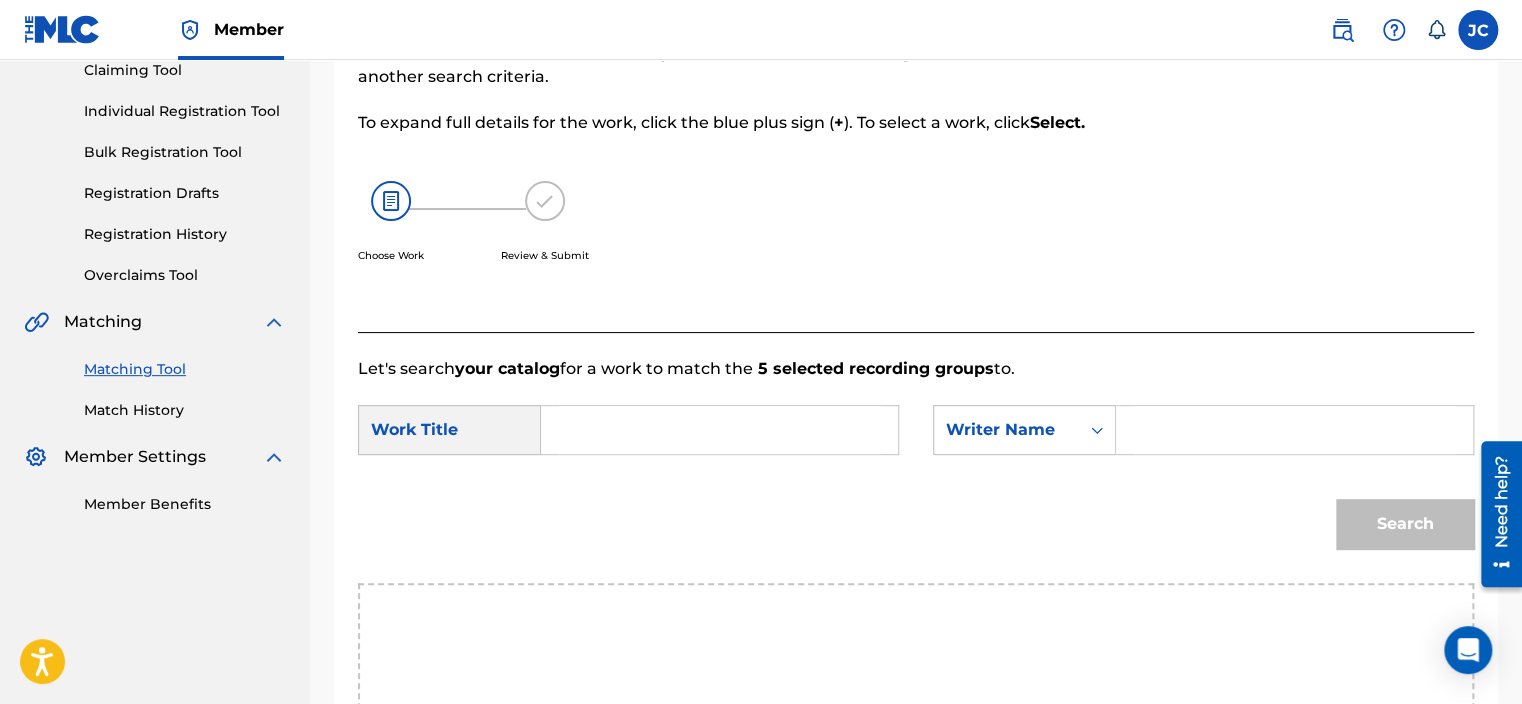 click at bounding box center [719, 430] 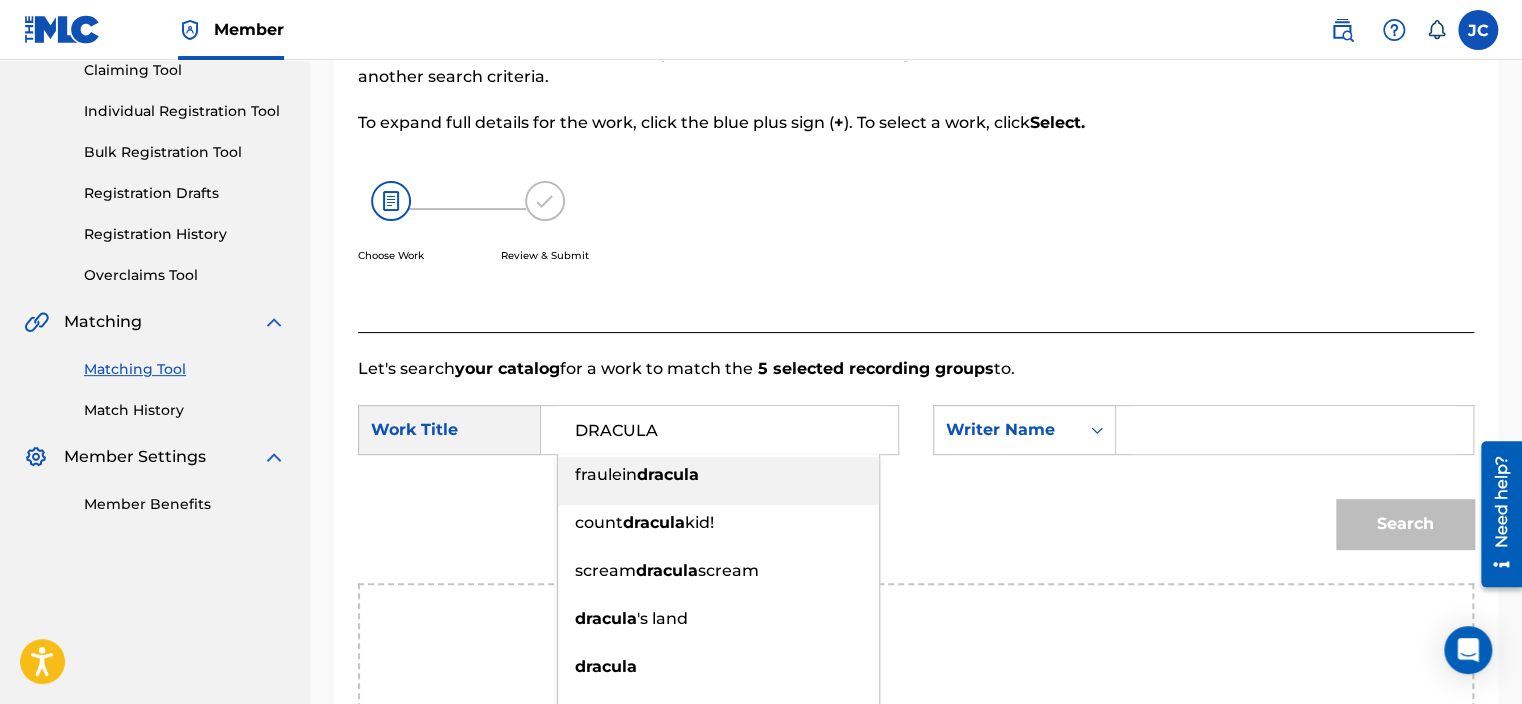 type on "DRACULA" 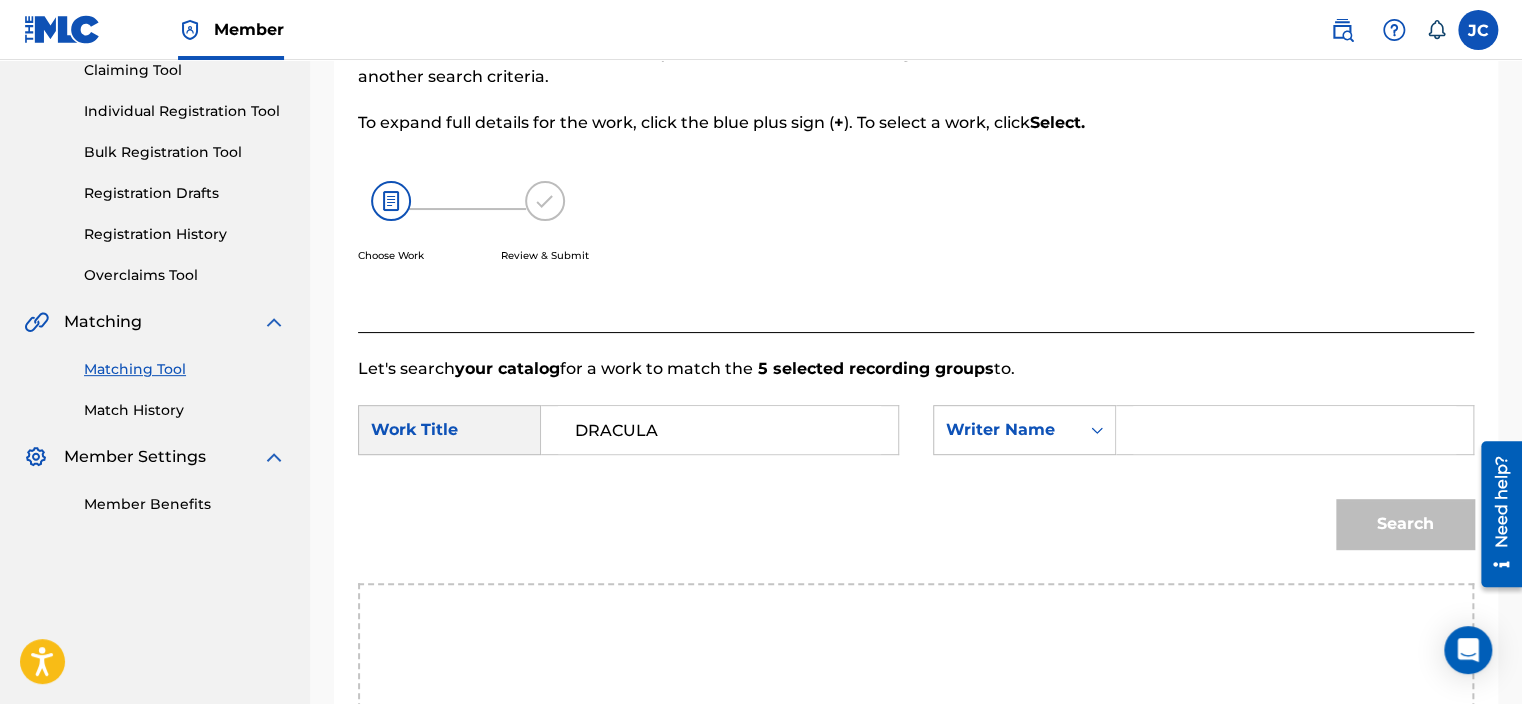 click at bounding box center [1294, 430] 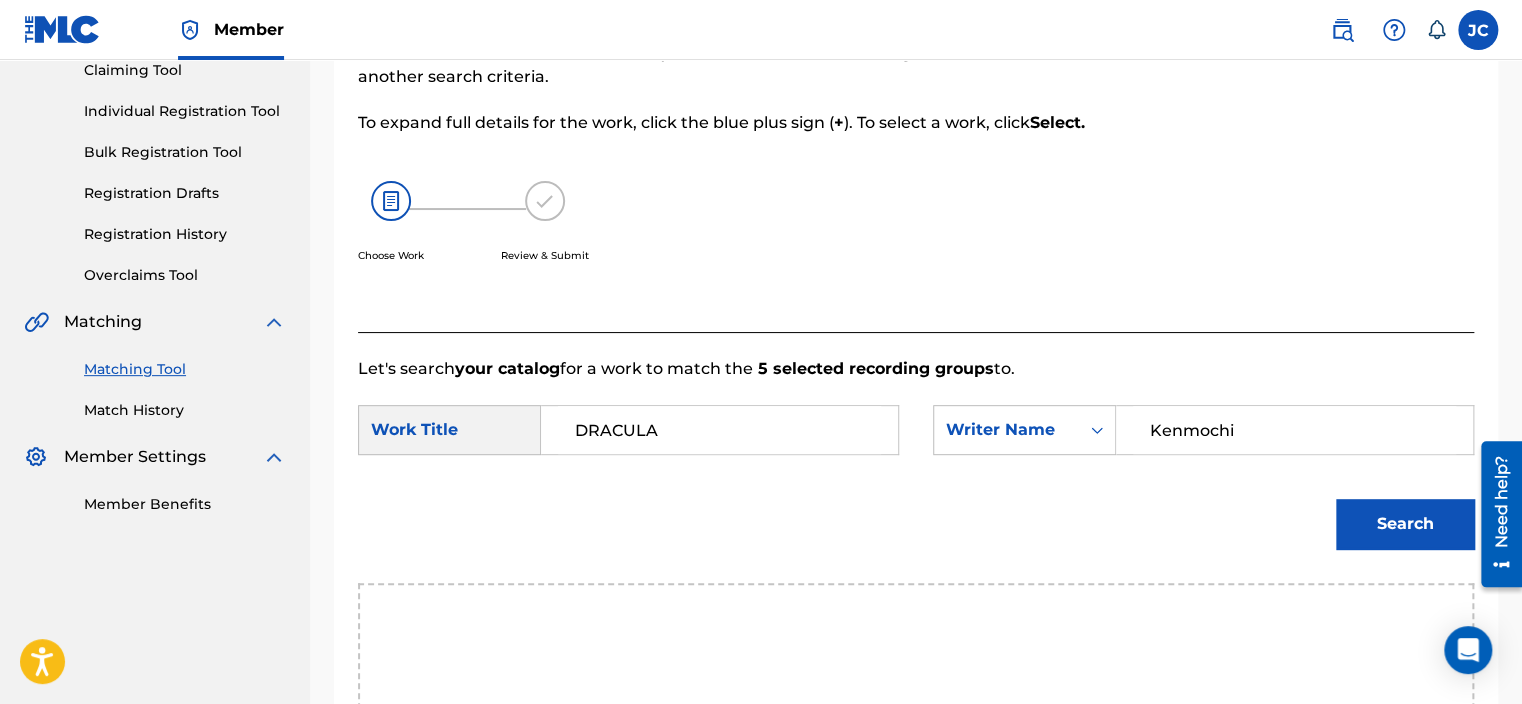 type on "Kenmochi" 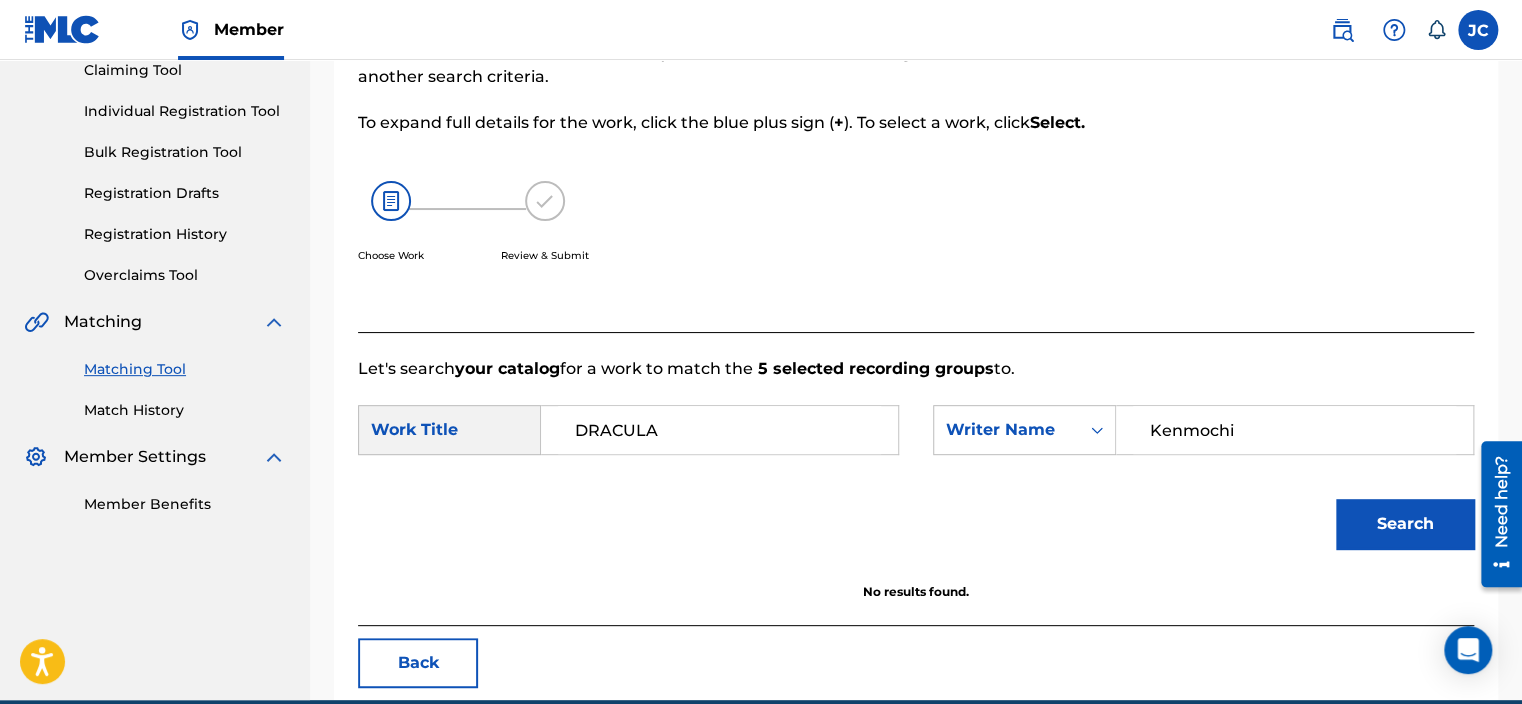 click on "DRACULA" at bounding box center [719, 430] 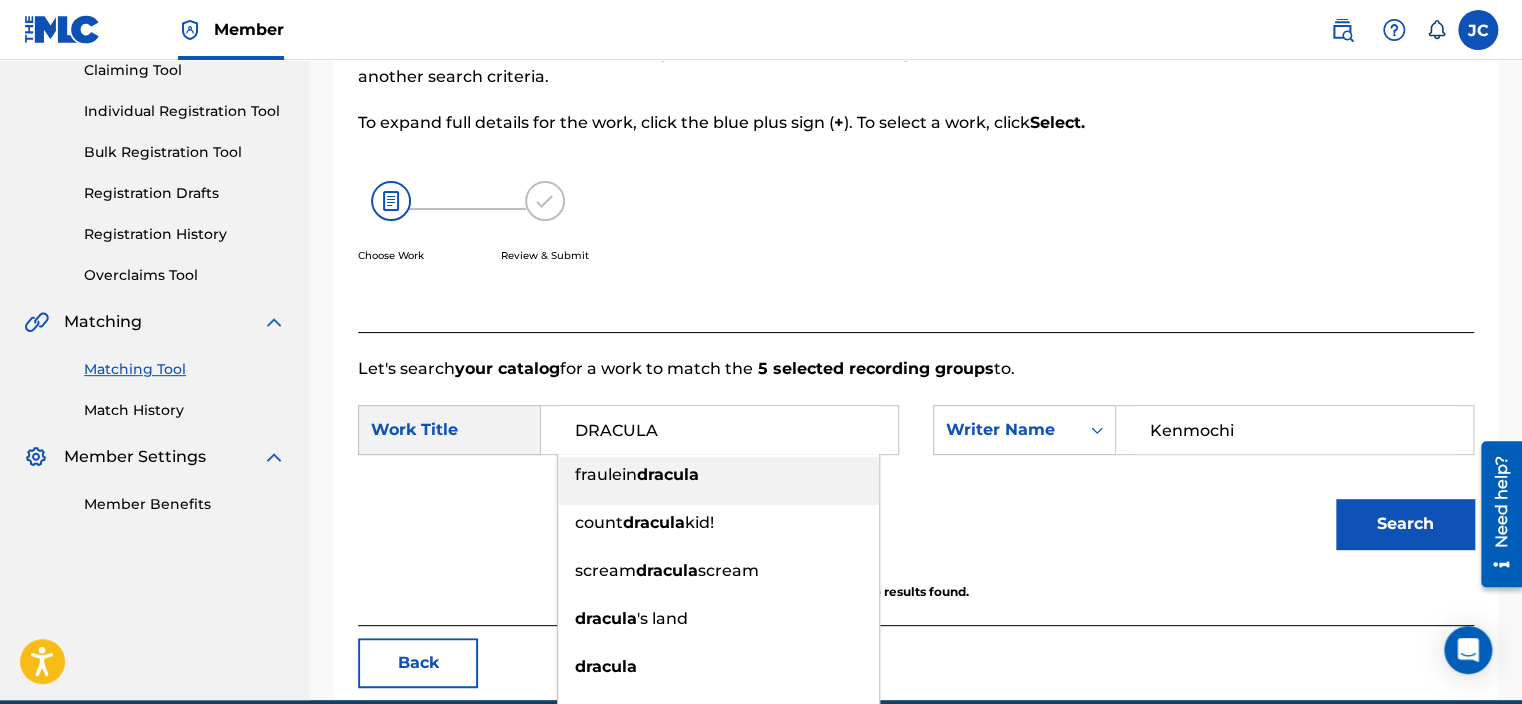 paste on "ドラキュラ" 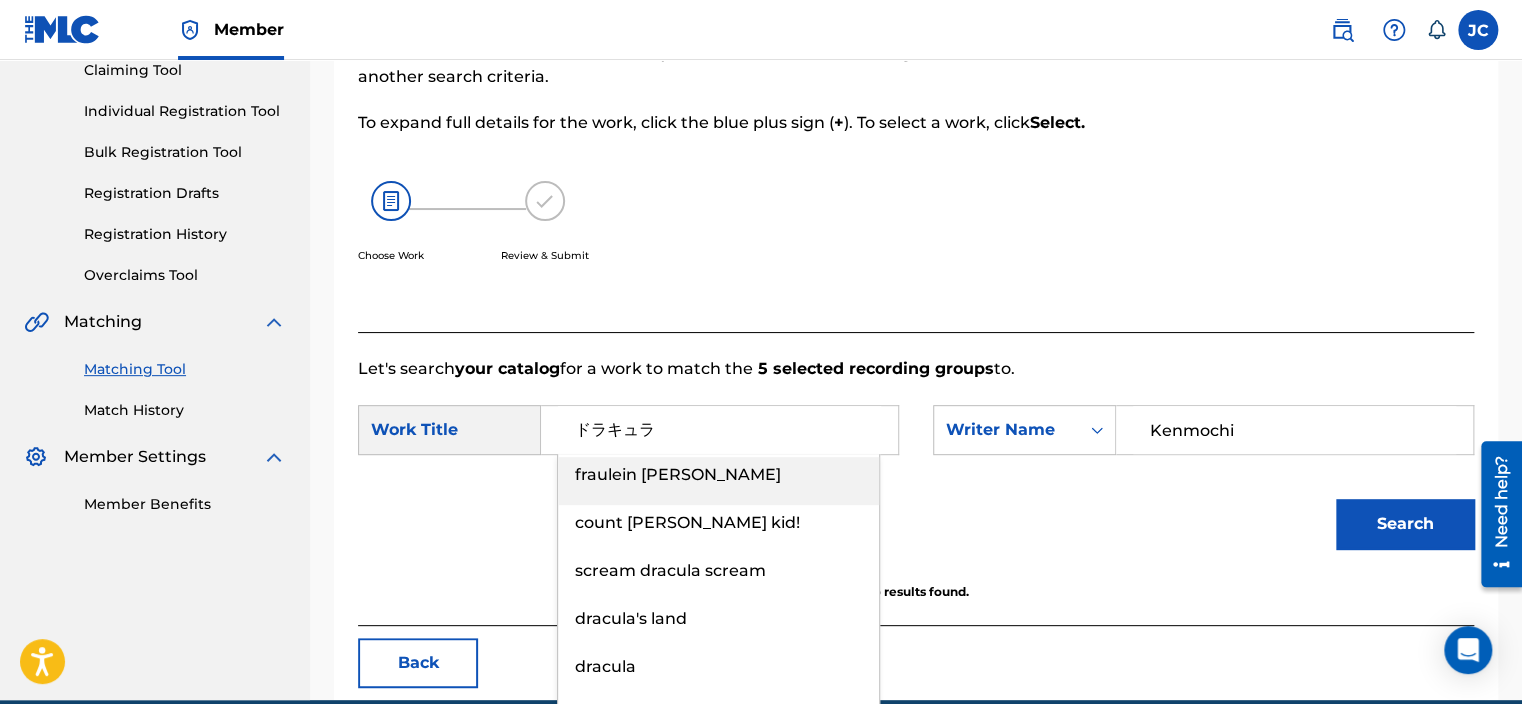 type on "ドラキュラ" 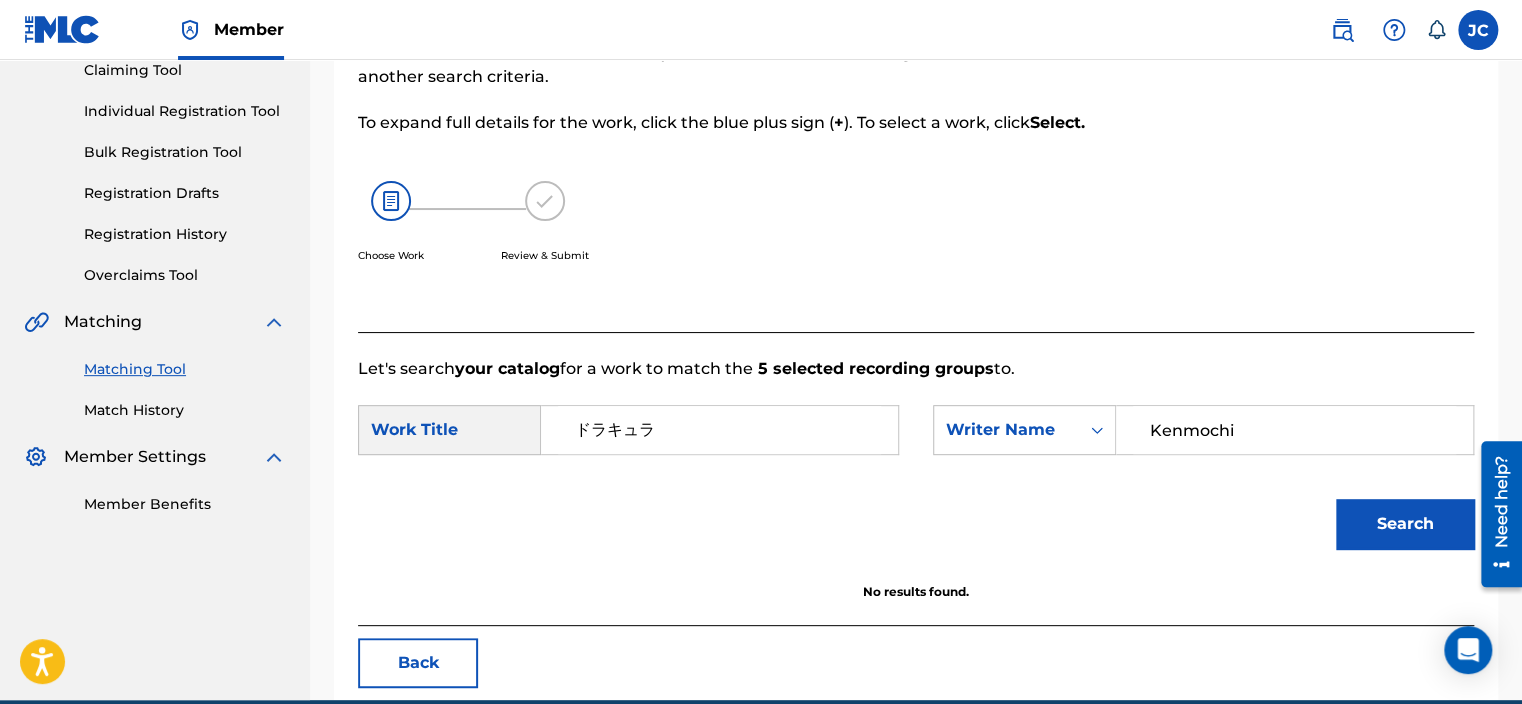 click on "Back" at bounding box center [418, 663] 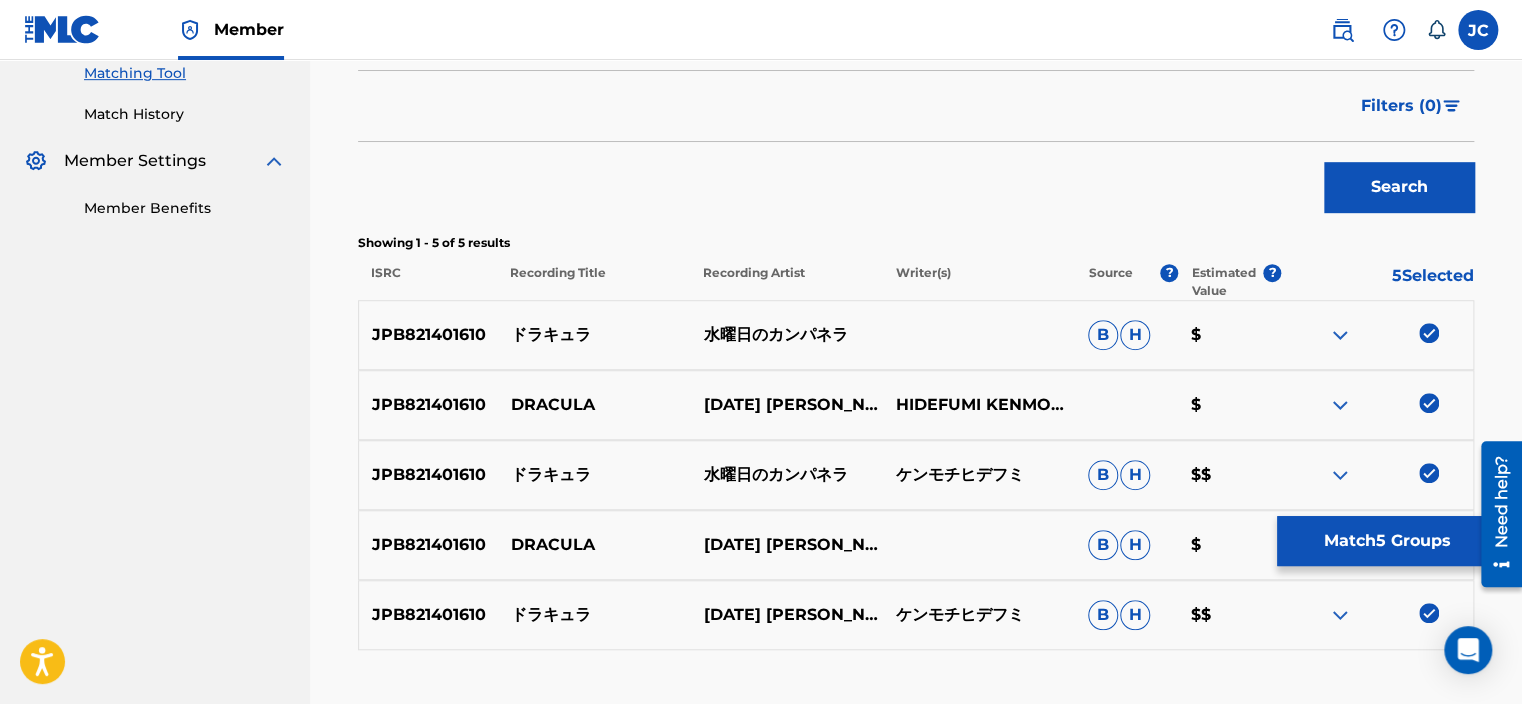 scroll, scrollTop: 661, scrollLeft: 0, axis: vertical 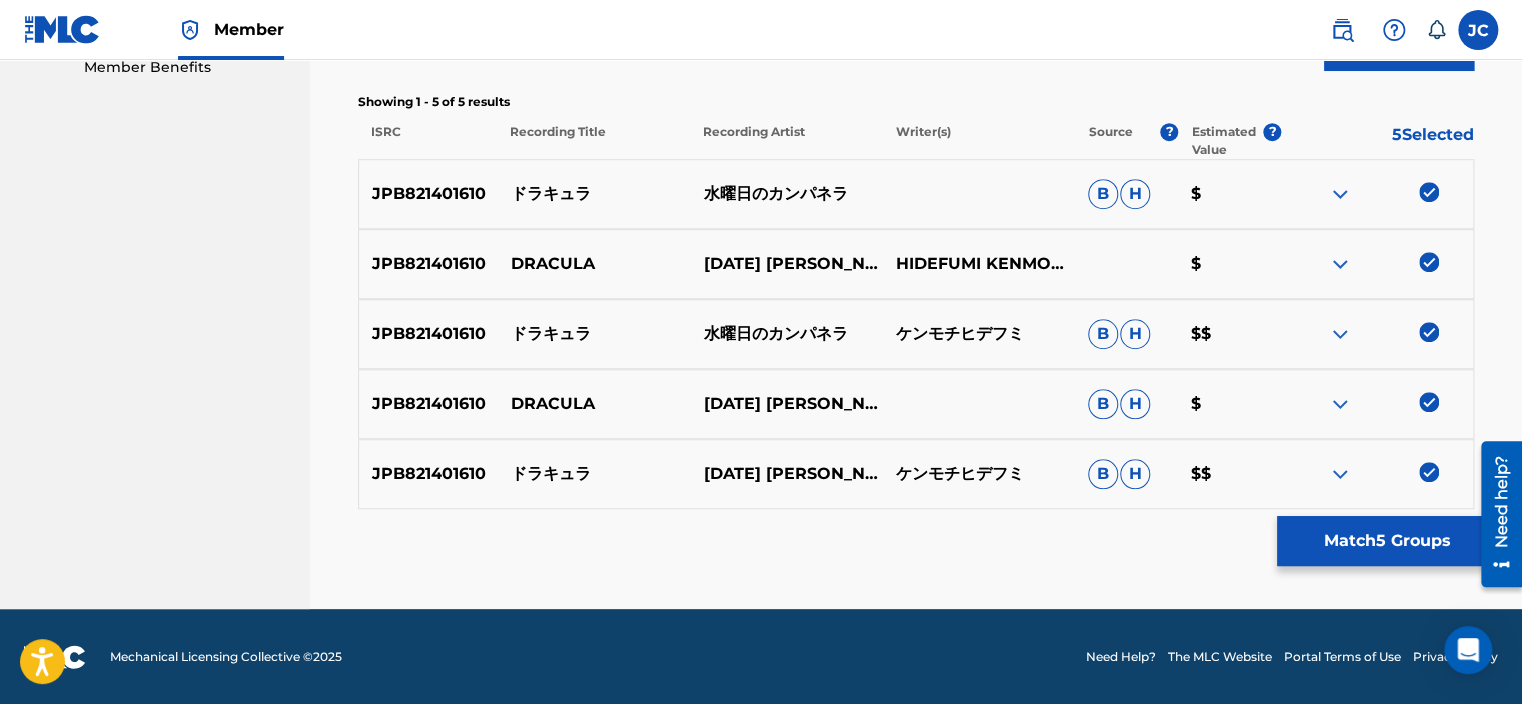 click at bounding box center [1429, 472] 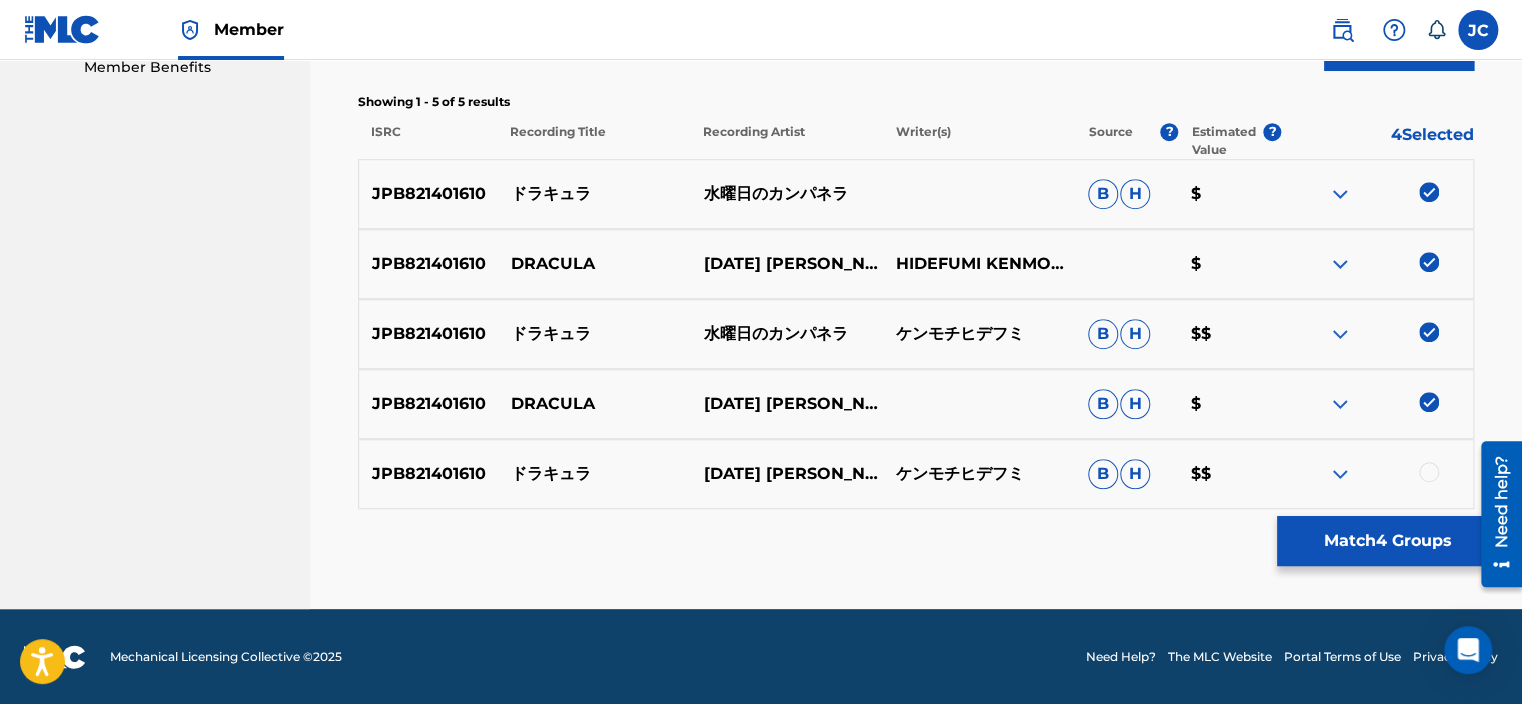 click at bounding box center [1429, 402] 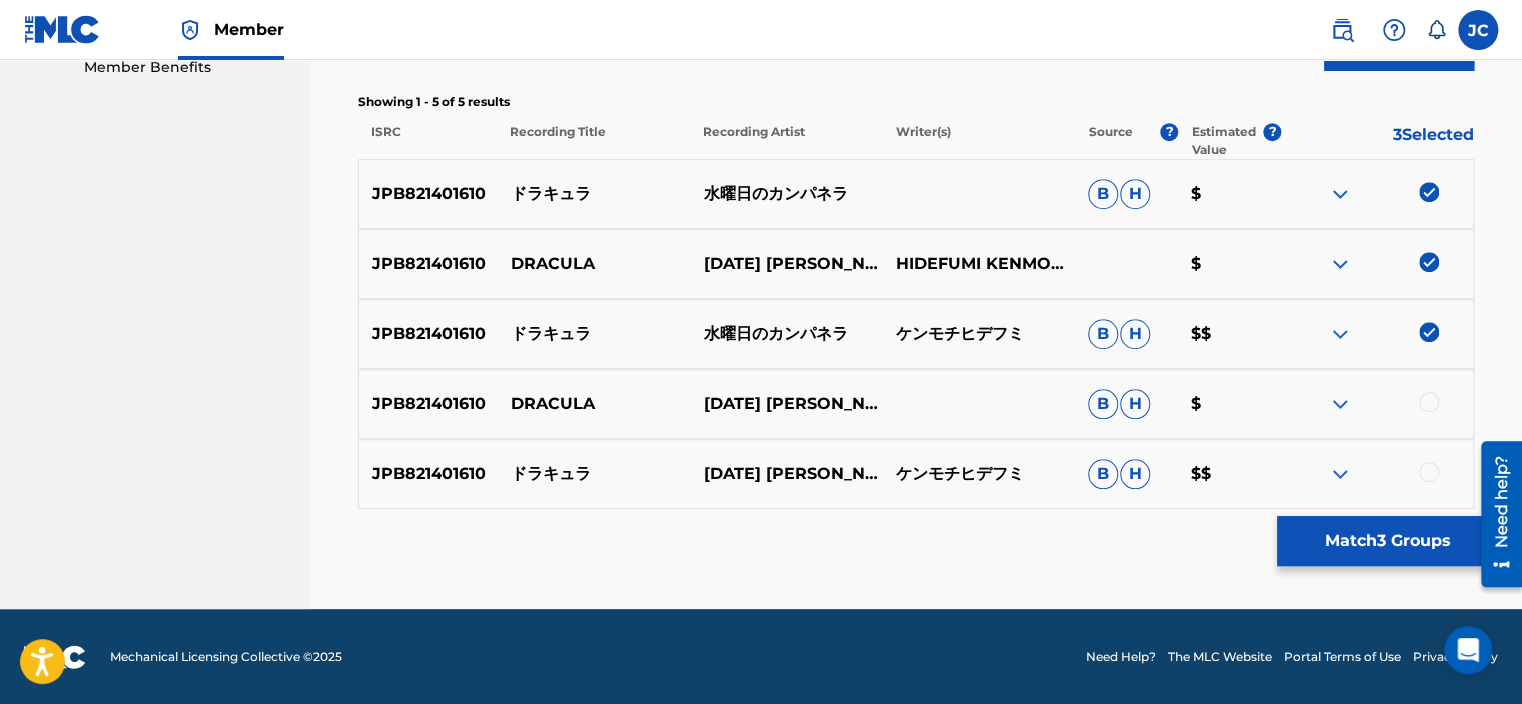 click at bounding box center (1429, 332) 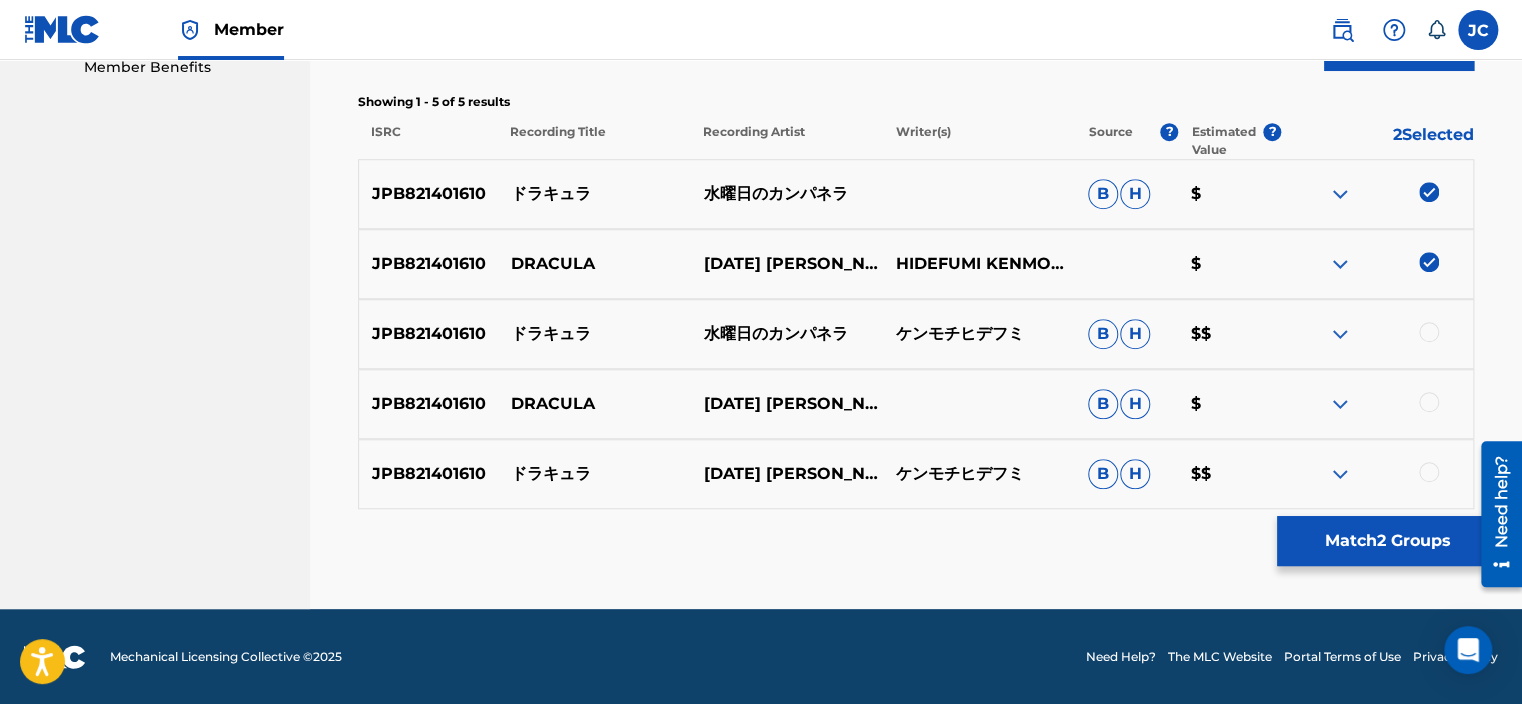 click at bounding box center [1429, 262] 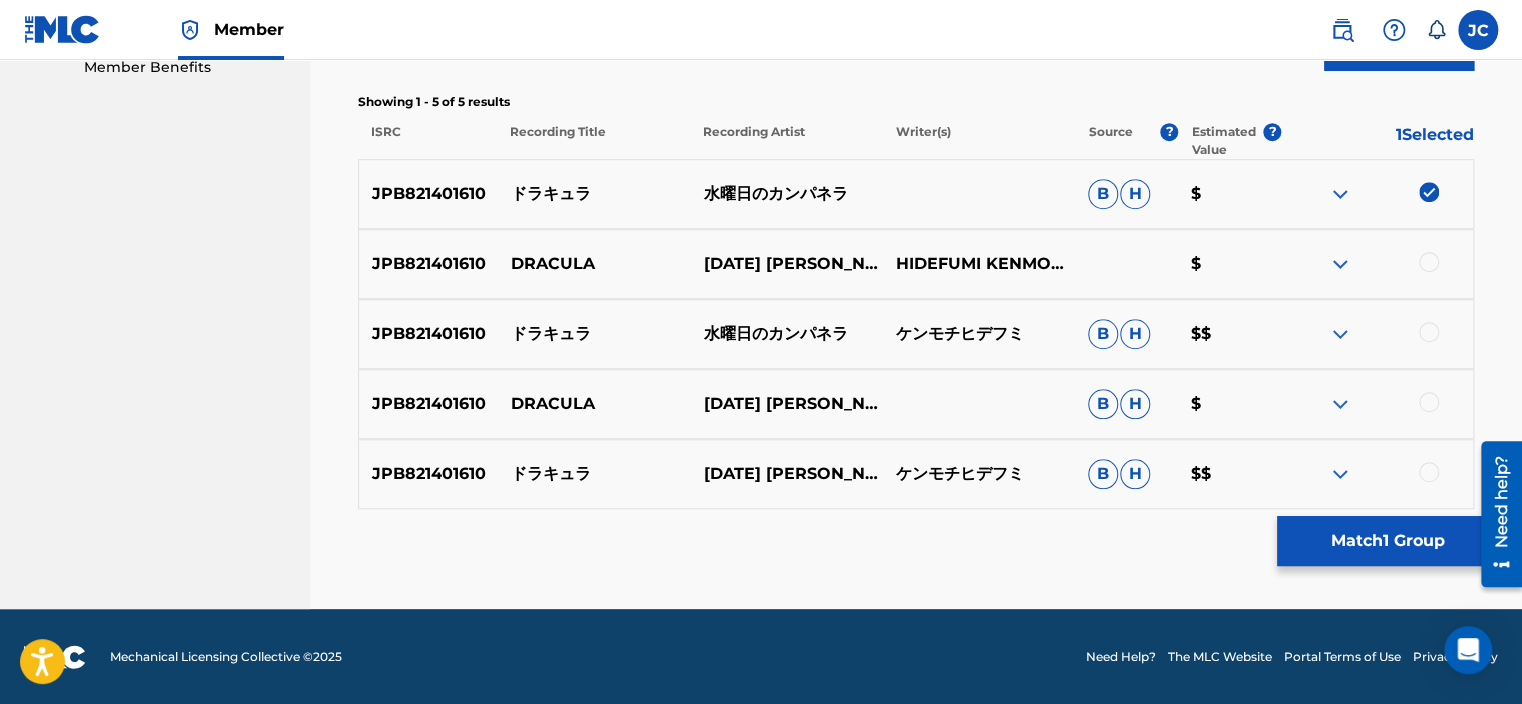 click at bounding box center (1429, 192) 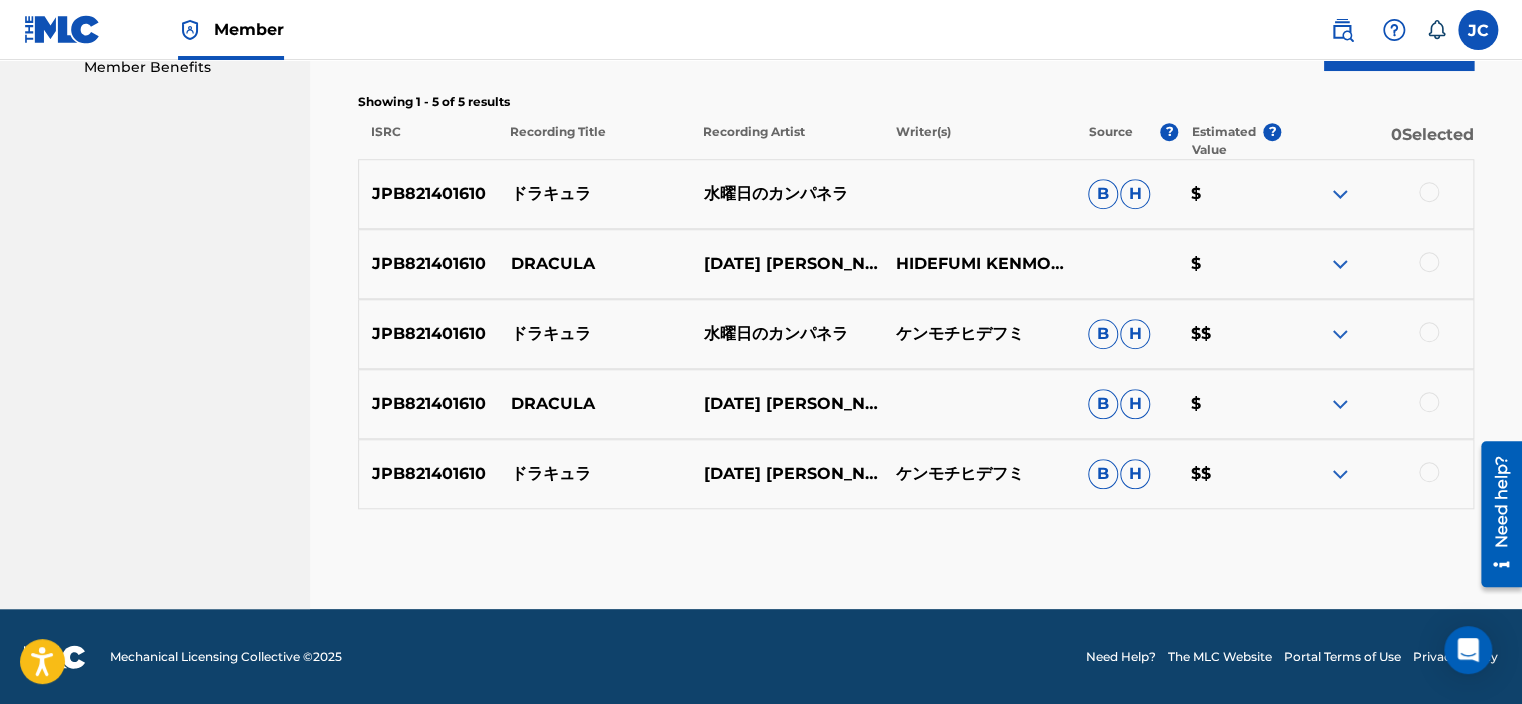 scroll, scrollTop: 588, scrollLeft: 0, axis: vertical 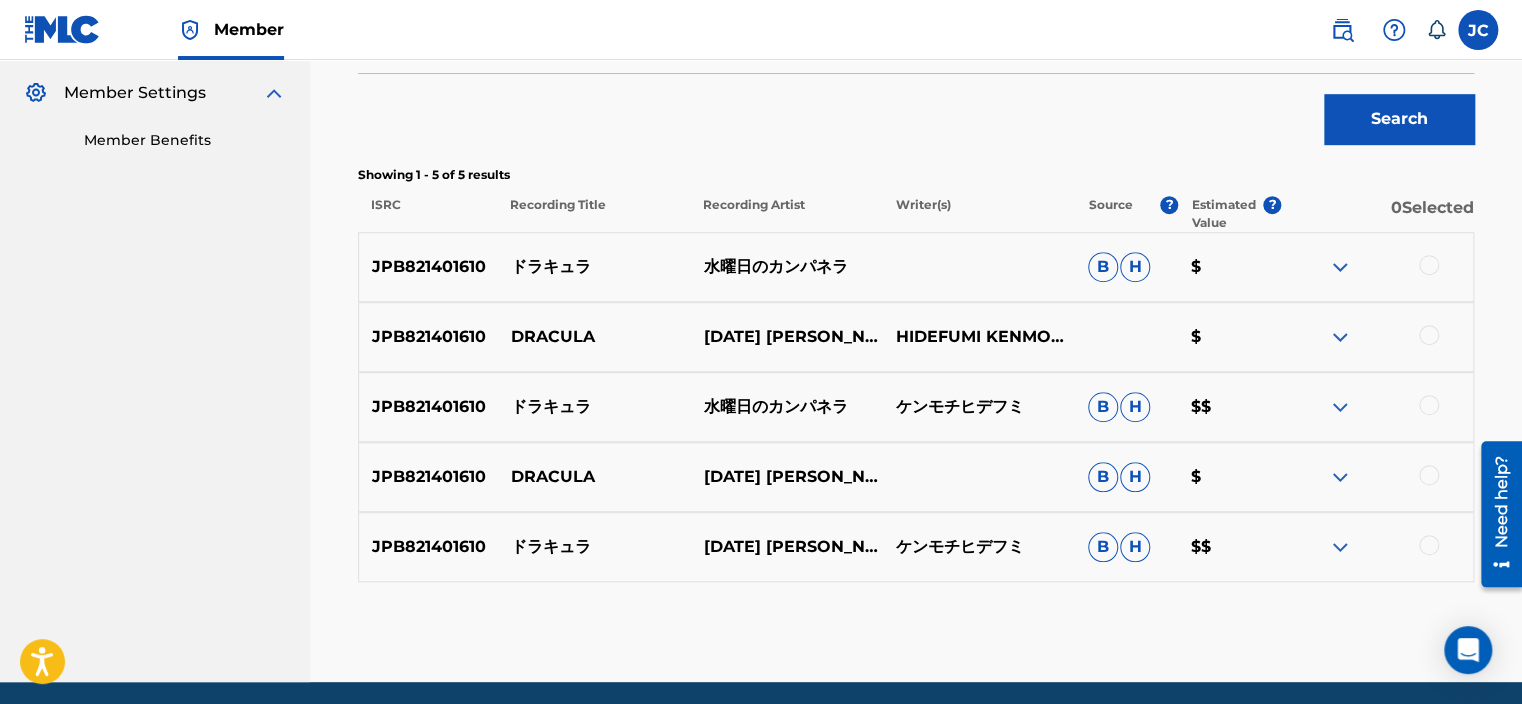 drag, startPoint x: 1520, startPoint y: 312, endPoint x: 1492, endPoint y: 224, distance: 92.34717 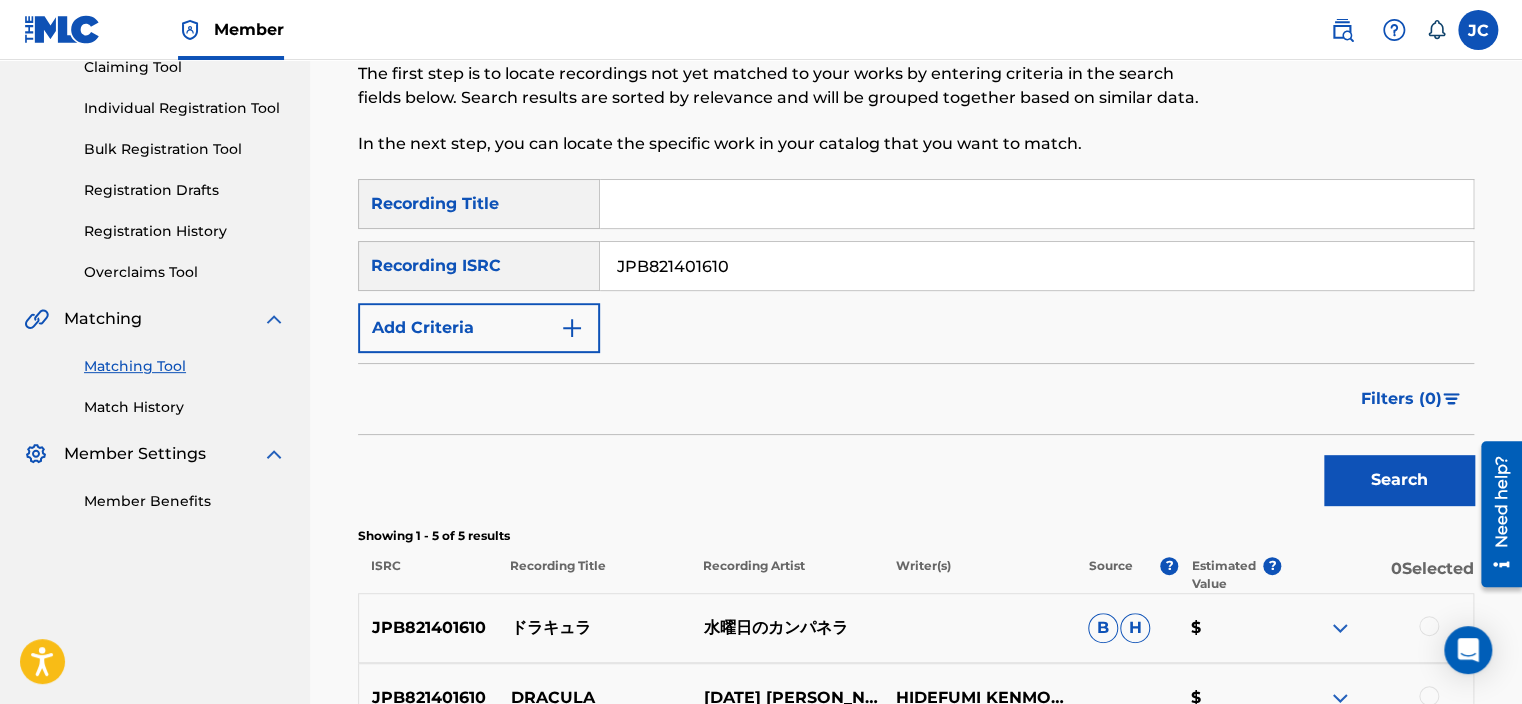 scroll, scrollTop: 211, scrollLeft: 0, axis: vertical 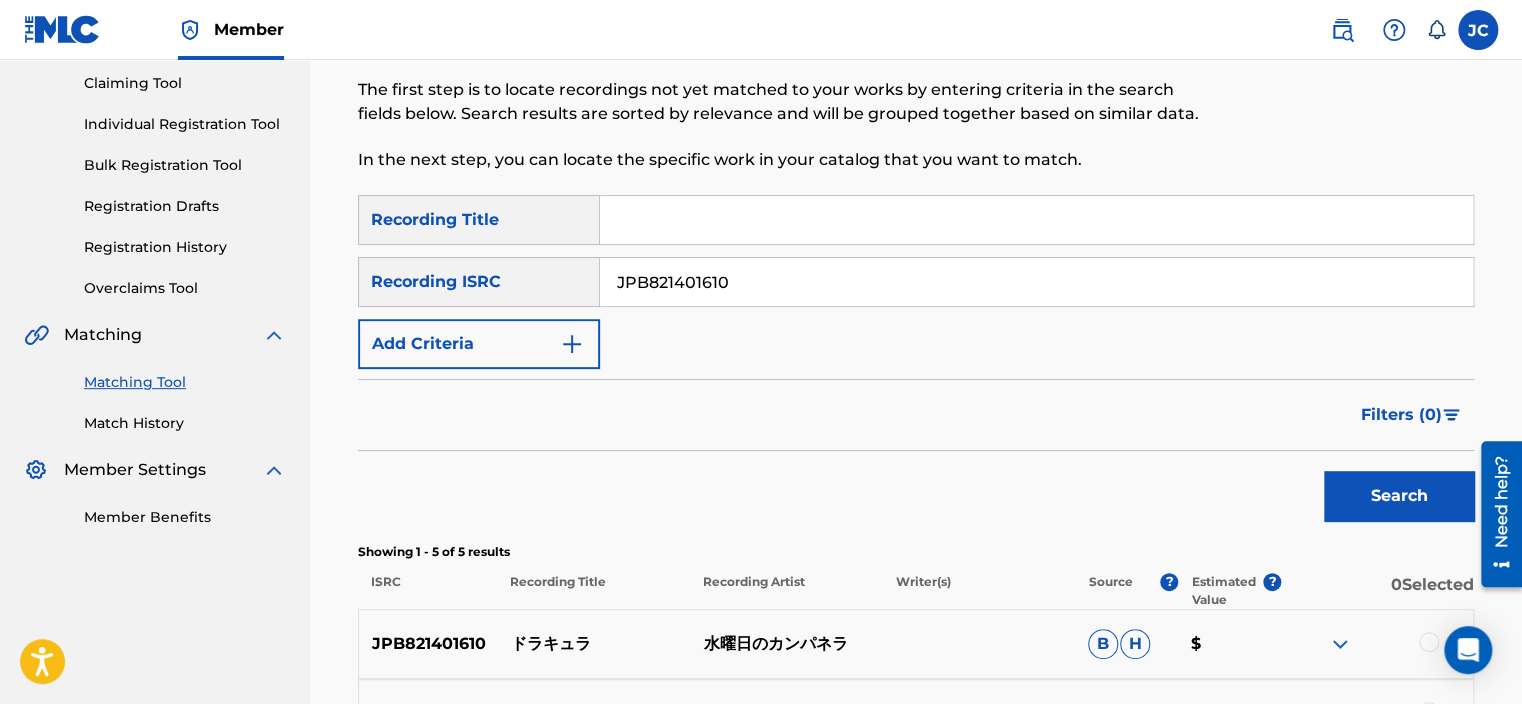 click on "JPB821401610" at bounding box center [1036, 282] 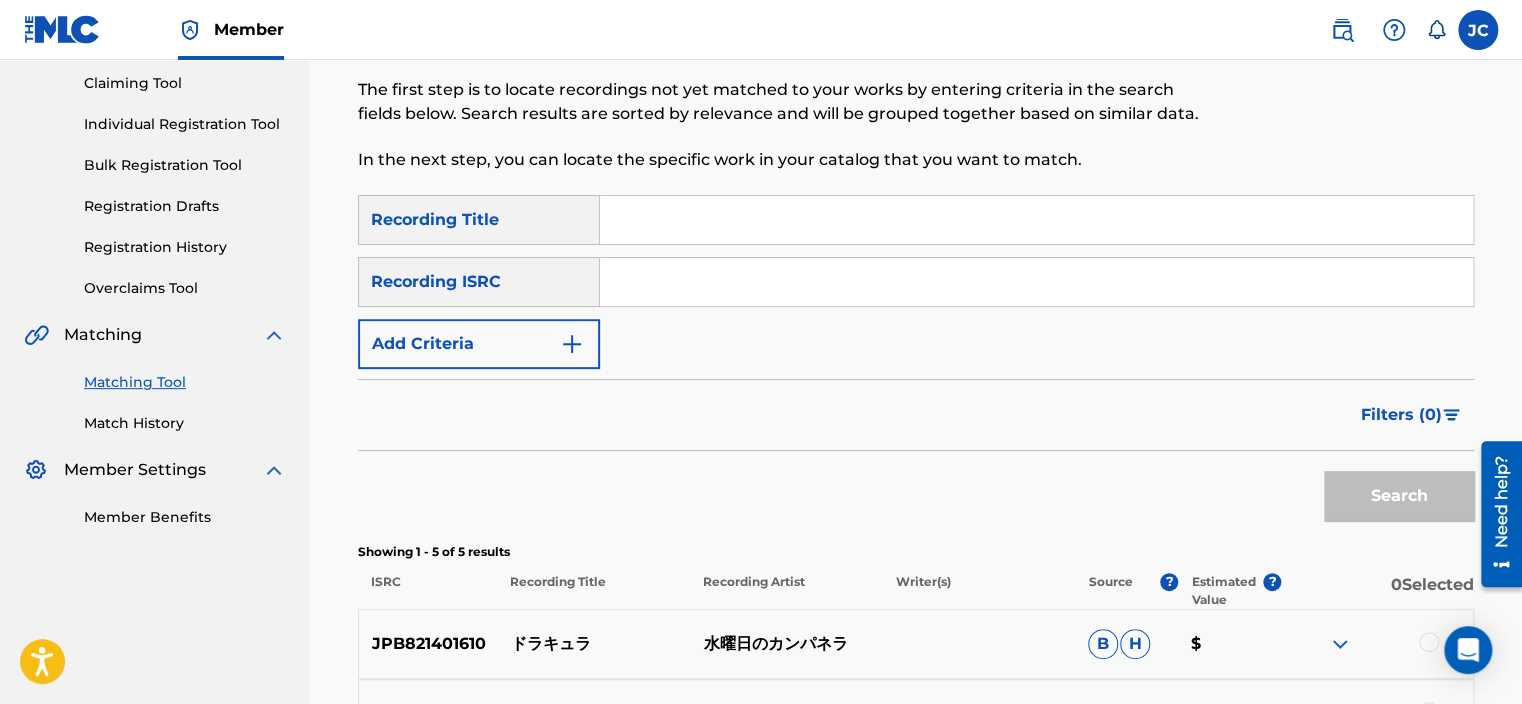 click at bounding box center [1036, 282] 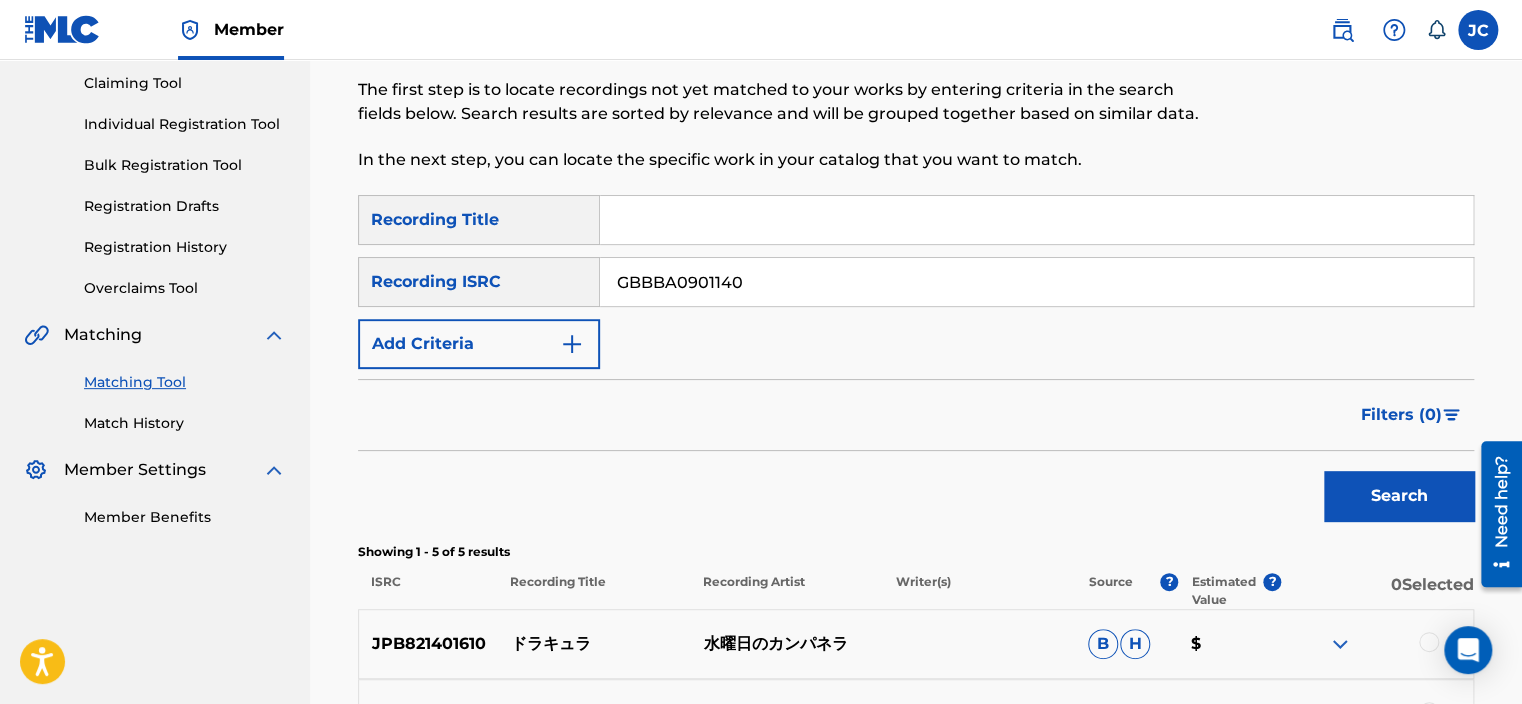 type on "GBBBA0901140" 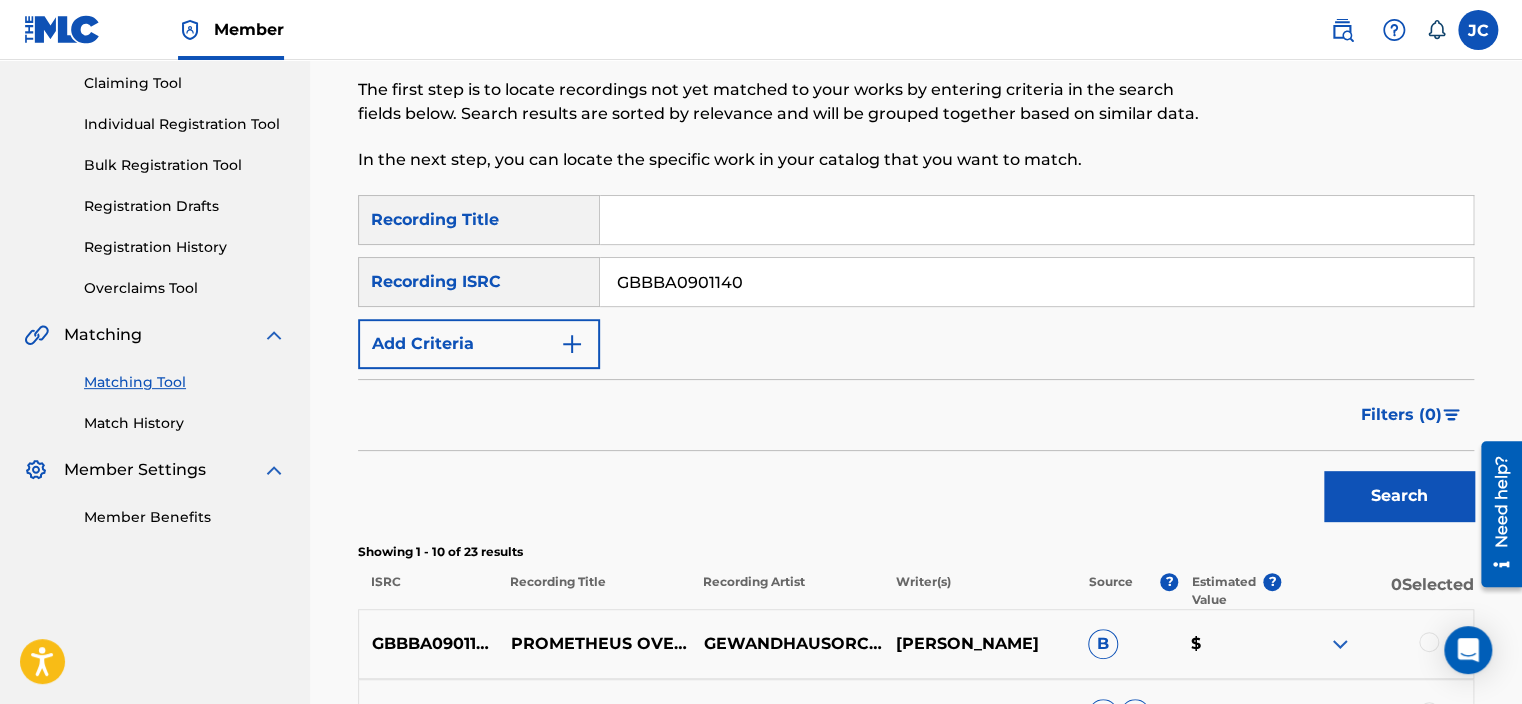 click on "GBBBA0901140" at bounding box center (1036, 282) 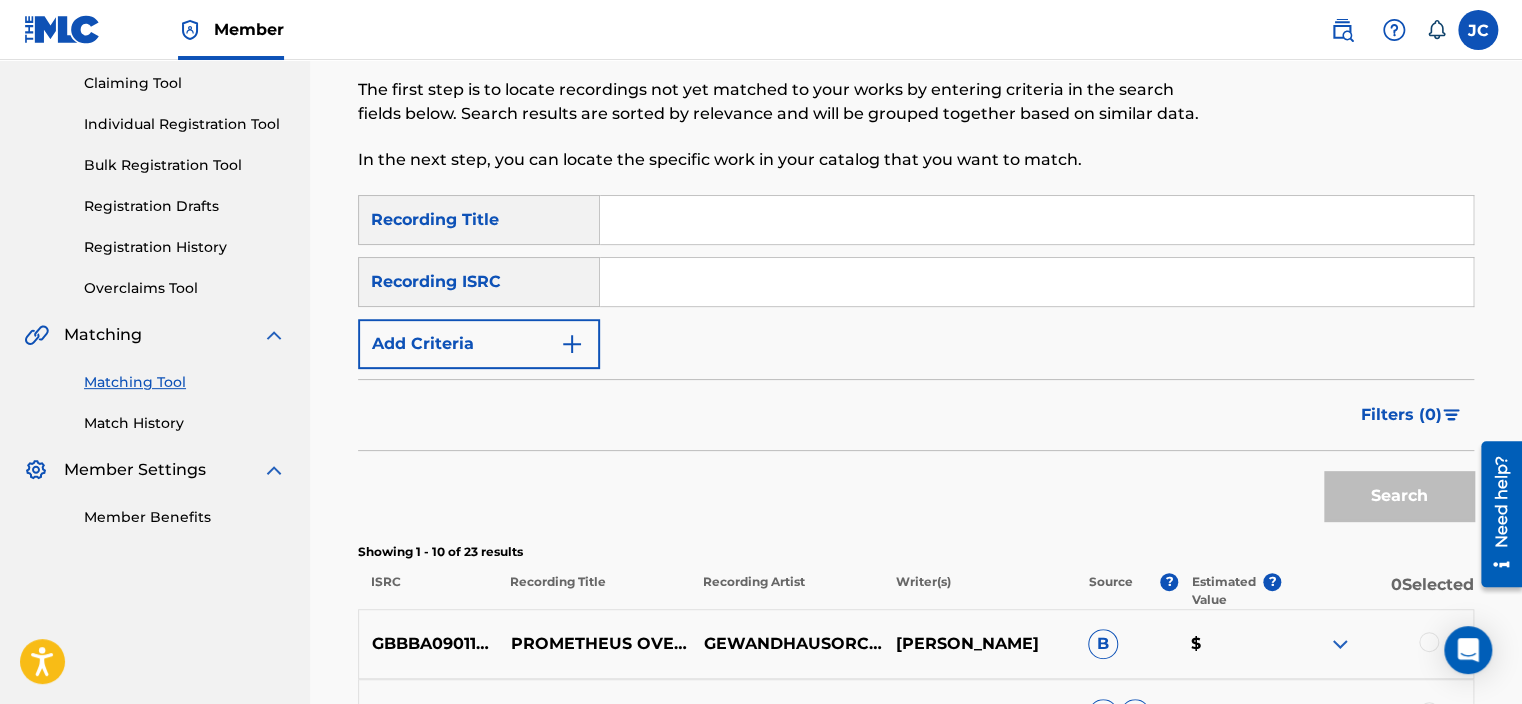click at bounding box center (1036, 282) 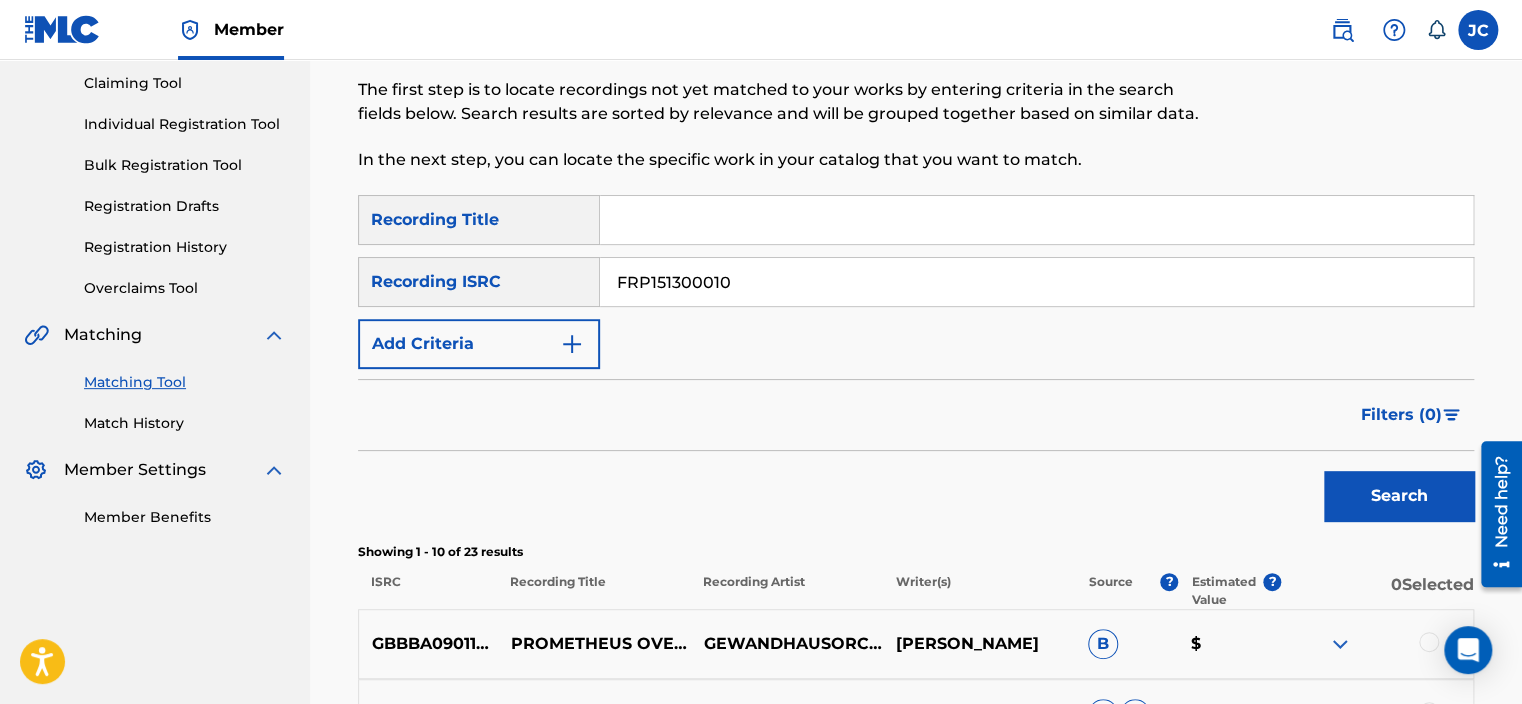 type on "FRP151300010" 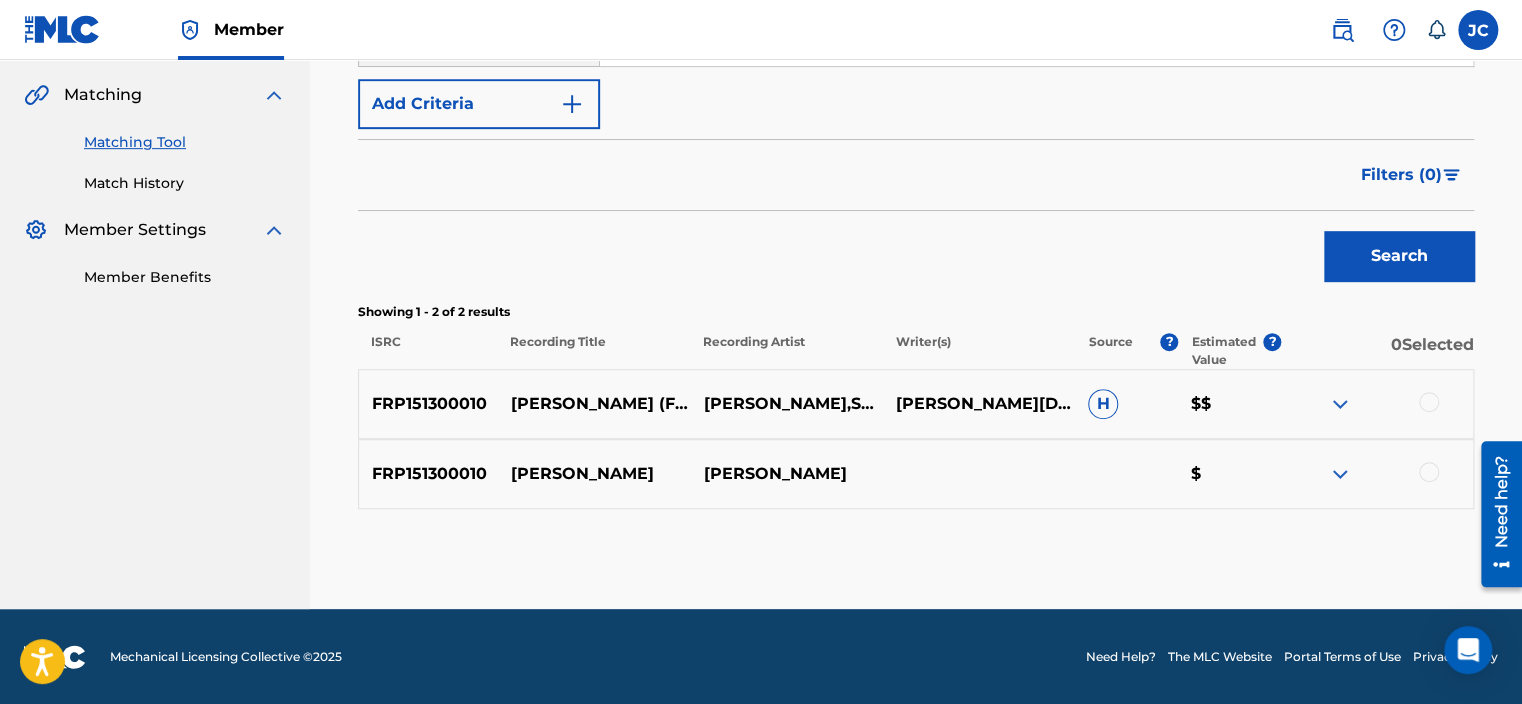 scroll, scrollTop: 452, scrollLeft: 0, axis: vertical 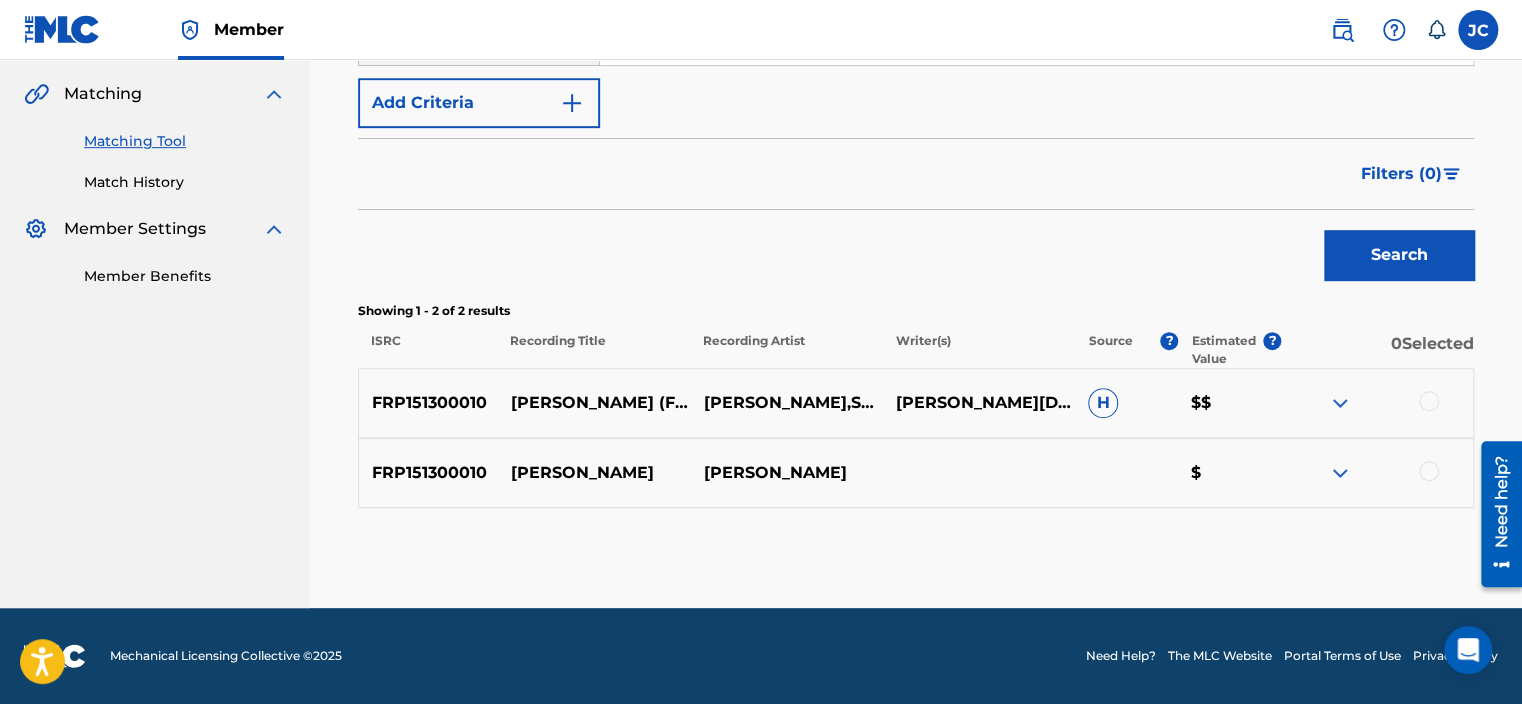 click at bounding box center (1429, 471) 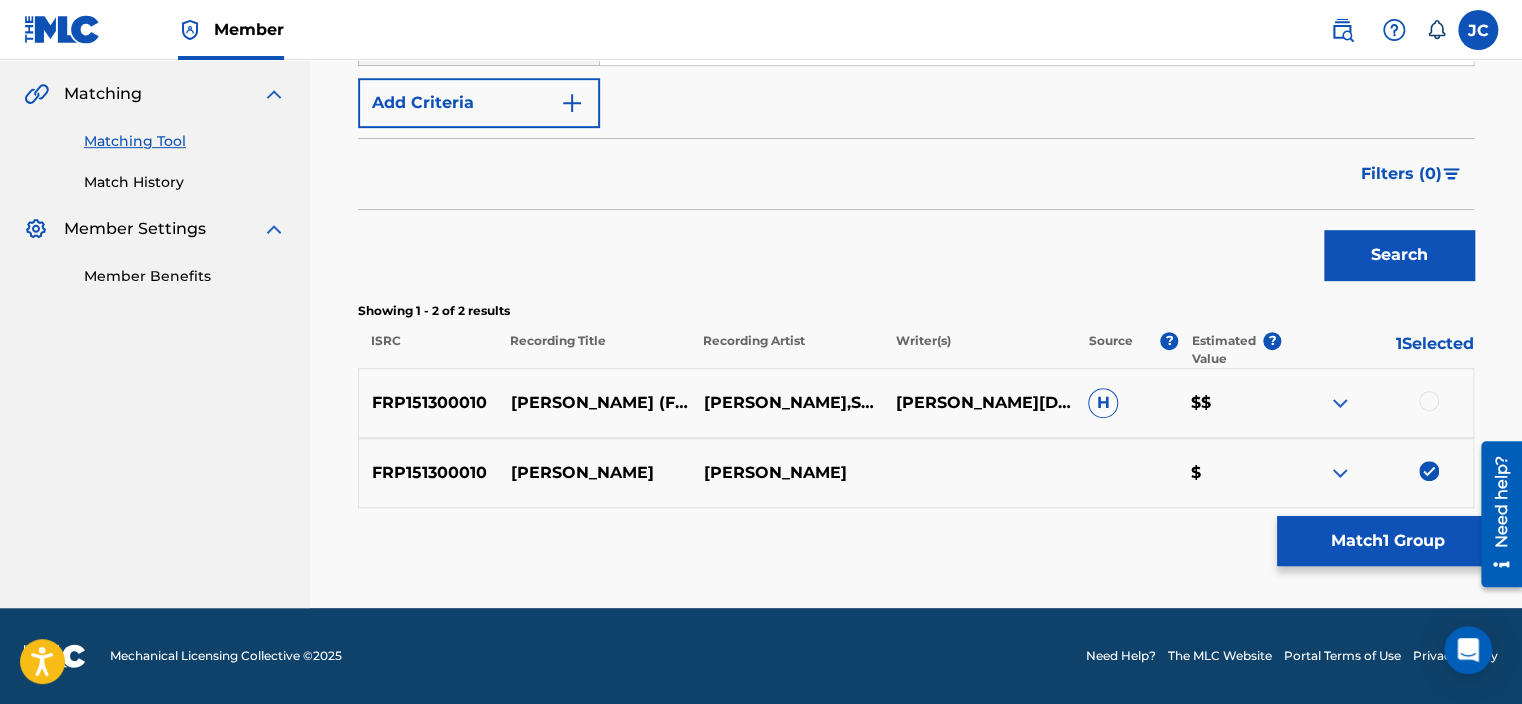 click at bounding box center [1377, 403] 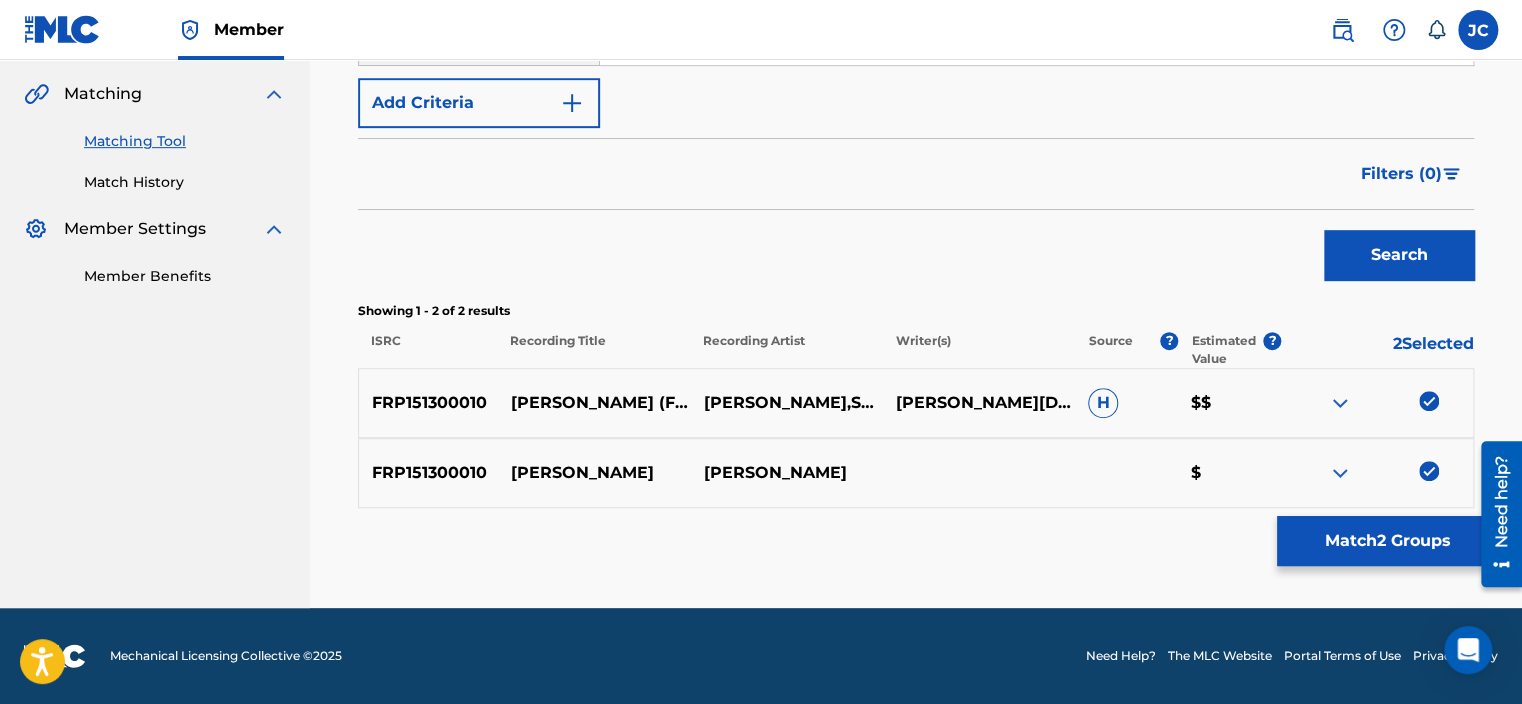 click on "Match  2 Groups" at bounding box center (1387, 541) 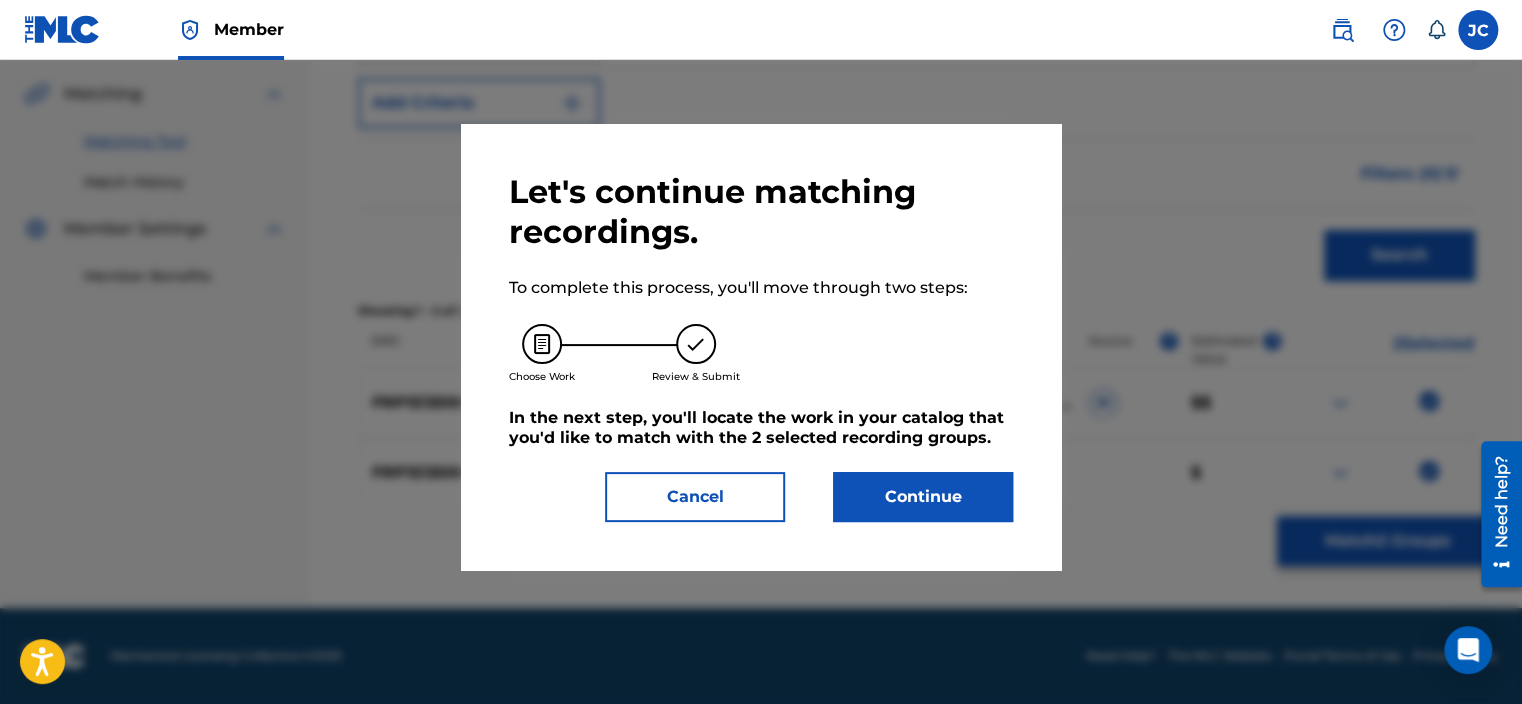 click on "Continue" at bounding box center [923, 497] 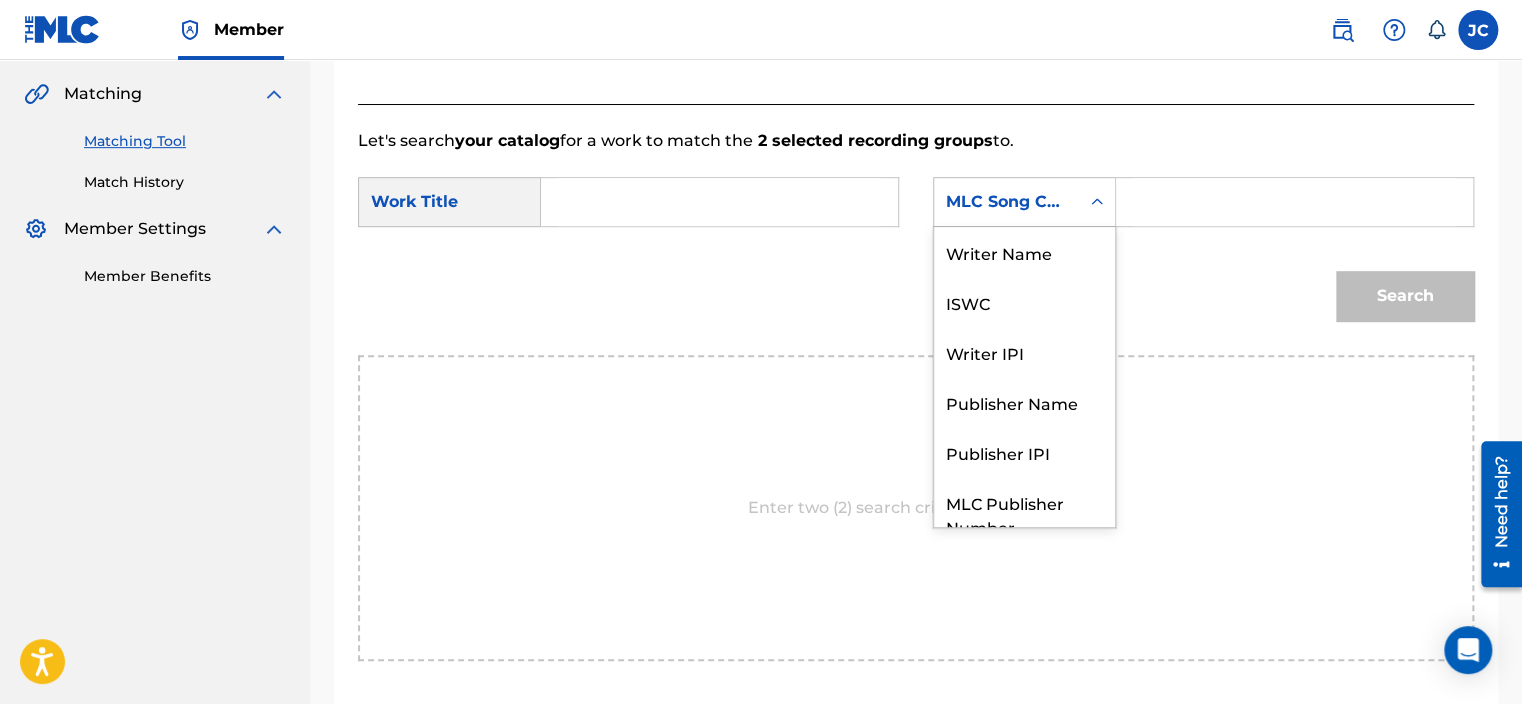 click 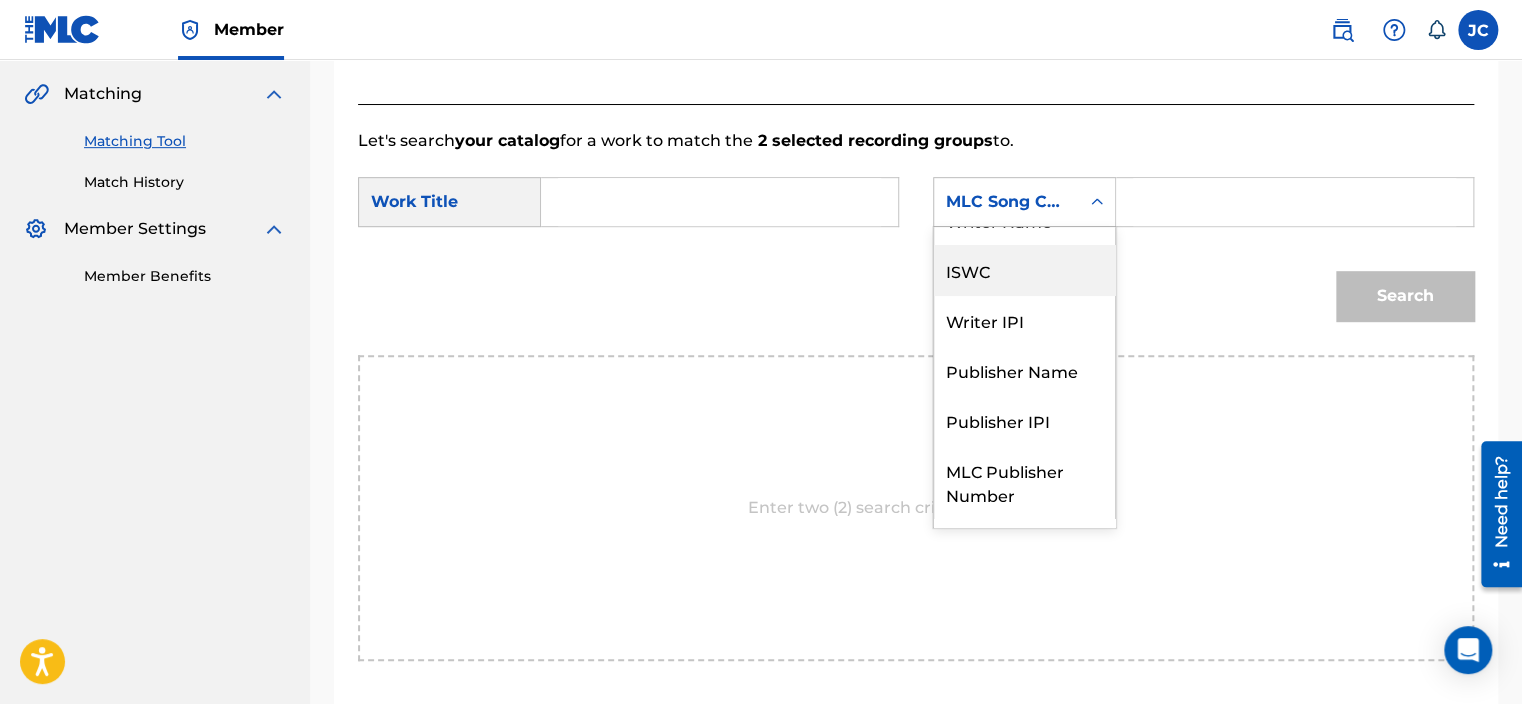 scroll, scrollTop: 0, scrollLeft: 0, axis: both 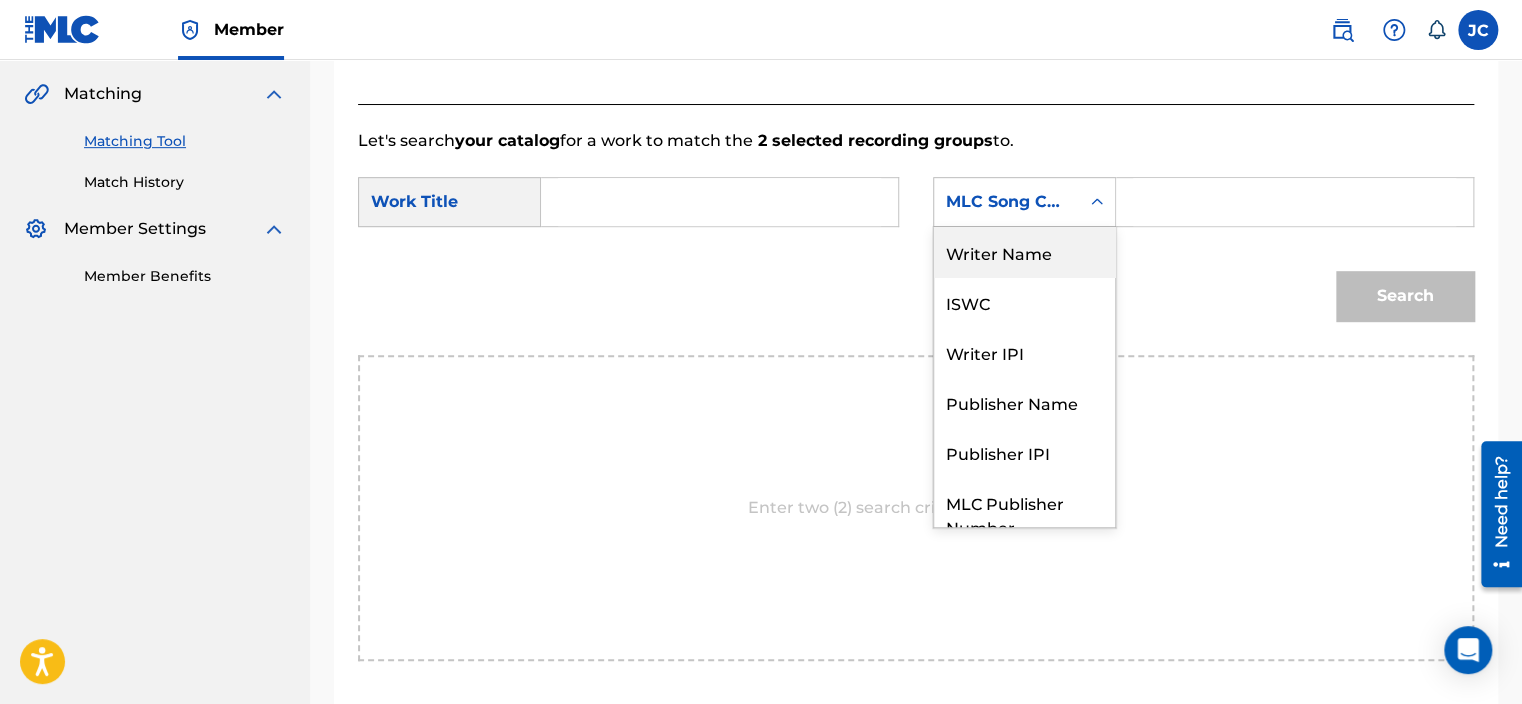 click on "Writer Name" at bounding box center [1024, 252] 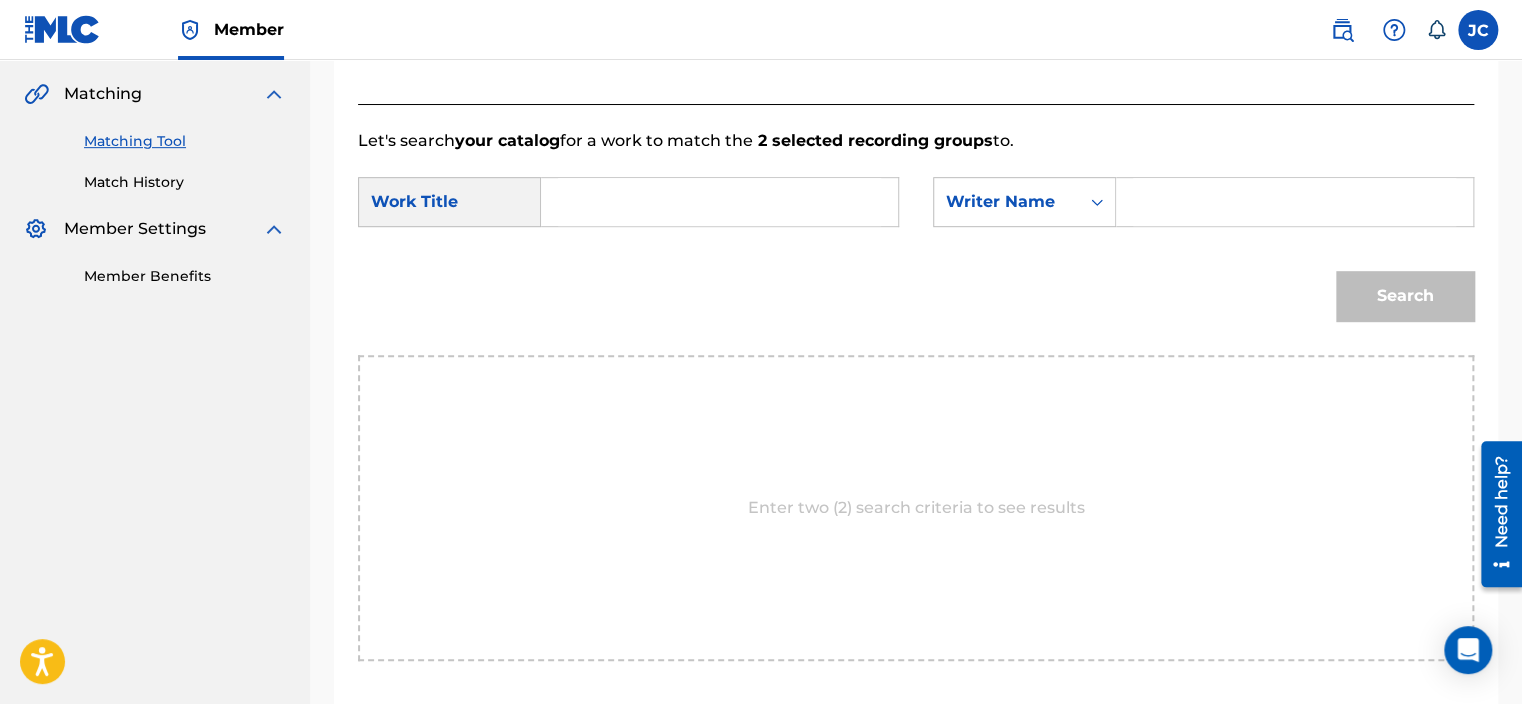 click at bounding box center (719, 202) 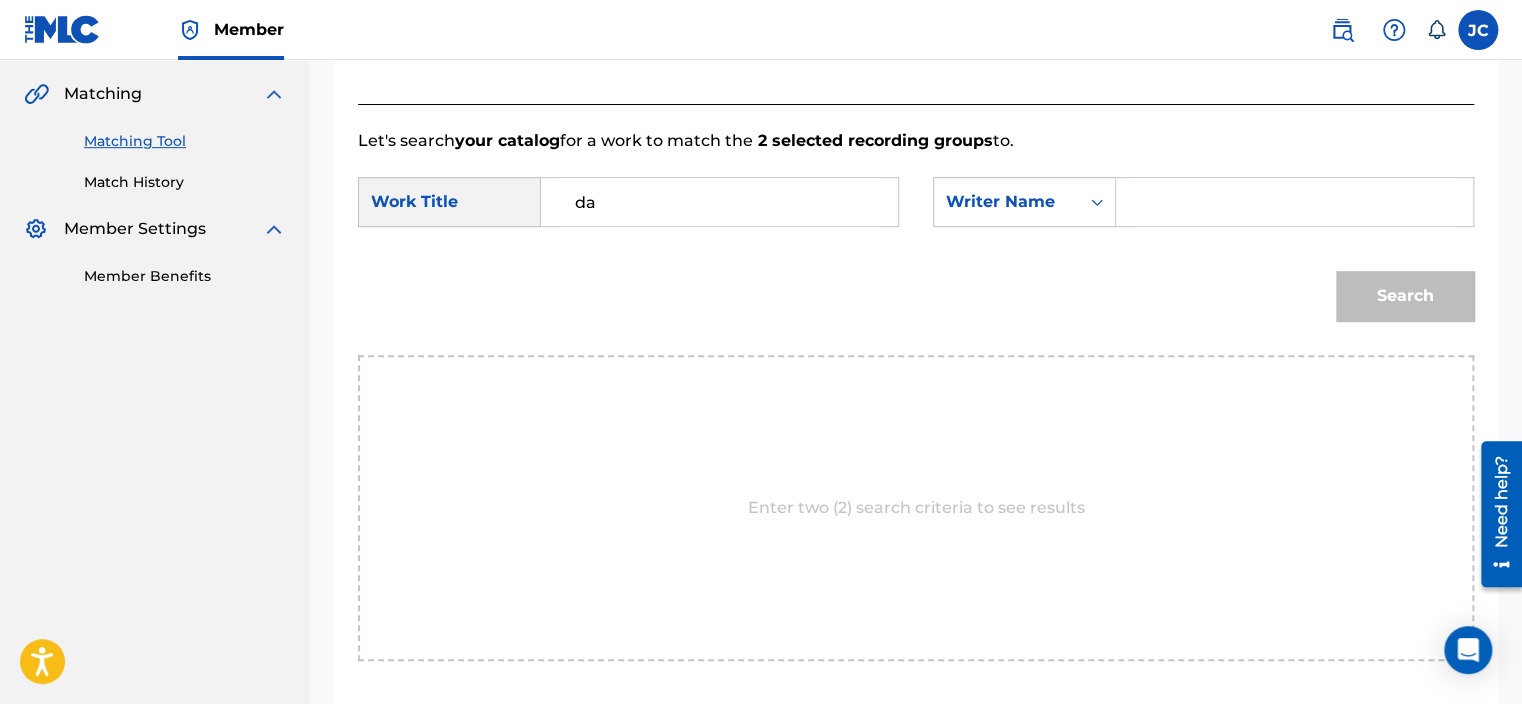 type on "d" 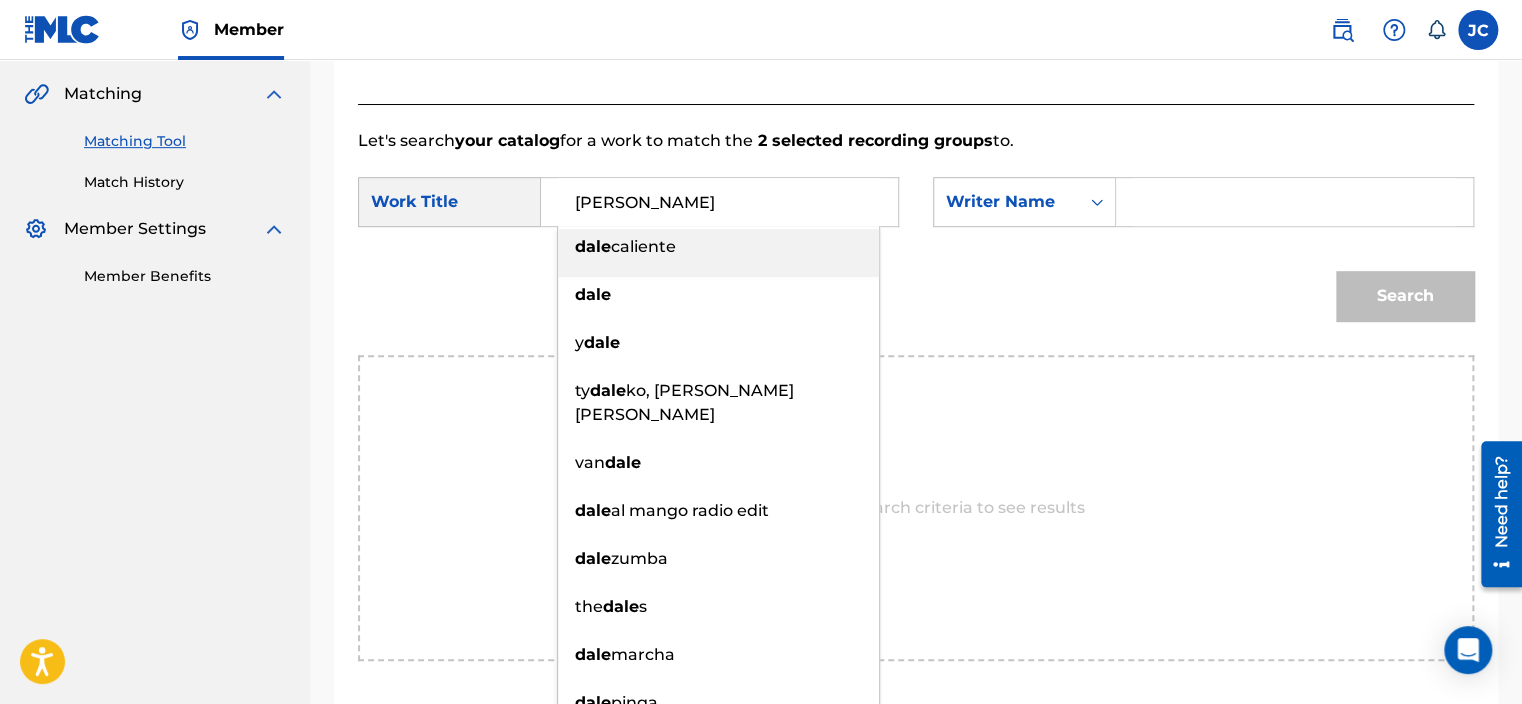 type on "[PERSON_NAME]" 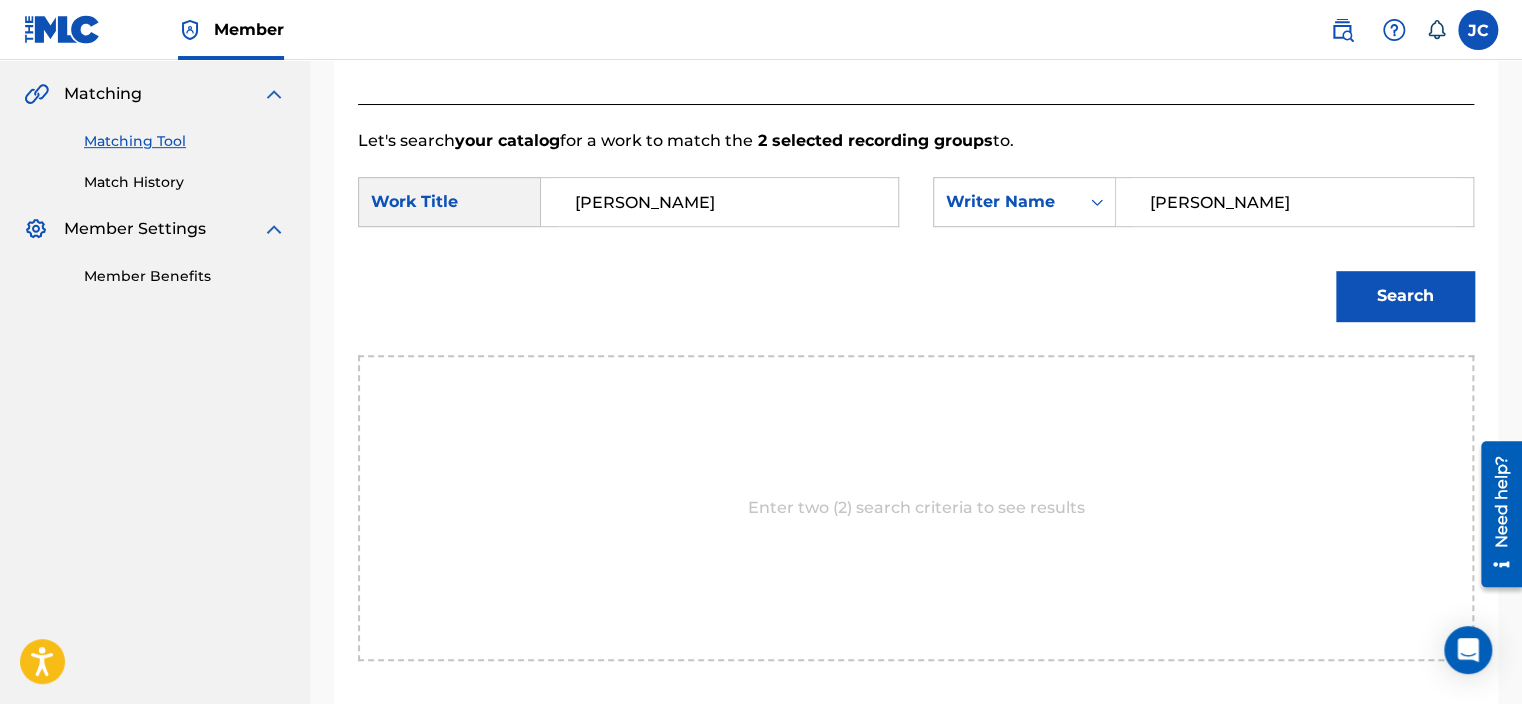 click on "Search" at bounding box center (1405, 296) 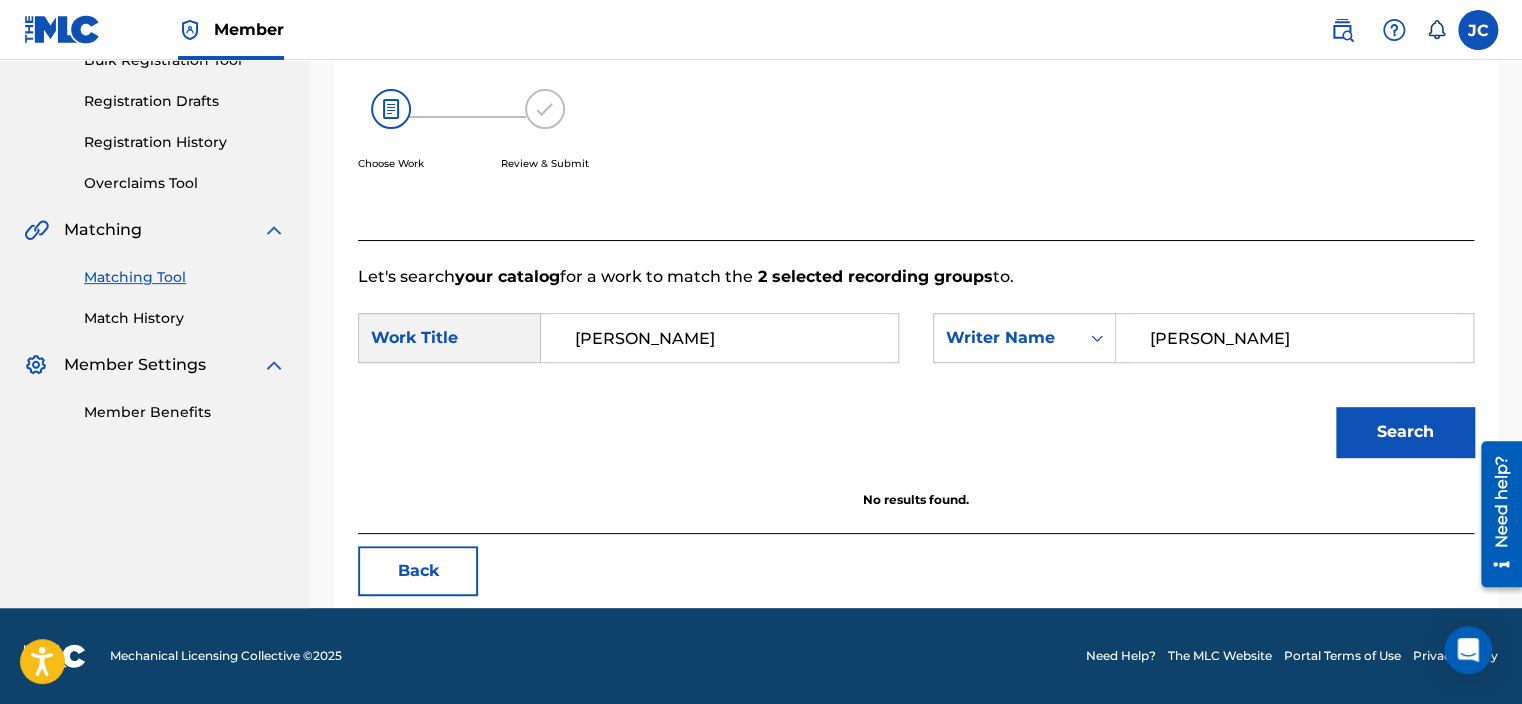 scroll, scrollTop: 316, scrollLeft: 0, axis: vertical 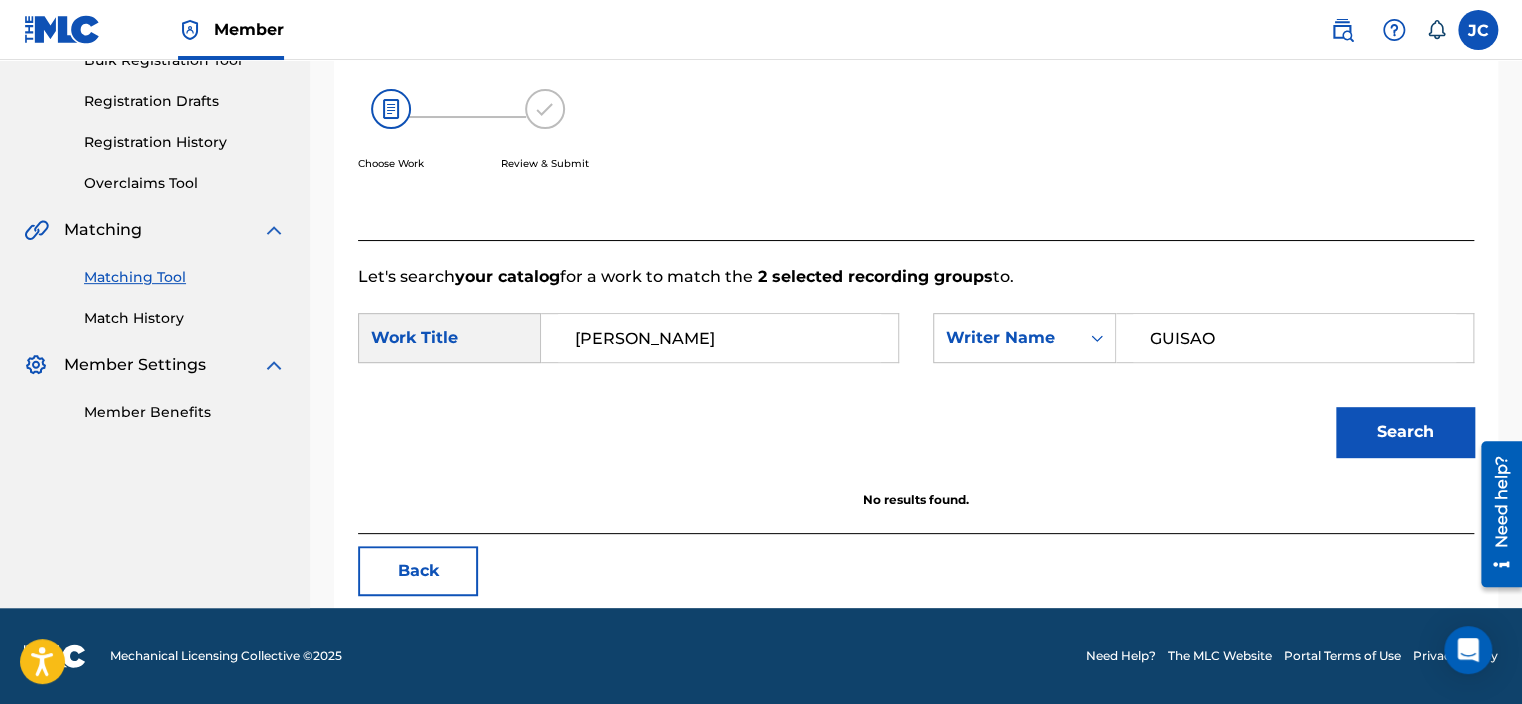 click on "Search" at bounding box center [1405, 432] 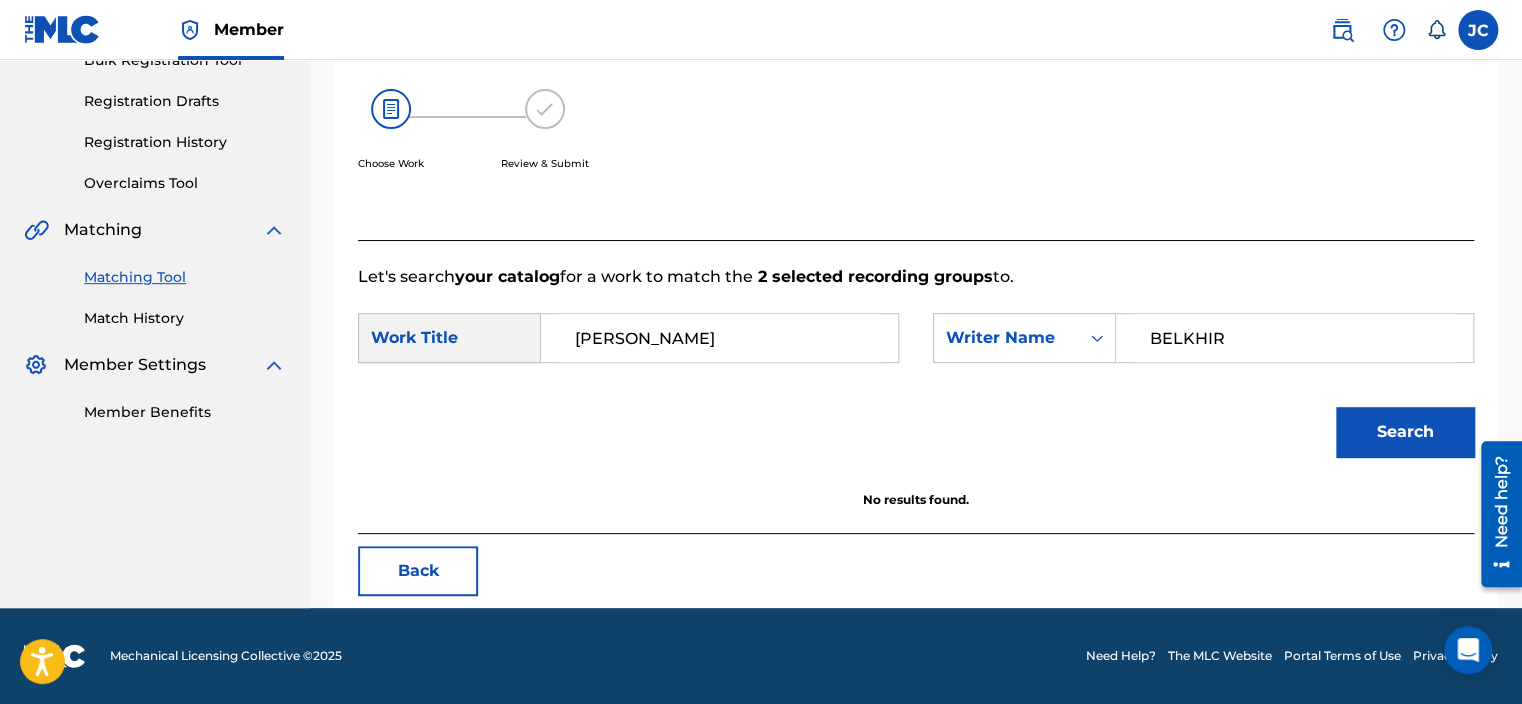 type on "BELKHIR" 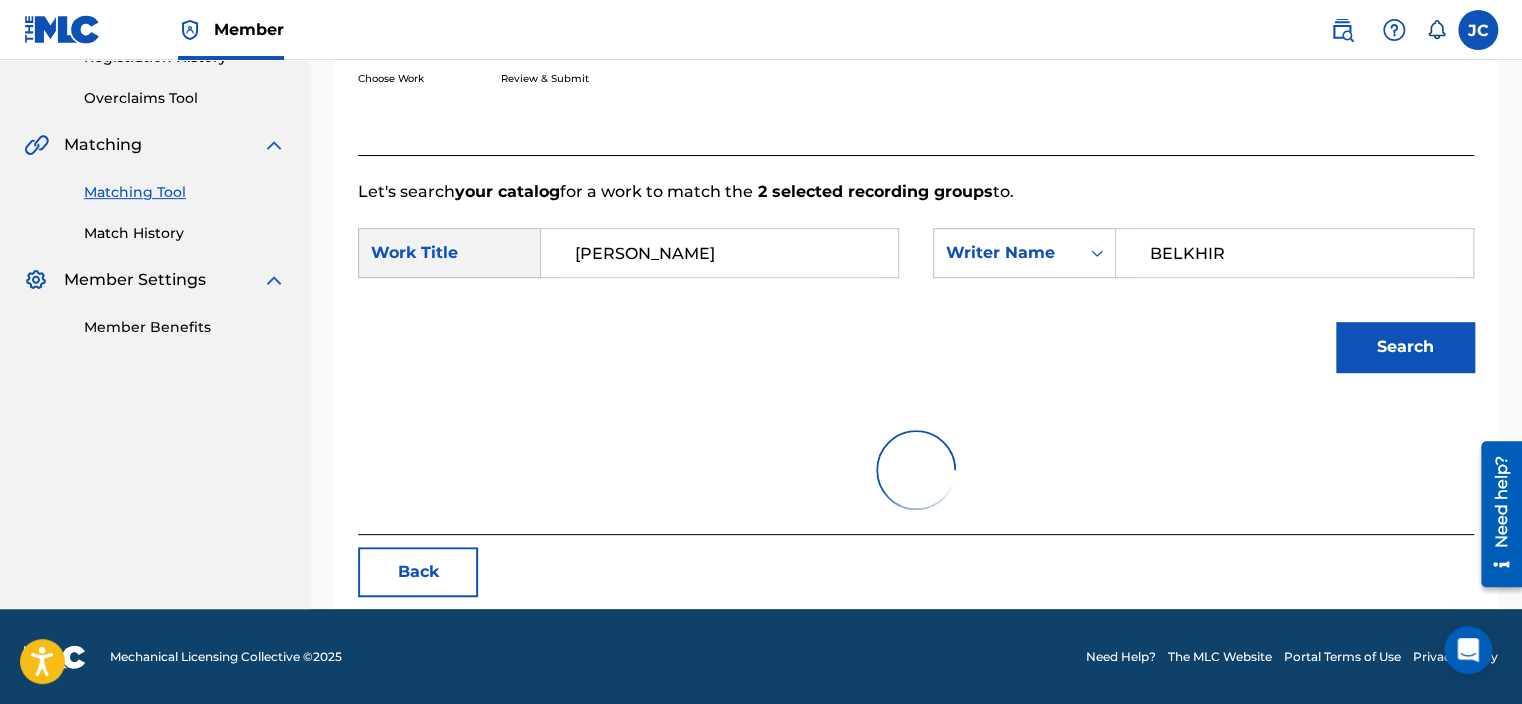 scroll, scrollTop: 316, scrollLeft: 0, axis: vertical 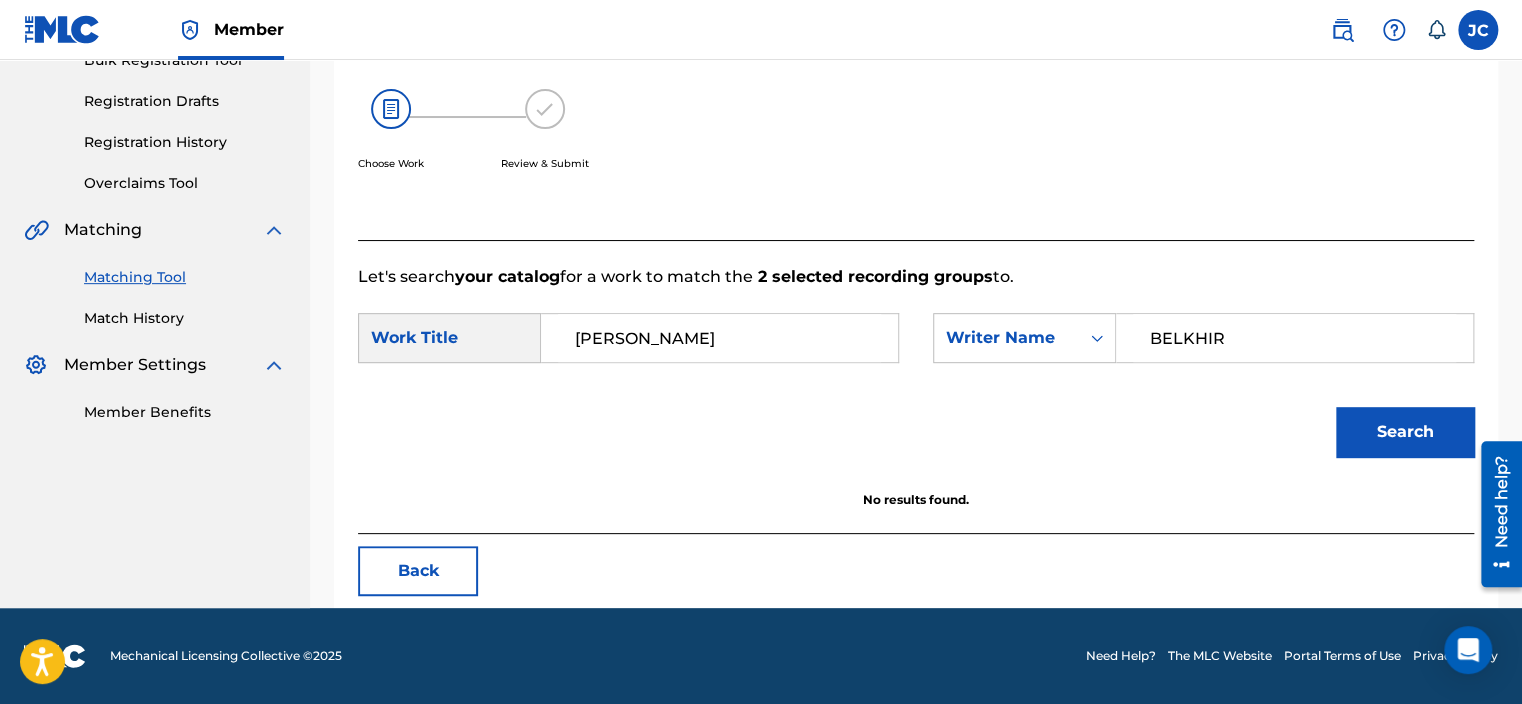 click on "Back" at bounding box center [418, 571] 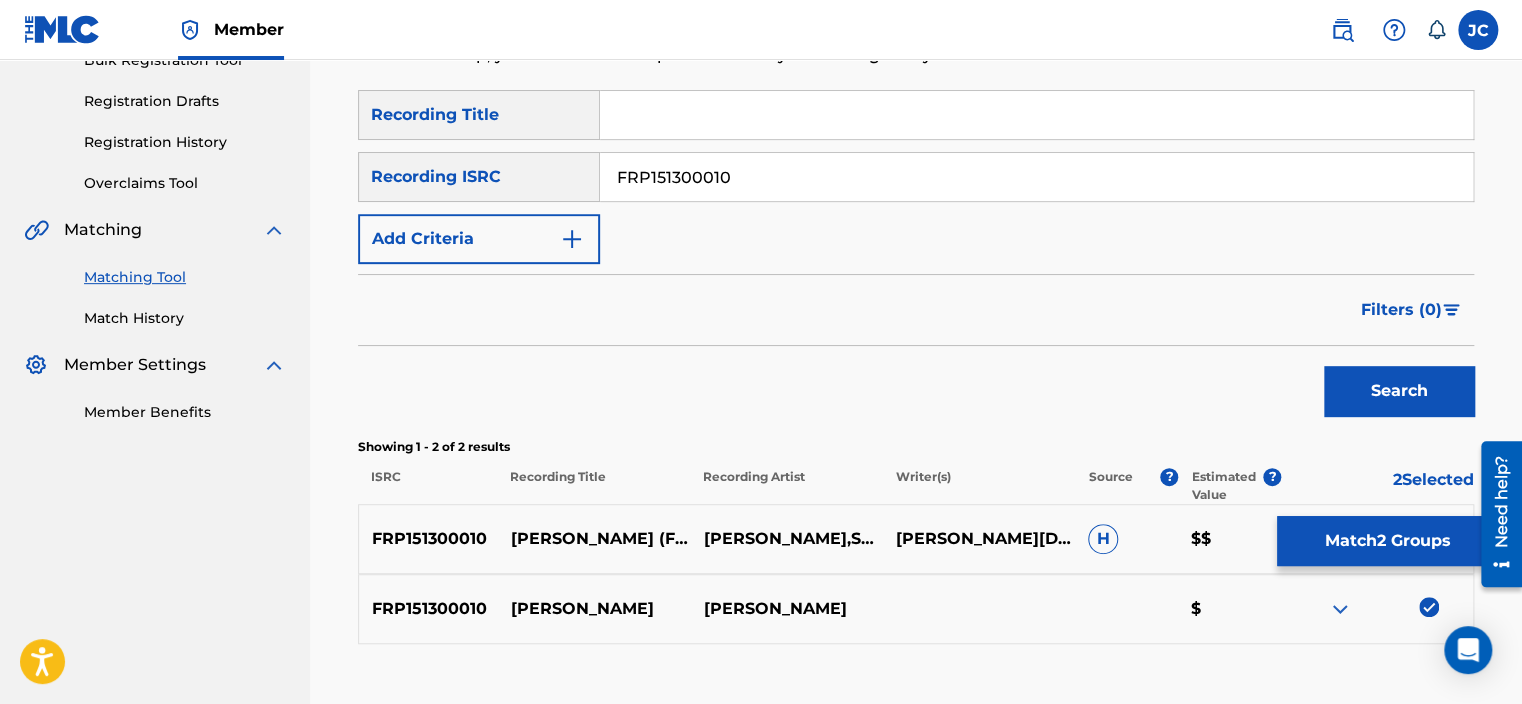 scroll, scrollTop: 452, scrollLeft: 0, axis: vertical 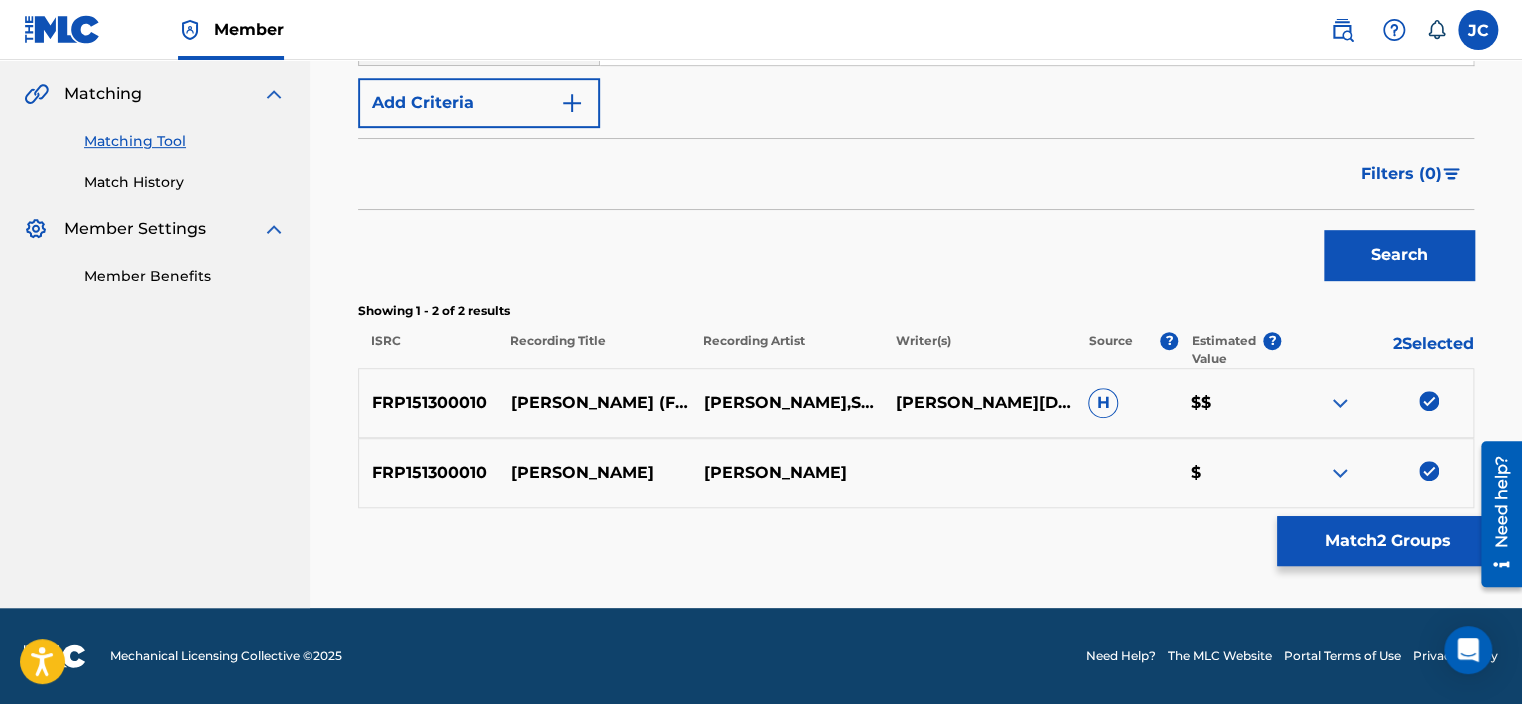 click at bounding box center [1429, 471] 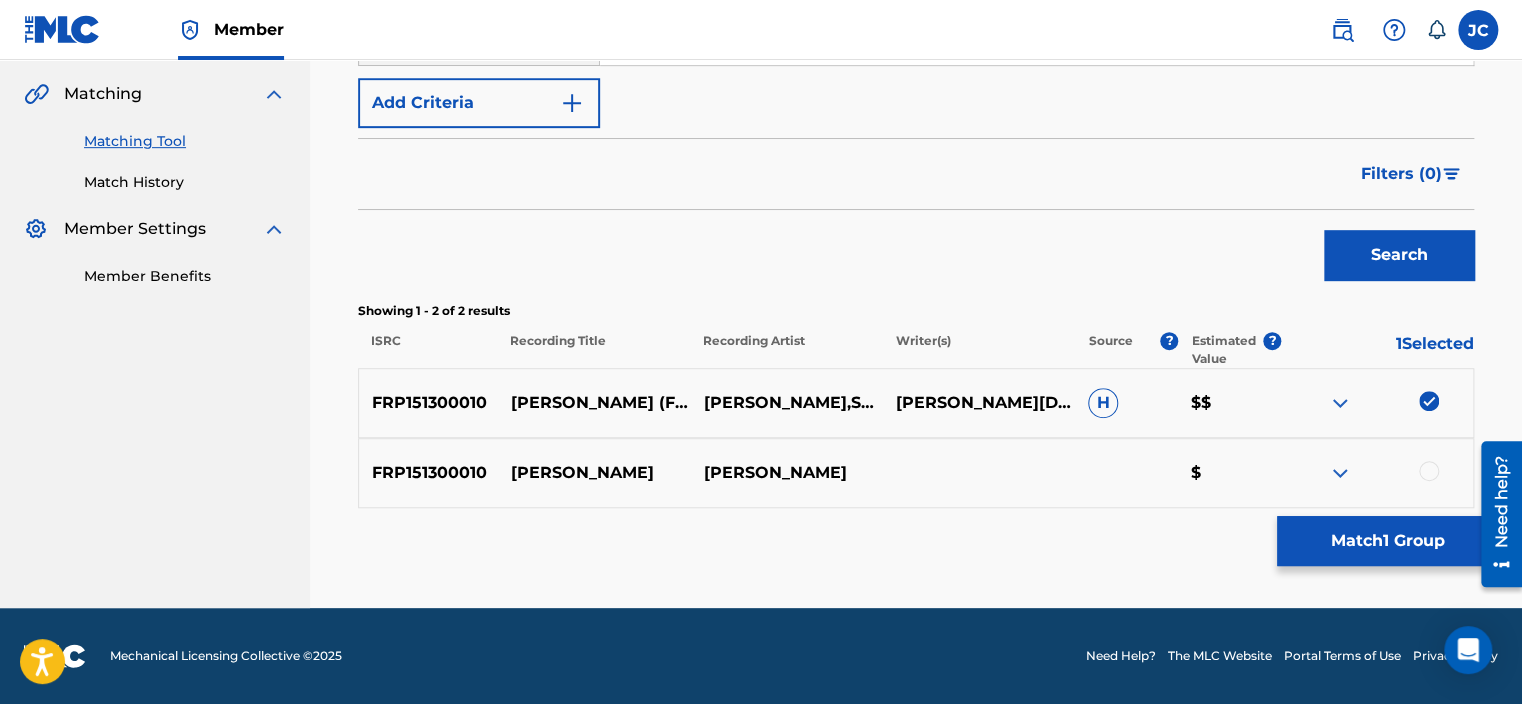 click at bounding box center (1429, 401) 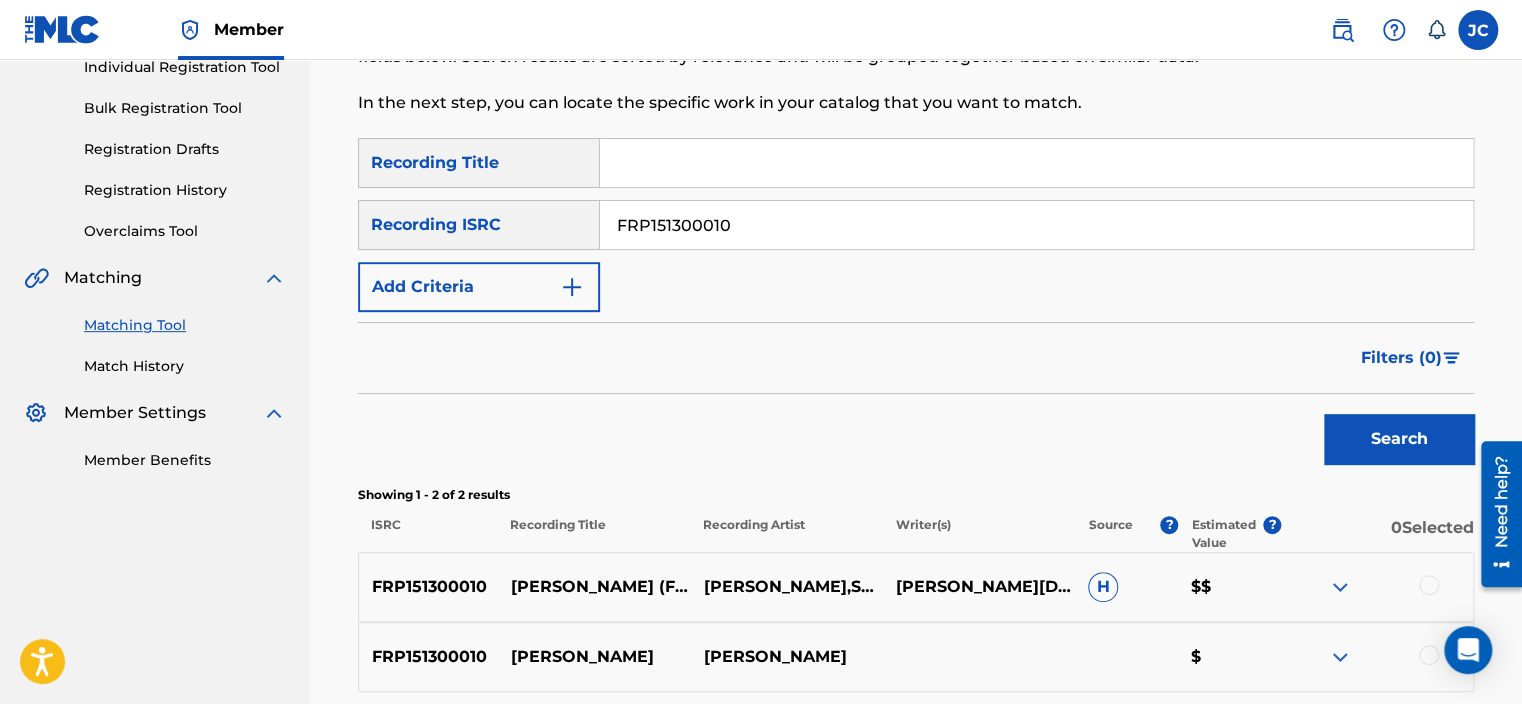 scroll, scrollTop: 272, scrollLeft: 0, axis: vertical 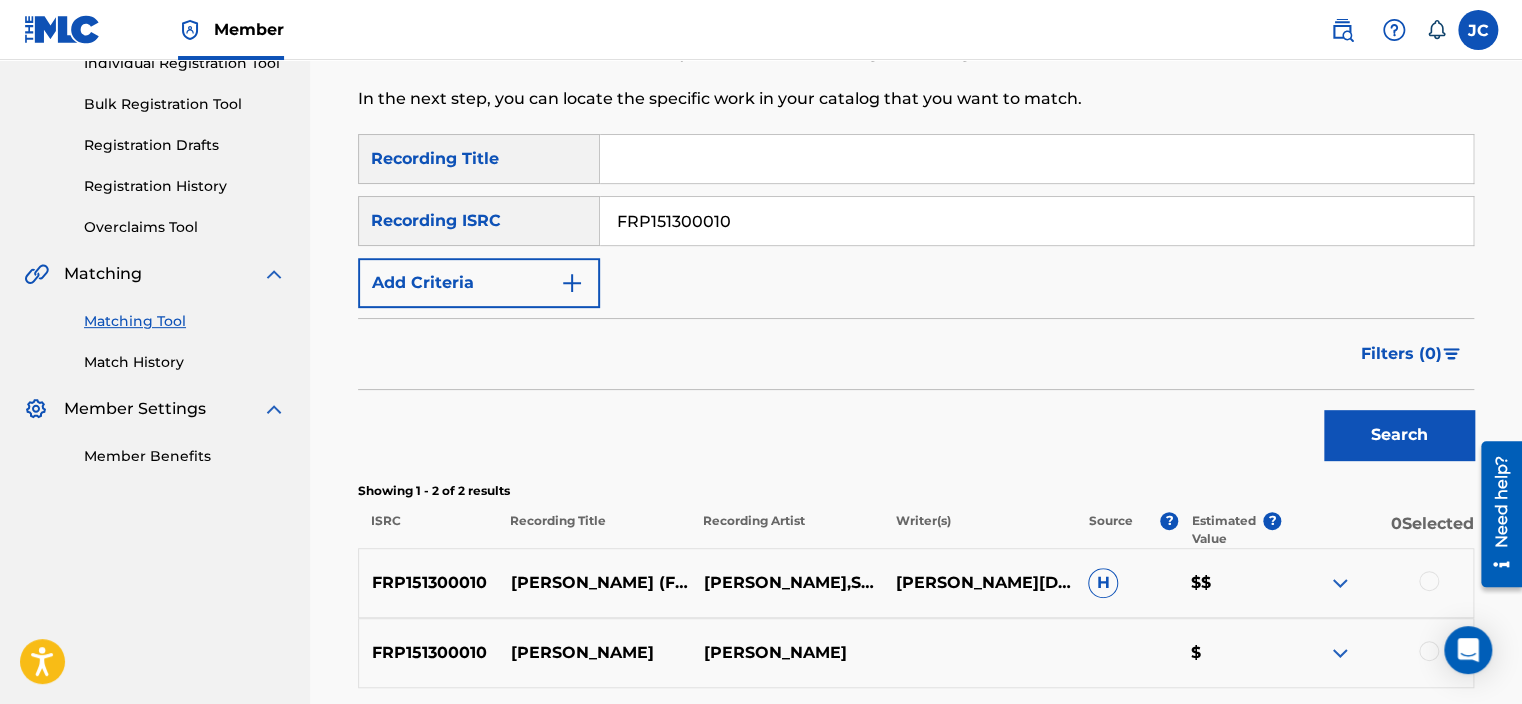 click on "FRP151300010" at bounding box center [1036, 221] 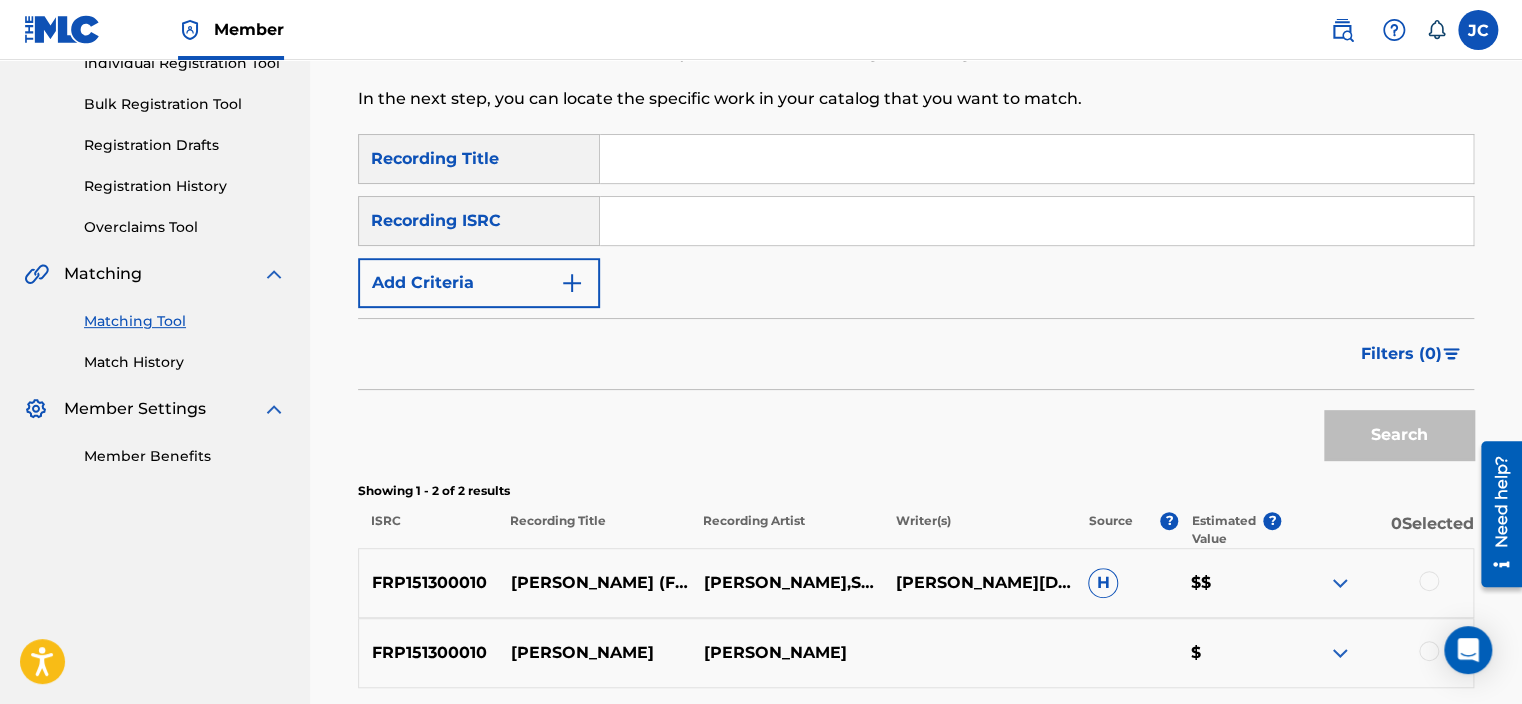 paste on "USUYG1203335" 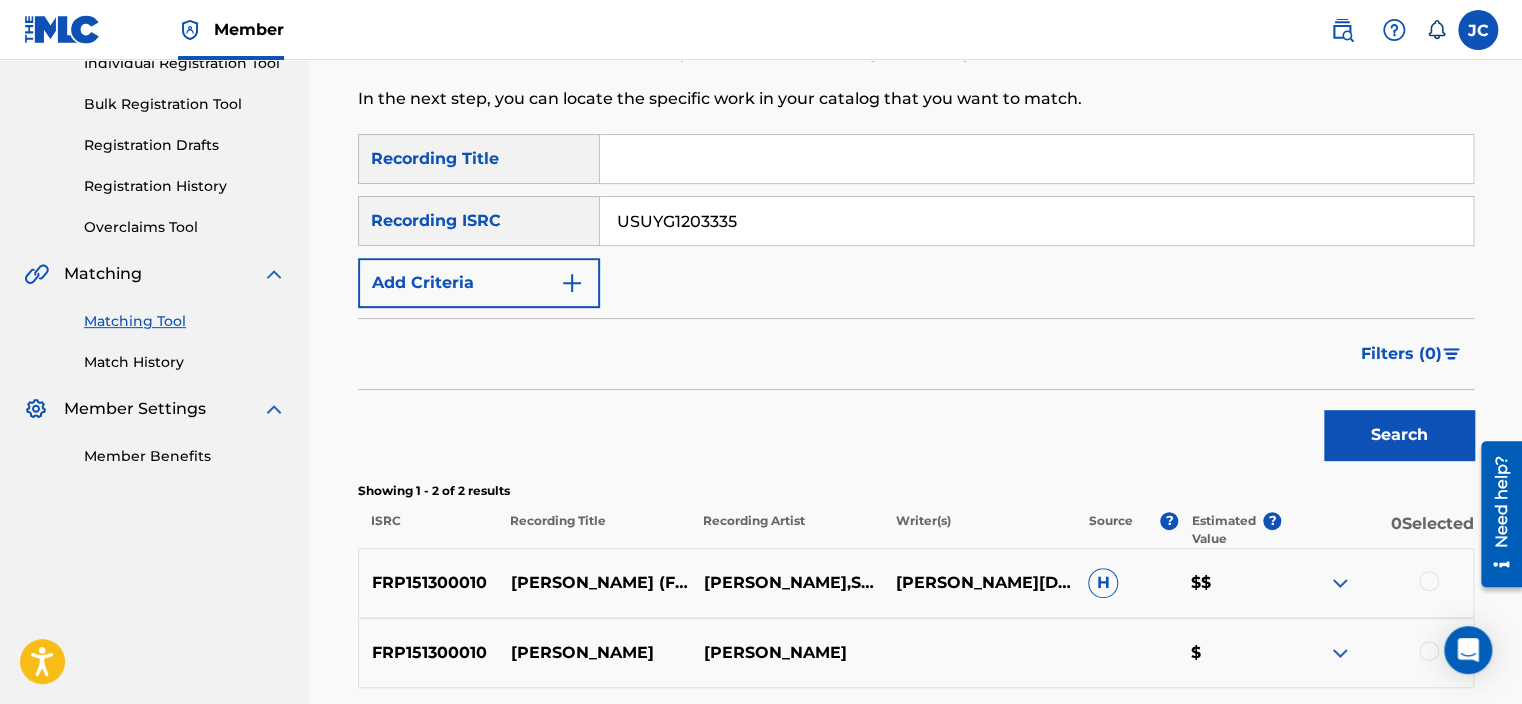 type on "USUYG1203335" 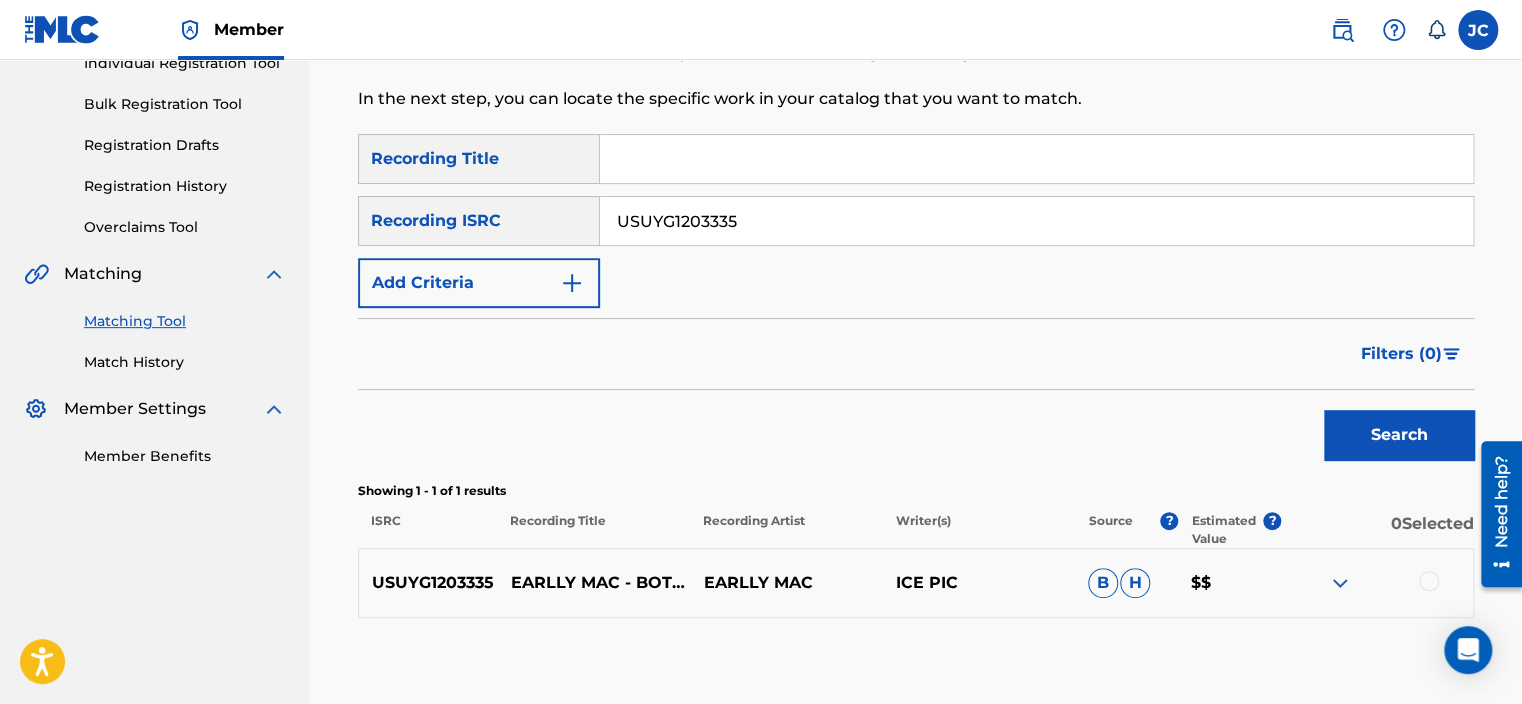 click at bounding box center [1429, 581] 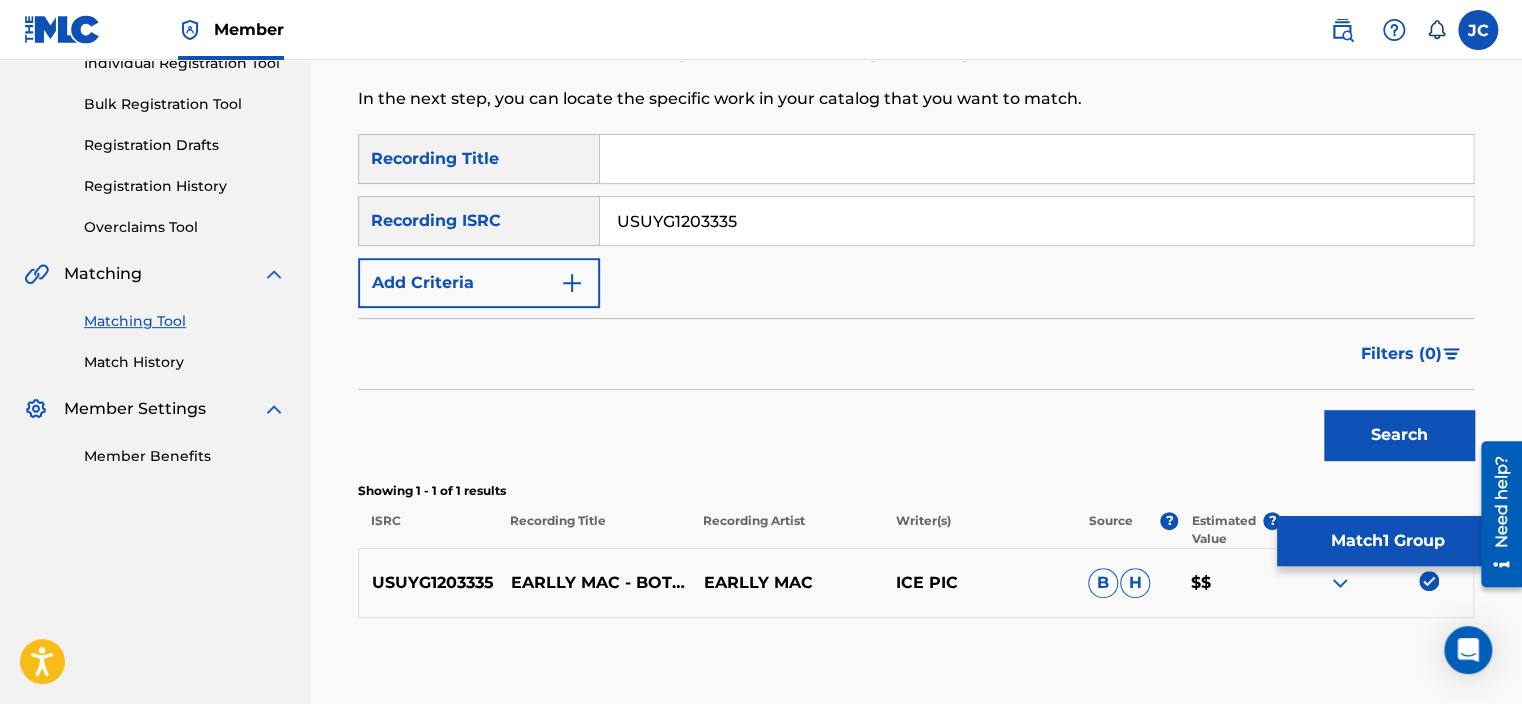 click on "Match  1 Group" at bounding box center [1387, 541] 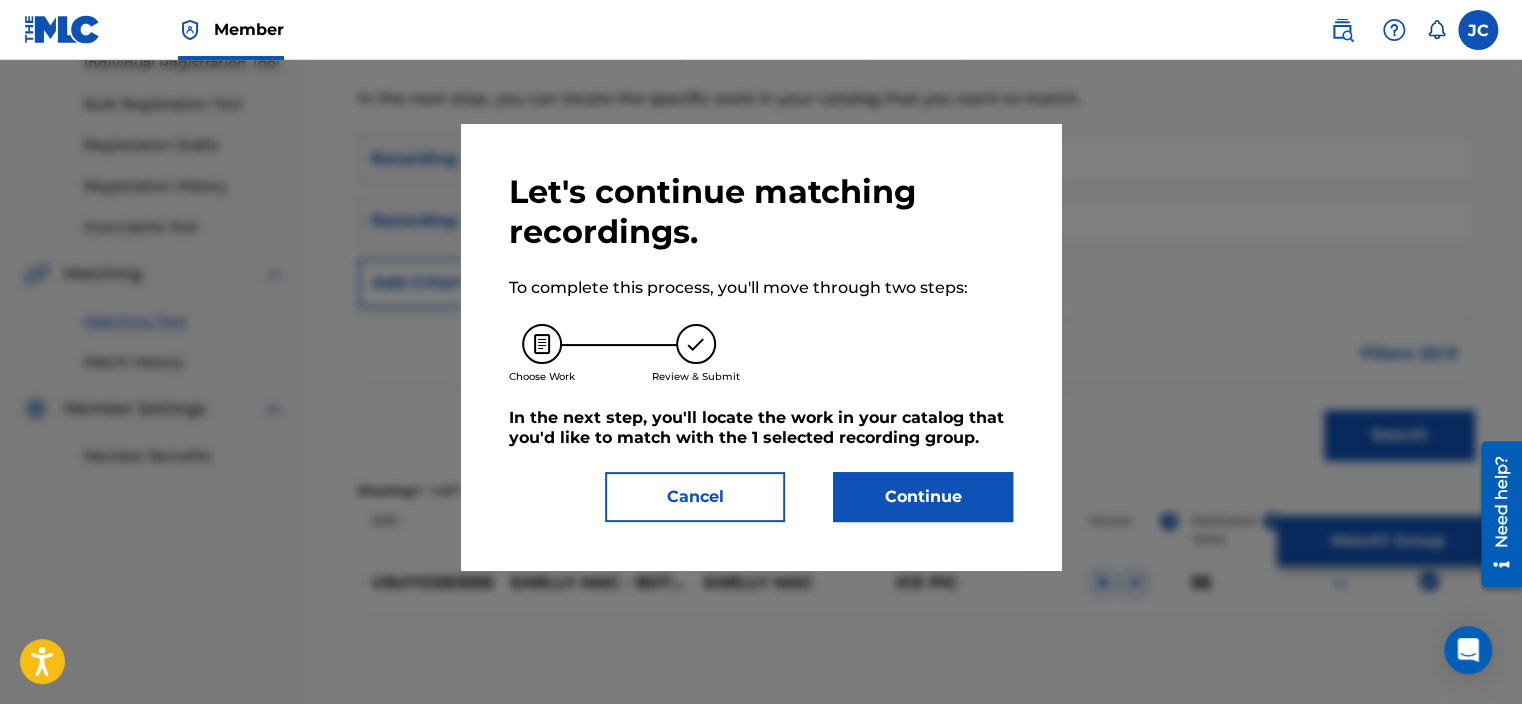 click on "Let's continue matching recordings. To complete this process, you'll move through two steps: Choose Work Review & Submit In the next step, you'll locate the work in your catalog that you'd like to match with the   1 selected recording group . Cancel Continue" at bounding box center [761, 347] 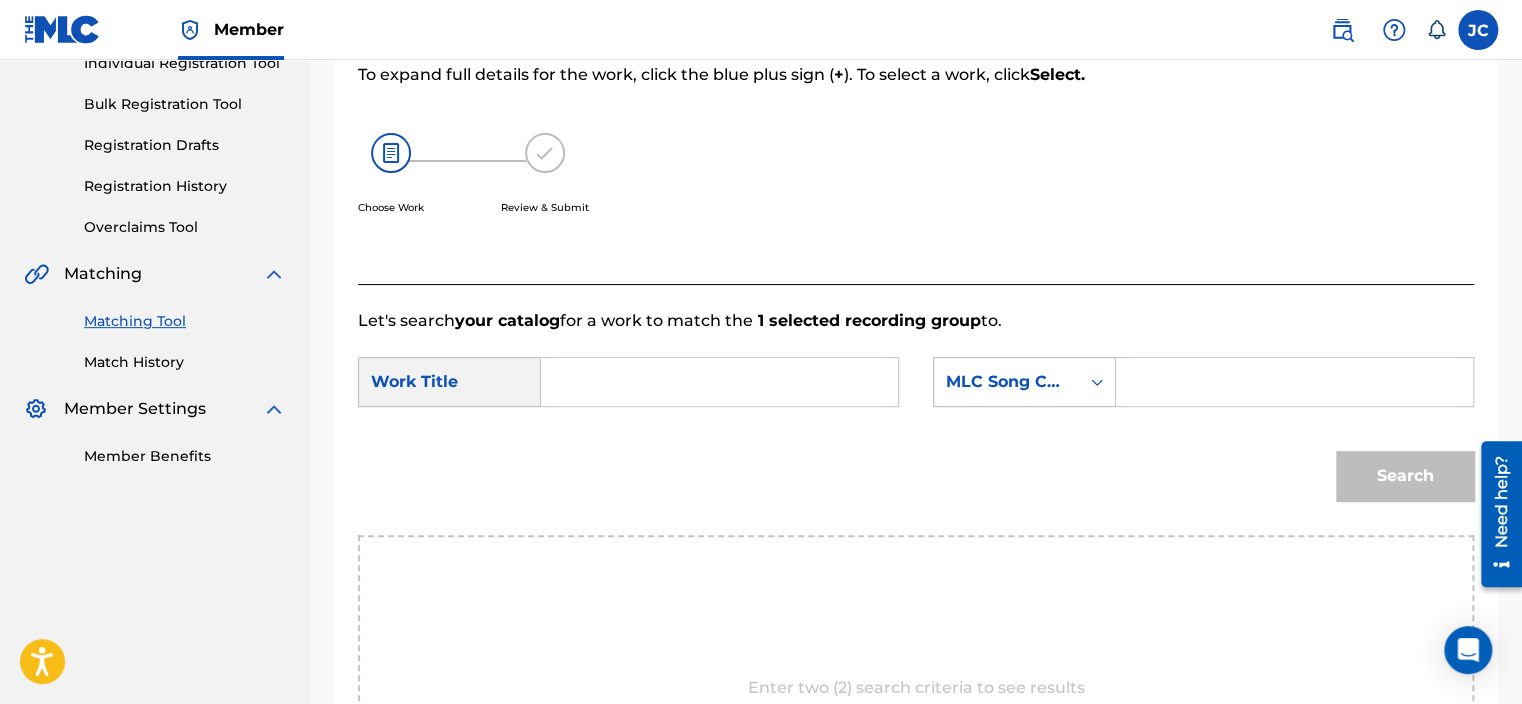 click on "MLC Song Code" at bounding box center [1006, 382] 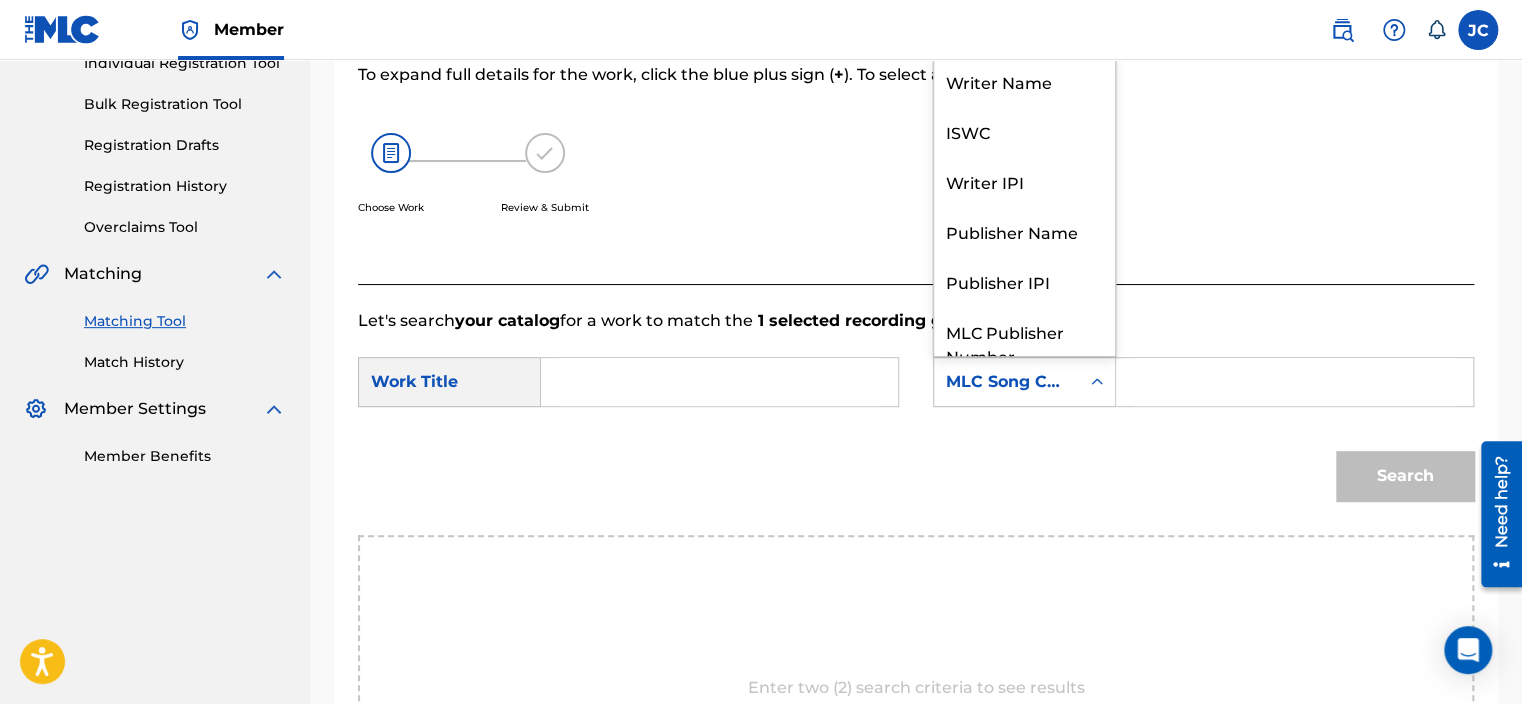 scroll, scrollTop: 74, scrollLeft: 0, axis: vertical 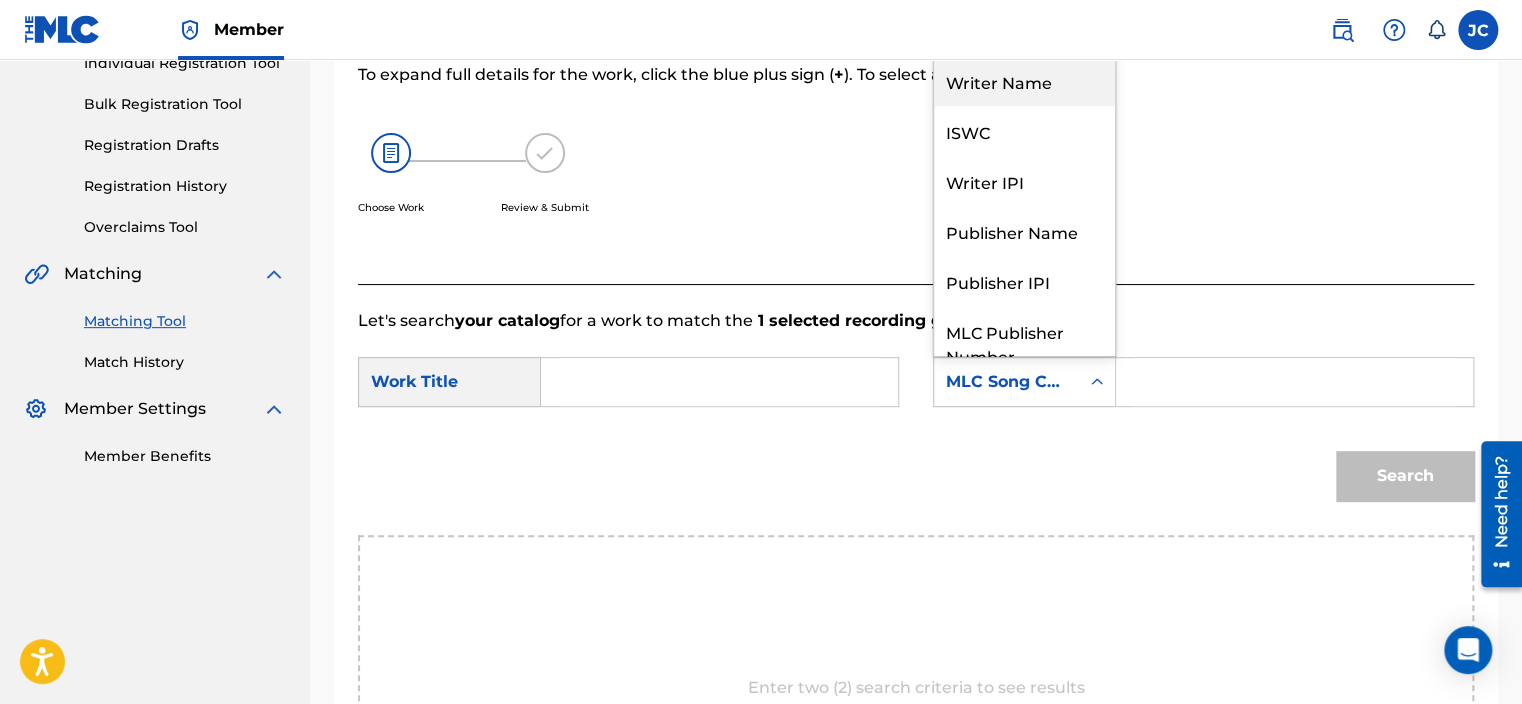 click on "Writer Name" at bounding box center (1024, 81) 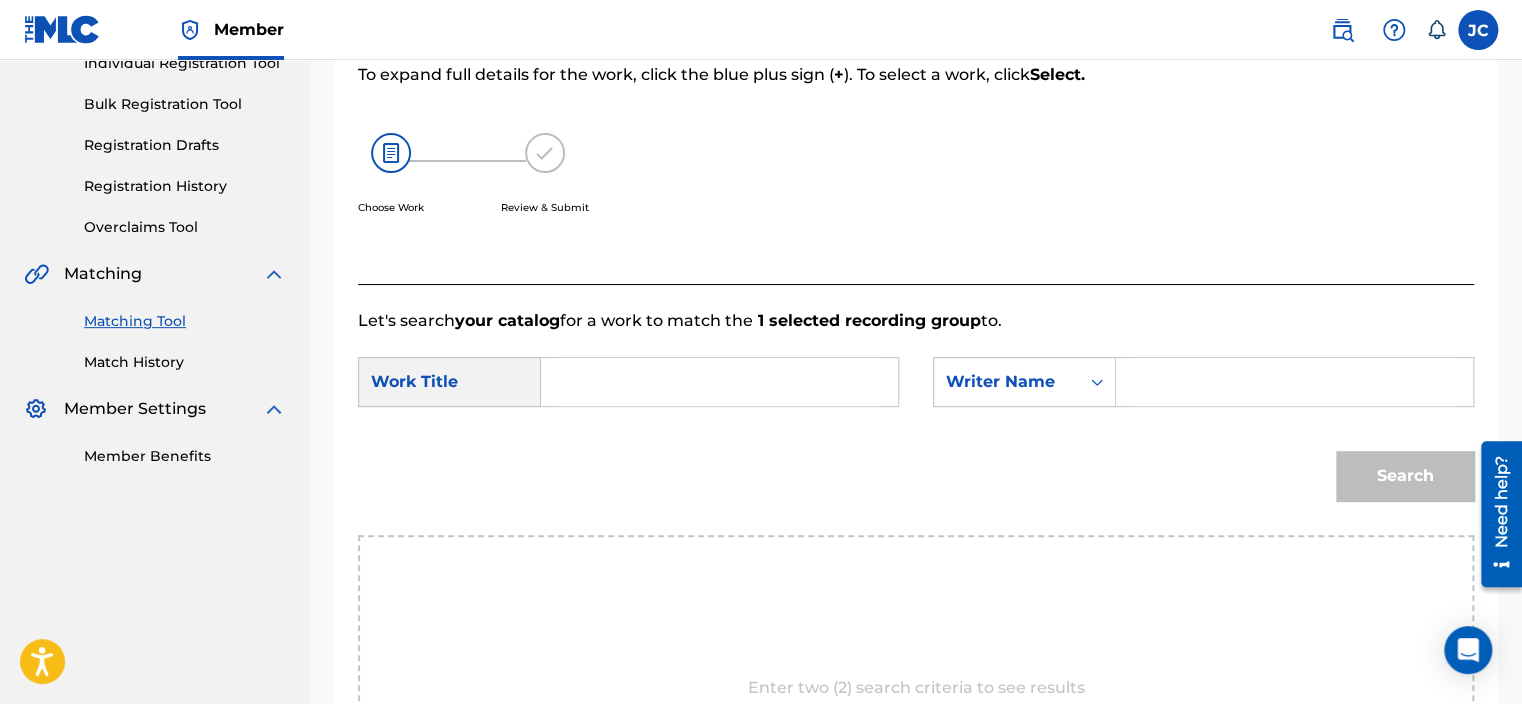 click at bounding box center [719, 382] 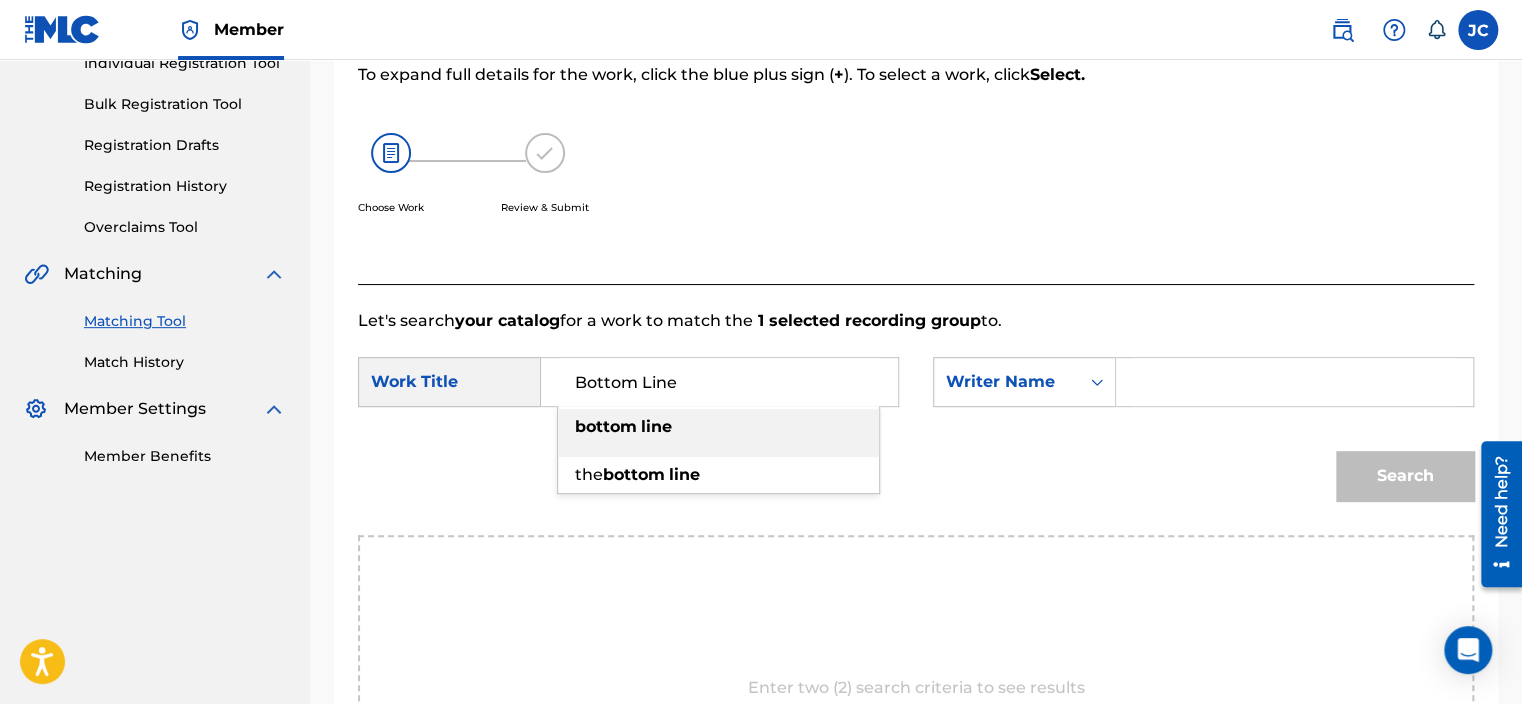 type on "Bottom Line" 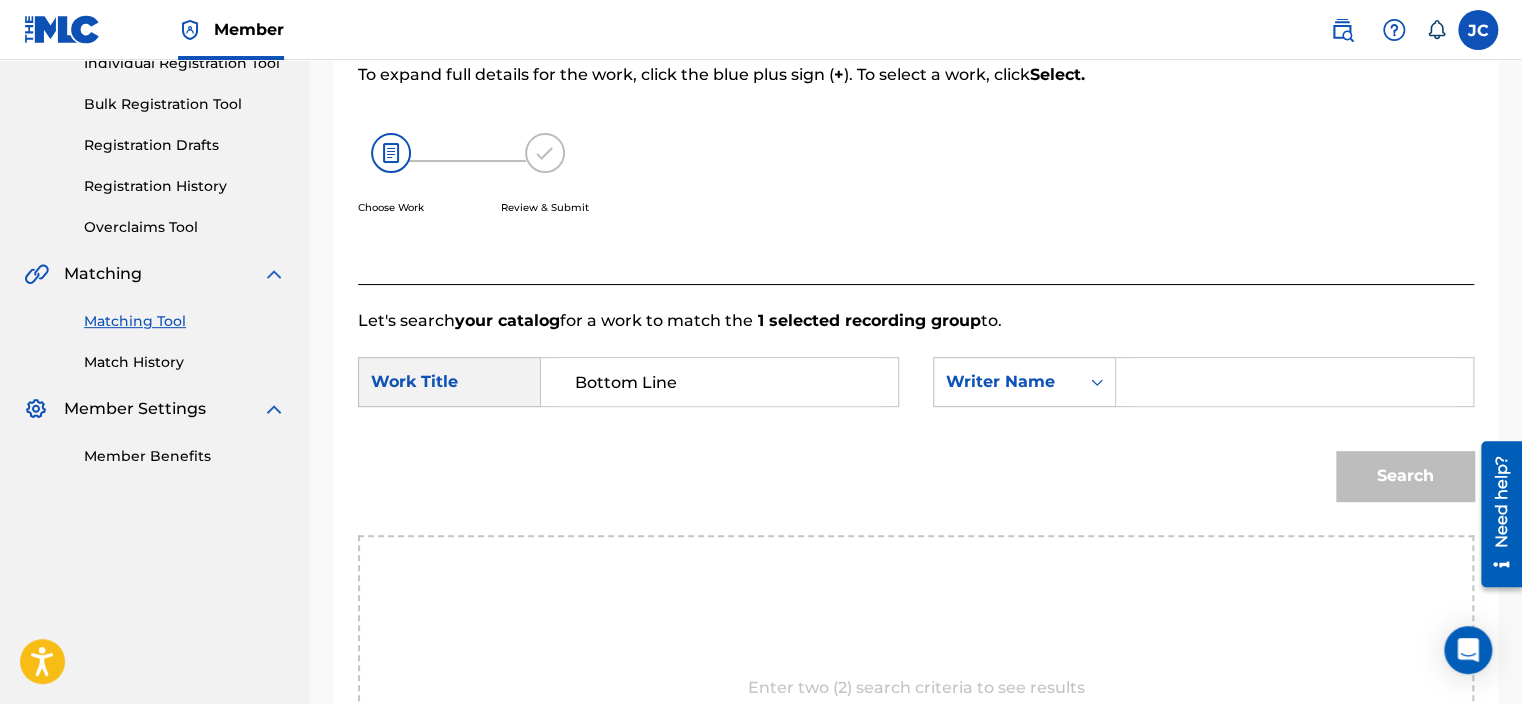 click at bounding box center [1294, 382] 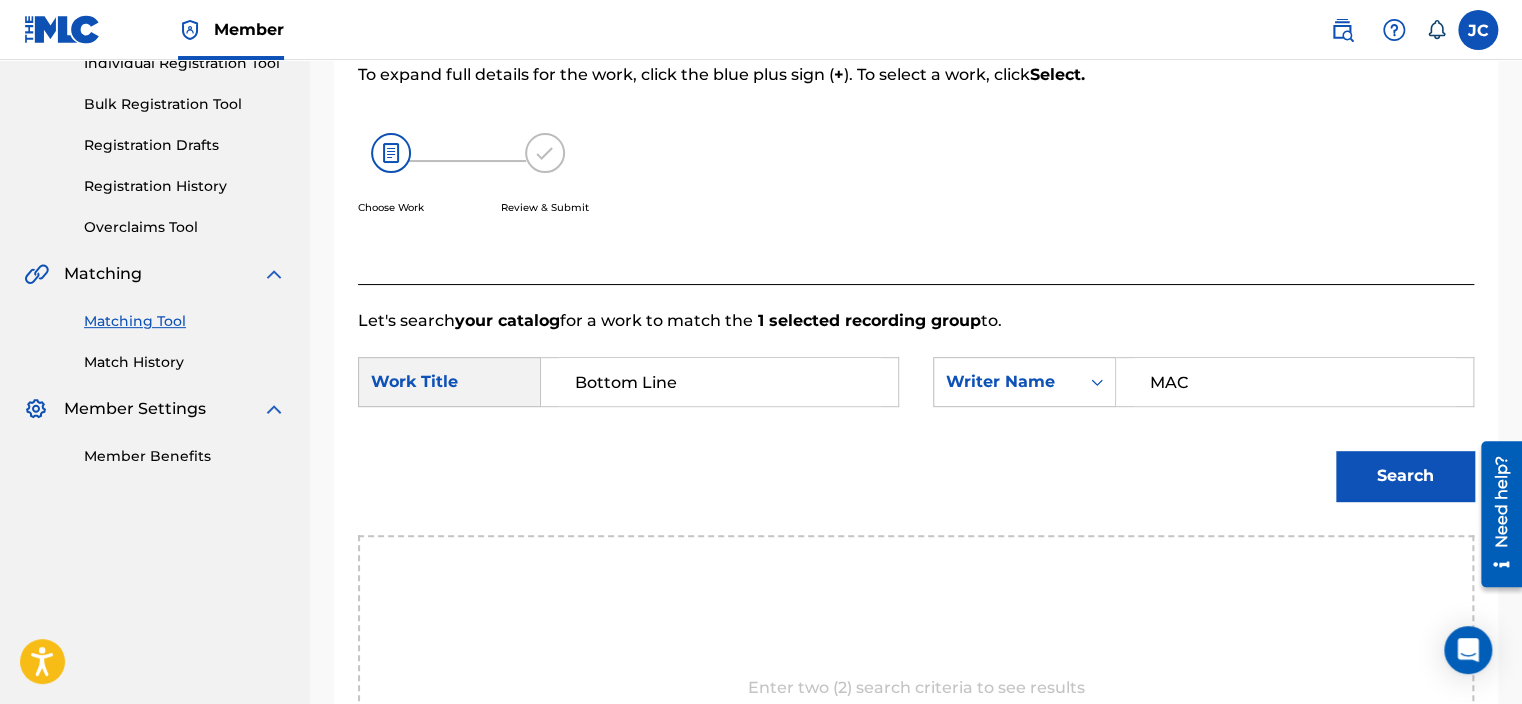 type on "MAC" 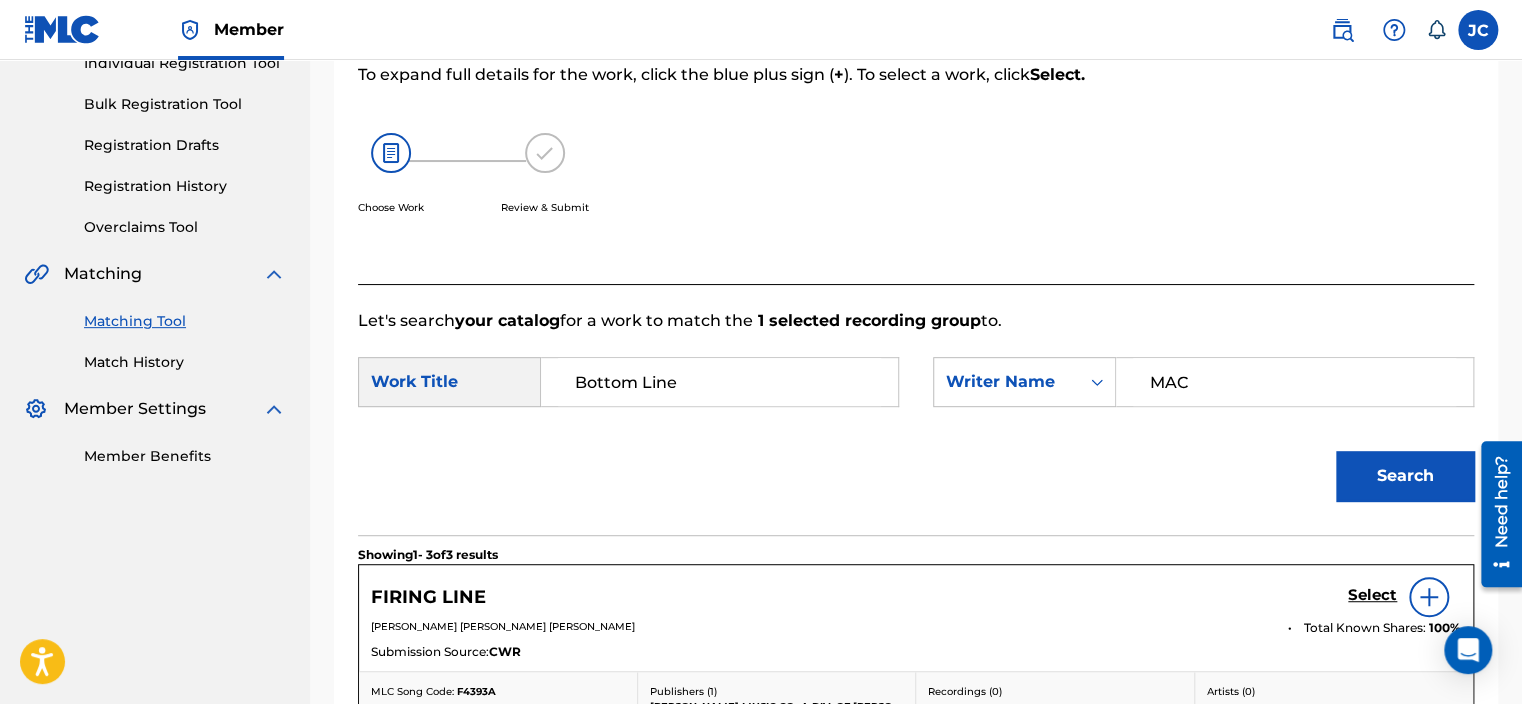 click on "Let's search  your catalog  for a work to match the   1 selected recording group  to." at bounding box center (916, 321) 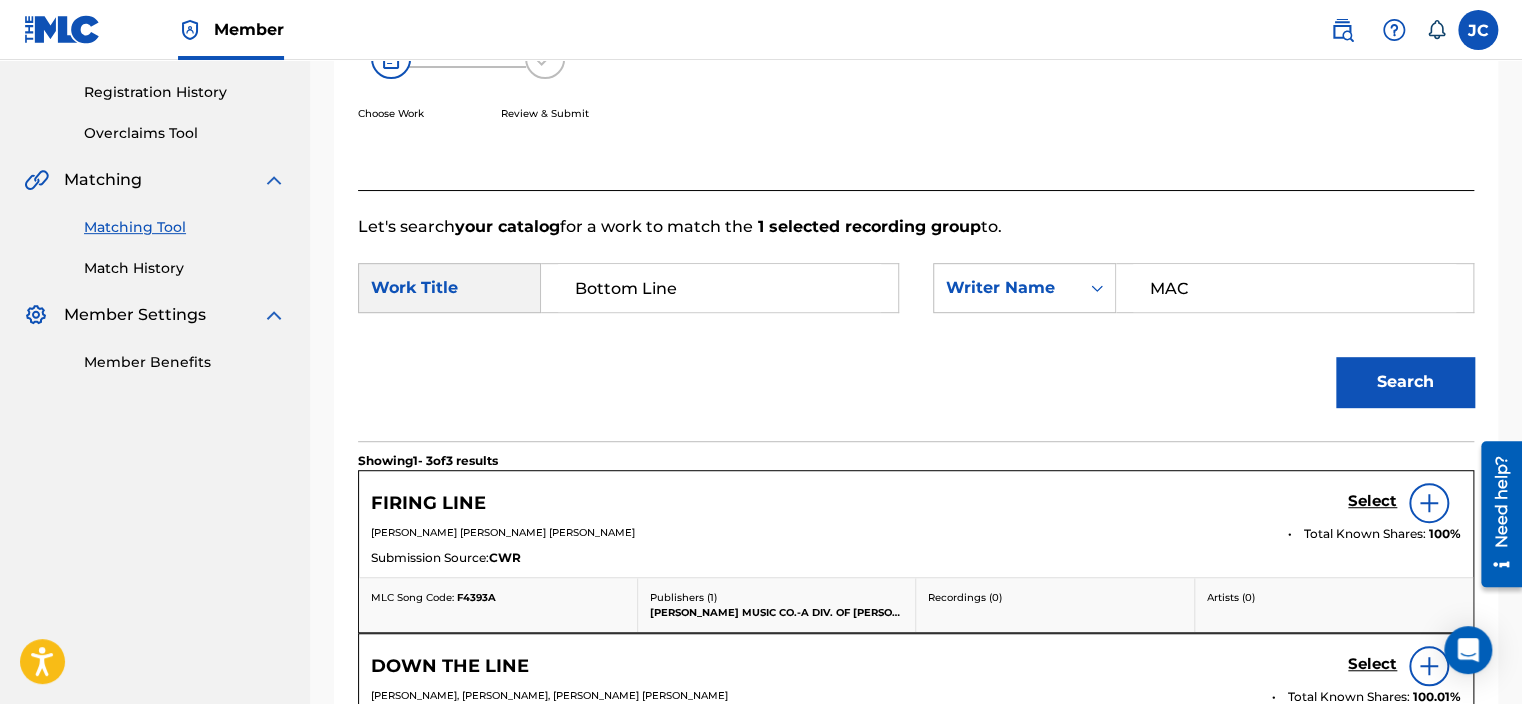 scroll, scrollTop: 137, scrollLeft: 0, axis: vertical 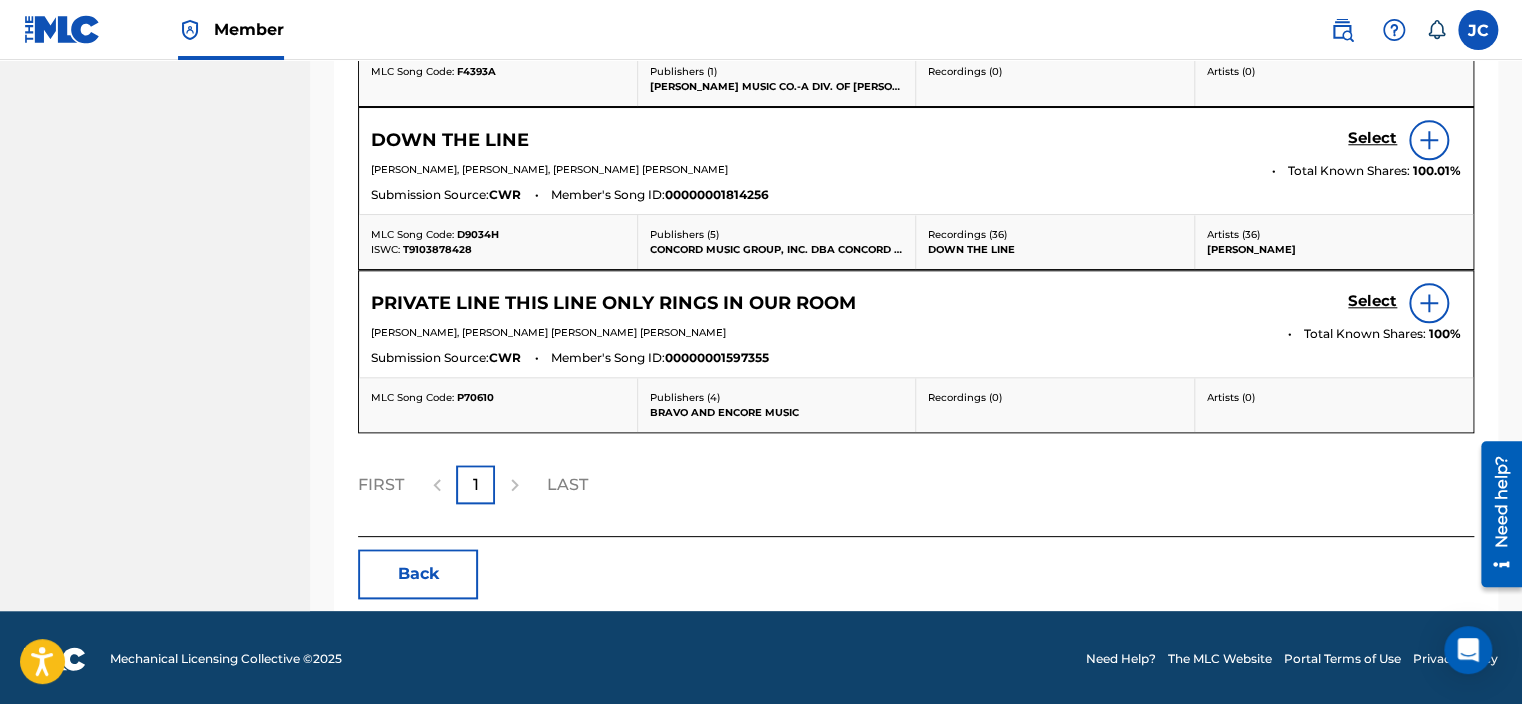 click on "Back" at bounding box center [418, 574] 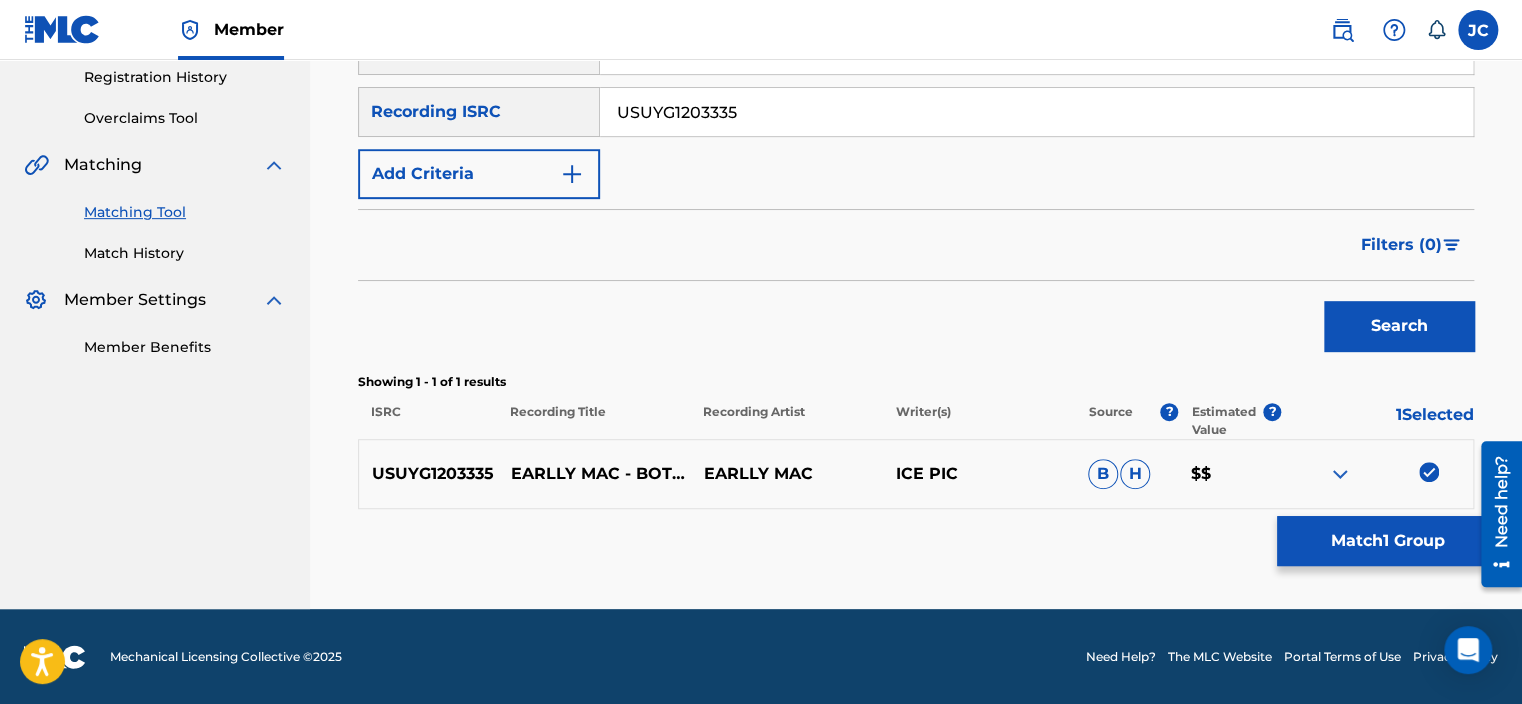 click at bounding box center [1429, 472] 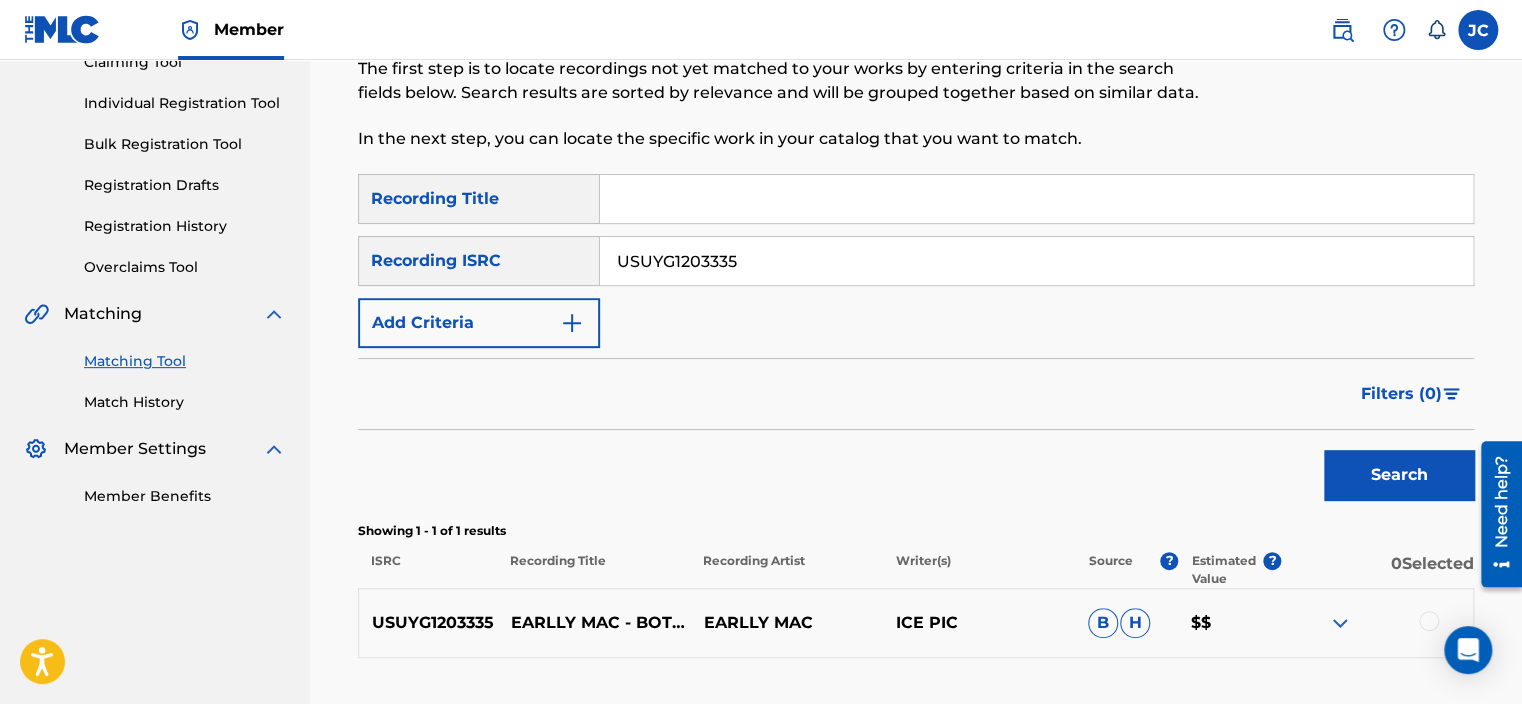 scroll, scrollTop: 165, scrollLeft: 0, axis: vertical 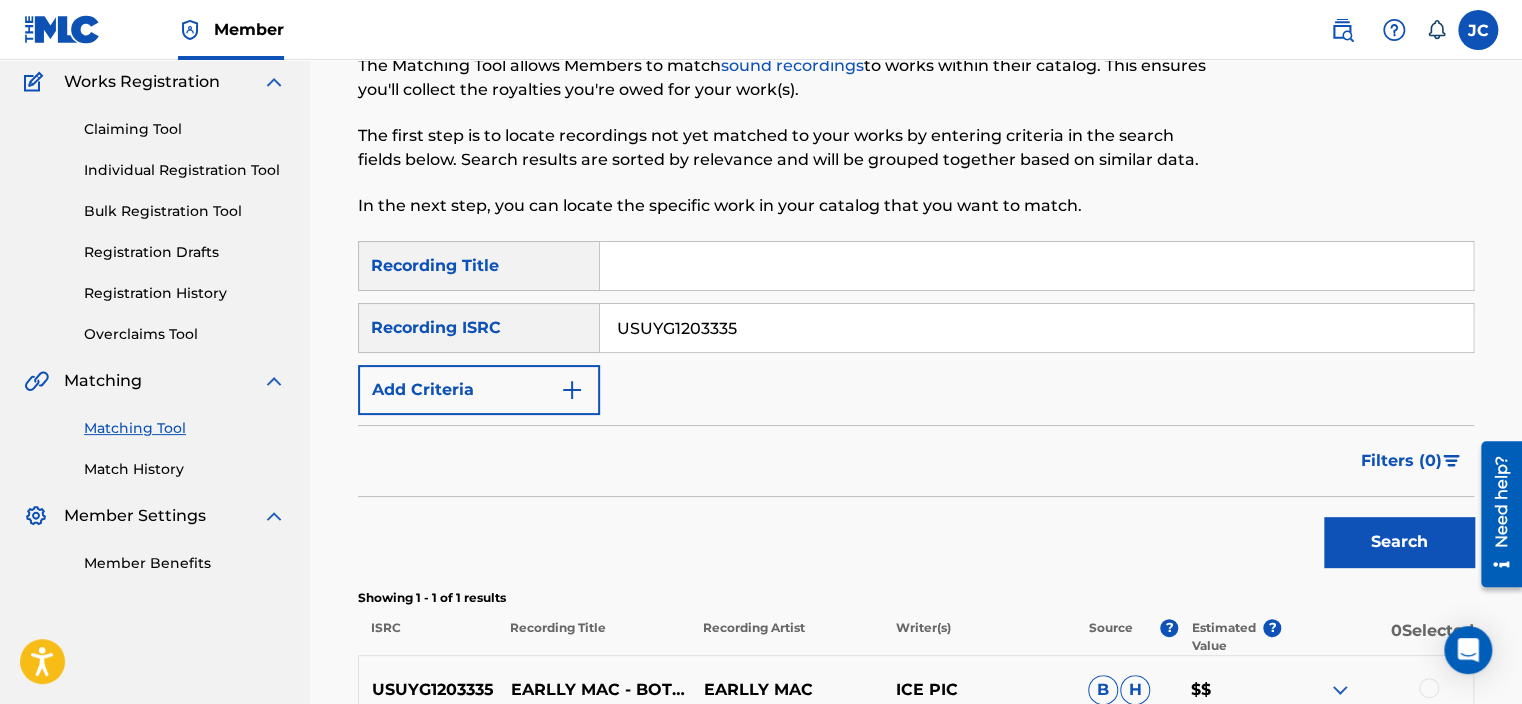 click on "USUYG1203335" at bounding box center (1036, 328) 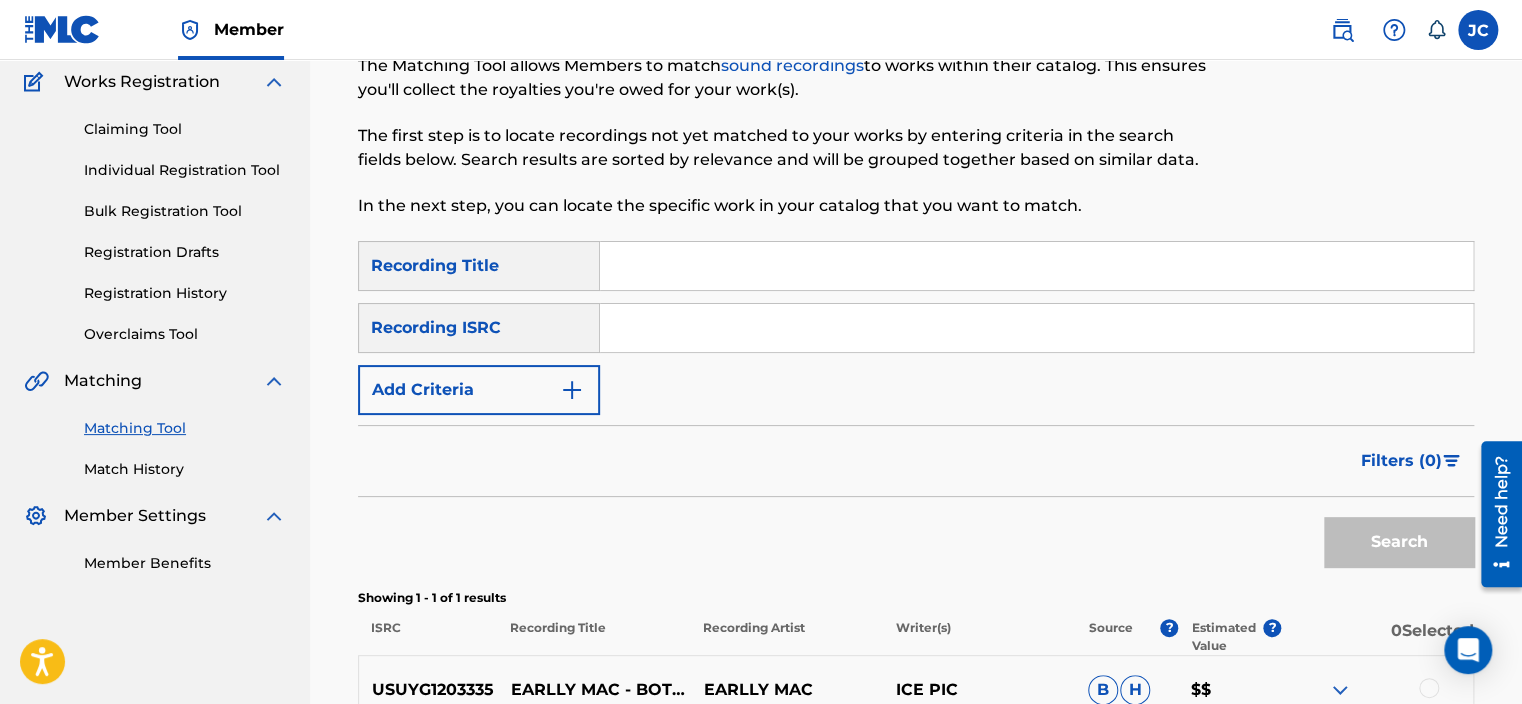 paste on "GBWWP1602179" 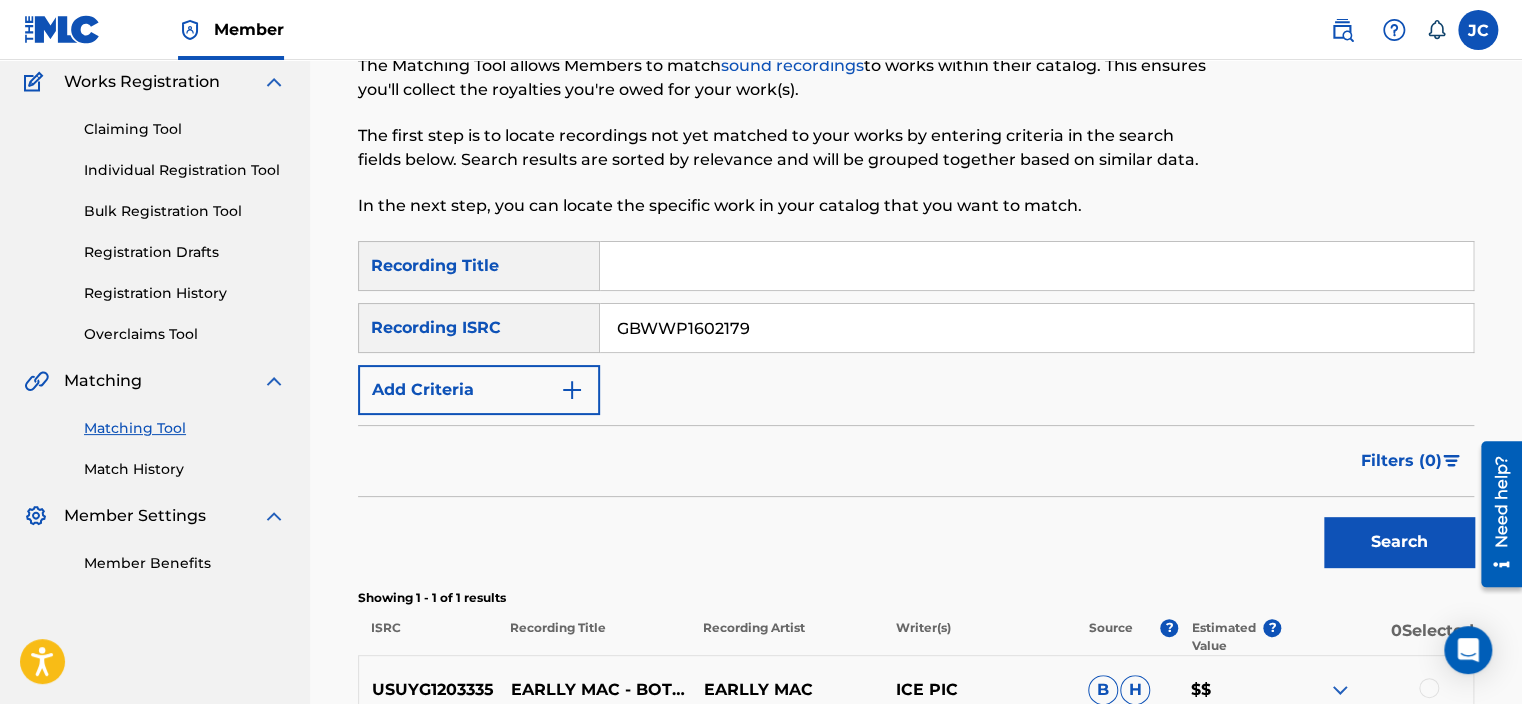 type on "GBWWP1602179" 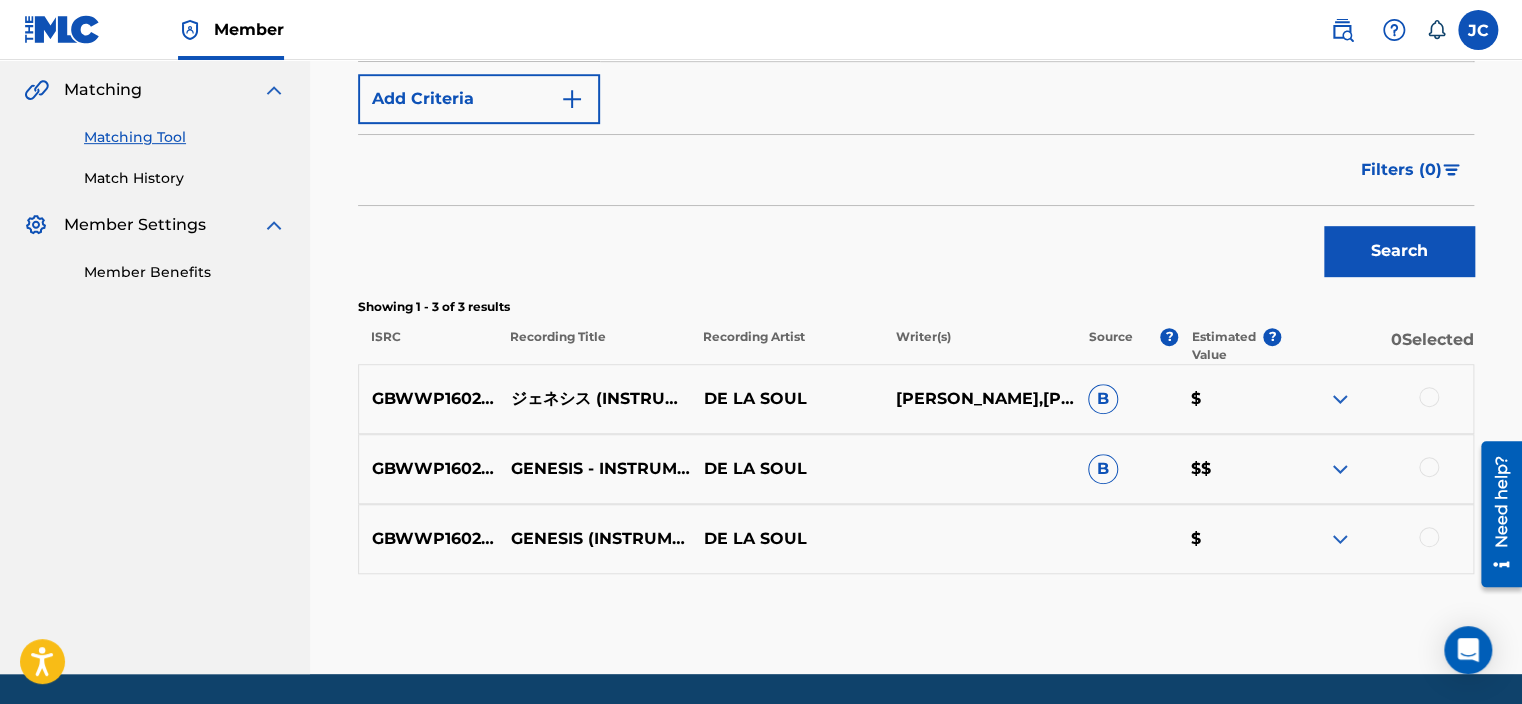 scroll, scrollTop: 472, scrollLeft: 0, axis: vertical 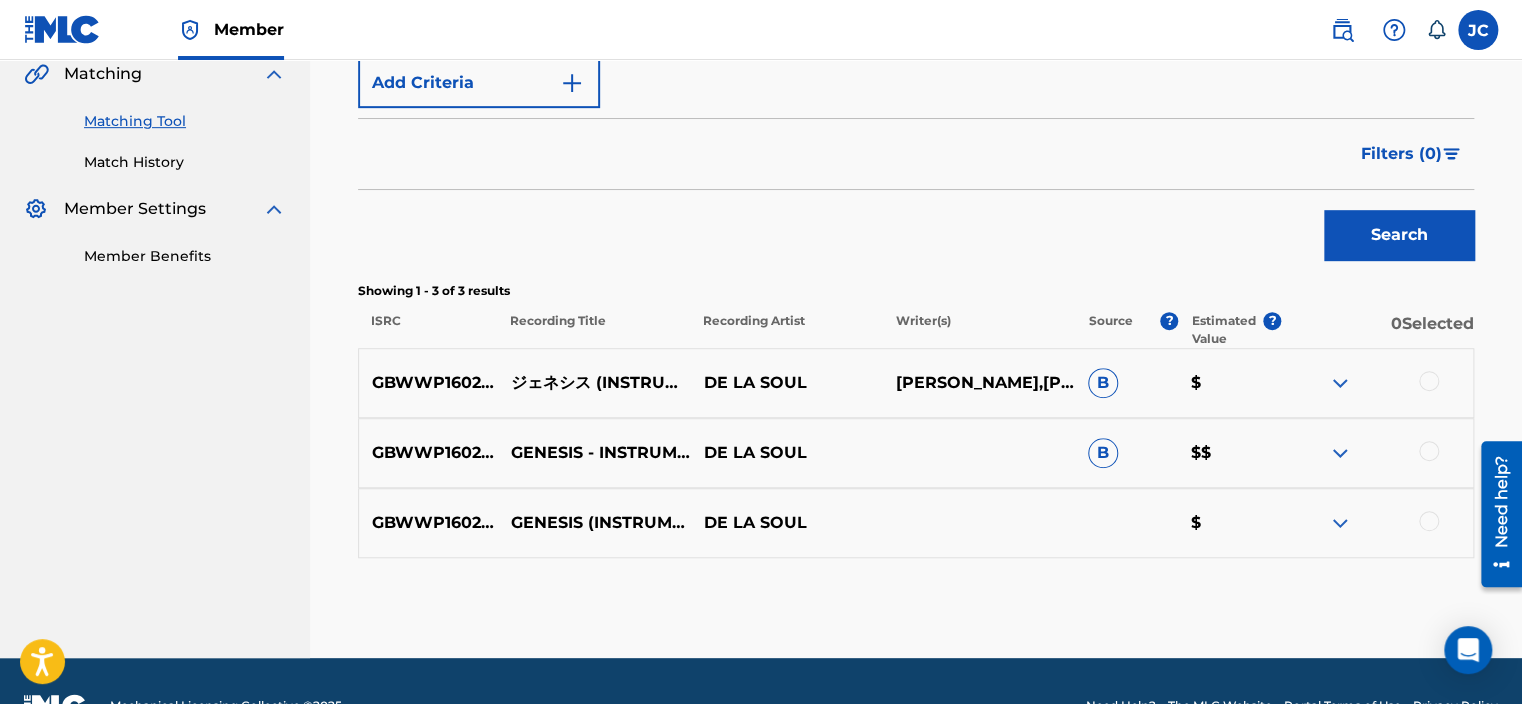 click at bounding box center [1429, 521] 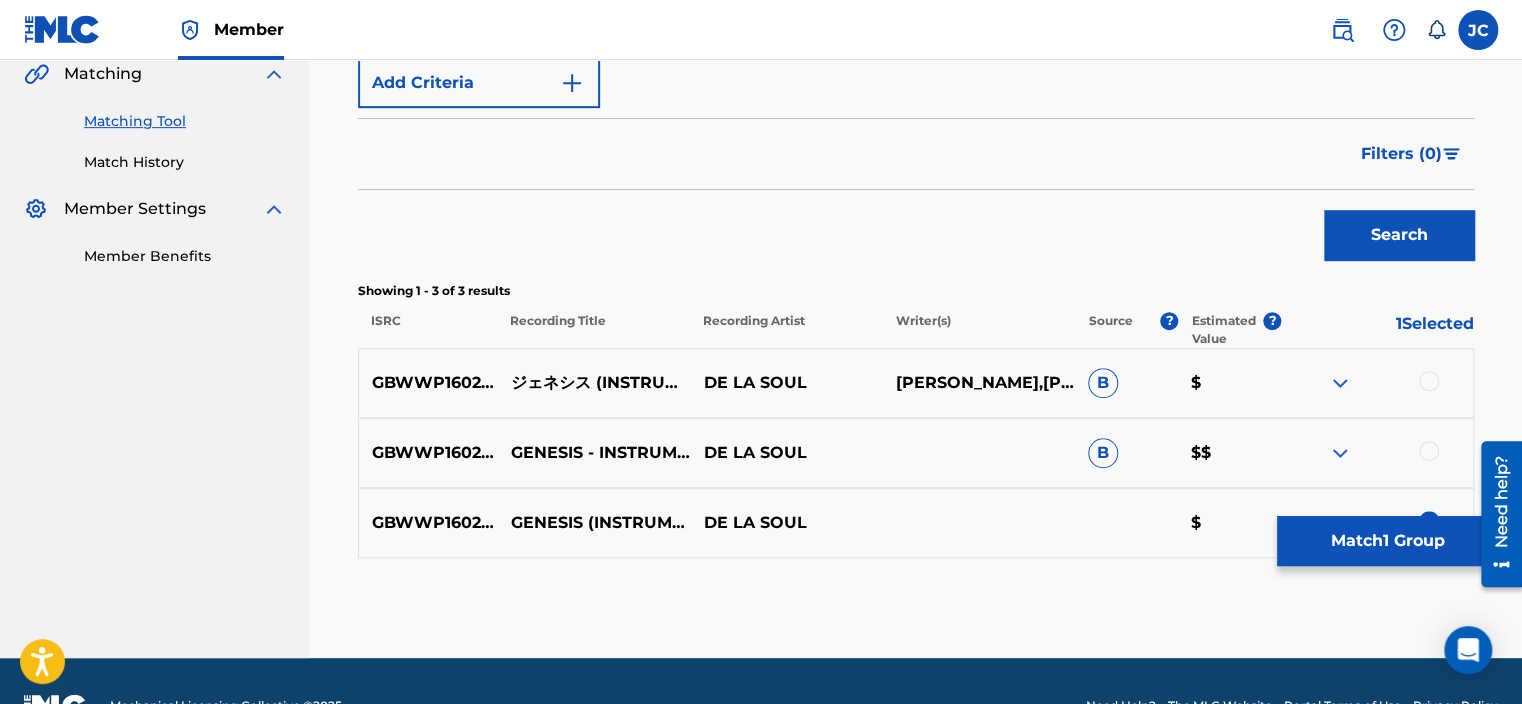 click at bounding box center [1429, 451] 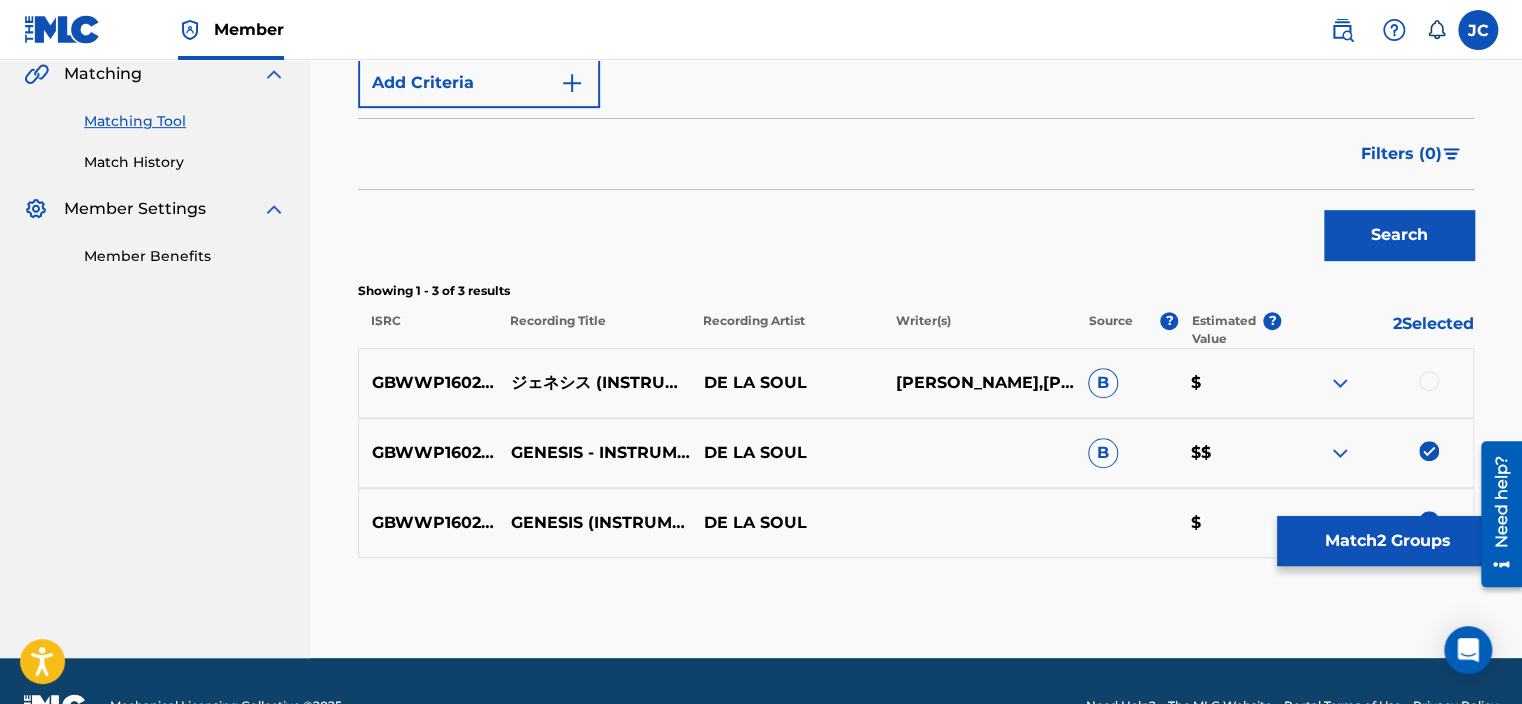 click at bounding box center (1429, 381) 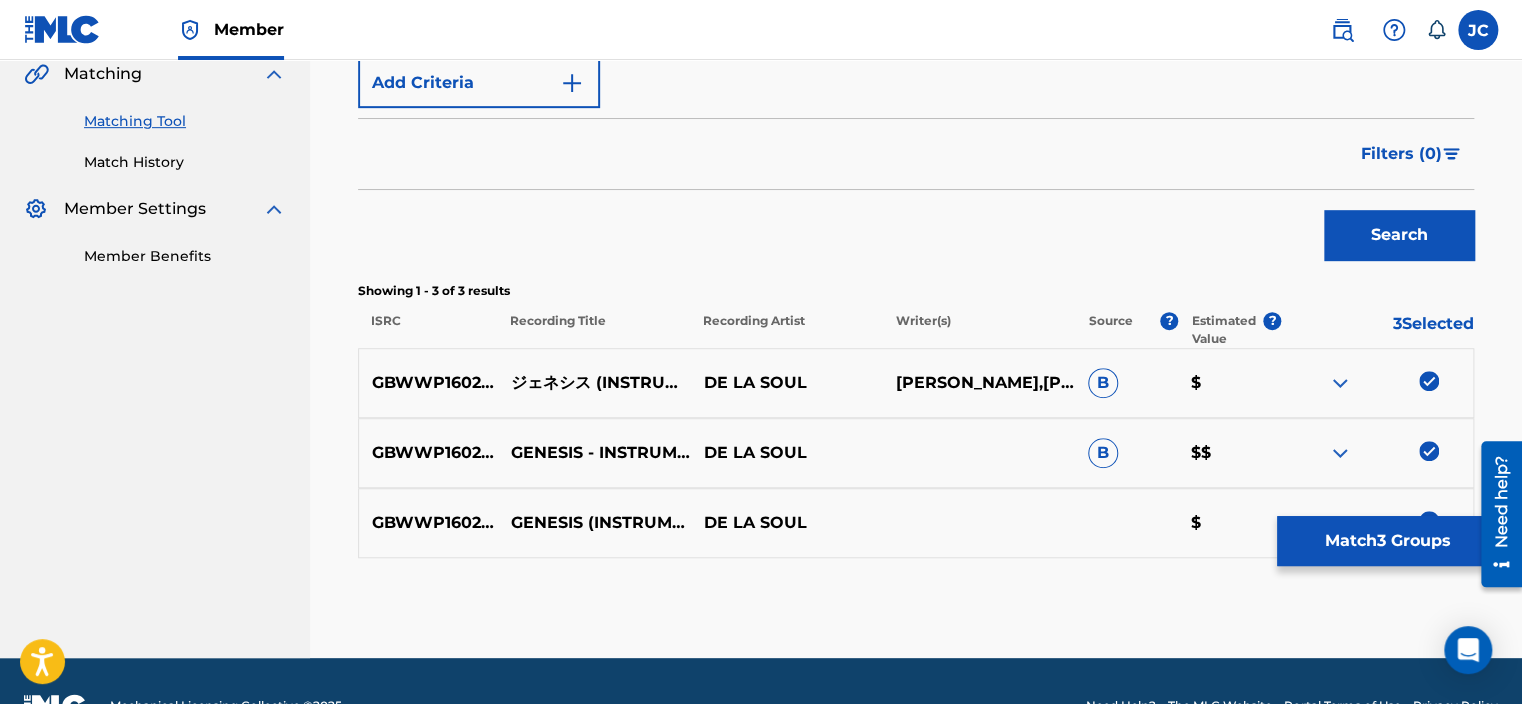 click on "Match  3 Groups" at bounding box center [1387, 541] 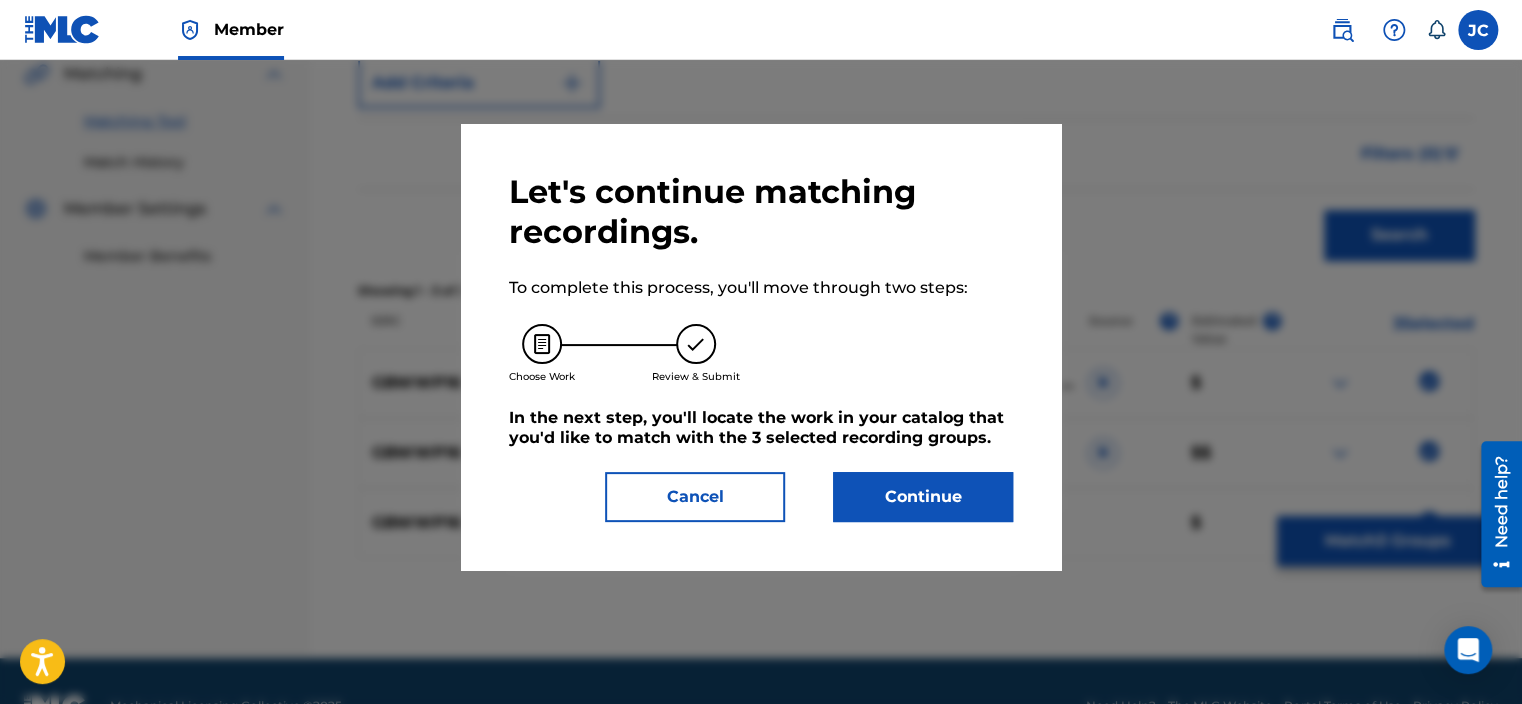 click on "Continue" at bounding box center [923, 497] 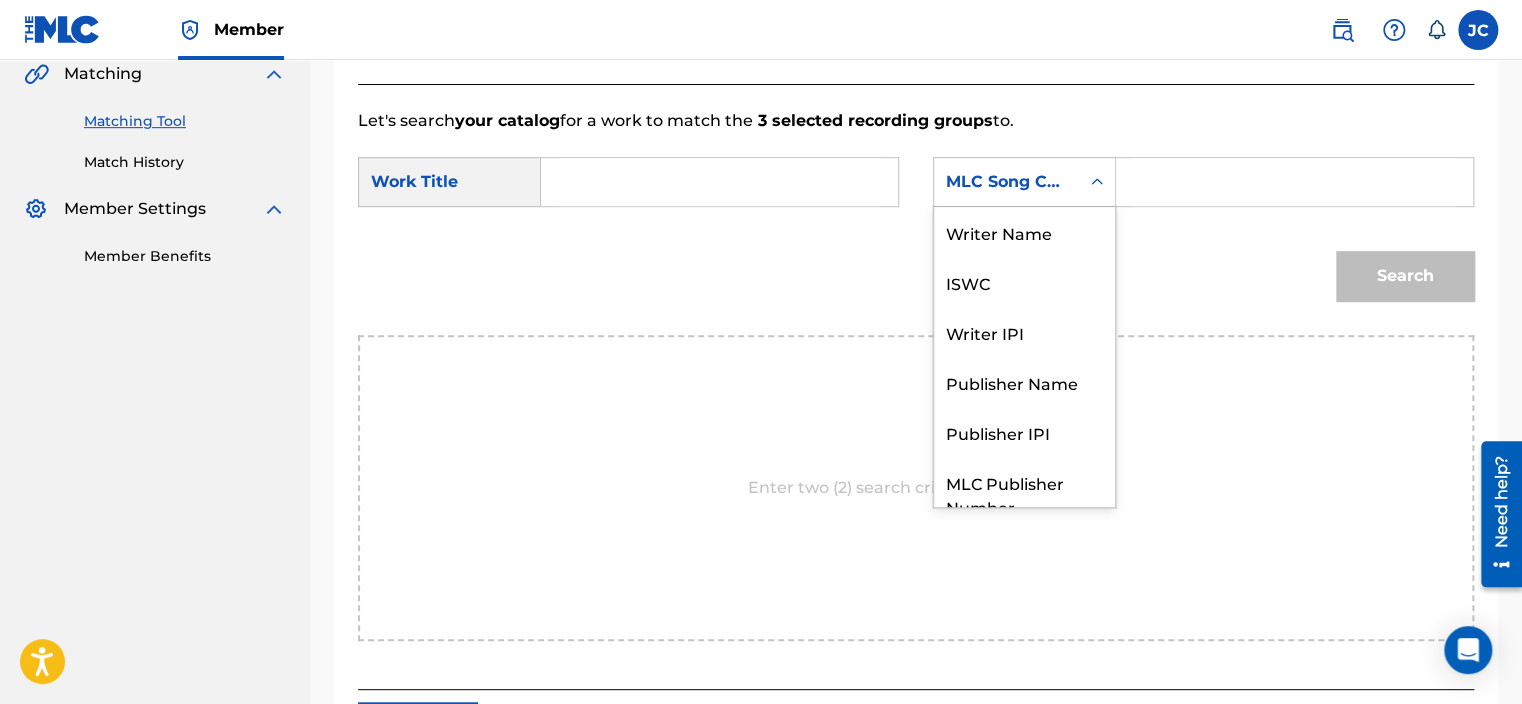 click on "MLC Song Code" at bounding box center (1006, 182) 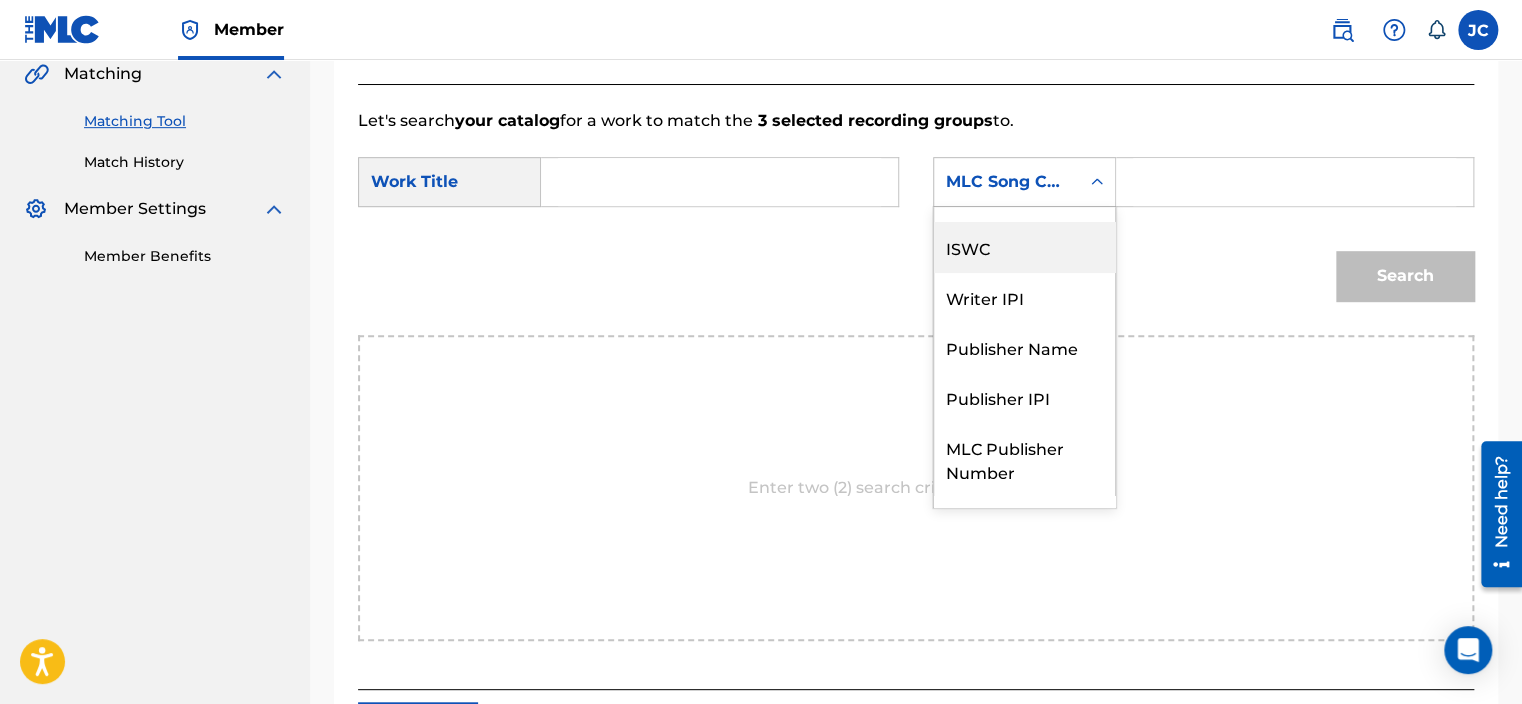 scroll, scrollTop: 0, scrollLeft: 0, axis: both 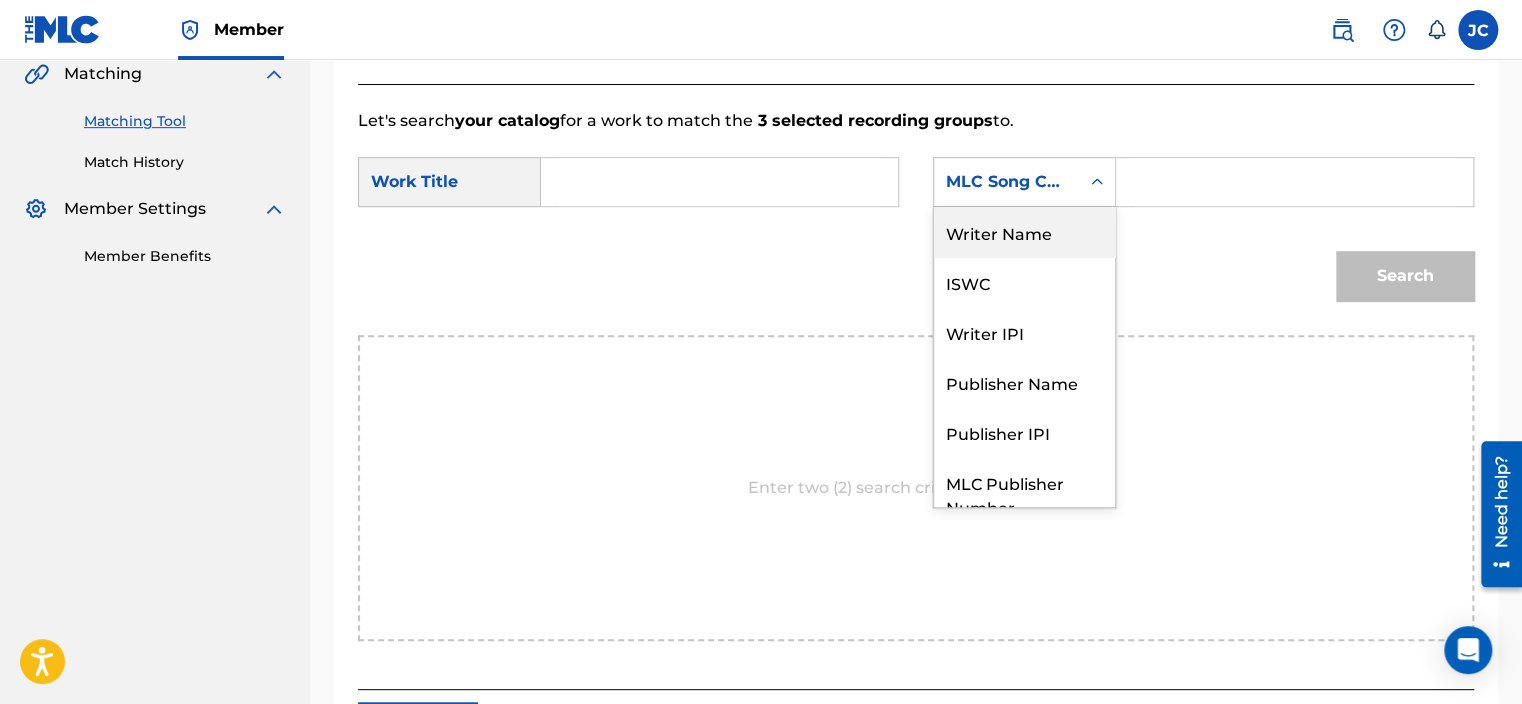 click on "Writer Name" at bounding box center [1024, 232] 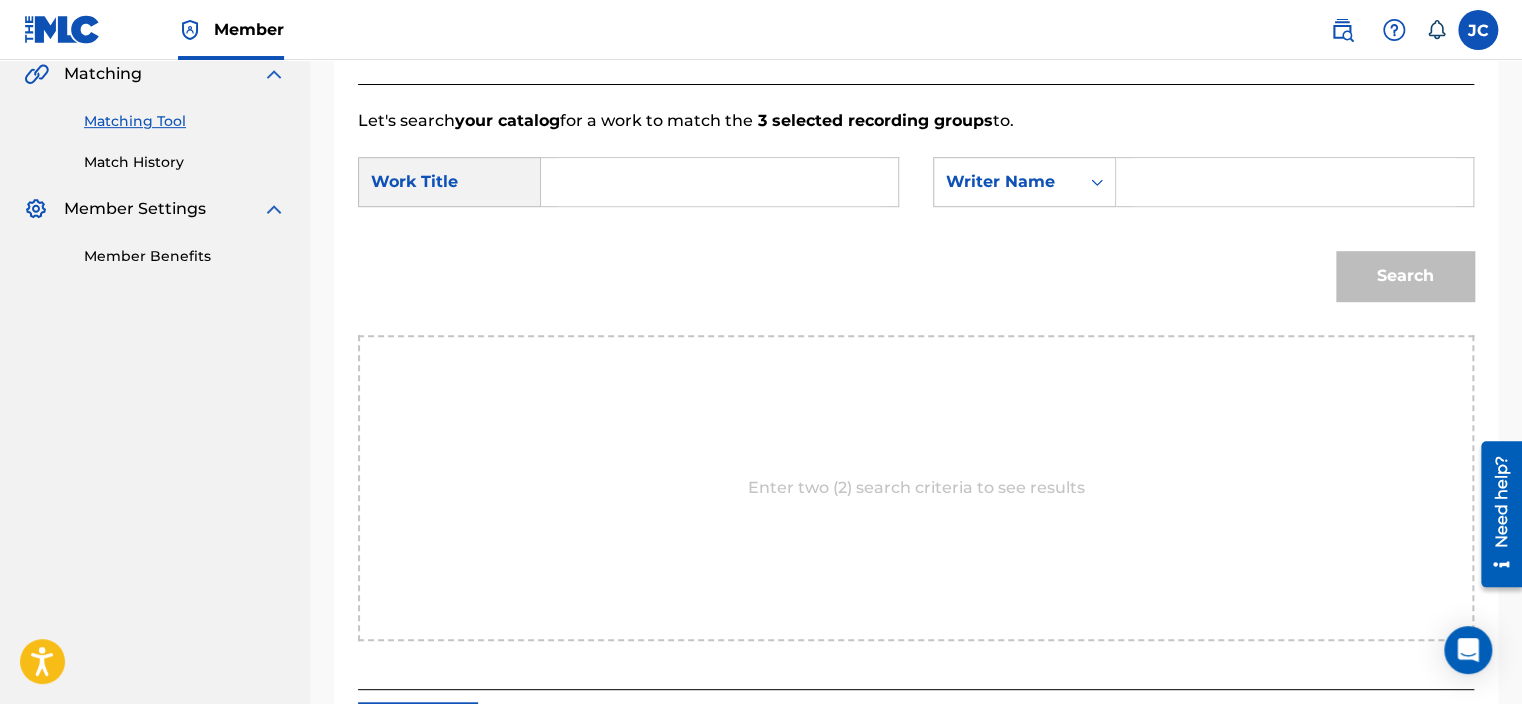 click at bounding box center [719, 182] 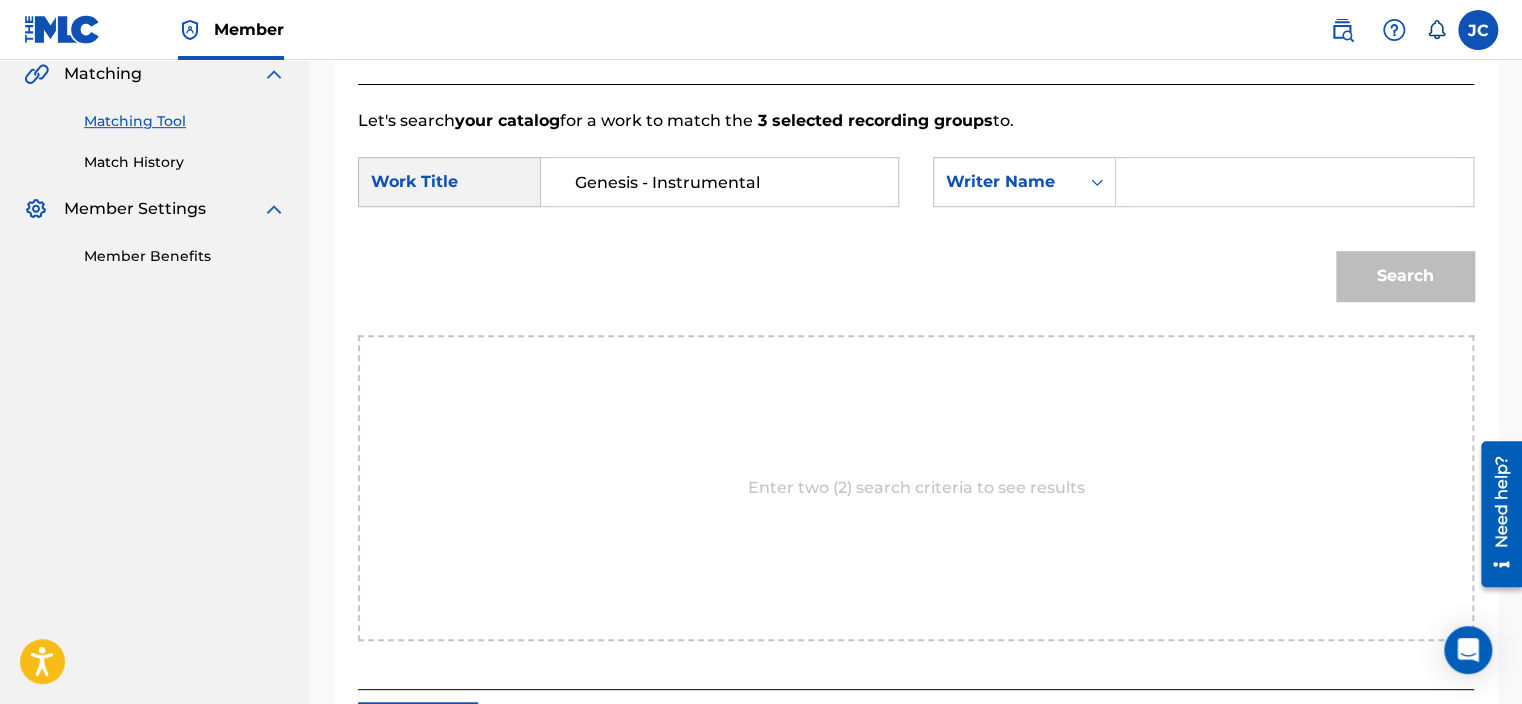 type on "Genesis - Instrumental" 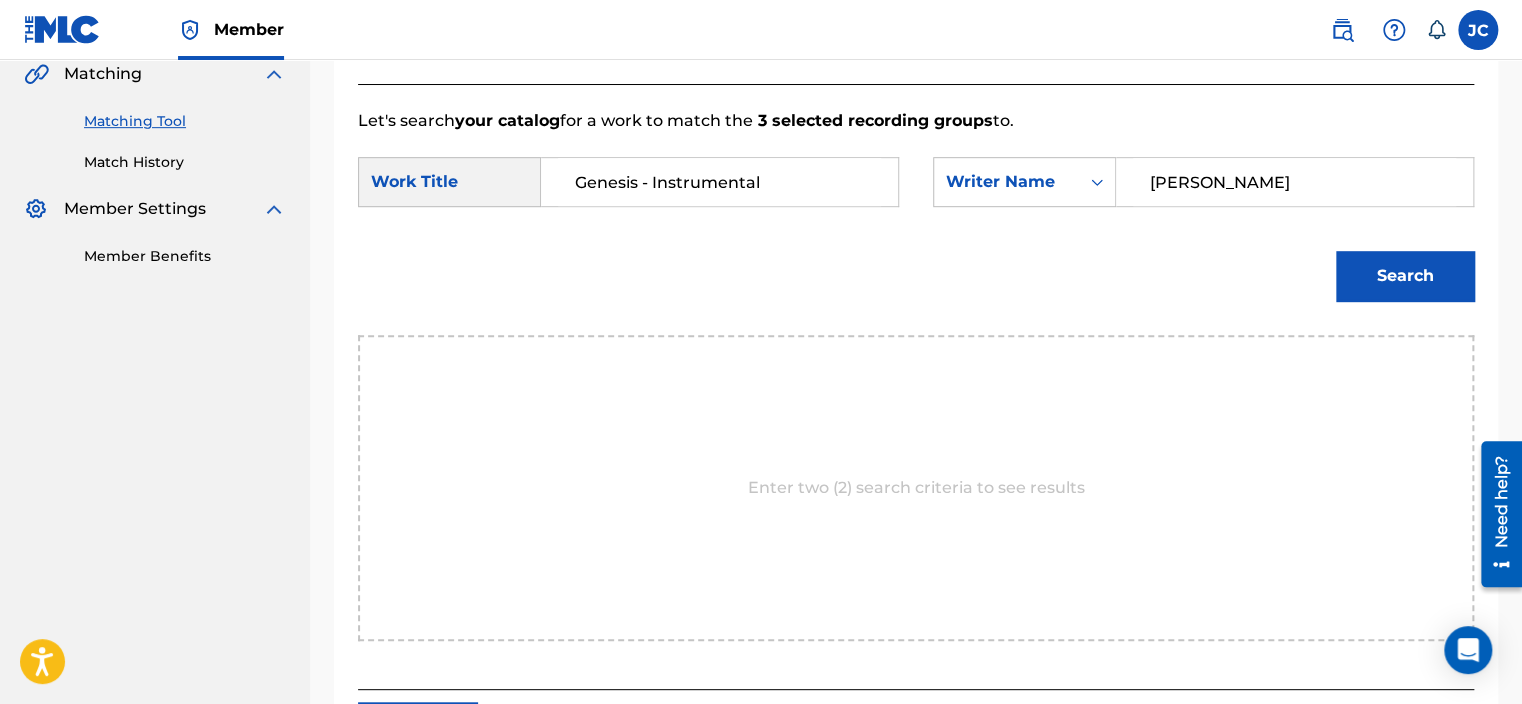 type on "[PERSON_NAME]" 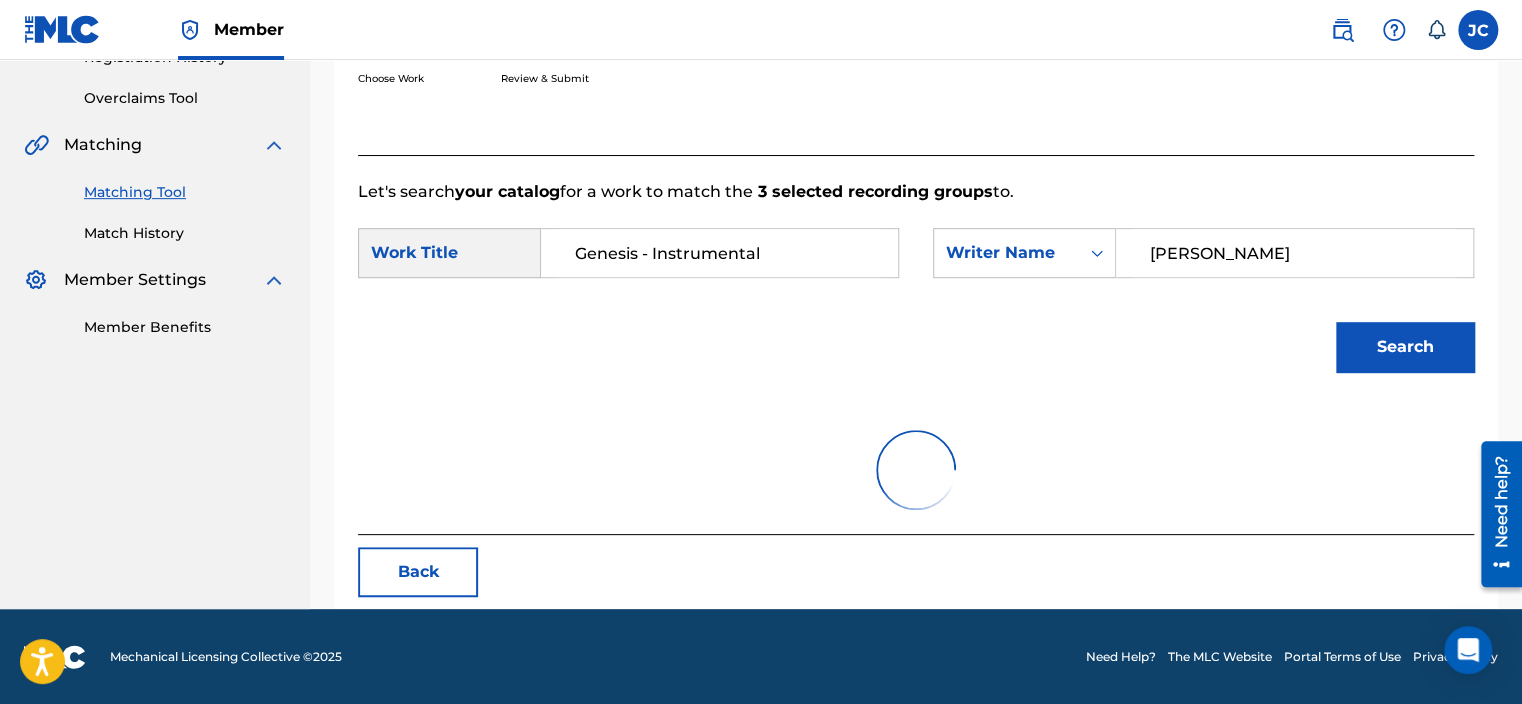 scroll, scrollTop: 472, scrollLeft: 0, axis: vertical 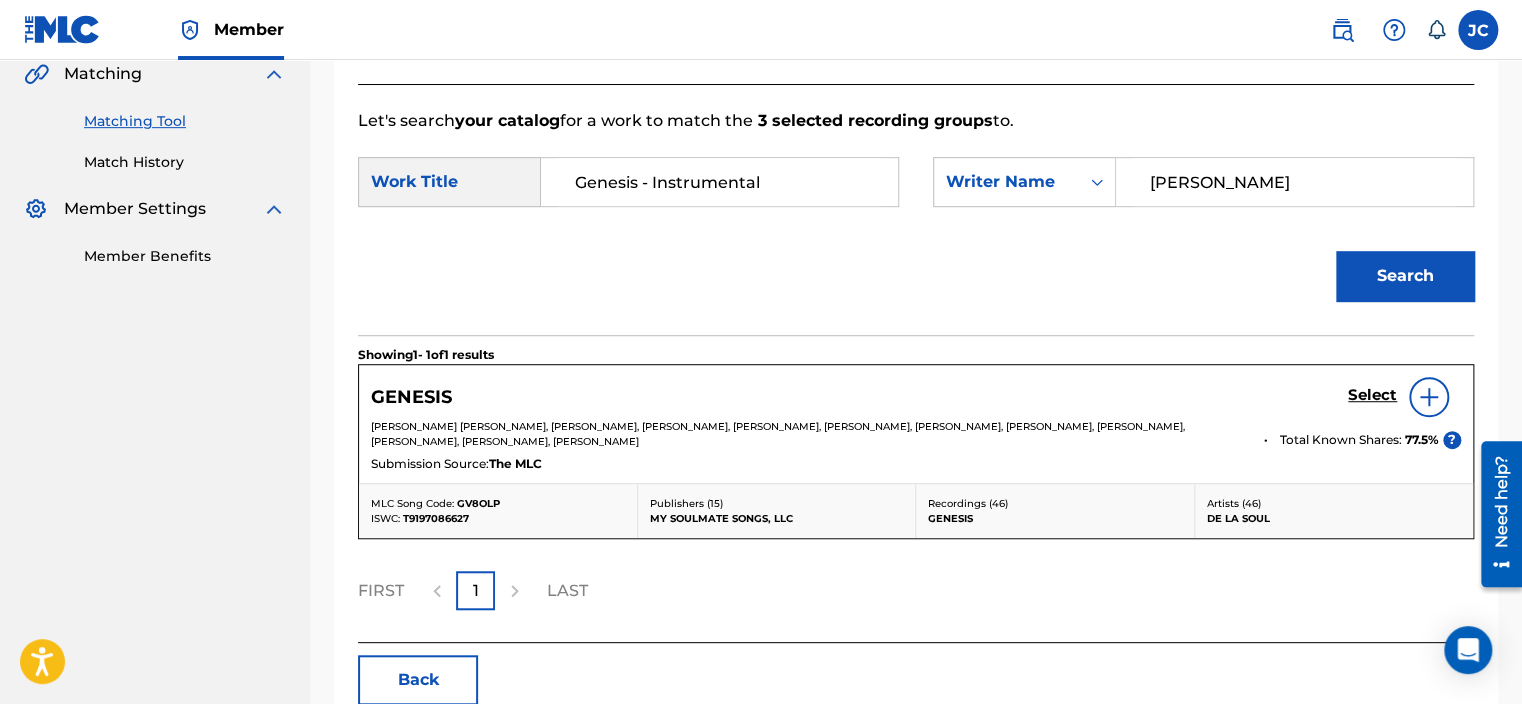 click on "Select" at bounding box center [1372, 395] 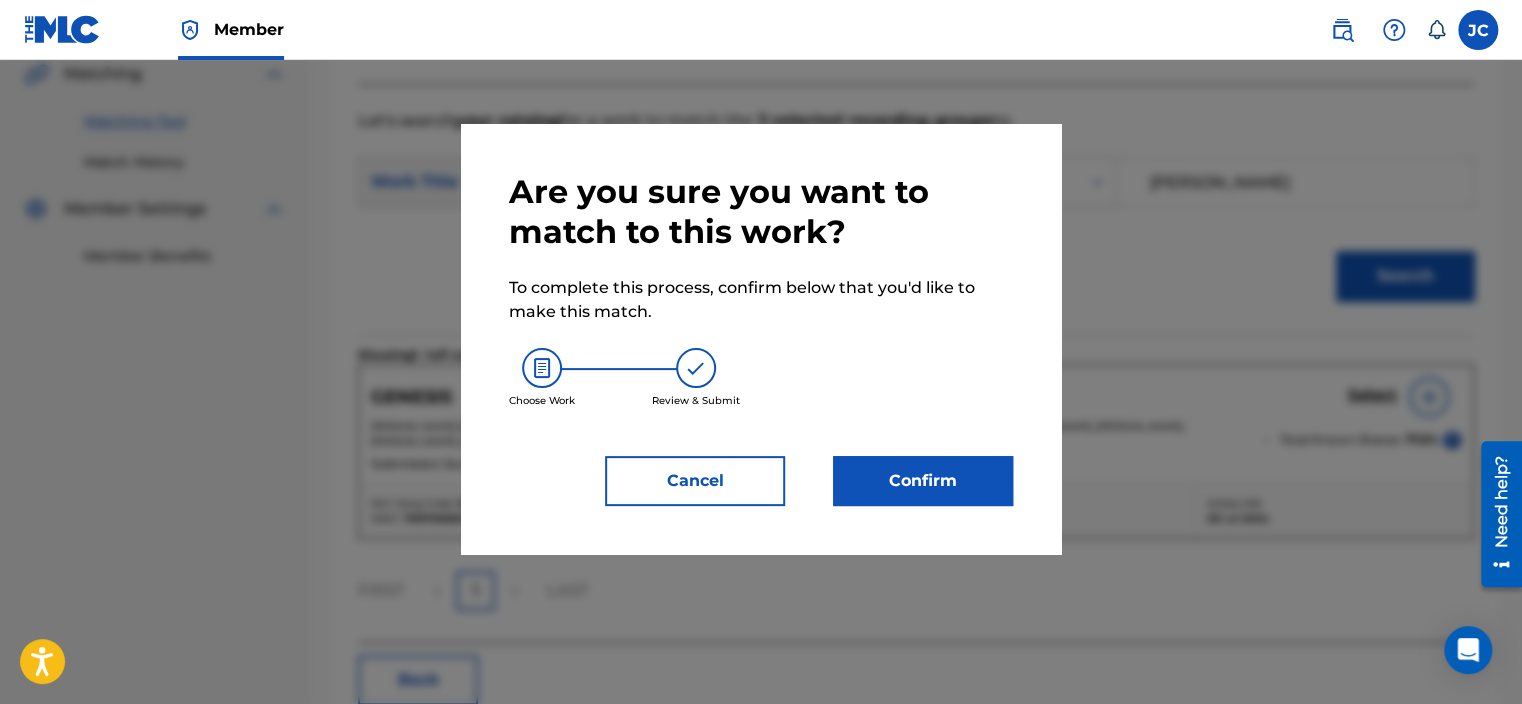 click on "Confirm" at bounding box center (923, 481) 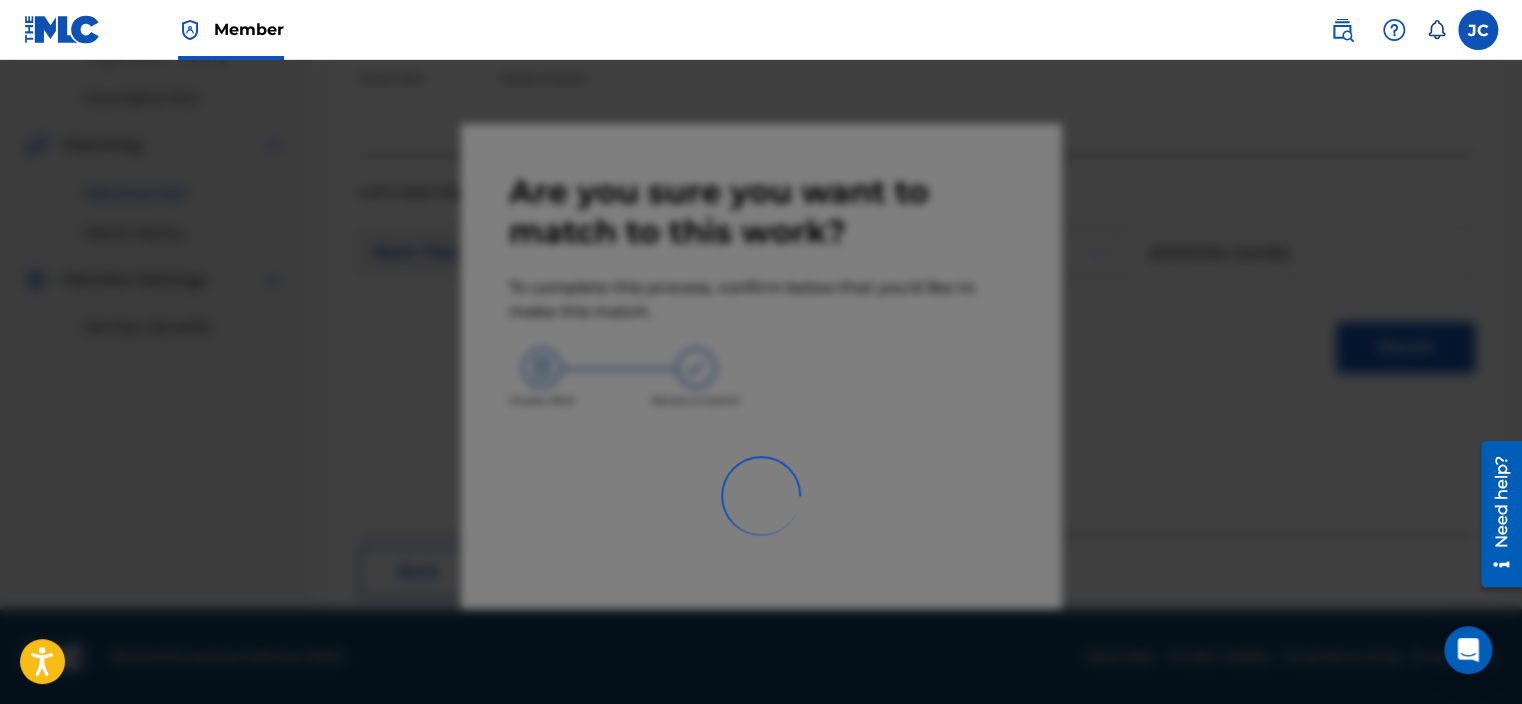 scroll, scrollTop: 155, scrollLeft: 0, axis: vertical 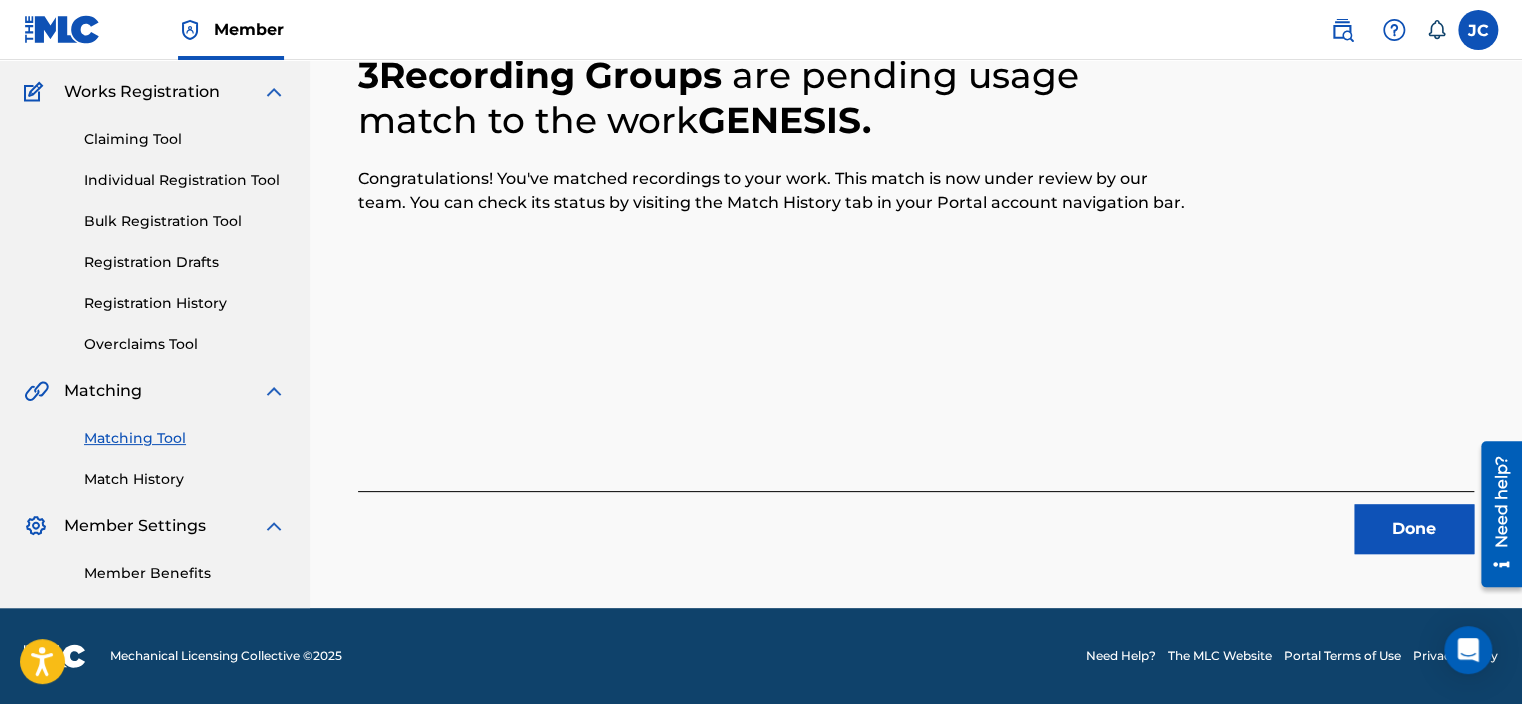click on "Done" at bounding box center (1414, 529) 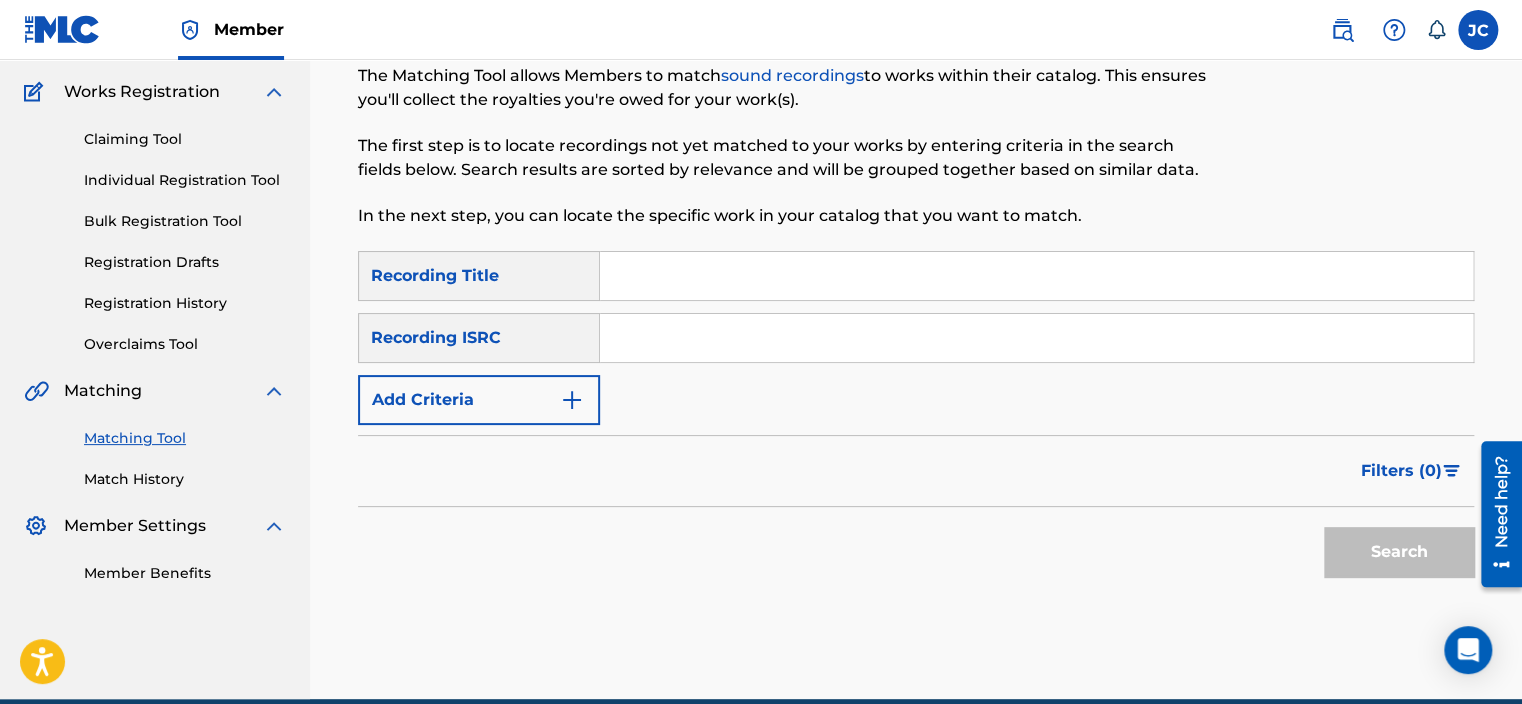 click at bounding box center [1036, 338] 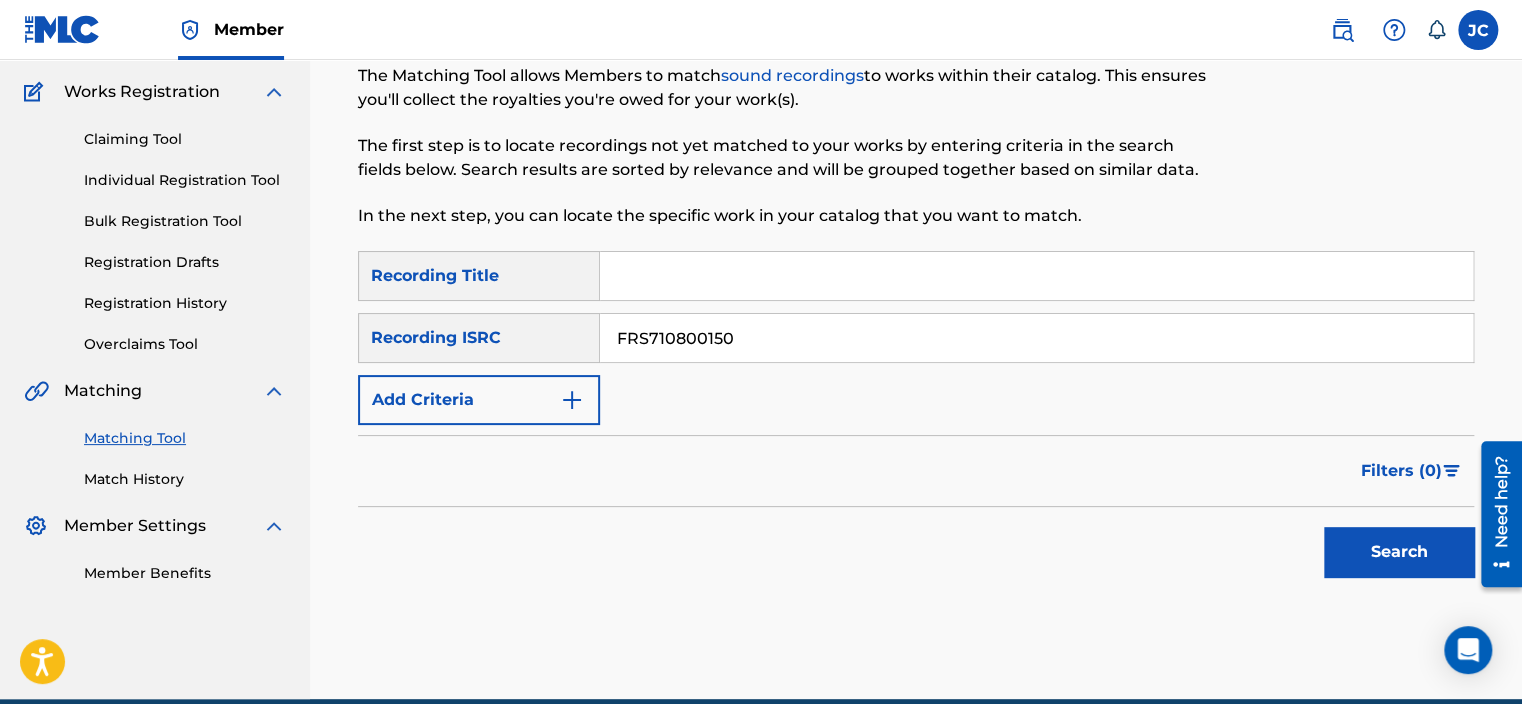 type on "FRS710800150" 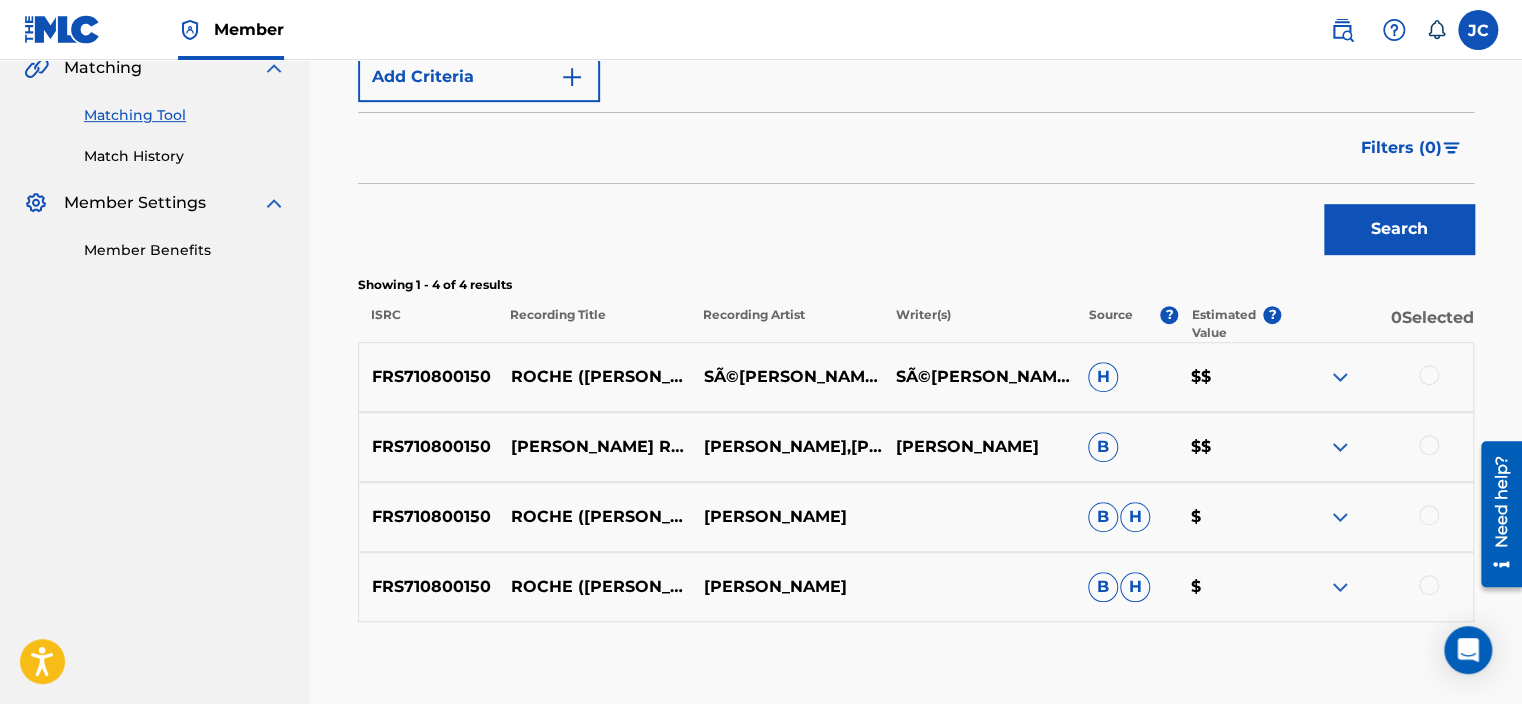 scroll, scrollTop: 592, scrollLeft: 0, axis: vertical 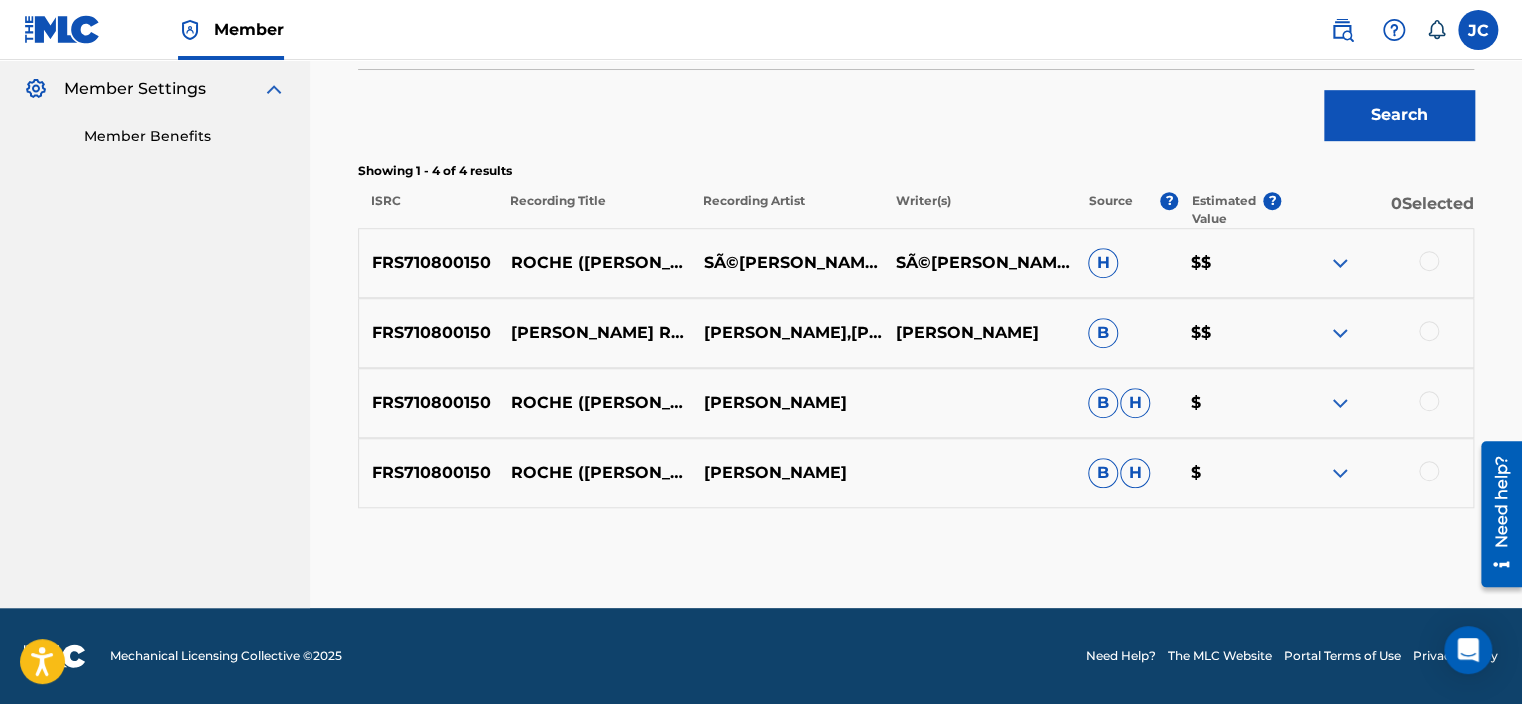 click at bounding box center [1429, 471] 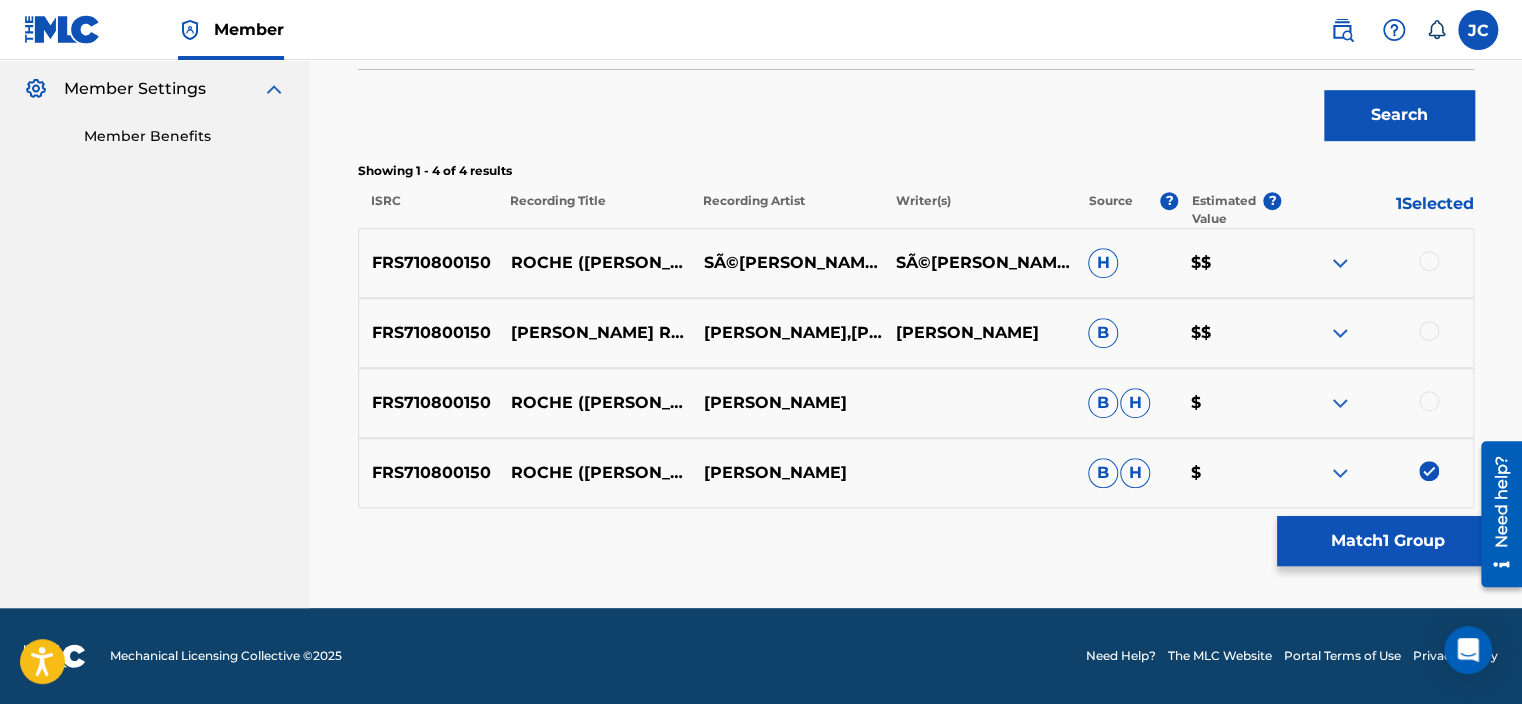 click at bounding box center (1429, 401) 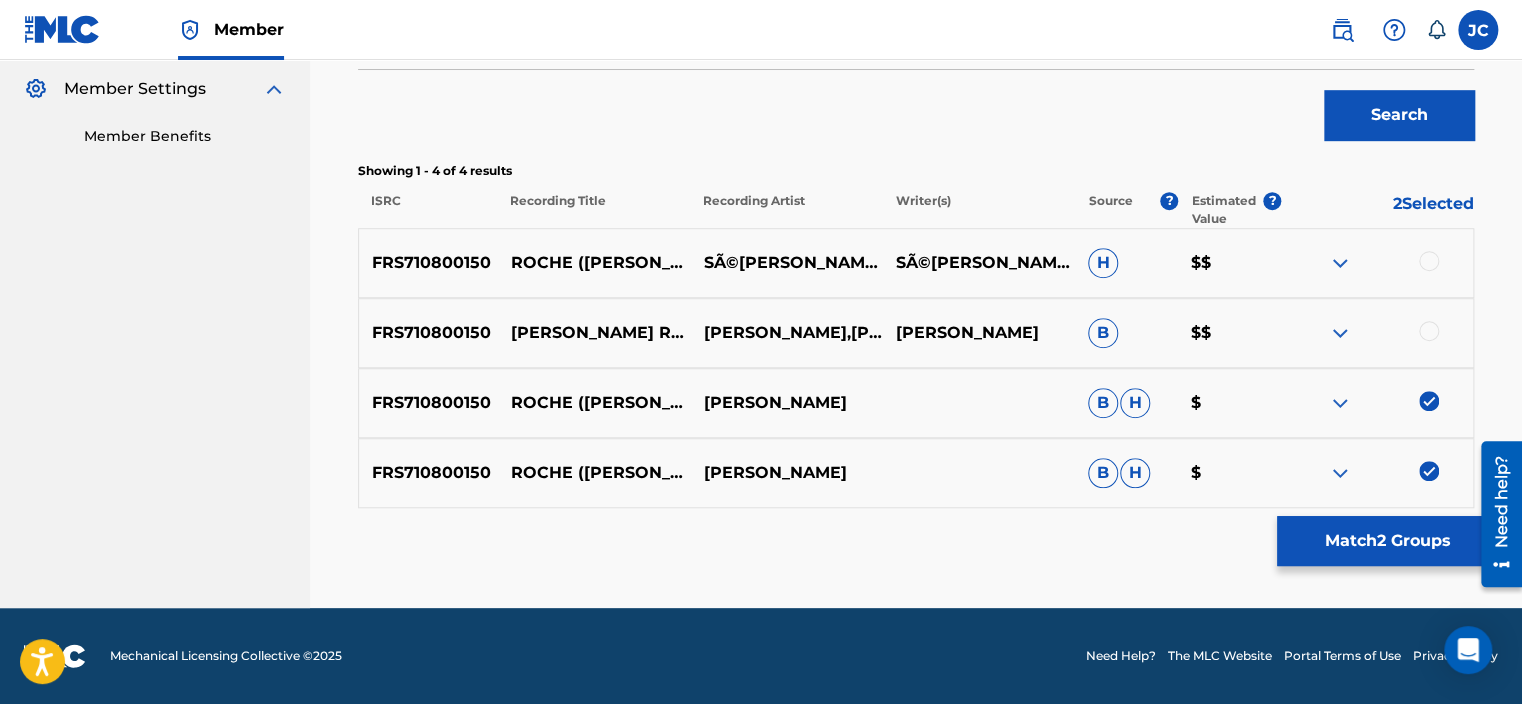 click at bounding box center (1429, 331) 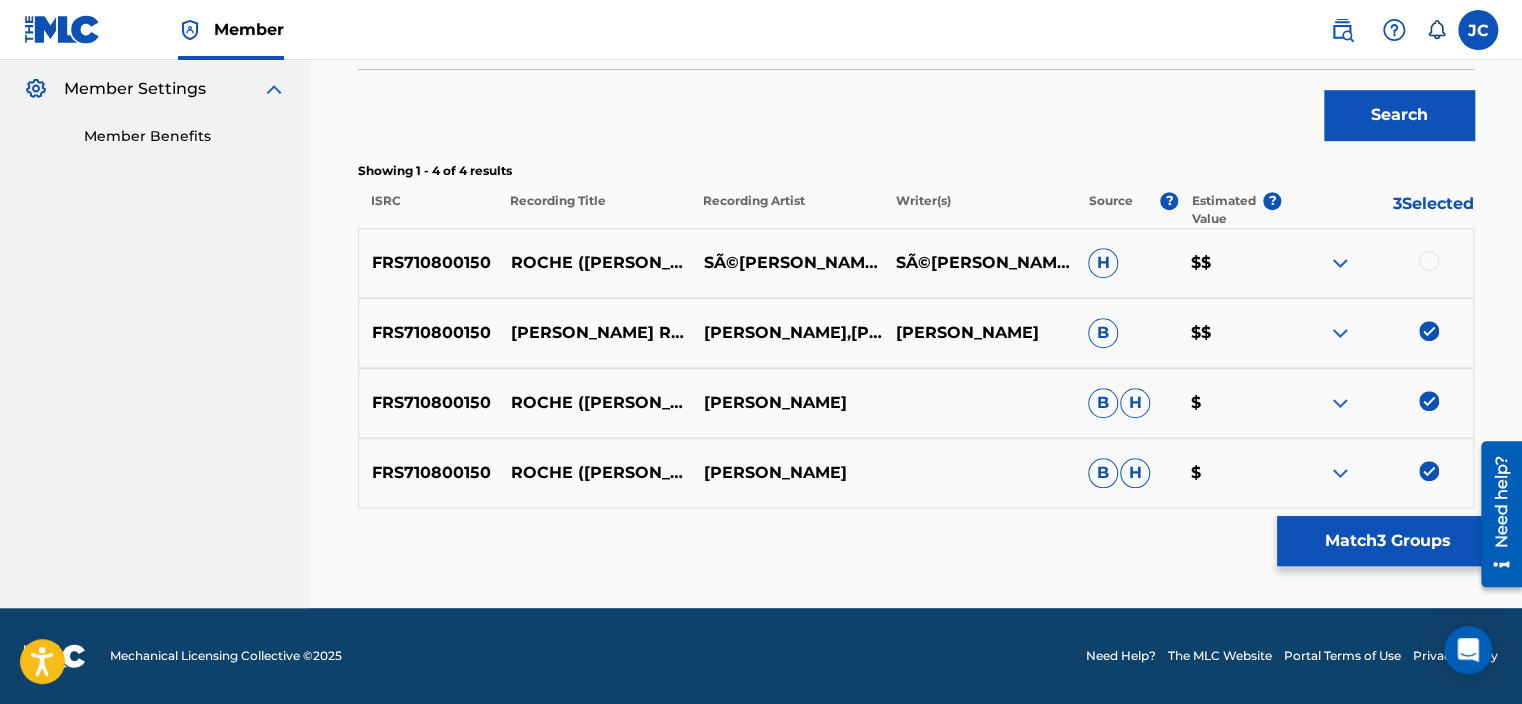 click at bounding box center (1429, 261) 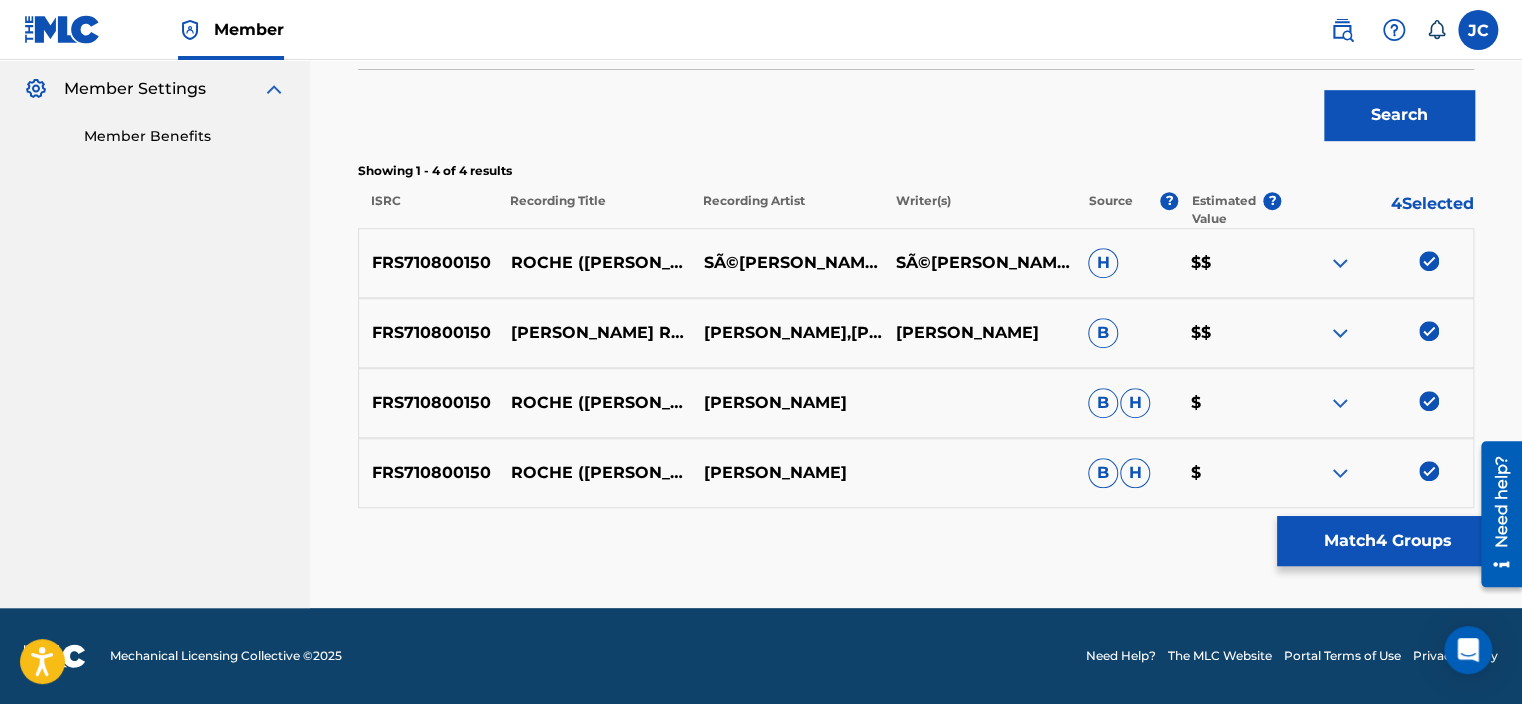 click on "Match  4 Groups" at bounding box center (1387, 541) 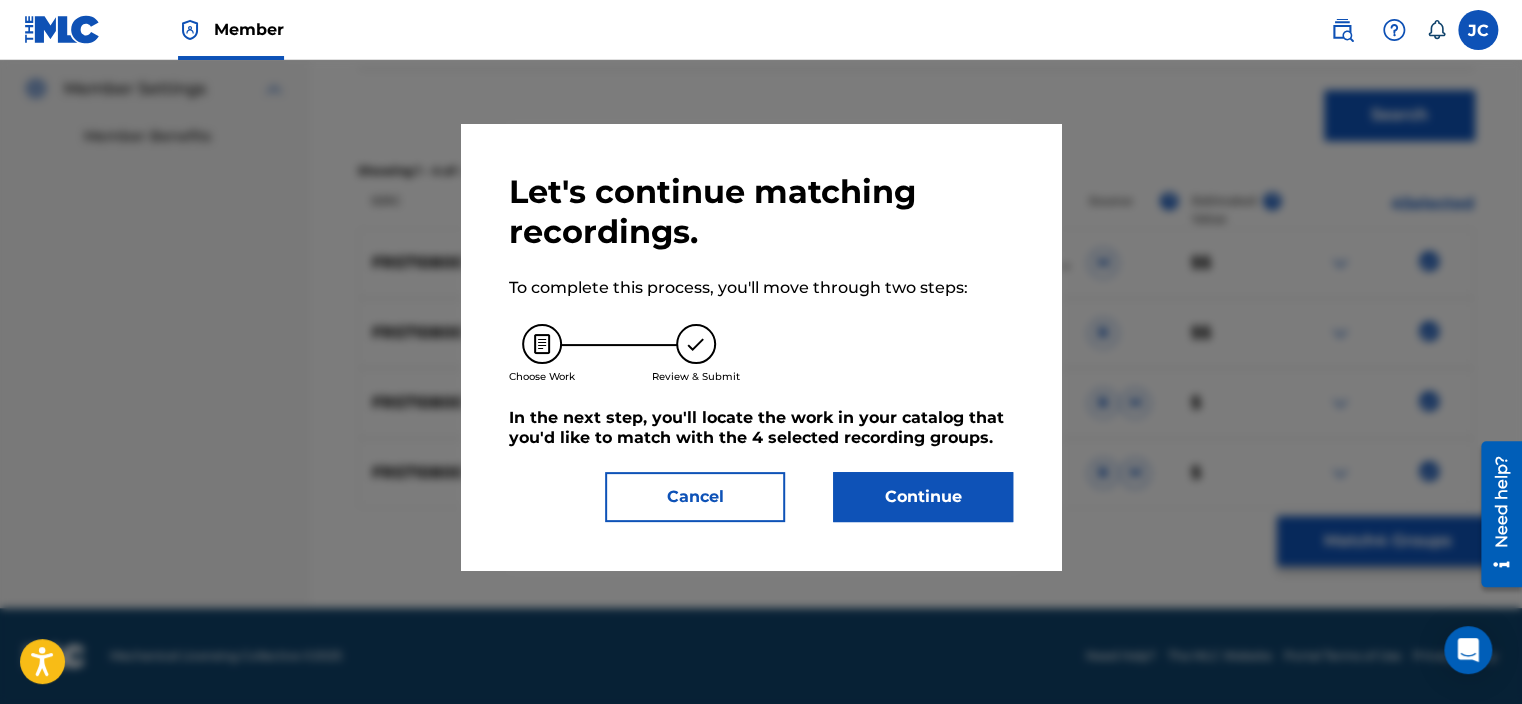 click on "Continue" at bounding box center [923, 497] 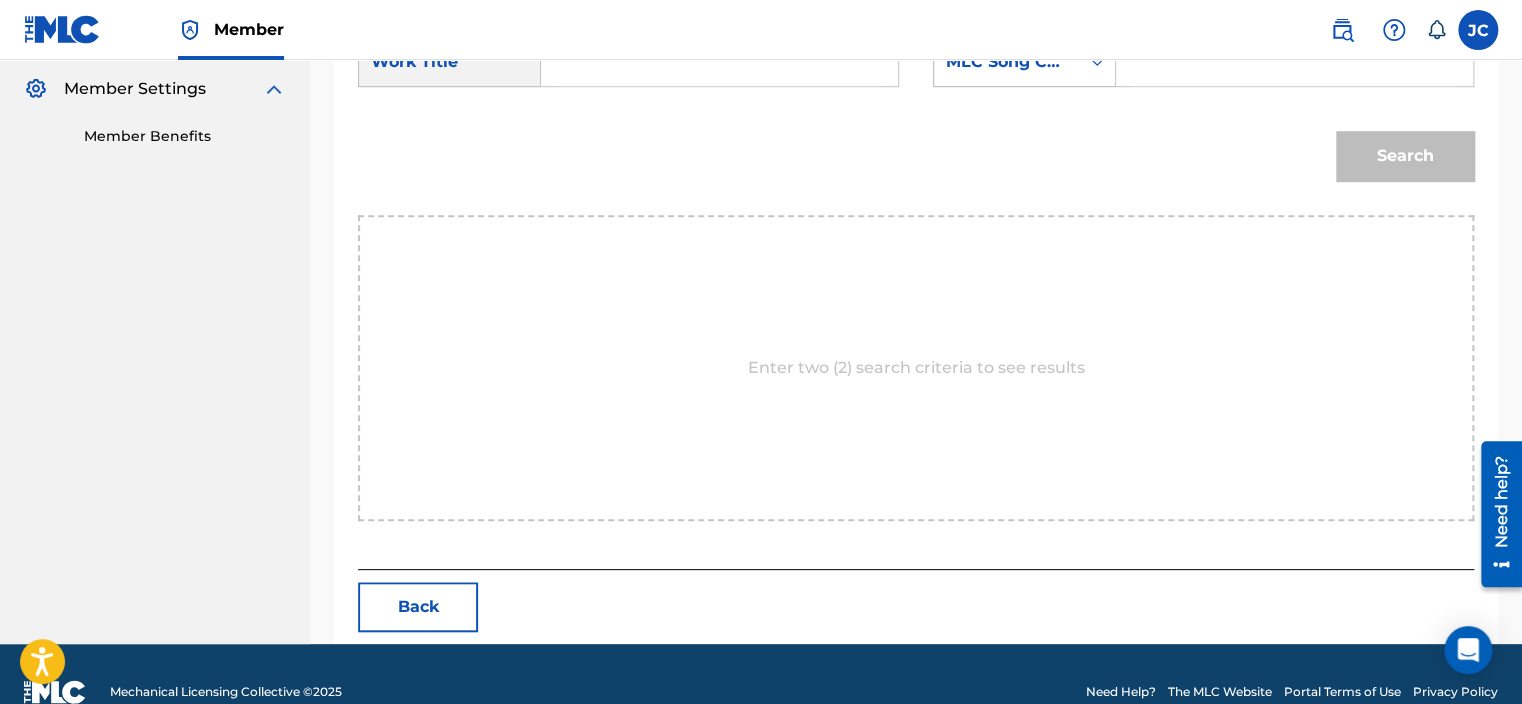 click on "MLC Song Code" at bounding box center [1006, 62] 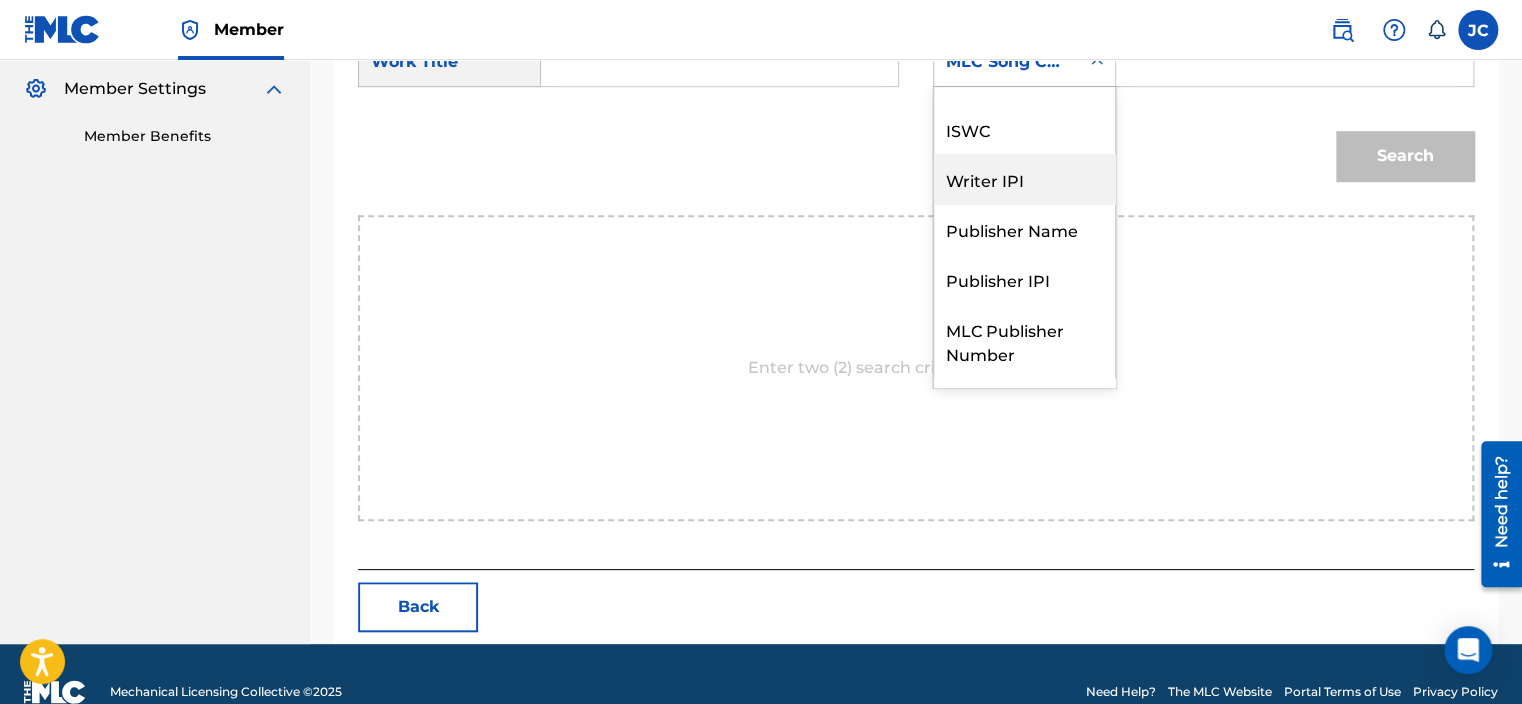scroll, scrollTop: 0, scrollLeft: 0, axis: both 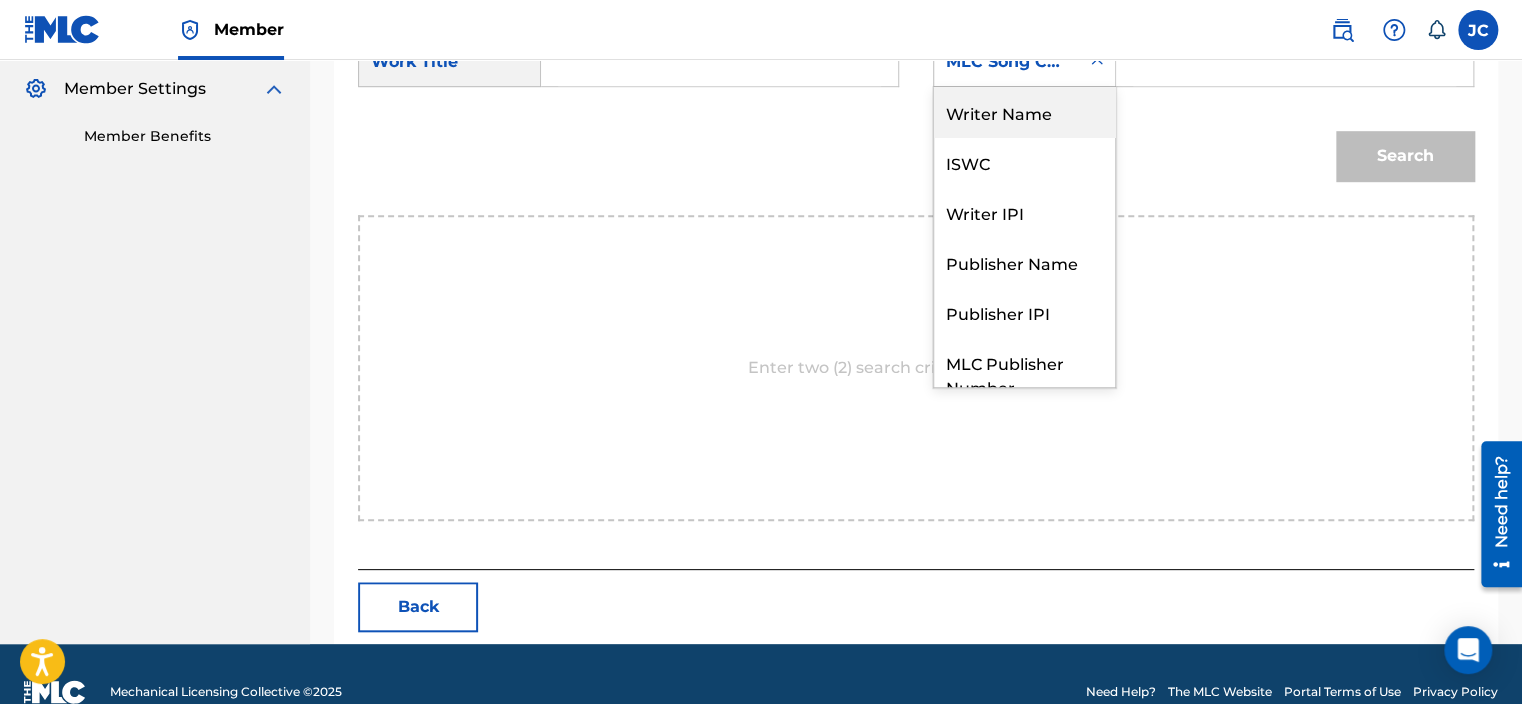 click on "Writer Name" at bounding box center [1024, 112] 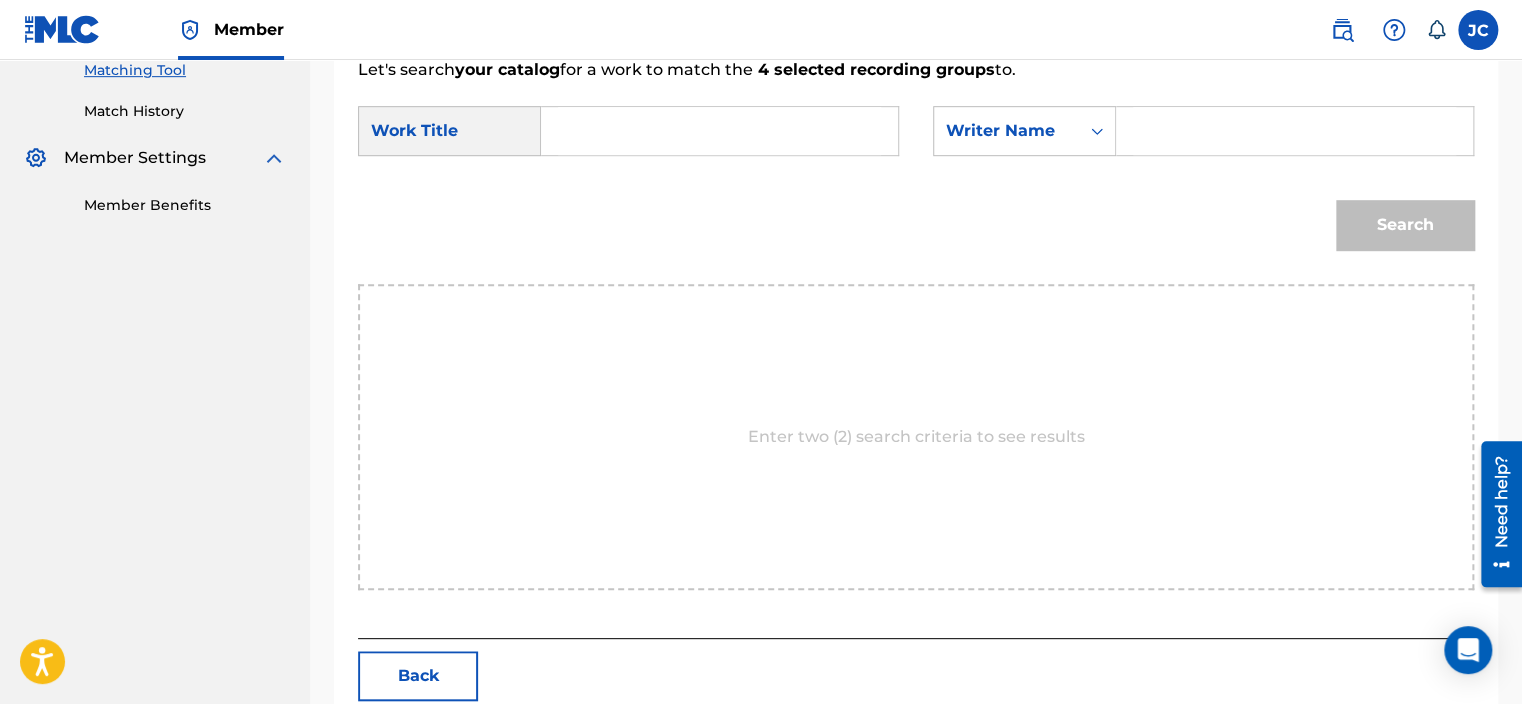 scroll, scrollTop: 516, scrollLeft: 0, axis: vertical 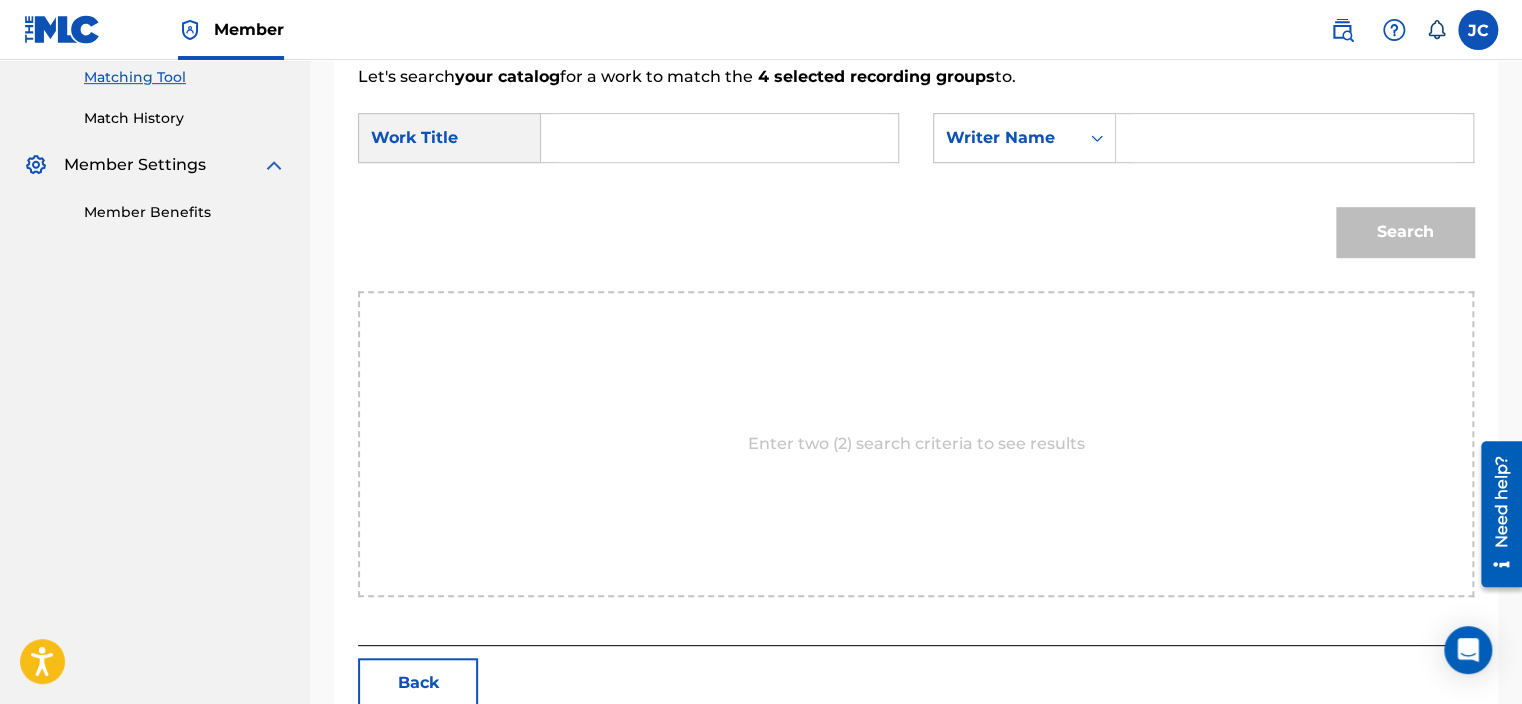 click at bounding box center (719, 138) 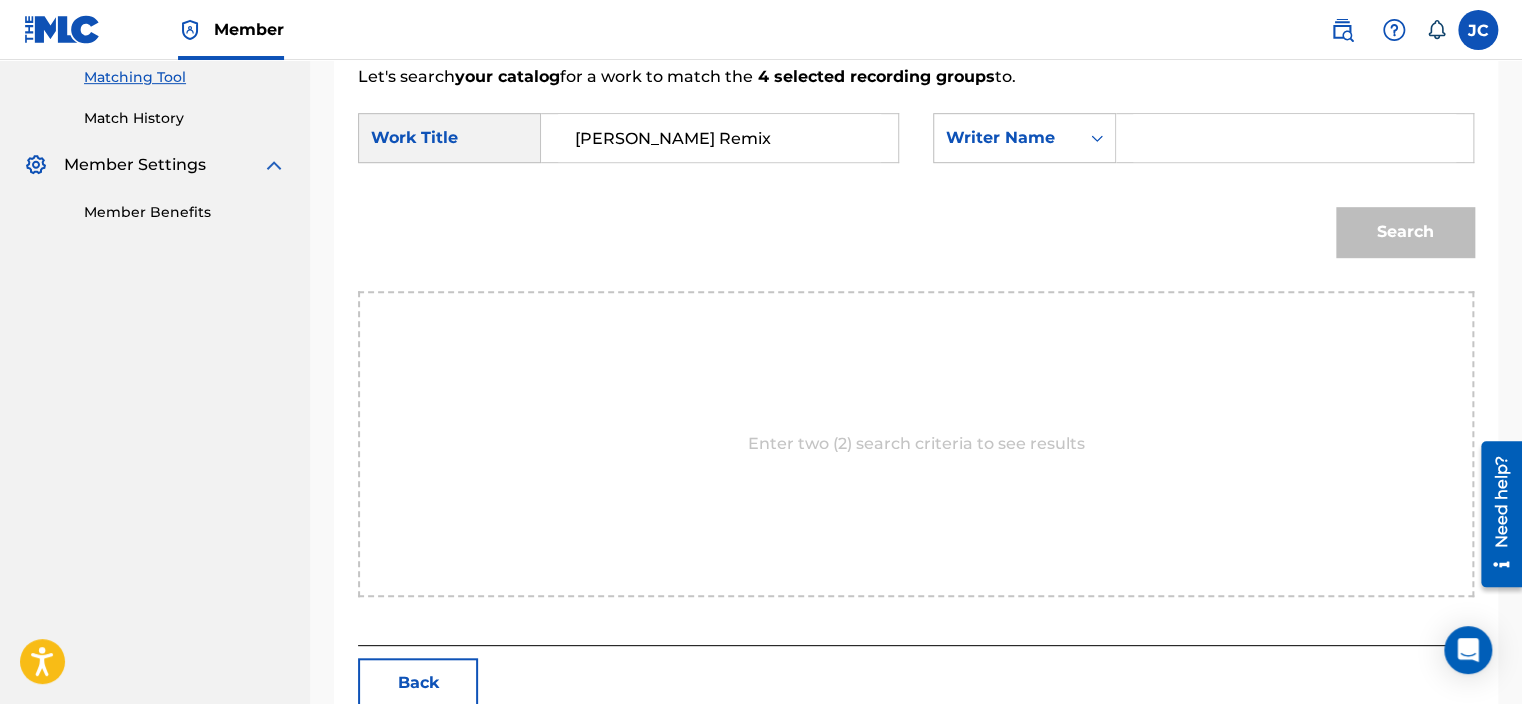type on "[PERSON_NAME] Remix" 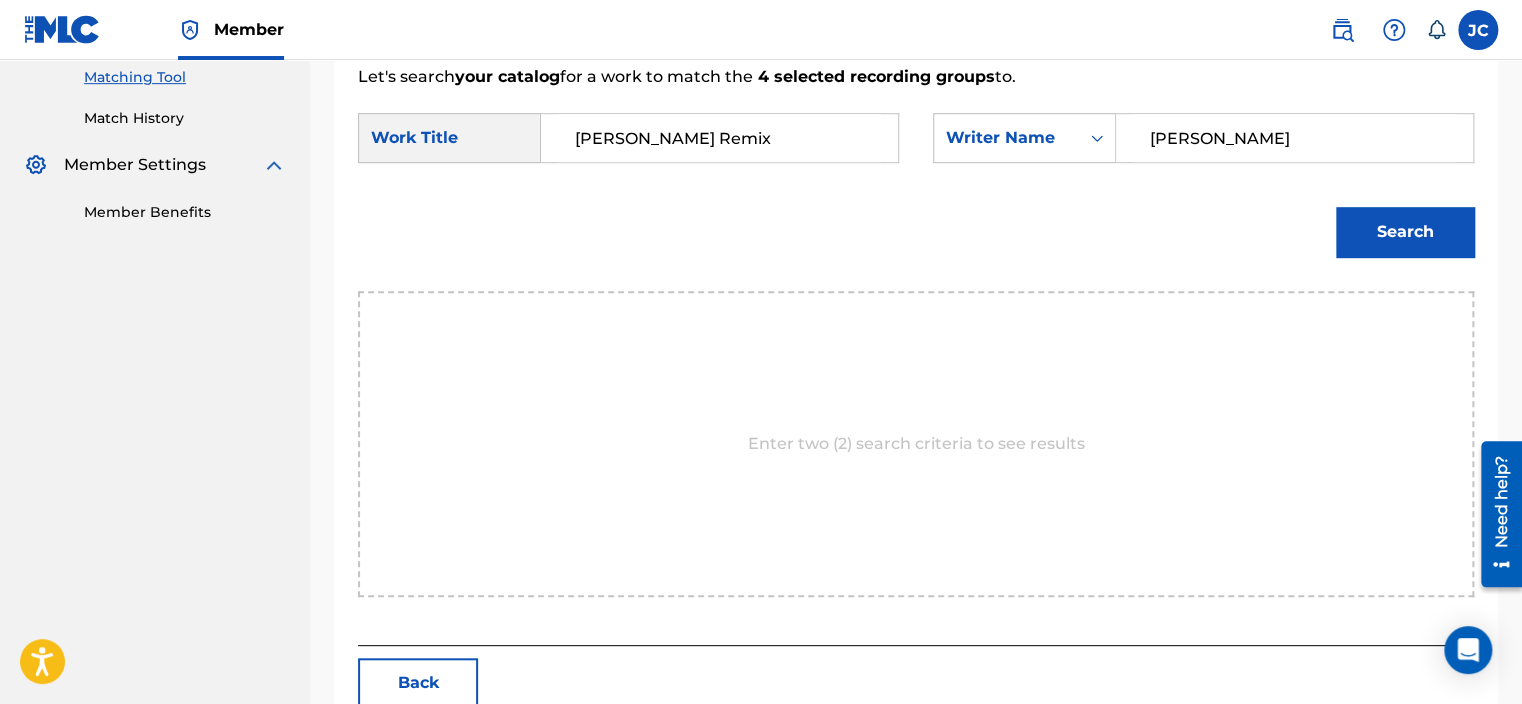 type on "[PERSON_NAME]" 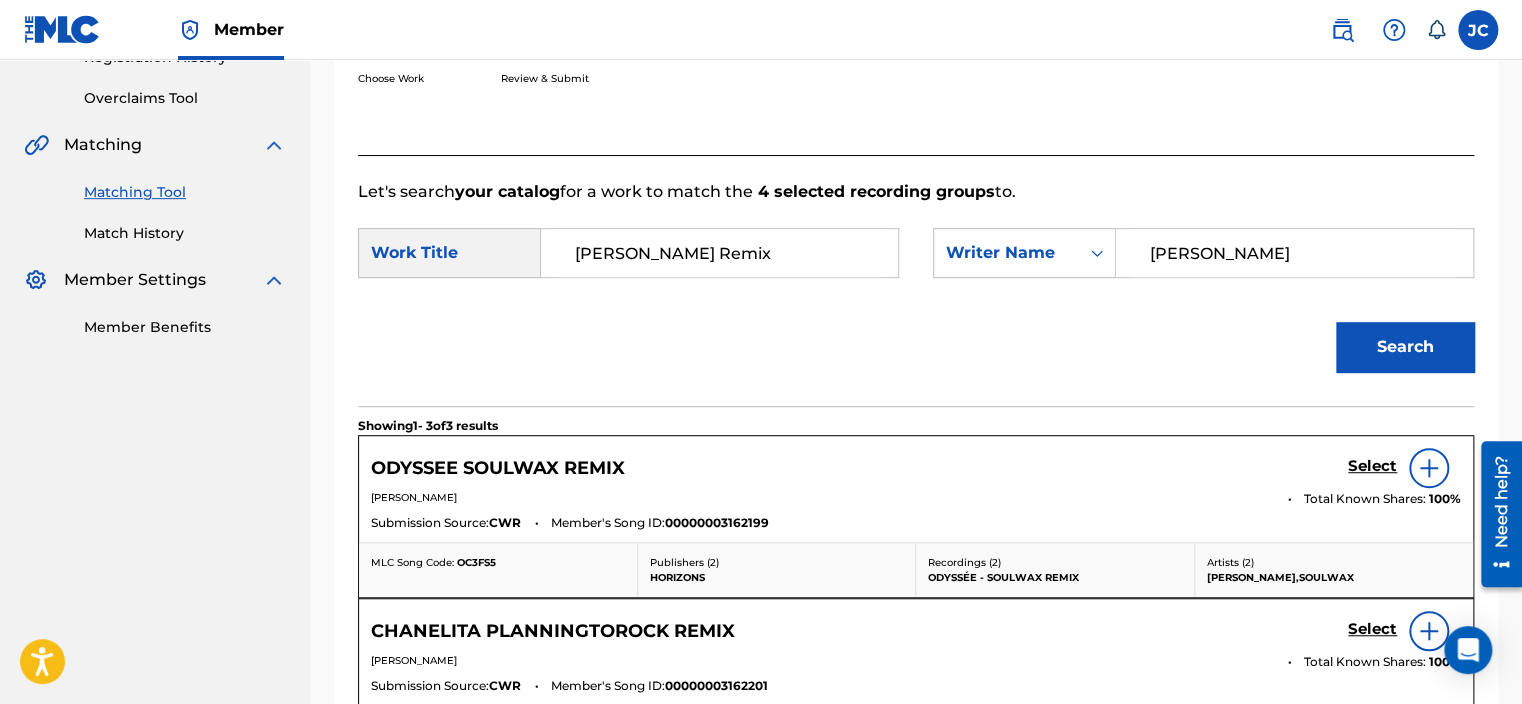 scroll, scrollTop: 516, scrollLeft: 0, axis: vertical 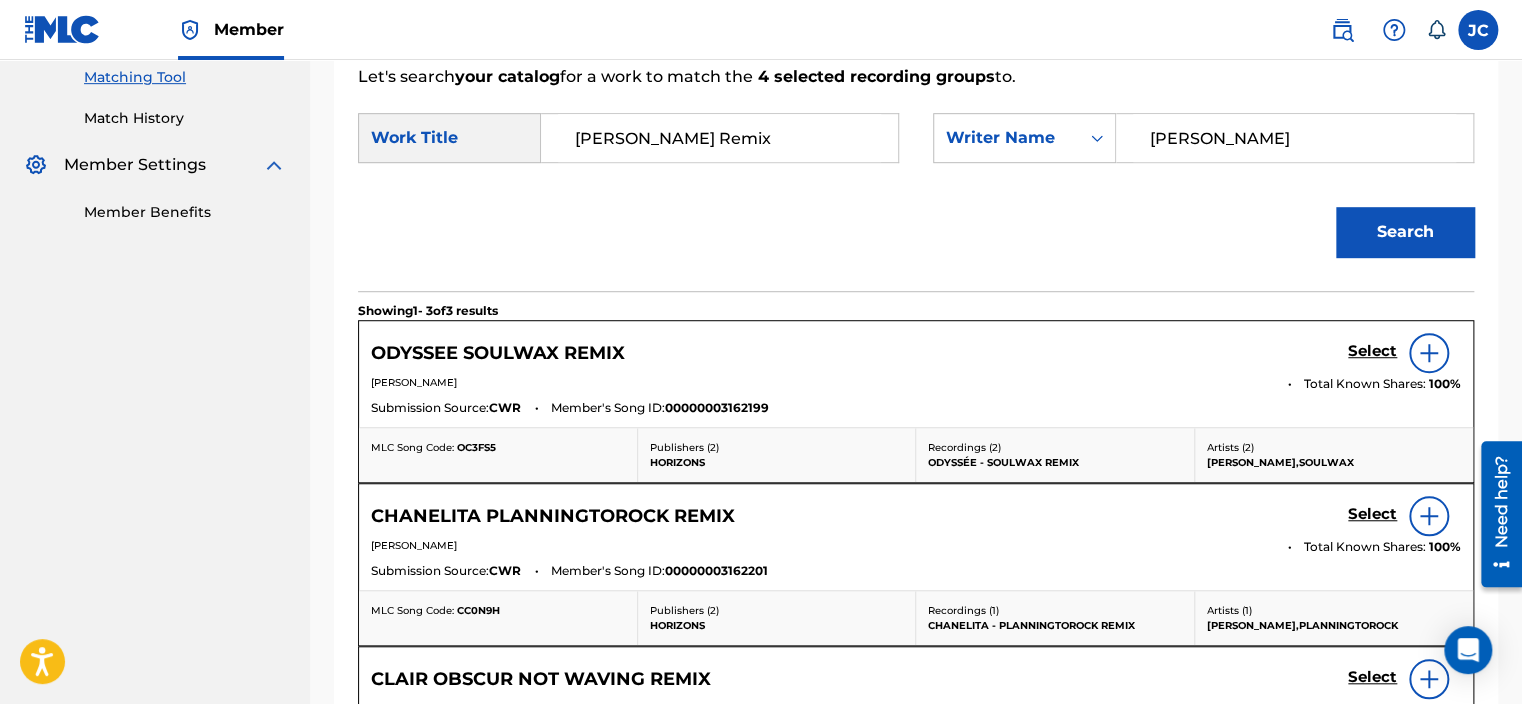 drag, startPoint x: 799, startPoint y: 140, endPoint x: 629, endPoint y: 137, distance: 170.02647 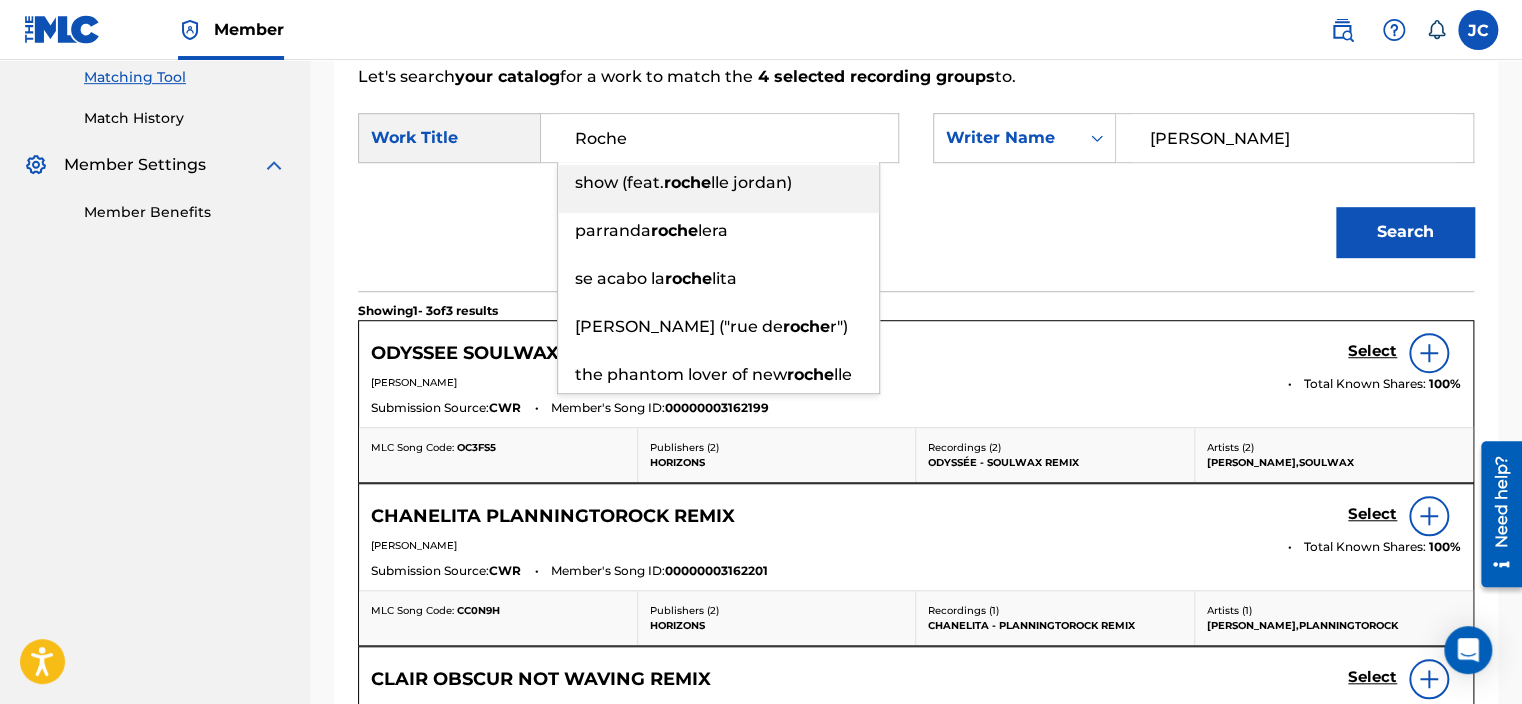 type on "Roche" 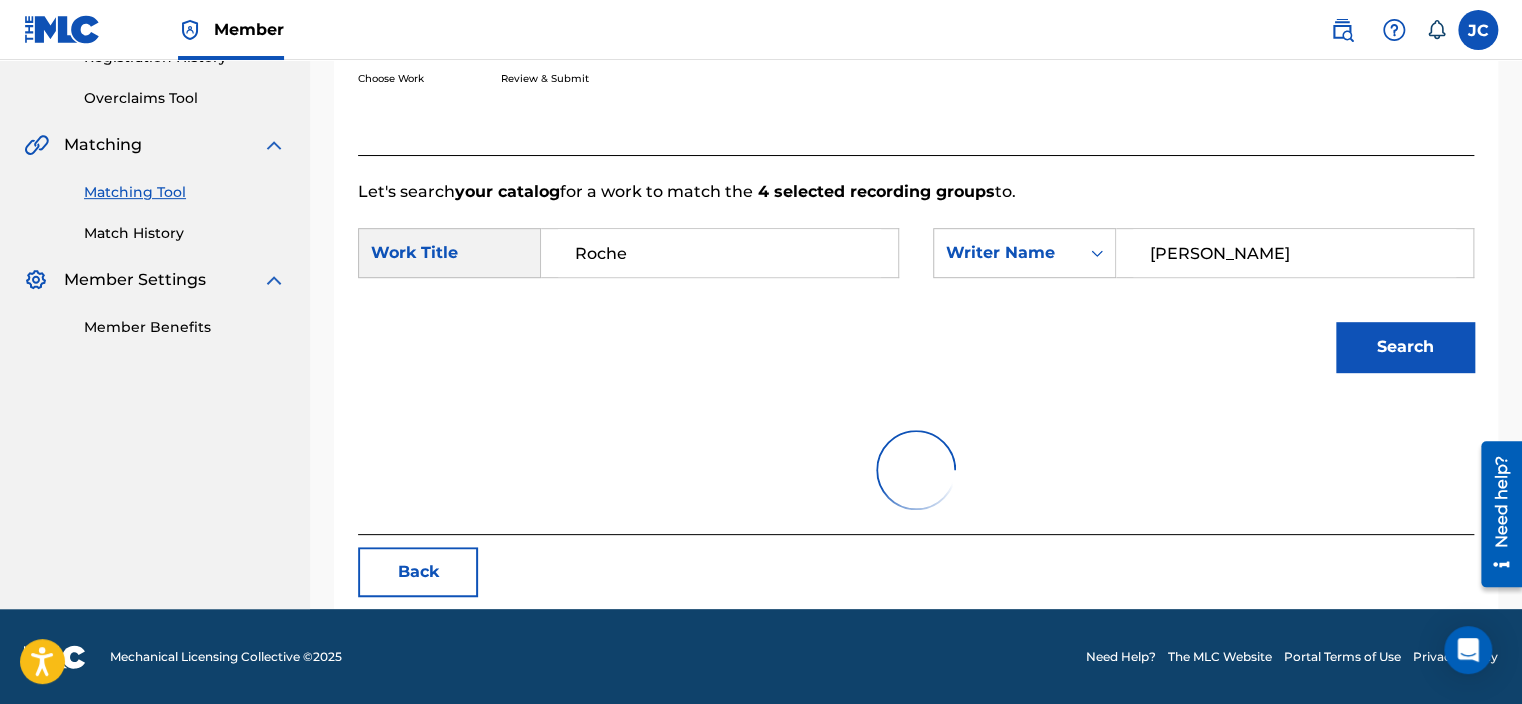 scroll, scrollTop: 316, scrollLeft: 0, axis: vertical 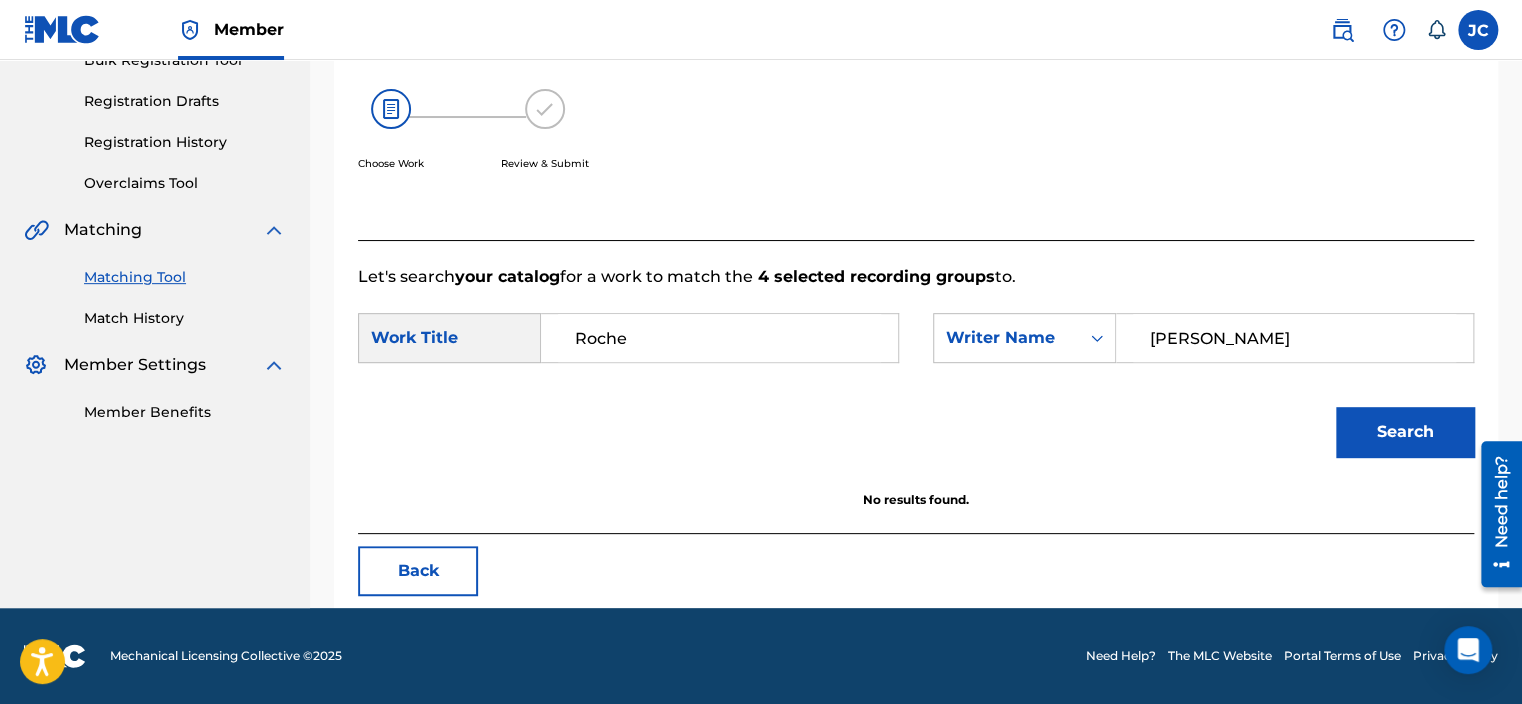 click on "Match Usage - Select Work In this step, you will locate the work you'd like to match with your selected sound recording(s). Two criteria are required to search. If you do not have The MLC Song Code, click the down arrow to select another search criteria. To expand full details for the work, click the blue plus sign ( + ). To select a work, click  Select. Choose Work Review & Submit Let's search  your catalog  for a work to match the   4 selected recording groups  to. SearchWithCriteriab03cdeed-b83b-4668-a0fa-676024fa28d6 Work Title Roche SearchWithCriteria80117893-36cc-4711-b88e-c4905eb68138 Writer Name [PERSON_NAME] Search No results found. Back" at bounding box center [916, 226] 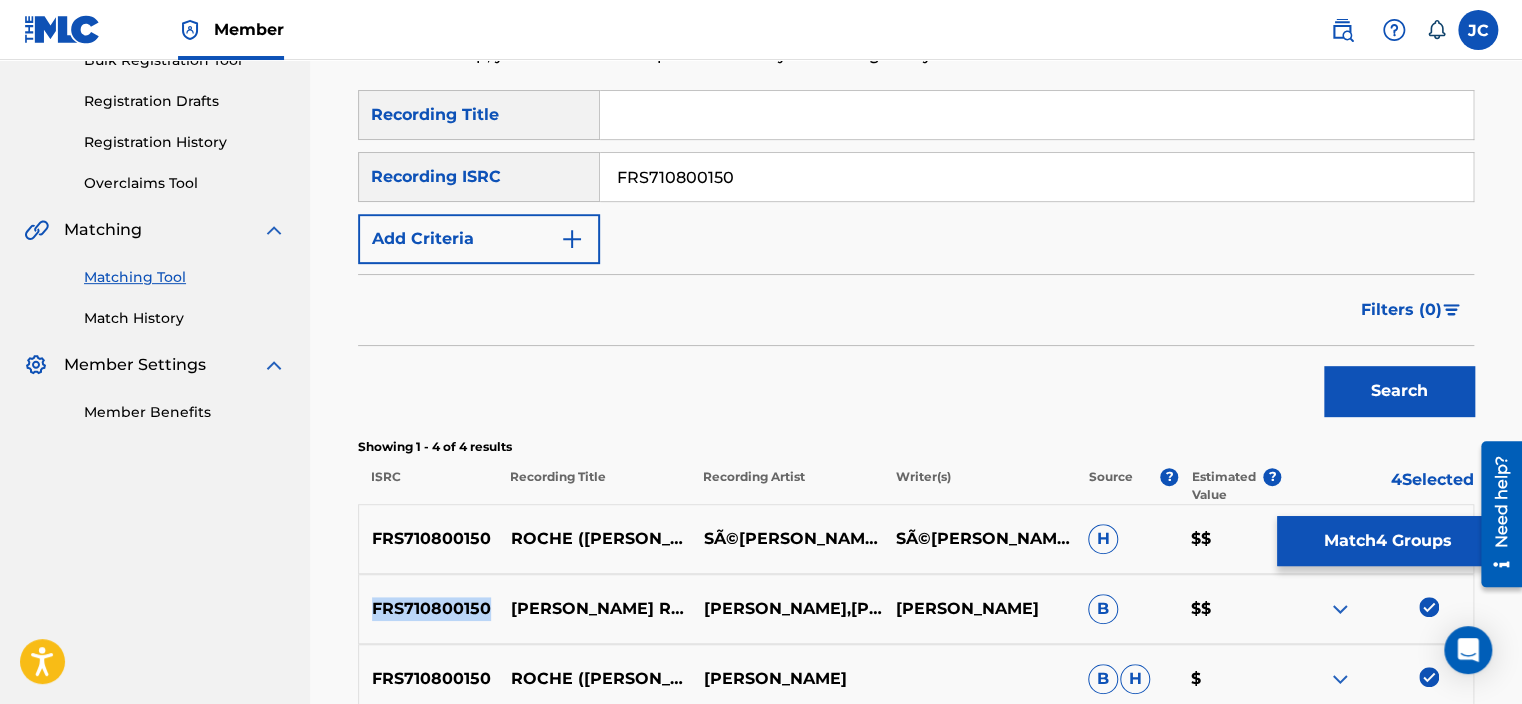 click on "FRS710800150 [PERSON_NAME] REMIX [PERSON_NAME],KAVINSKY [PERSON_NAME] B $$" at bounding box center (916, 609) 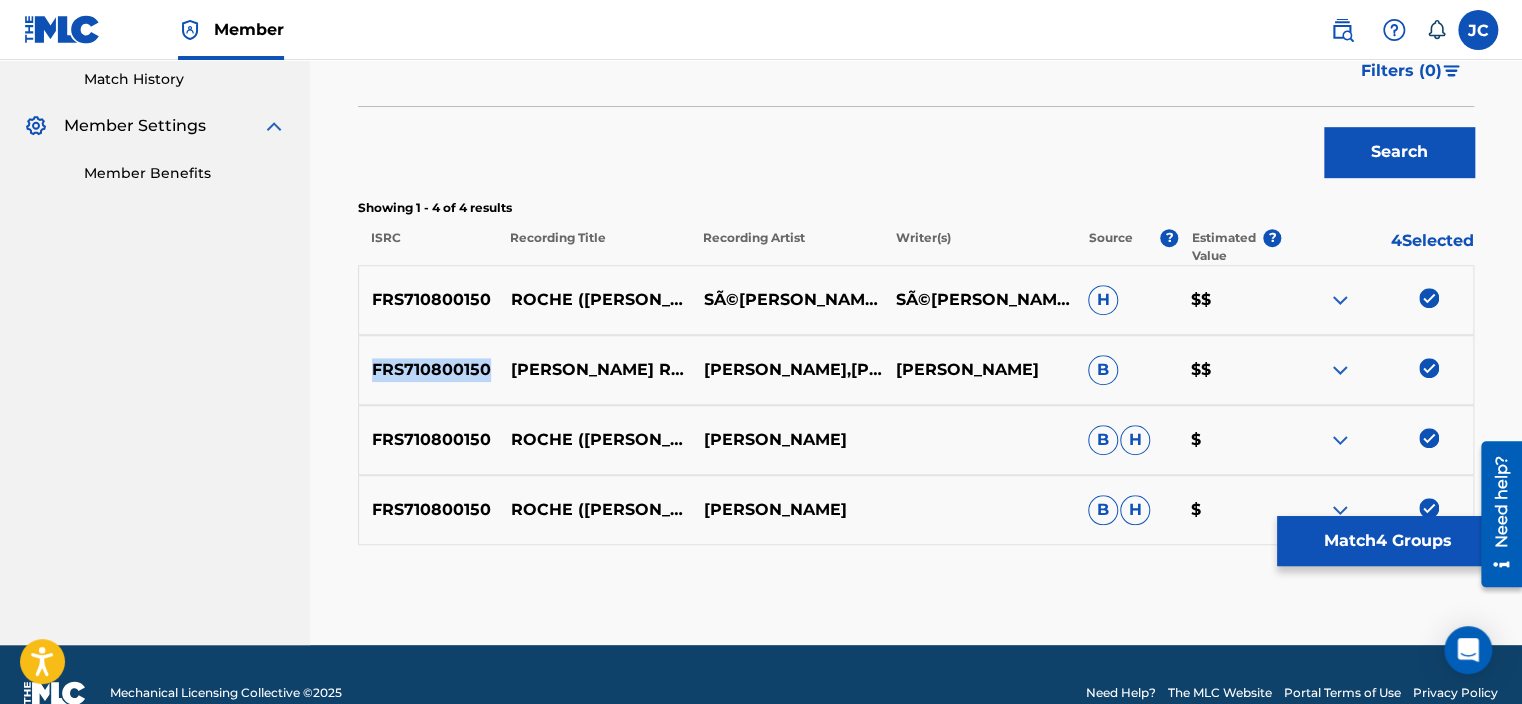 scroll, scrollTop: 592, scrollLeft: 0, axis: vertical 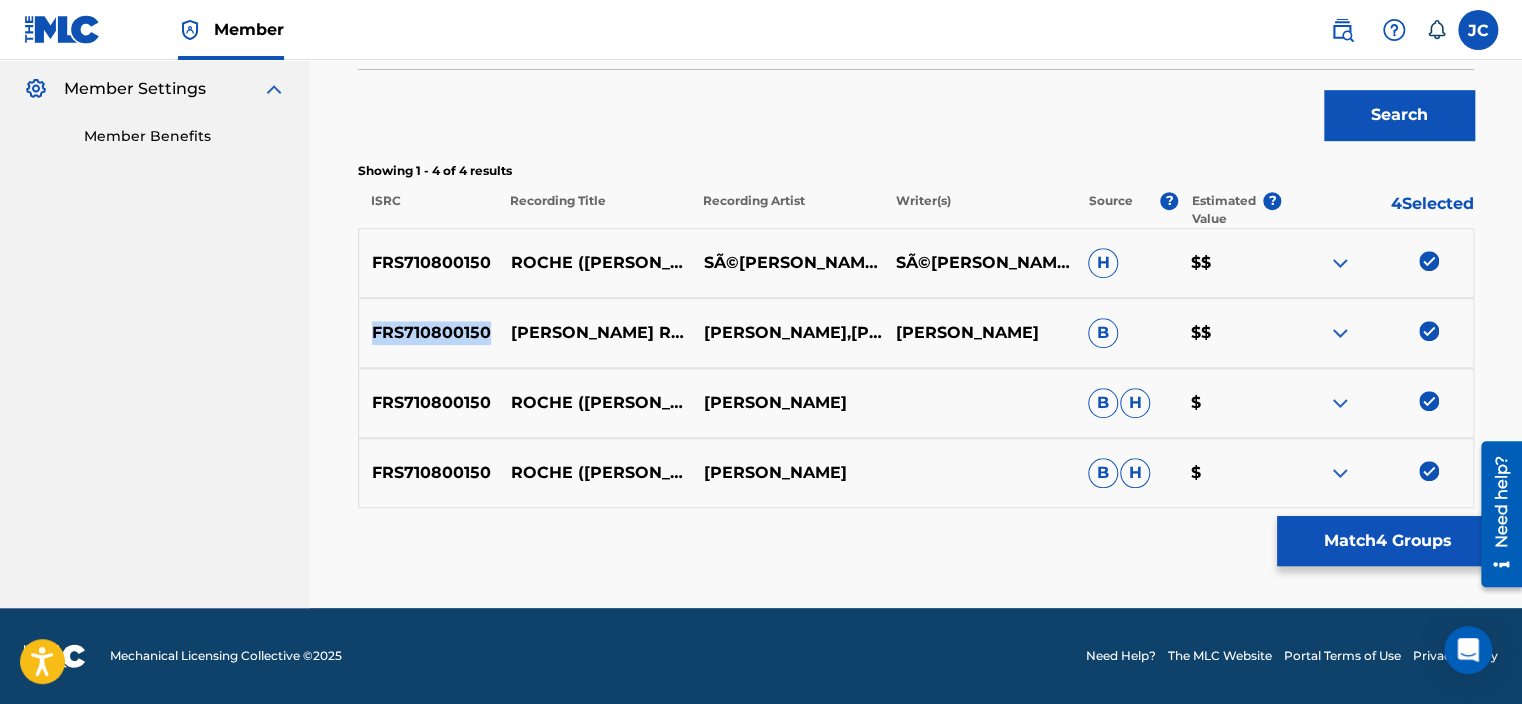 click at bounding box center [1429, 471] 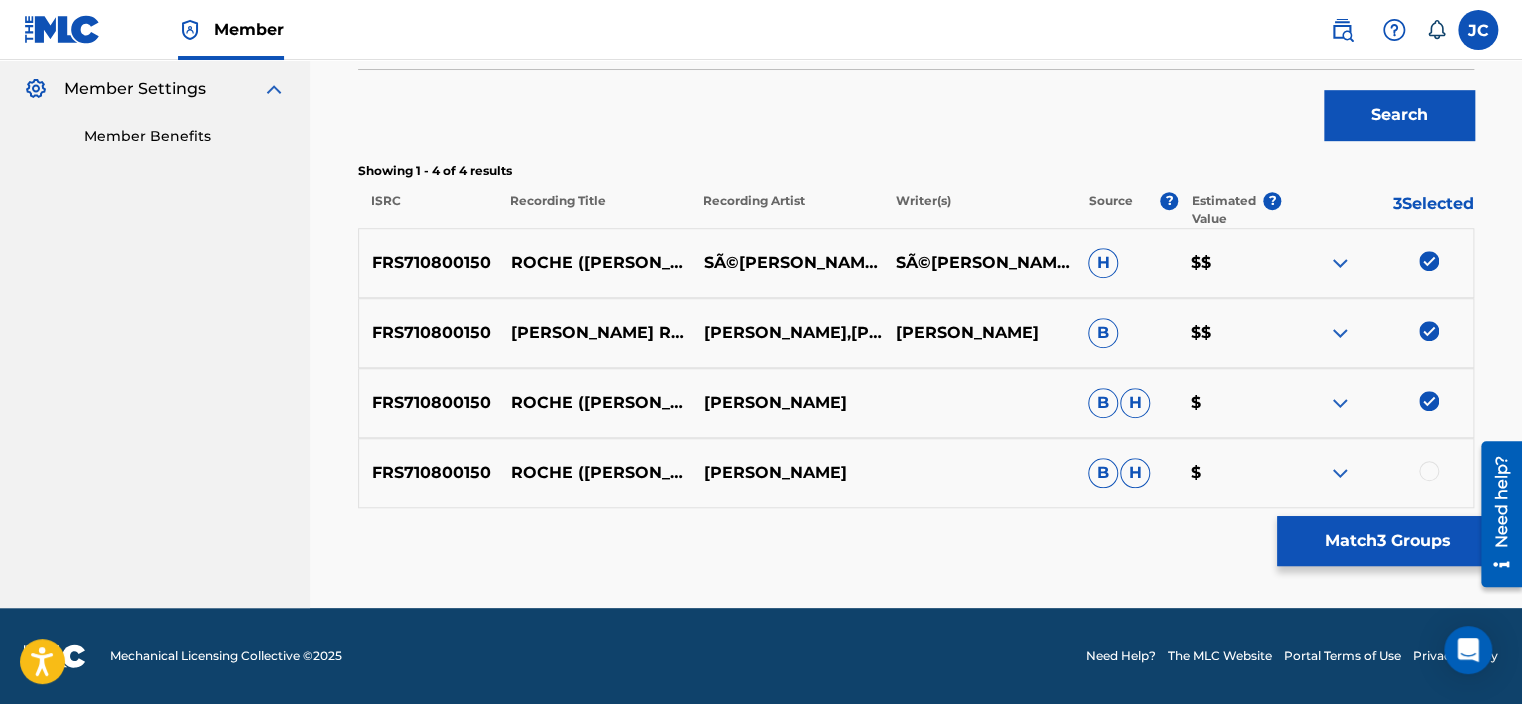 click on "FRS710800150 ROCHE ([PERSON_NAME] REMIX) [PERSON_NAME] $" at bounding box center (916, 403) 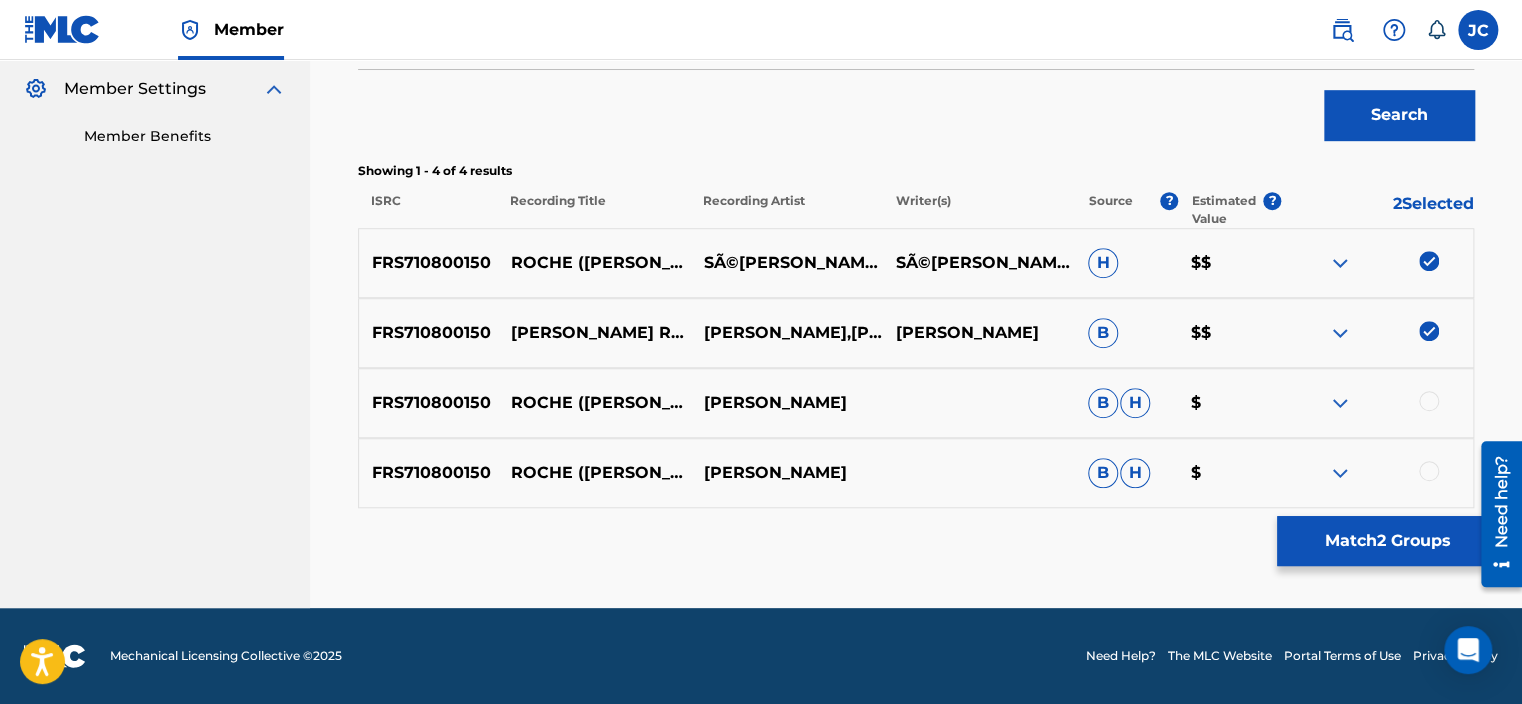 click at bounding box center (1429, 331) 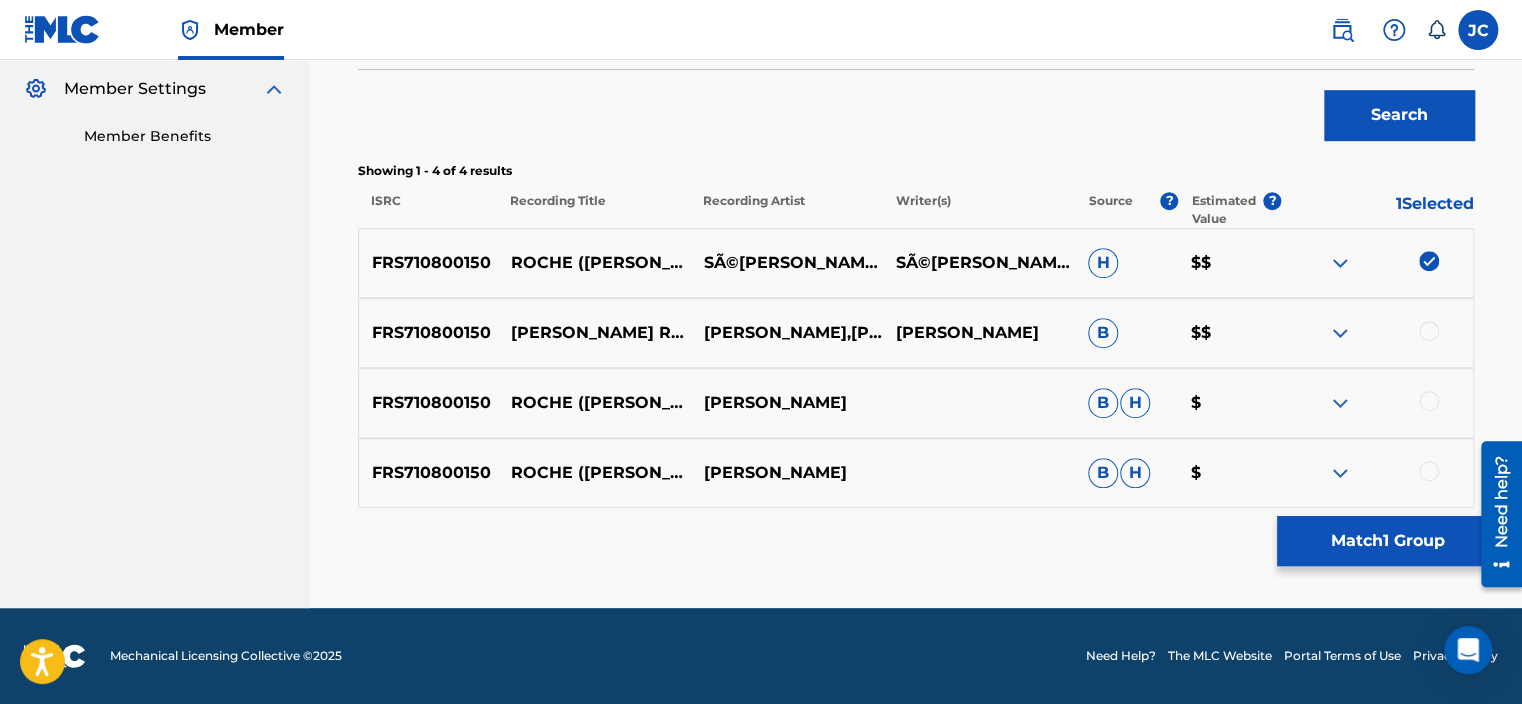 click at bounding box center [1429, 261] 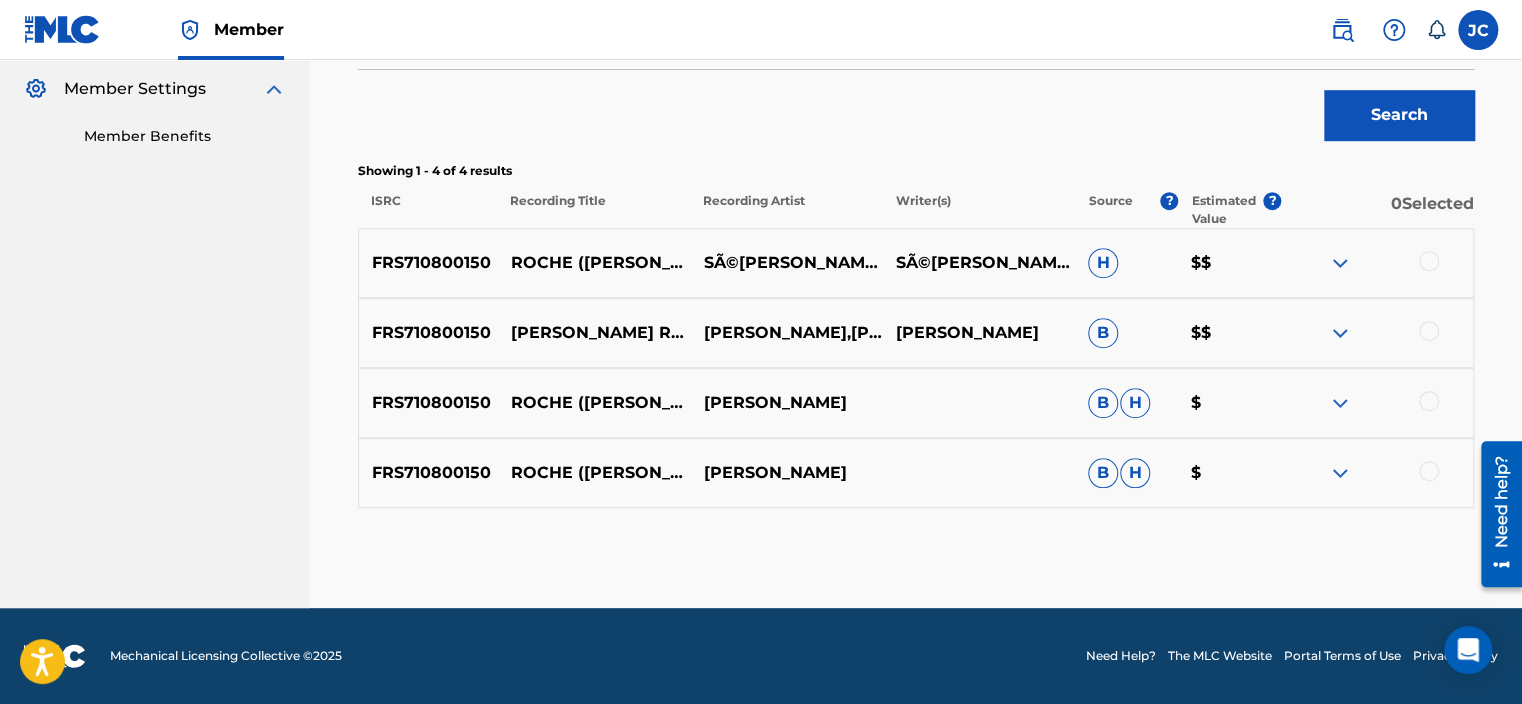 scroll, scrollTop: 299, scrollLeft: 0, axis: vertical 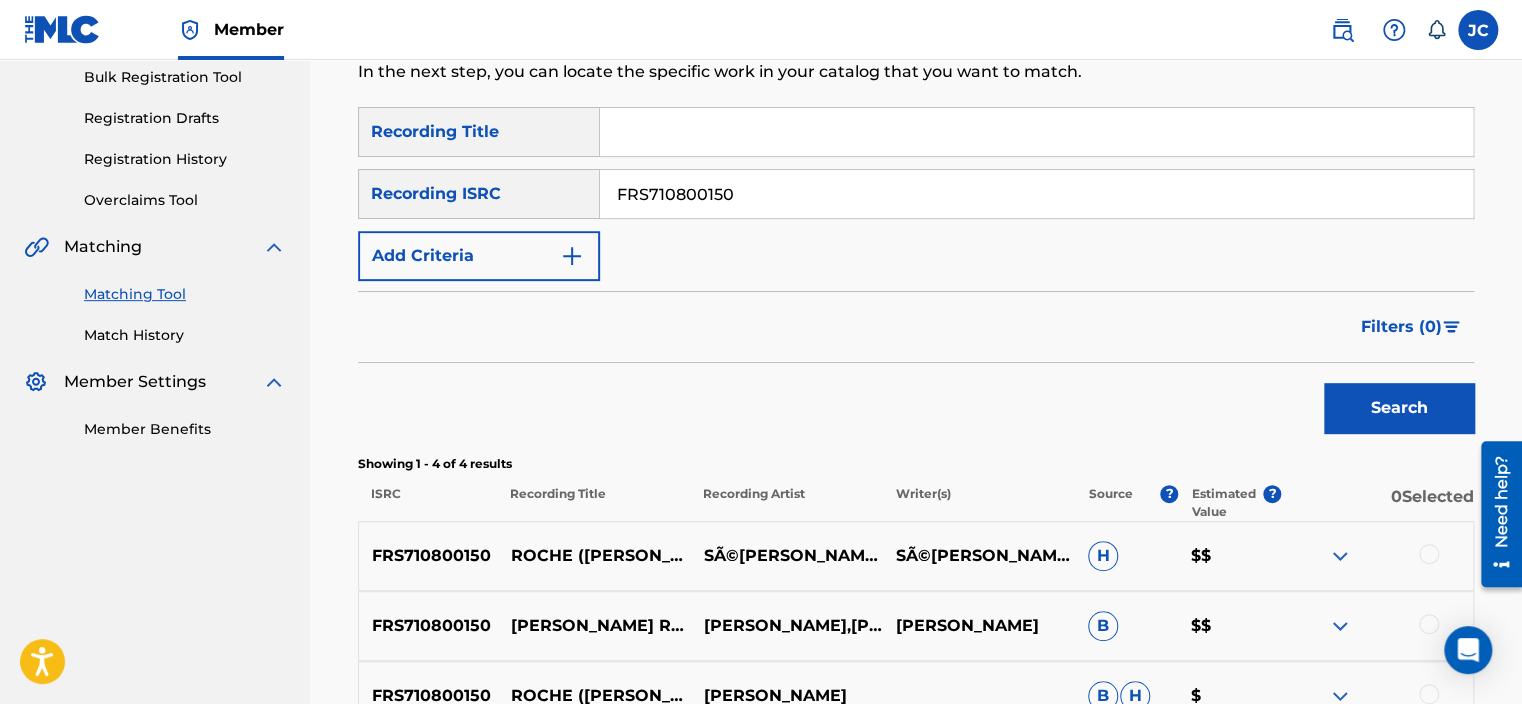 click on "FRS710800150" at bounding box center [1036, 194] 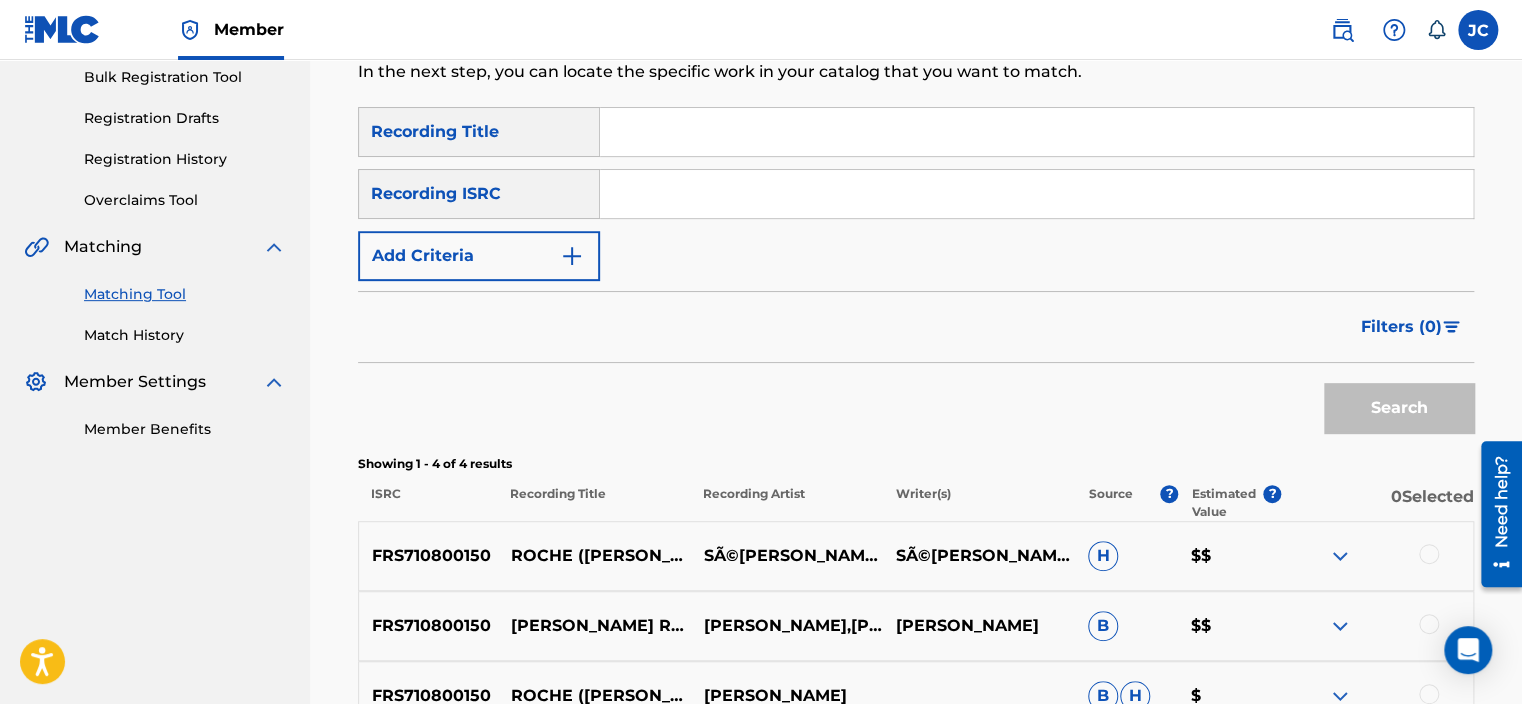 paste on "GBF077210943" 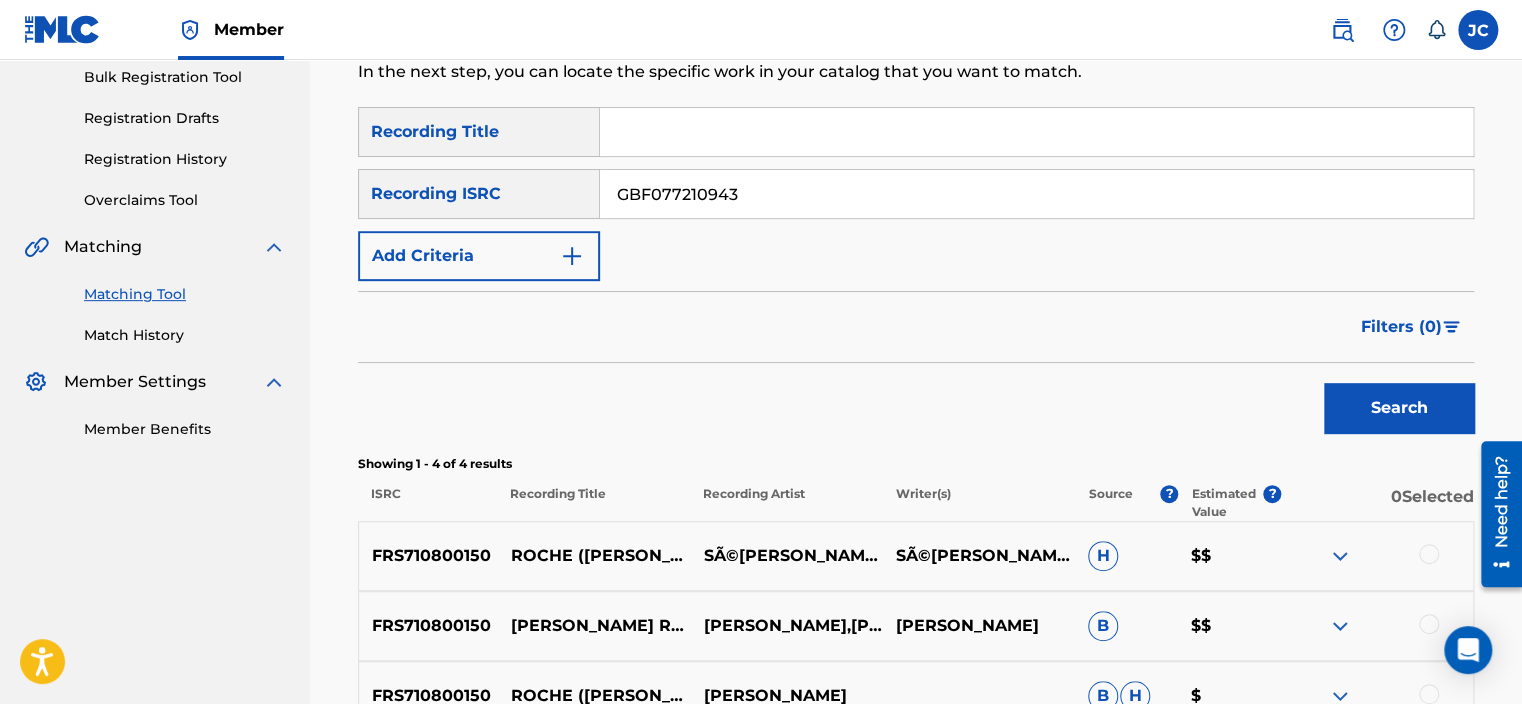 type on "GBF077210943" 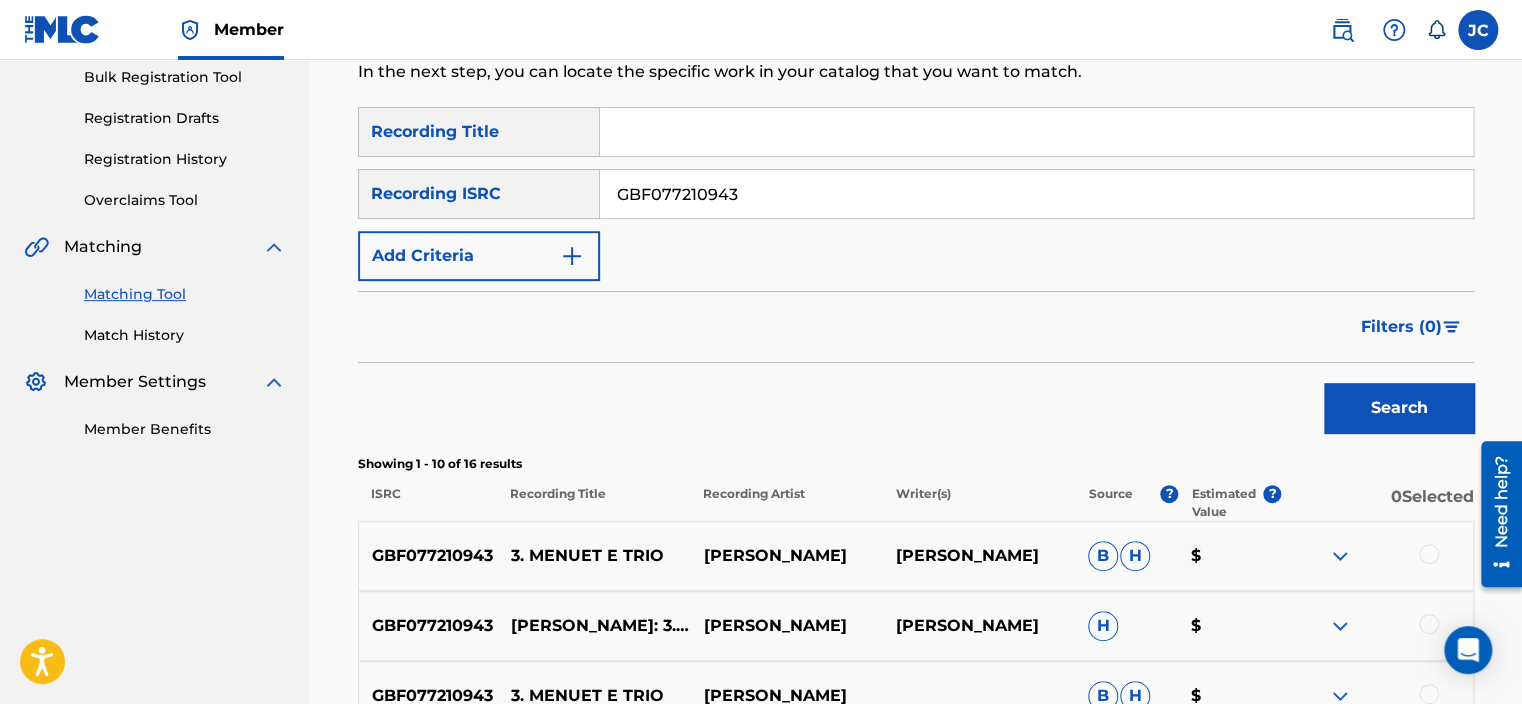 click on "GBF077210943" at bounding box center [1036, 194] 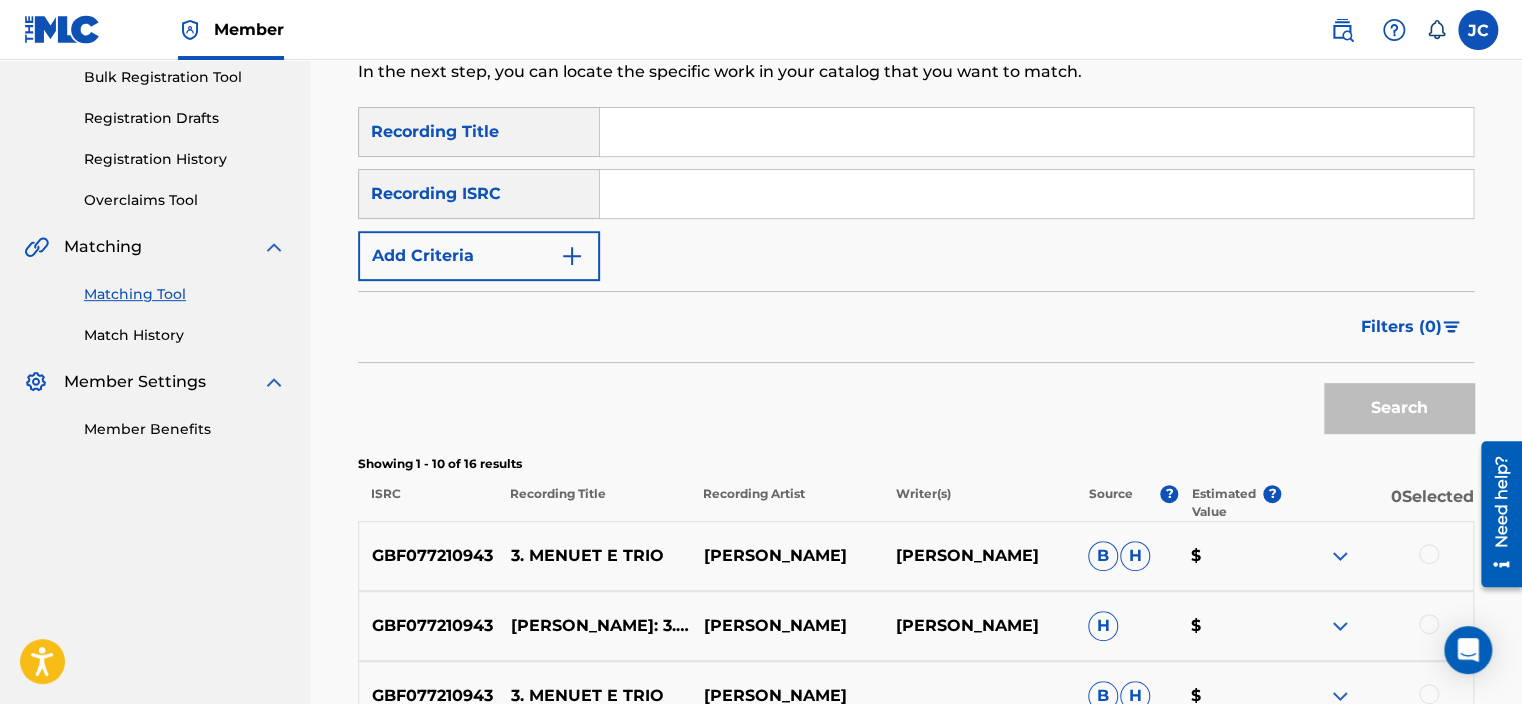 paste on "USEL10200283" 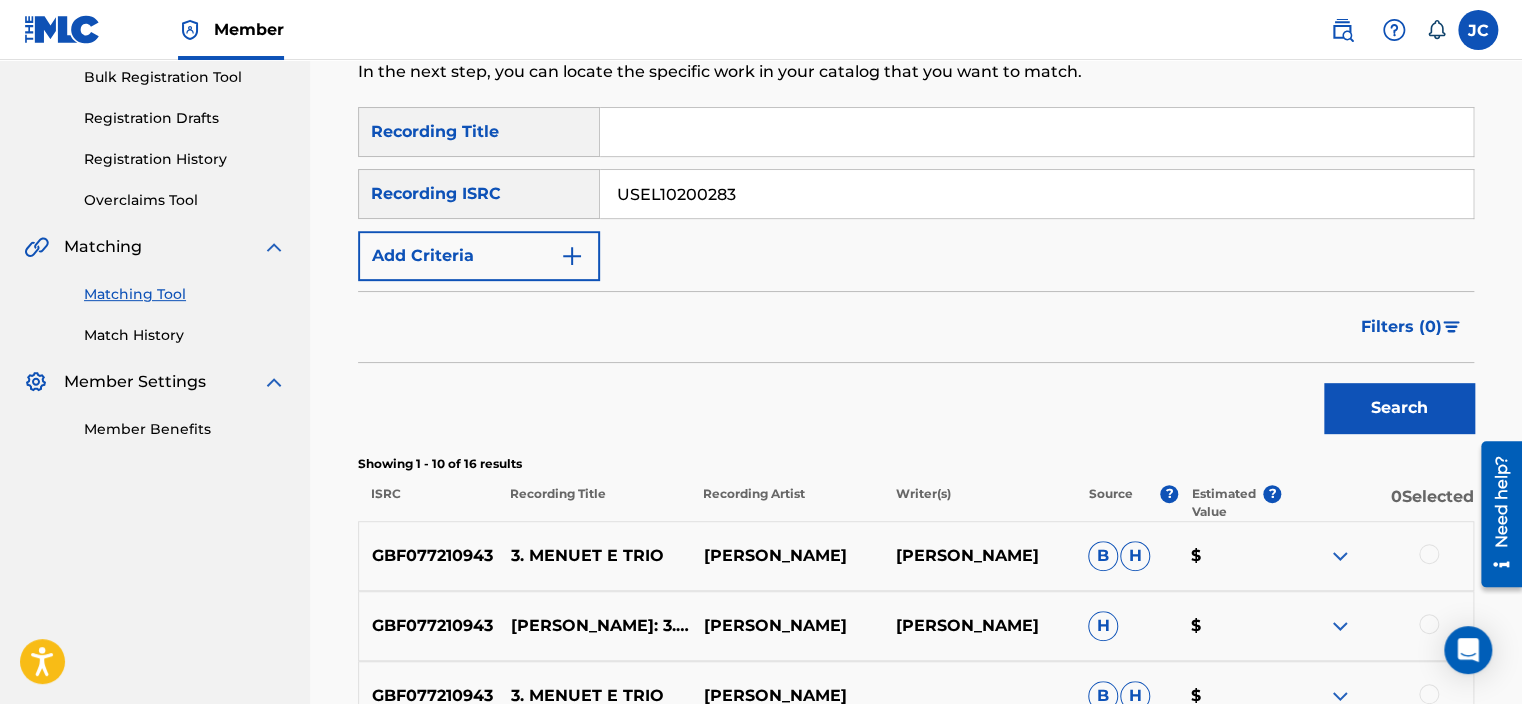 type on "USEL10200283" 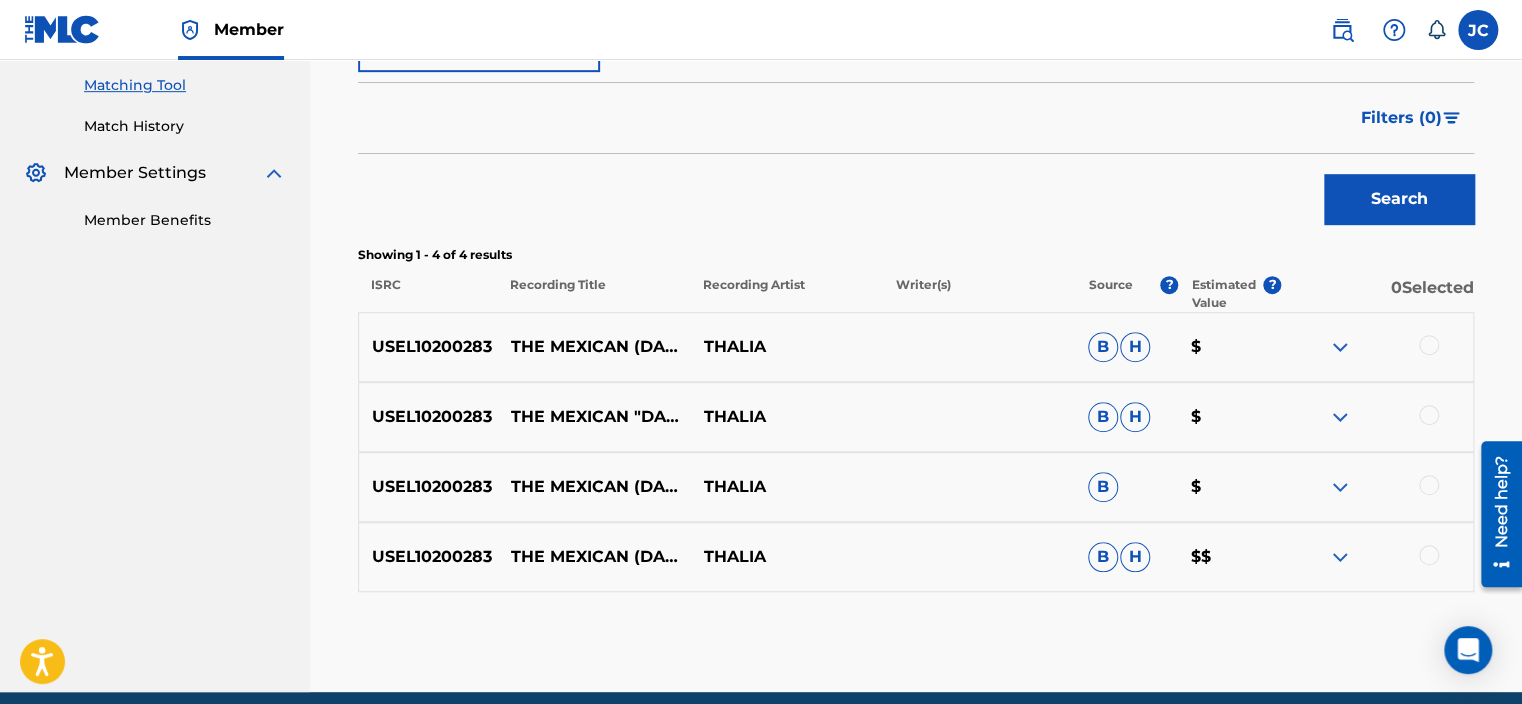 scroll, scrollTop: 580, scrollLeft: 0, axis: vertical 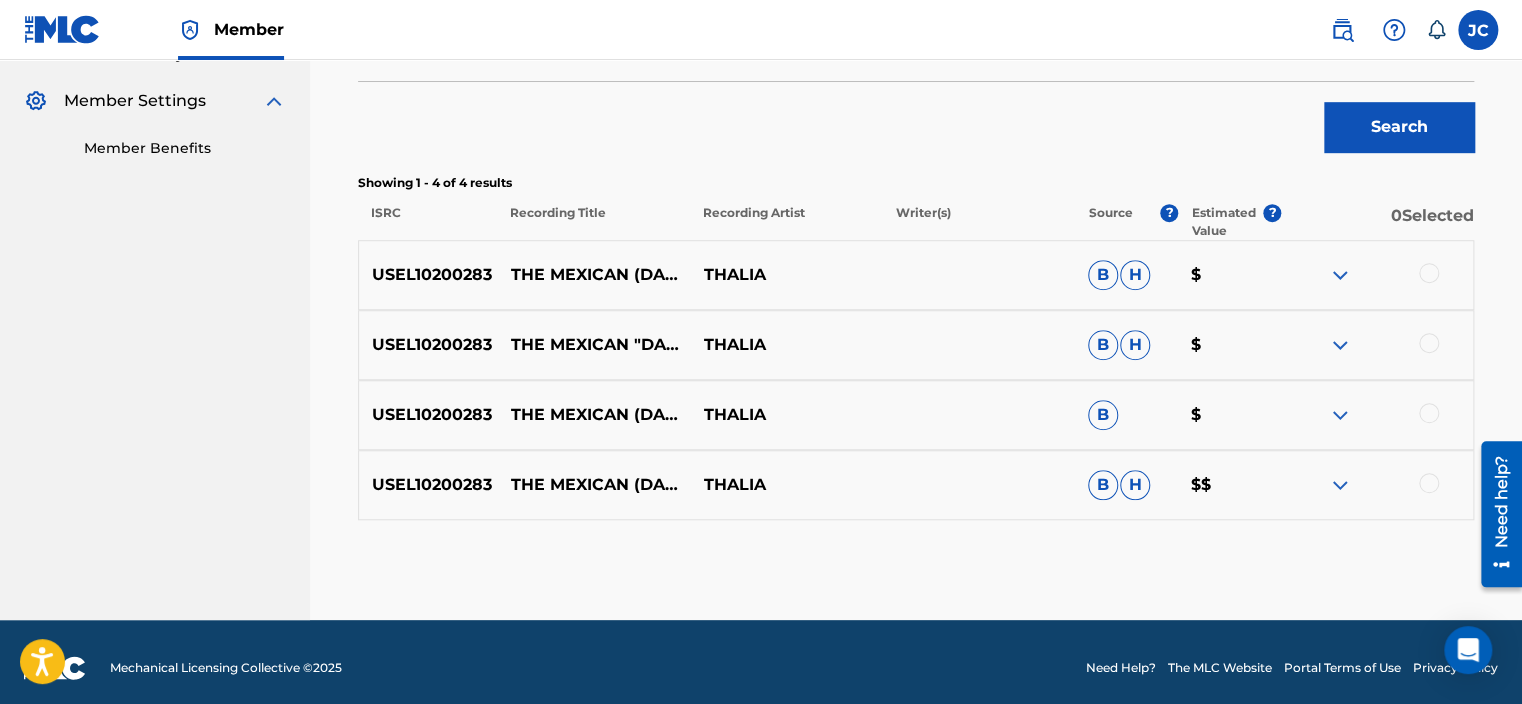 click at bounding box center [1429, 483] 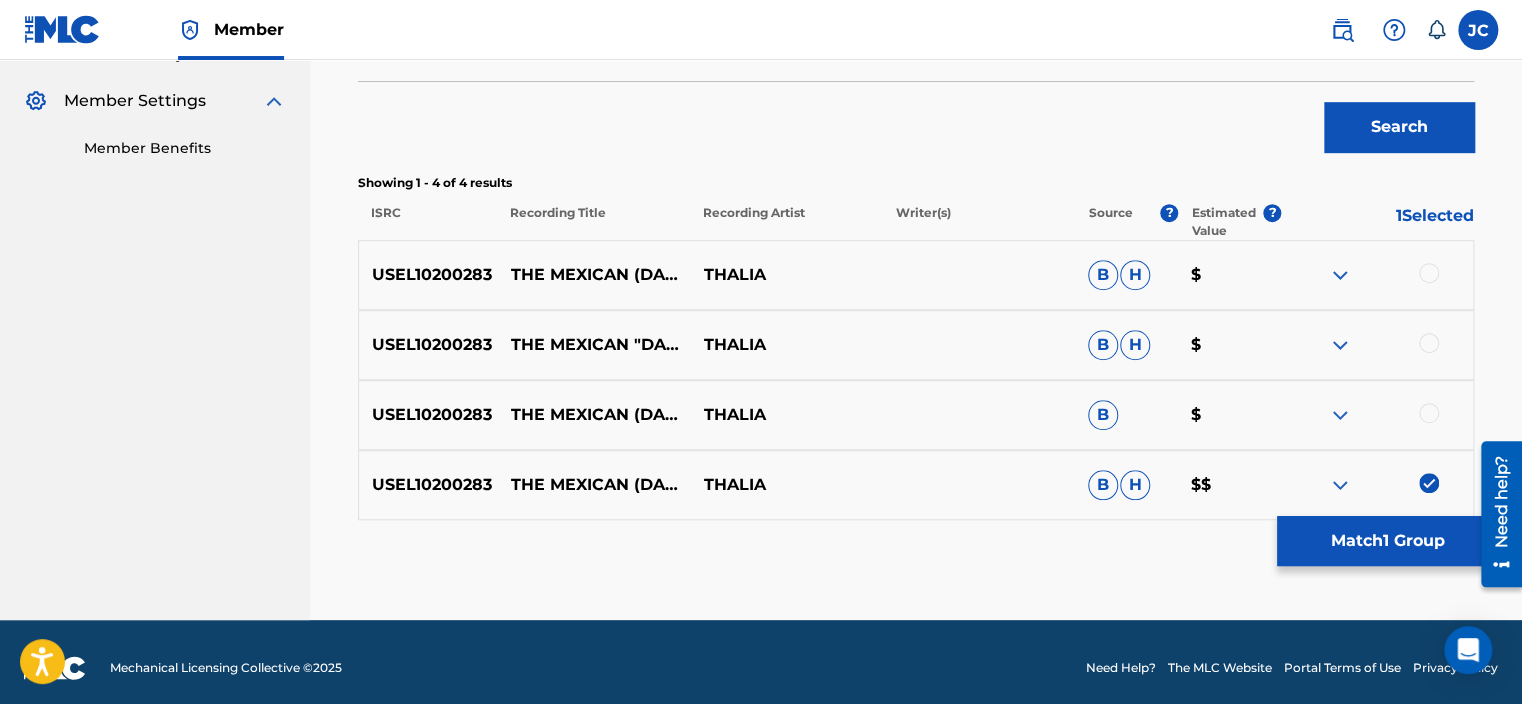 click at bounding box center [1429, 413] 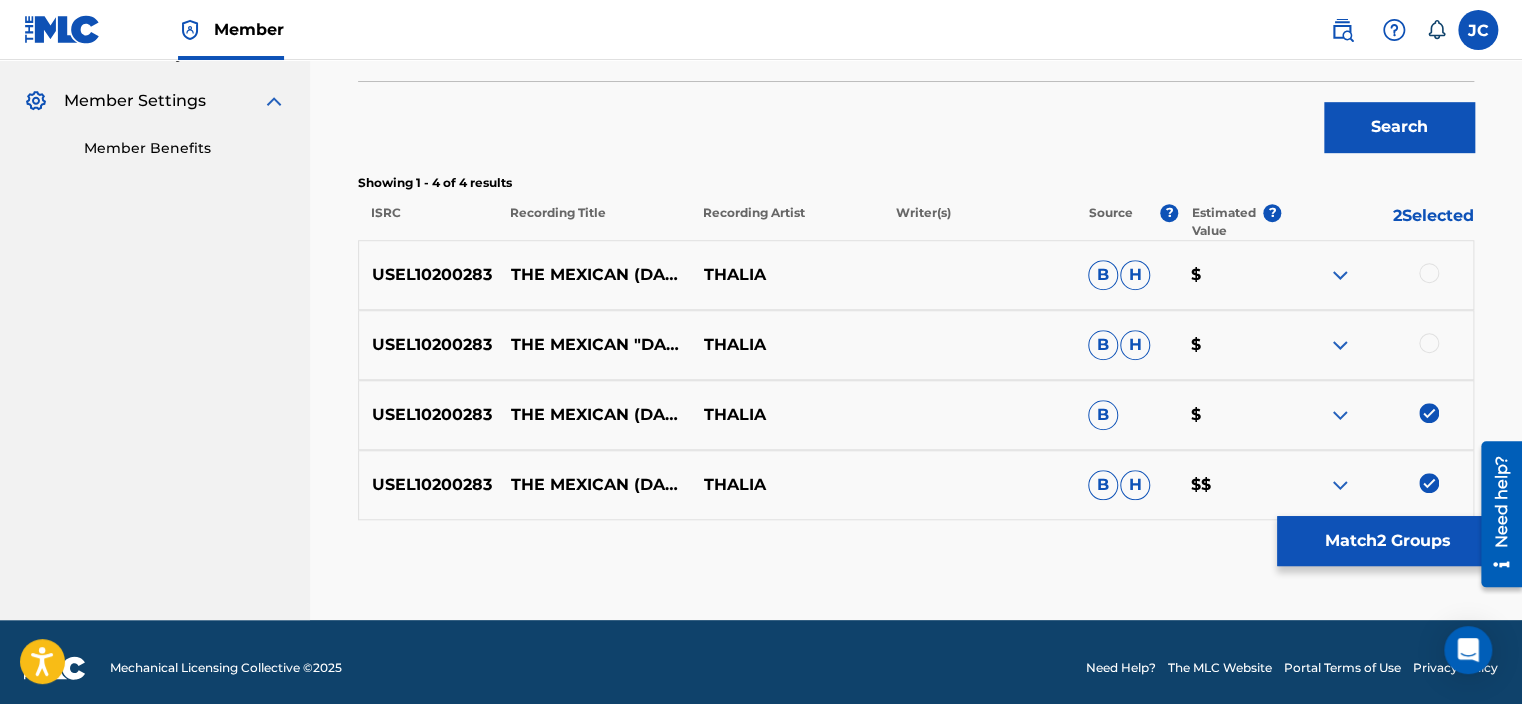 click at bounding box center (1429, 343) 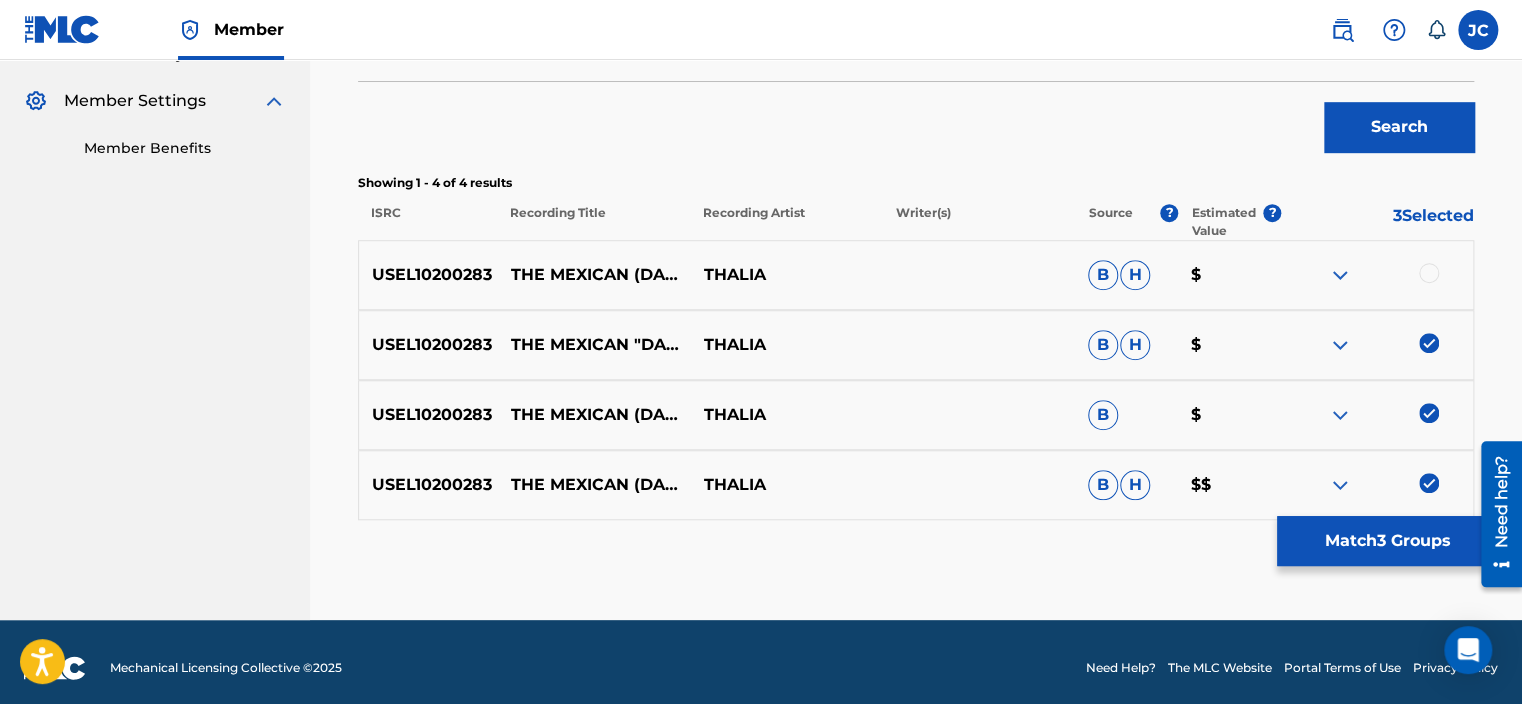 click at bounding box center (1429, 273) 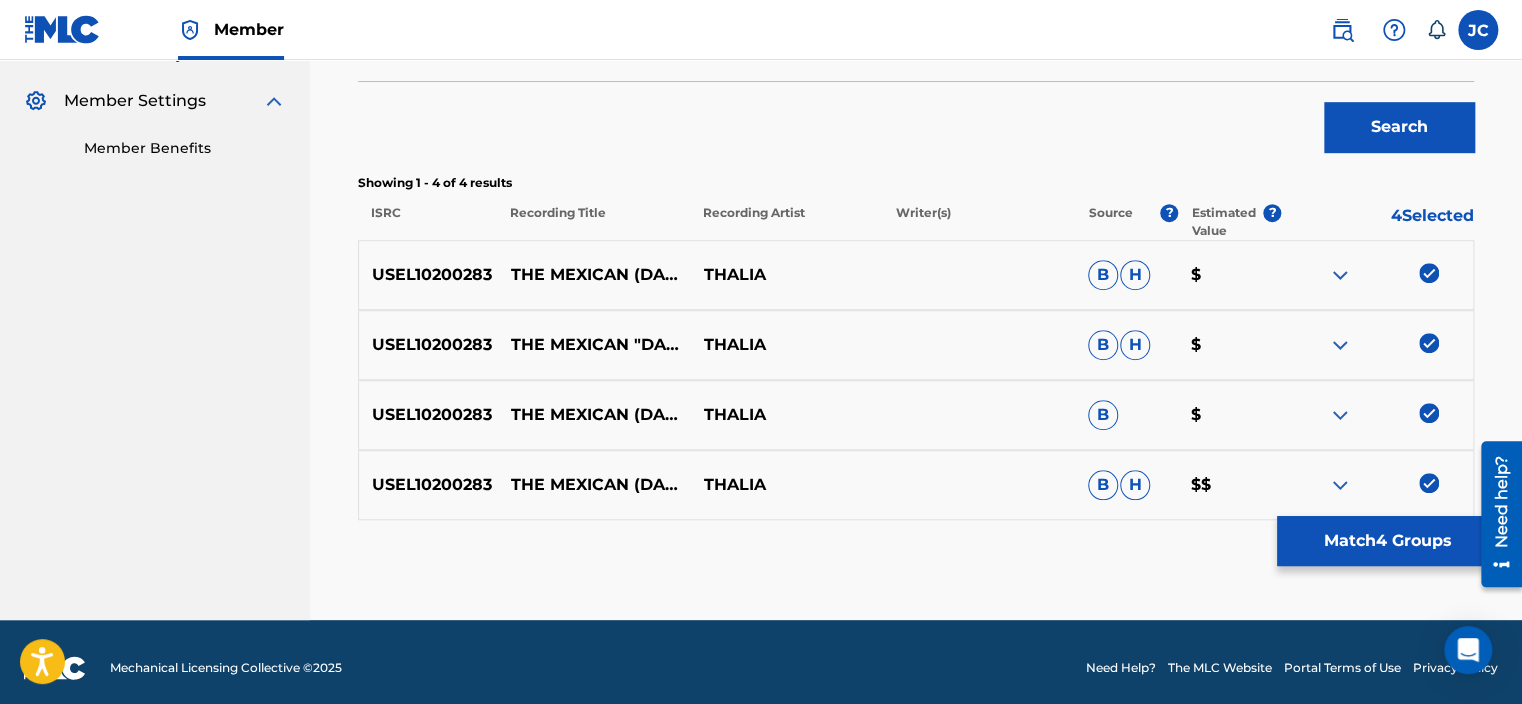 click on "Match  4 Groups" at bounding box center (1387, 541) 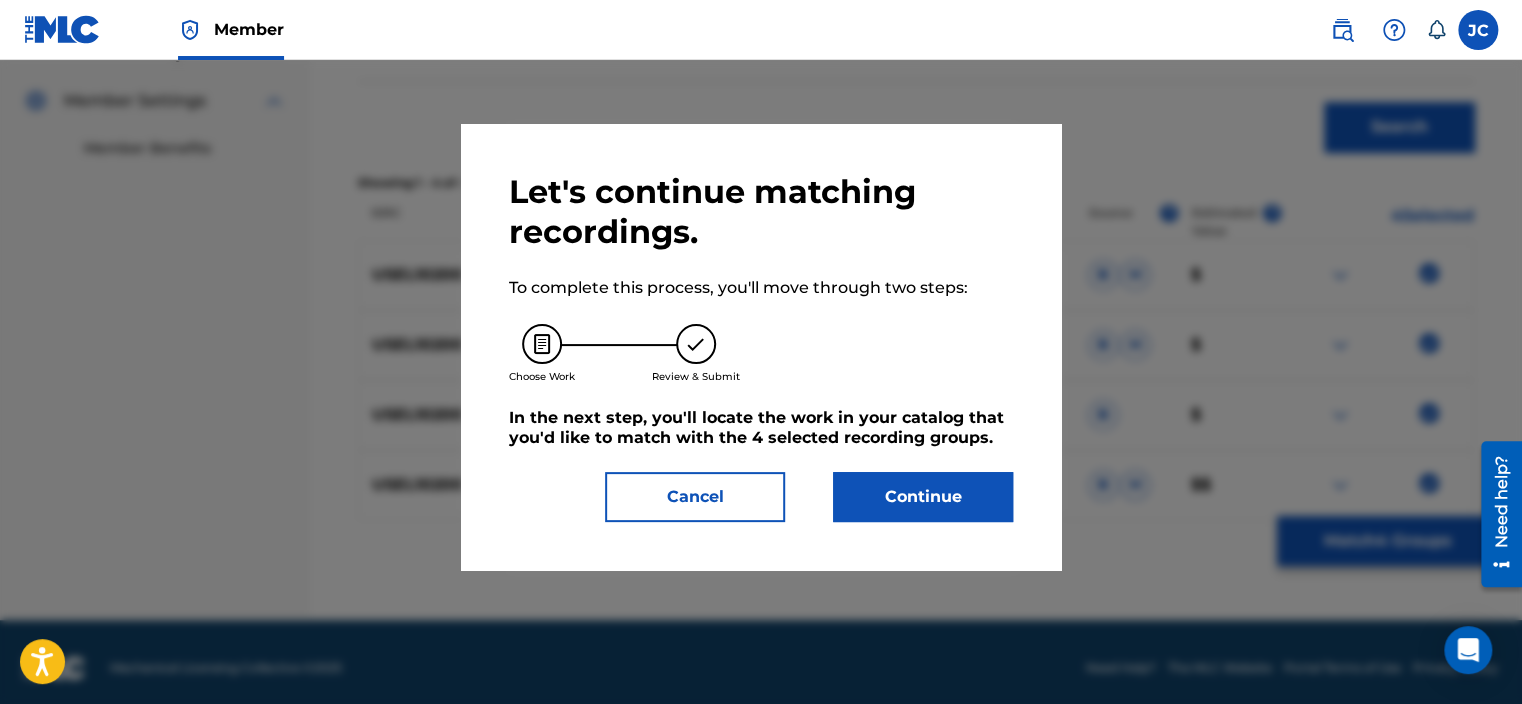click on "Continue" at bounding box center (923, 497) 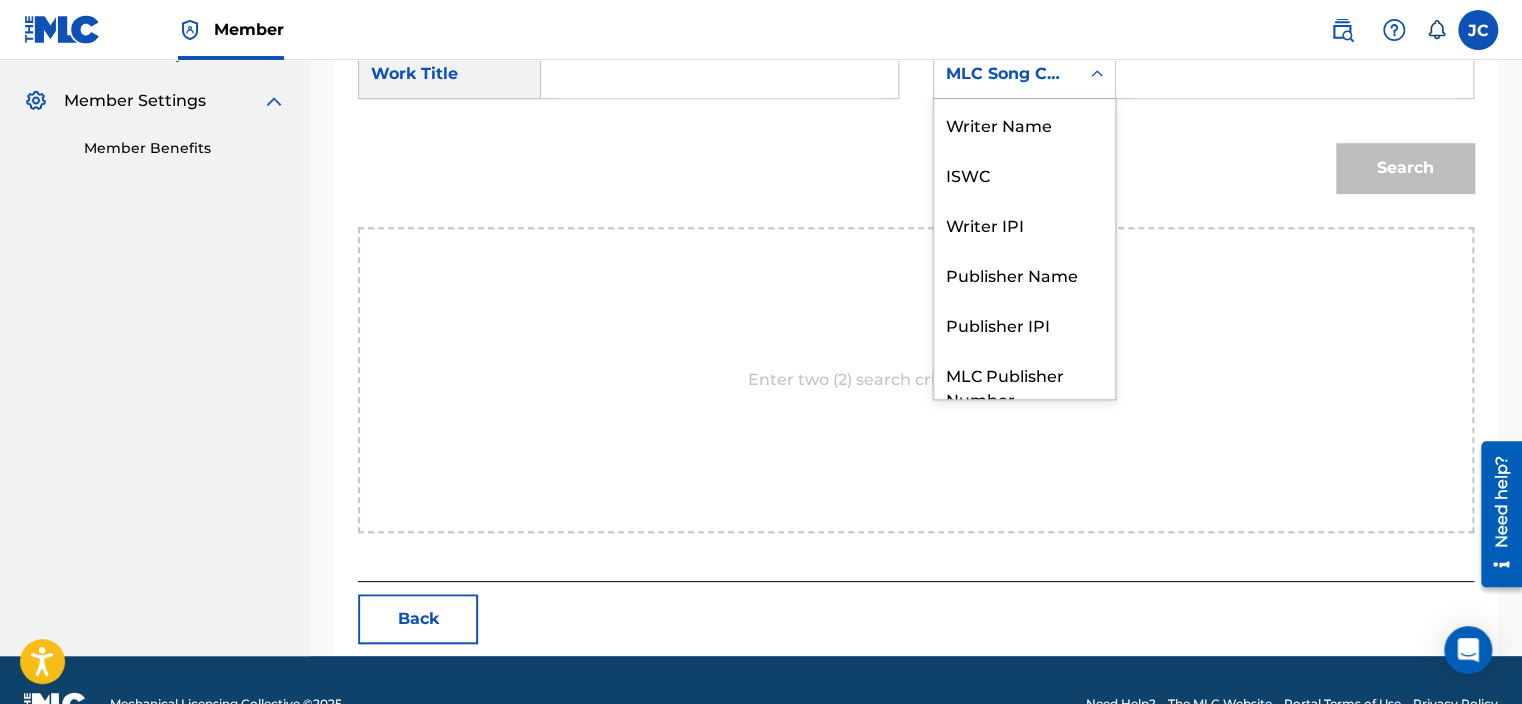 click on "MLC Song Code" at bounding box center (1024, 74) 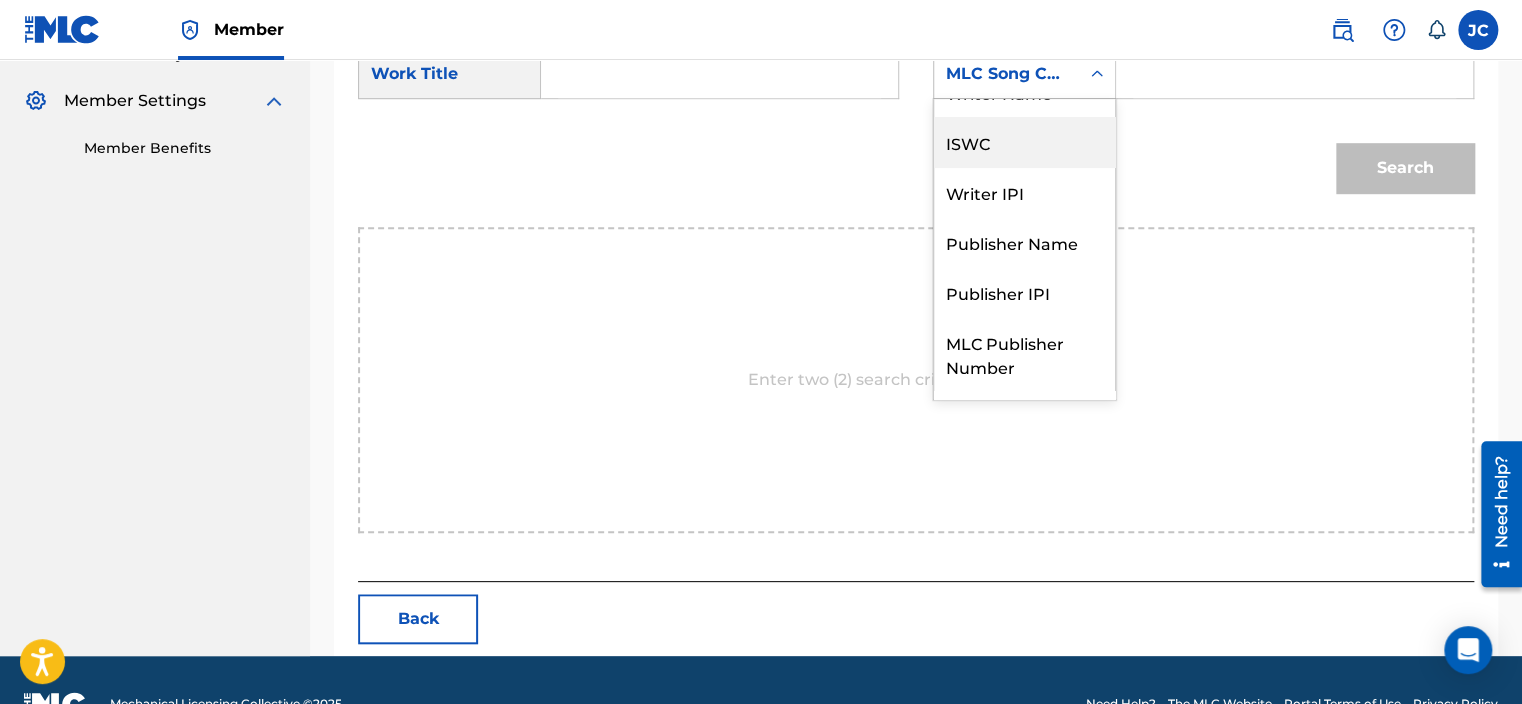 scroll, scrollTop: 0, scrollLeft: 0, axis: both 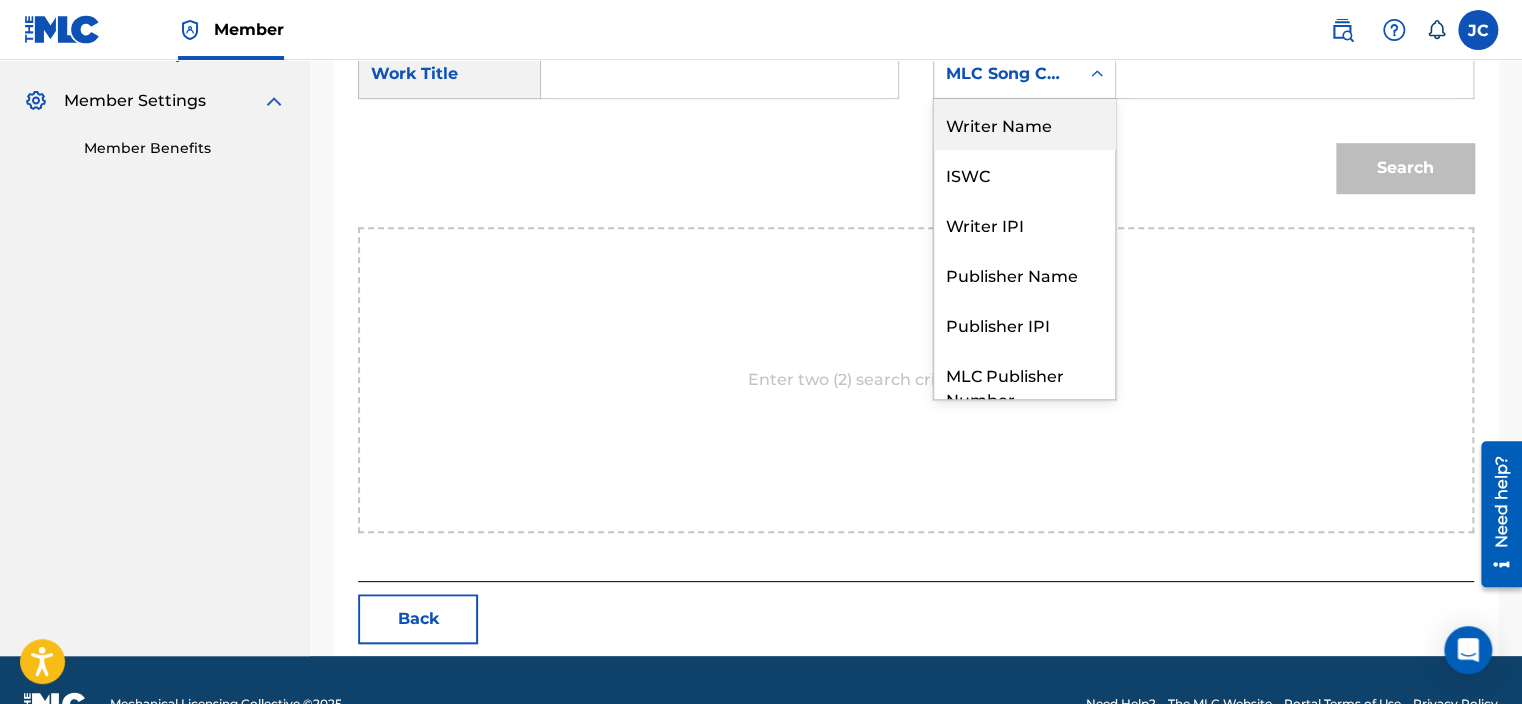 click on "Writer Name" at bounding box center [1024, 124] 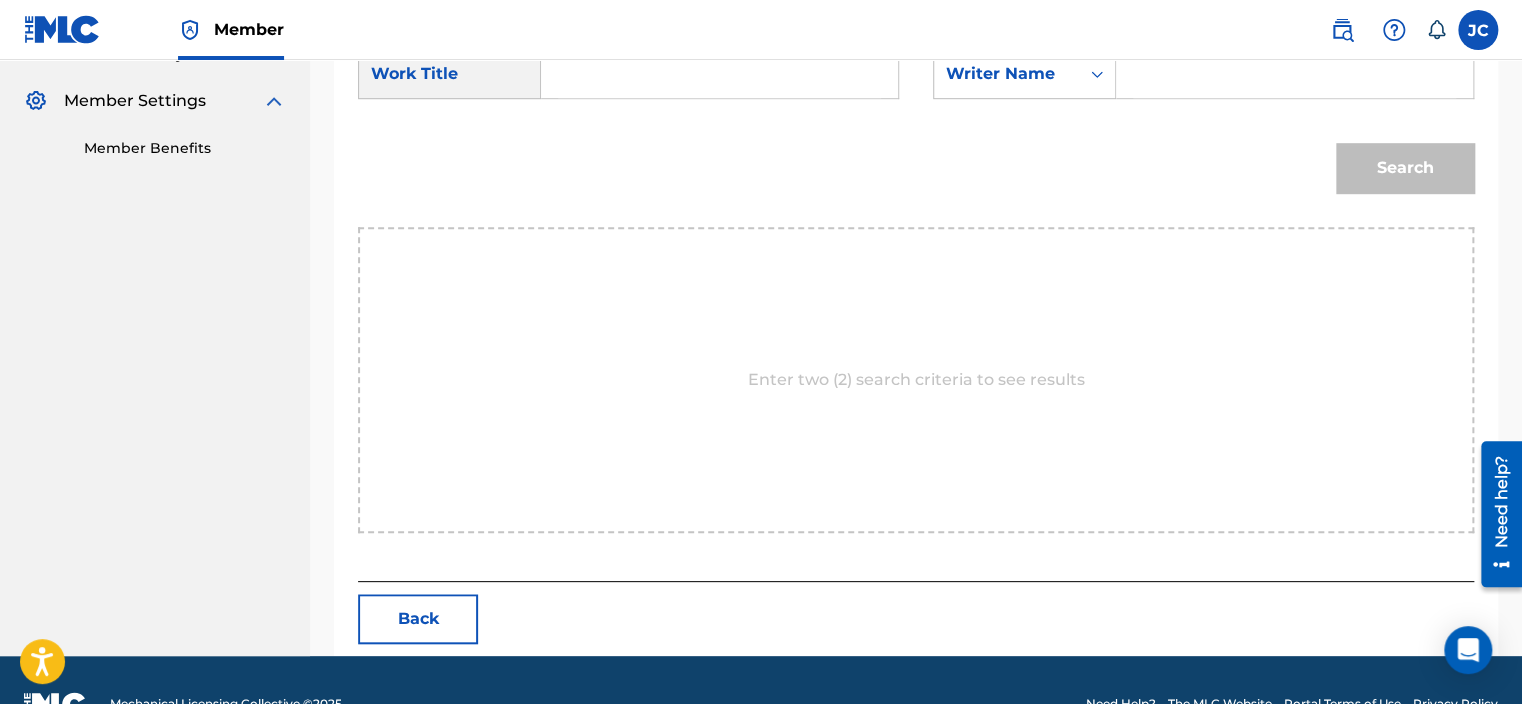click at bounding box center [719, 74] 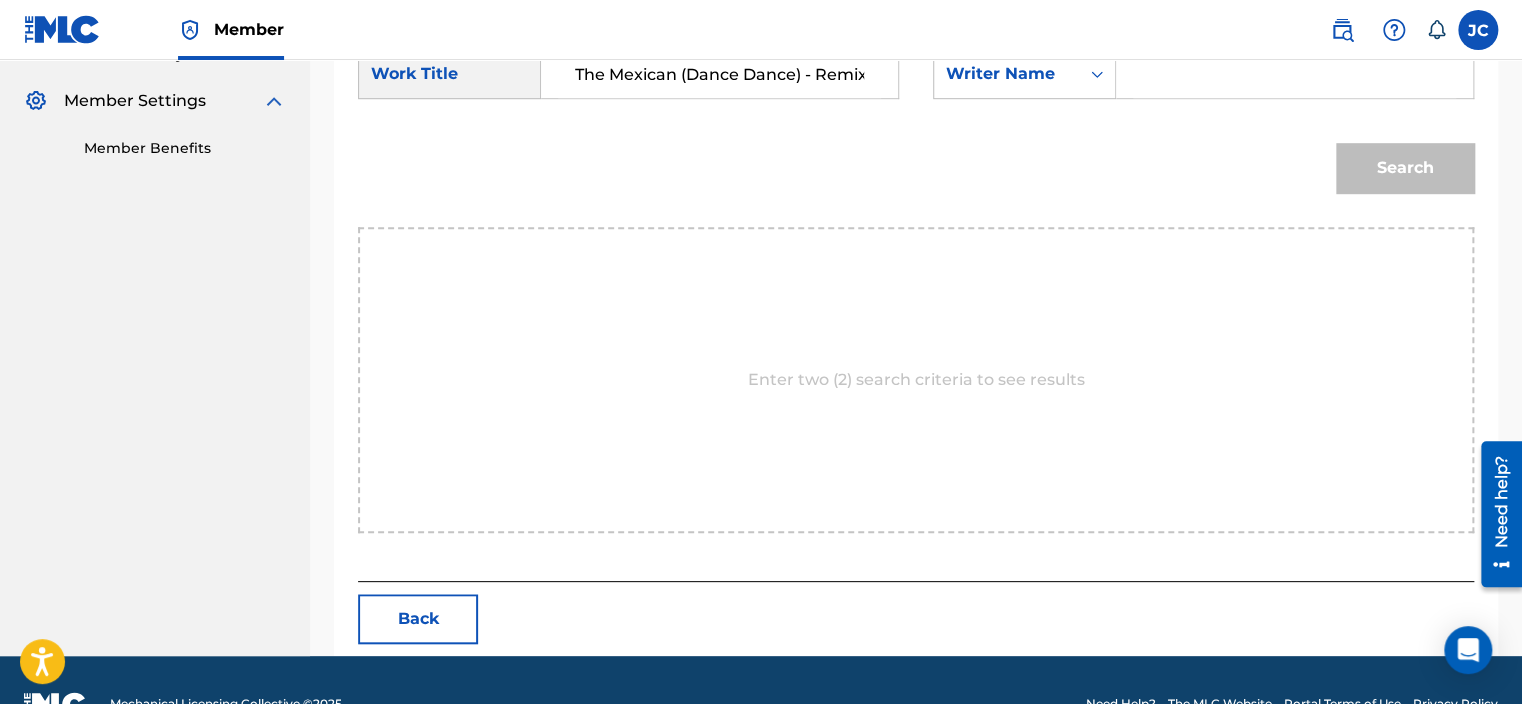 scroll, scrollTop: 0, scrollLeft: 3, axis: horizontal 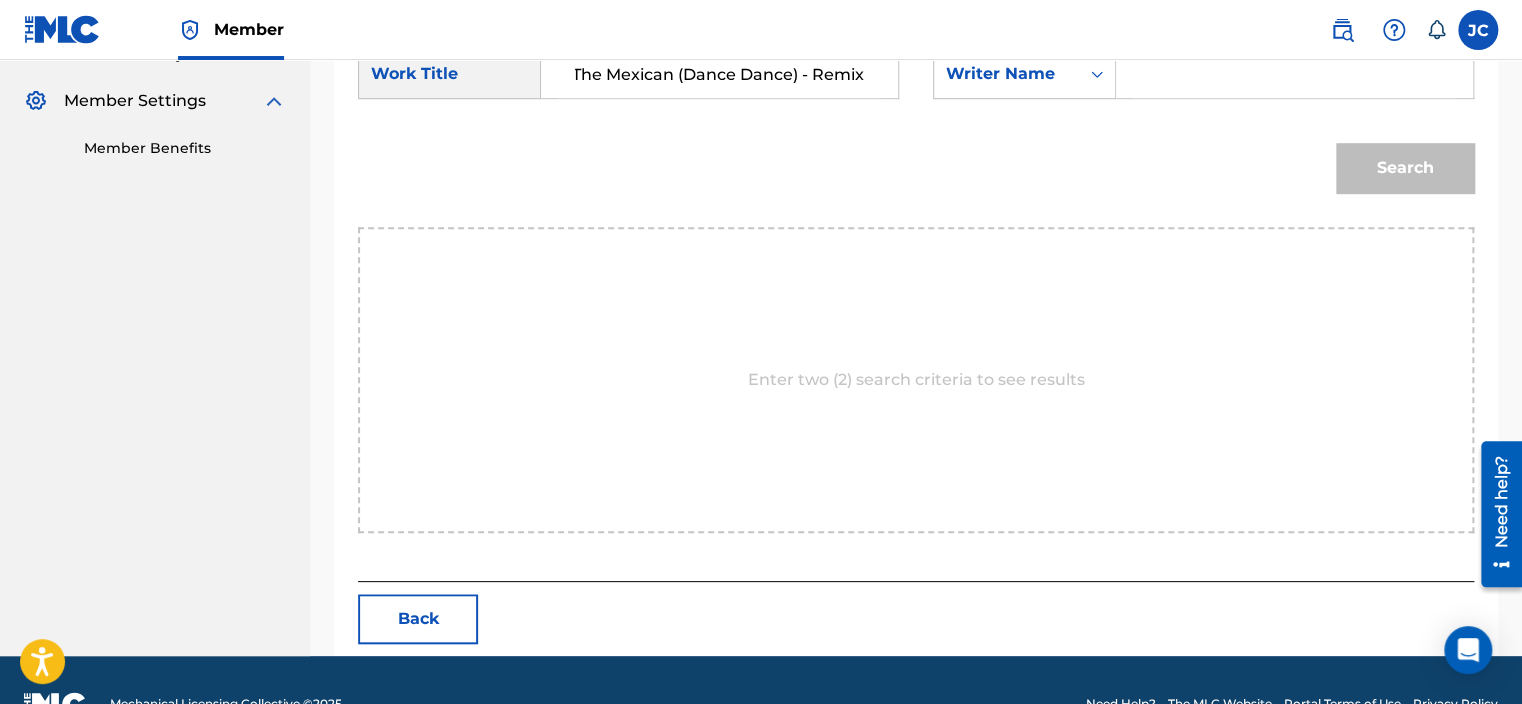 type on "The Mexican (Dance Dance) - Remix" 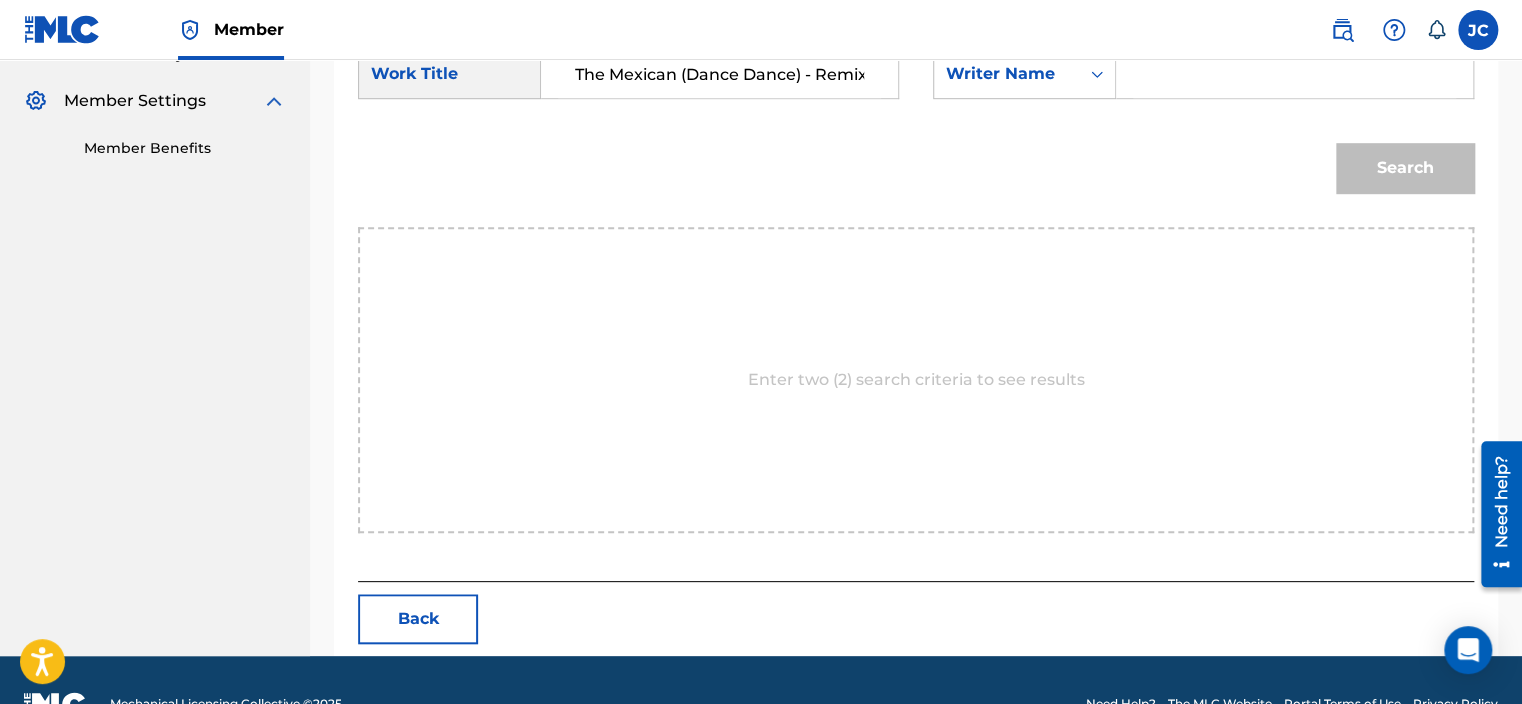 click at bounding box center (1294, 74) 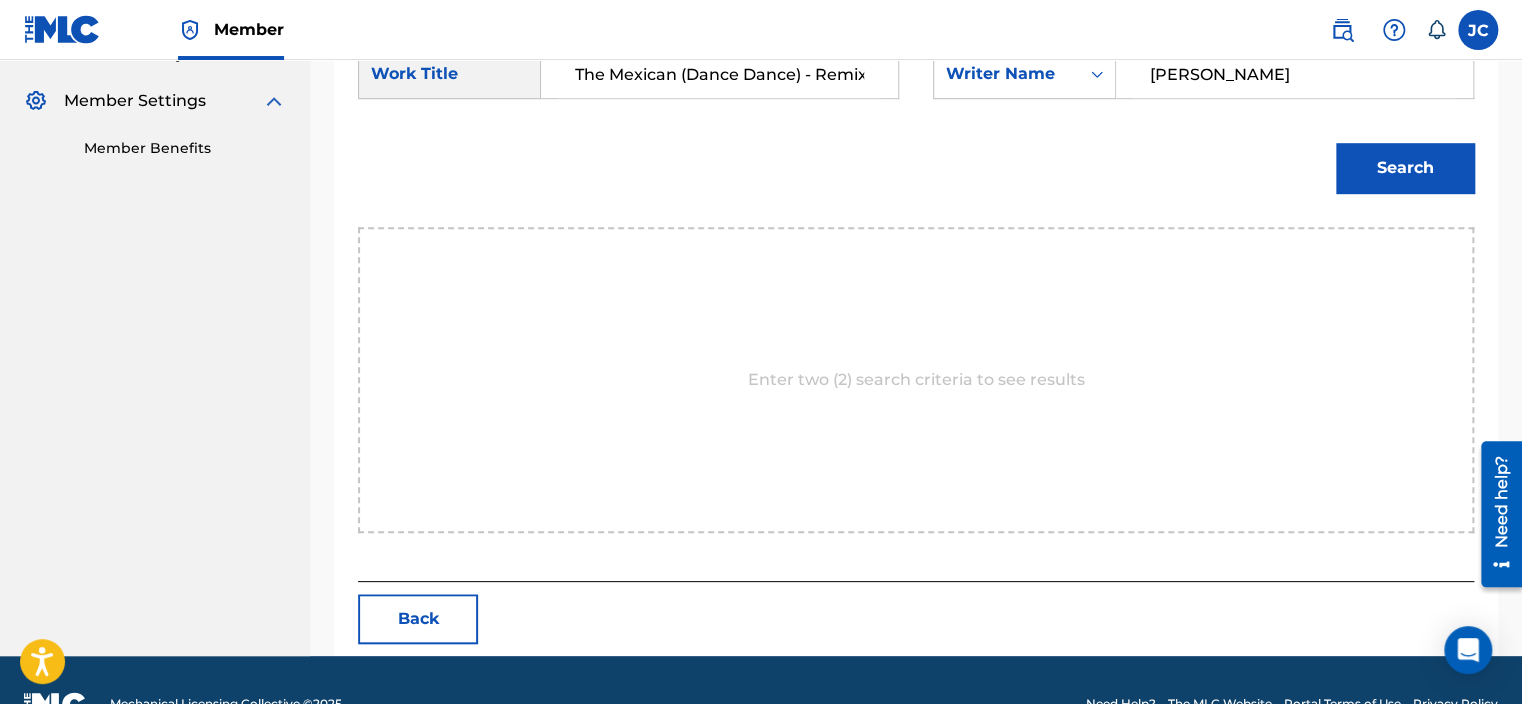 click on "Search" at bounding box center (1405, 168) 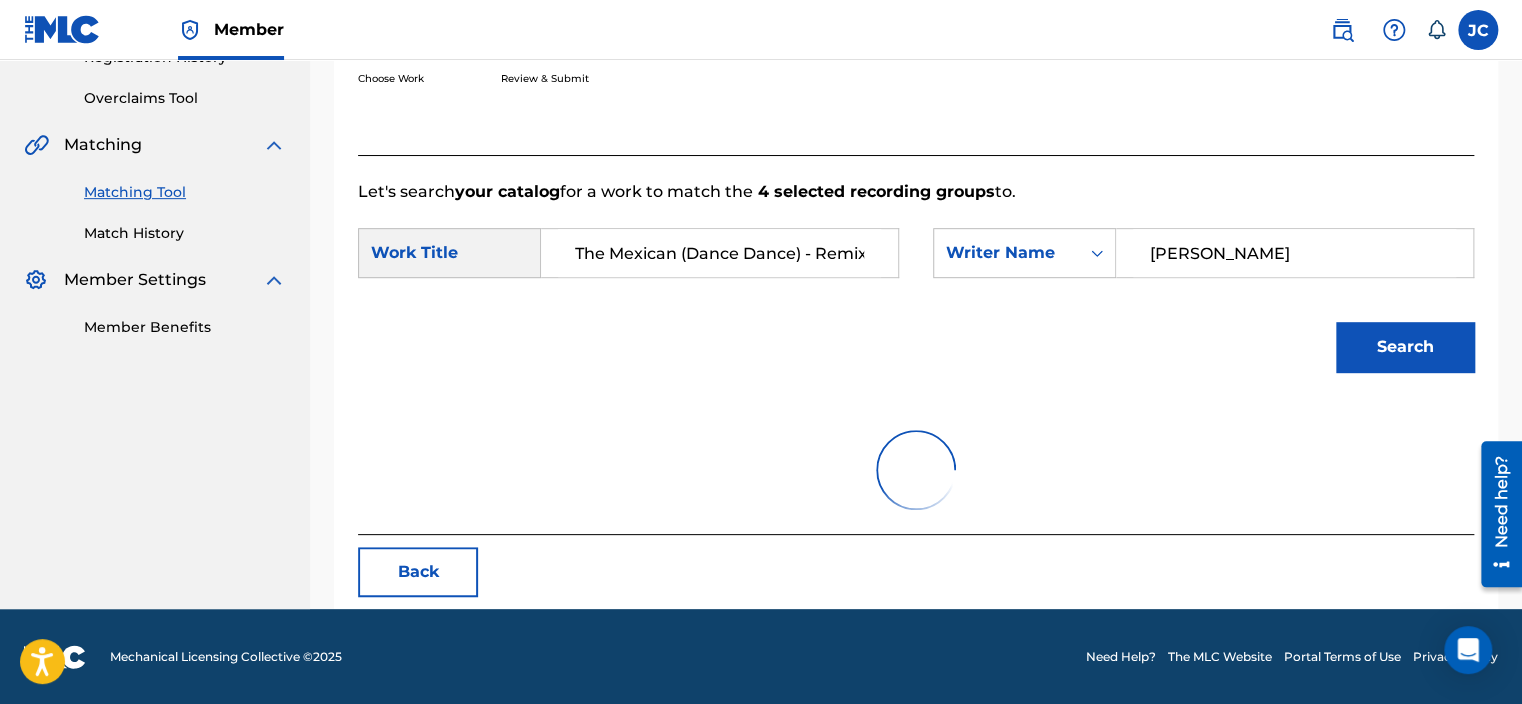 scroll, scrollTop: 568, scrollLeft: 0, axis: vertical 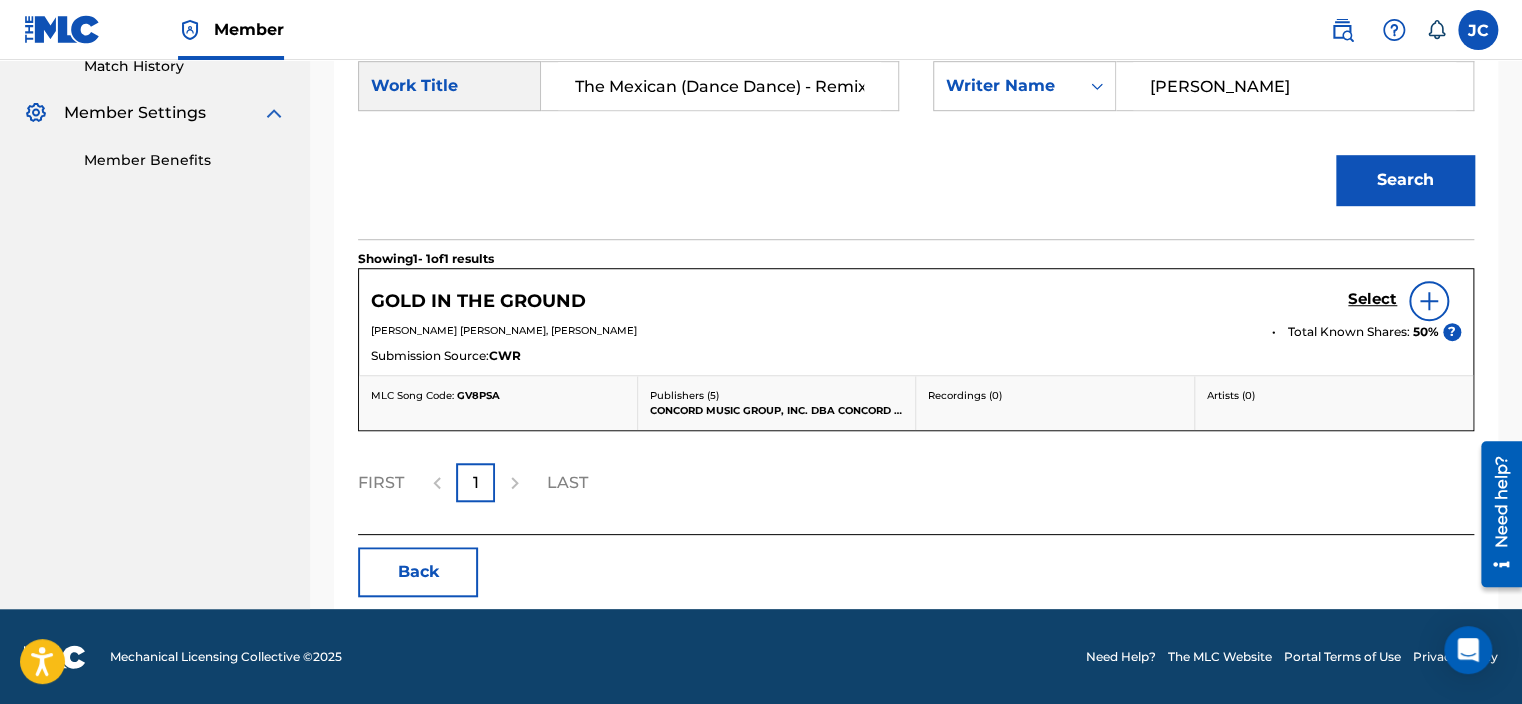 click on "[PERSON_NAME]" at bounding box center (1294, 86) 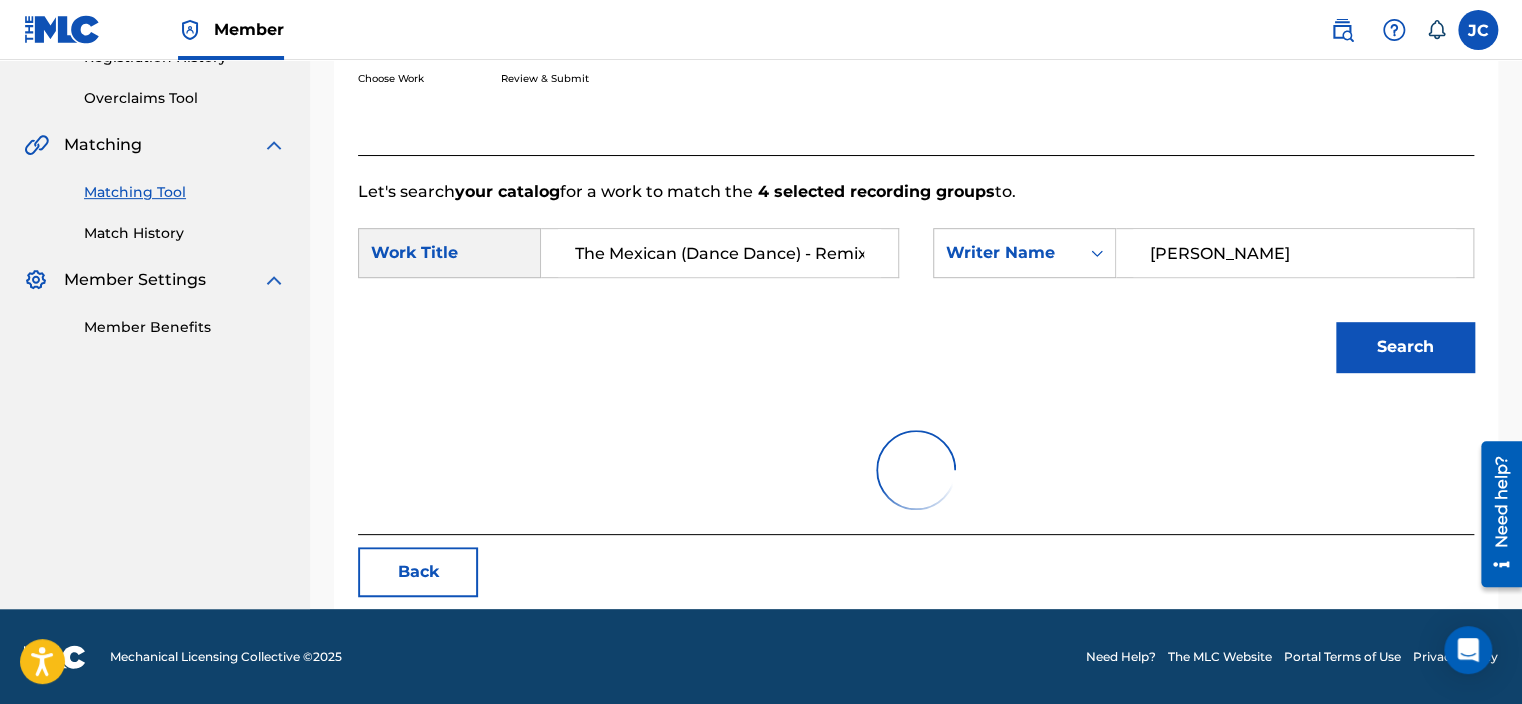 scroll, scrollTop: 580, scrollLeft: 0, axis: vertical 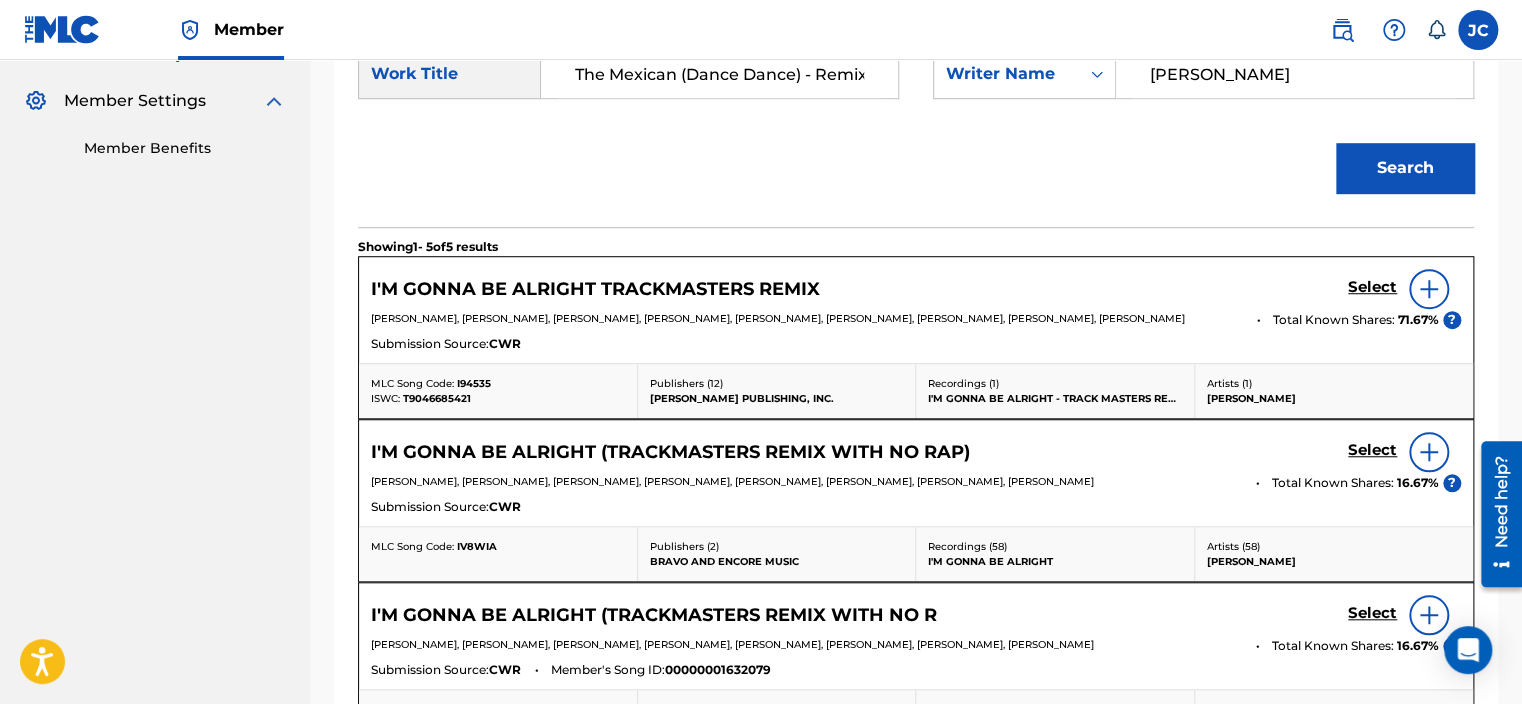 click on "[PERSON_NAME]" at bounding box center (1294, 74) 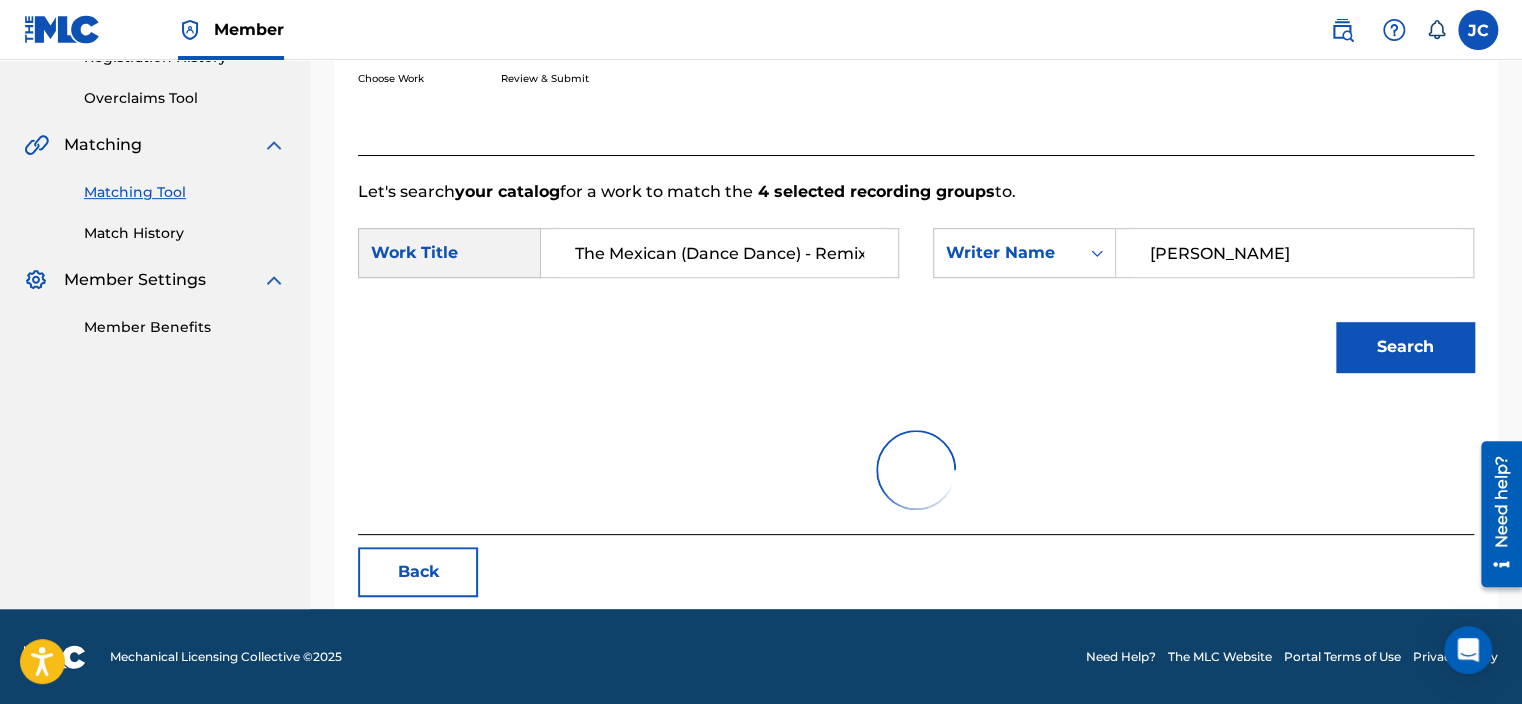 scroll, scrollTop: 580, scrollLeft: 0, axis: vertical 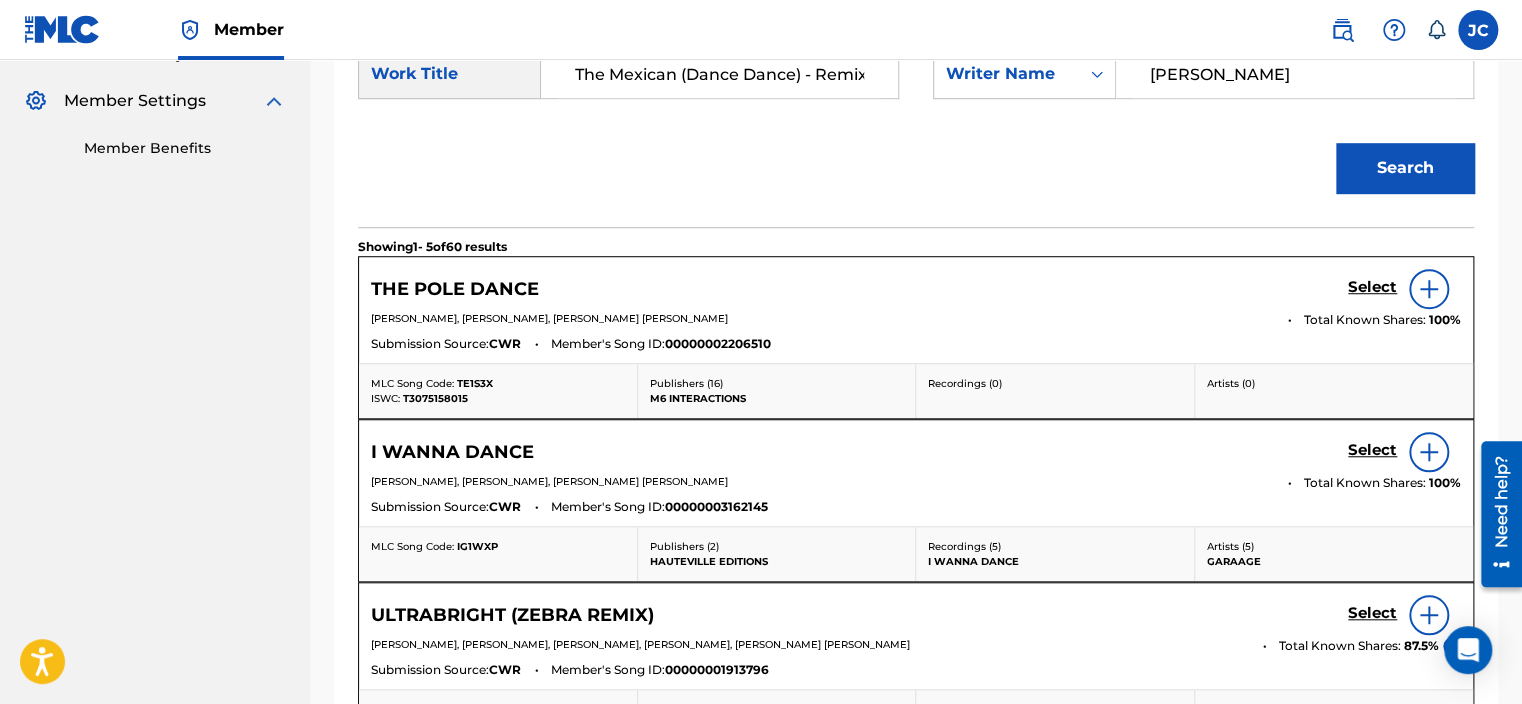 click on "[PERSON_NAME]" at bounding box center (1294, 74) 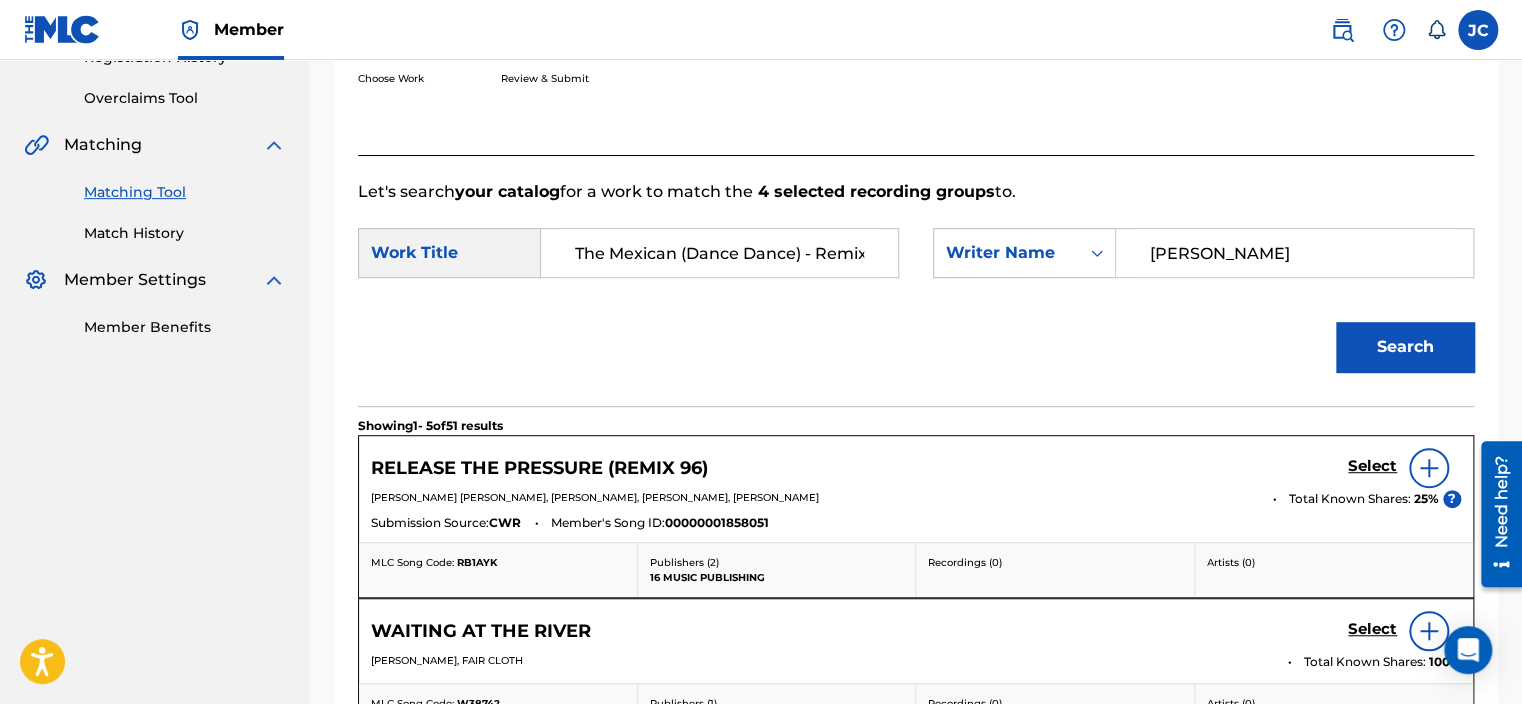 scroll, scrollTop: 580, scrollLeft: 0, axis: vertical 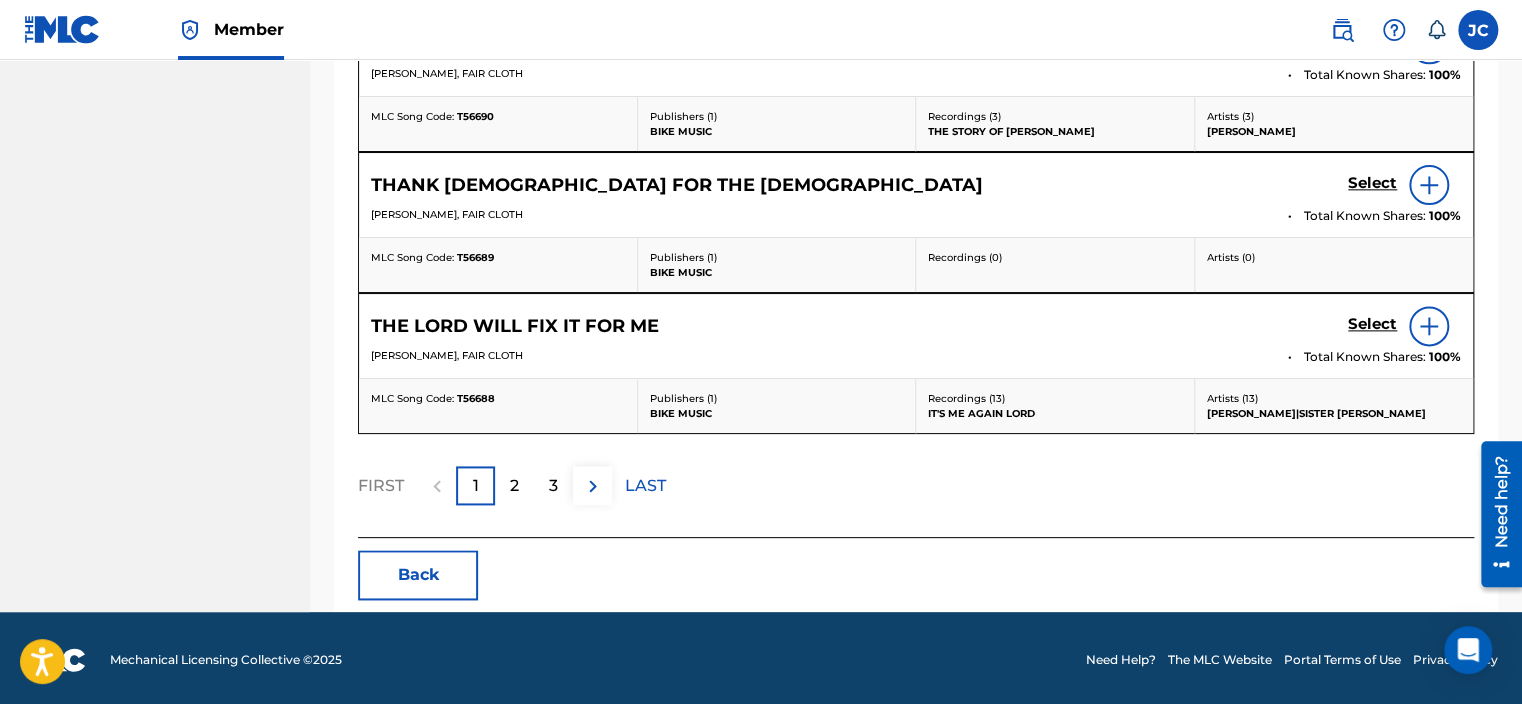 click on "Back" at bounding box center (418, 575) 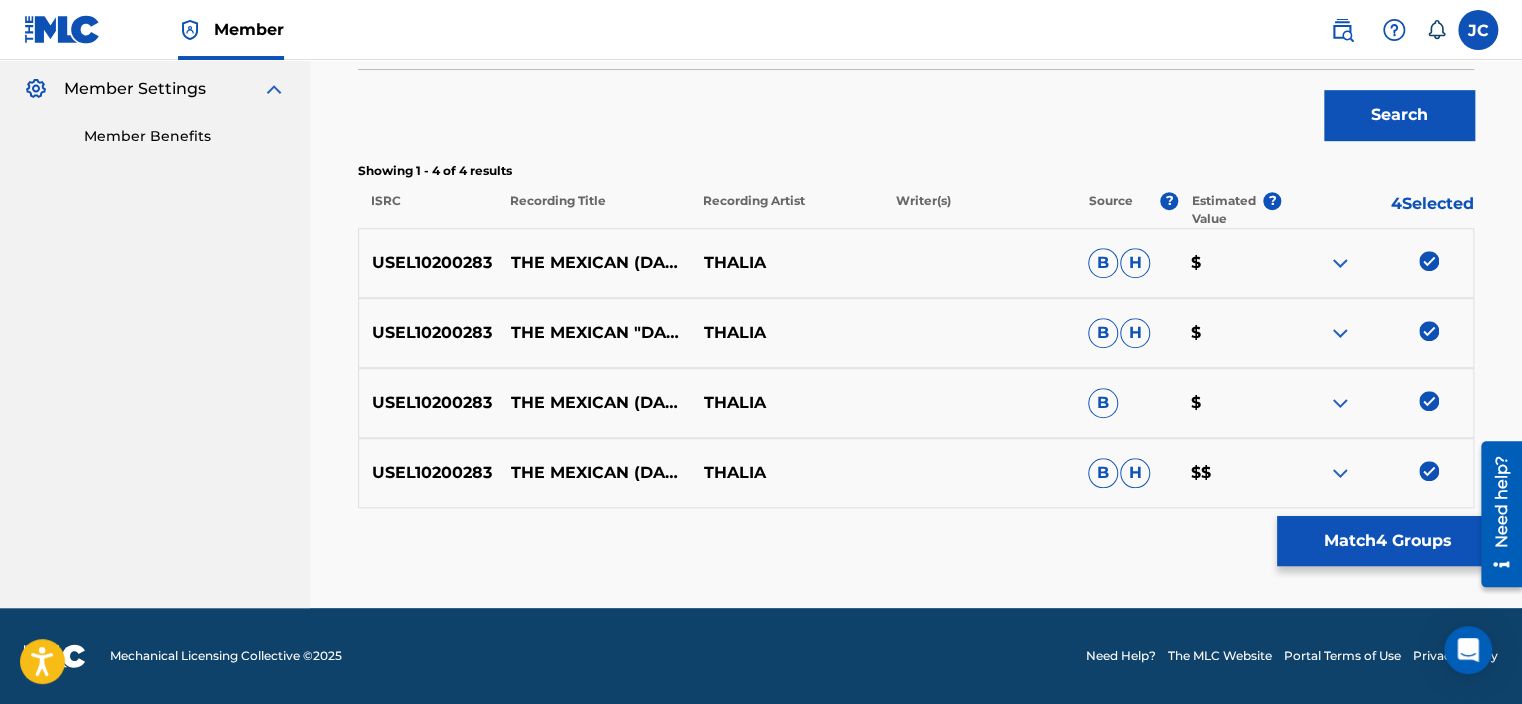 click at bounding box center [1429, 471] 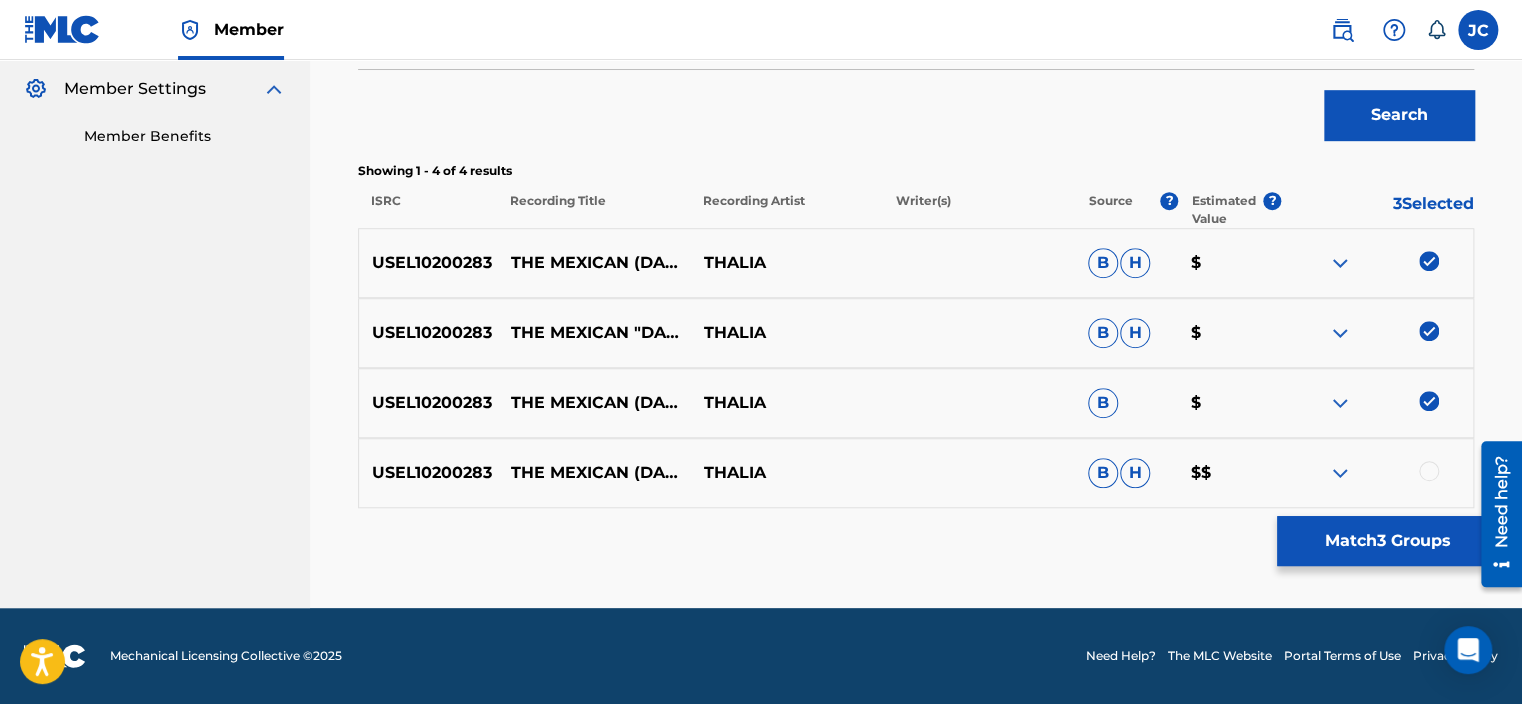 click at bounding box center (1429, 401) 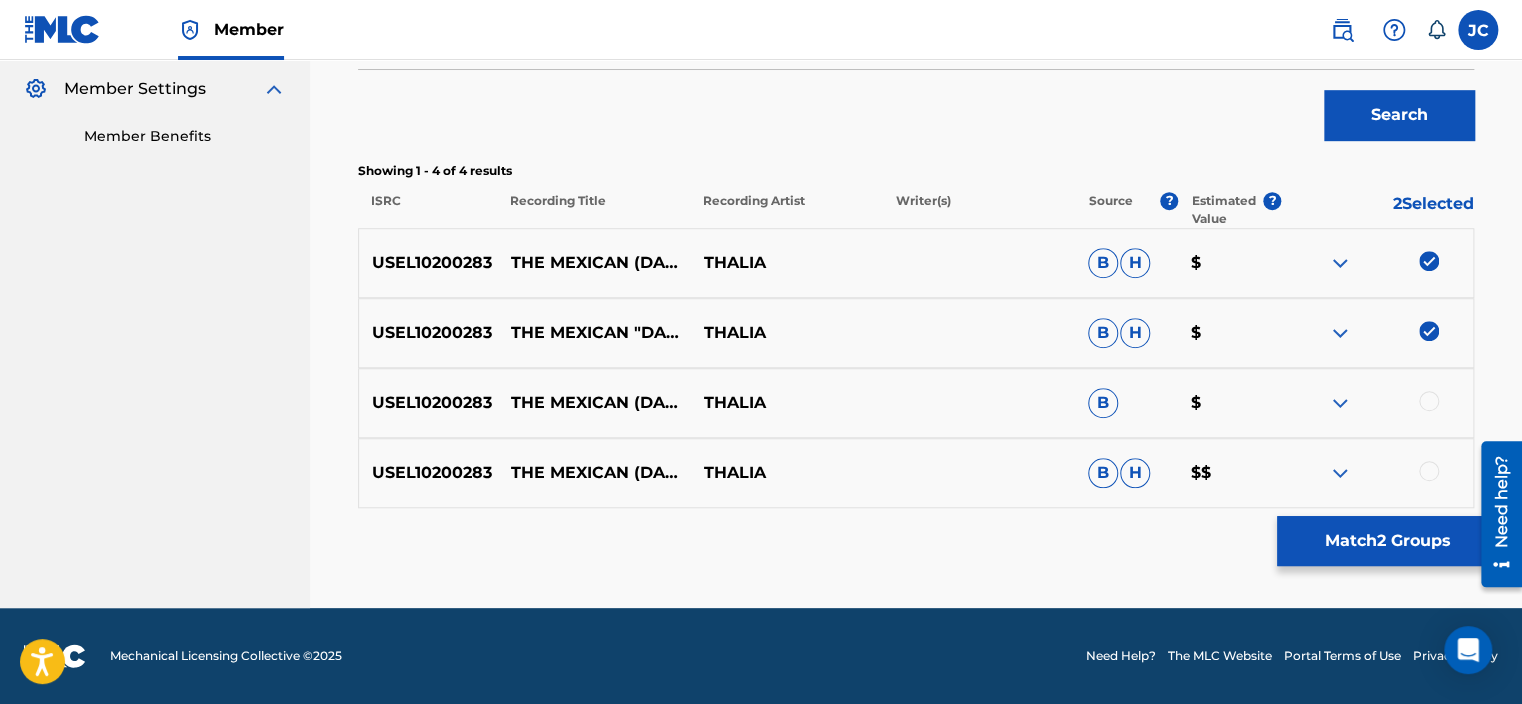 click at bounding box center [1429, 331] 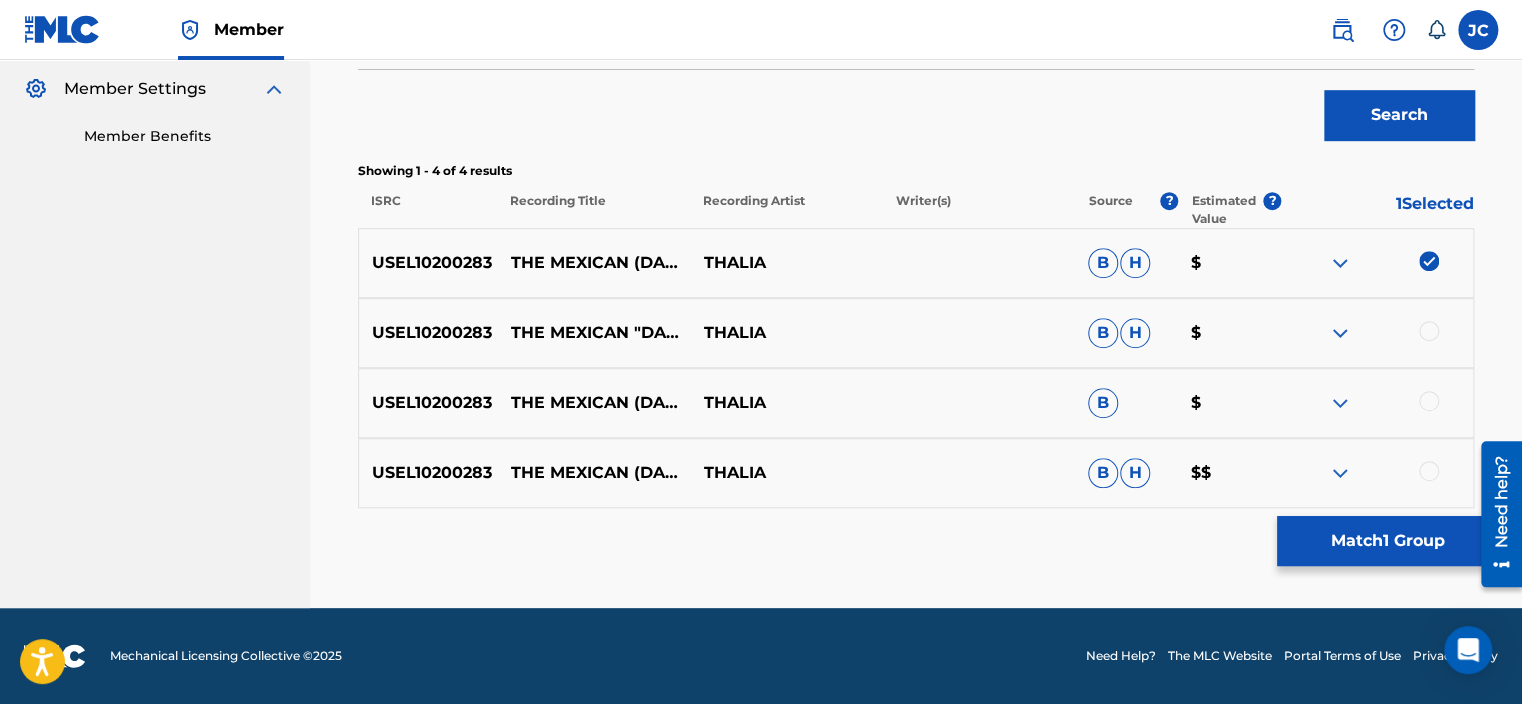 click at bounding box center [1429, 261] 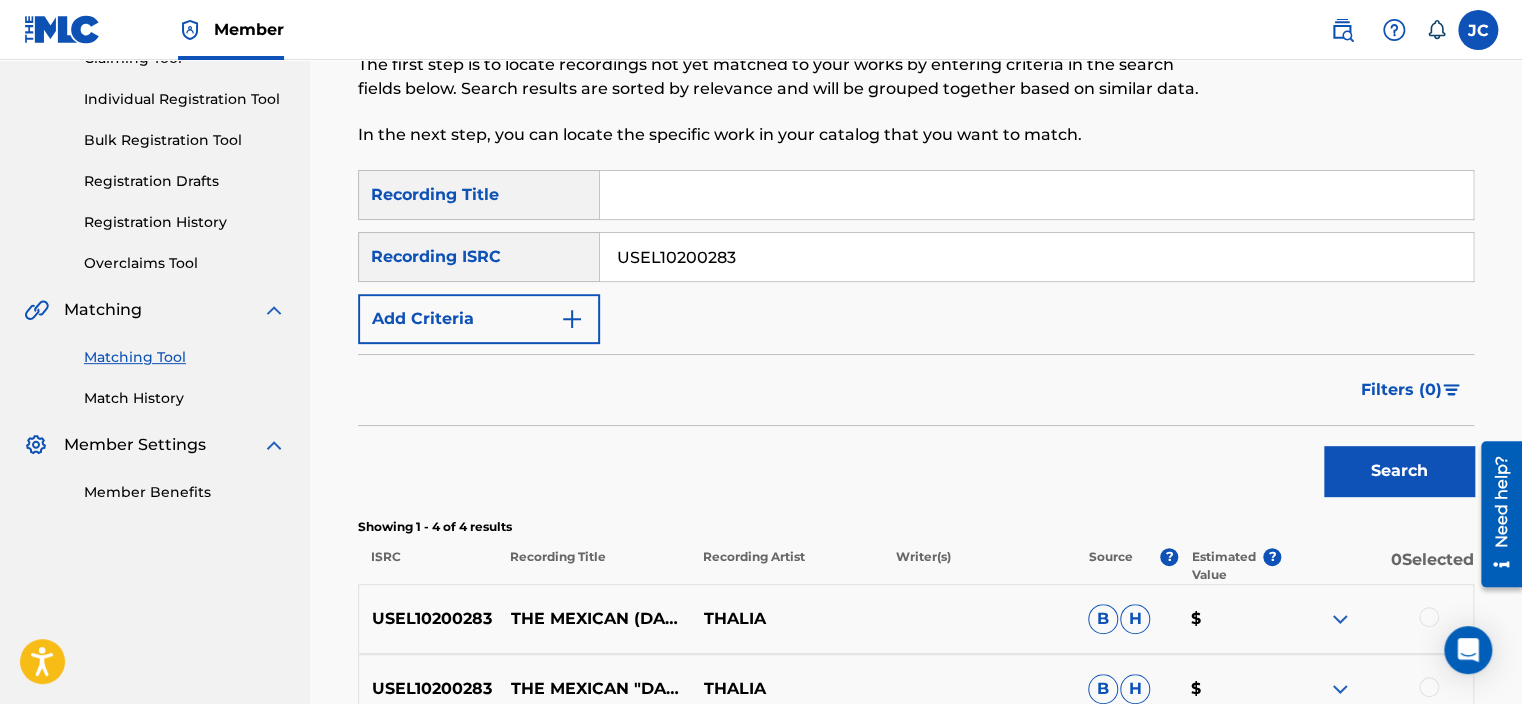 scroll, scrollTop: 224, scrollLeft: 0, axis: vertical 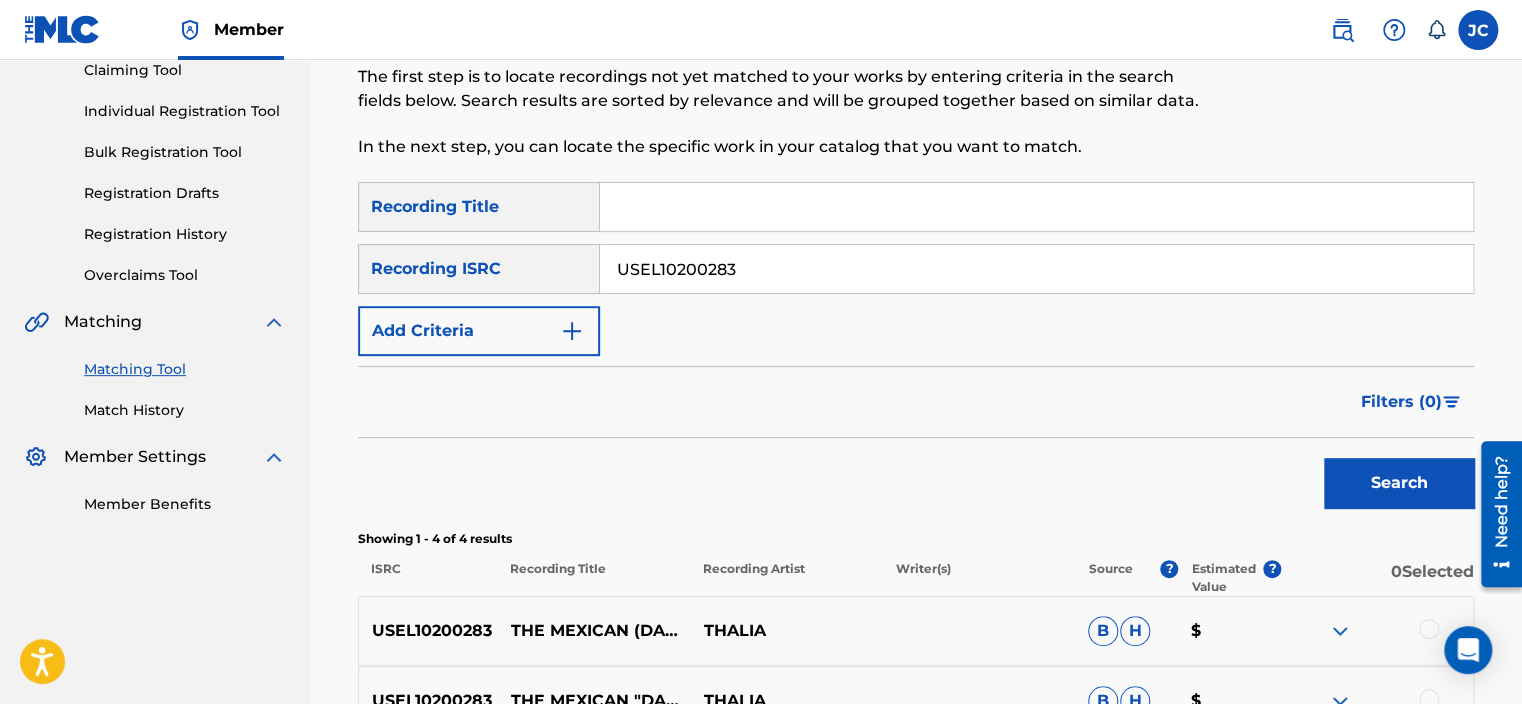 click on "USEL10200283" at bounding box center (1036, 269) 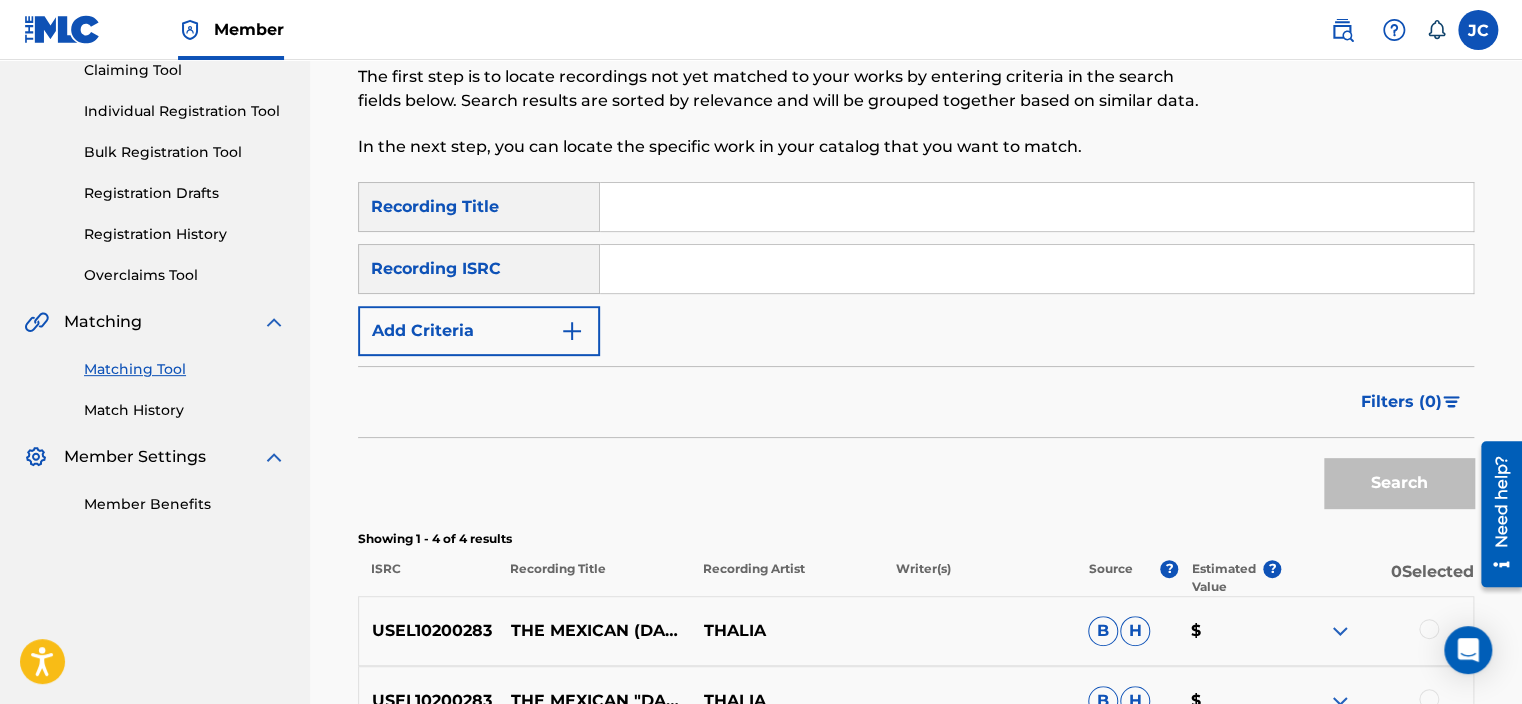 paste on "DEF059232310" 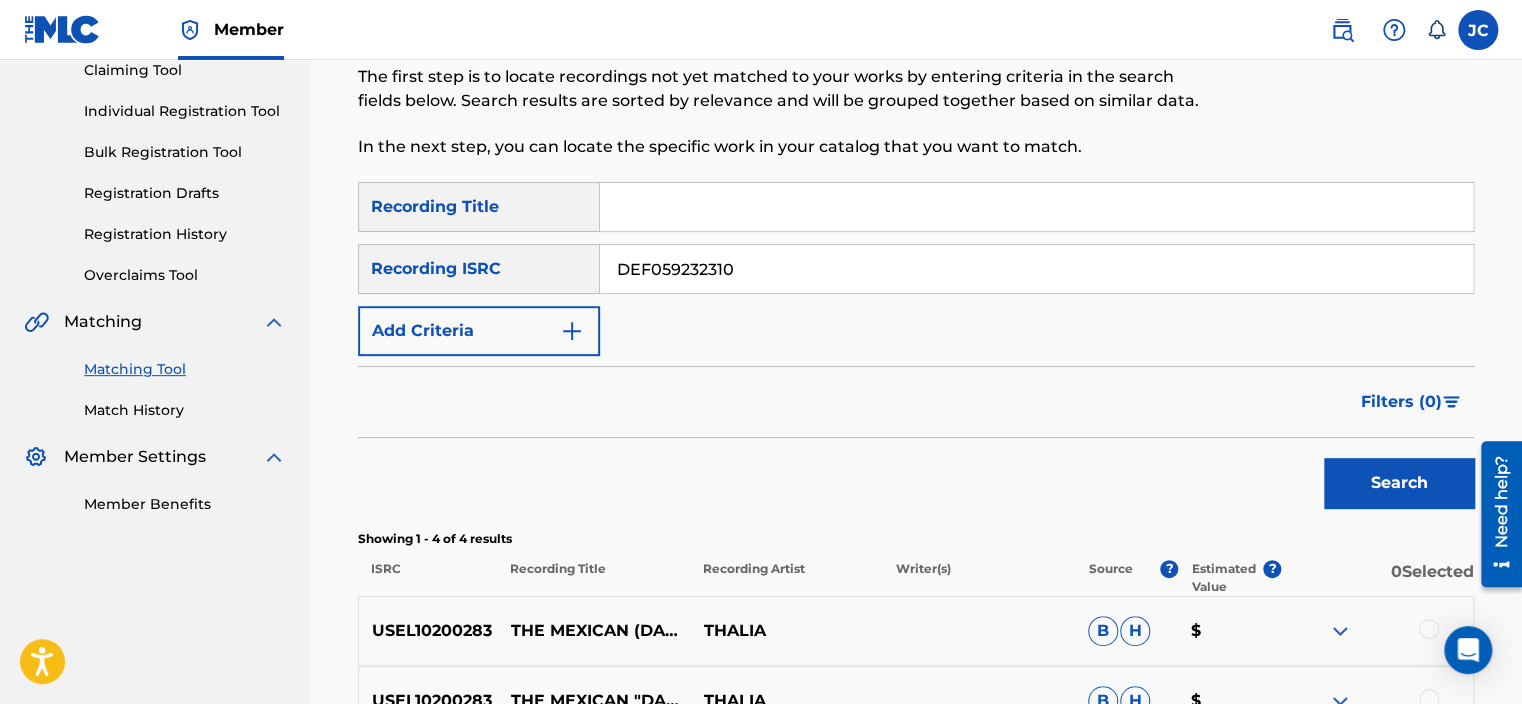 click on "Search" at bounding box center [1399, 483] 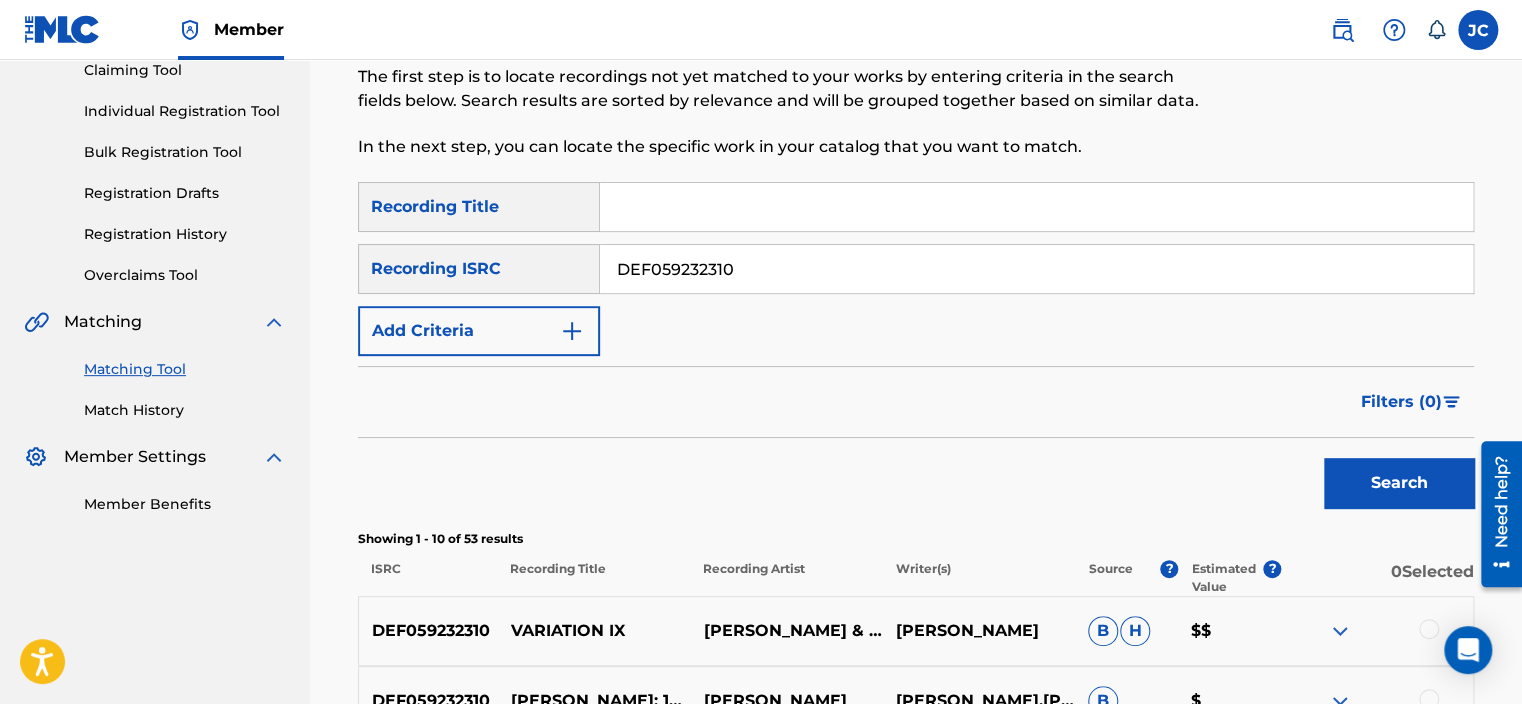 click on "DEF059232310" at bounding box center (1036, 269) 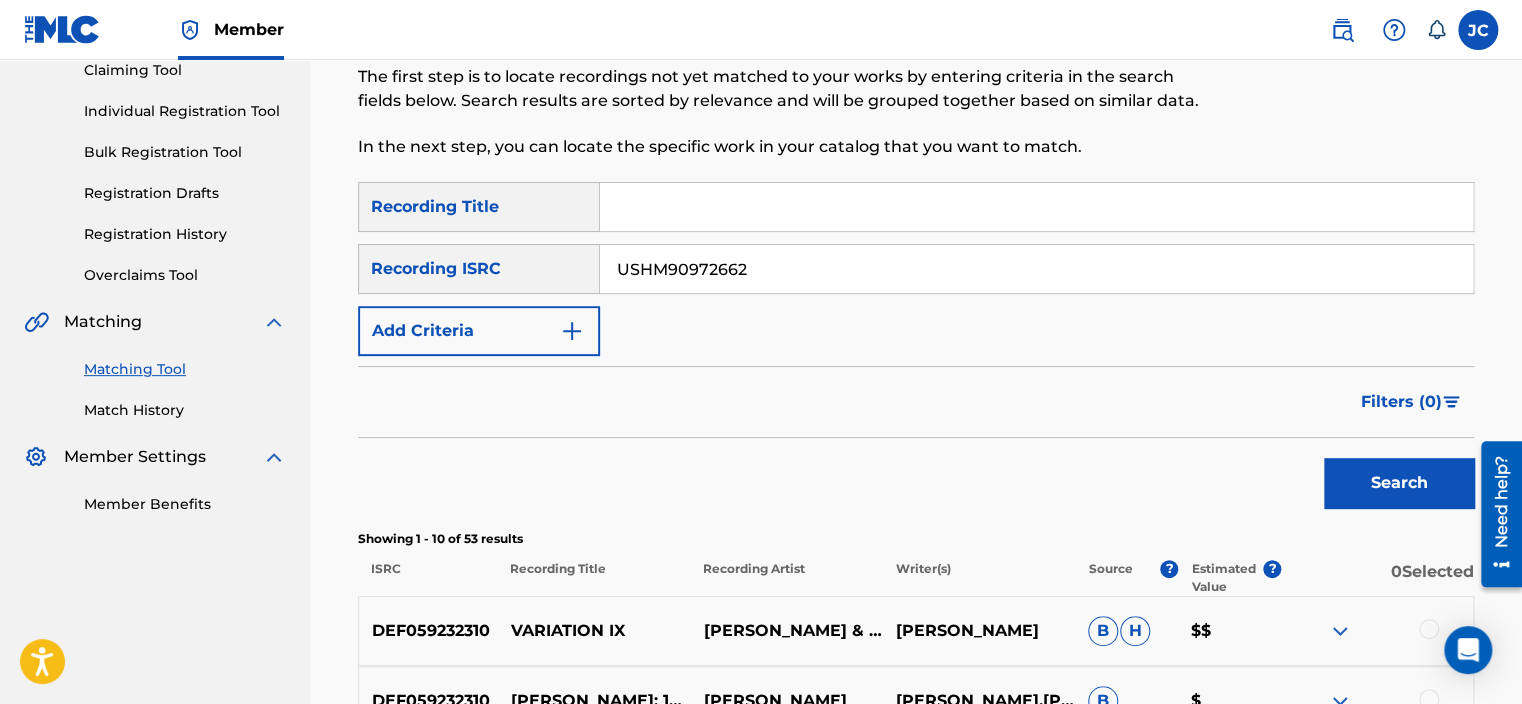 type on "USHM90972662" 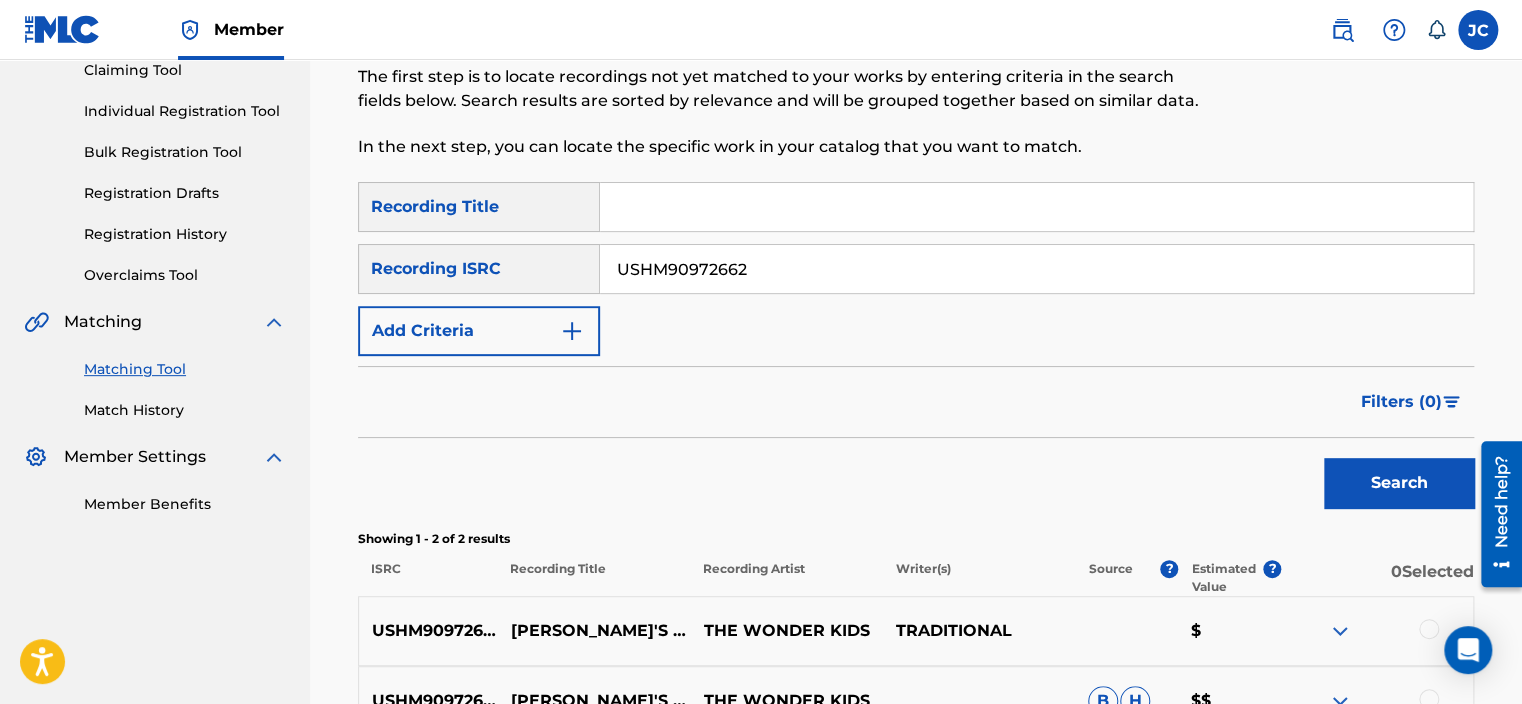 click on "USHM90972662" at bounding box center [1036, 269] 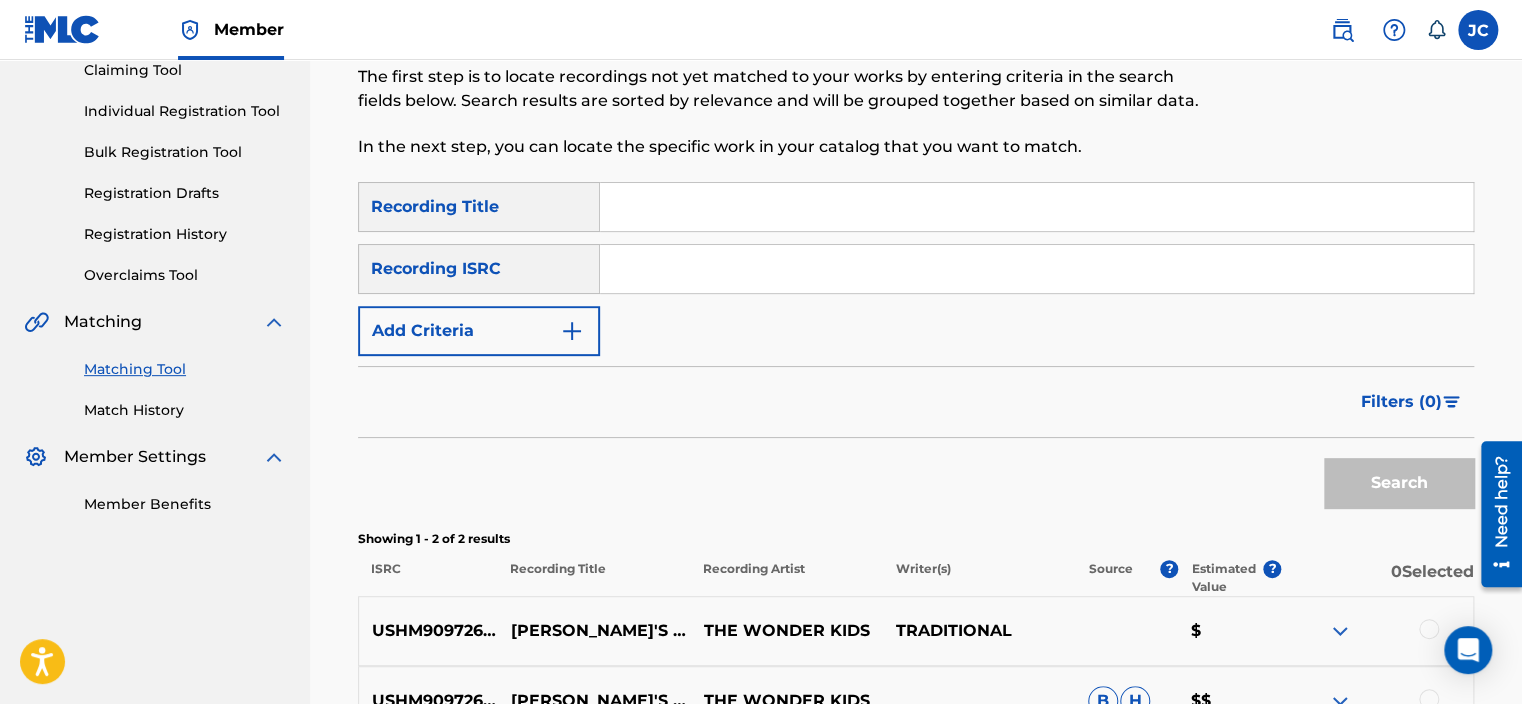 paste on "NLA507800055" 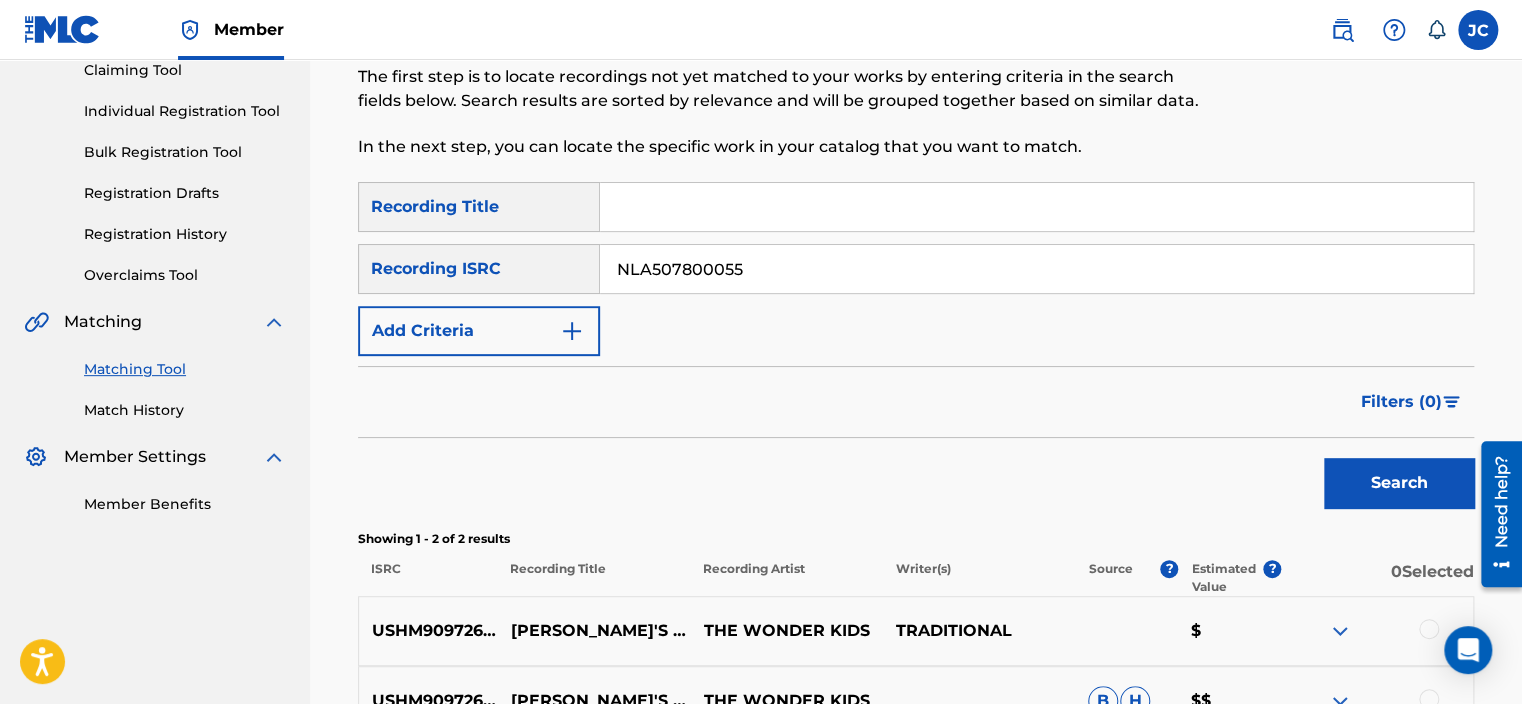 click on "Search" at bounding box center [1399, 483] 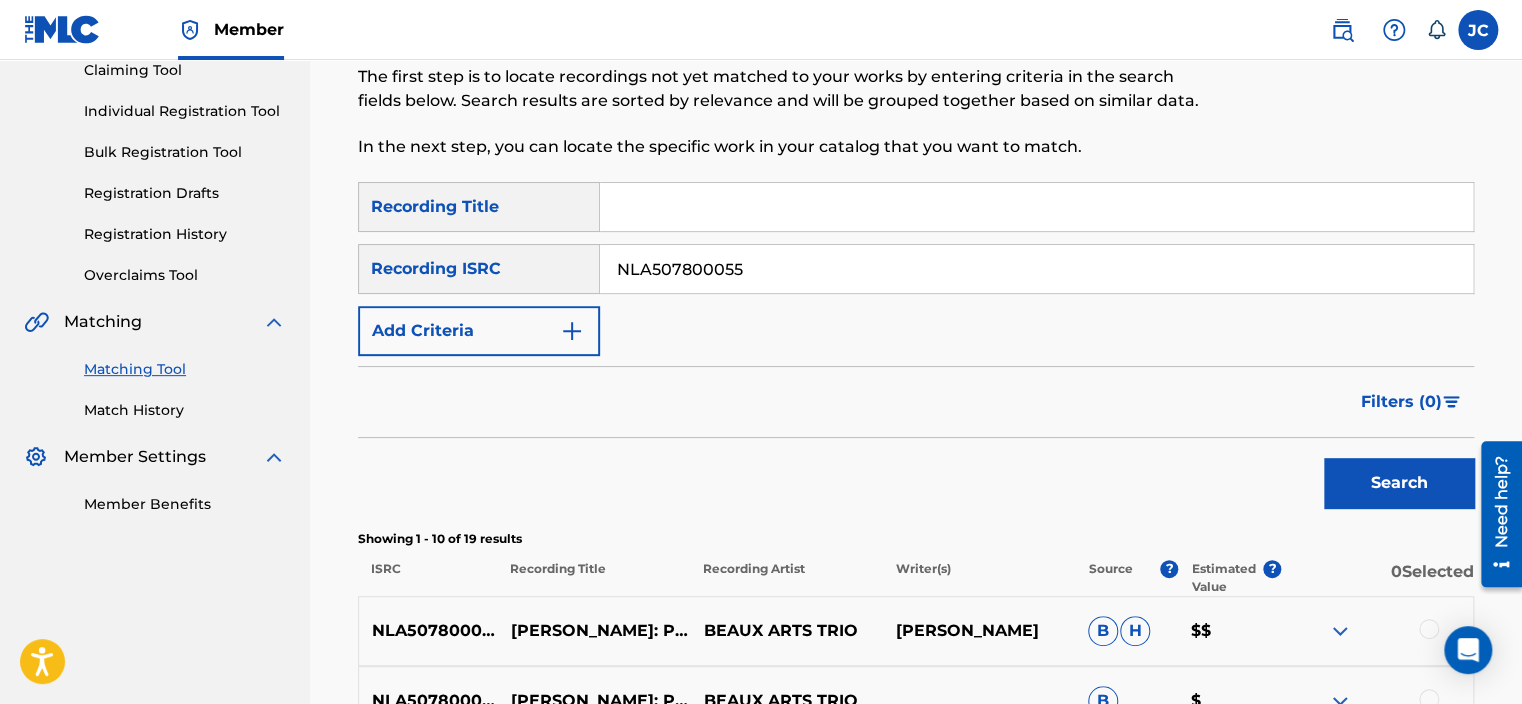 click on "NLA507800055" at bounding box center [1036, 269] 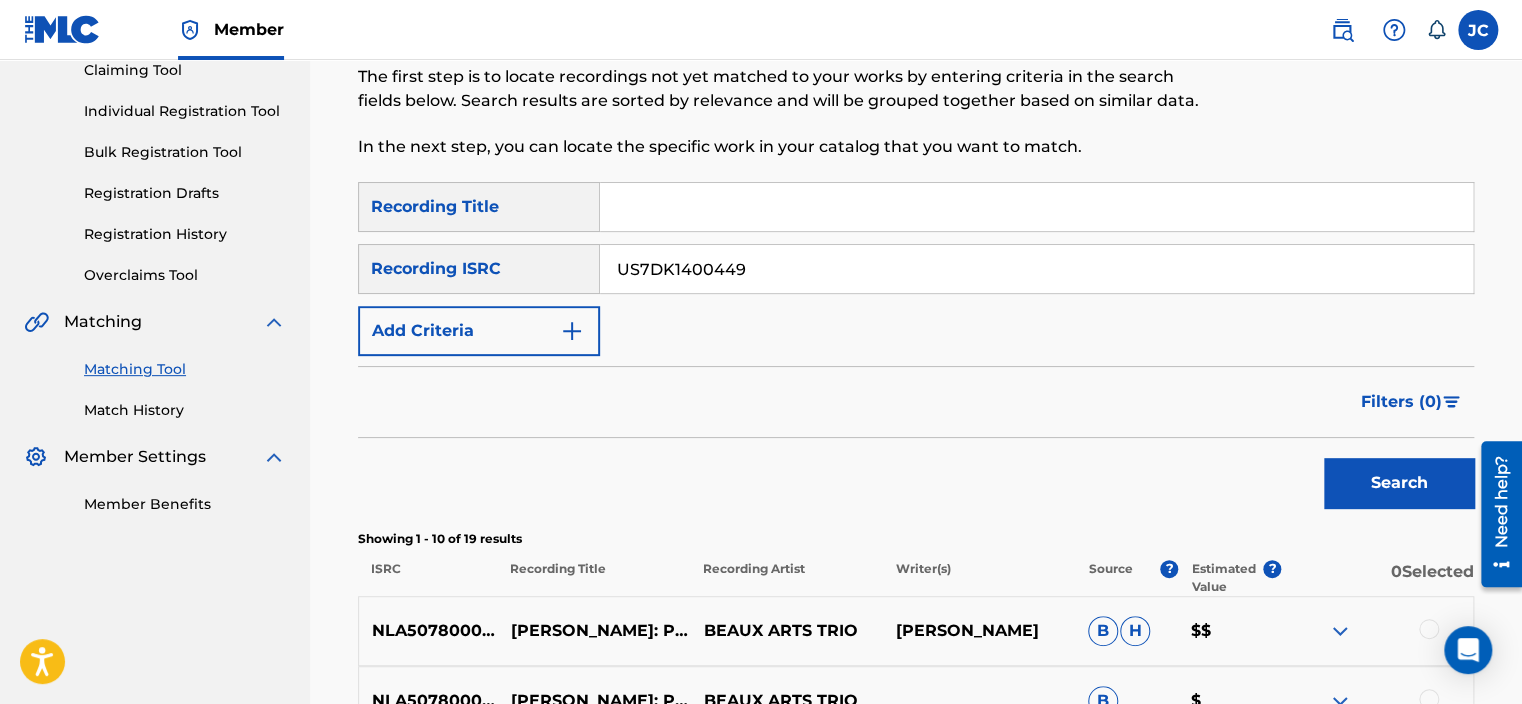 type on "US7DK1400449" 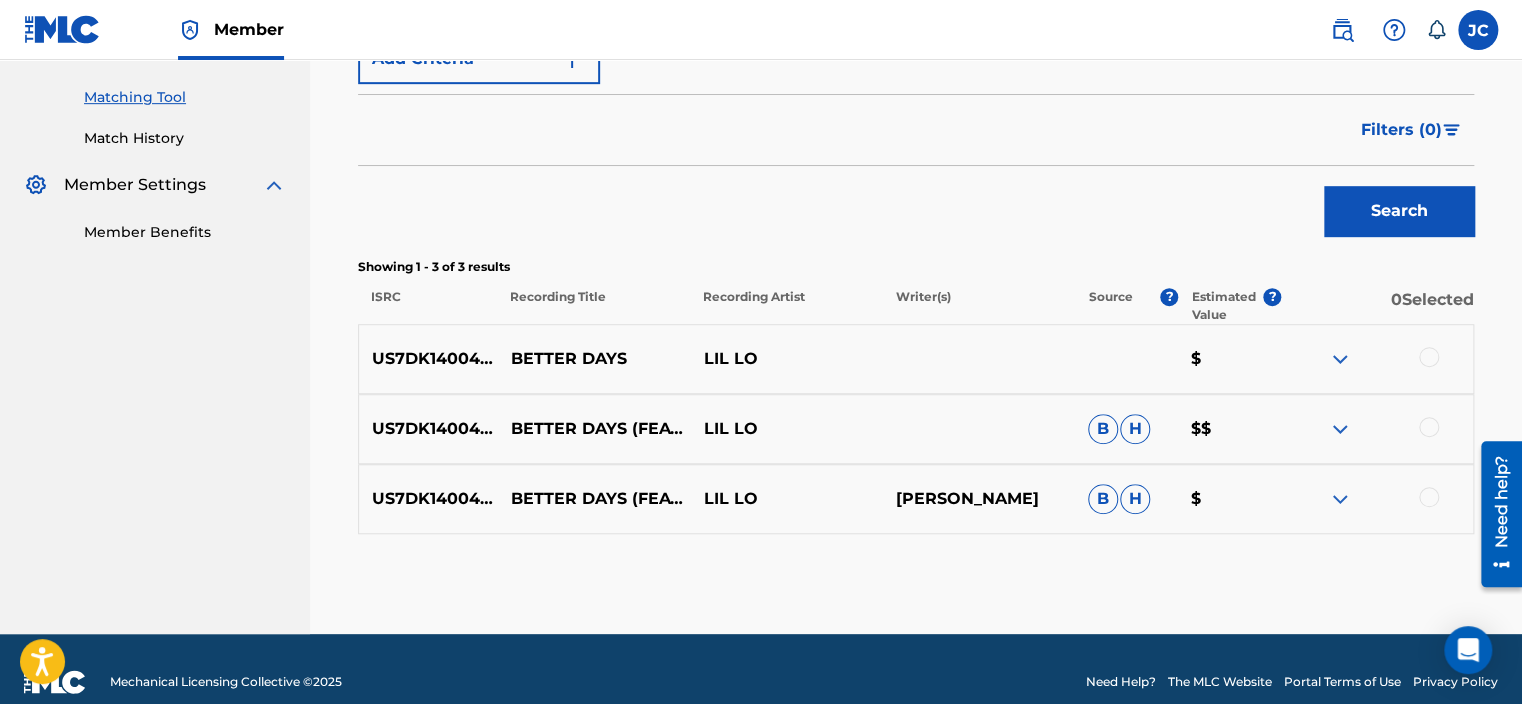 scroll, scrollTop: 521, scrollLeft: 0, axis: vertical 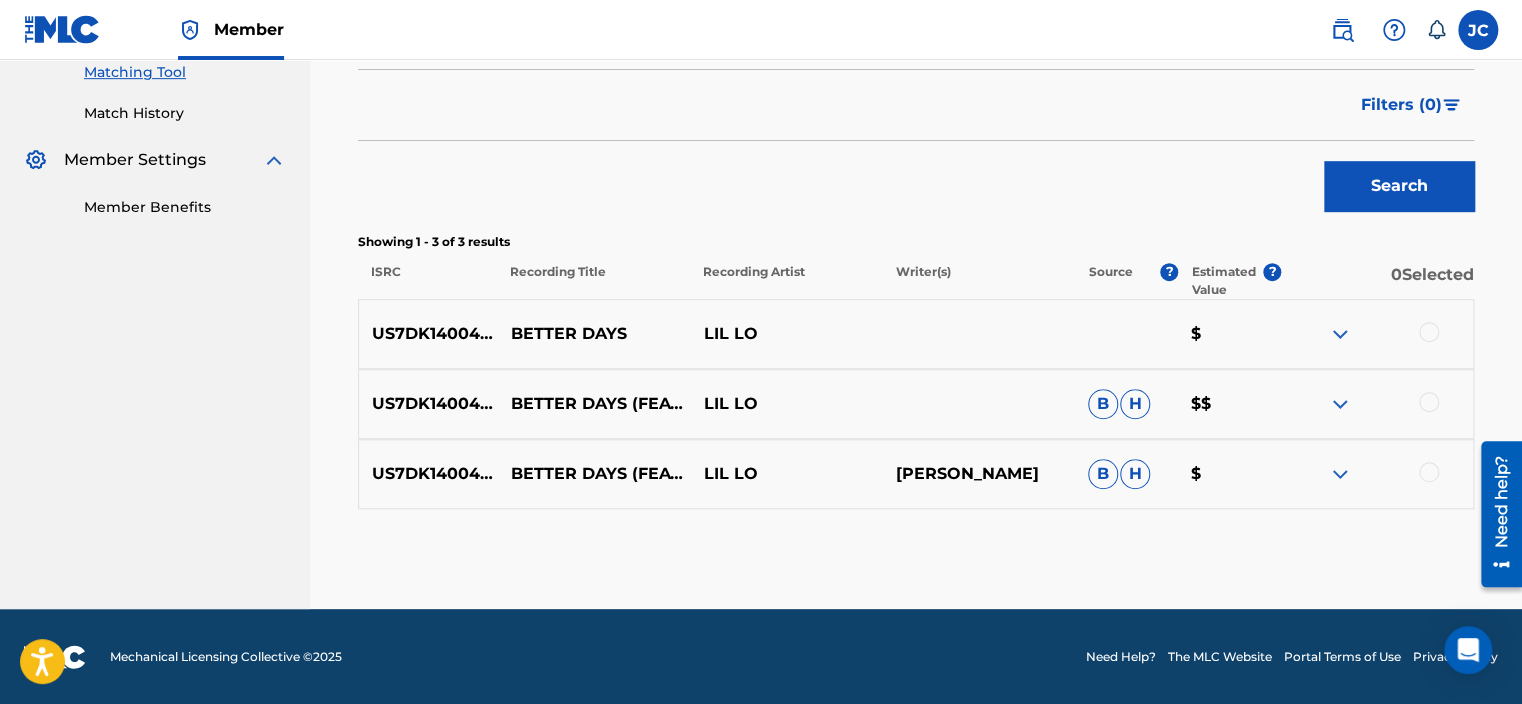 click at bounding box center [1429, 472] 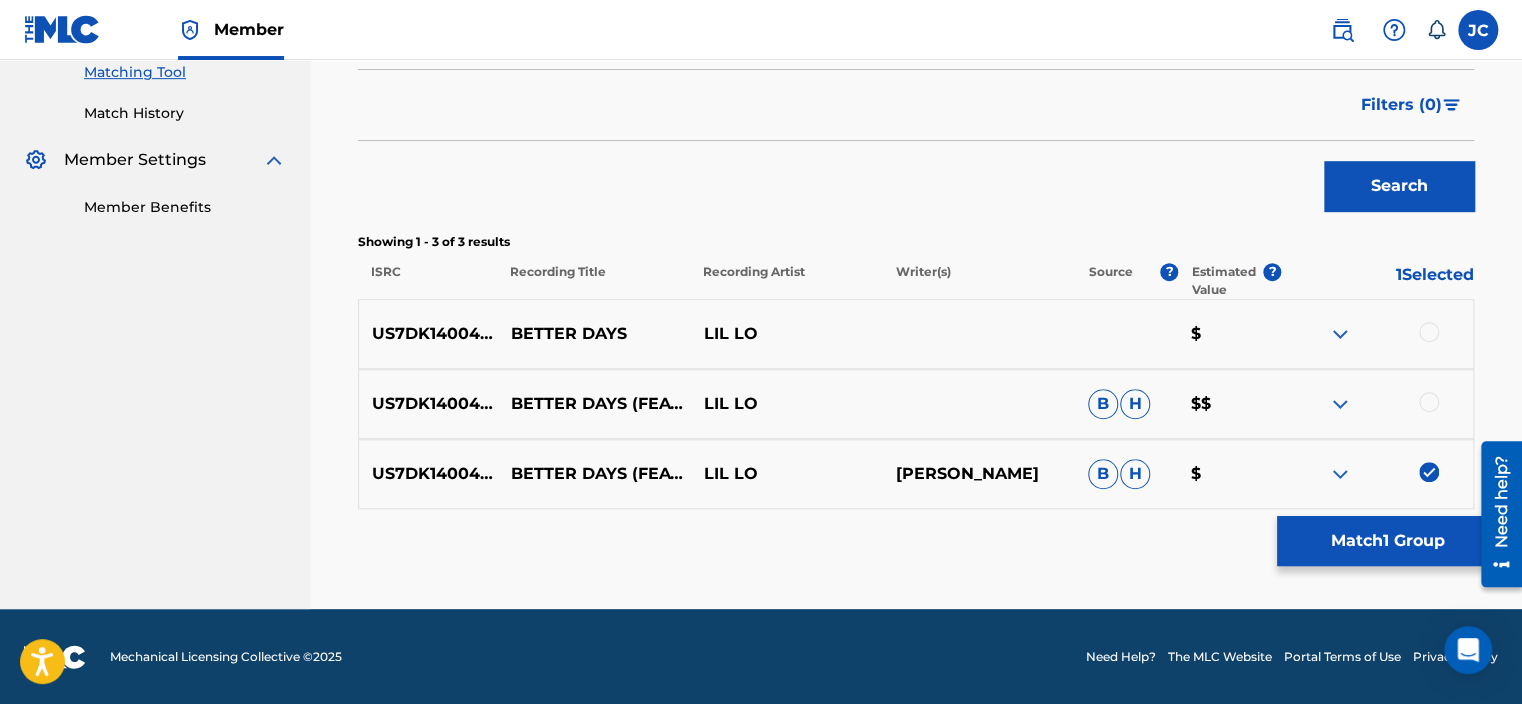 click at bounding box center [1377, 404] 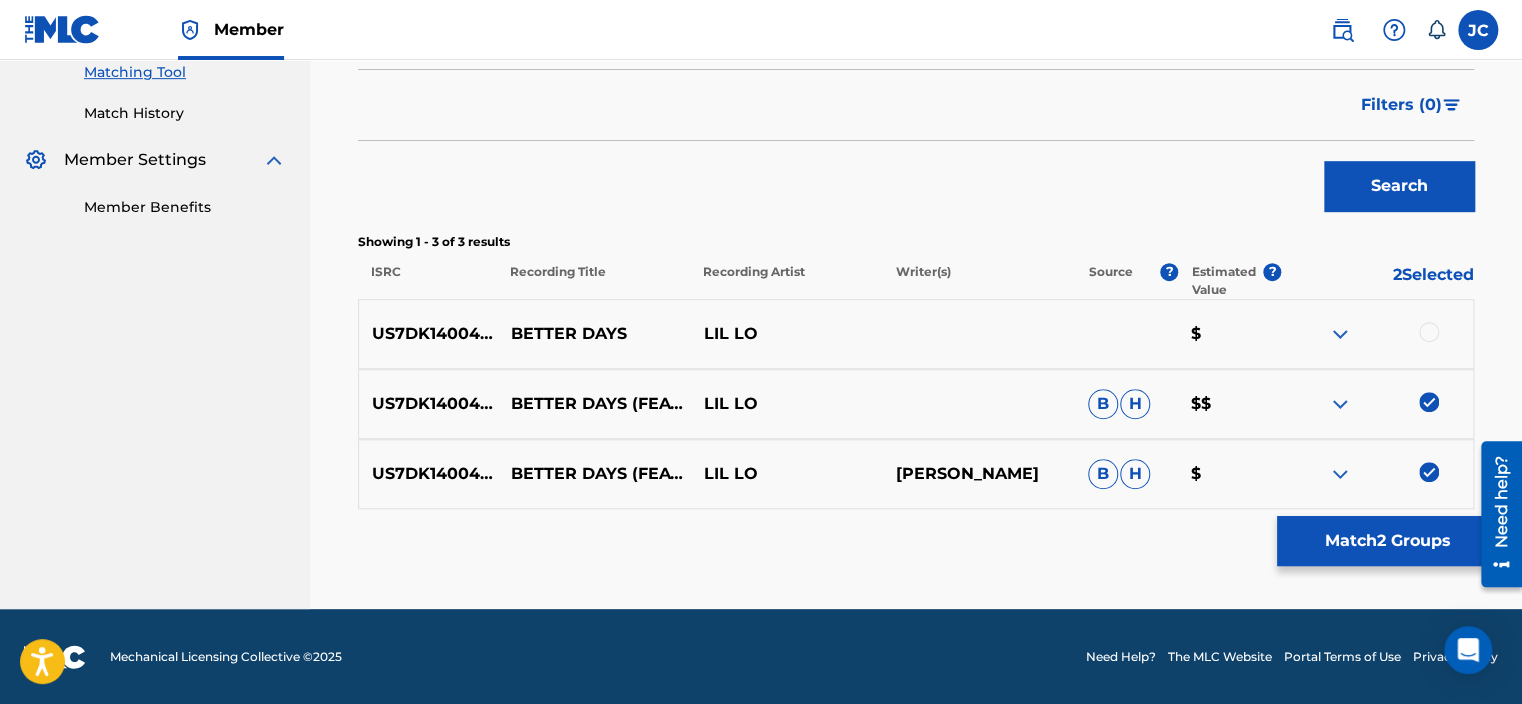 click at bounding box center (1429, 332) 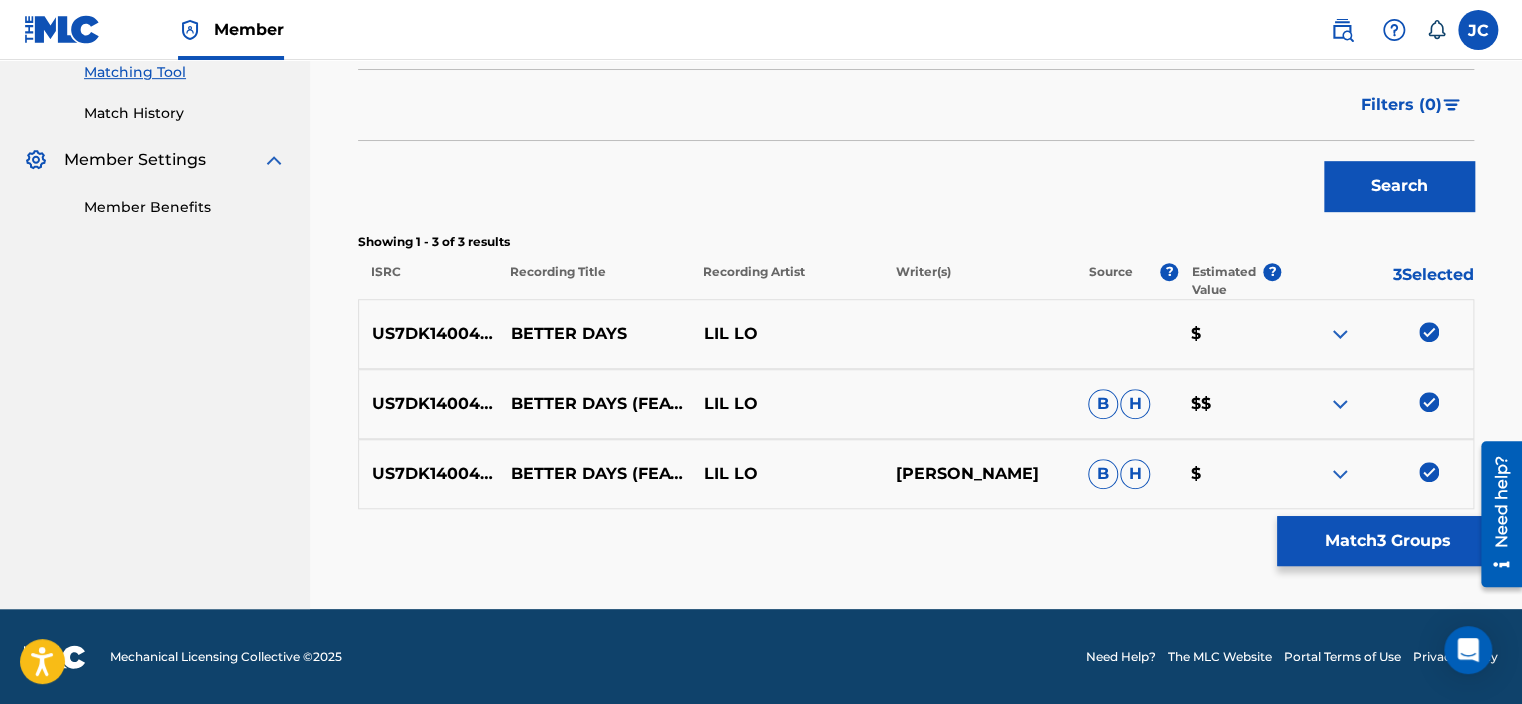 click on "Match  3 Groups" at bounding box center (1387, 541) 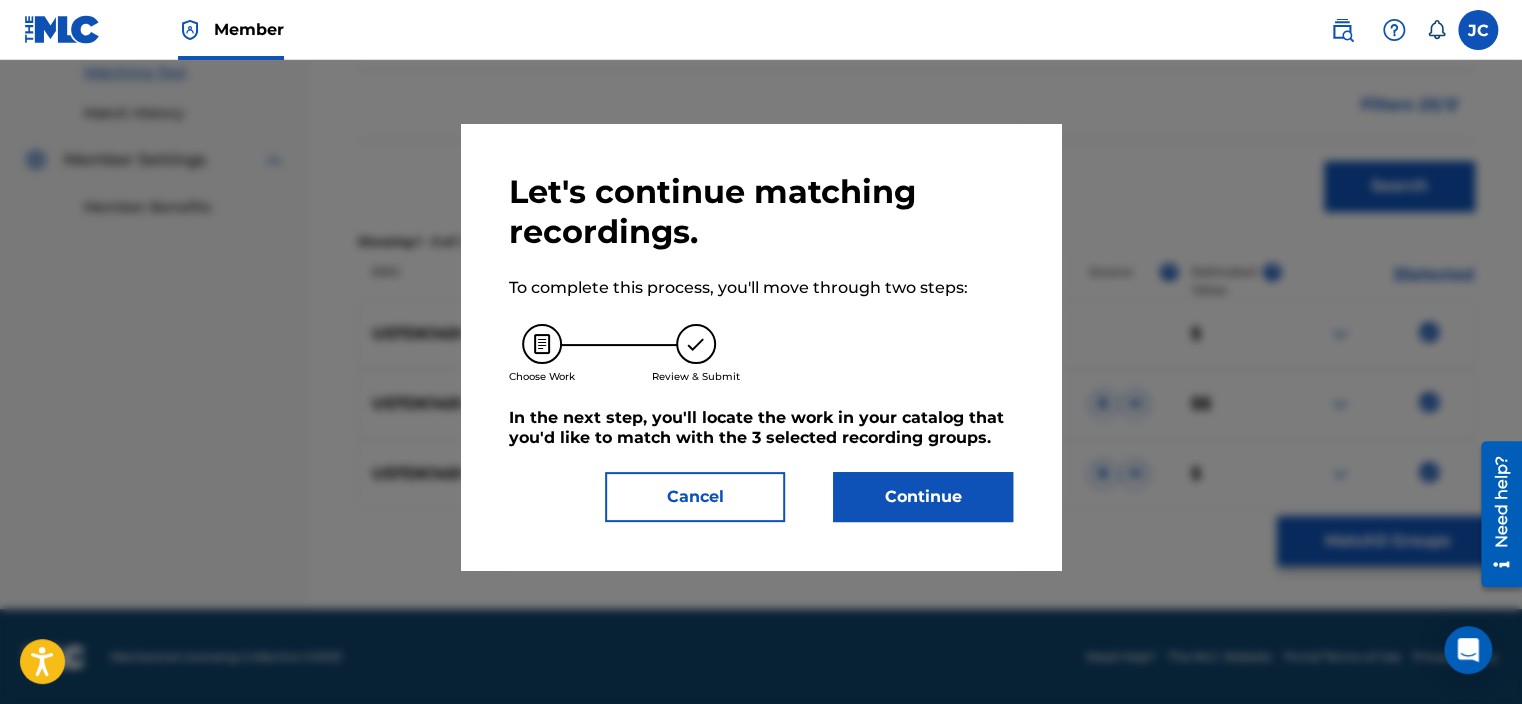 click on "Continue" at bounding box center [923, 497] 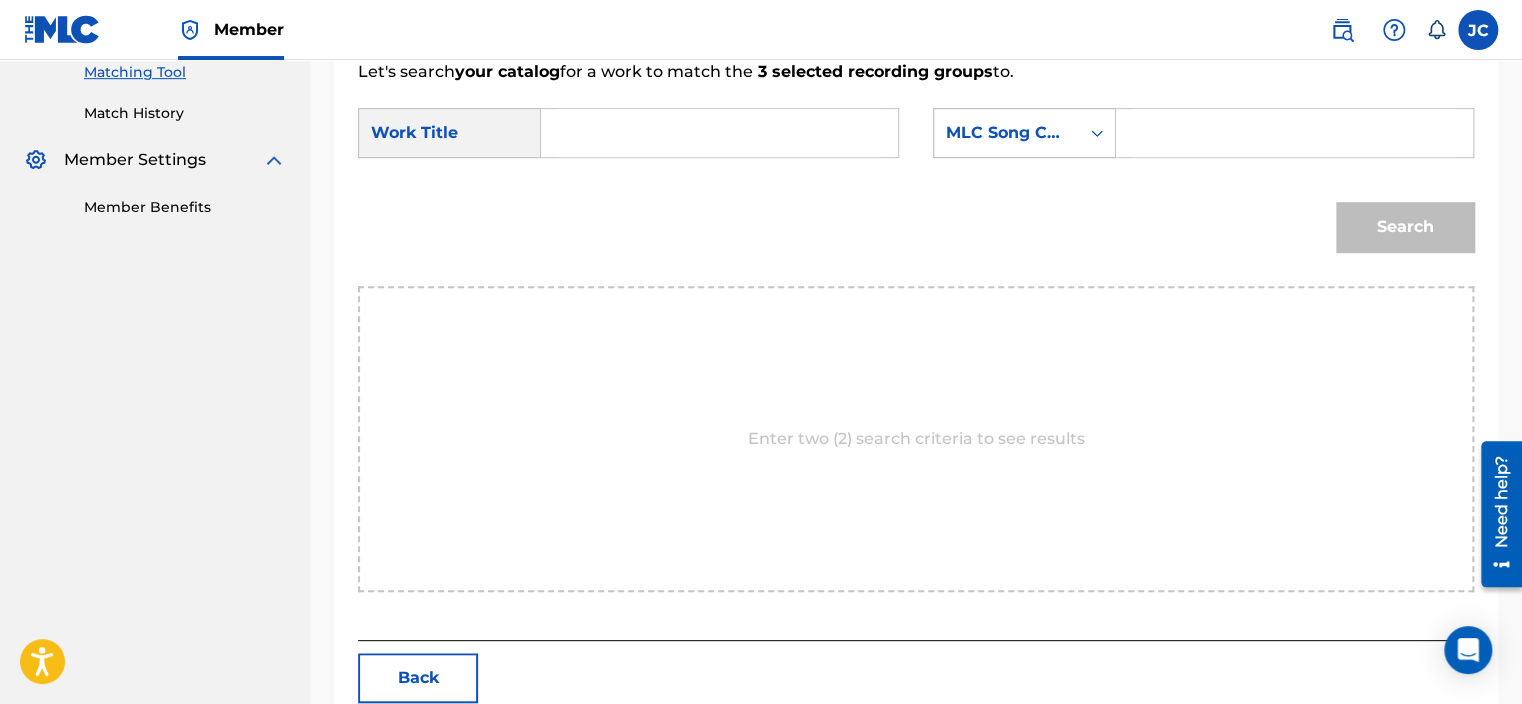click on "MLC Song Code" at bounding box center [1006, 133] 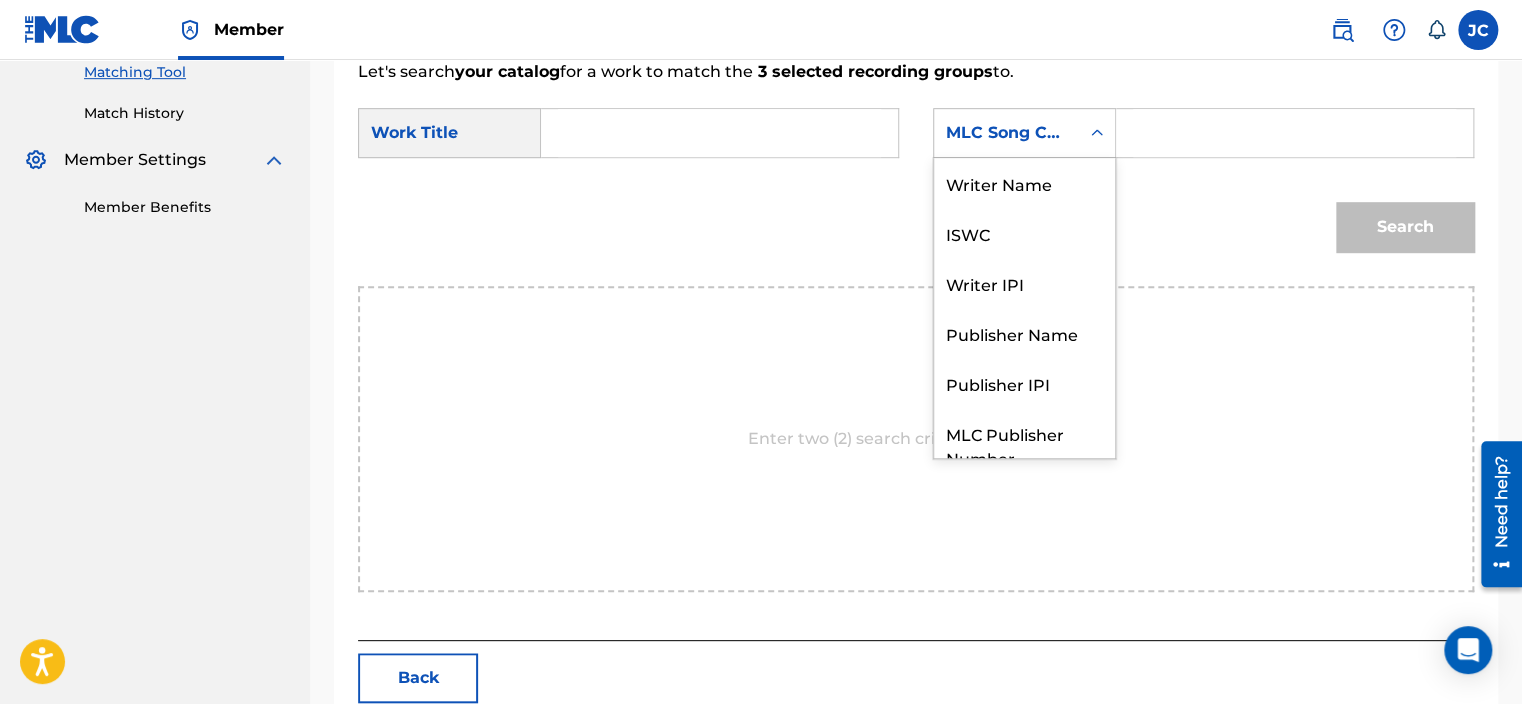 scroll, scrollTop: 74, scrollLeft: 0, axis: vertical 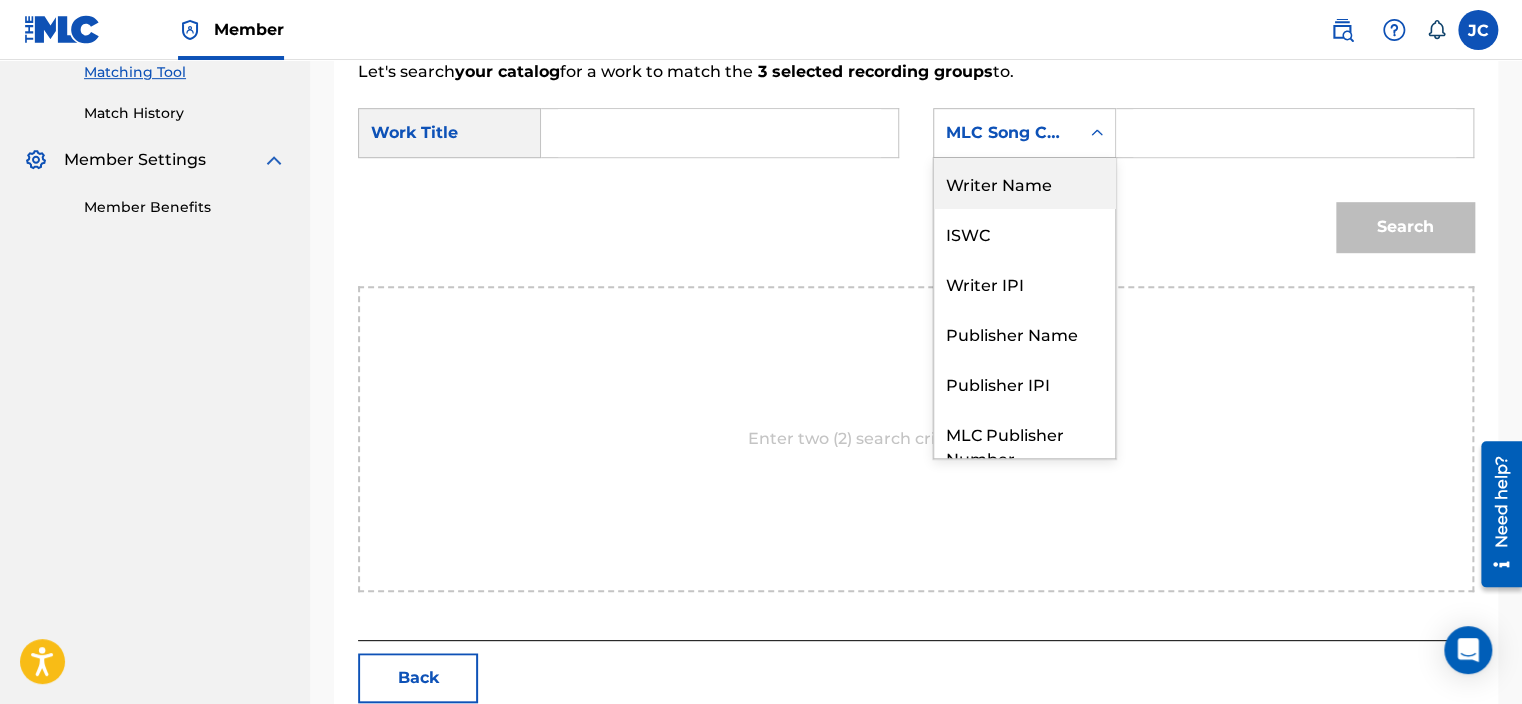 click on "Writer Name" at bounding box center [1024, 183] 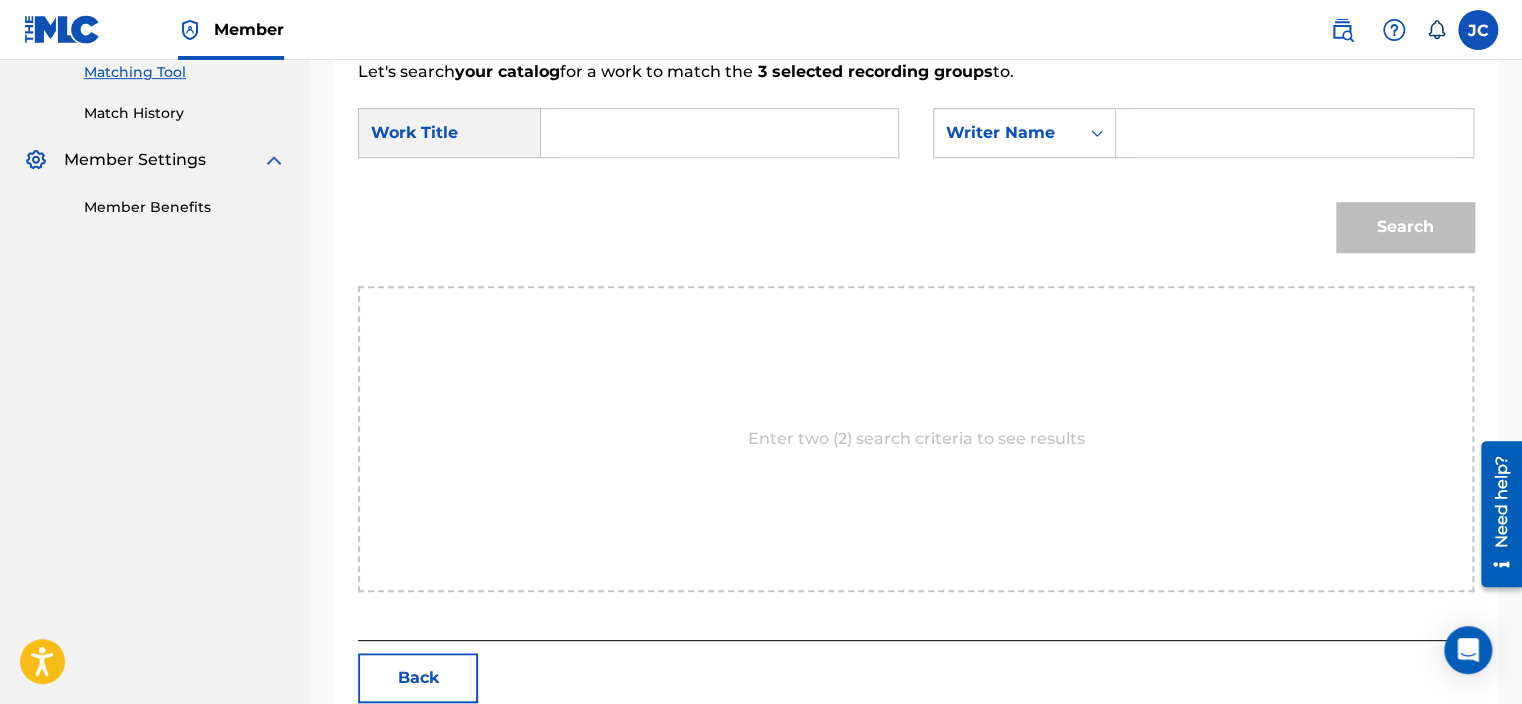 click at bounding box center [719, 133] 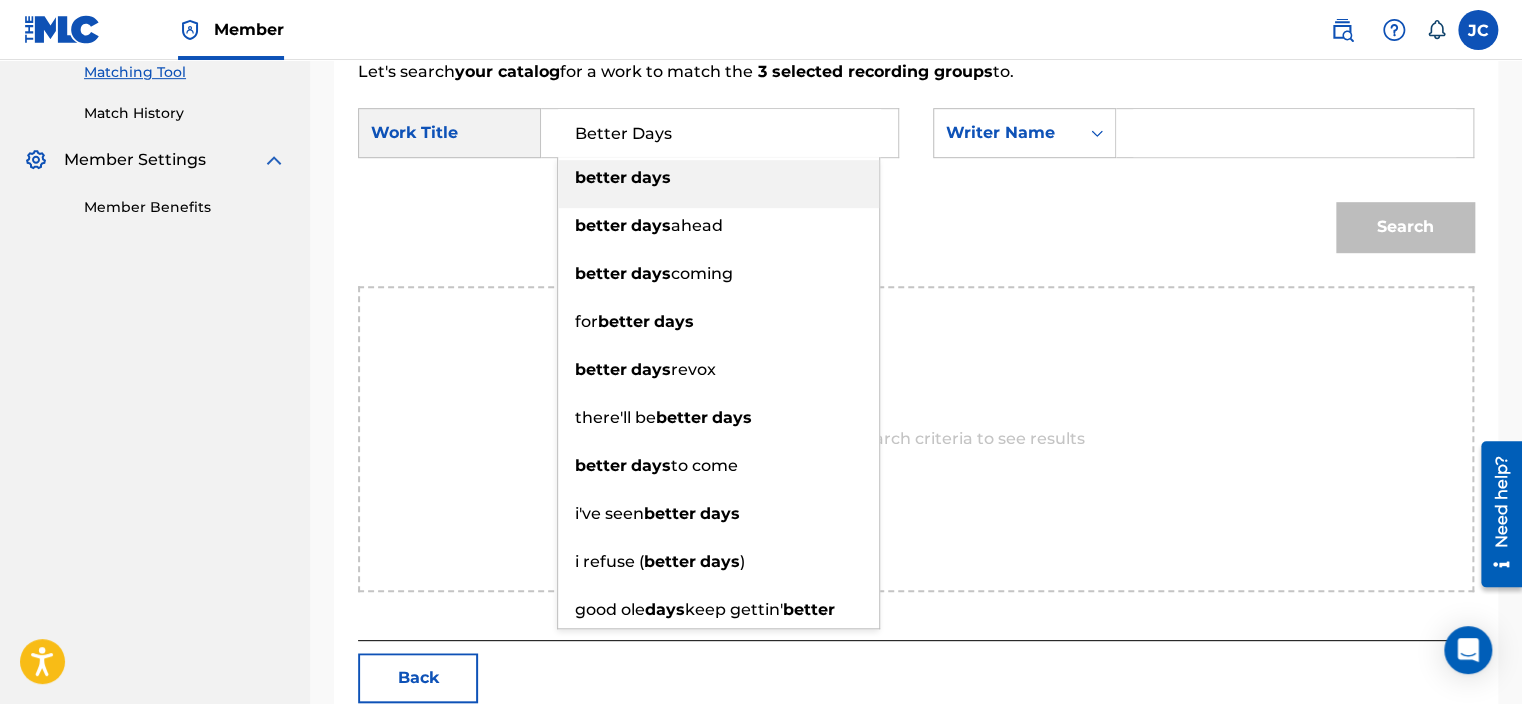 type on "Better Days" 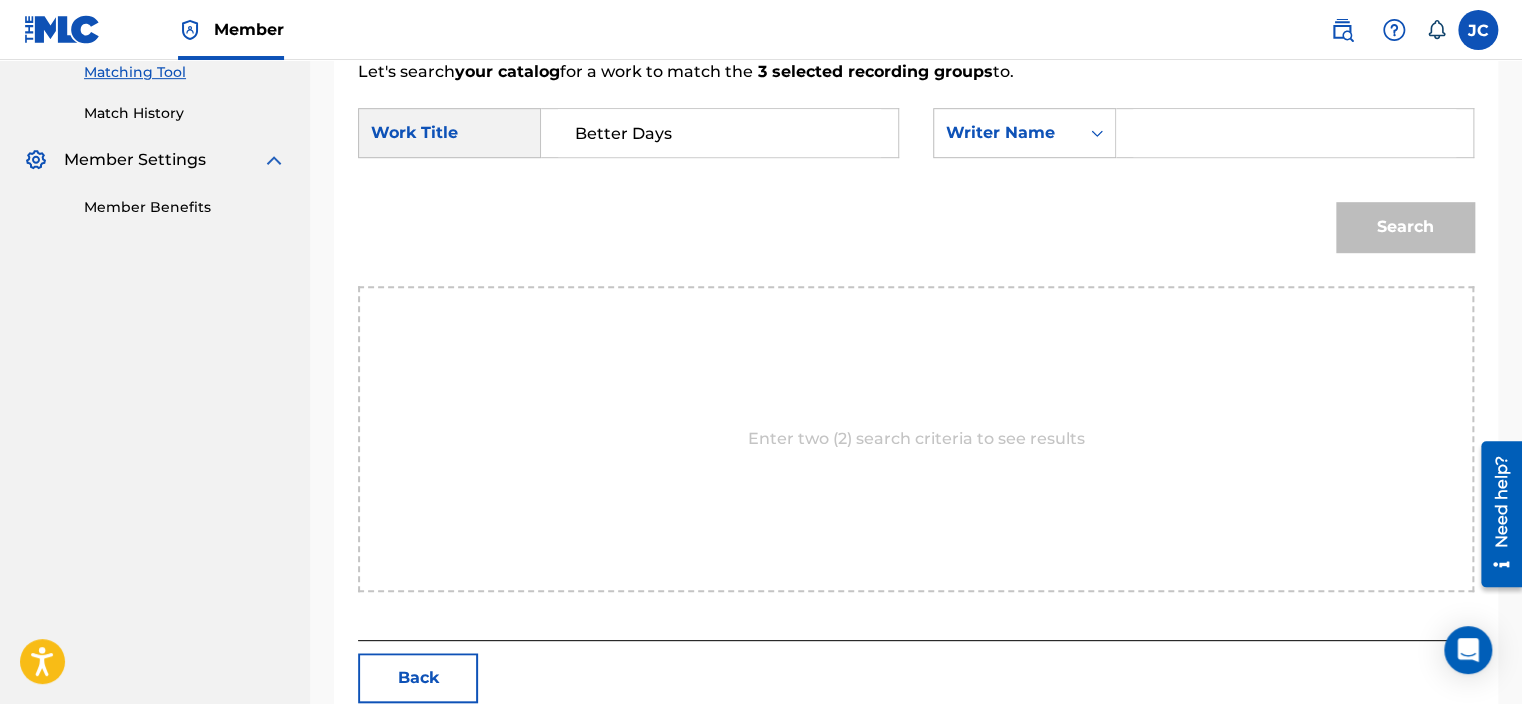 click at bounding box center (1294, 133) 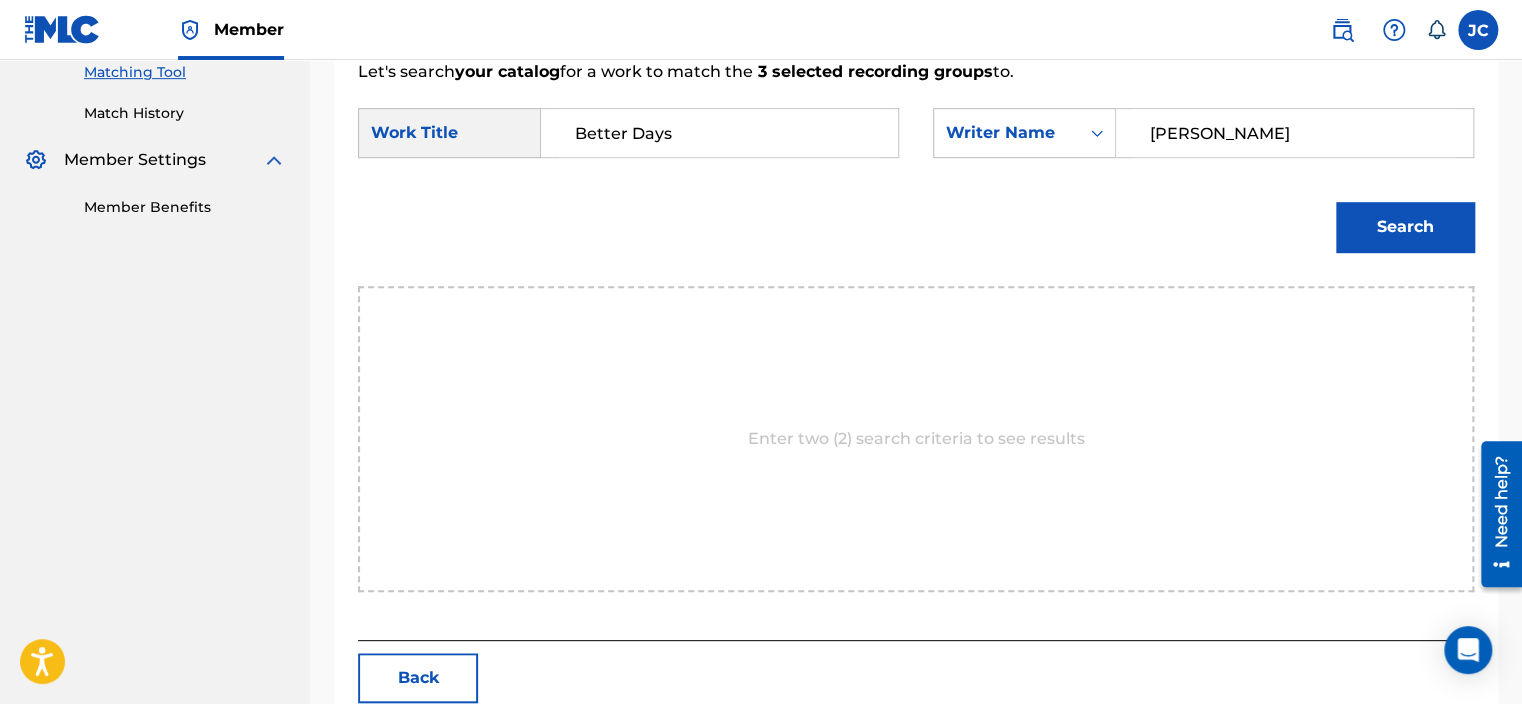 click on "Search" at bounding box center (1405, 227) 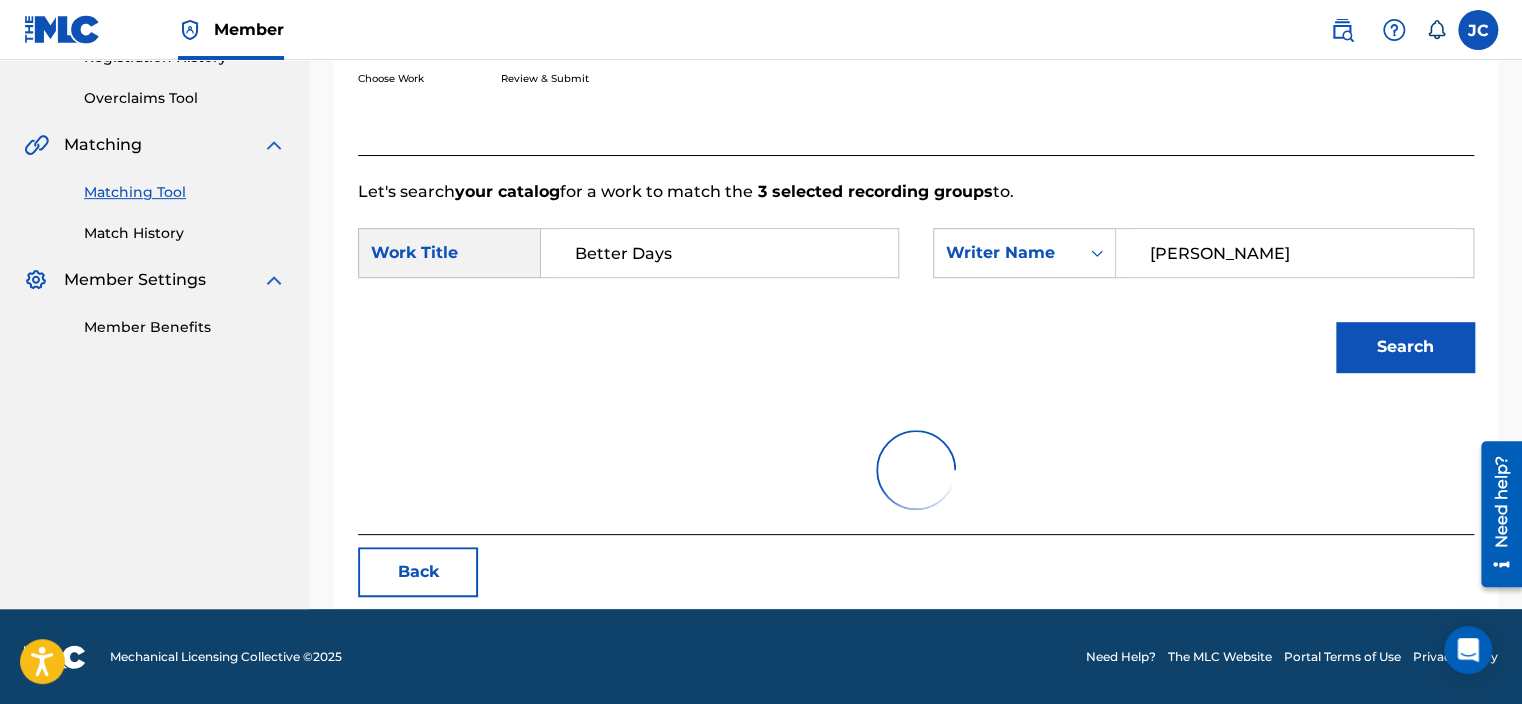 scroll, scrollTop: 521, scrollLeft: 0, axis: vertical 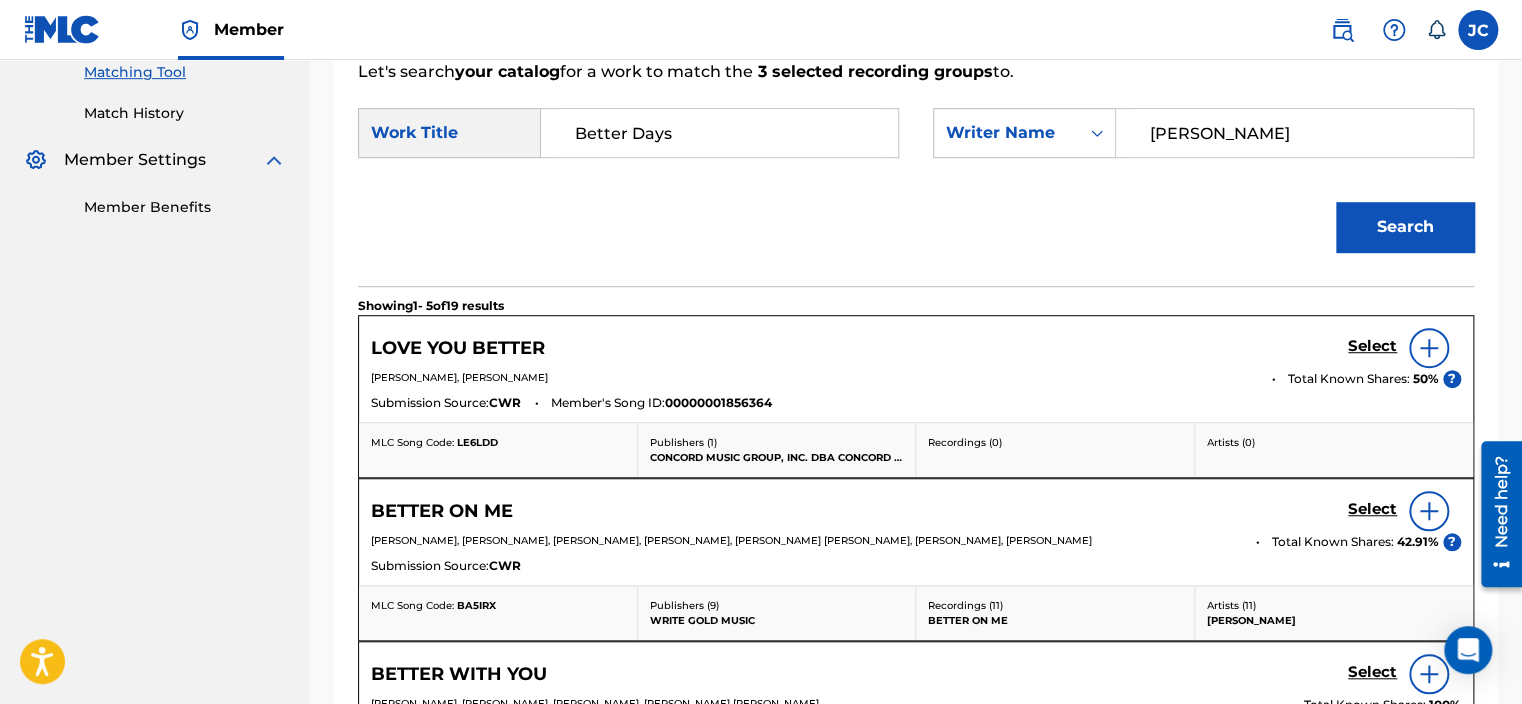 click on "[PERSON_NAME]" at bounding box center [1294, 133] 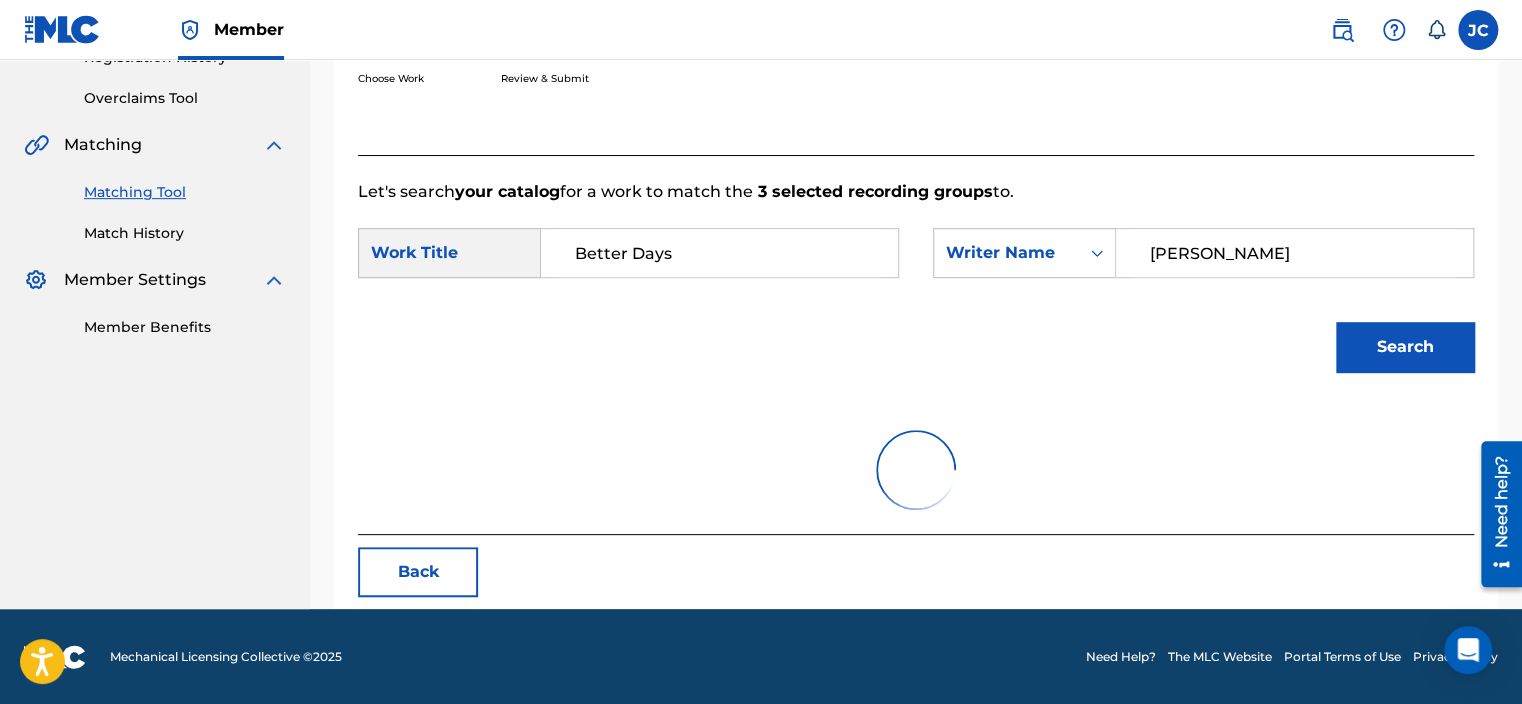 scroll, scrollTop: 521, scrollLeft: 0, axis: vertical 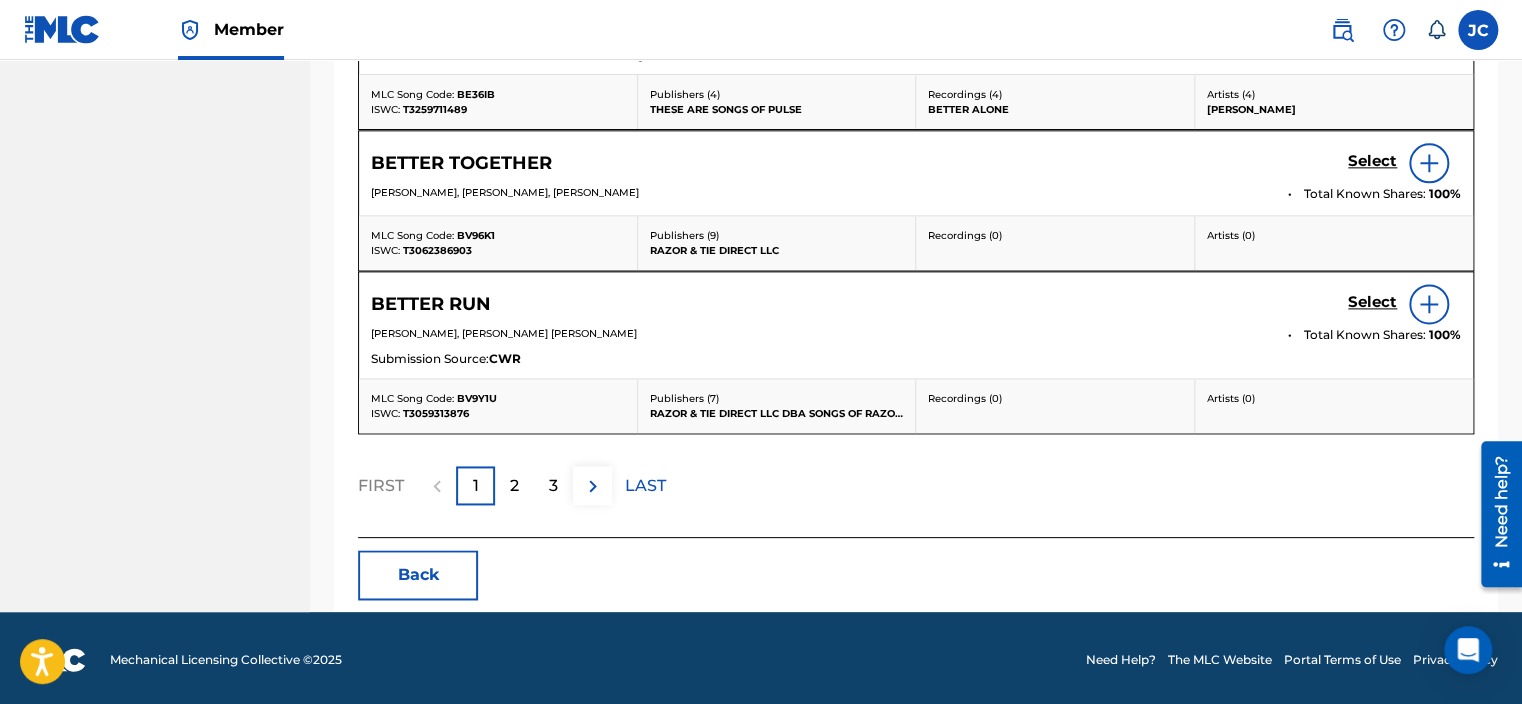 click on "Back" at bounding box center (418, 575) 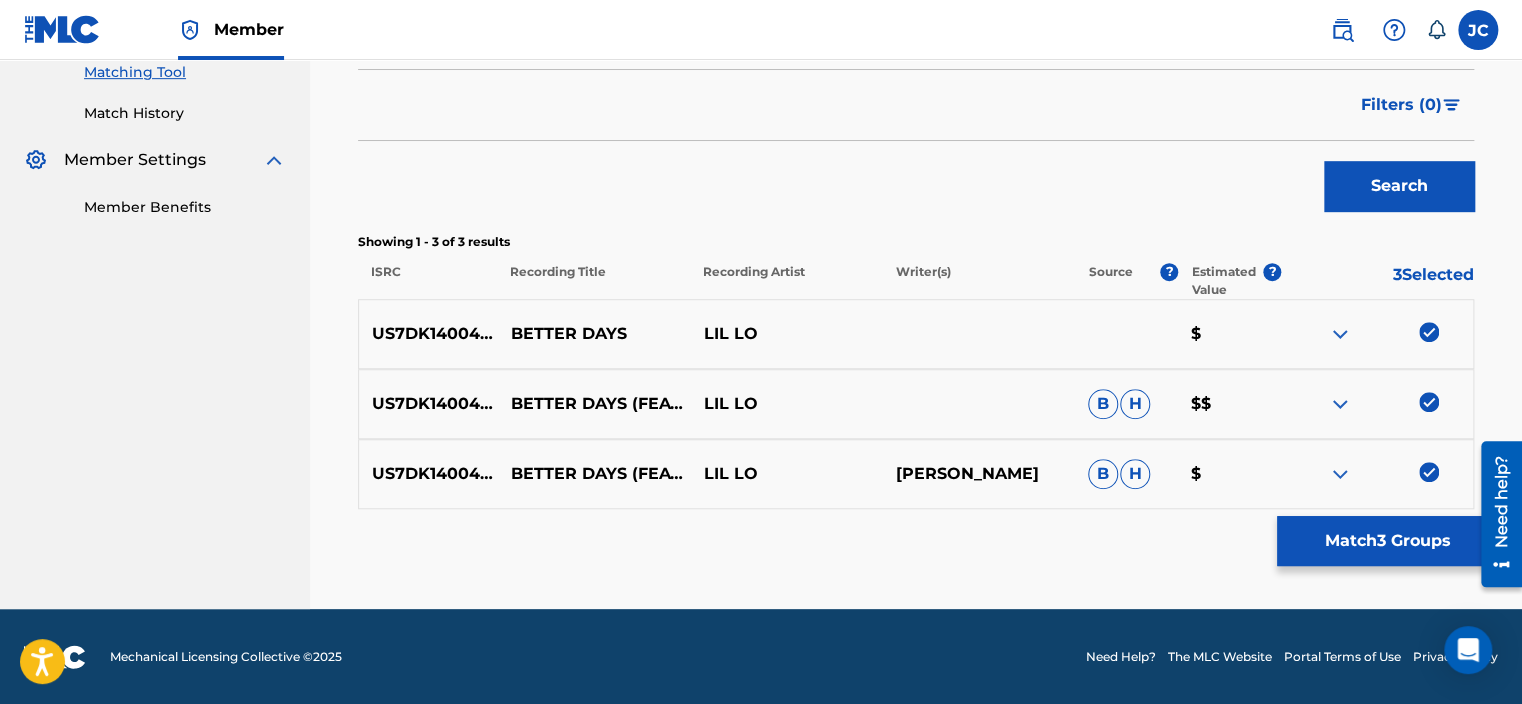 click at bounding box center [1429, 472] 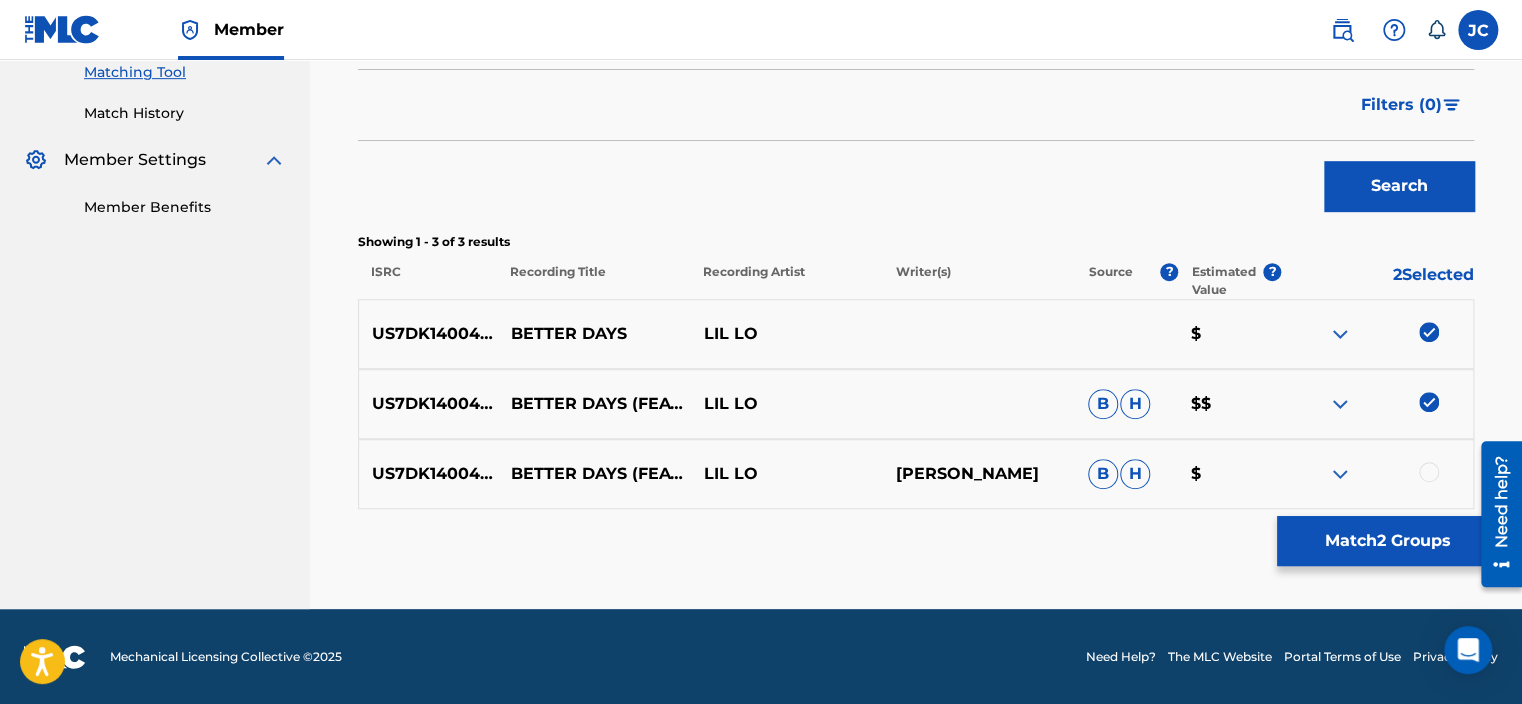 click at bounding box center [1429, 402] 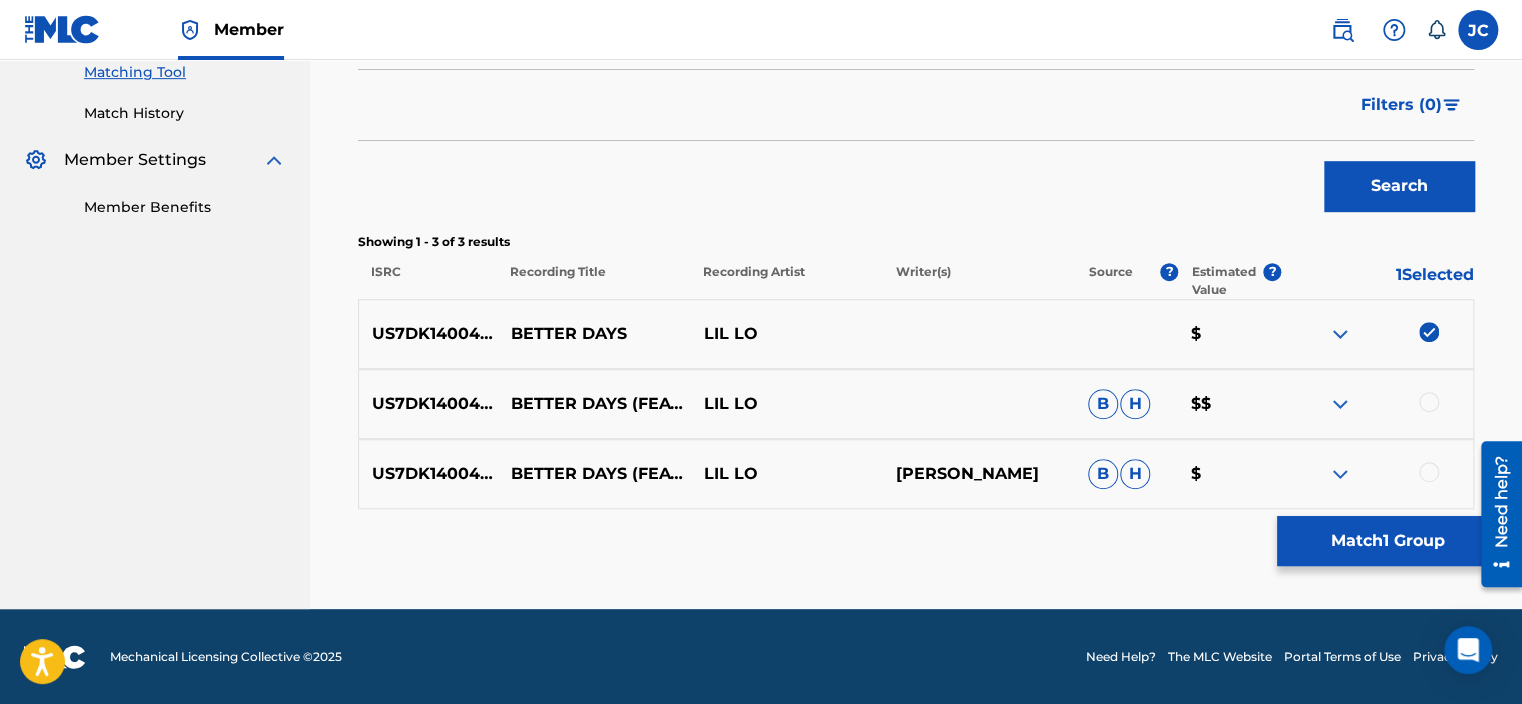 click at bounding box center (1429, 332) 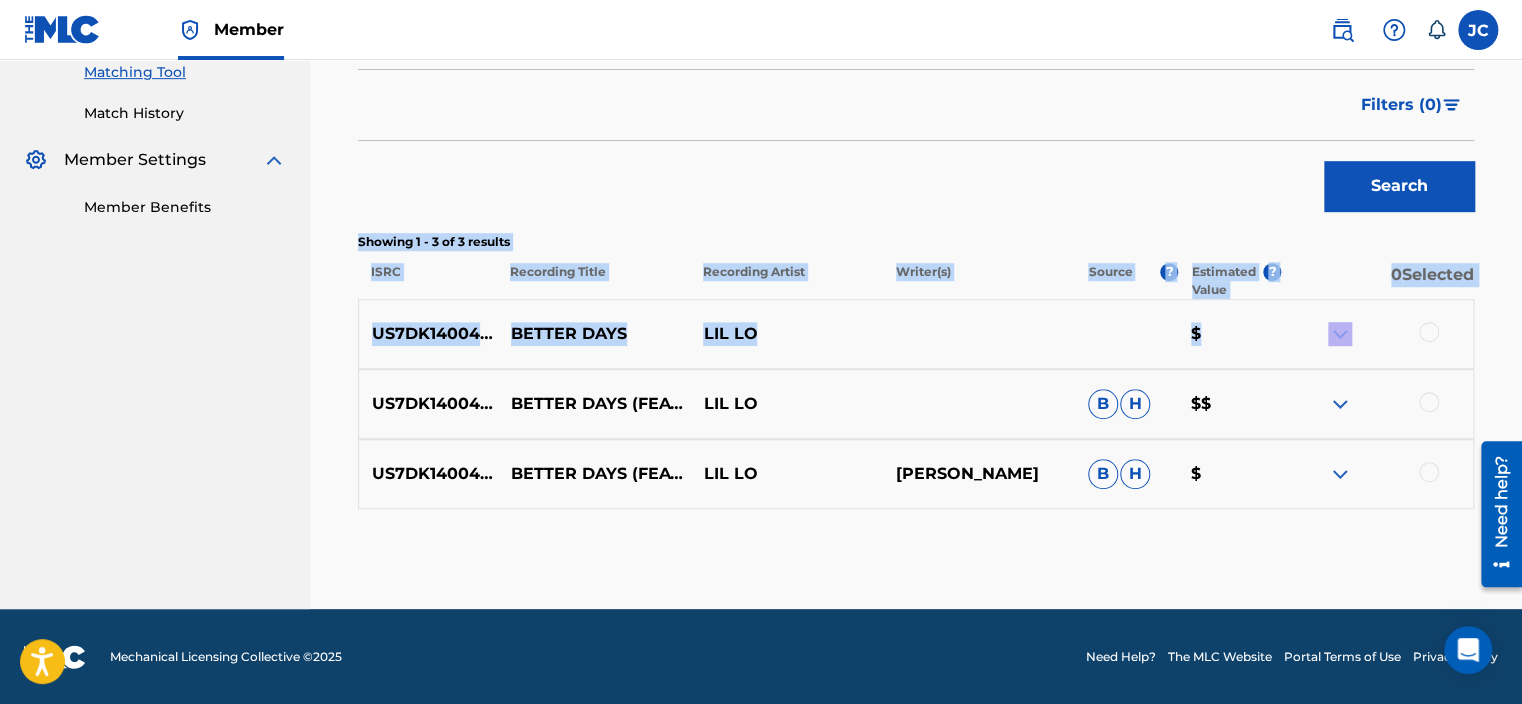 drag, startPoint x: 1520, startPoint y: 317, endPoint x: 1504, endPoint y: 207, distance: 111.15755 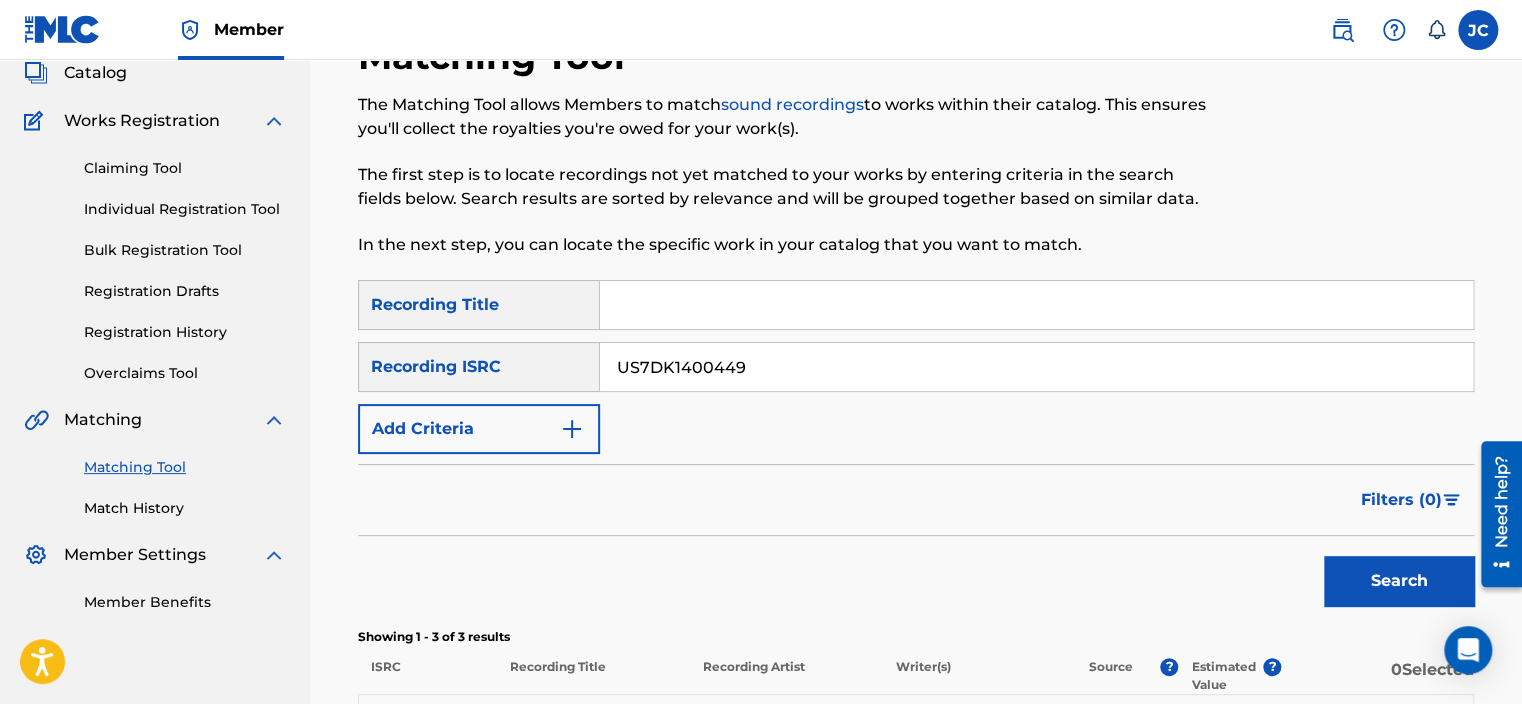 scroll, scrollTop: 124, scrollLeft: 0, axis: vertical 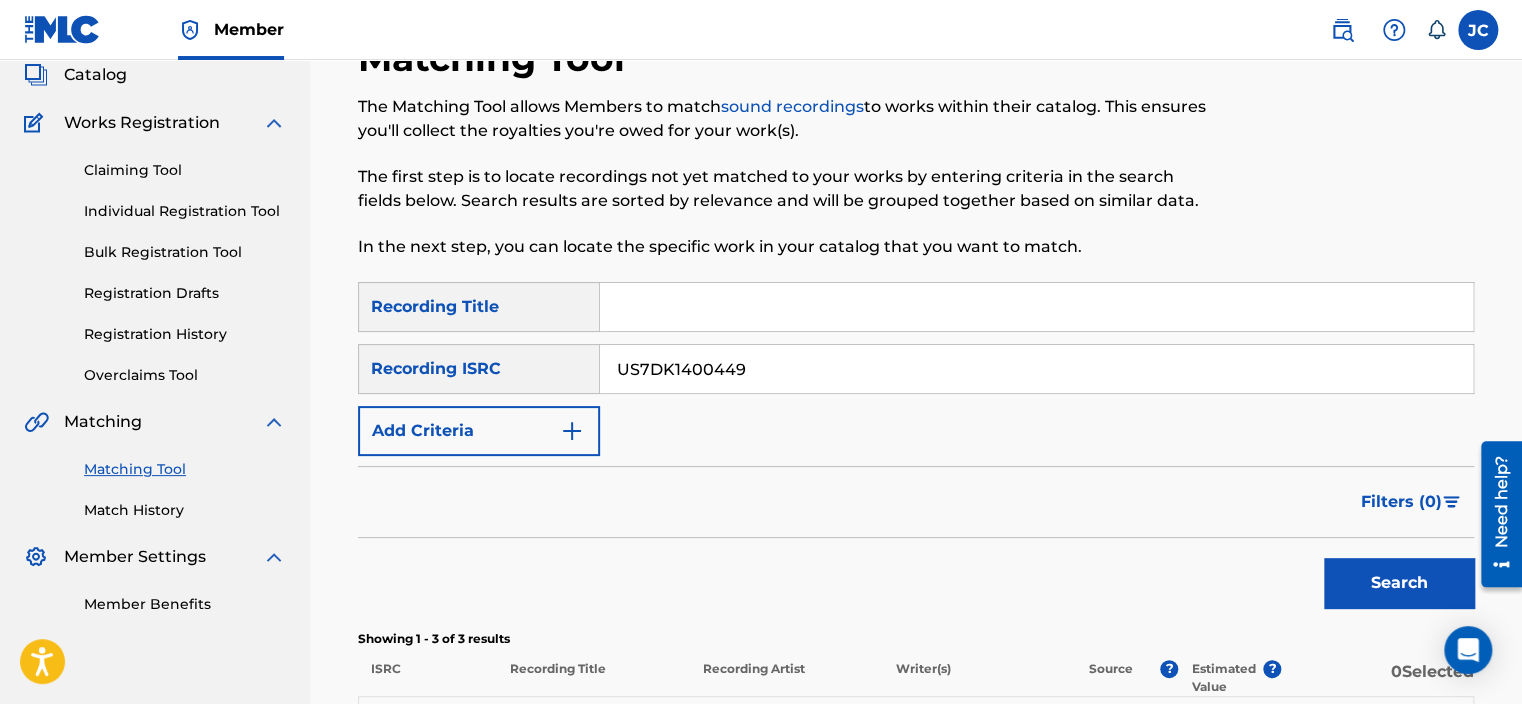 click on "US7DK1400449" at bounding box center [1036, 369] 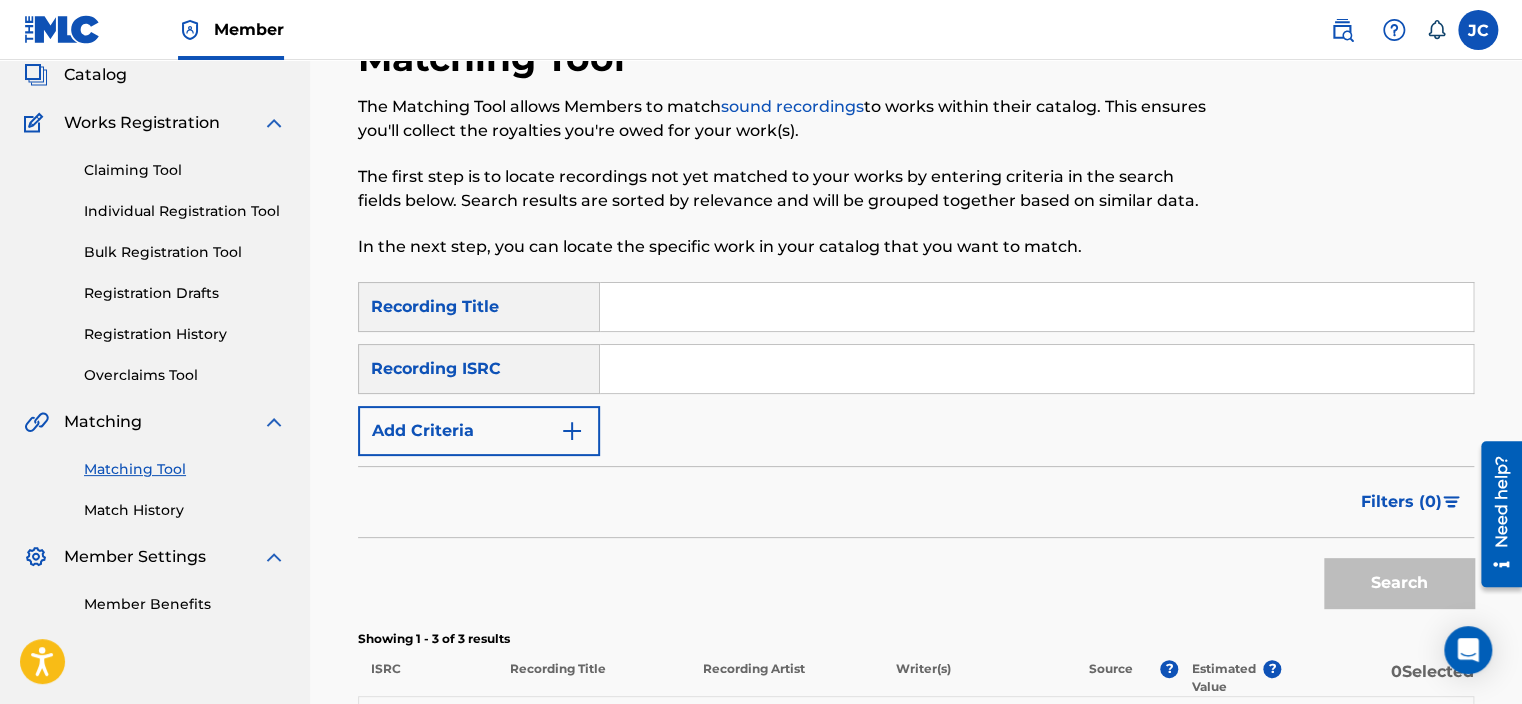 paste on "DEF056400121" 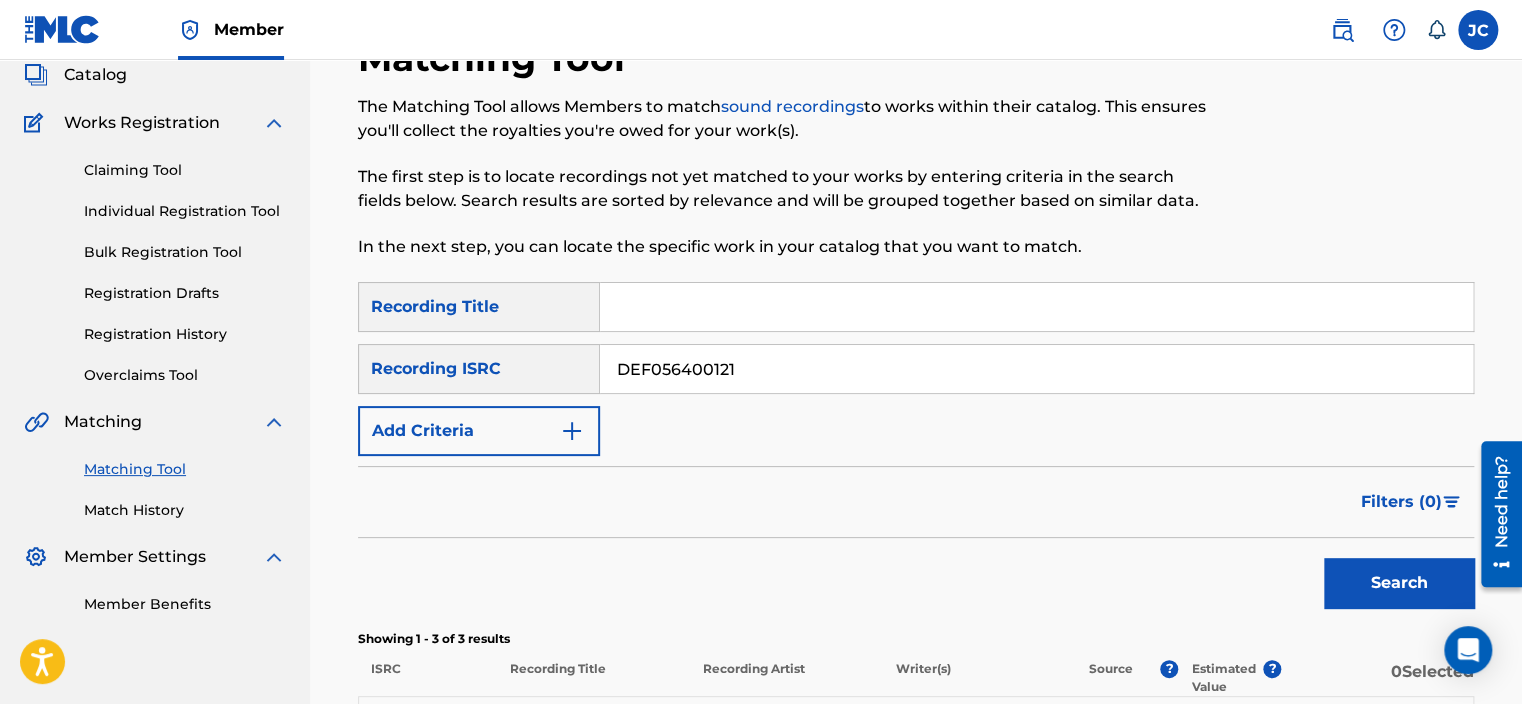 click on "Search" at bounding box center (1399, 583) 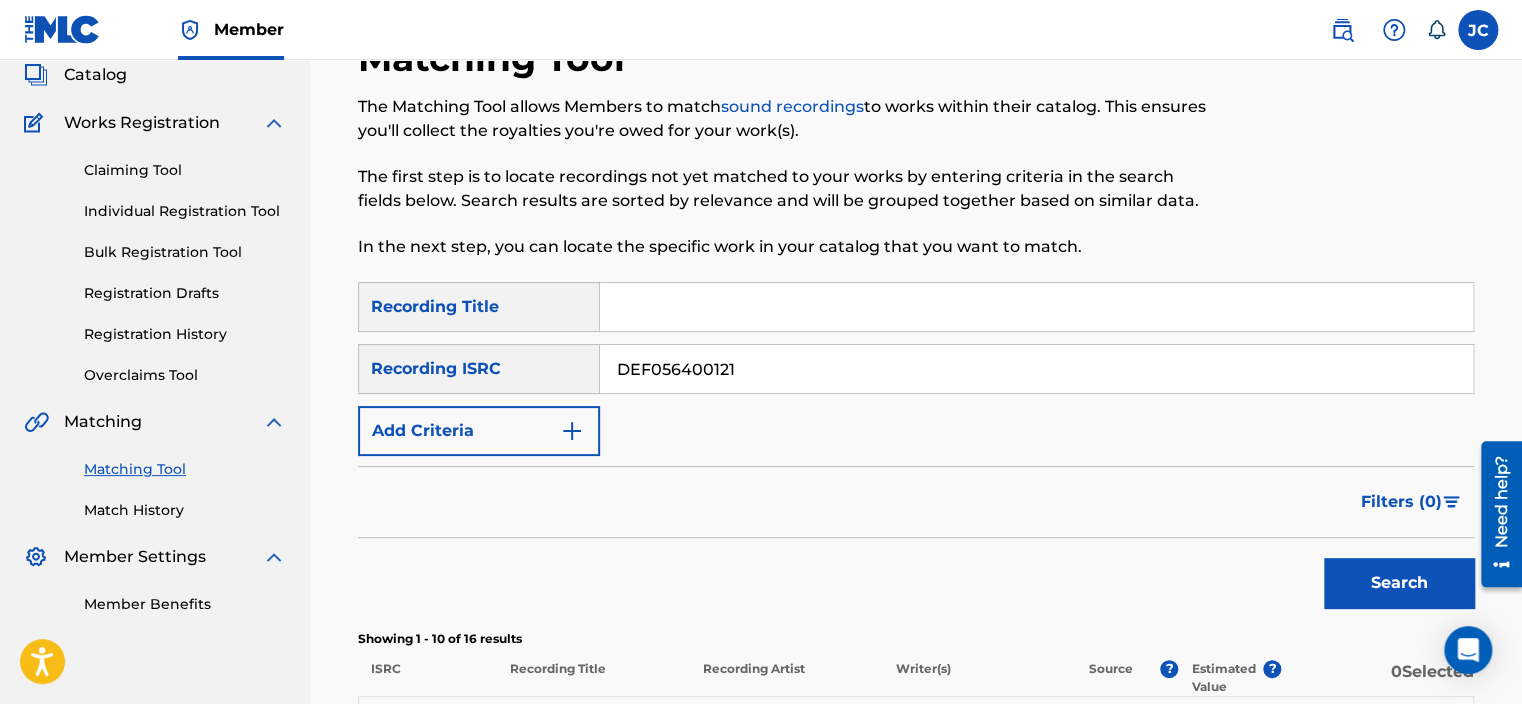 drag, startPoint x: 882, startPoint y: 343, endPoint x: 877, endPoint y: 364, distance: 21.587032 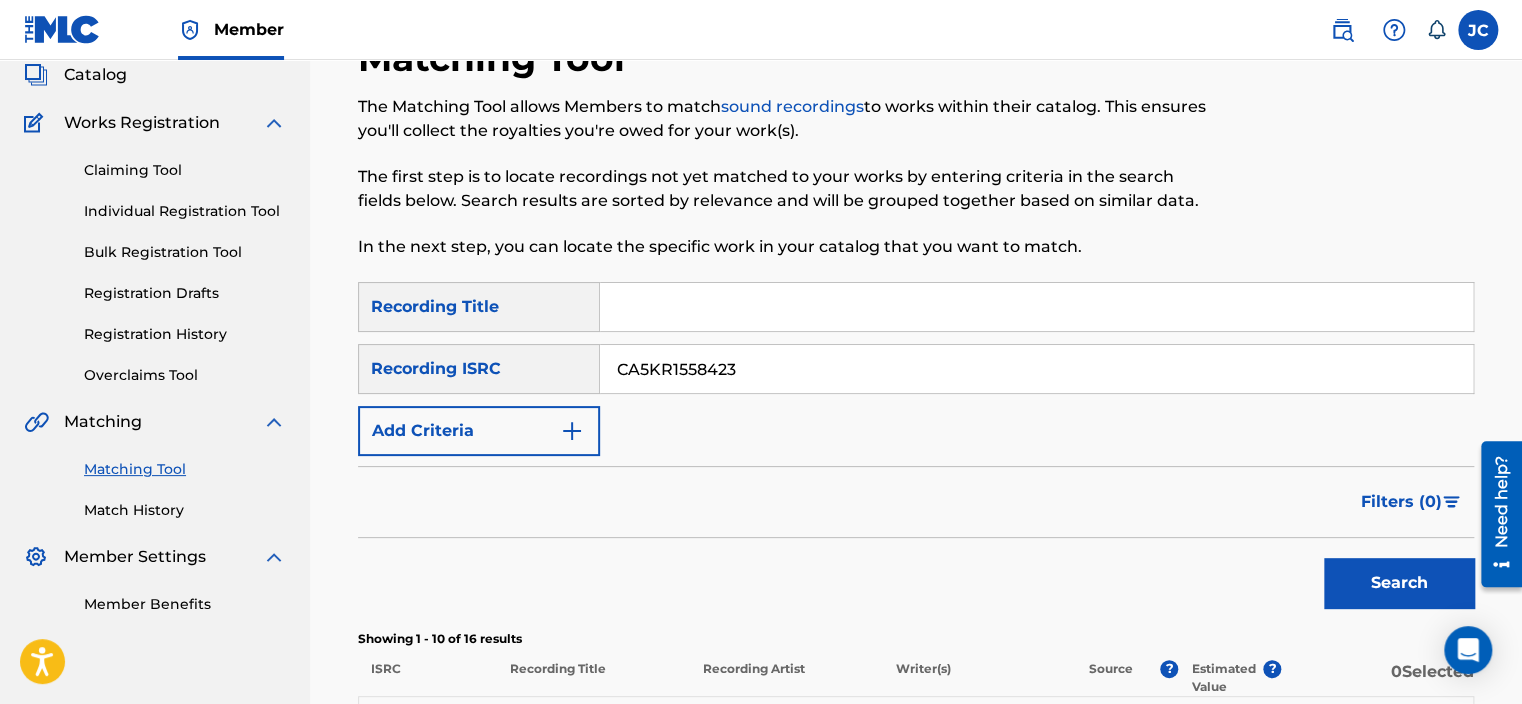type on "CA5KR1558423" 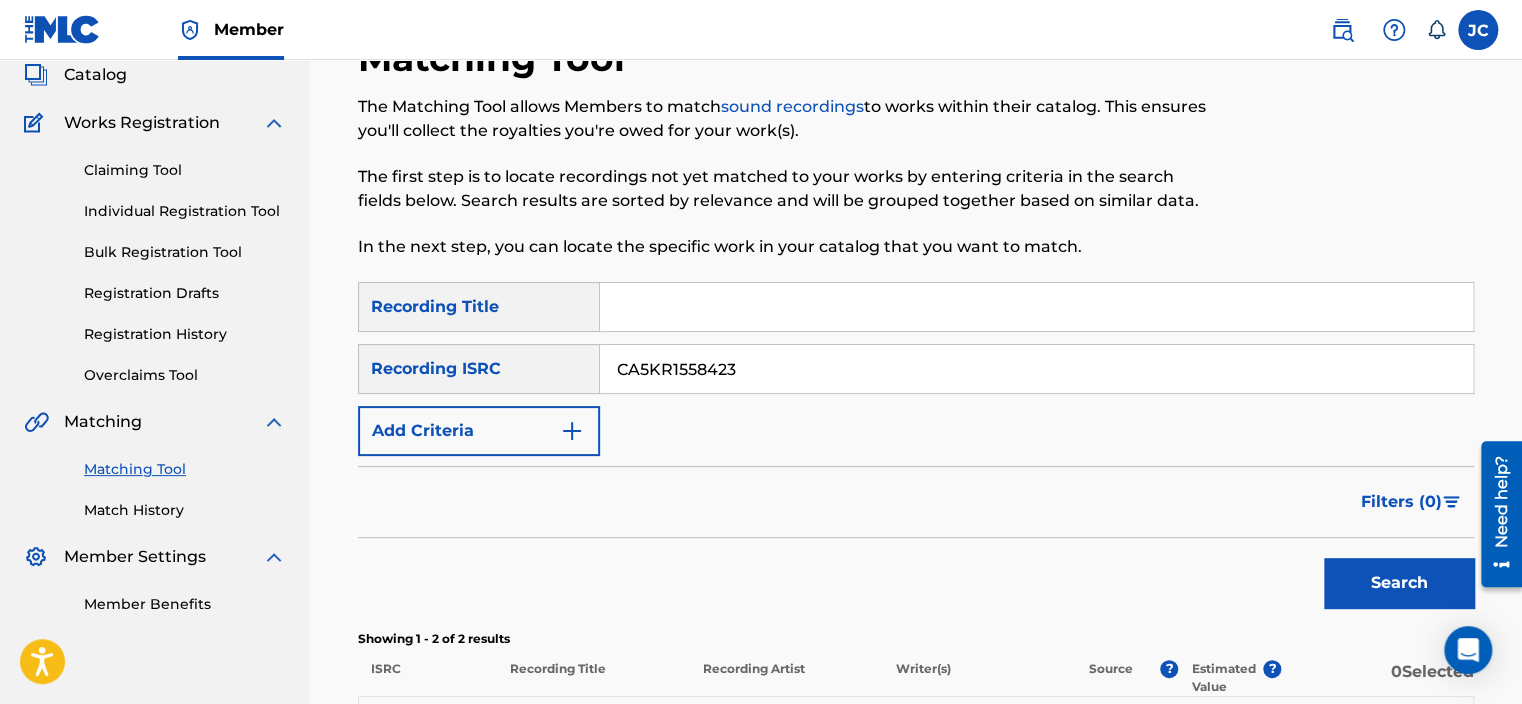 click on "Matching Tool The Matching Tool allows Members to match  sound recordings  to works within their catalog. This ensures you'll collect the royalties you're owed for your work(s). The first step is to locate recordings not yet matched to your works by entering criteria in the search fields below. Search results are sorted by relevance and will be grouped together based on similar data. In the next step, you can locate the specific work in your catalog that you want to match. SearchWithCriteriac2cf37dd-1933-4e01-af78-4252b0800b49 Recording Title SearchWithCriteria7696dc43-55bb-49c8-aeea-4a7f9b7b203e Recording ISRC CA5KR1558423 Add Criteria Filter Estimated Value All $$$$$ $$$$ $$$ $$ $ Source All Blanket License Historical Unmatched Remove Filters Apply Filters Filters ( 0 ) Search Showing 1 - 2 of 2 results ISRC Recording Title Recording Artist Writer(s) Source ? Estimated Value ? 0  Selected CA5KR1558423 [PERSON_NAME] & BOT - FLASHY LIGHTS SAGE [PERSON_NAME] $$ CA5KR1558423 FLASHY LIGHTS B $" at bounding box center [916, 461] 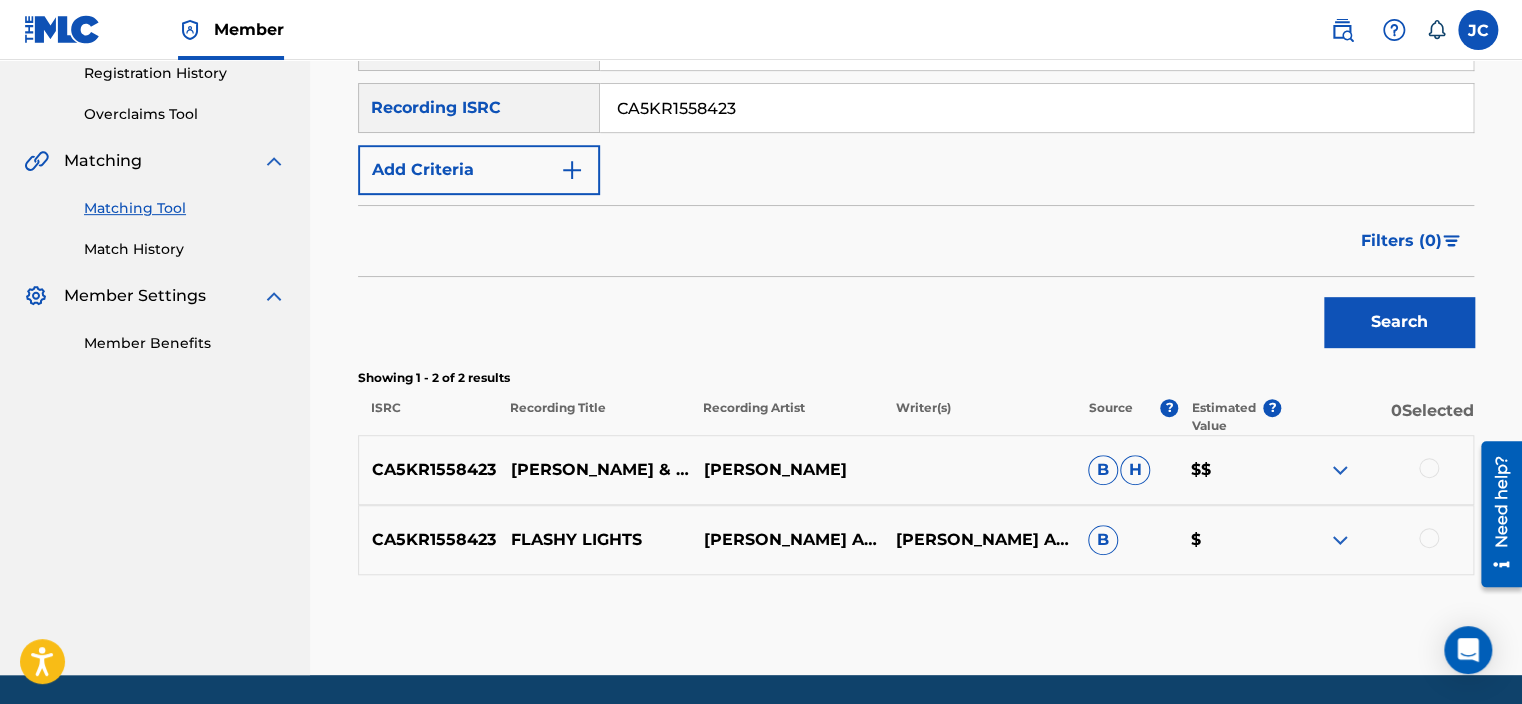 scroll, scrollTop: 452, scrollLeft: 0, axis: vertical 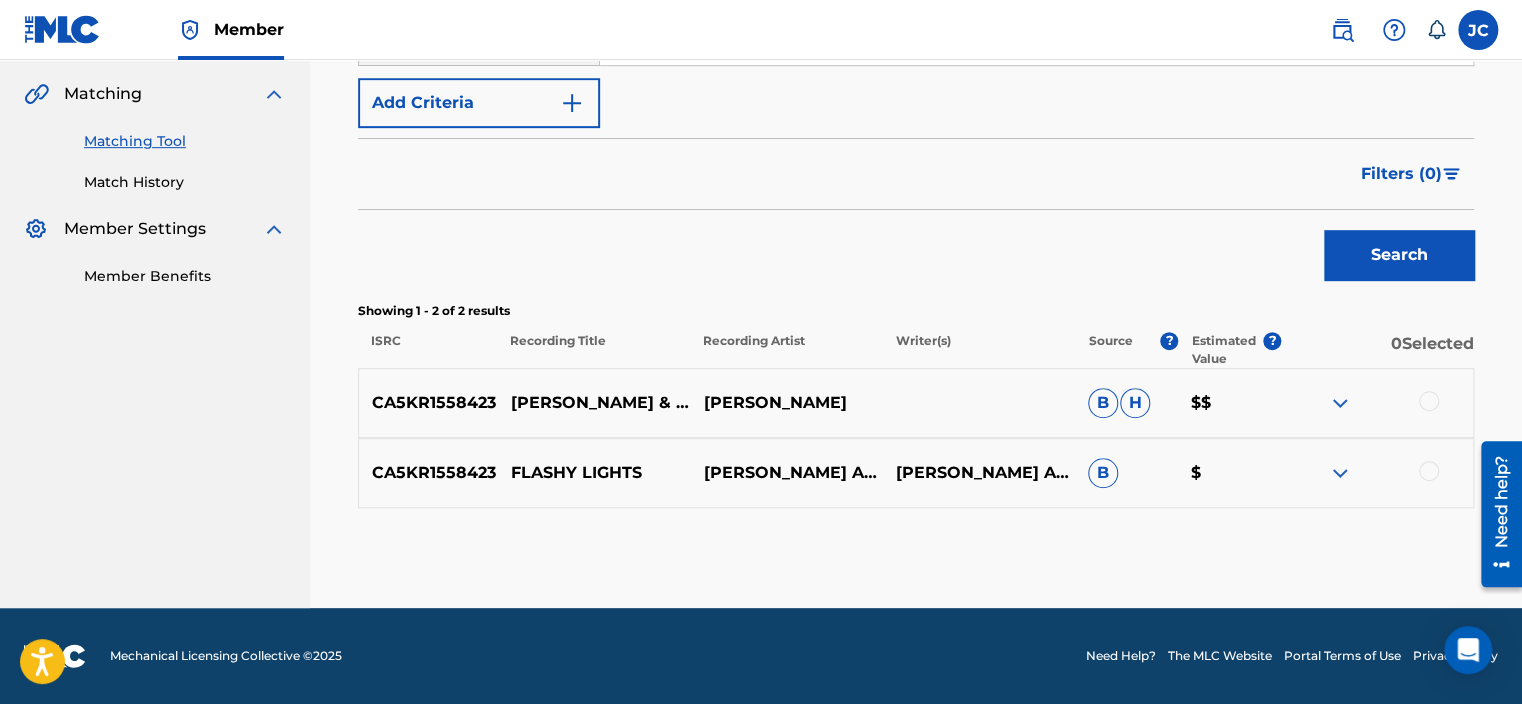 click at bounding box center [1429, 471] 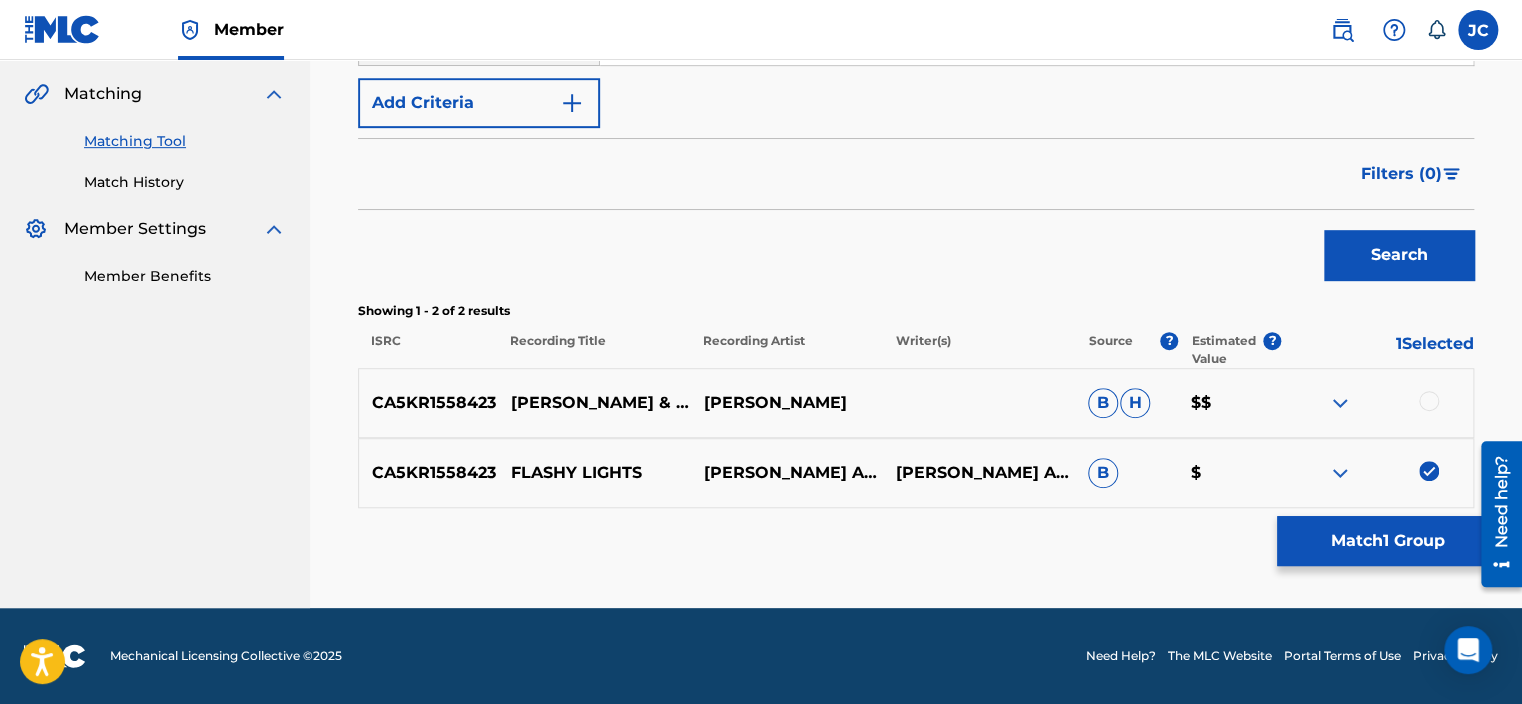 click at bounding box center (1429, 401) 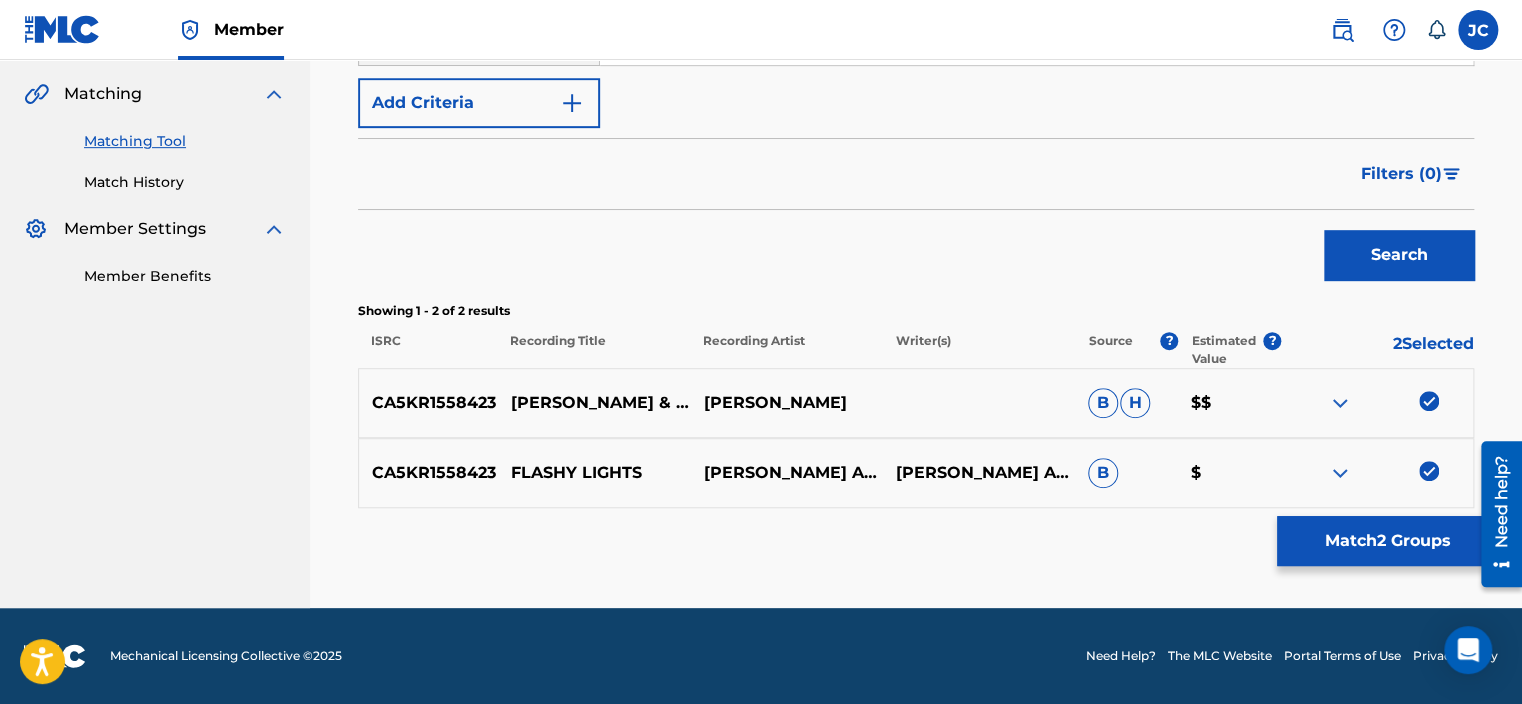 click on "Match  2 Groups" at bounding box center (1387, 541) 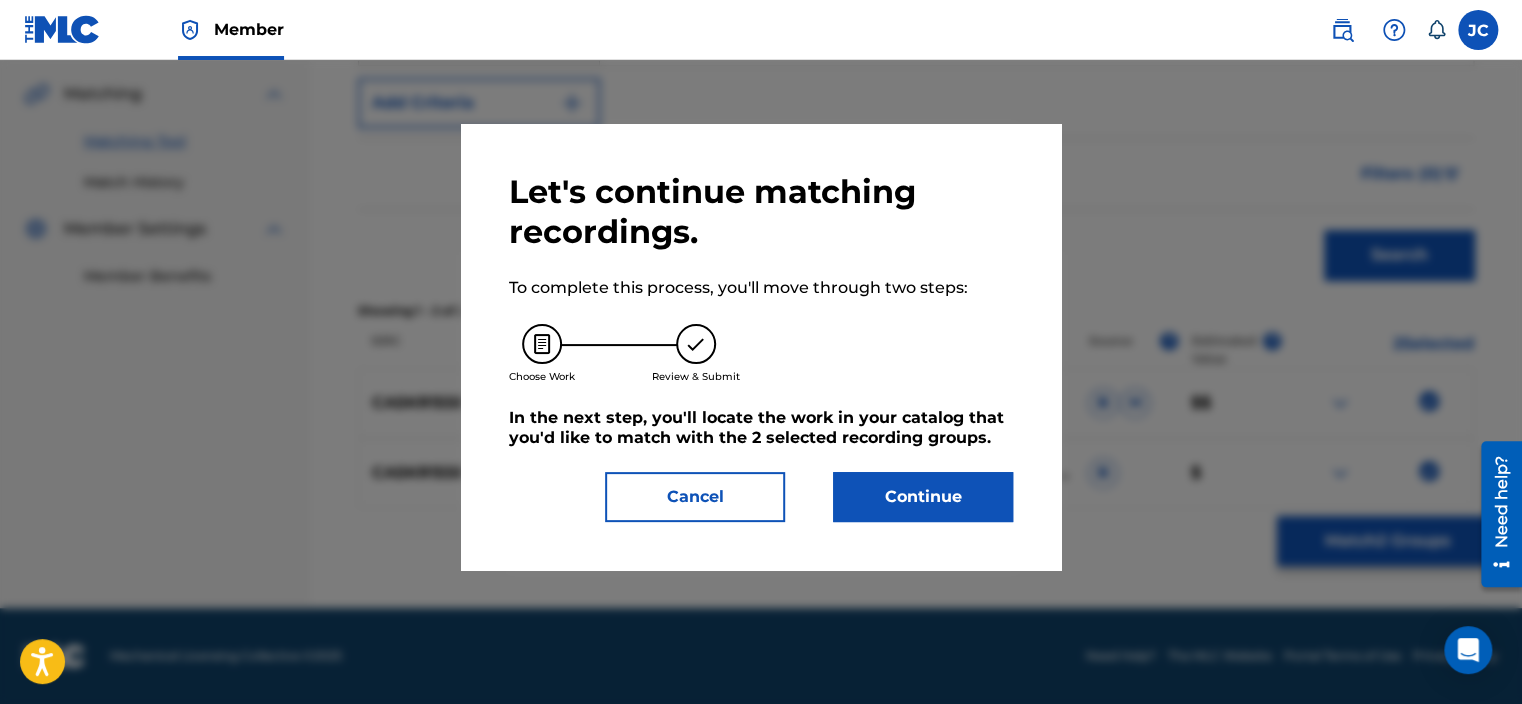 click on "Continue" at bounding box center (923, 497) 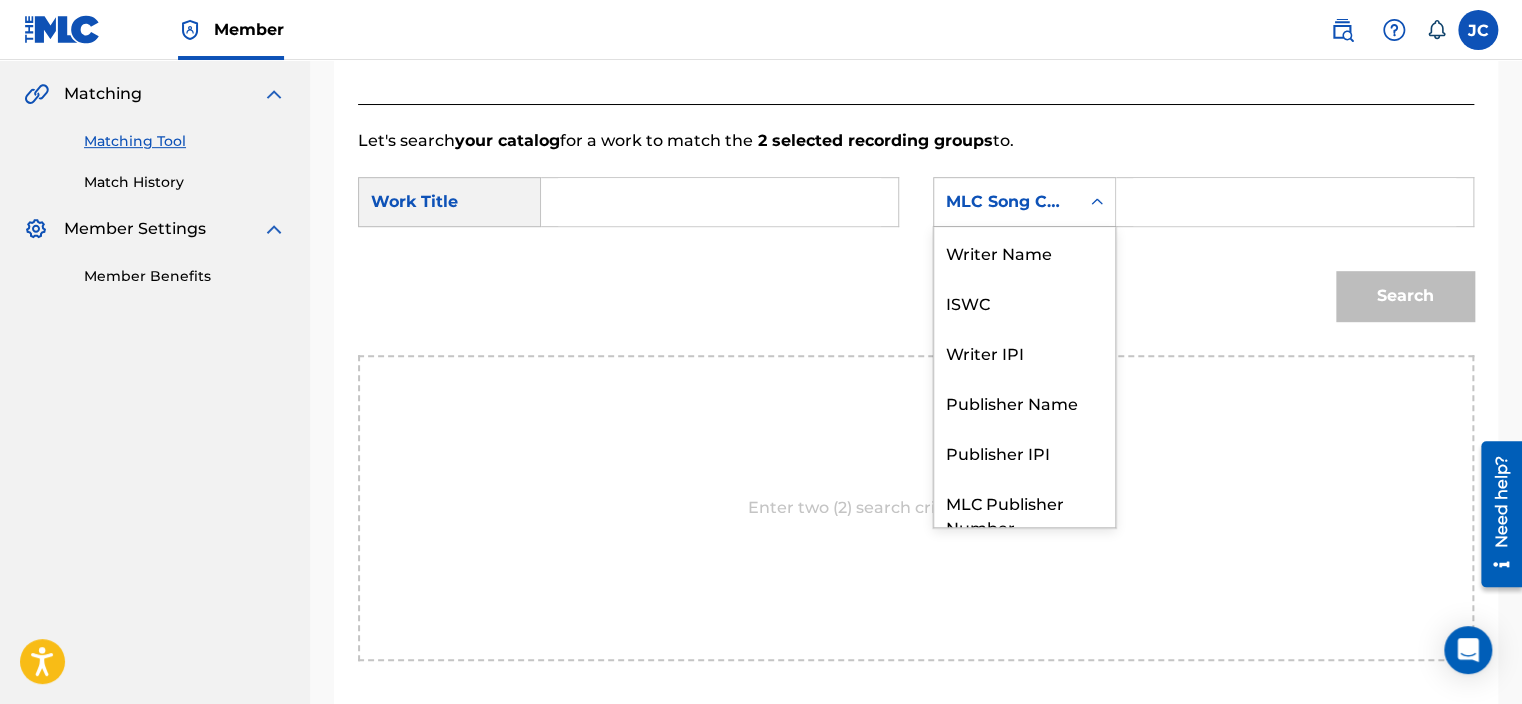 click on "MLC Song Code" at bounding box center (1024, 202) 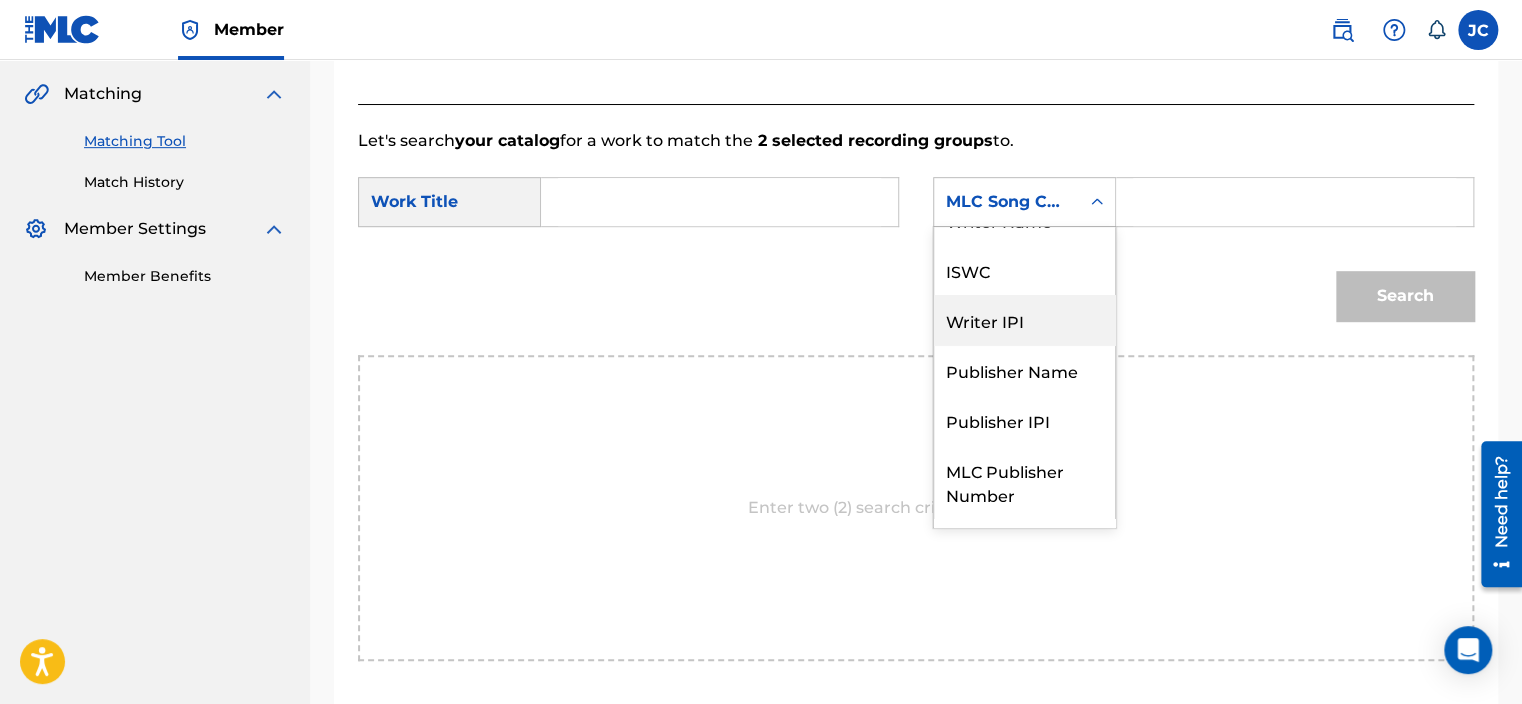scroll, scrollTop: 0, scrollLeft: 0, axis: both 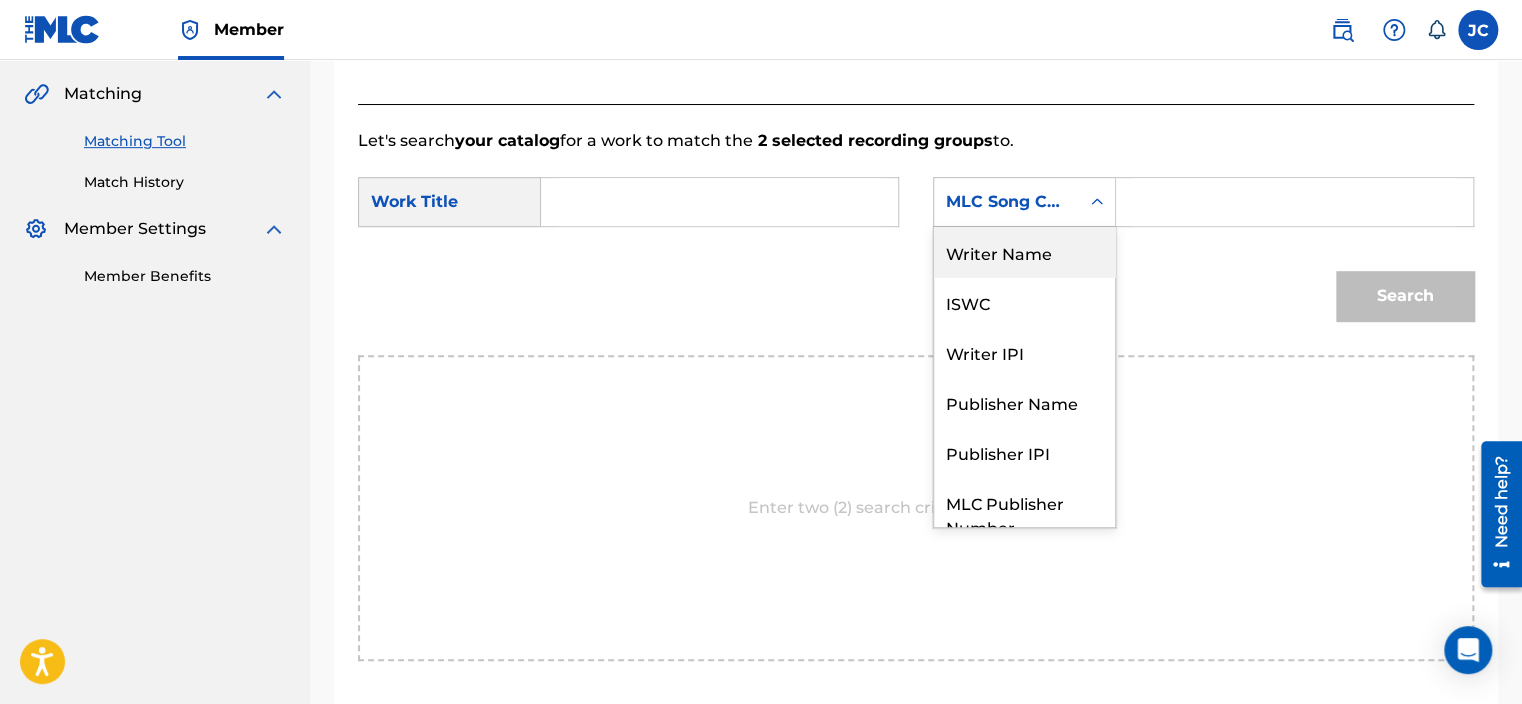 click on "Writer Name" at bounding box center (1024, 252) 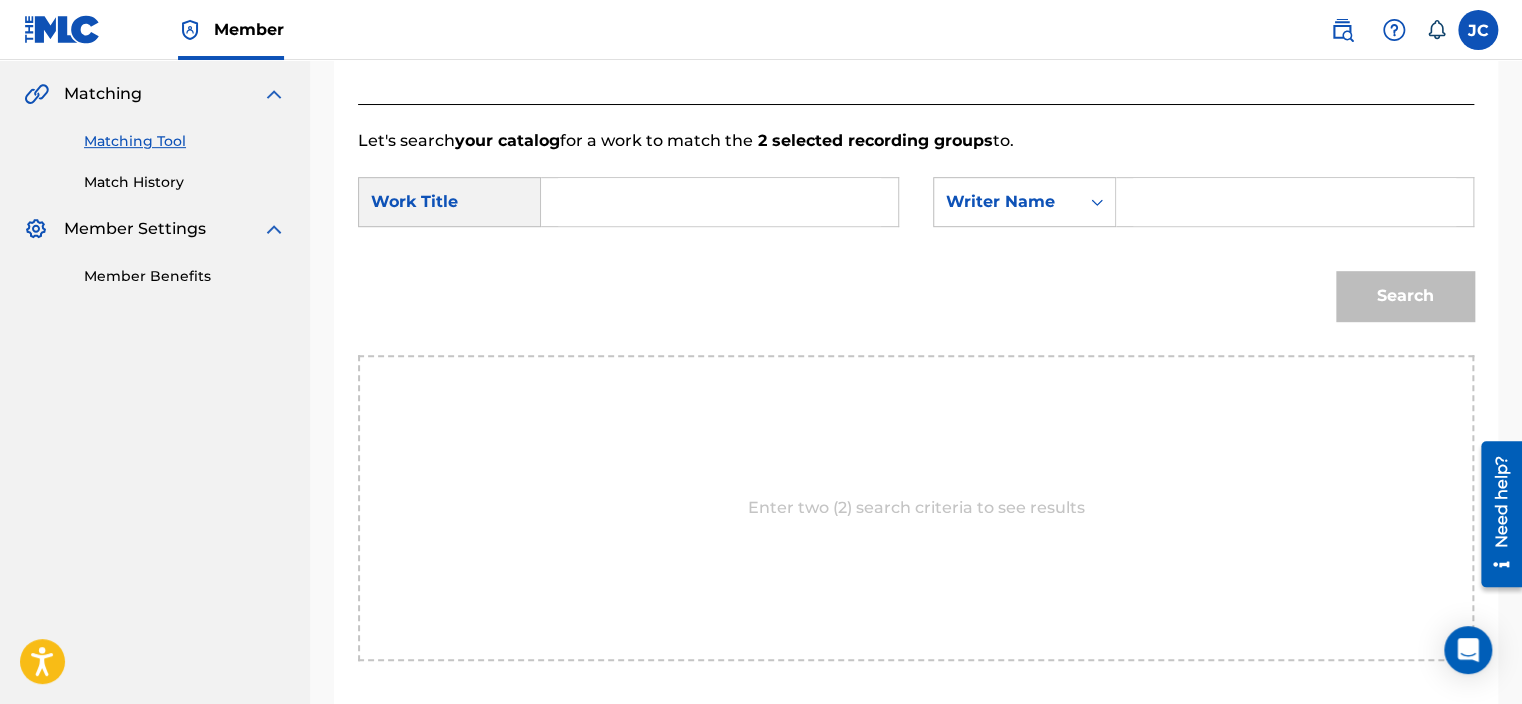 click at bounding box center [719, 202] 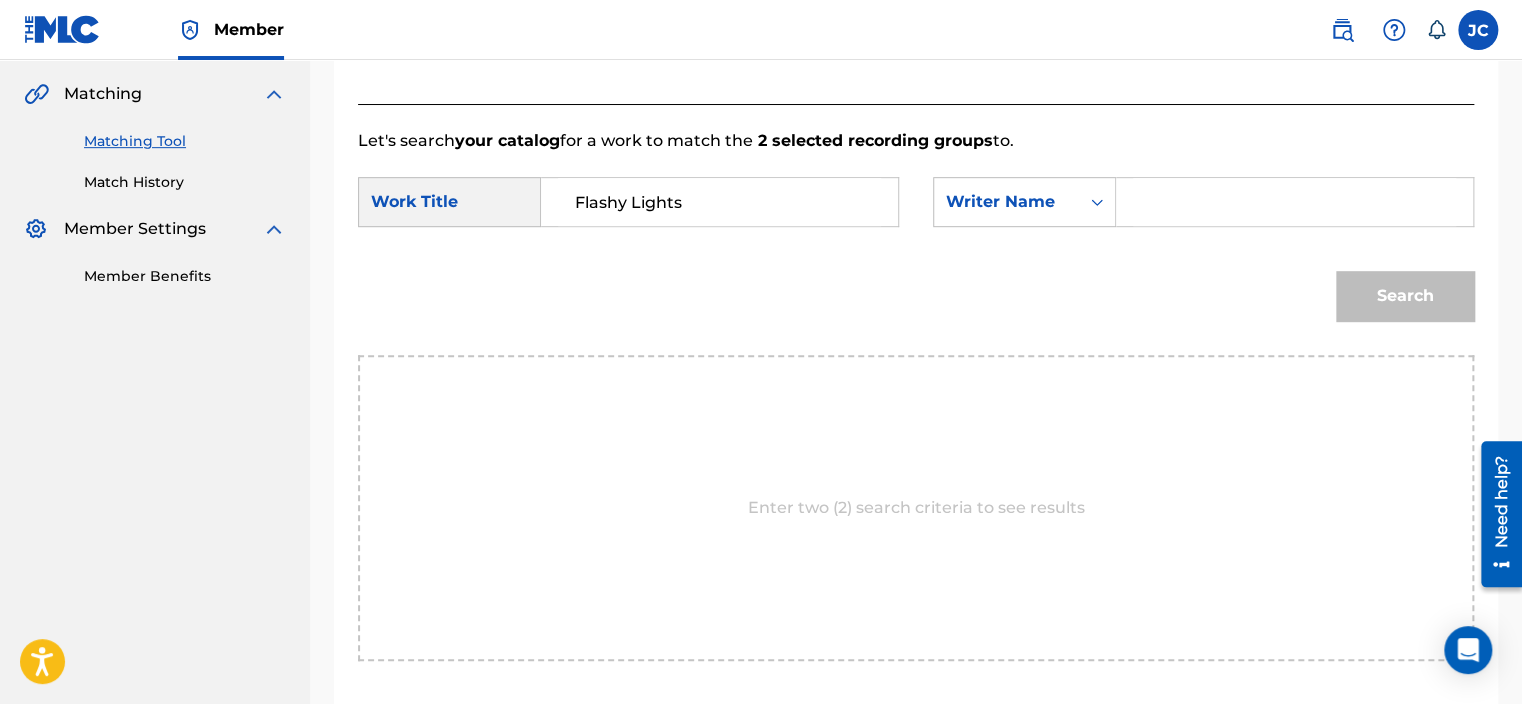 type on "Flashy Lights" 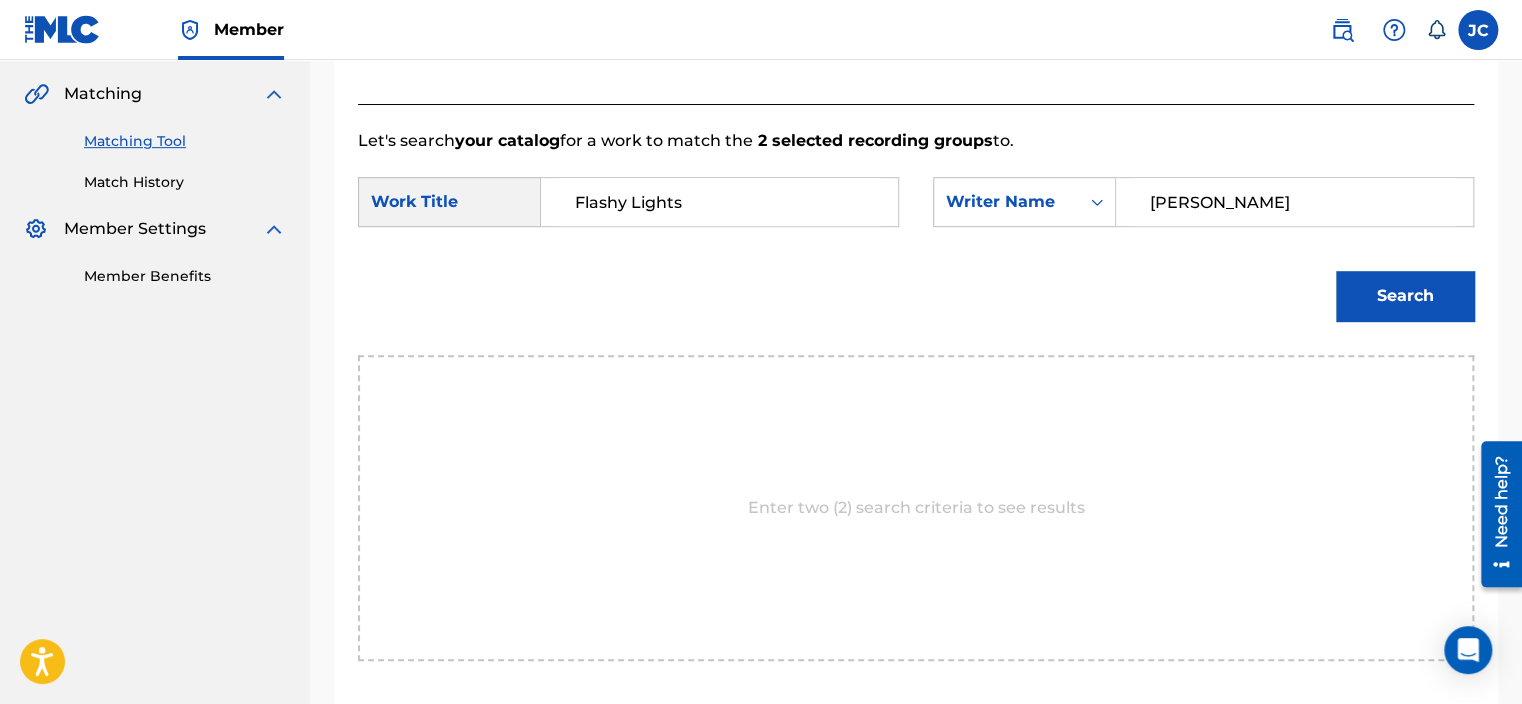 click on "Search" at bounding box center (1405, 296) 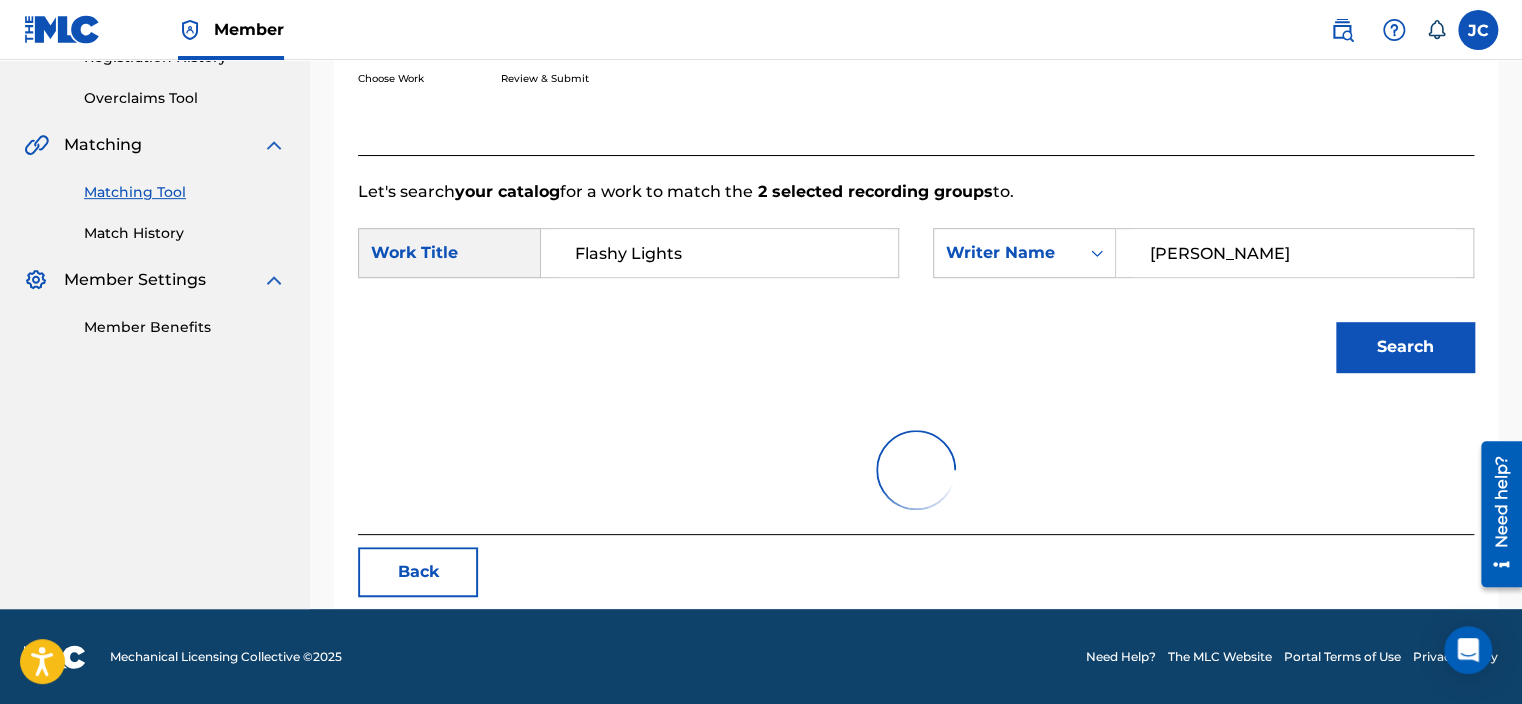scroll, scrollTop: 316, scrollLeft: 0, axis: vertical 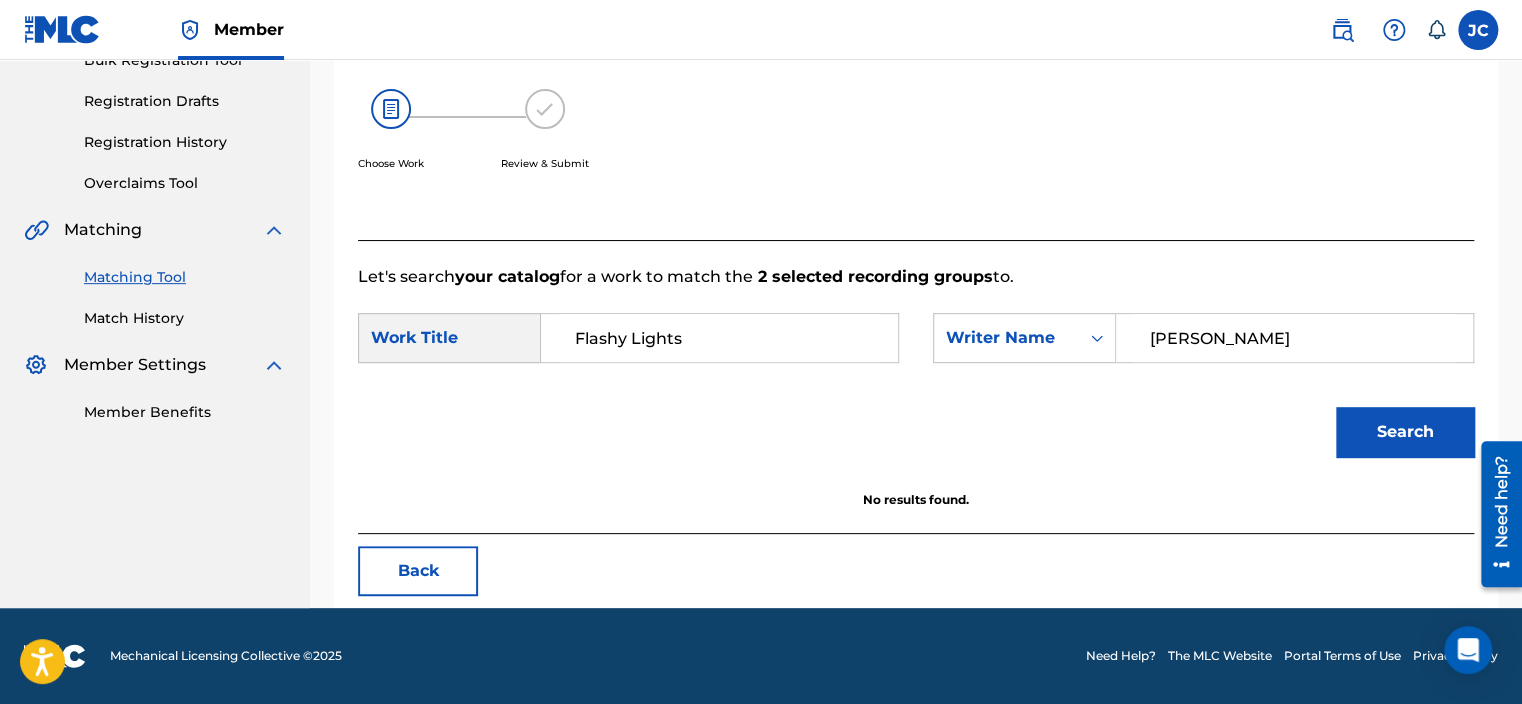 click on "SearchWithCriteriab03cdeed-b83b-4668-a0fa-676024fa28d6 Work Title Flashy Lights SearchWithCriteriaa9073d81-a447-4113-92a4-06e6d6659b55 Writer Name [PERSON_NAME]" at bounding box center [916, 344] 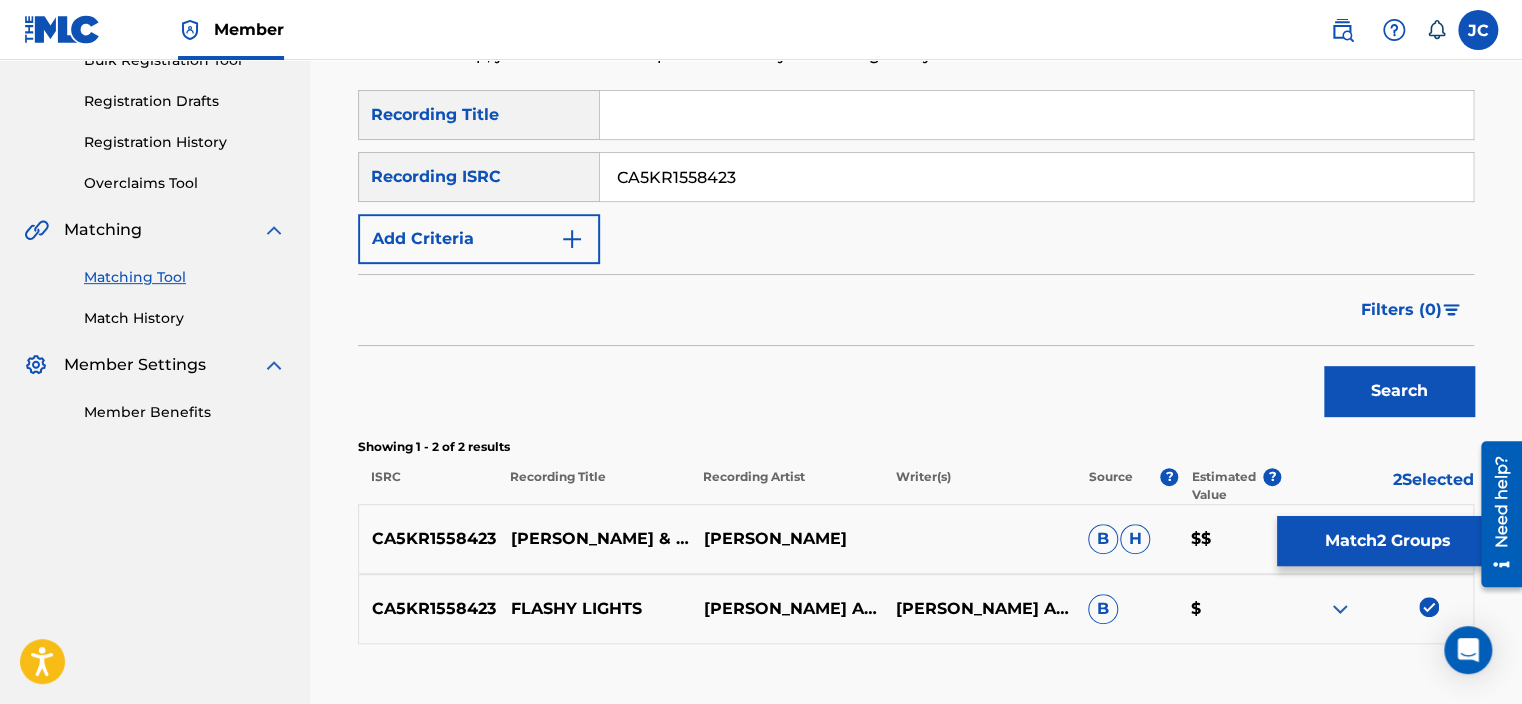 scroll, scrollTop: 452, scrollLeft: 0, axis: vertical 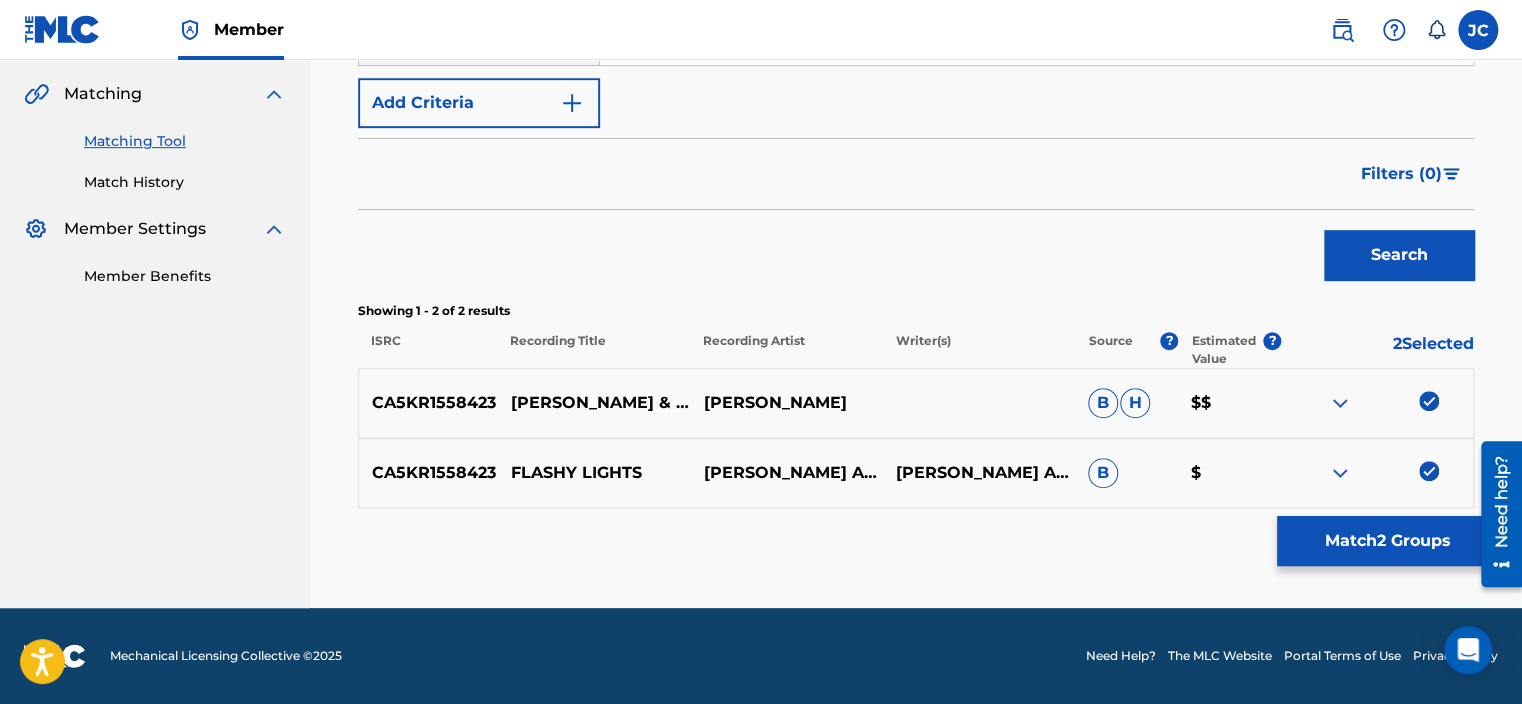 click at bounding box center [1429, 471] 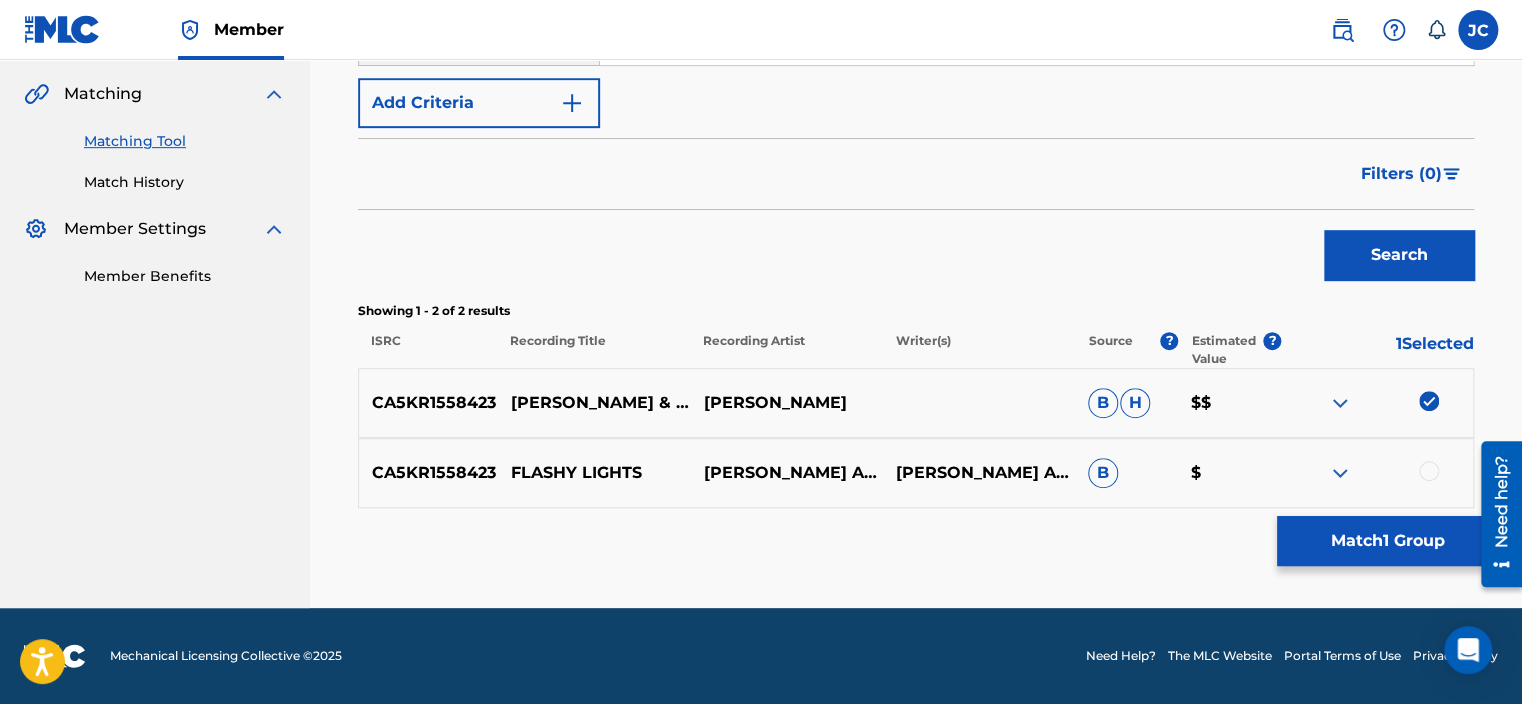 click at bounding box center (1429, 401) 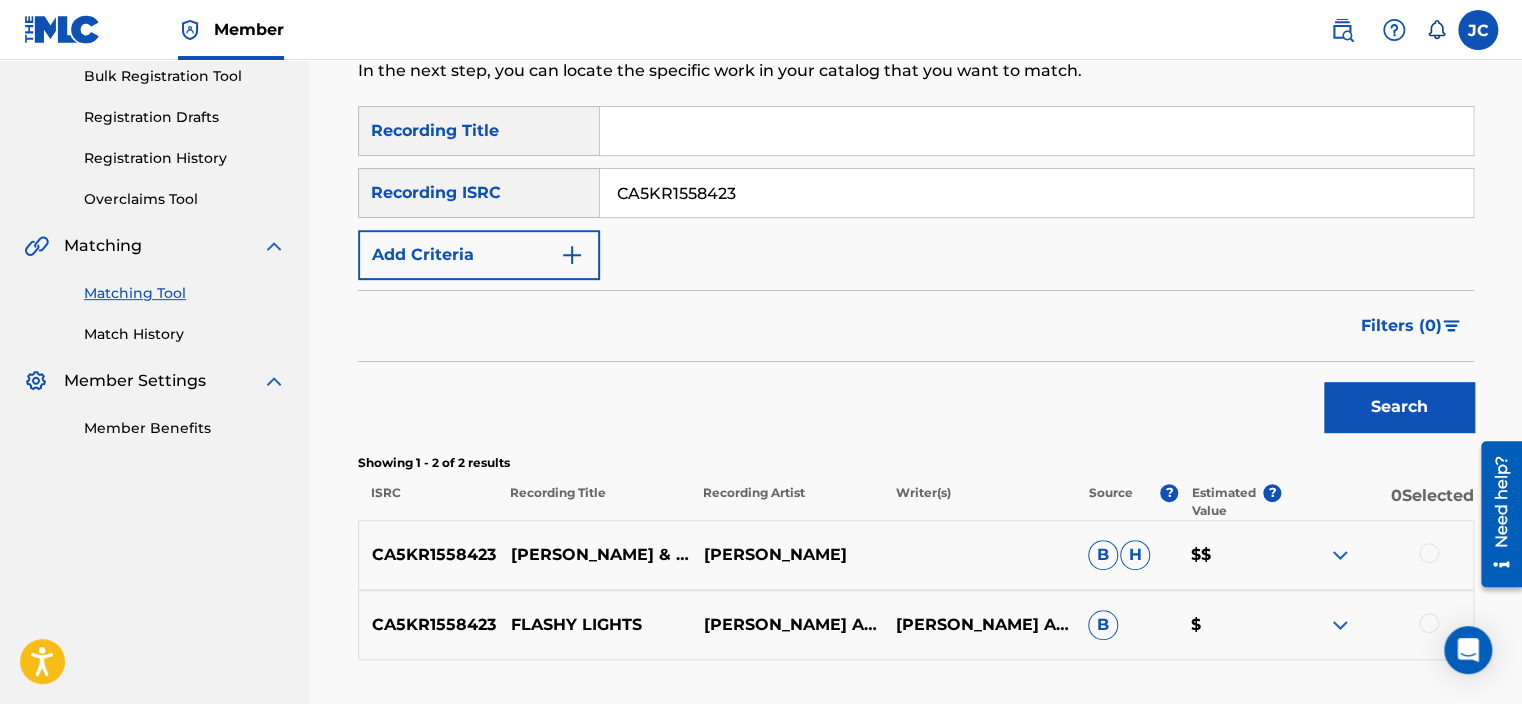 scroll, scrollTop: 278, scrollLeft: 0, axis: vertical 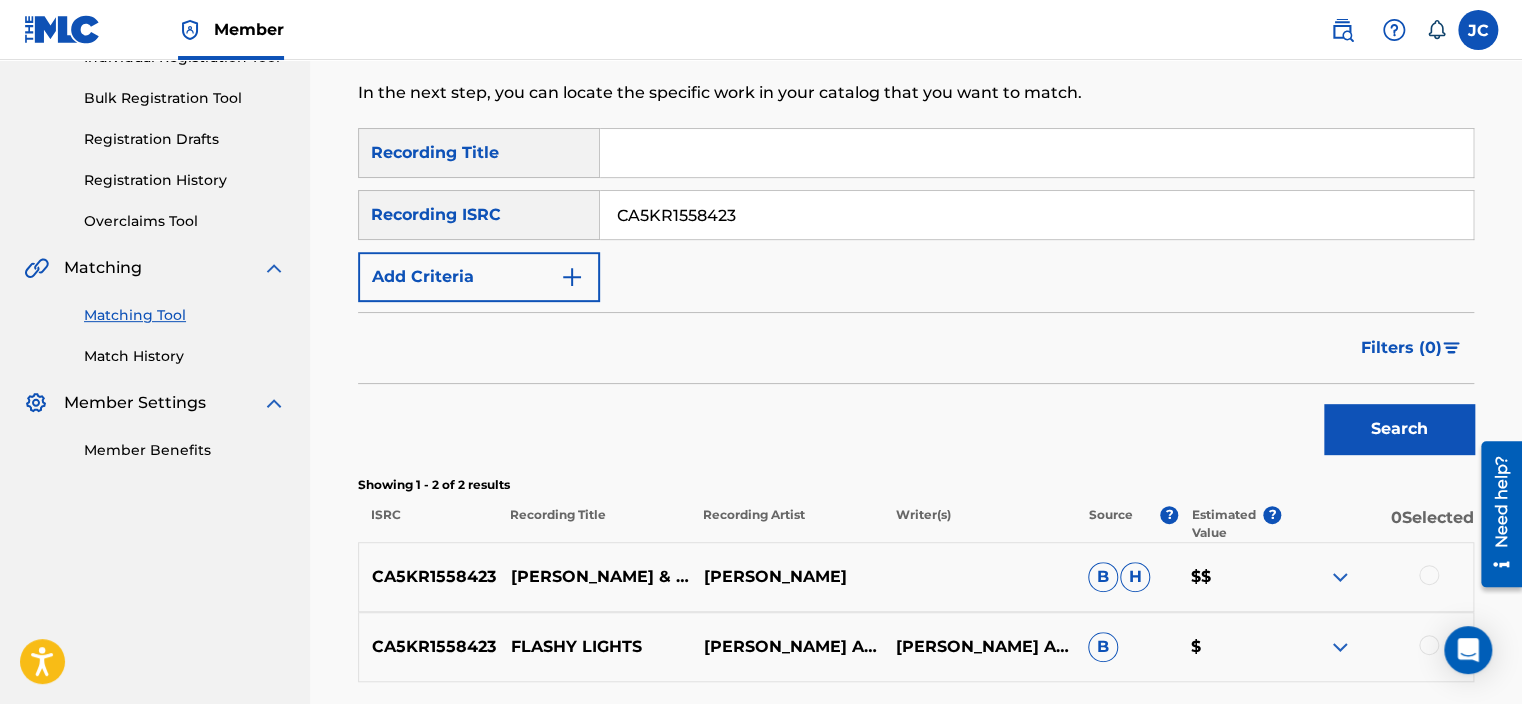 click on "CA5KR1558423" at bounding box center (1036, 215) 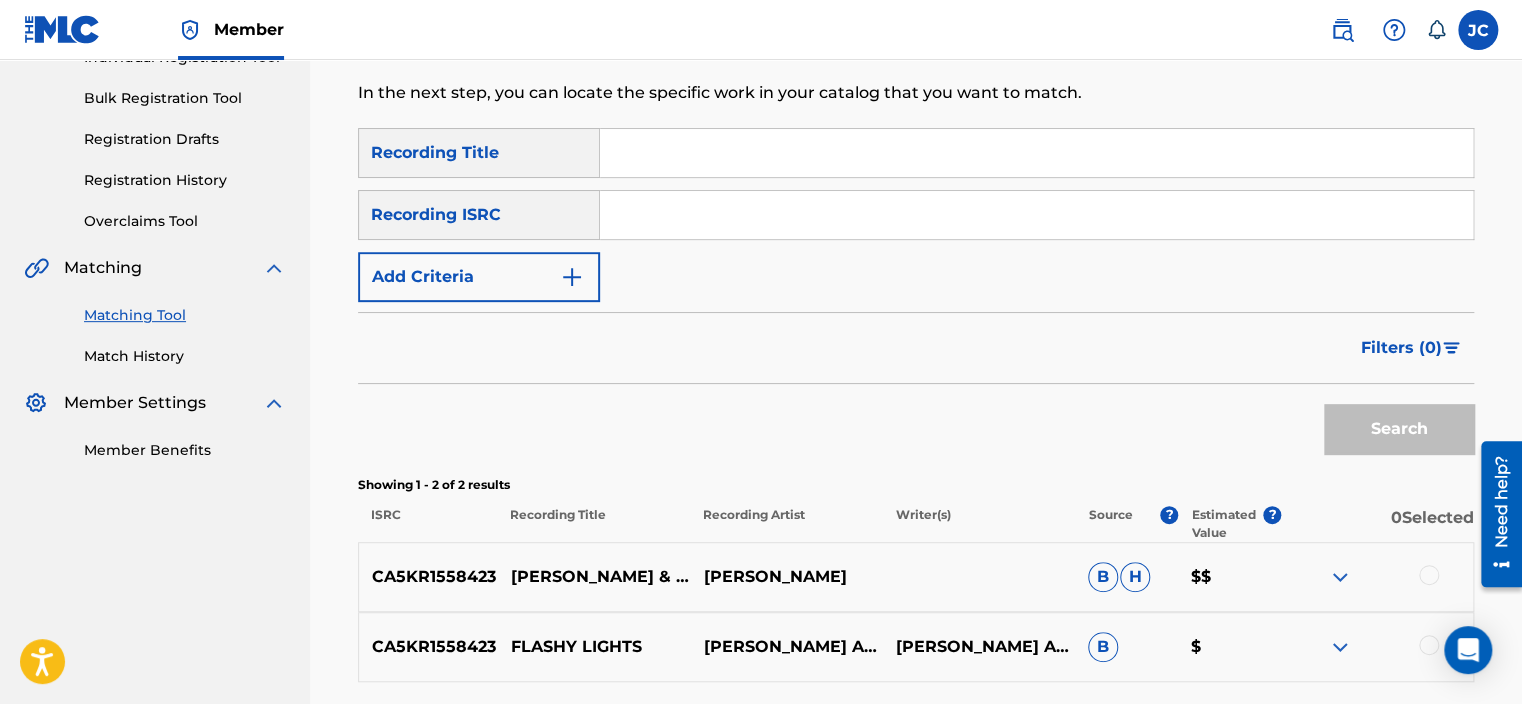 paste on "USY1R0102405" 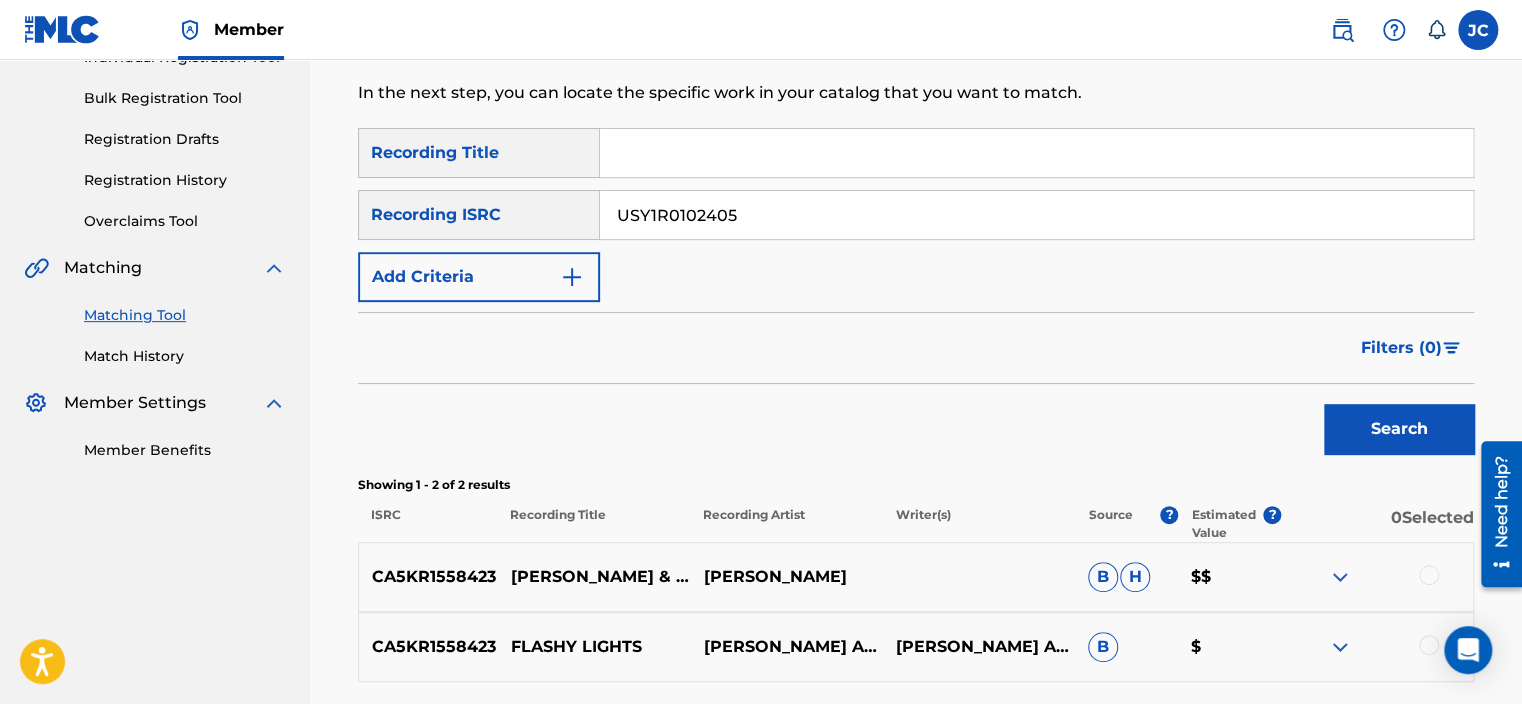 type on "USY1R0102405" 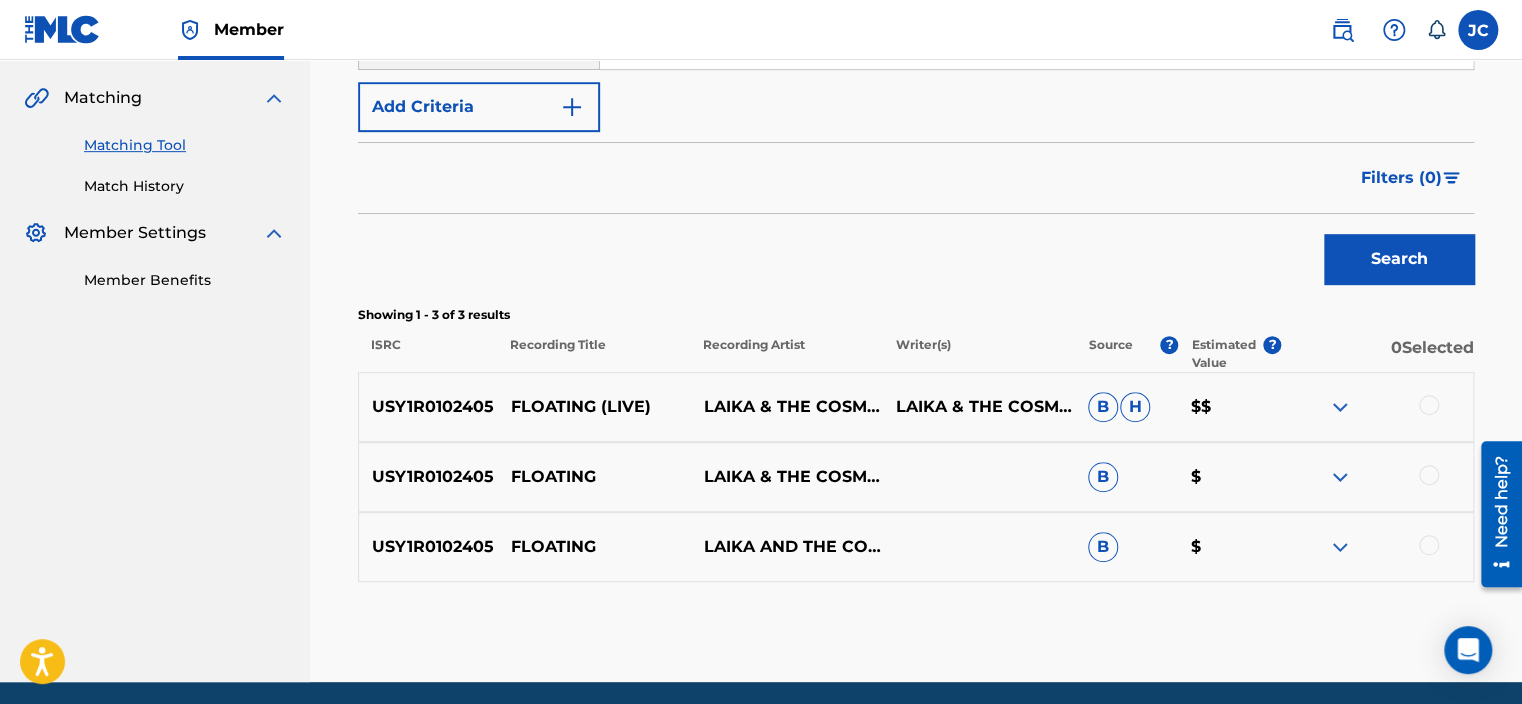 scroll, scrollTop: 448, scrollLeft: 0, axis: vertical 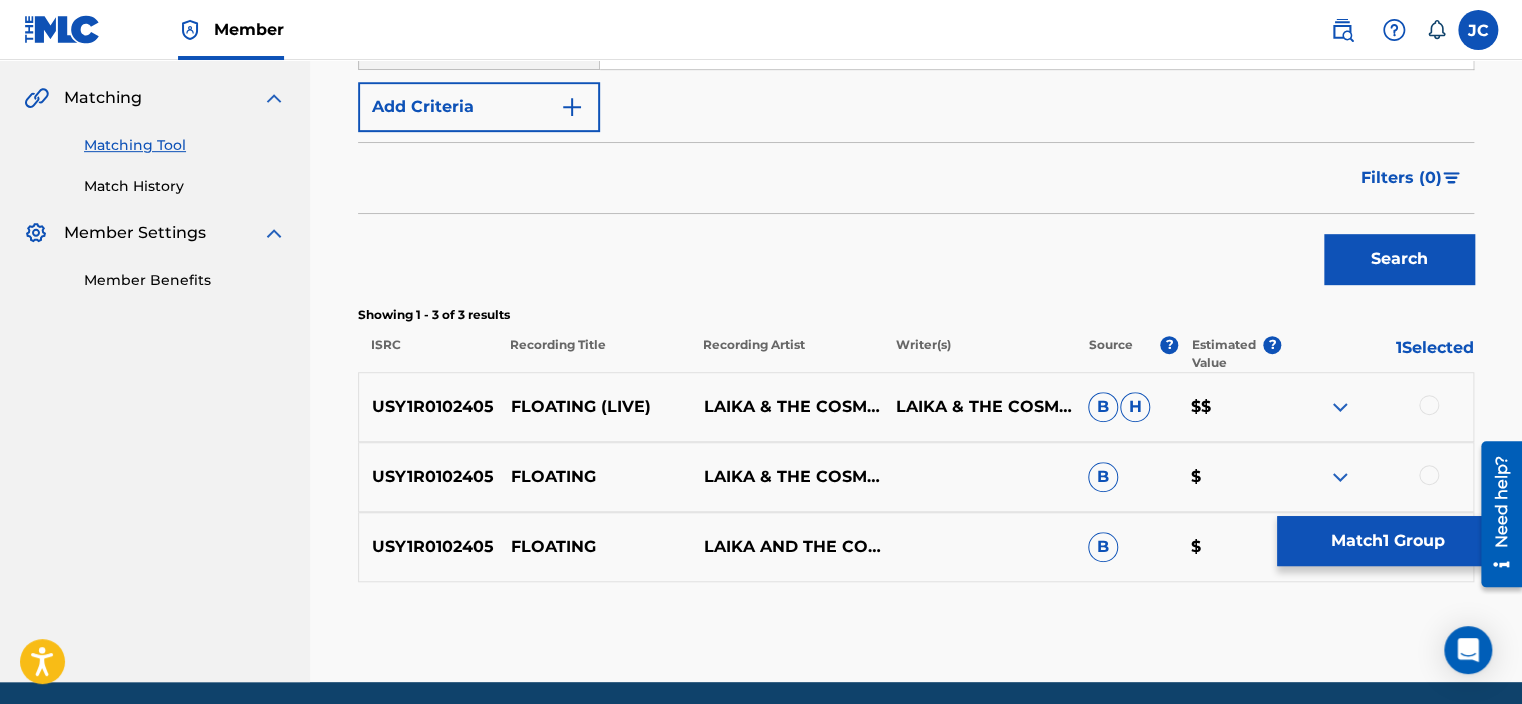 click at bounding box center [1429, 475] 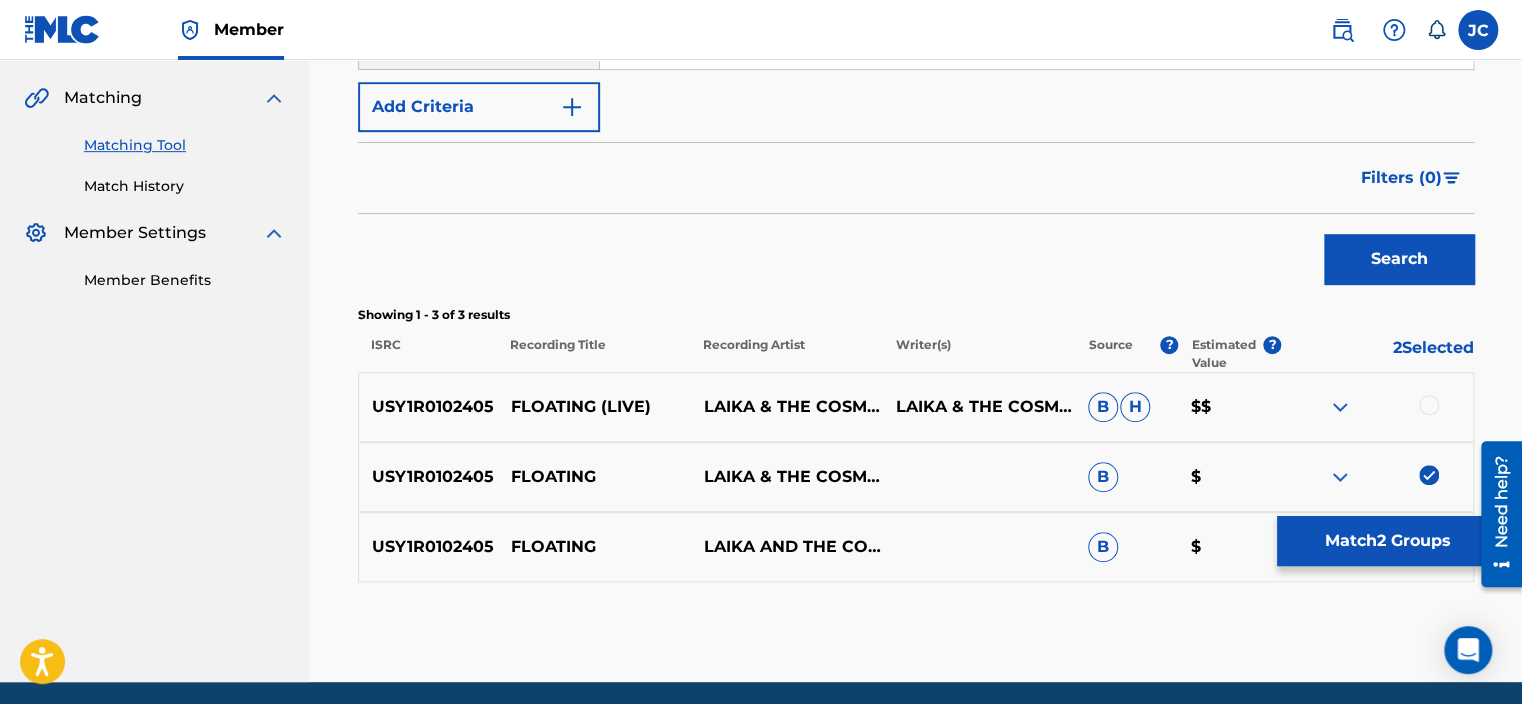 click on "USY1R0102405 FLOATING (LIVE) LAIKA & THE COSMONAUTS LAIKA & THE COSMONAUTS B H $$" at bounding box center (916, 407) 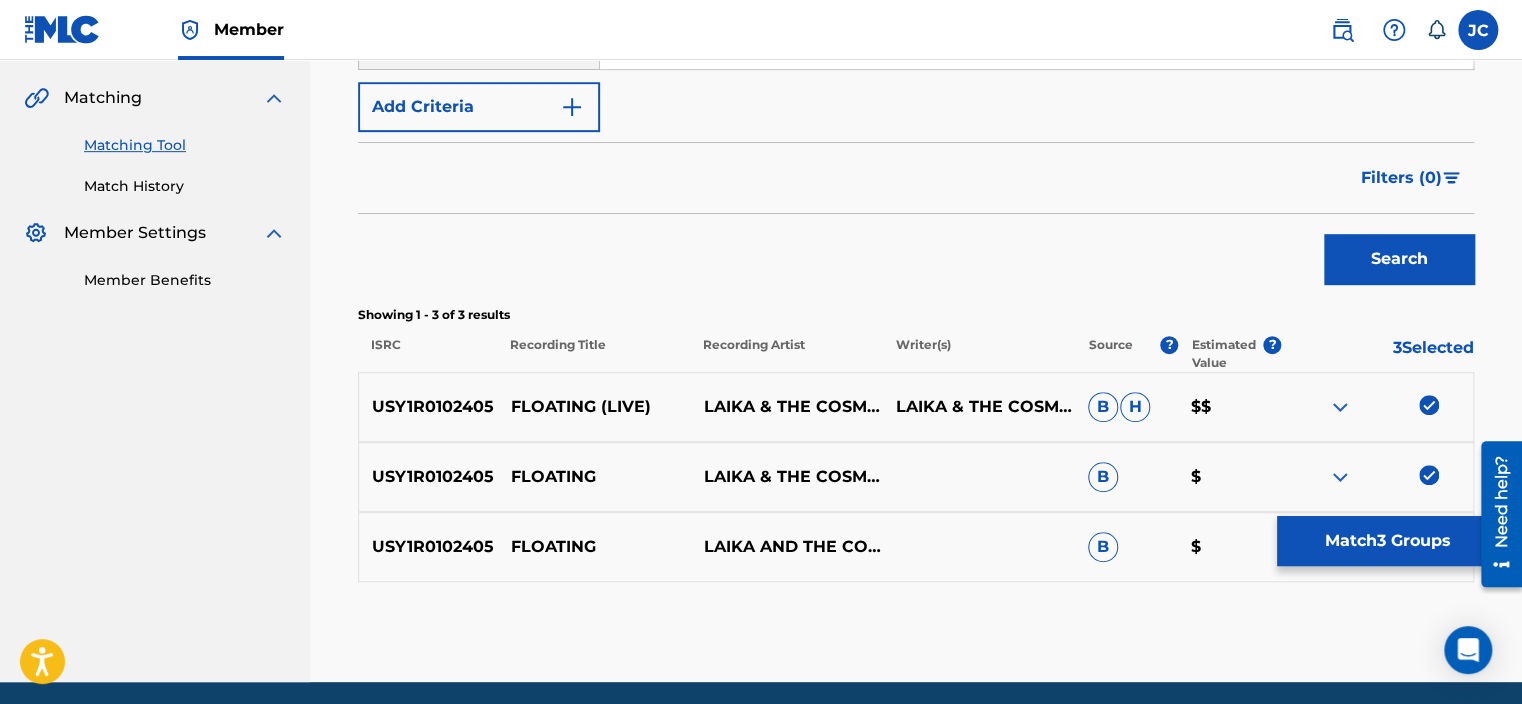 click on "Match  3 Groups" at bounding box center [1387, 541] 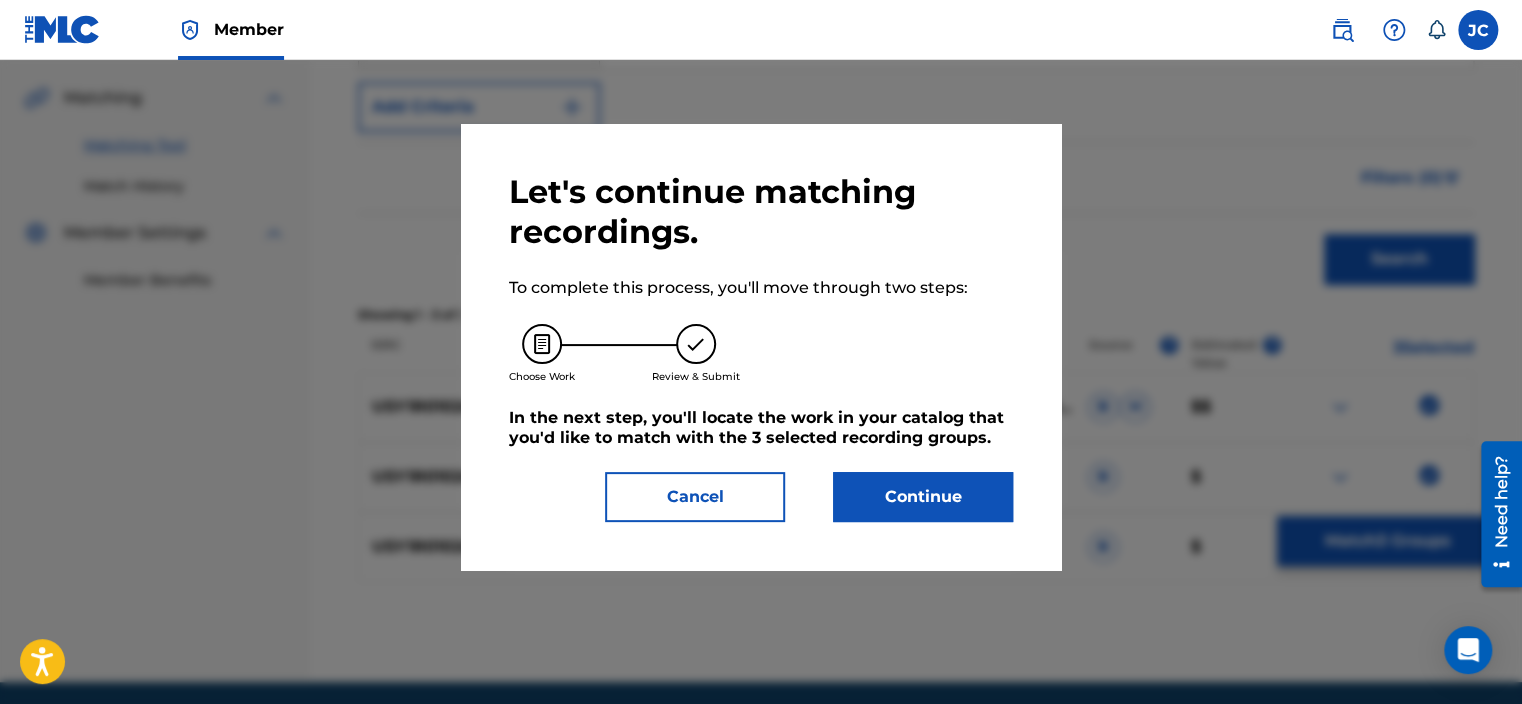 click on "Continue" at bounding box center (923, 497) 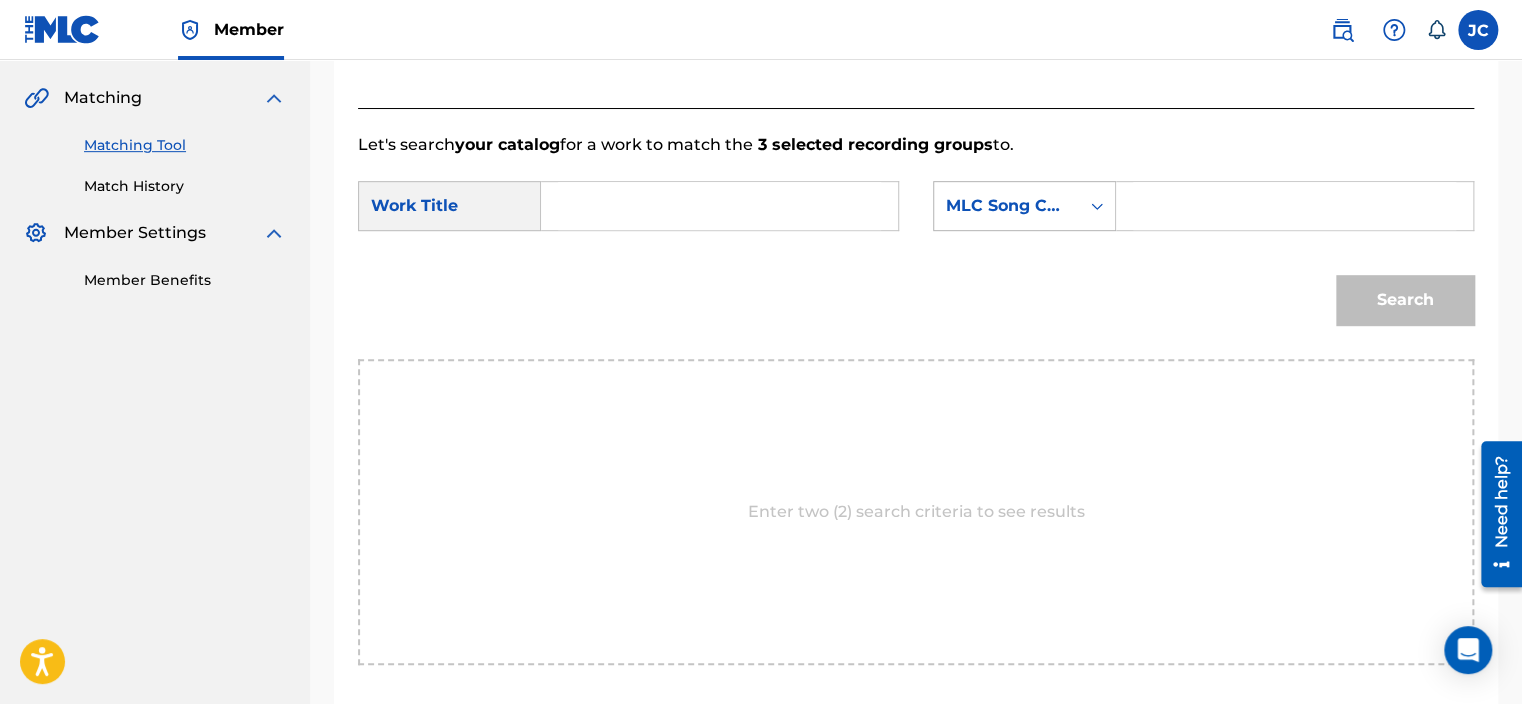click on "MLC Song Code" at bounding box center (1006, 206) 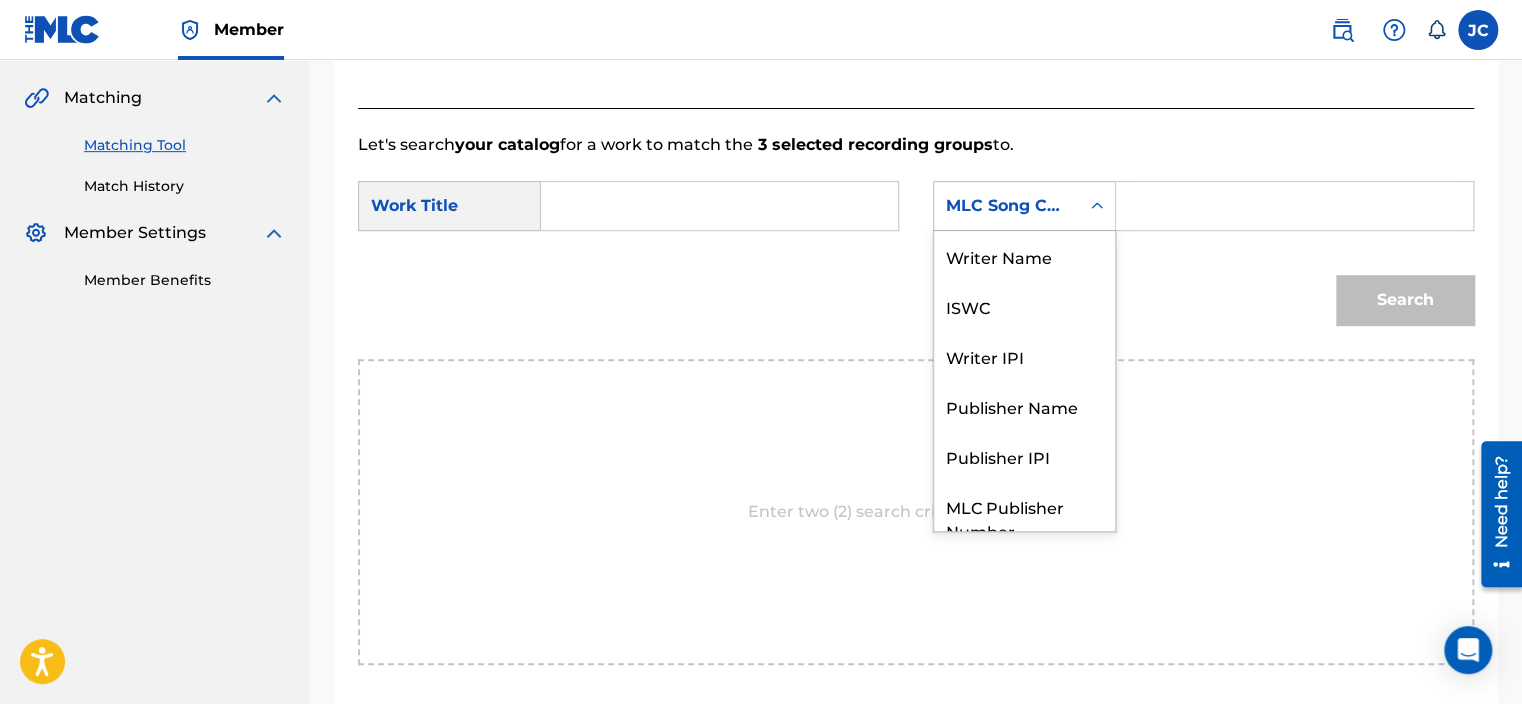 scroll, scrollTop: 74, scrollLeft: 0, axis: vertical 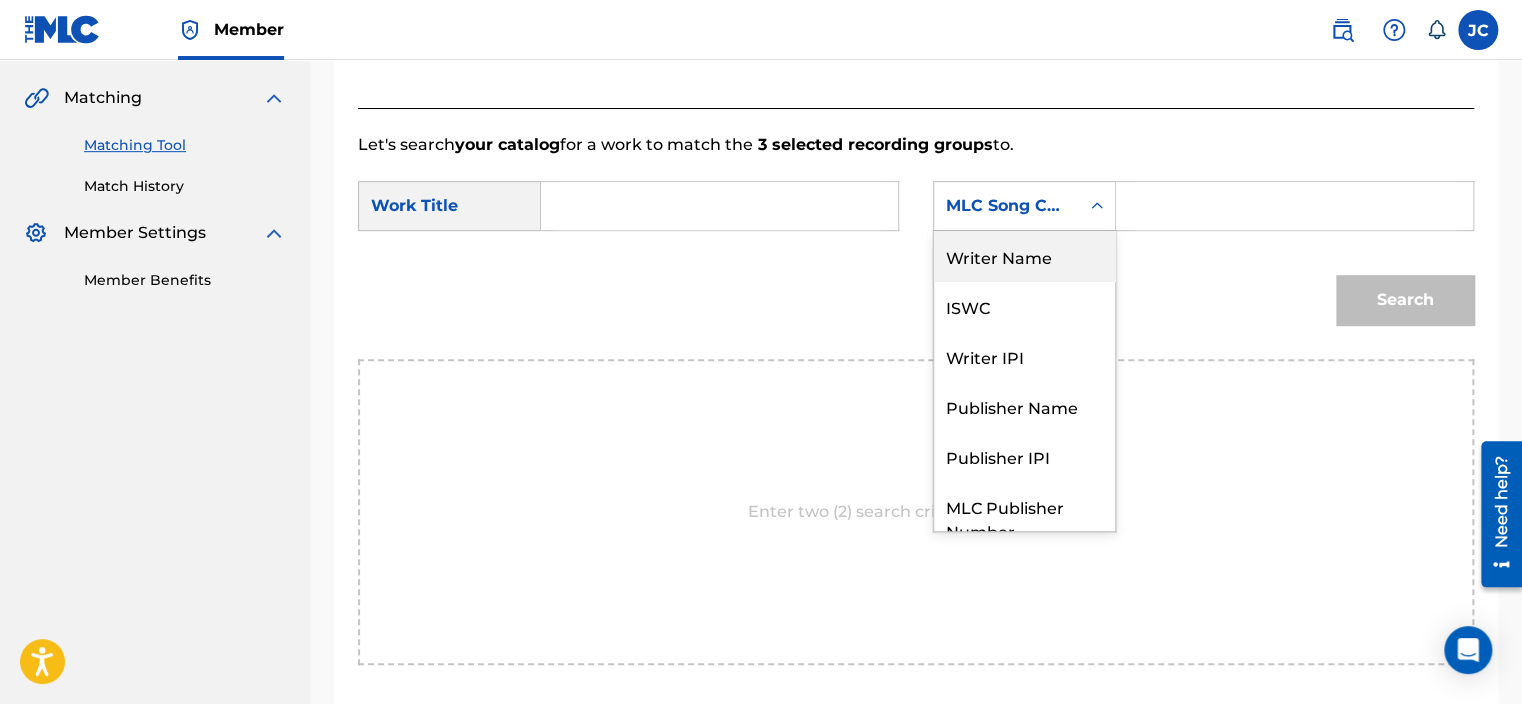 click on "Writer Name" at bounding box center [1024, 256] 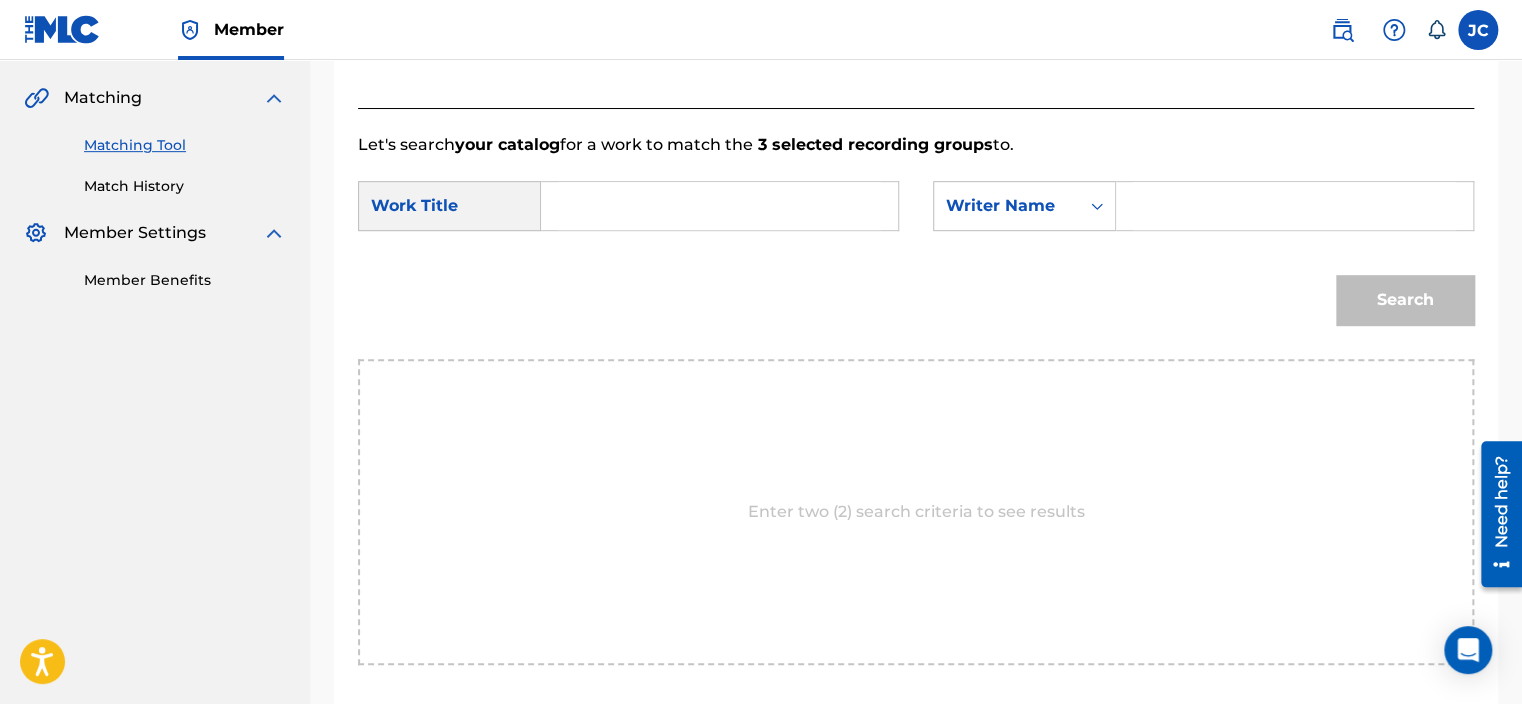 click at bounding box center [719, 206] 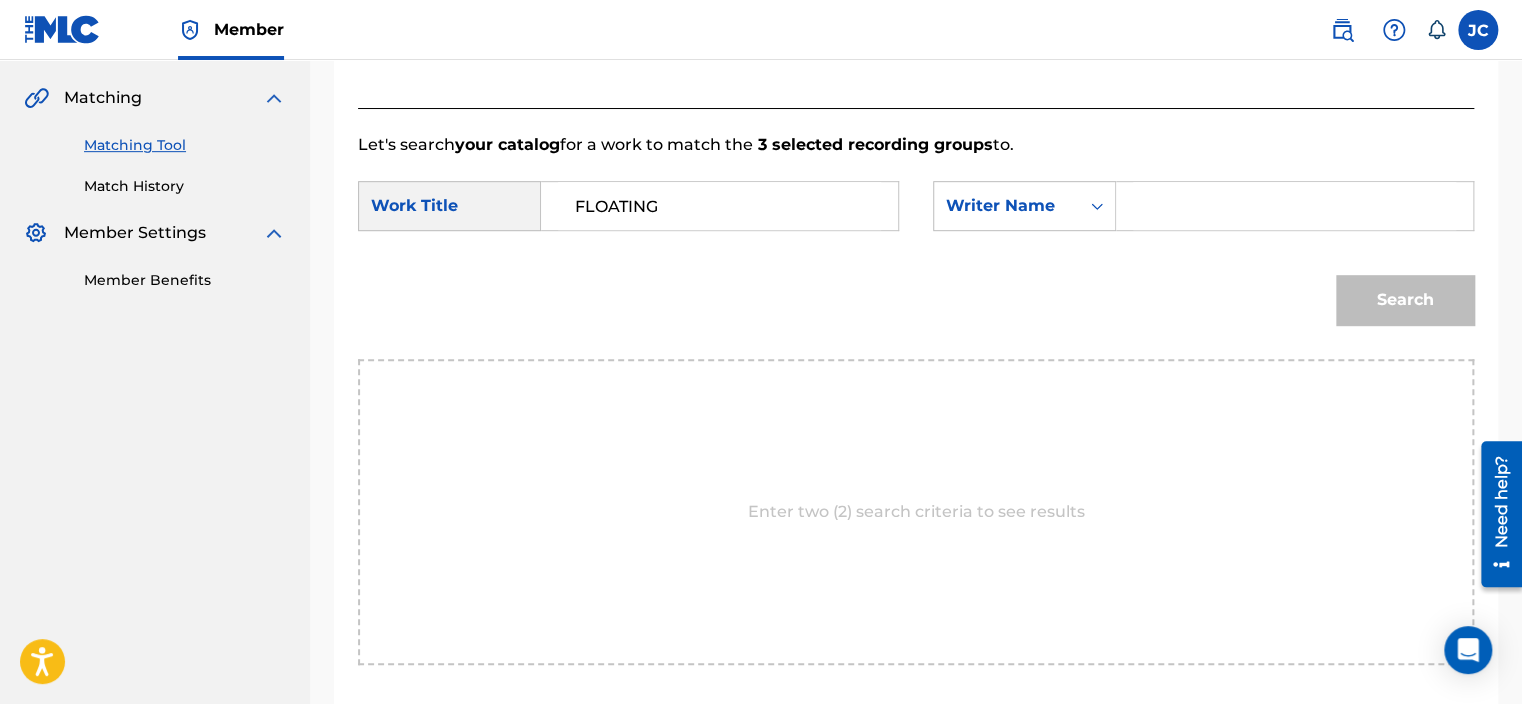 type on "FLOATING" 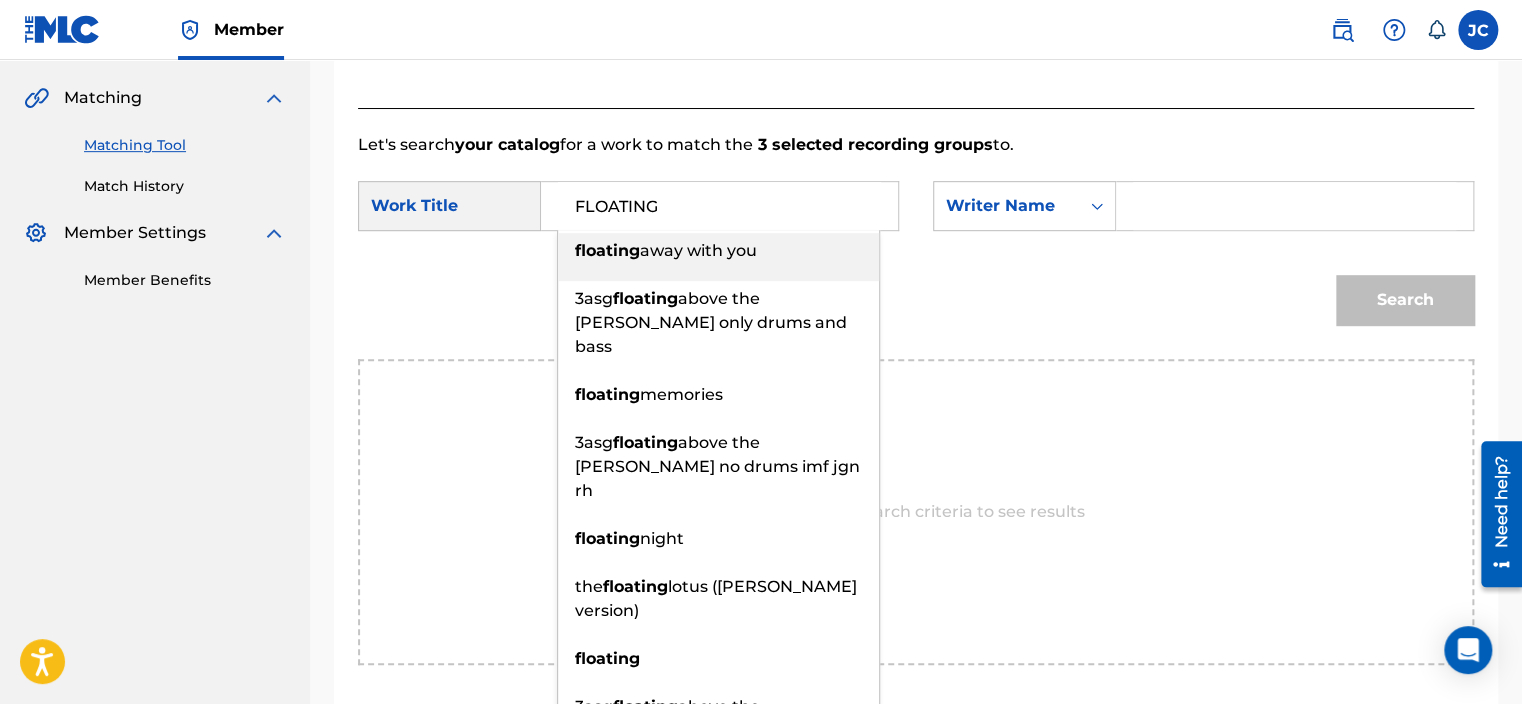 click at bounding box center [1294, 206] 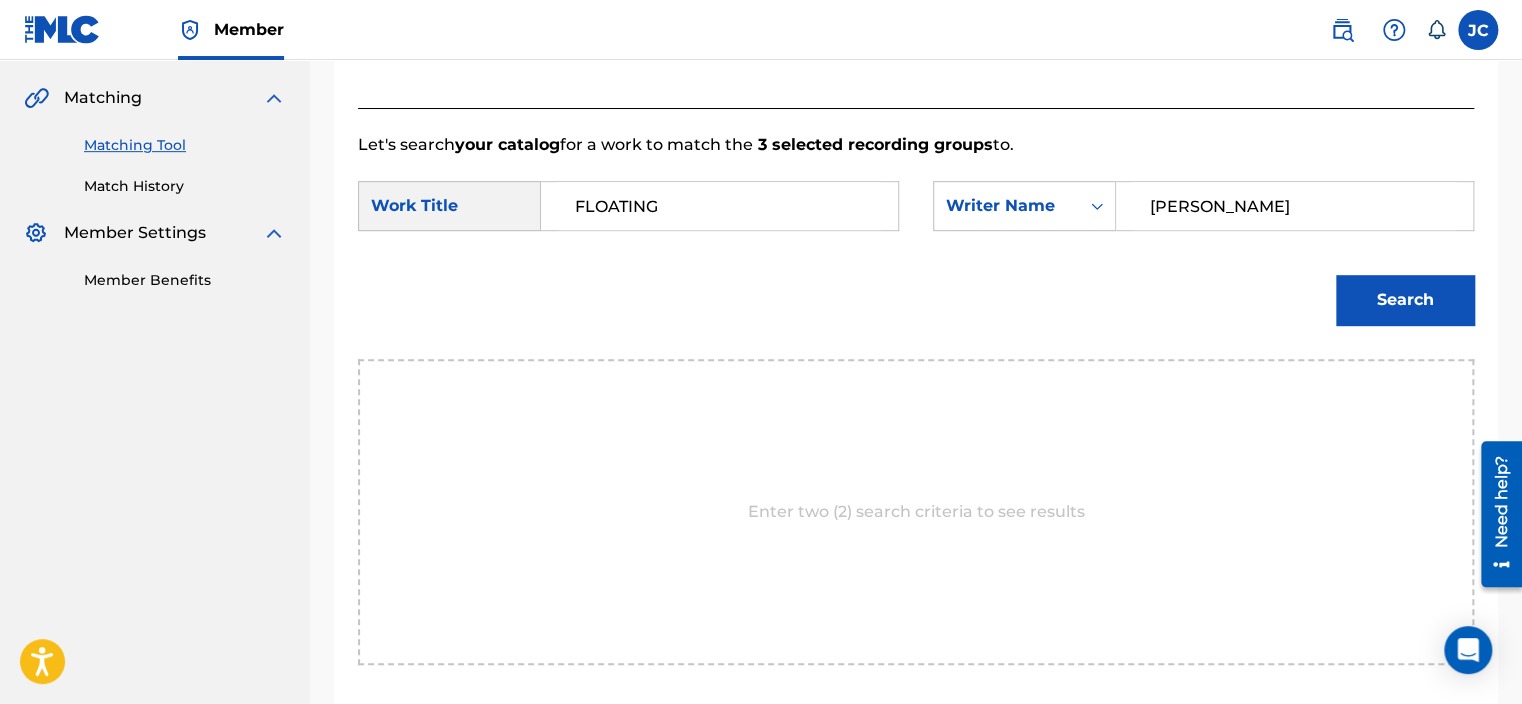 click on "Search" at bounding box center [1405, 300] 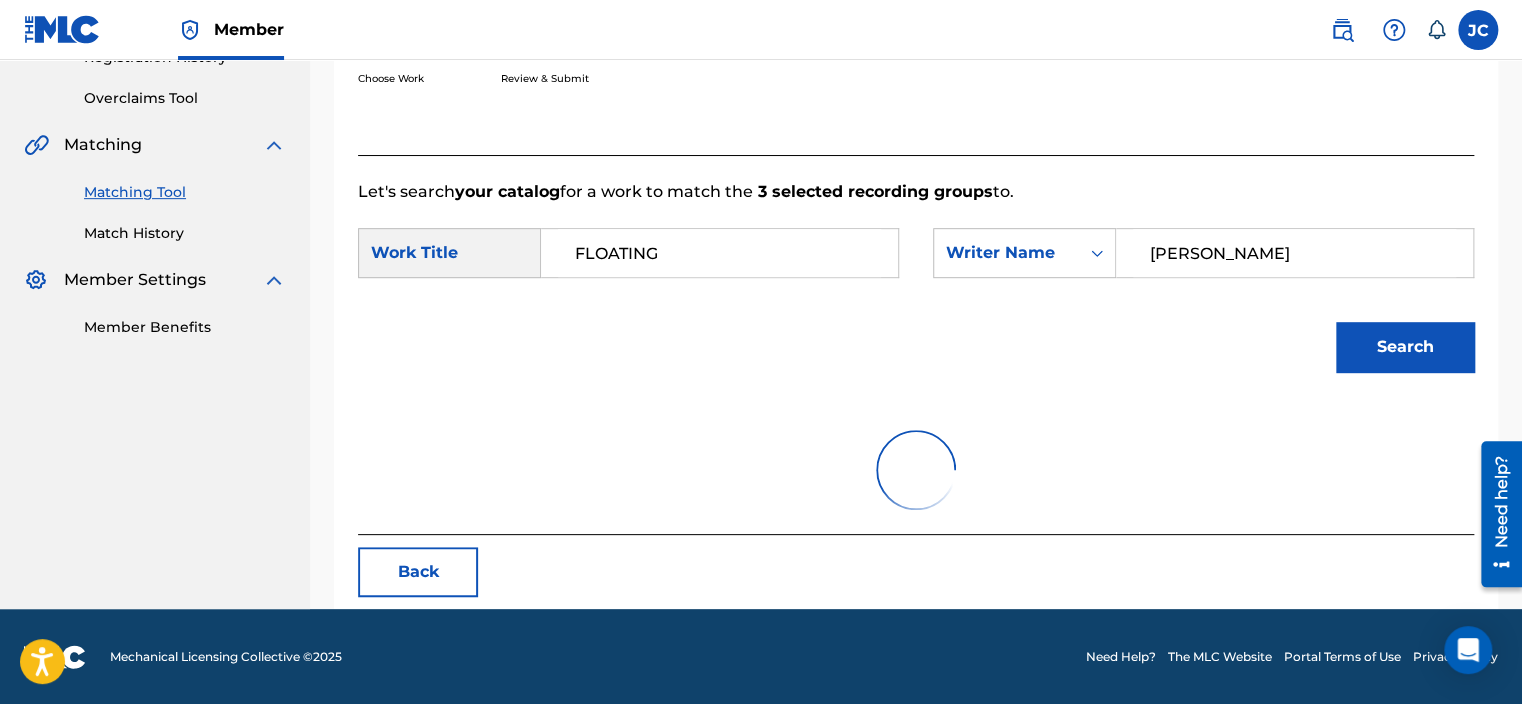 scroll, scrollTop: 316, scrollLeft: 0, axis: vertical 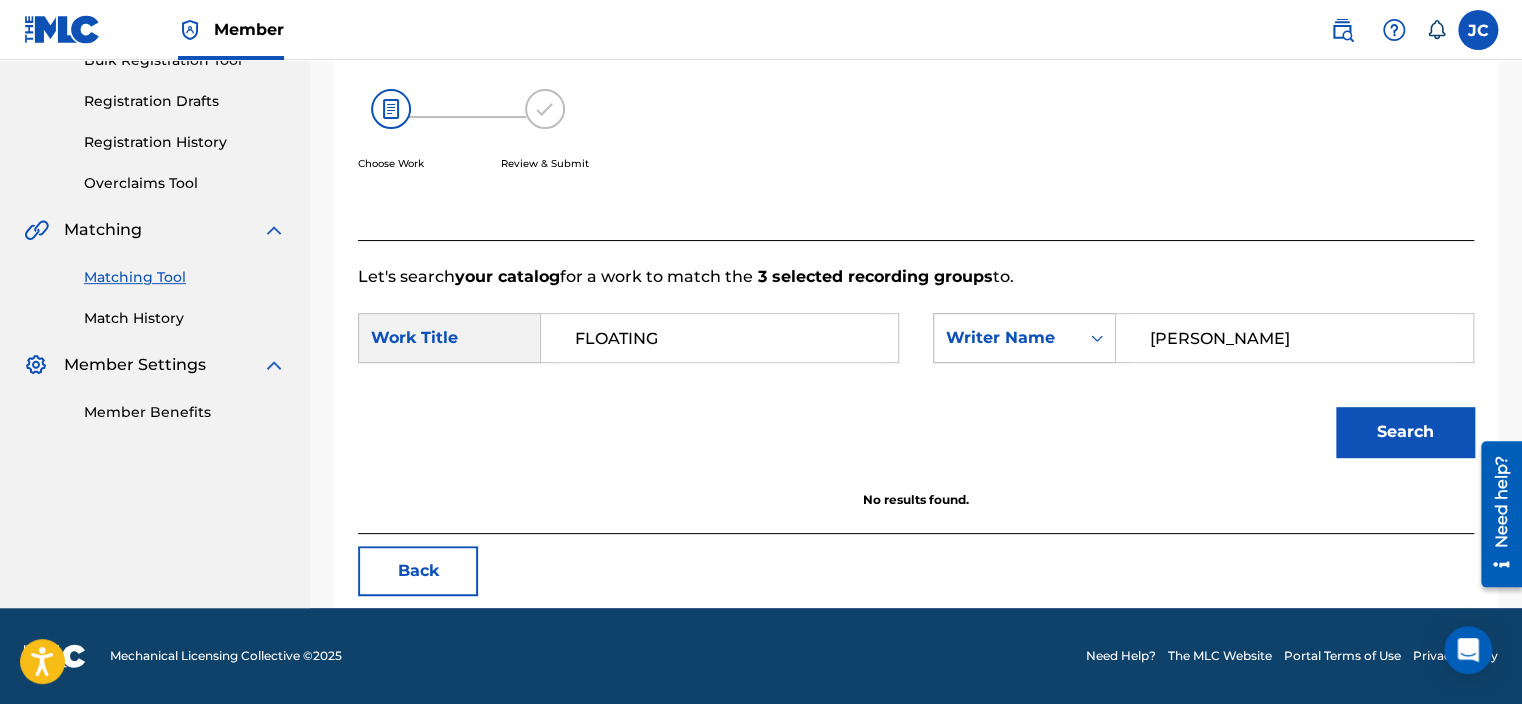 drag, startPoint x: 1356, startPoint y: 334, endPoint x: 1098, endPoint y: 342, distance: 258.124 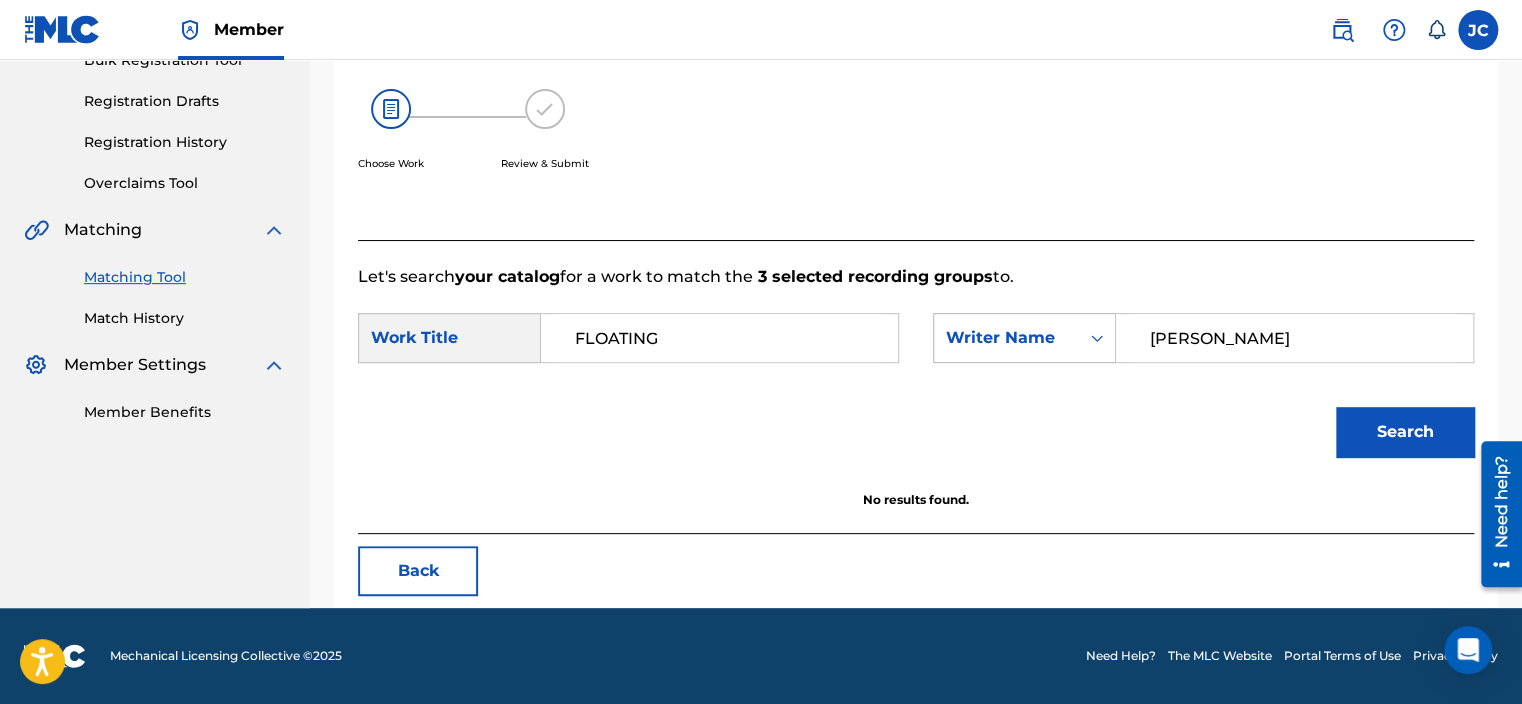 click on "Search" at bounding box center (1405, 432) 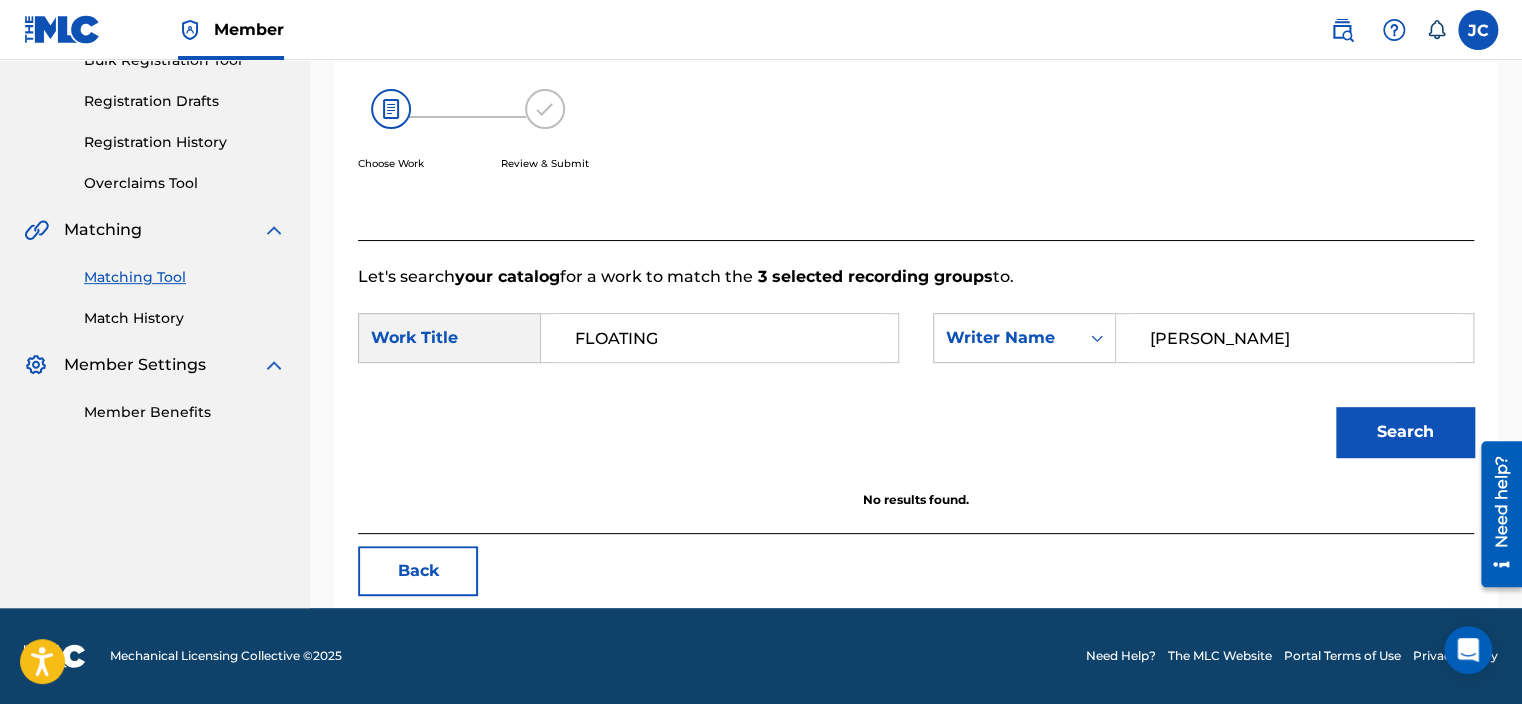 click on "[PERSON_NAME]" at bounding box center (1294, 338) 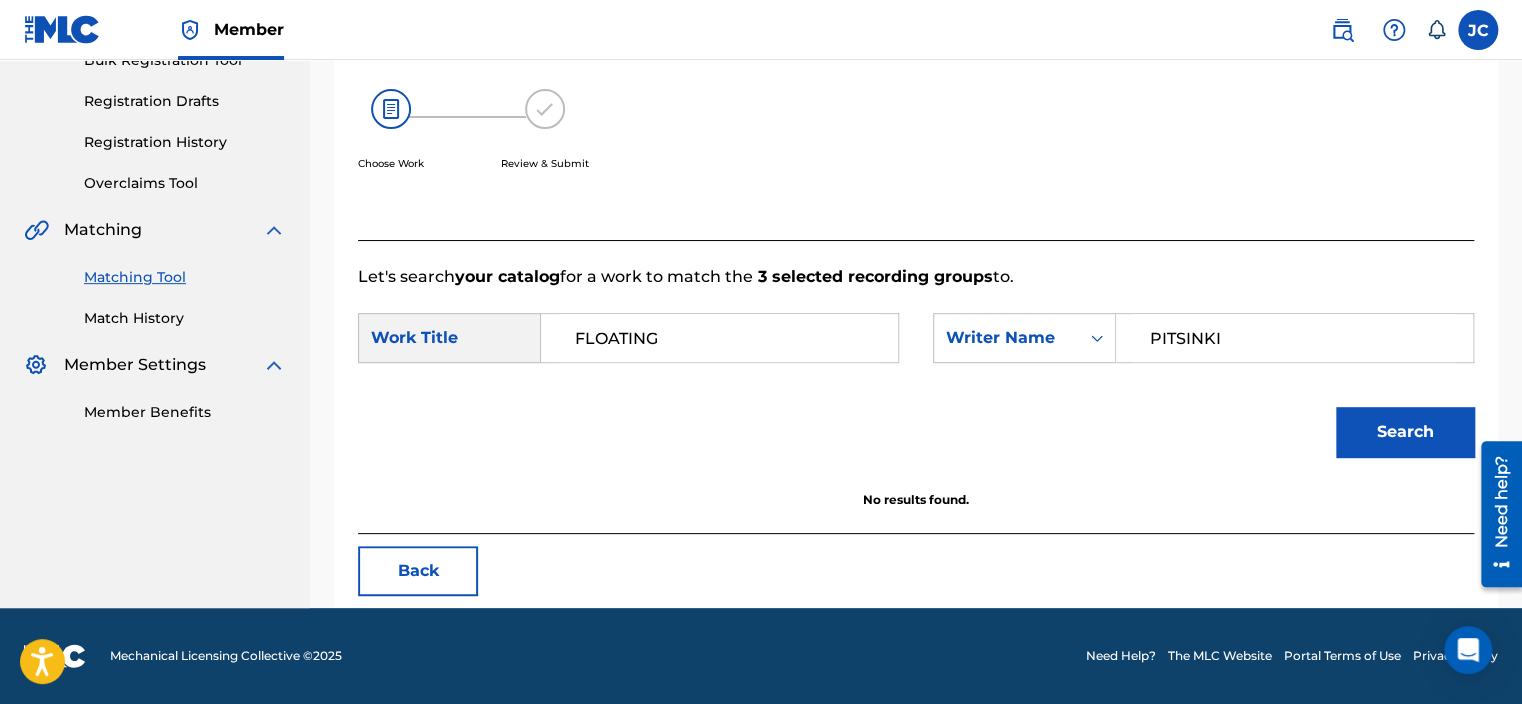 click on "Search" at bounding box center (1405, 432) 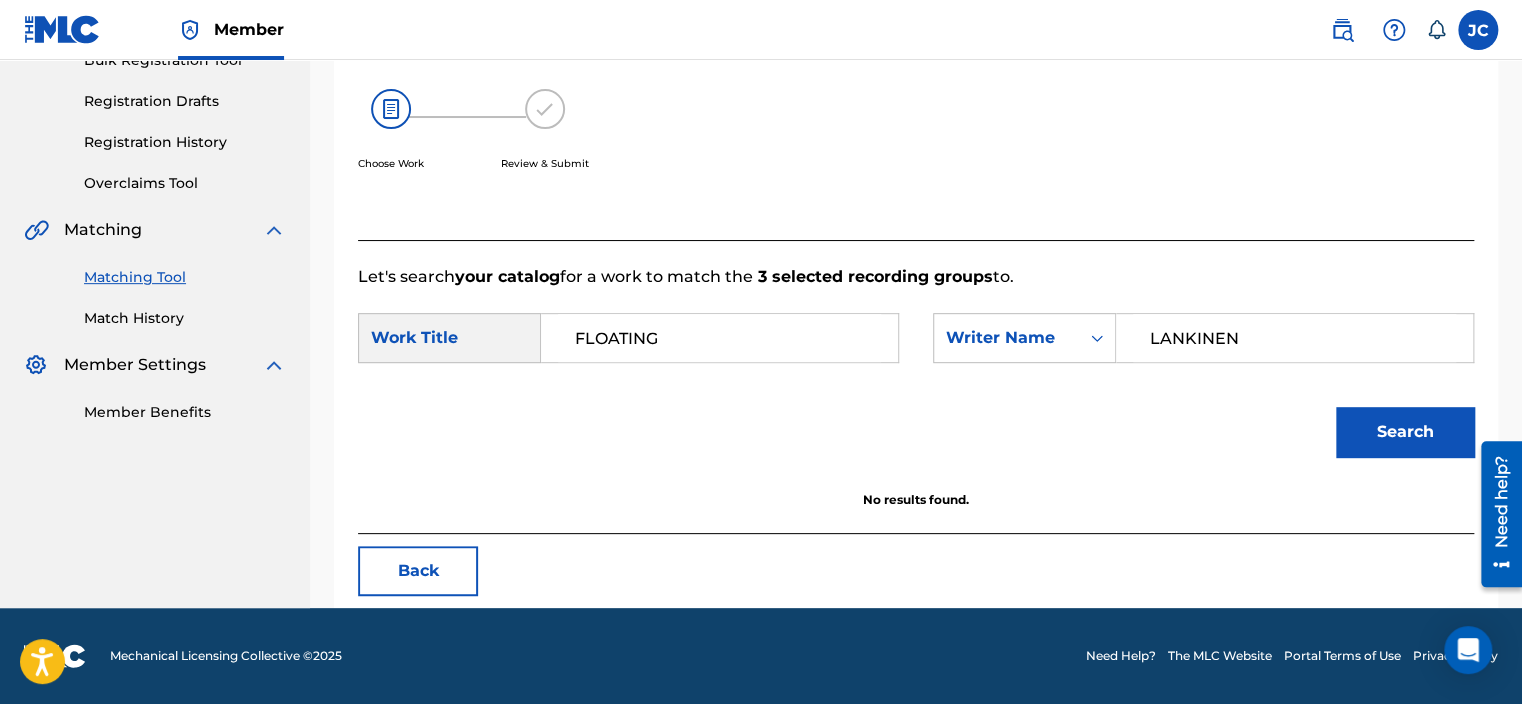 type on "LANKINEN" 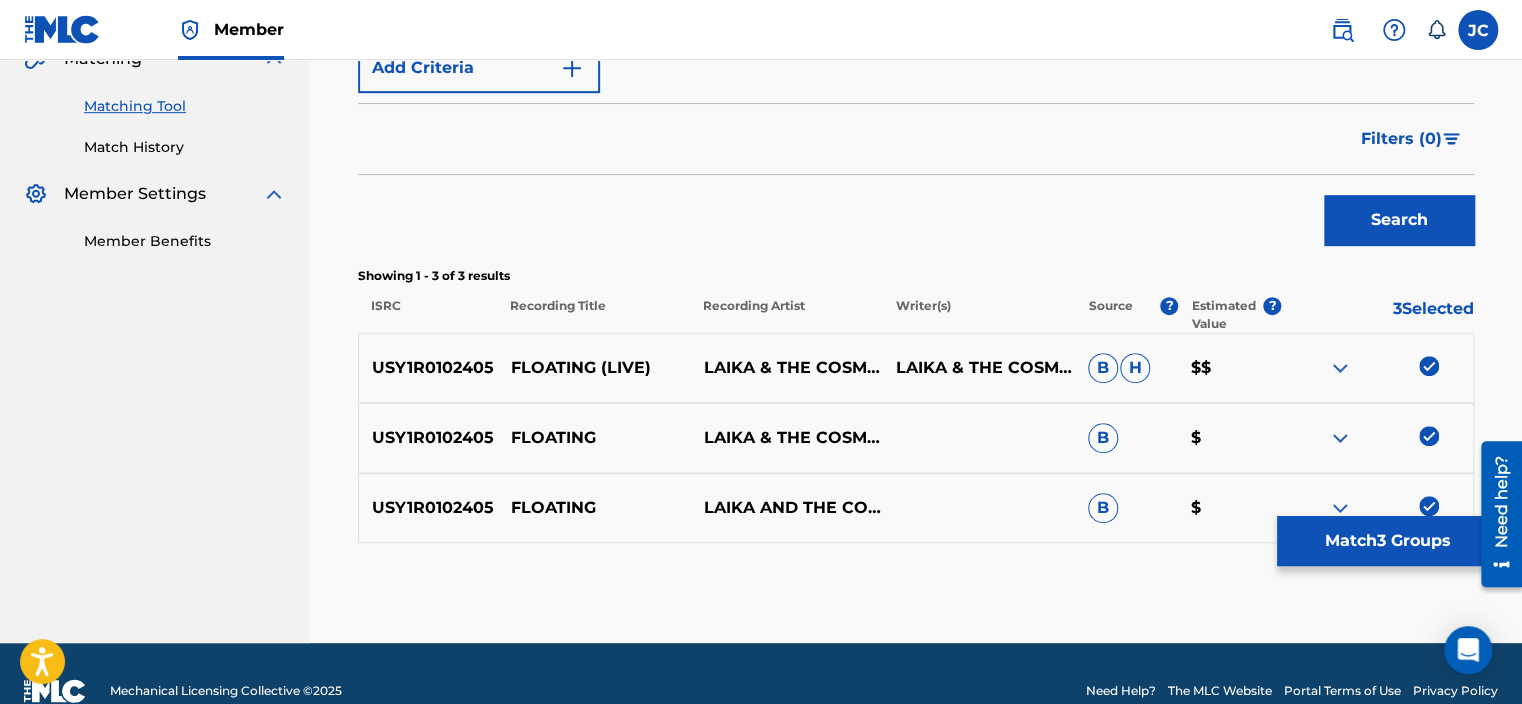 scroll, scrollTop: 521, scrollLeft: 0, axis: vertical 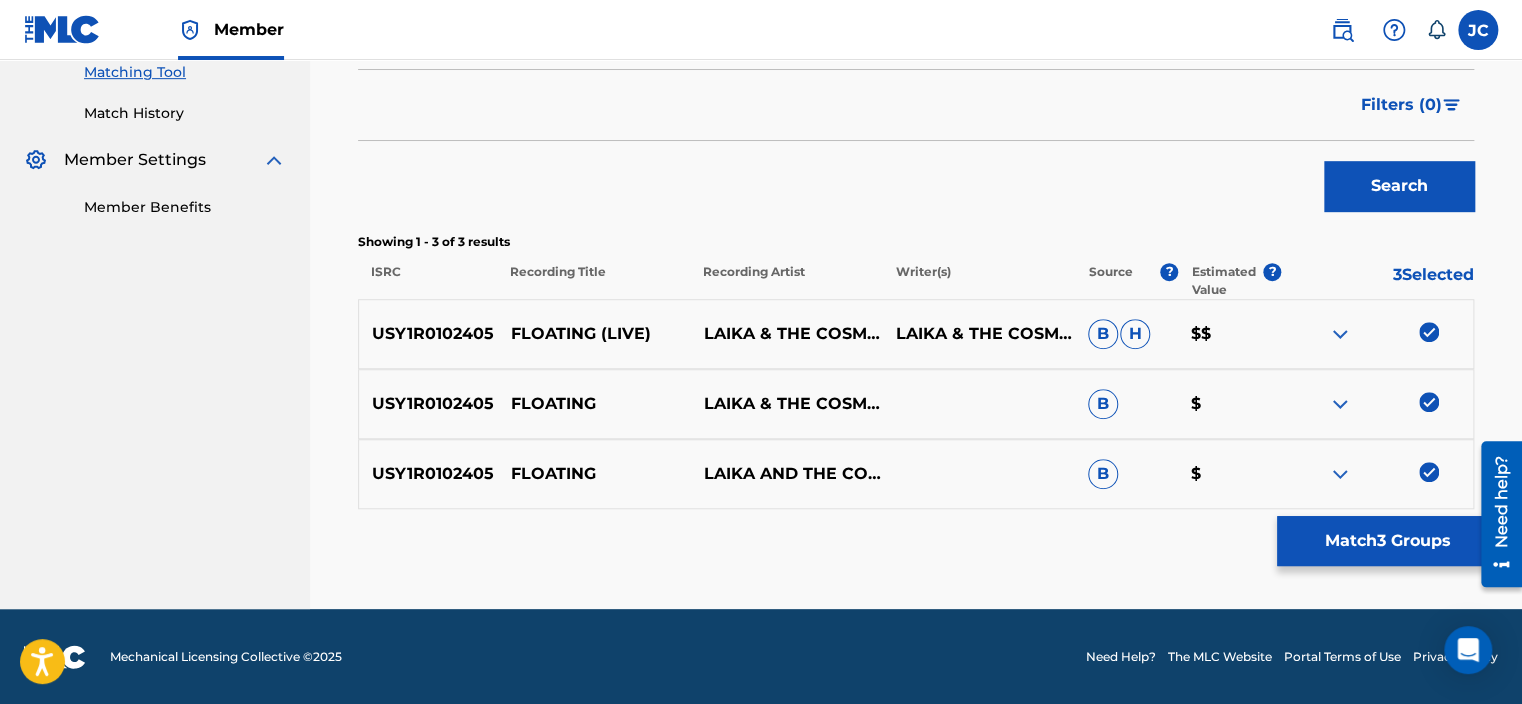 click at bounding box center [1429, 472] 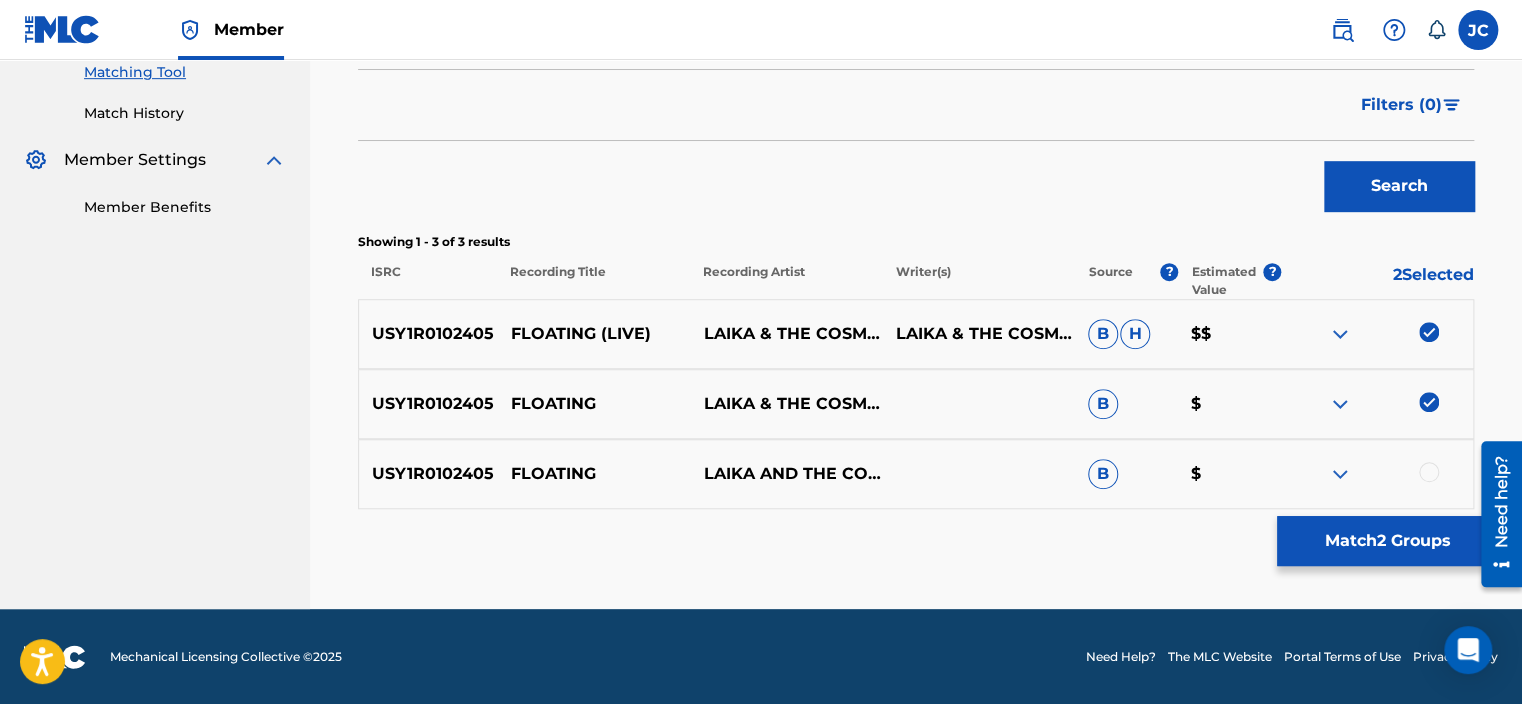click at bounding box center (1429, 402) 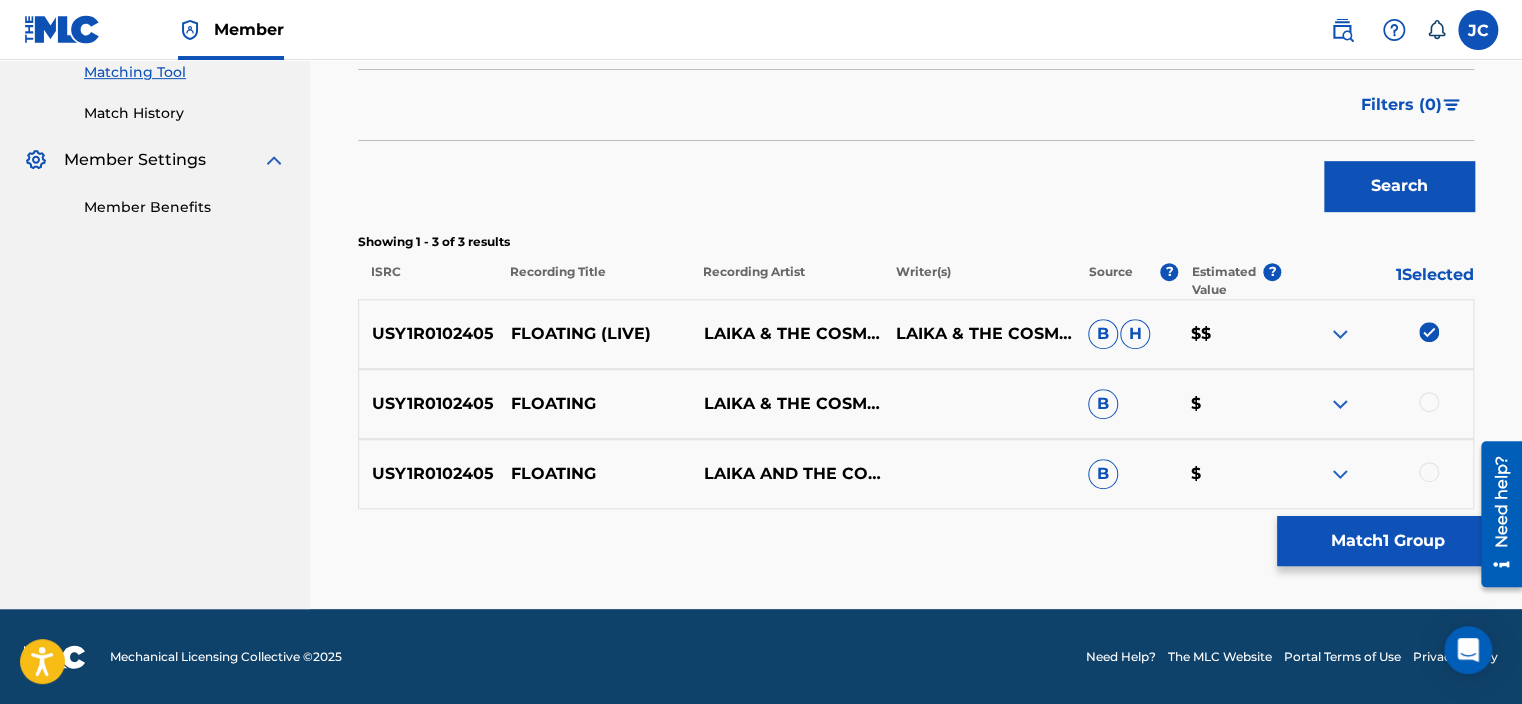 click at bounding box center (1429, 332) 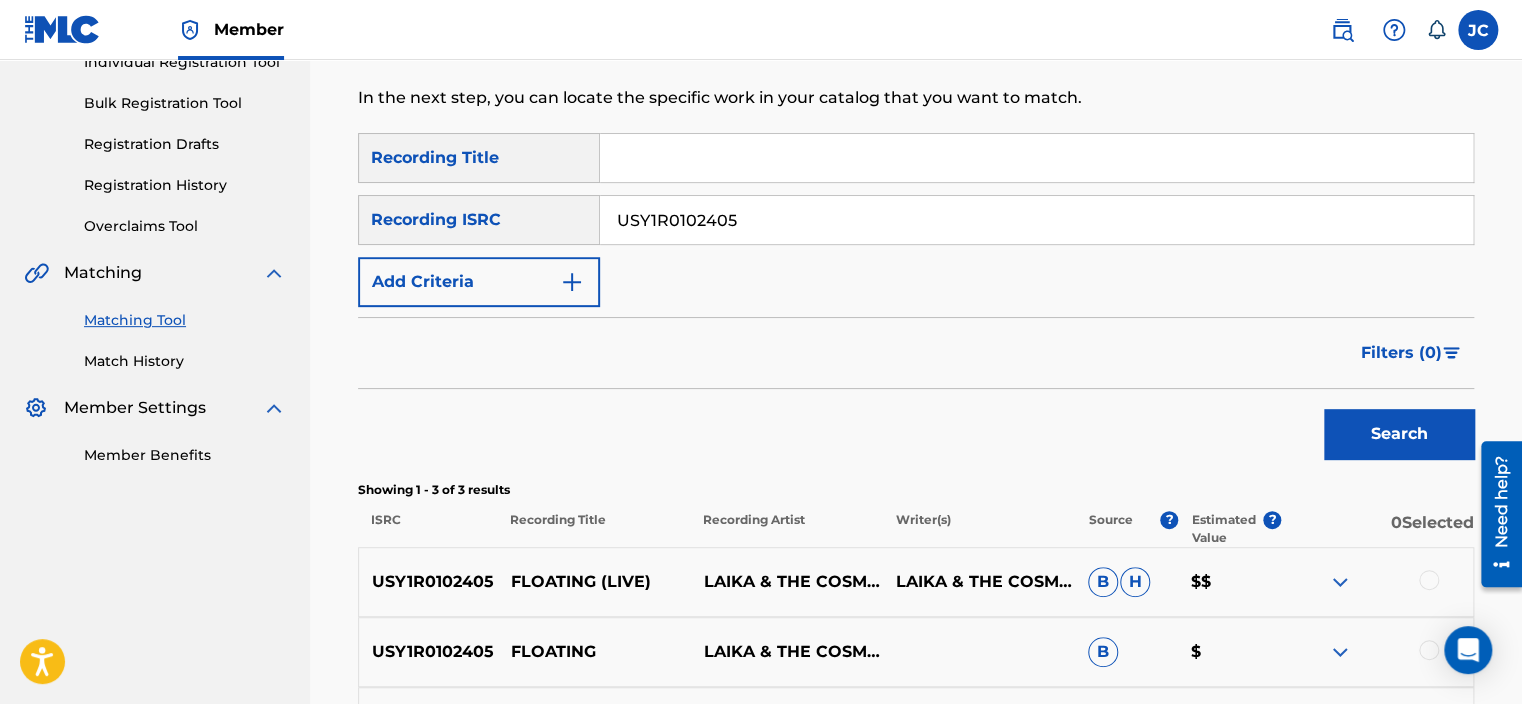 scroll, scrollTop: 216, scrollLeft: 0, axis: vertical 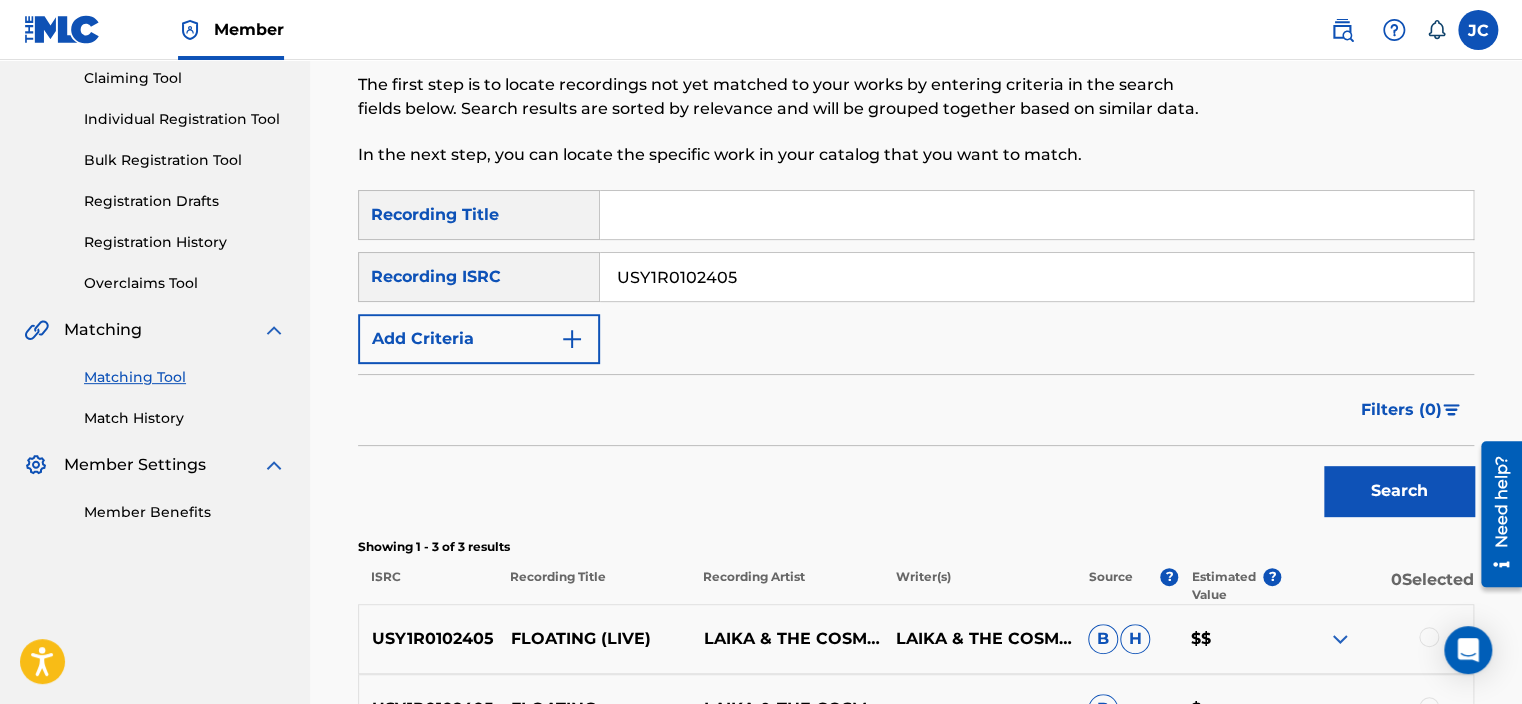 click on "USY1R0102405" at bounding box center [1036, 277] 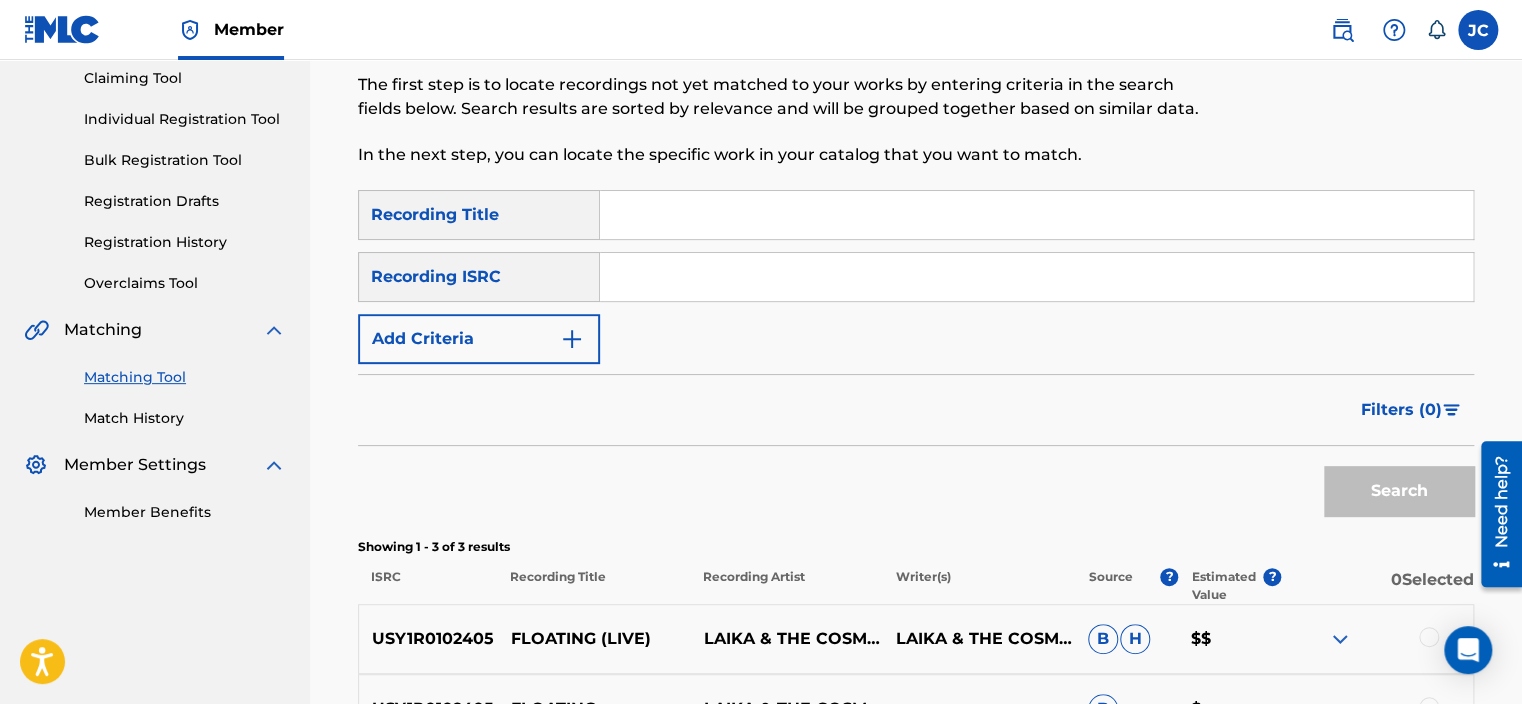 paste on "QZ2J21510919" 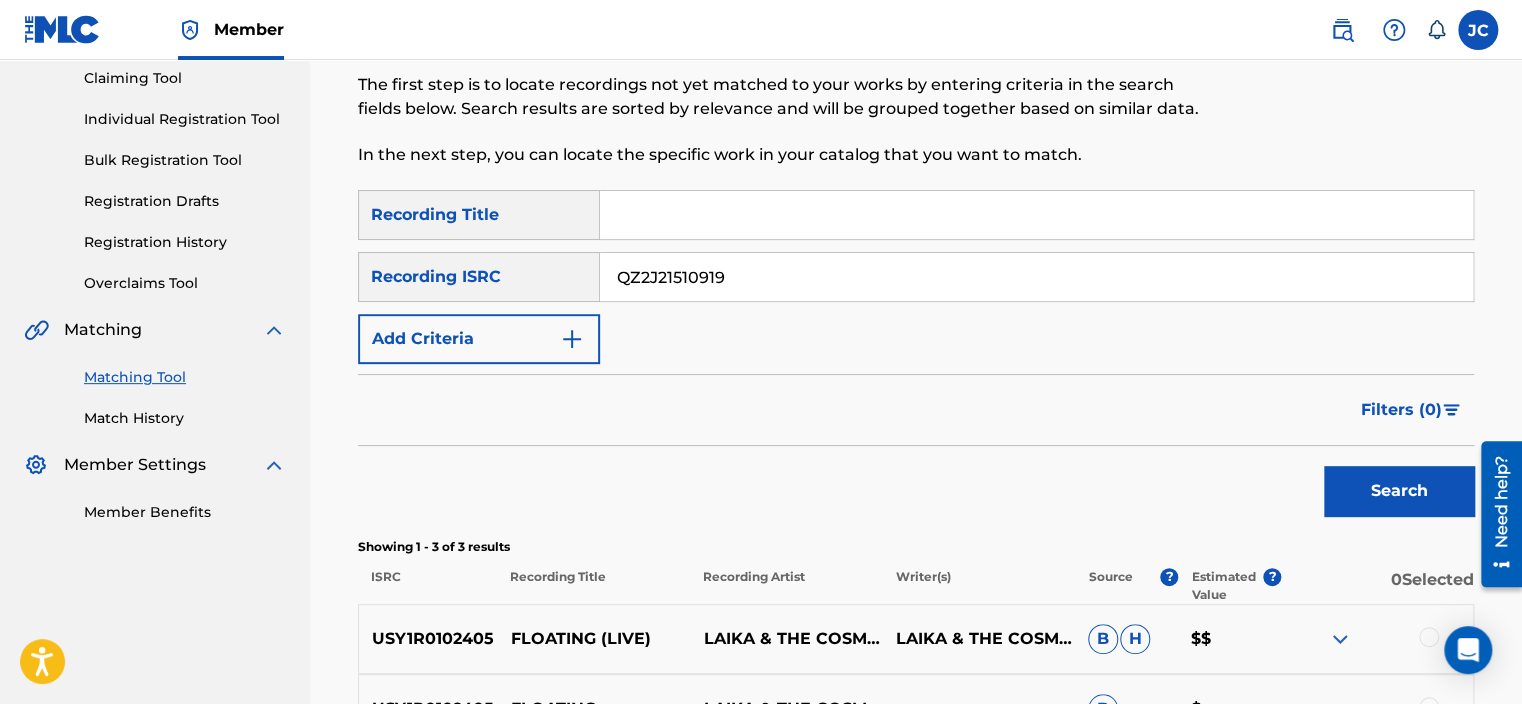 type on "QZ2J21510919" 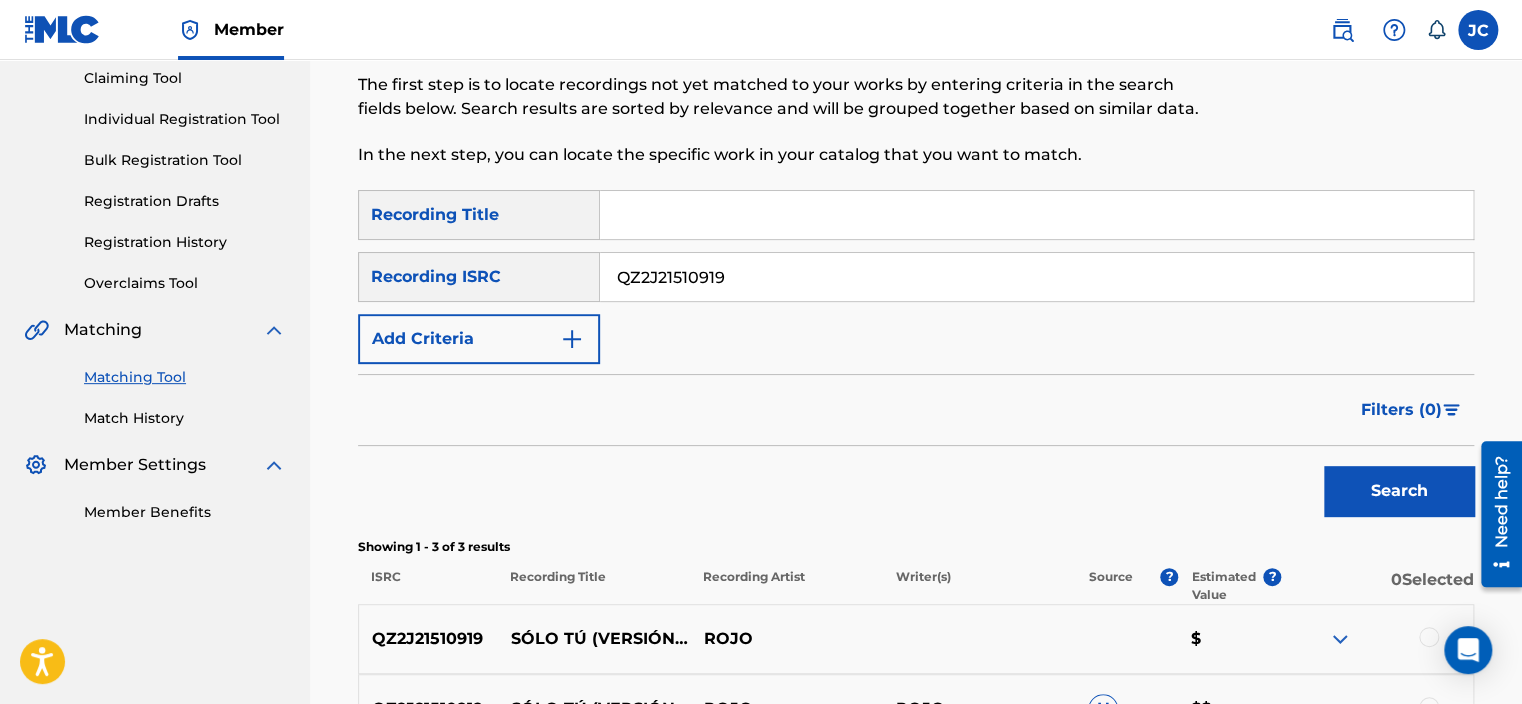 click on "QZ2J21510919" at bounding box center (1036, 277) 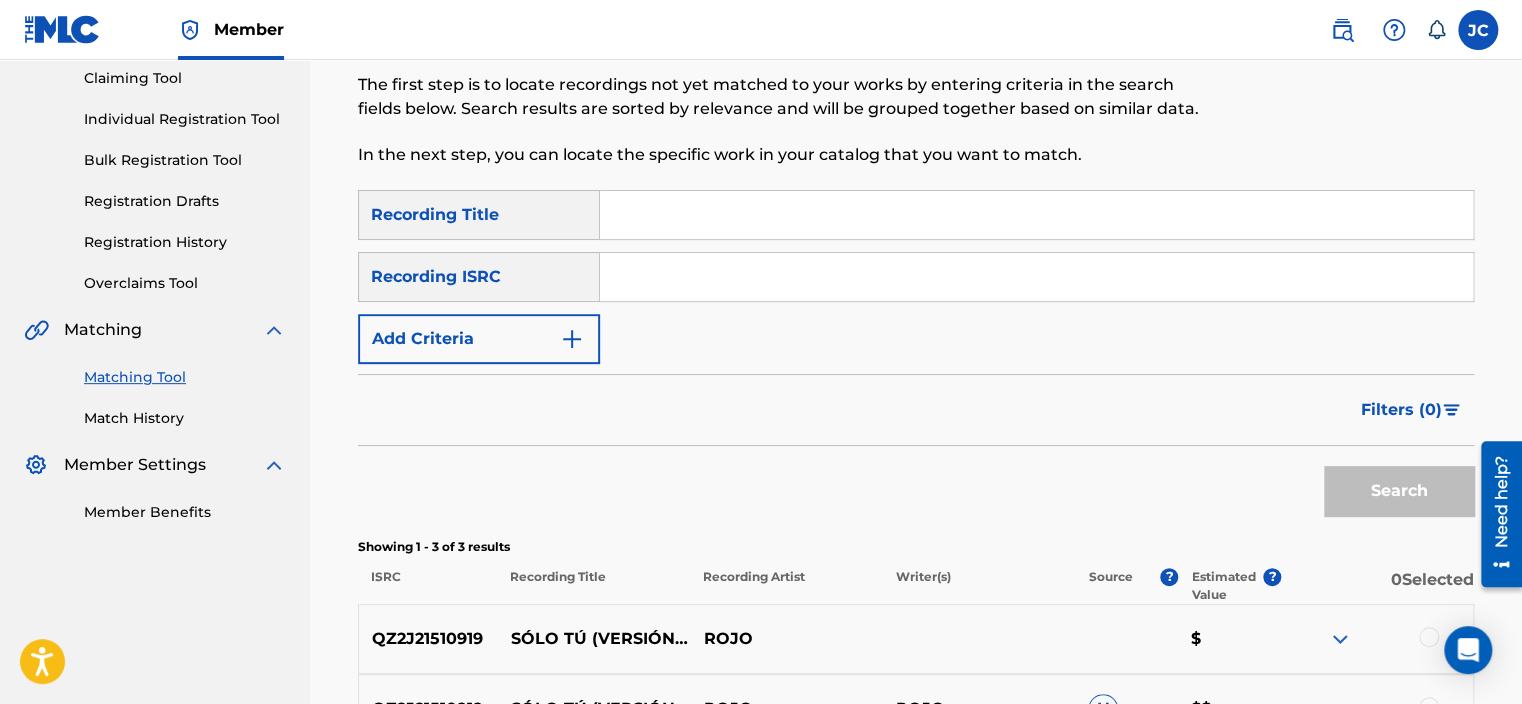 type 